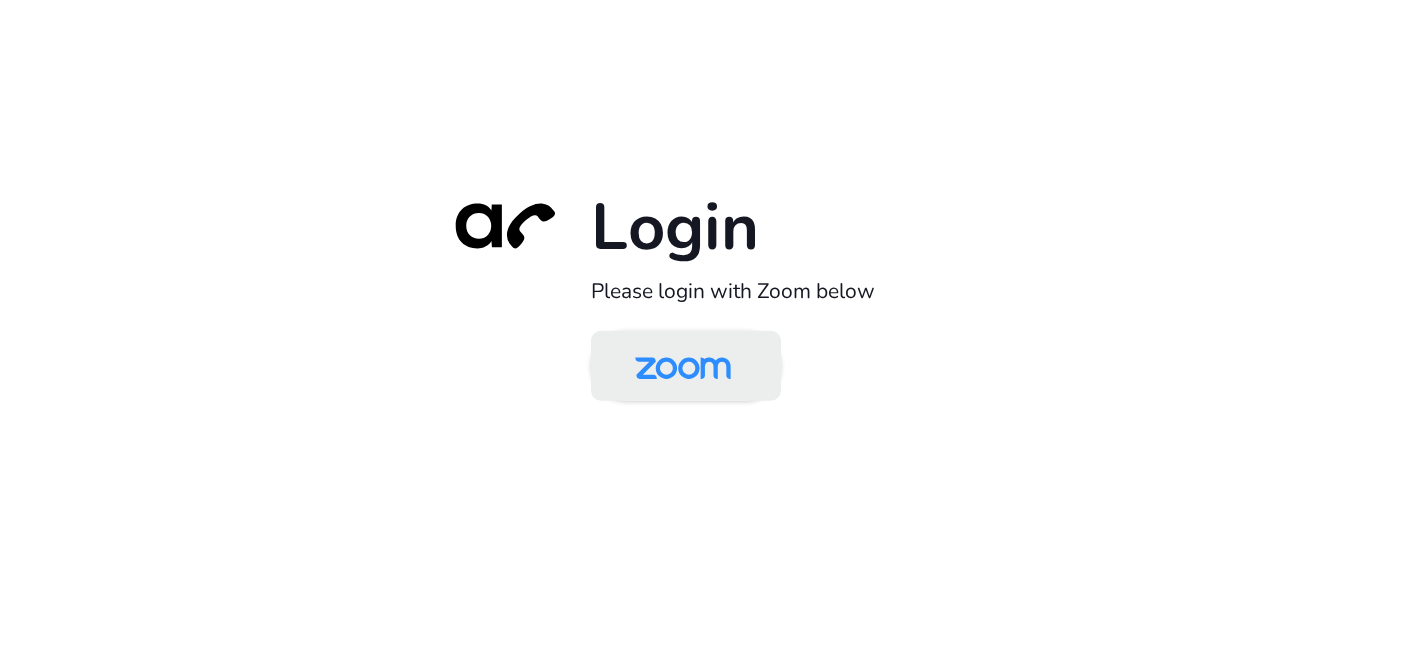 scroll, scrollTop: 0, scrollLeft: 0, axis: both 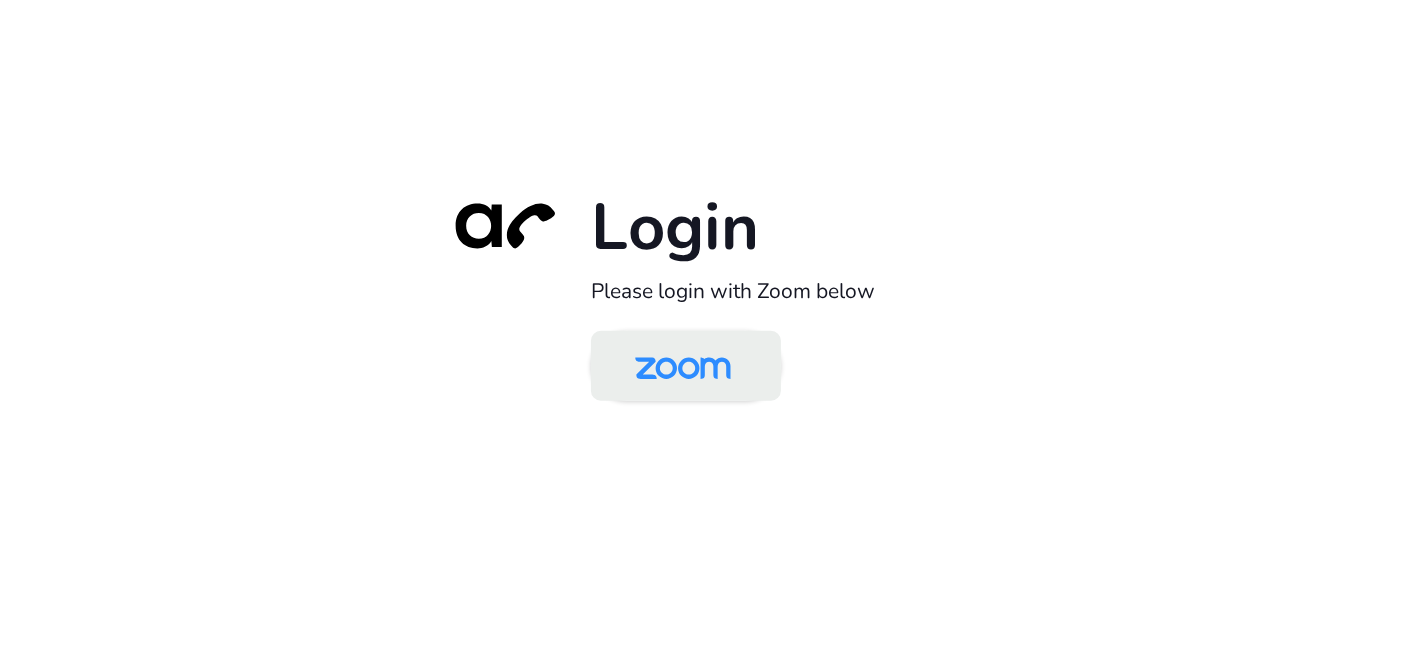 click at bounding box center (683, 367) 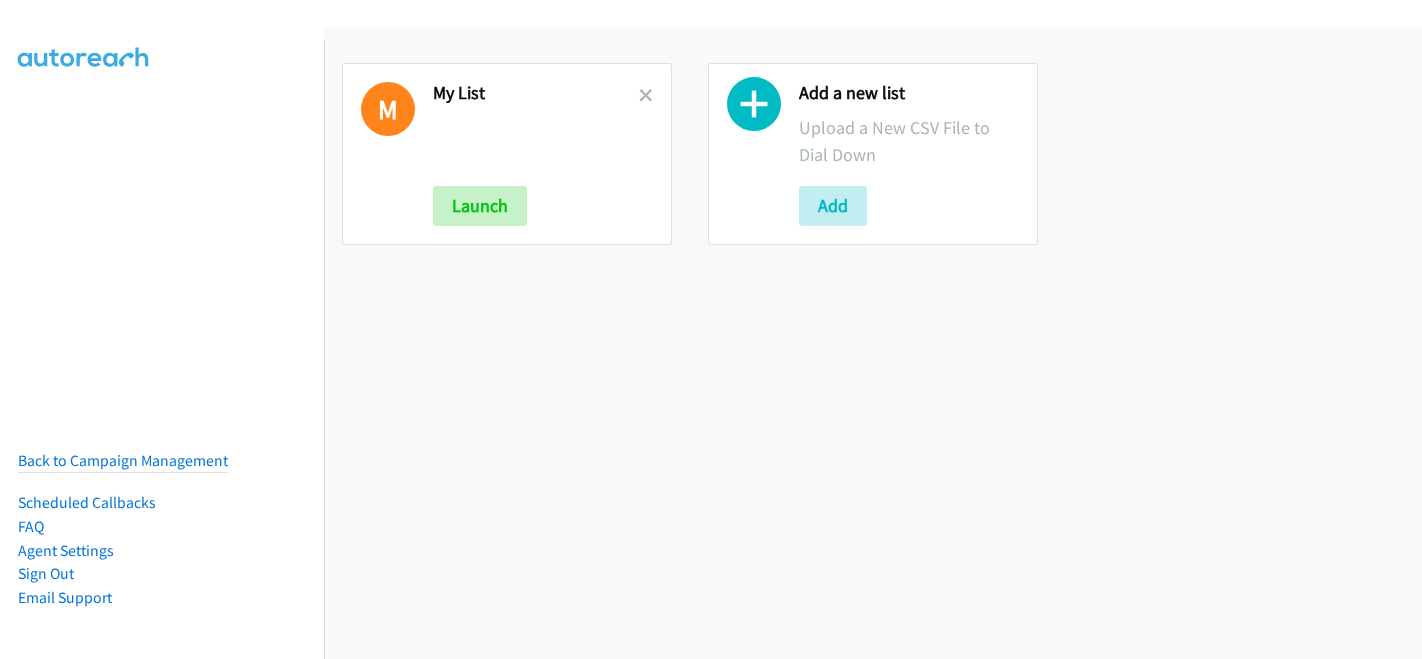 scroll, scrollTop: 0, scrollLeft: 0, axis: both 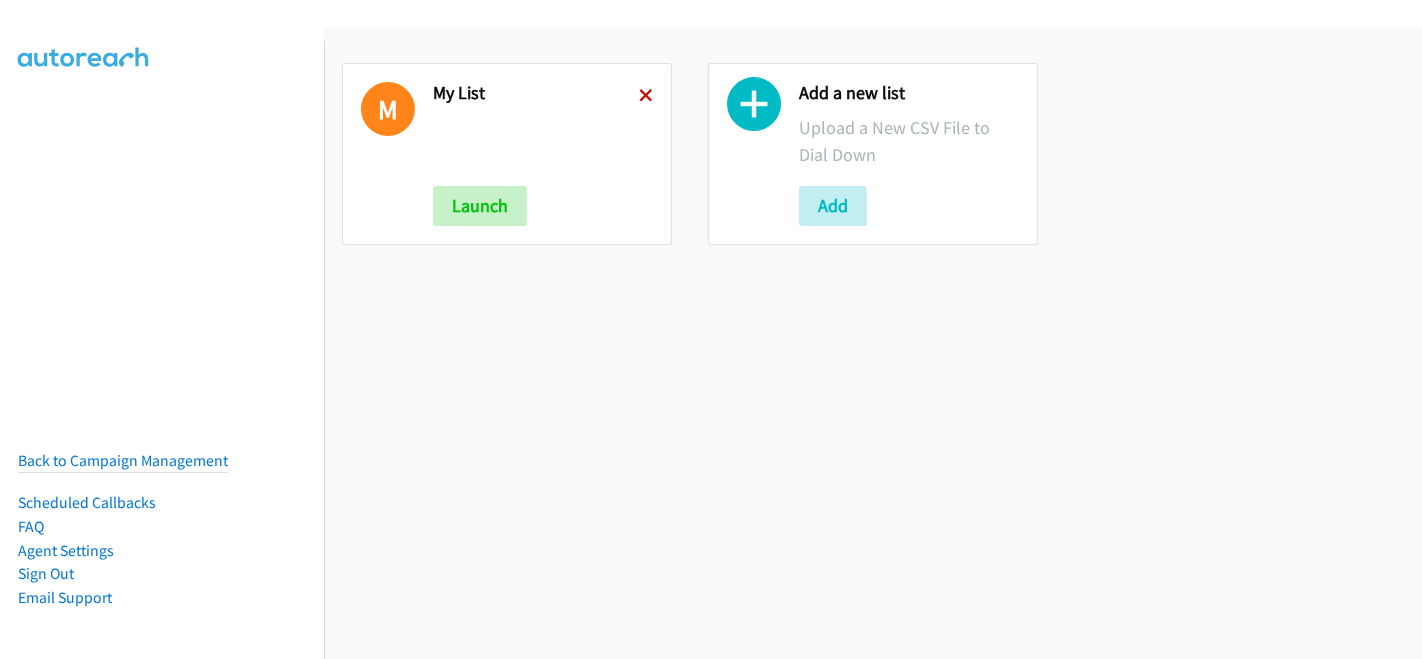 click at bounding box center (646, 97) 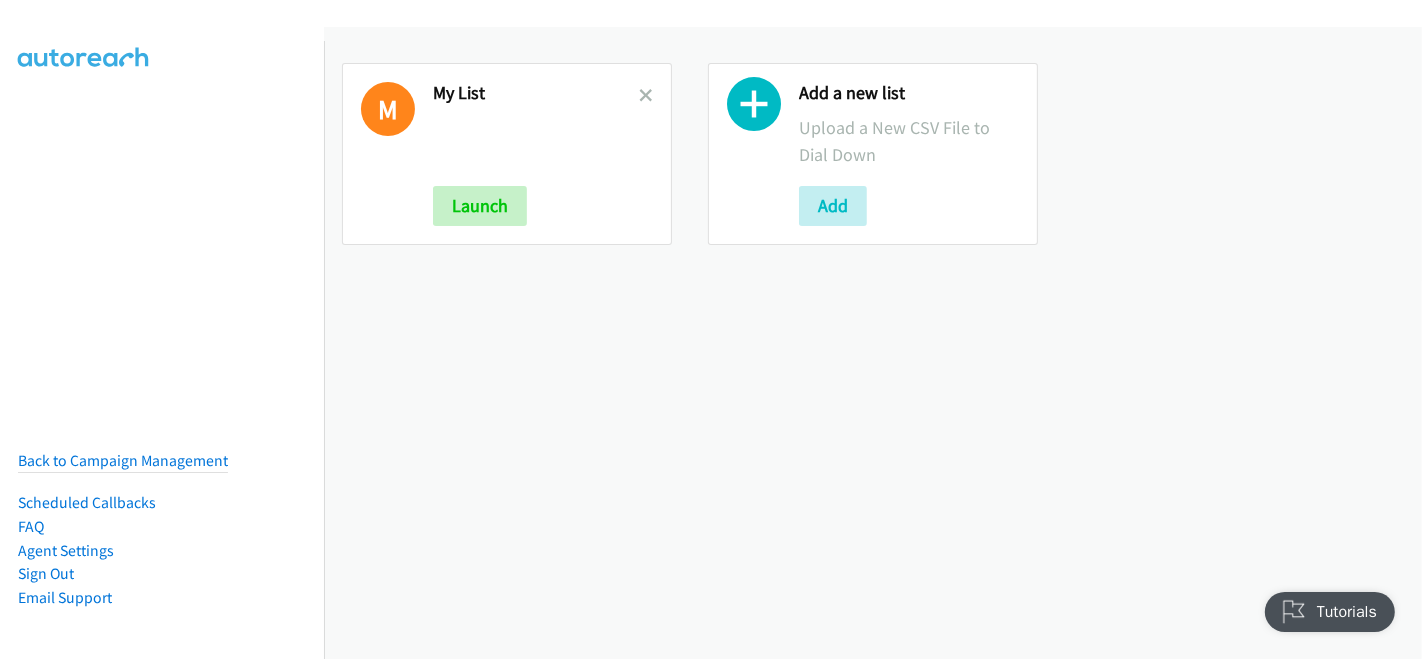 scroll, scrollTop: 0, scrollLeft: 0, axis: both 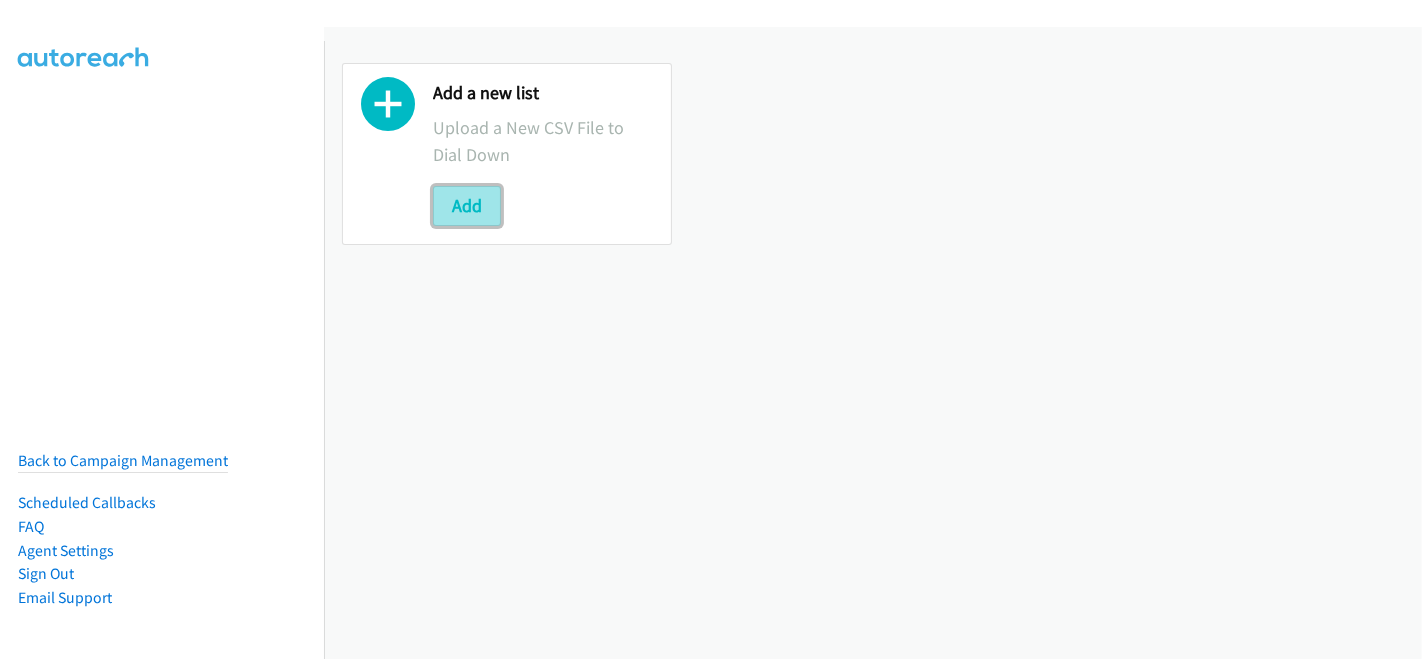 click on "Add" at bounding box center (467, 206) 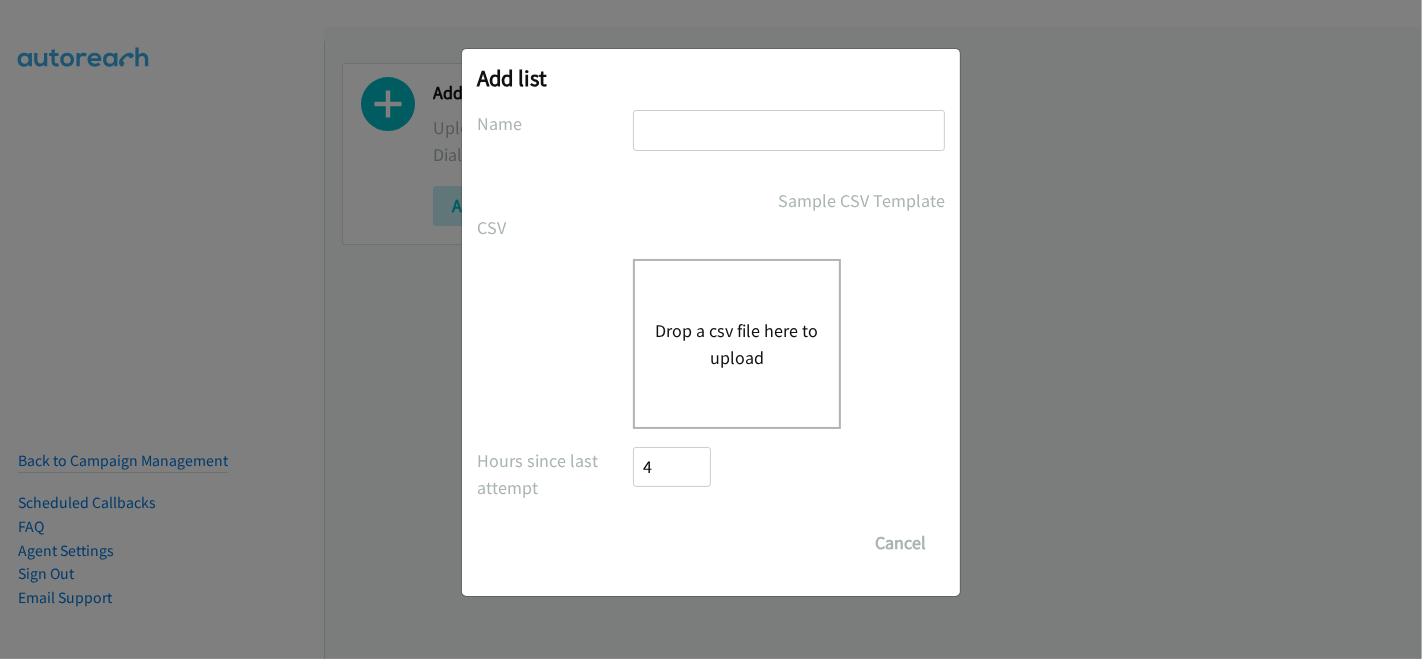 click at bounding box center [789, 130] 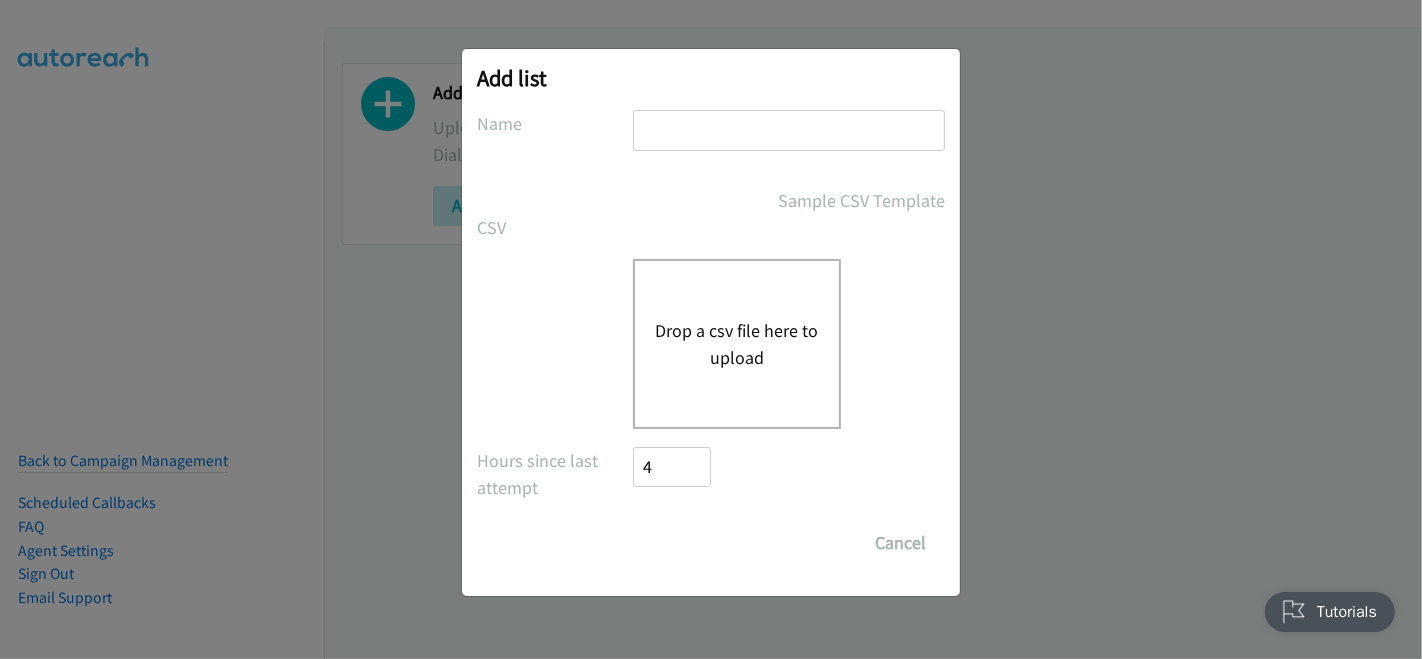 scroll, scrollTop: 0, scrollLeft: 0, axis: both 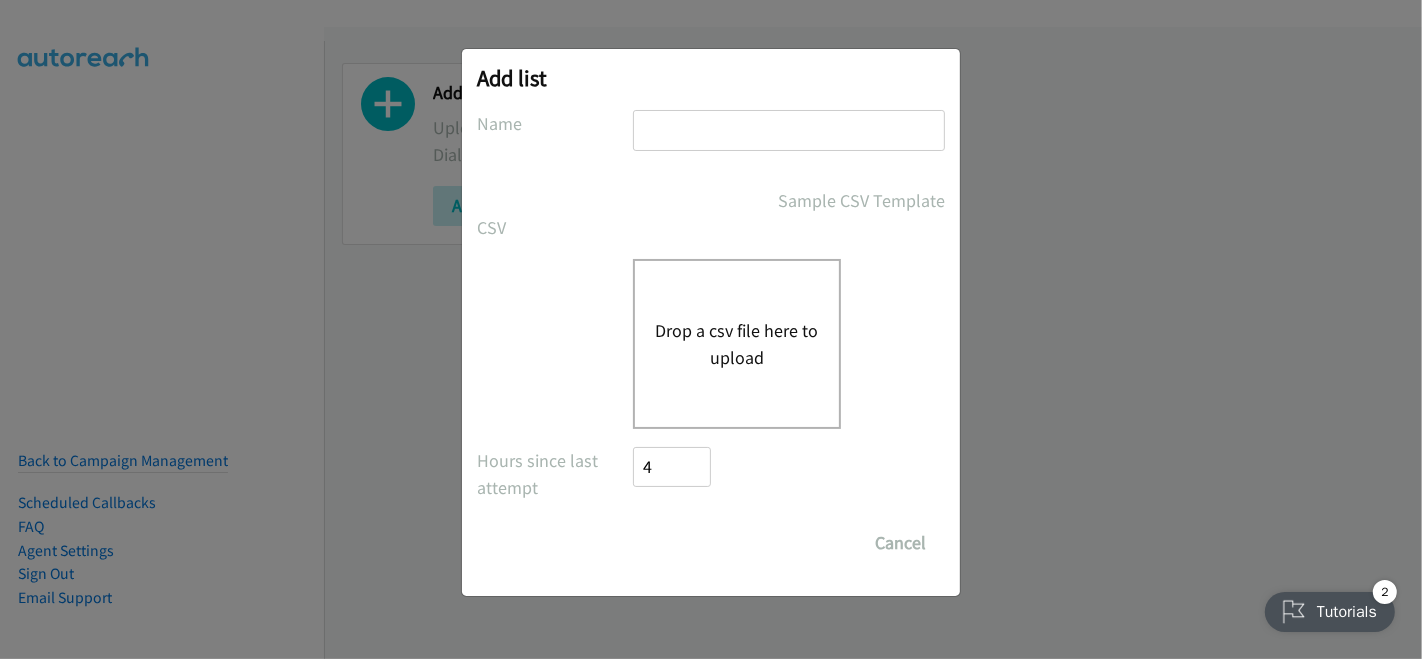 type on "MY LIST" 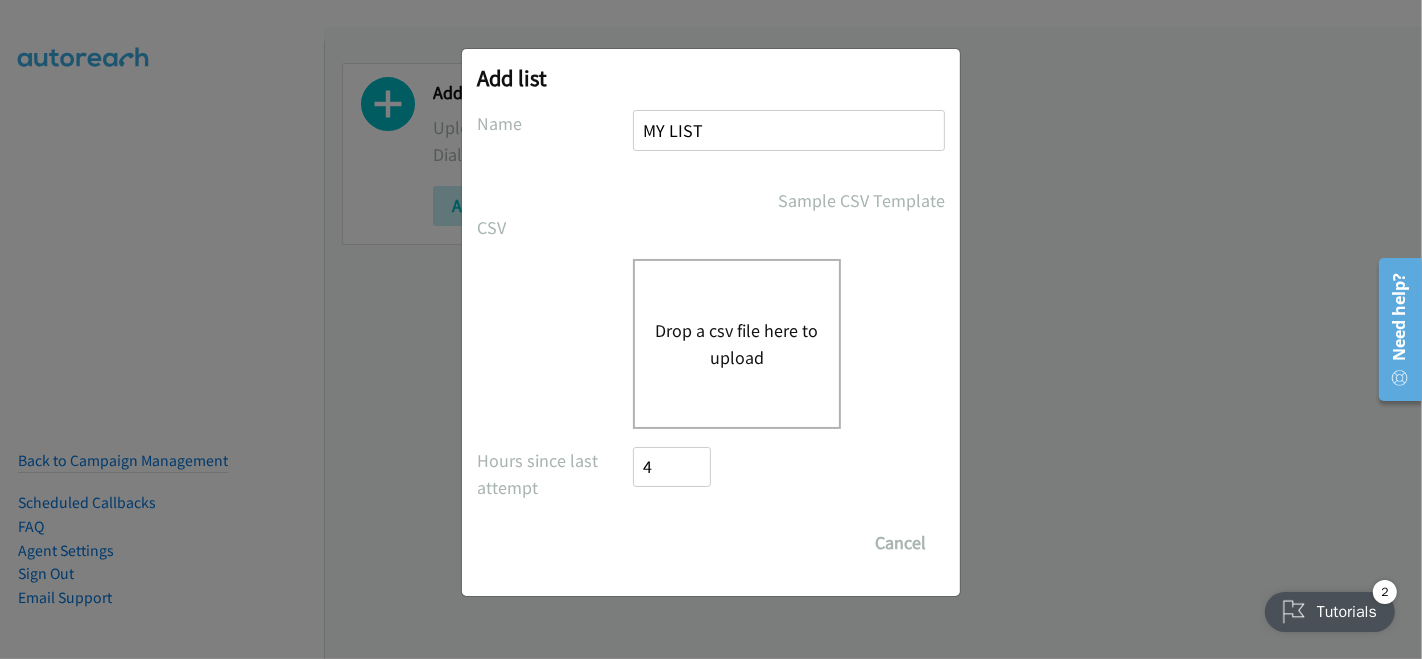 click on "Drop a csv file here to upload" at bounding box center (737, 344) 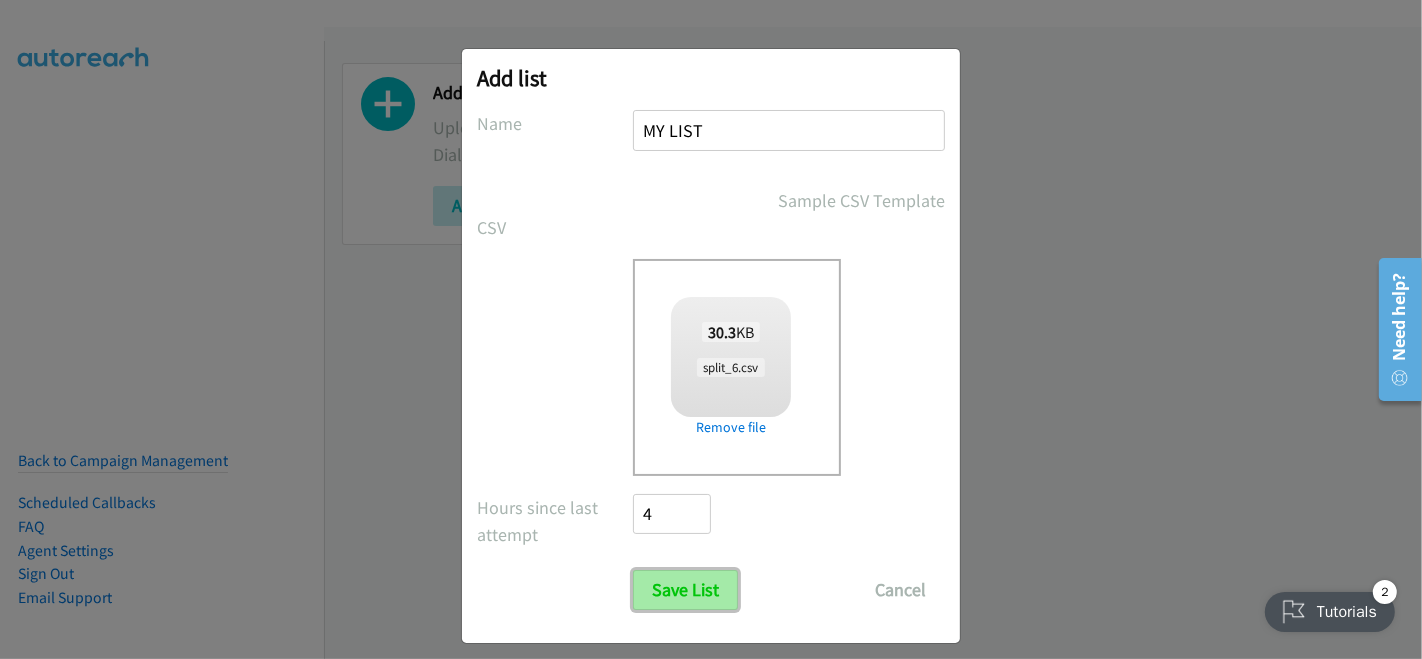click on "Save List" at bounding box center [685, 590] 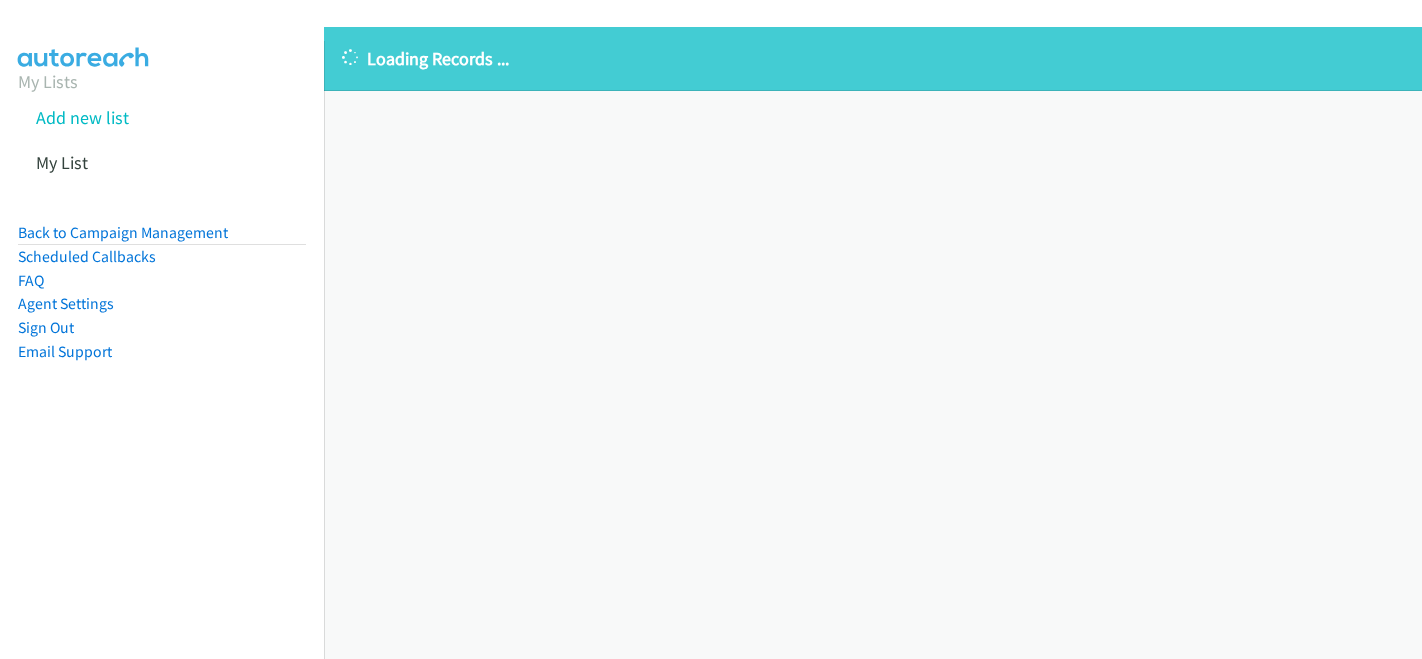scroll, scrollTop: 0, scrollLeft: 0, axis: both 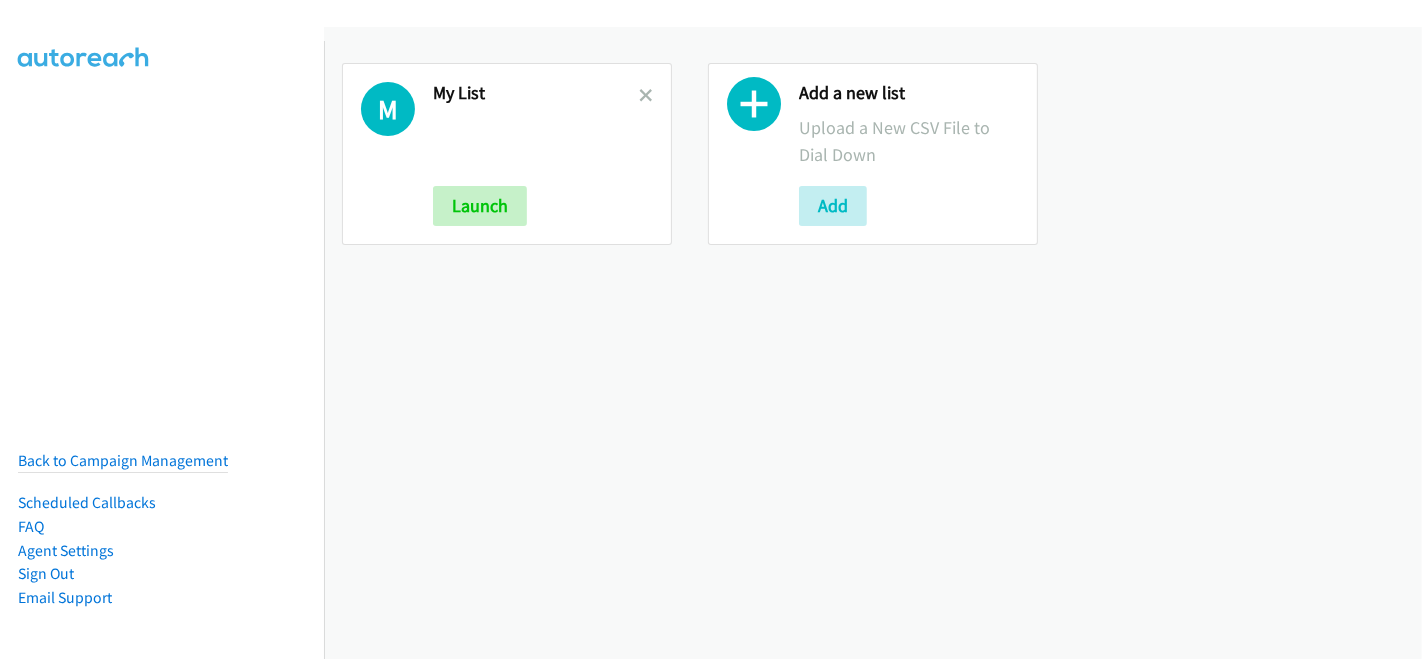 click at bounding box center (536, 141) 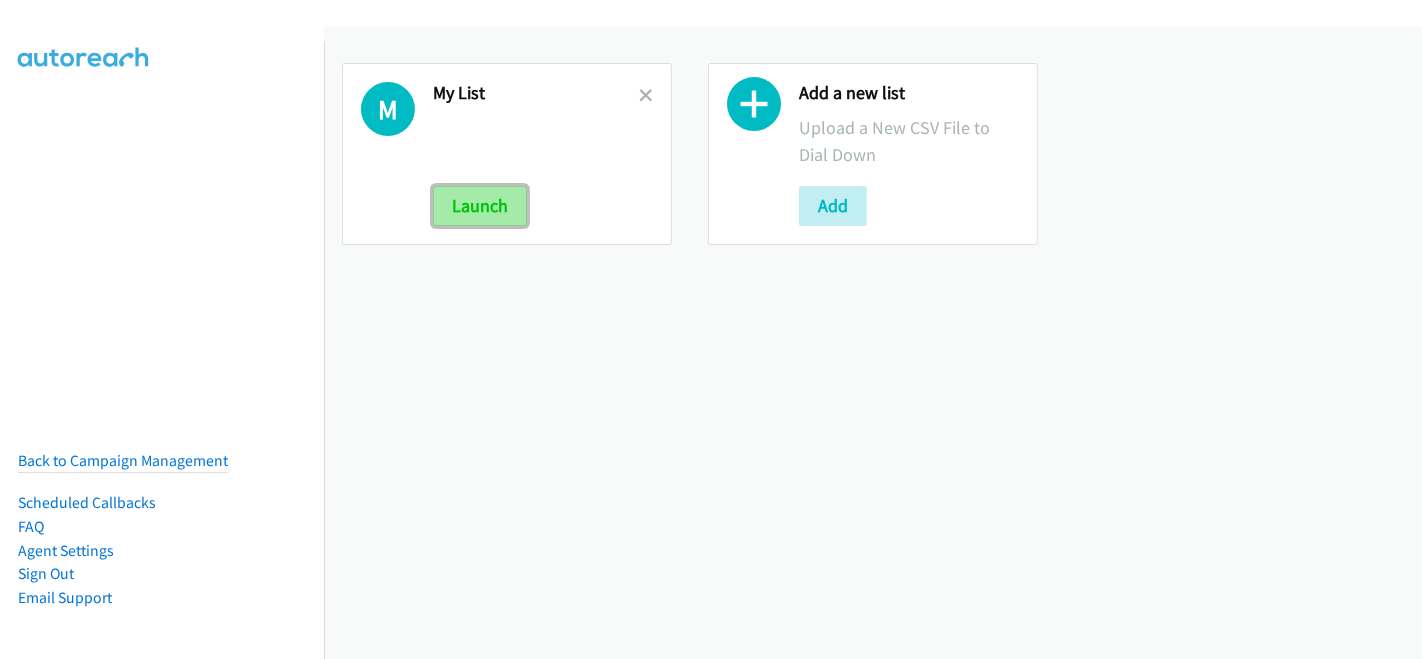 click on "Launch" at bounding box center [480, 206] 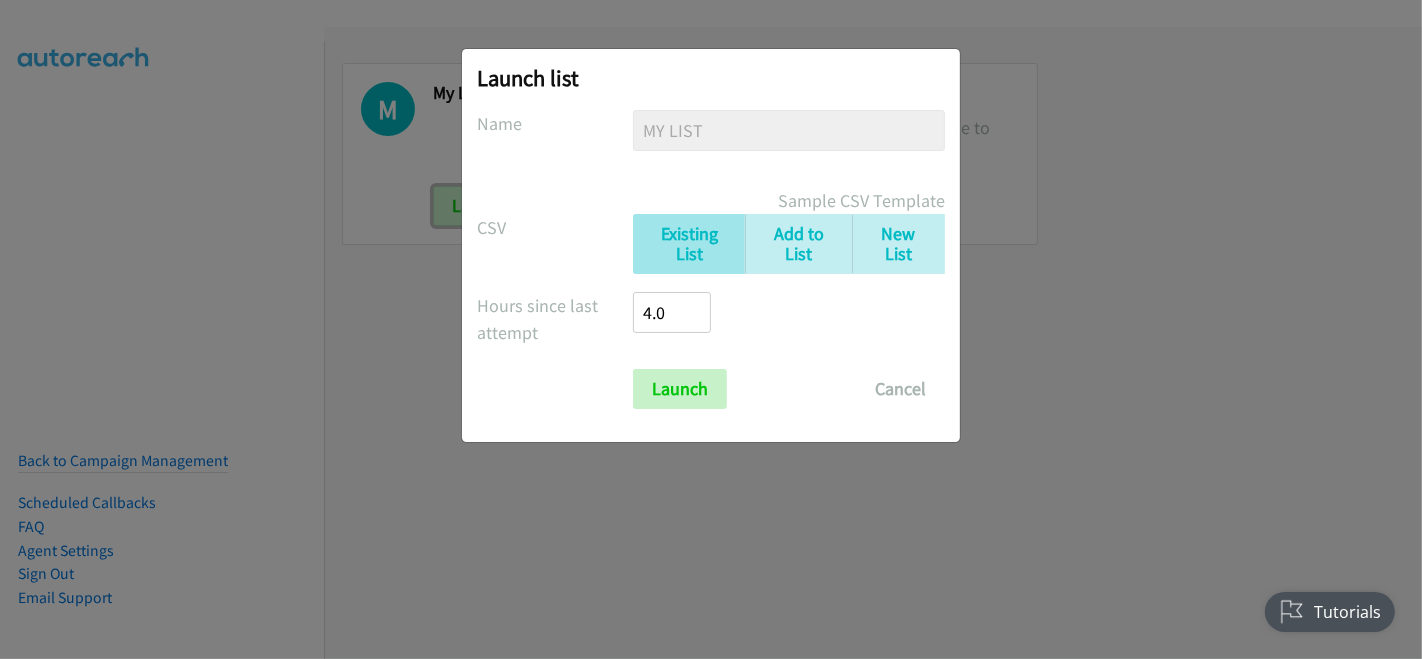 scroll, scrollTop: 0, scrollLeft: 0, axis: both 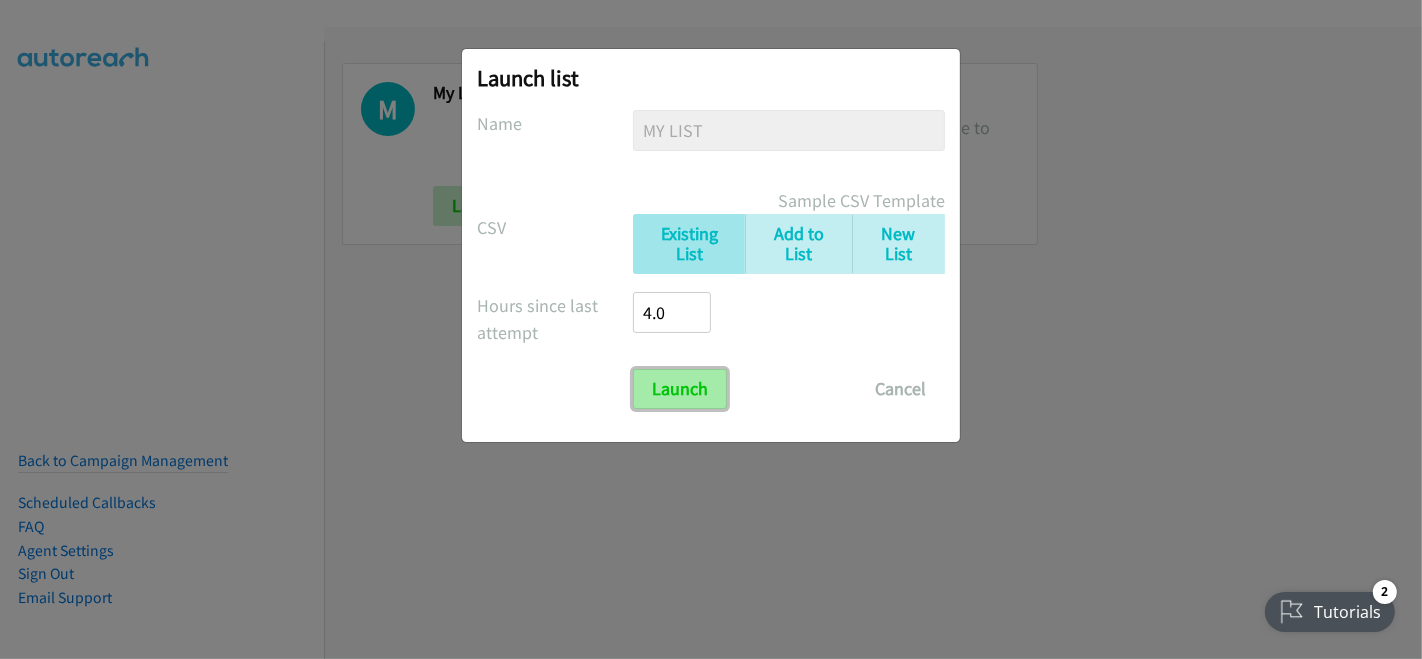click on "Launch" at bounding box center [680, 389] 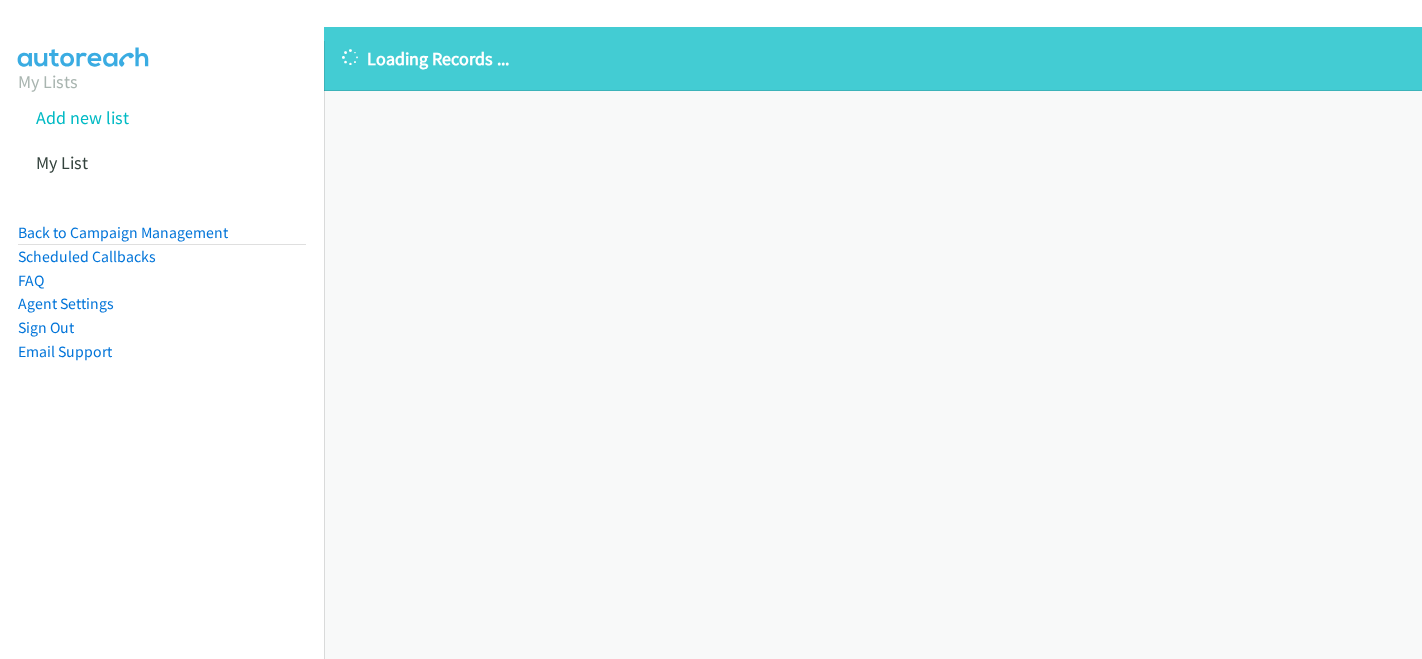 scroll, scrollTop: 0, scrollLeft: 0, axis: both 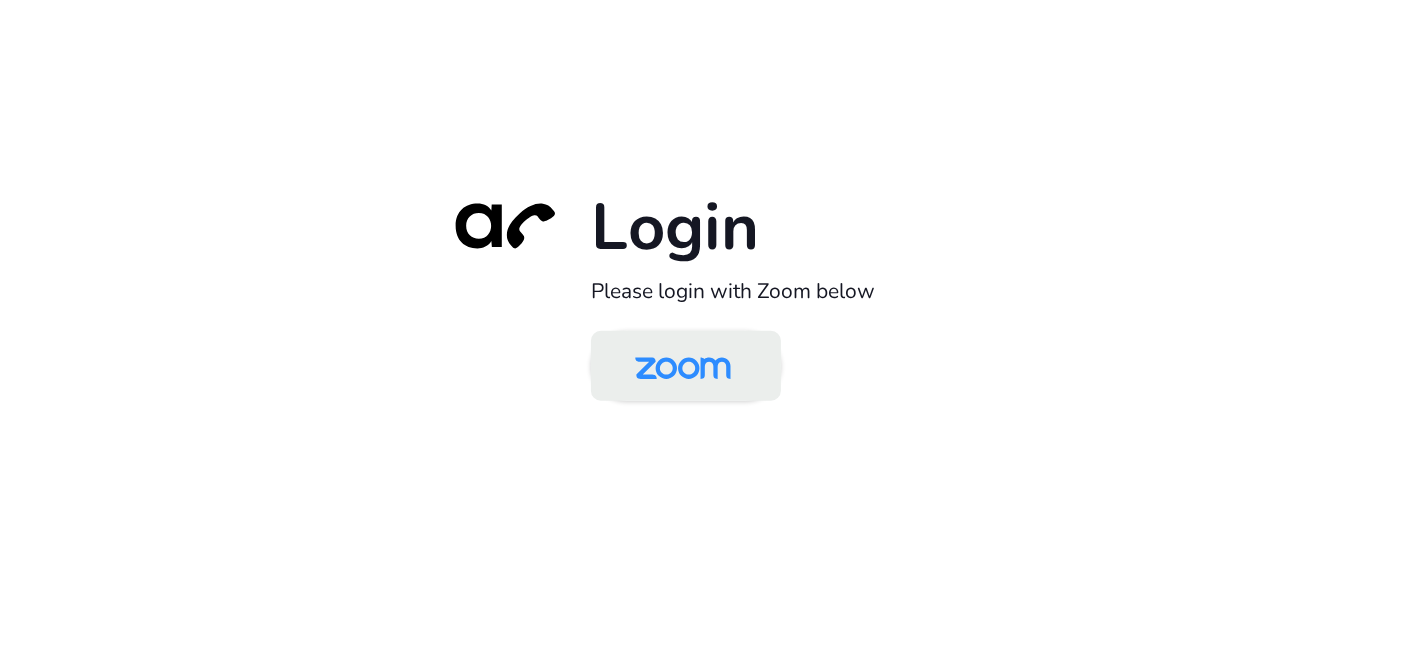 click at bounding box center [683, 367] 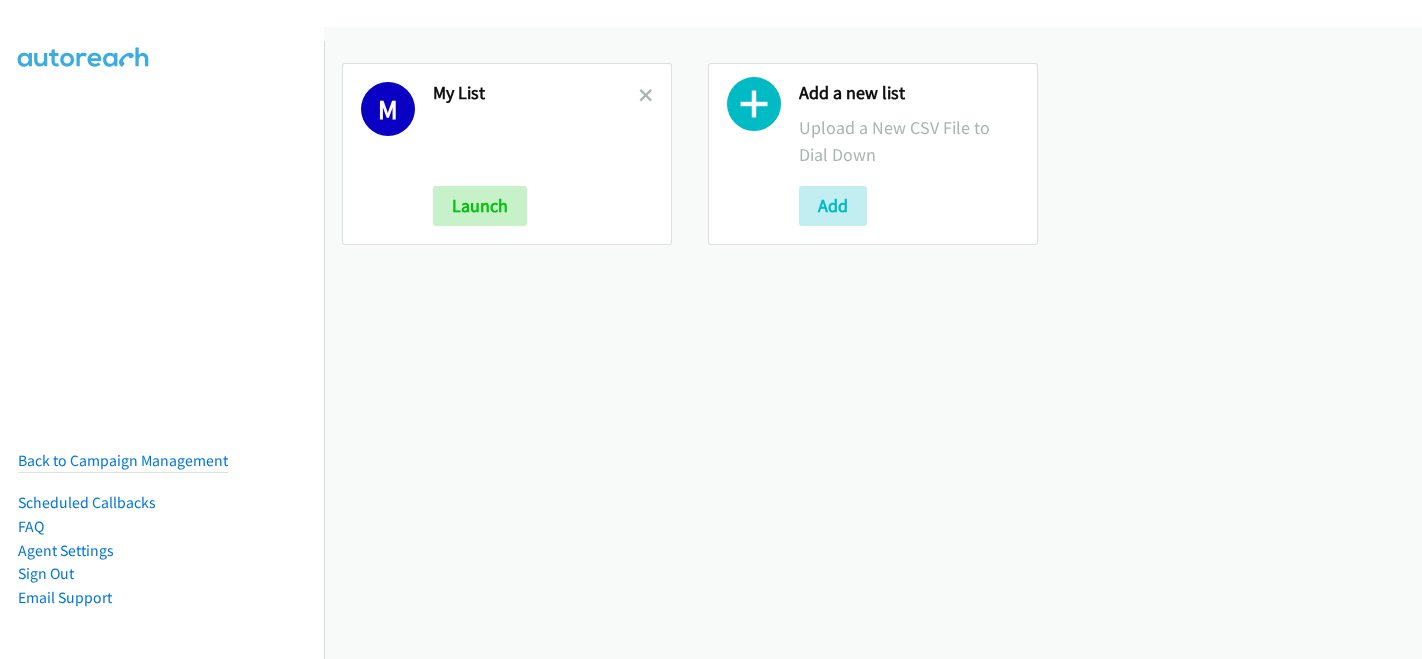 scroll, scrollTop: 0, scrollLeft: 0, axis: both 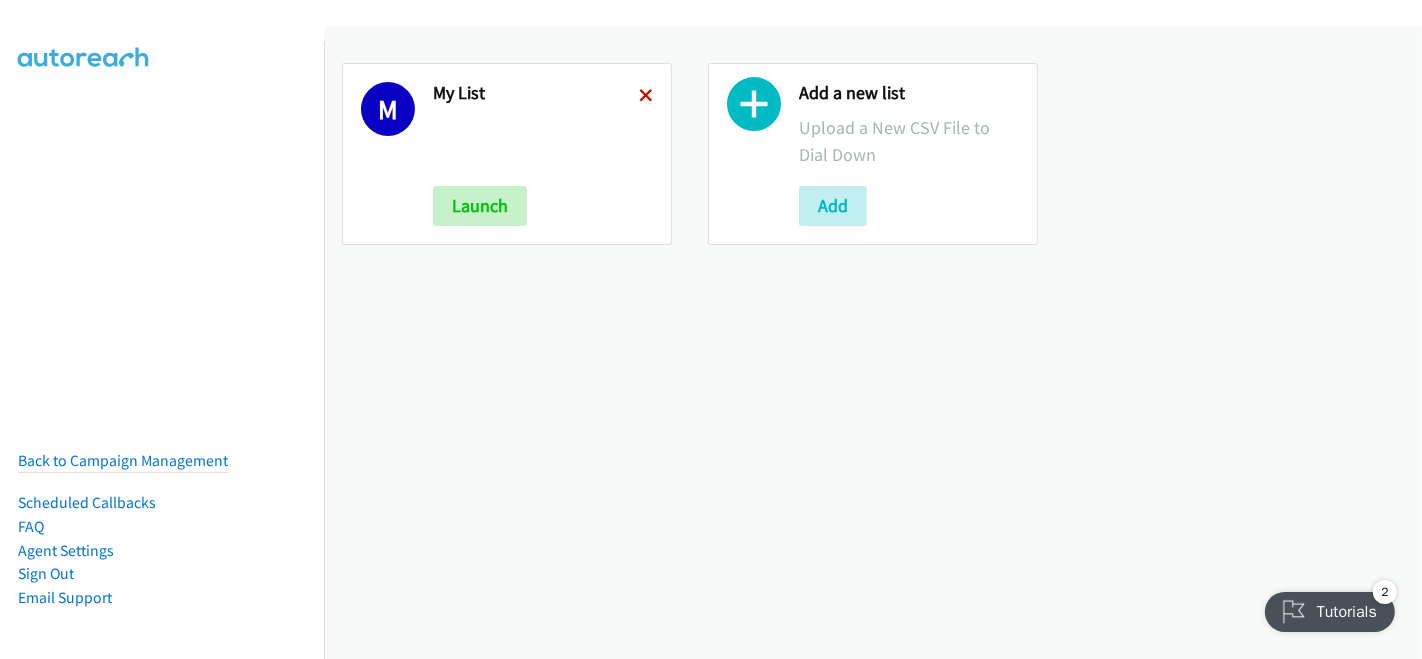 click at bounding box center (646, 97) 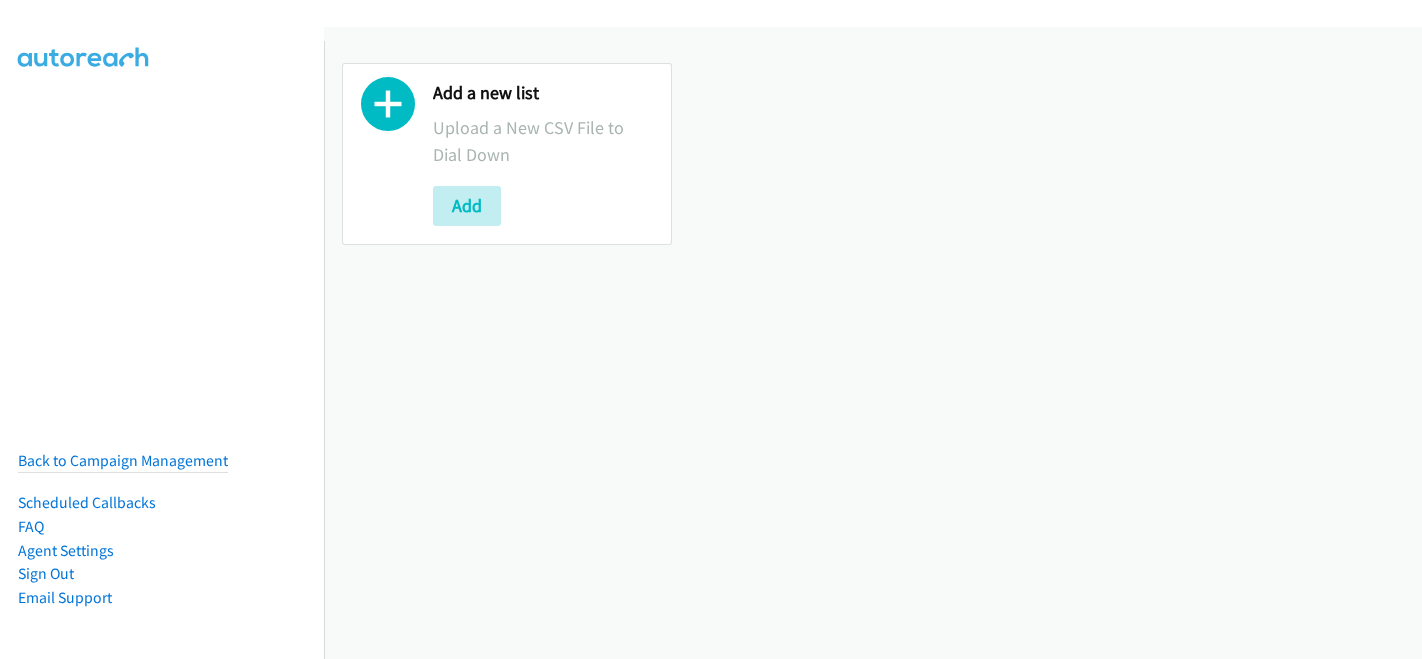 scroll, scrollTop: 0, scrollLeft: 0, axis: both 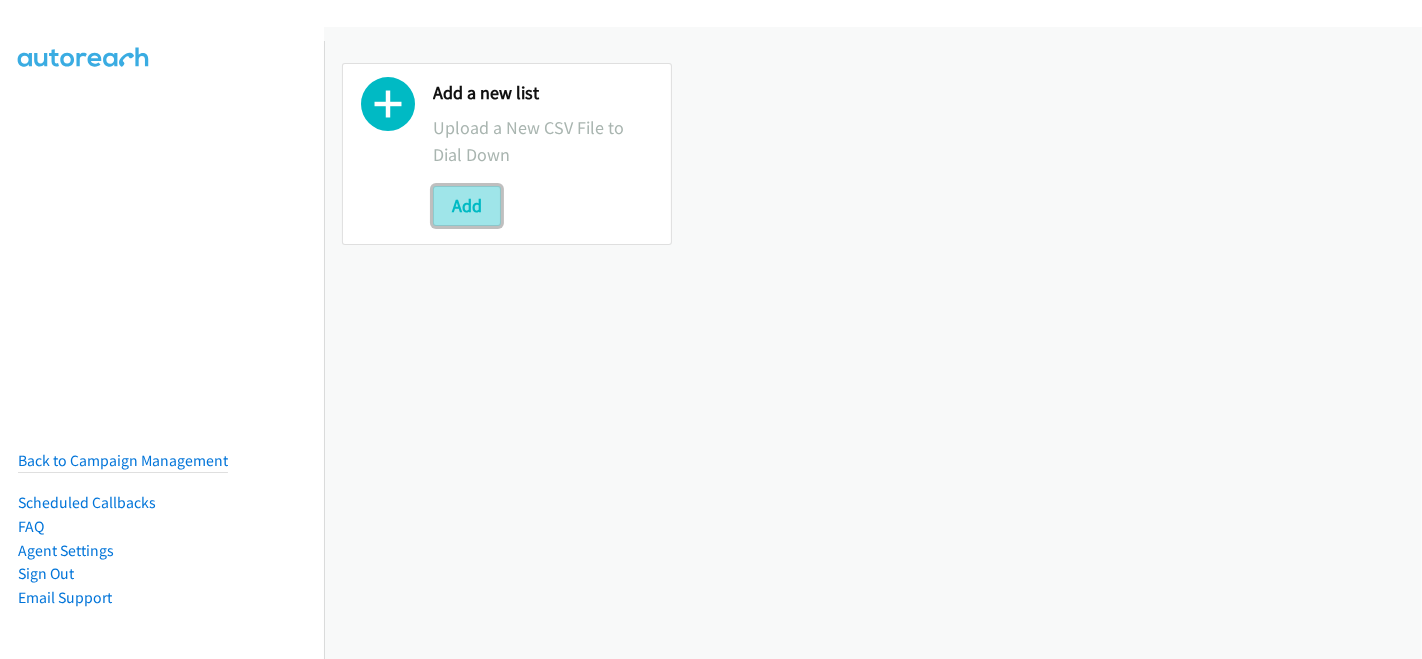 click on "Add" at bounding box center (467, 206) 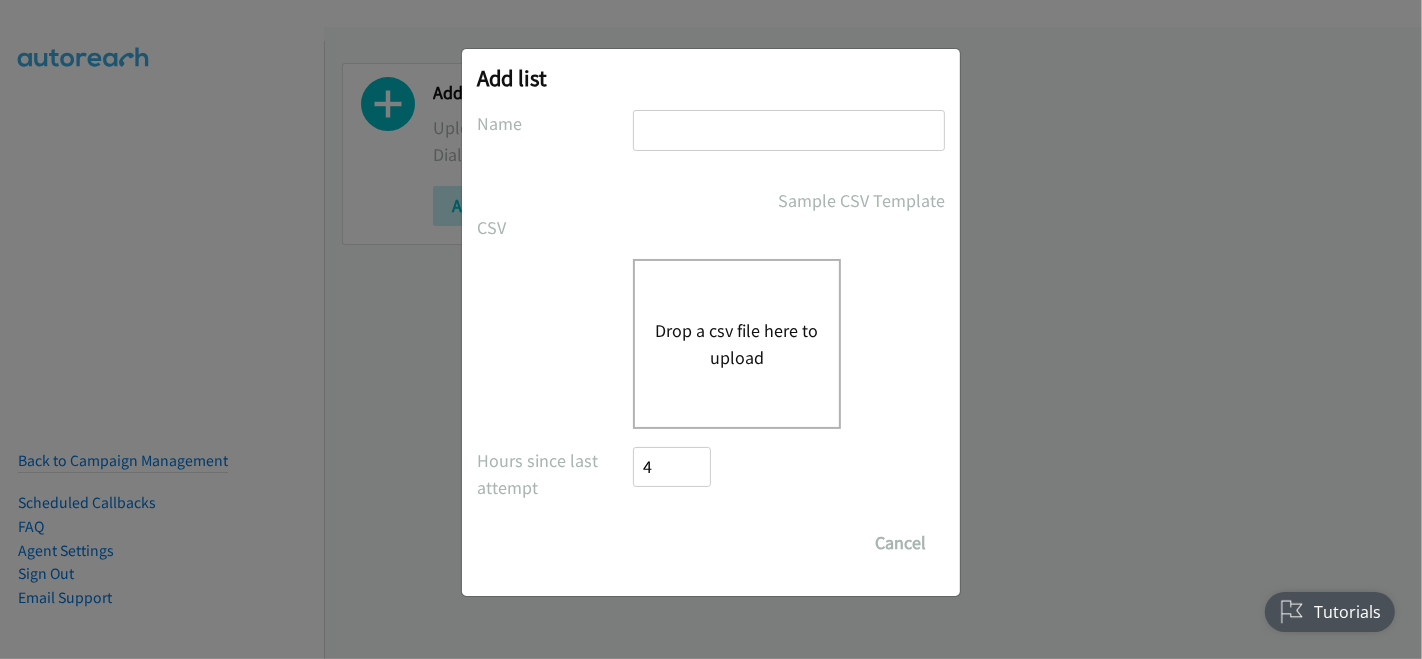 click at bounding box center [789, 130] 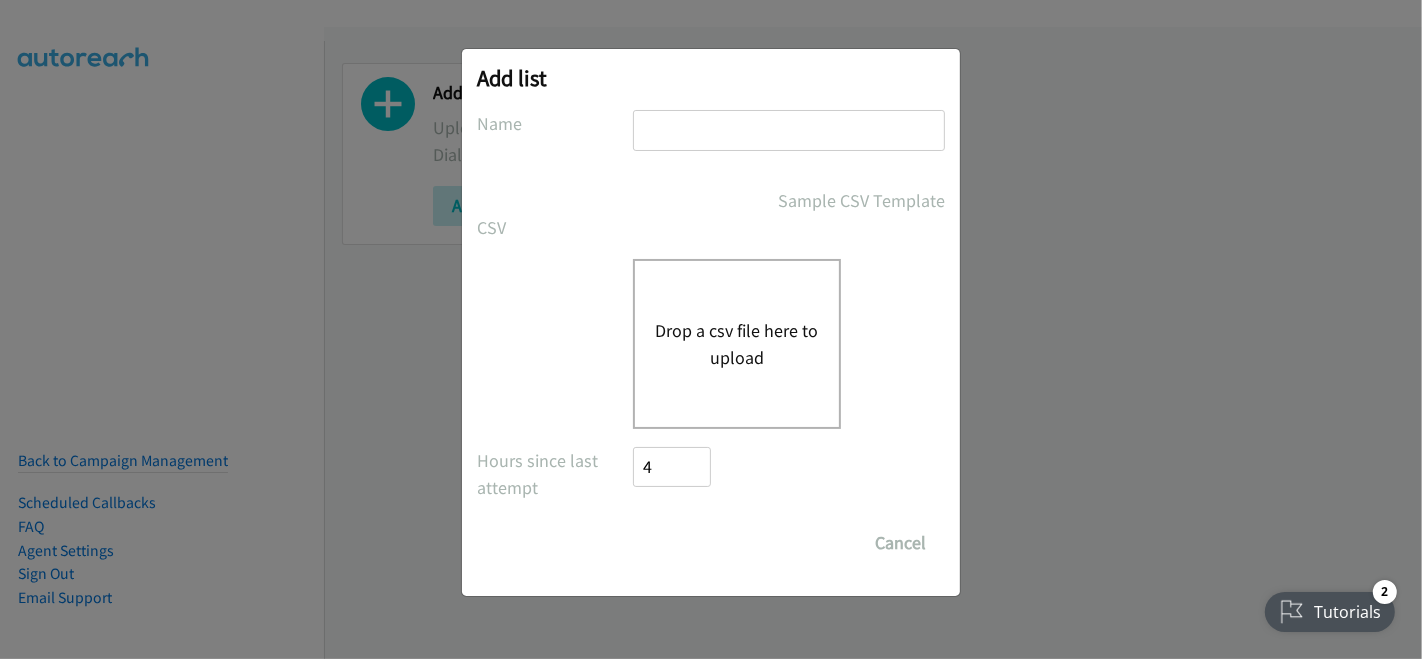 type on "my list" 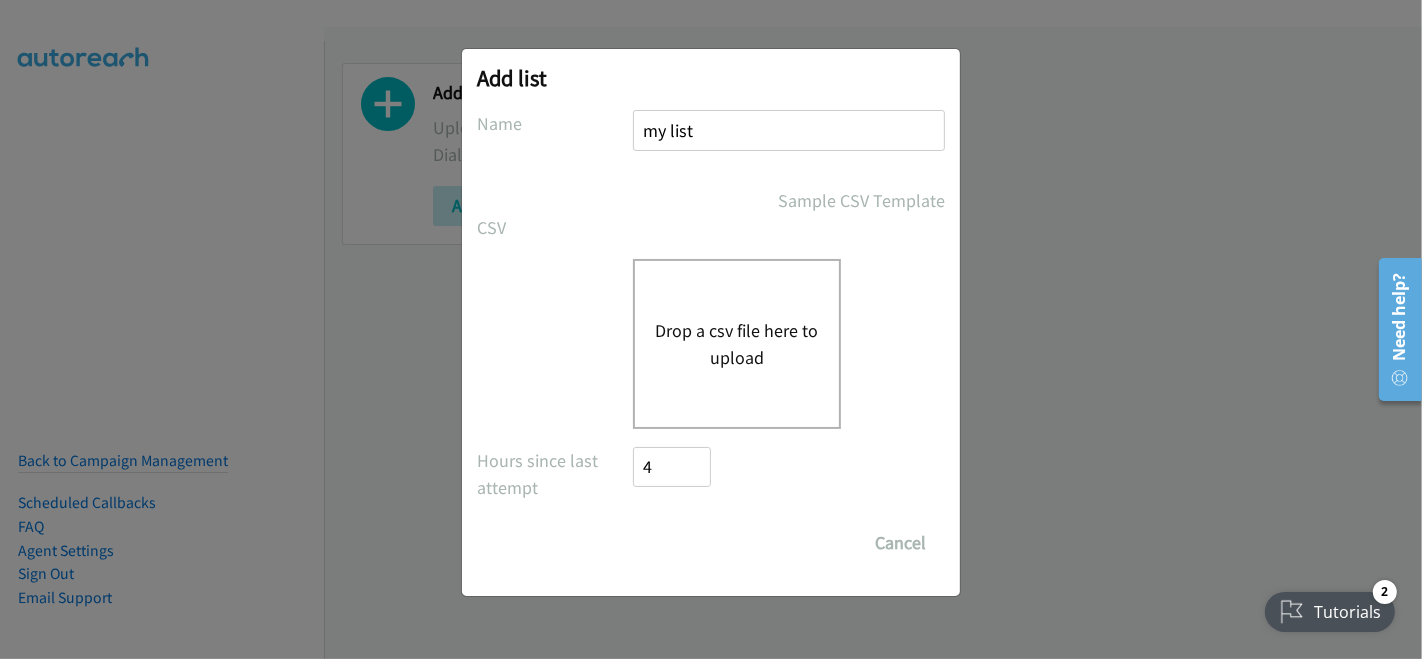 click on "Drop a csv file here to upload" at bounding box center [737, 344] 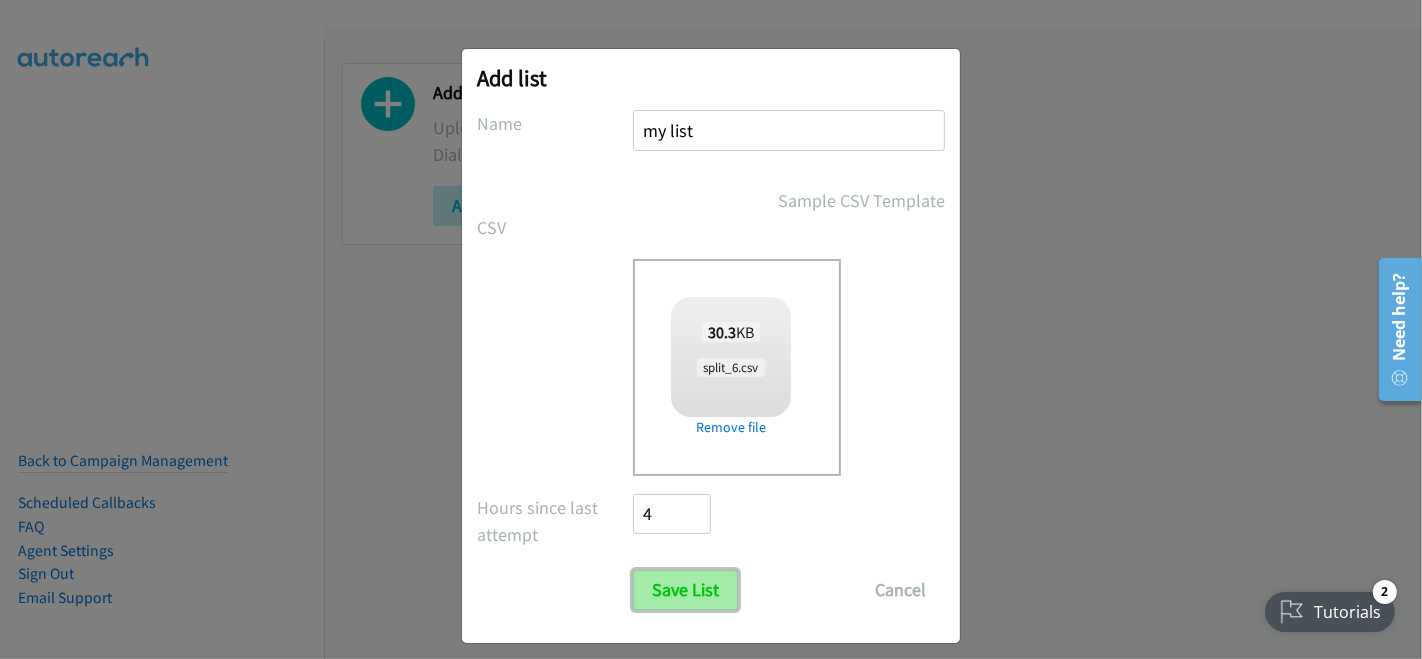 click on "Save List" at bounding box center [685, 590] 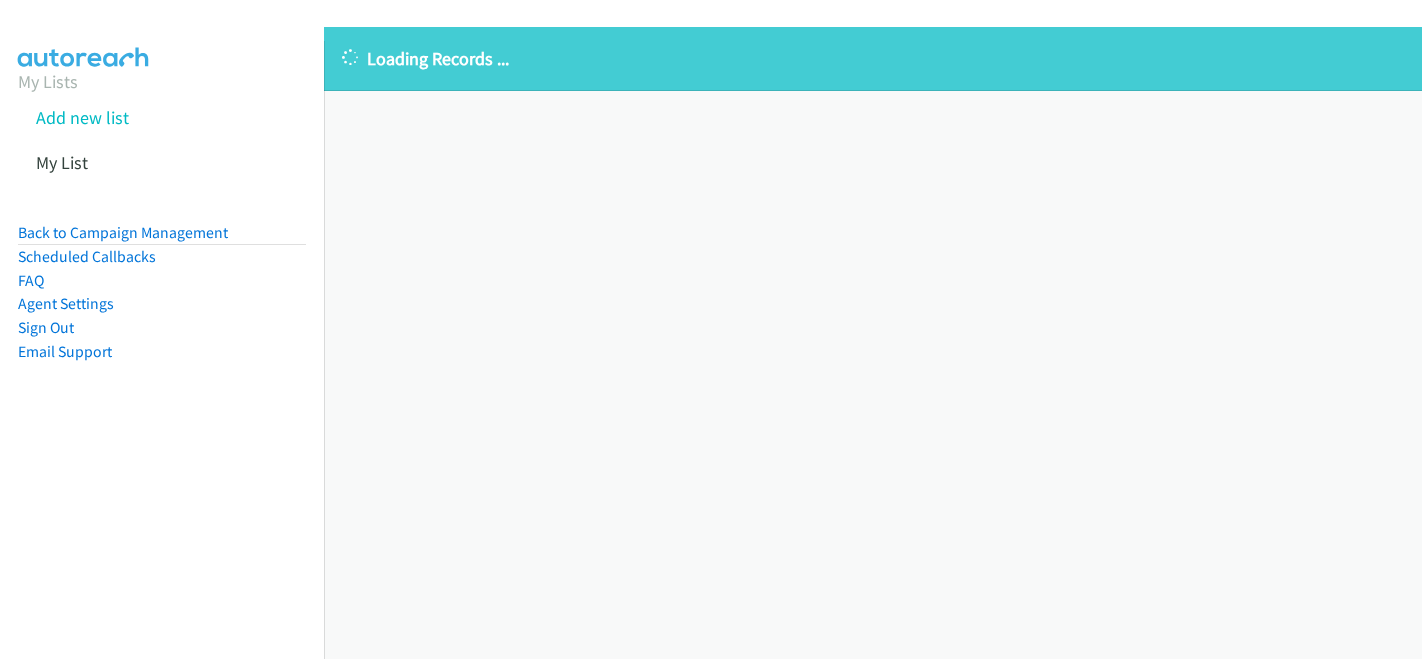 scroll, scrollTop: 0, scrollLeft: 0, axis: both 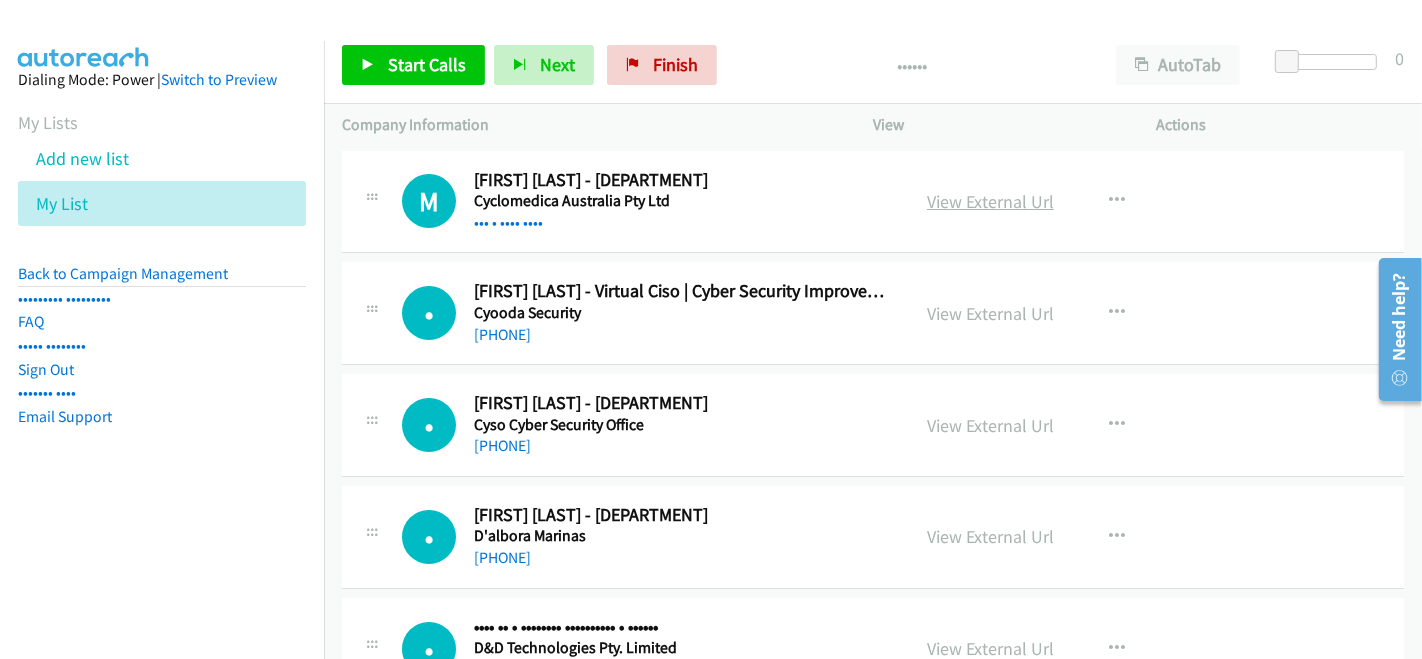 click on "View External Url" at bounding box center [990, 201] 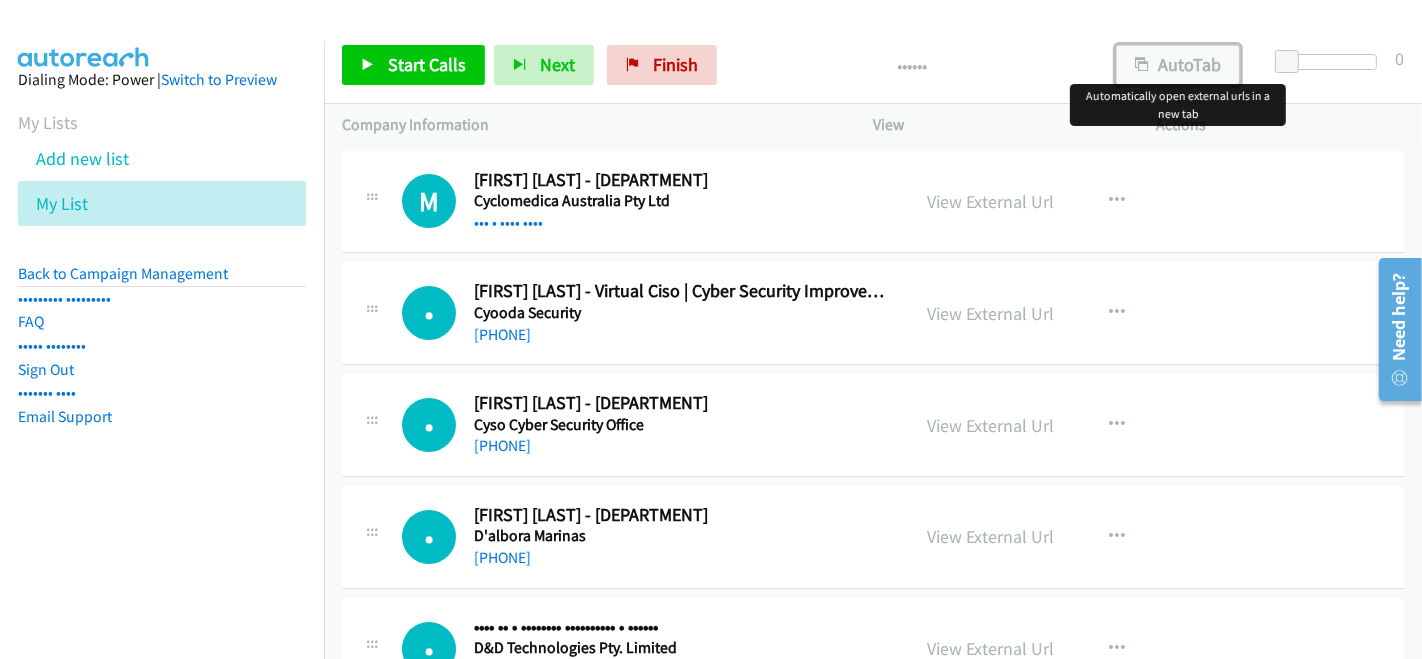 click on "AutoTab" at bounding box center [1178, 65] 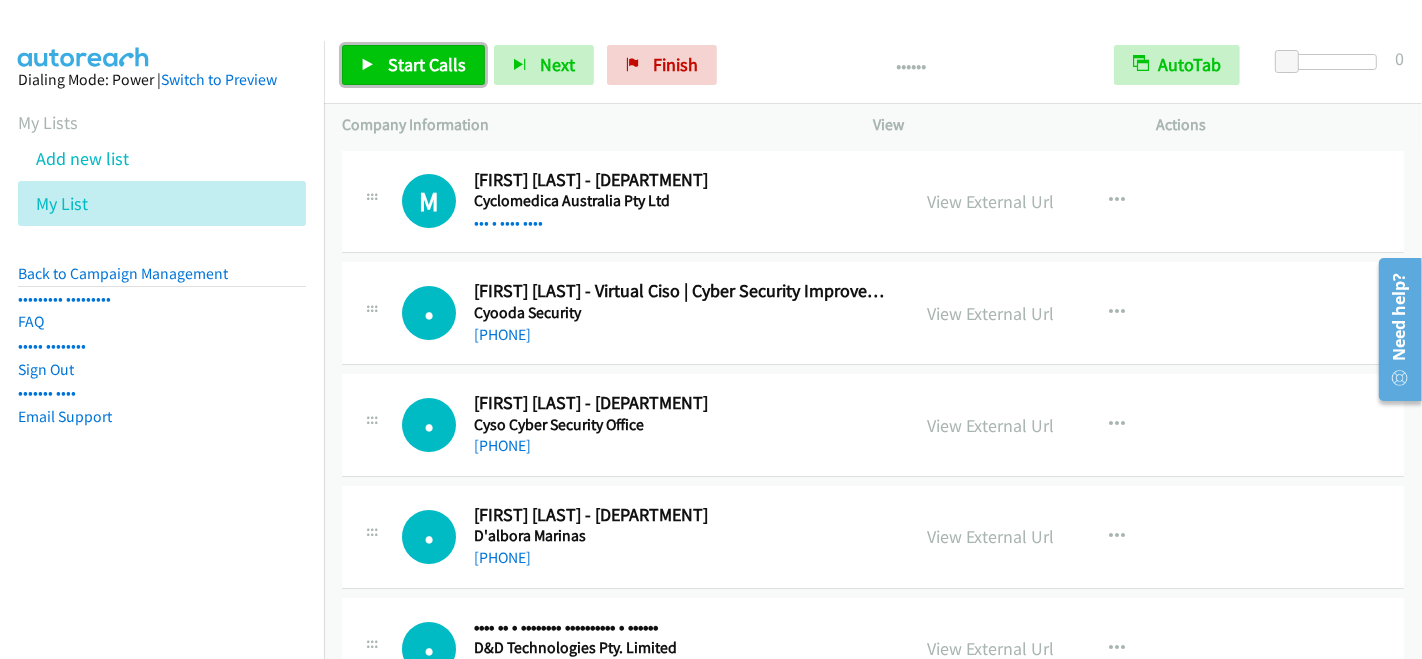 click on "Start Calls" at bounding box center (427, 64) 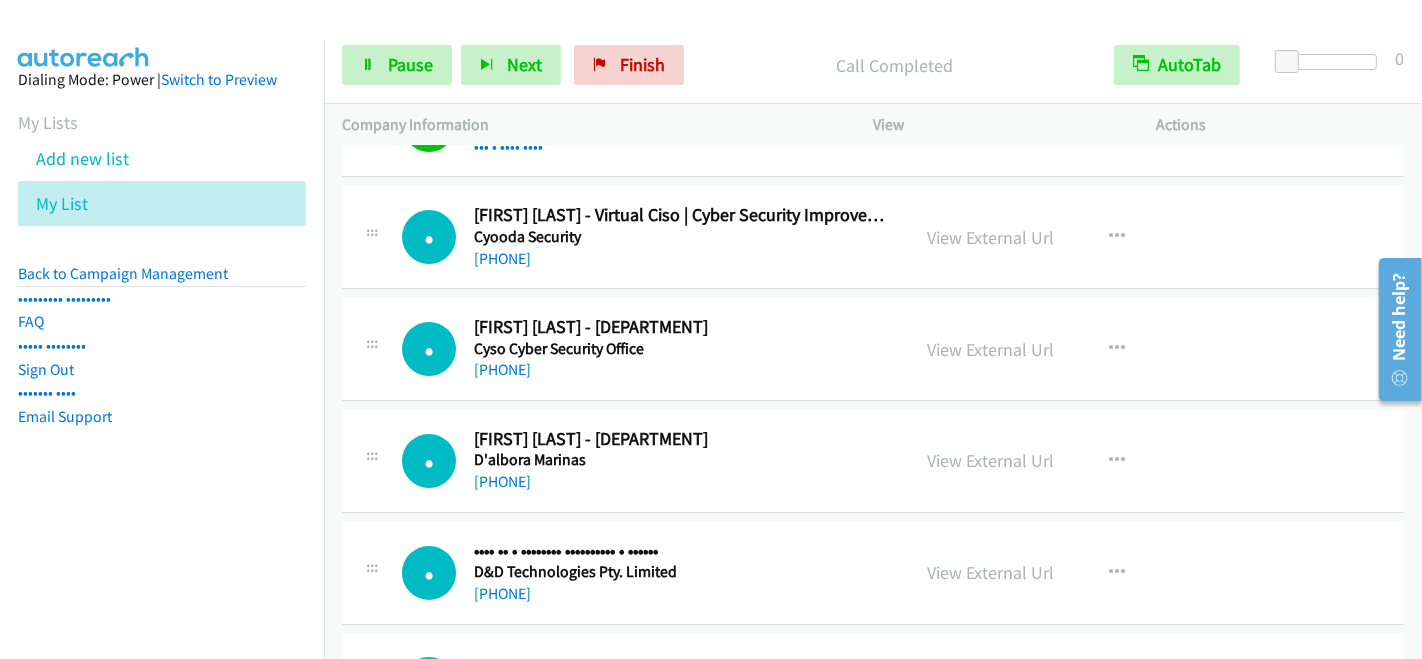 scroll, scrollTop: 111, scrollLeft: 0, axis: vertical 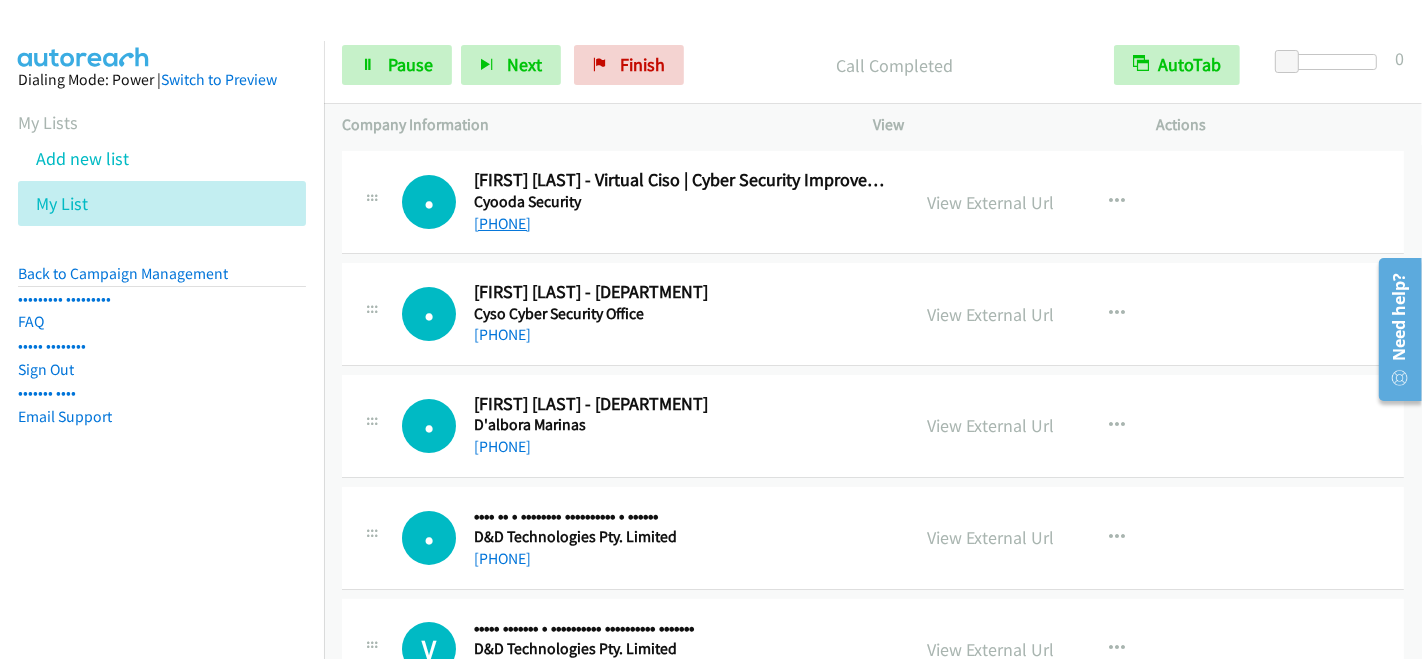 click on "[PHONE]" at bounding box center [502, 223] 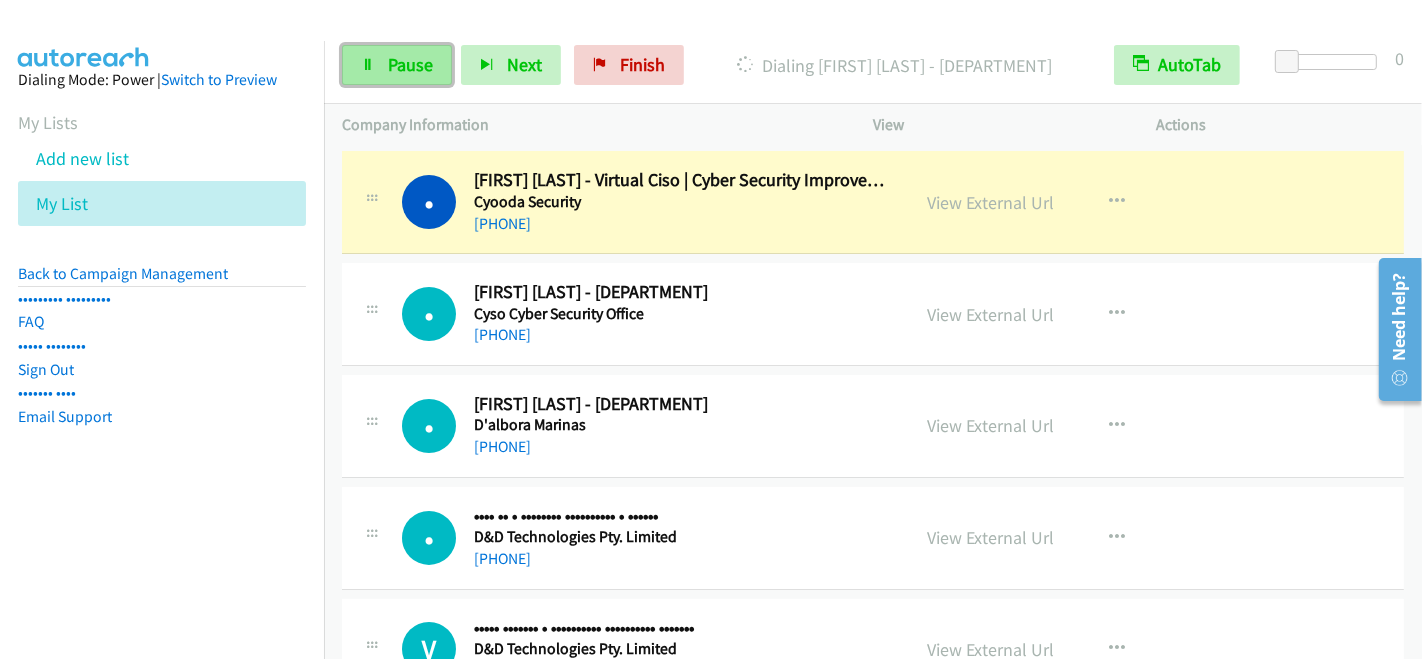 click on "Pause" at bounding box center [397, 65] 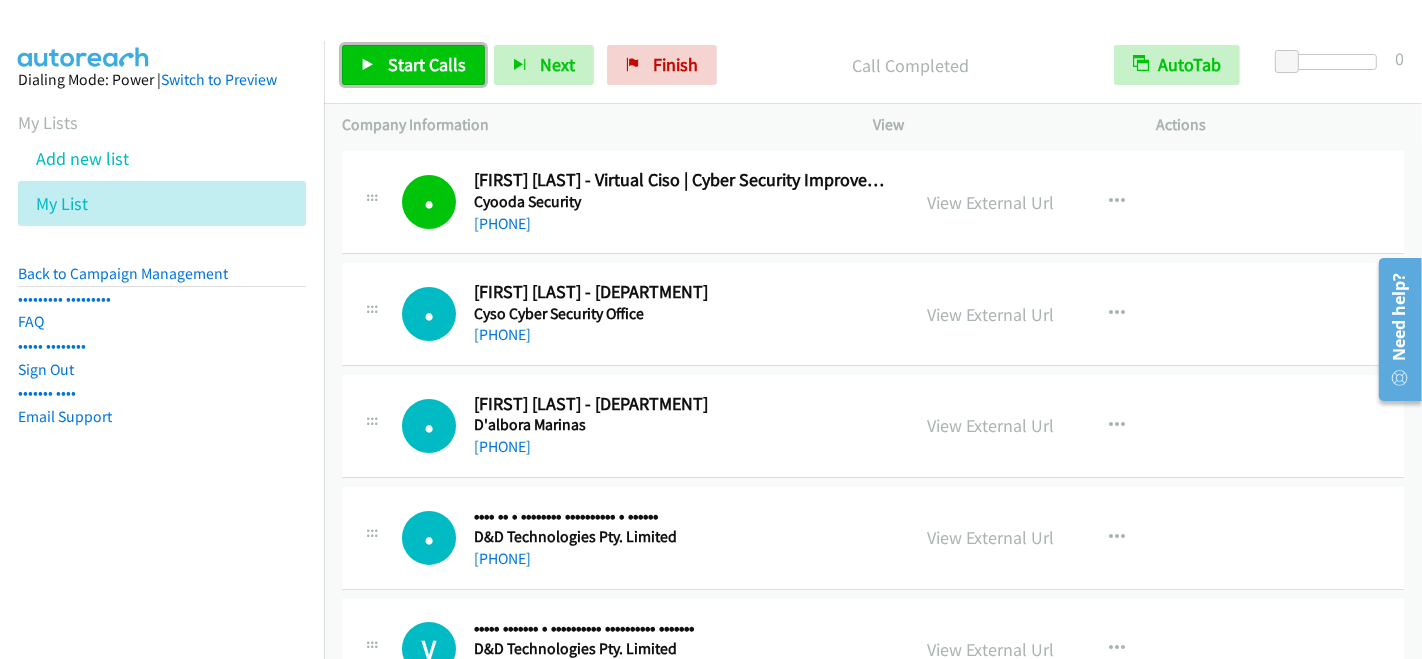 click on "Start Calls" at bounding box center [427, 64] 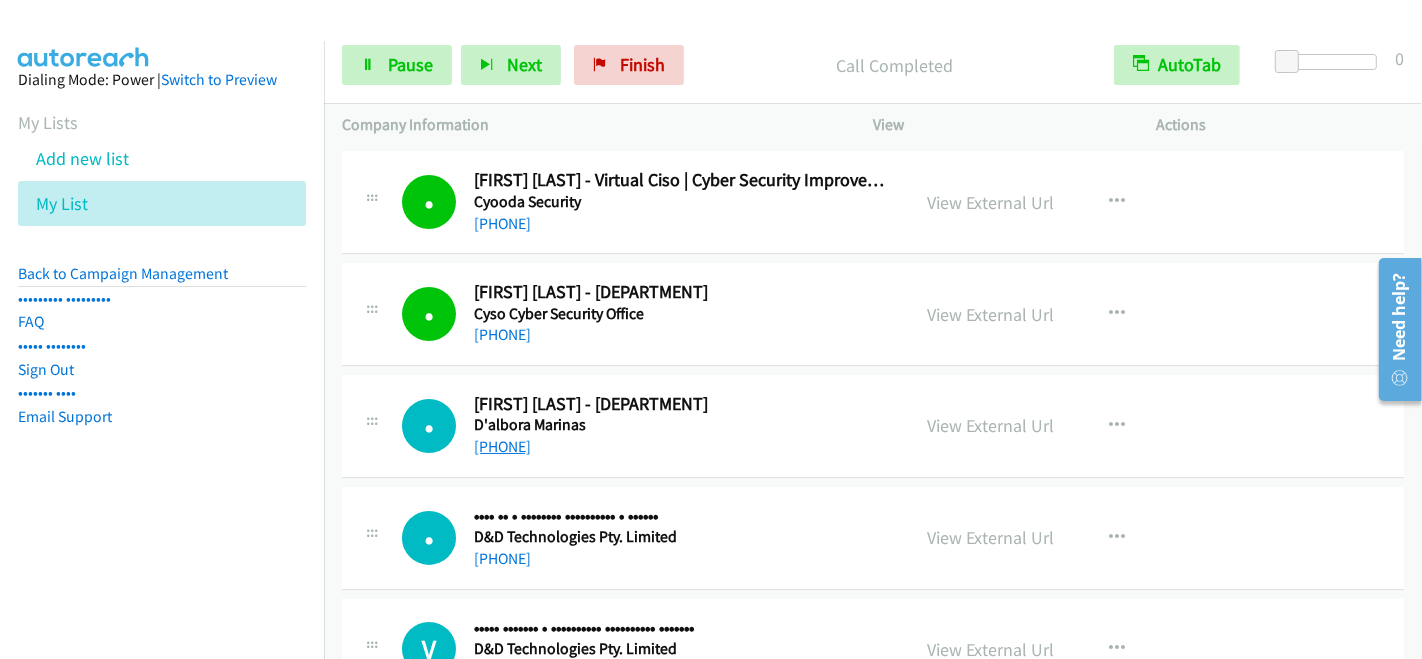click on "[PHONE]" at bounding box center (502, 446) 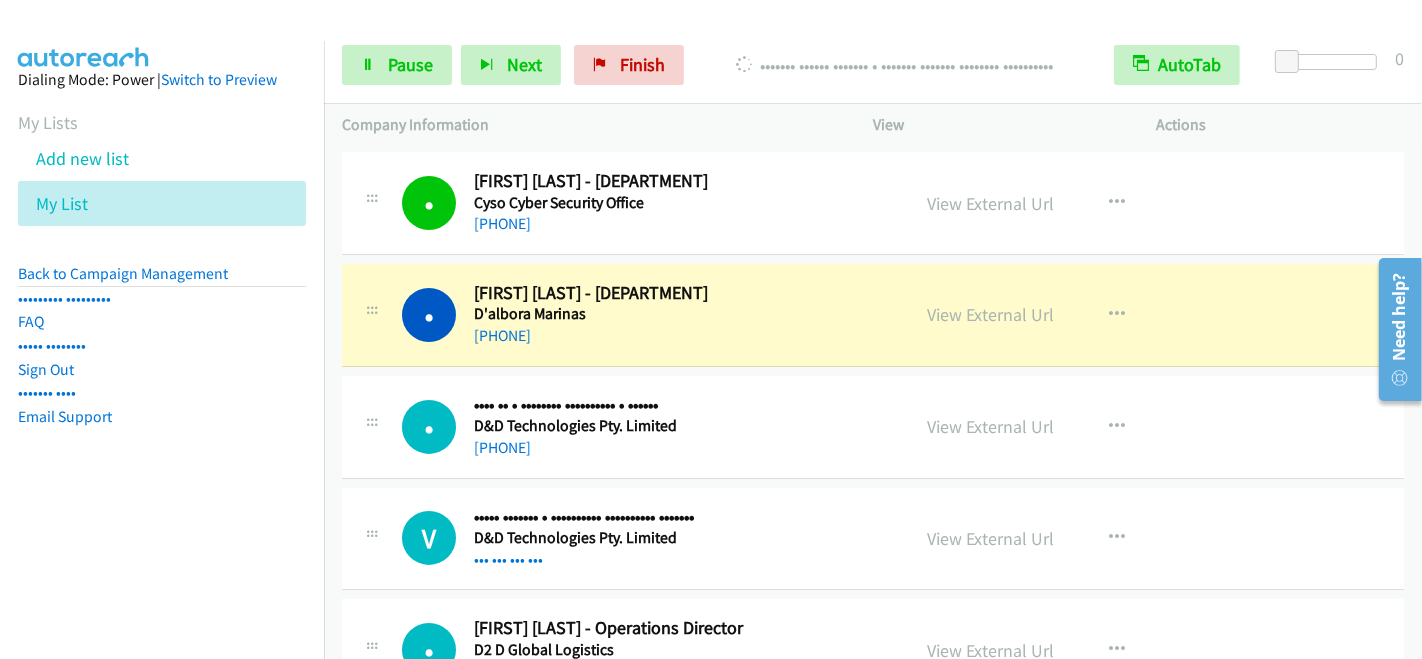 scroll, scrollTop: 333, scrollLeft: 0, axis: vertical 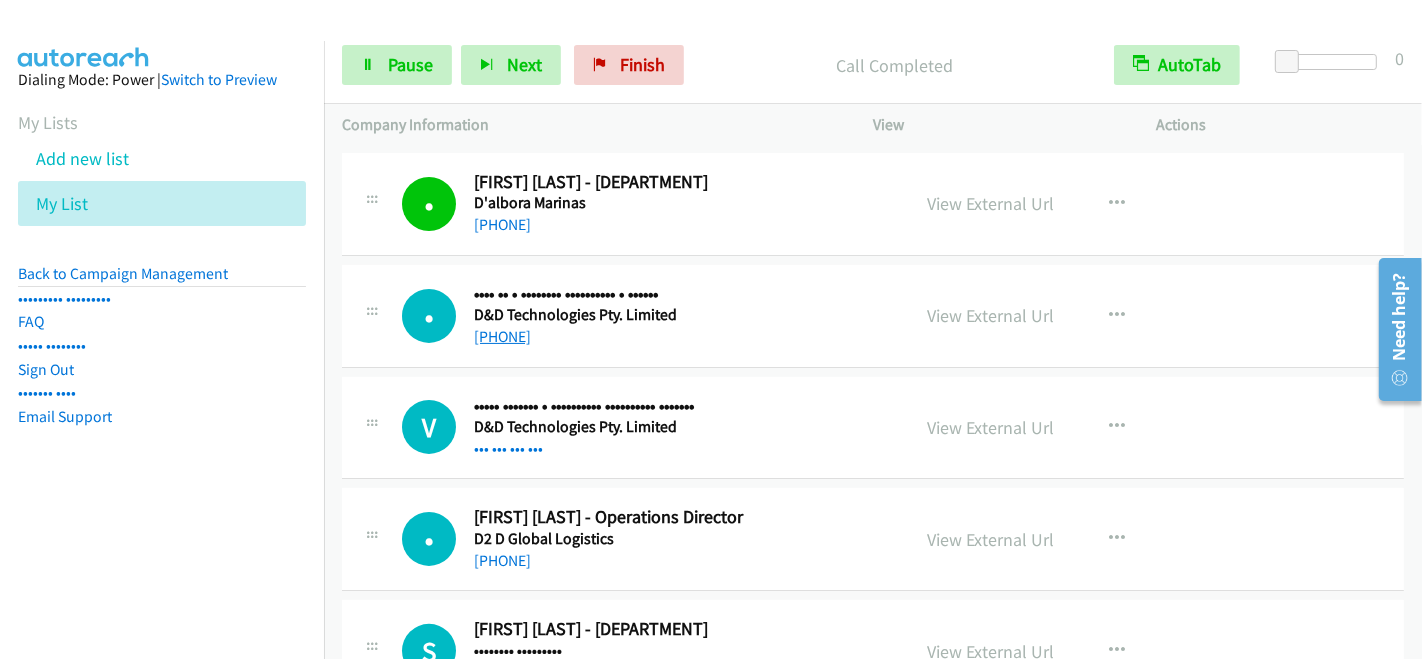 click on "[PHONE]" at bounding box center [502, 336] 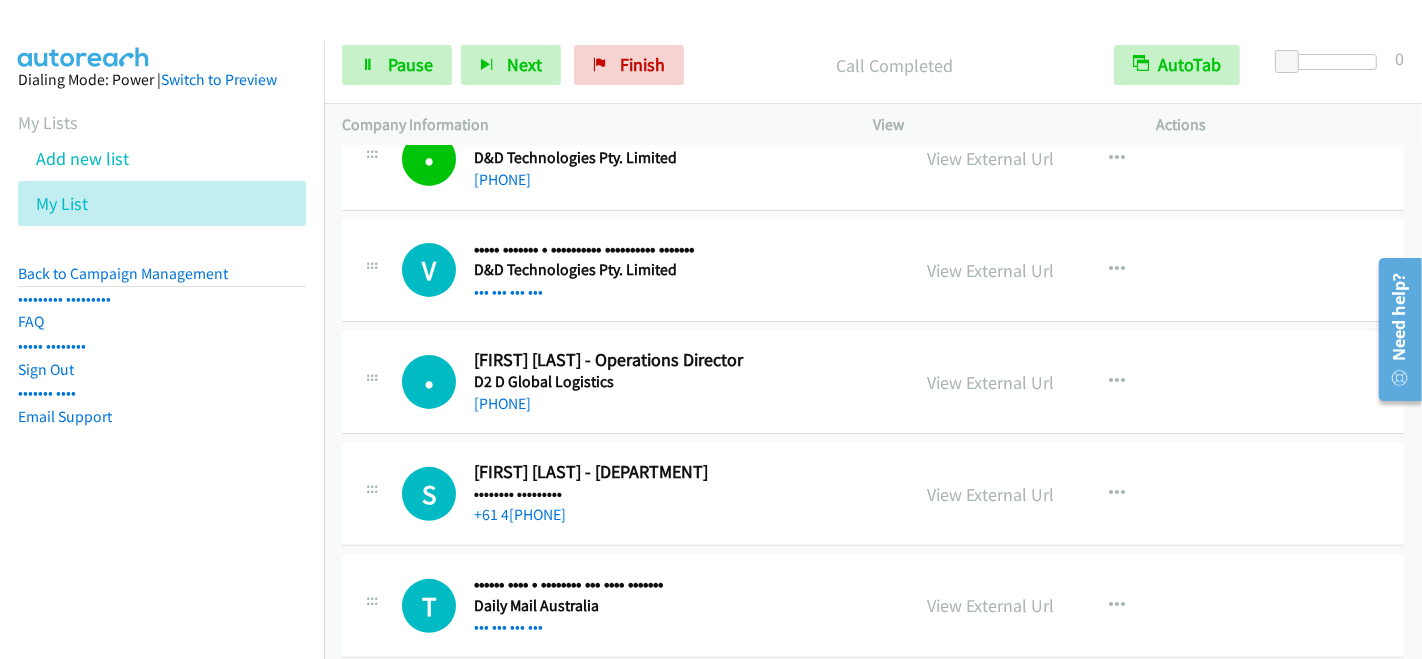 scroll, scrollTop: 555, scrollLeft: 0, axis: vertical 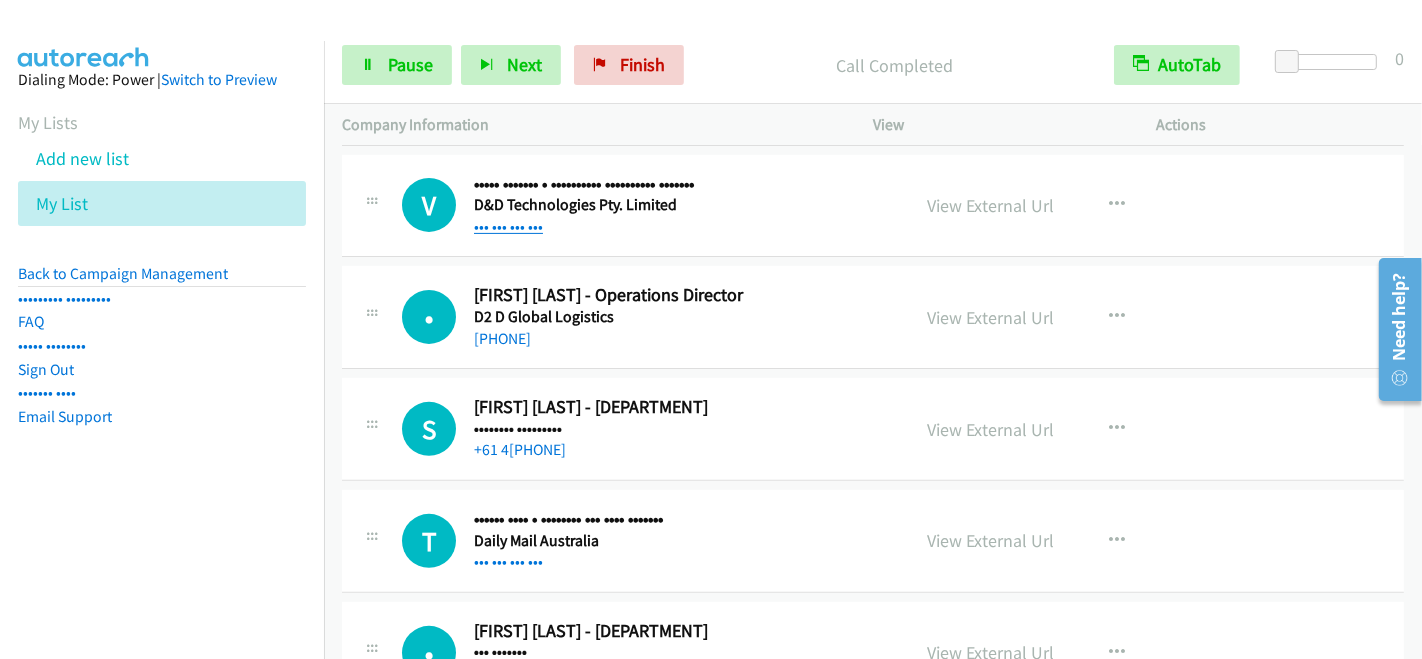 click on "••• ••• ••• •••" at bounding box center (508, 226) 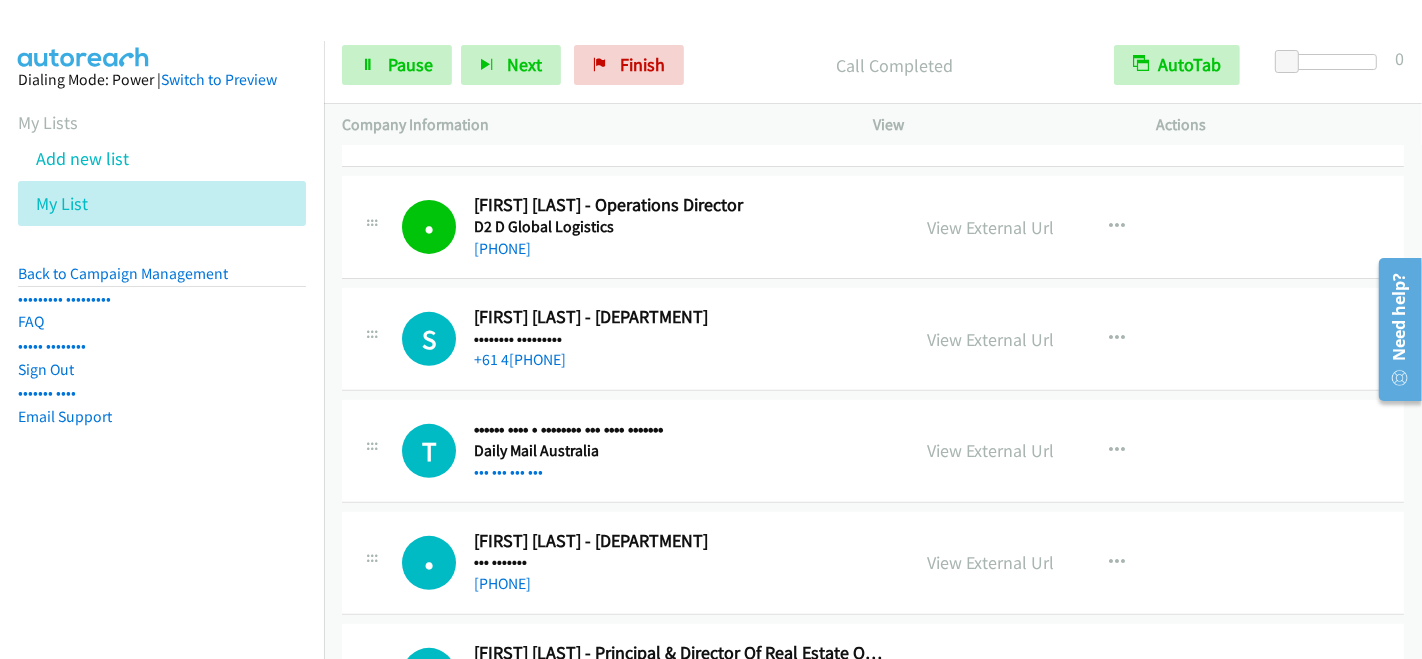 scroll, scrollTop: 666, scrollLeft: 0, axis: vertical 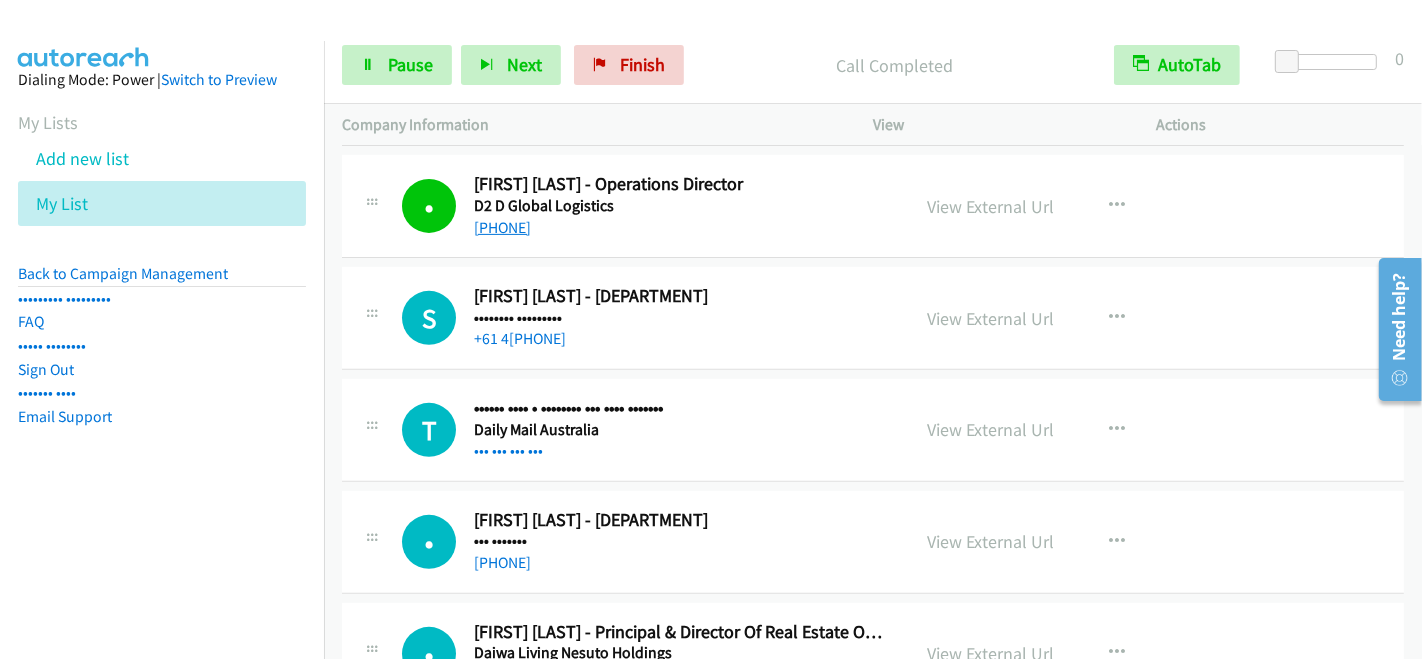 click on "[PHONE]" at bounding box center (502, 227) 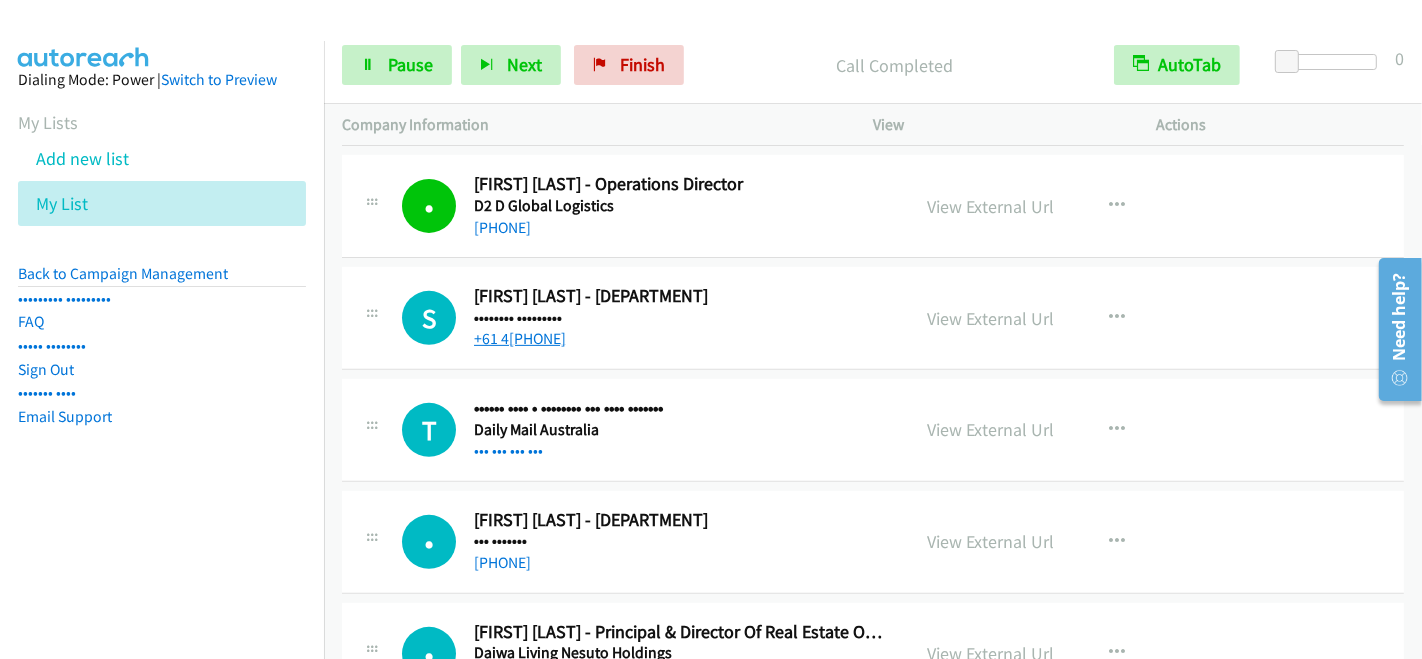 click on "+61 4[PHONE]" at bounding box center [520, 338] 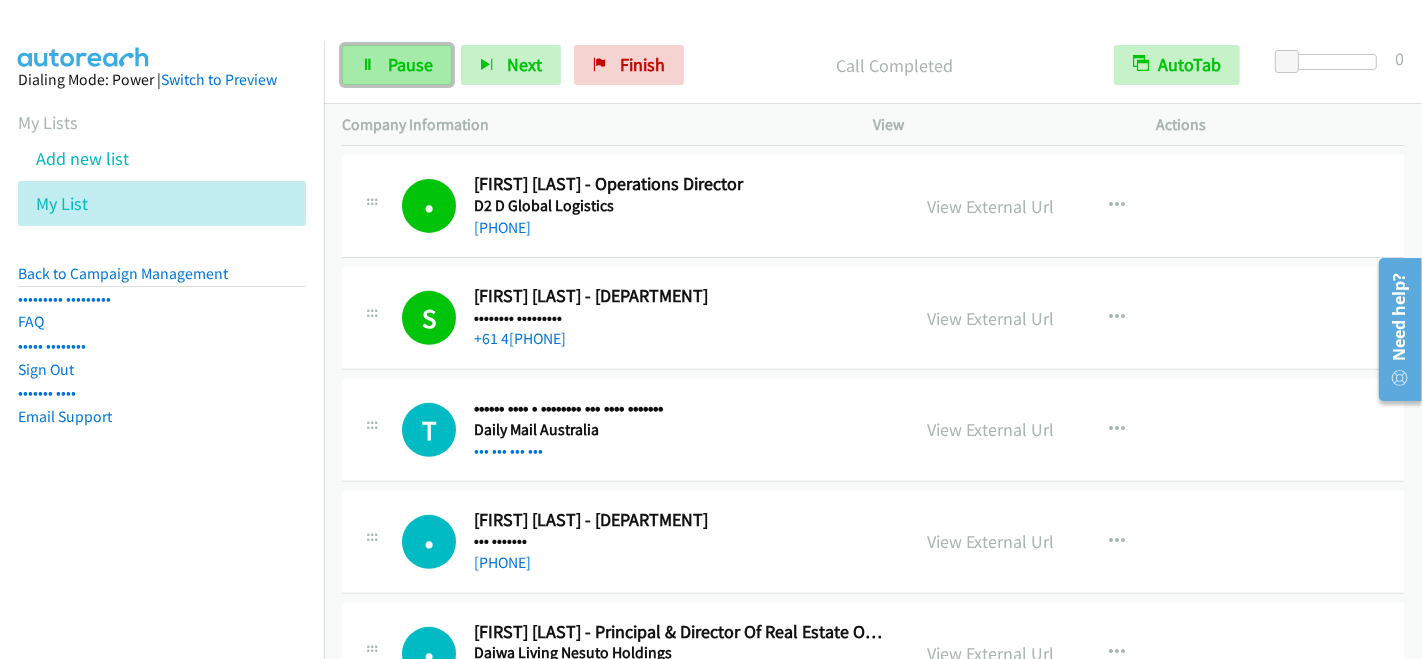click on "Pause" at bounding box center (397, 65) 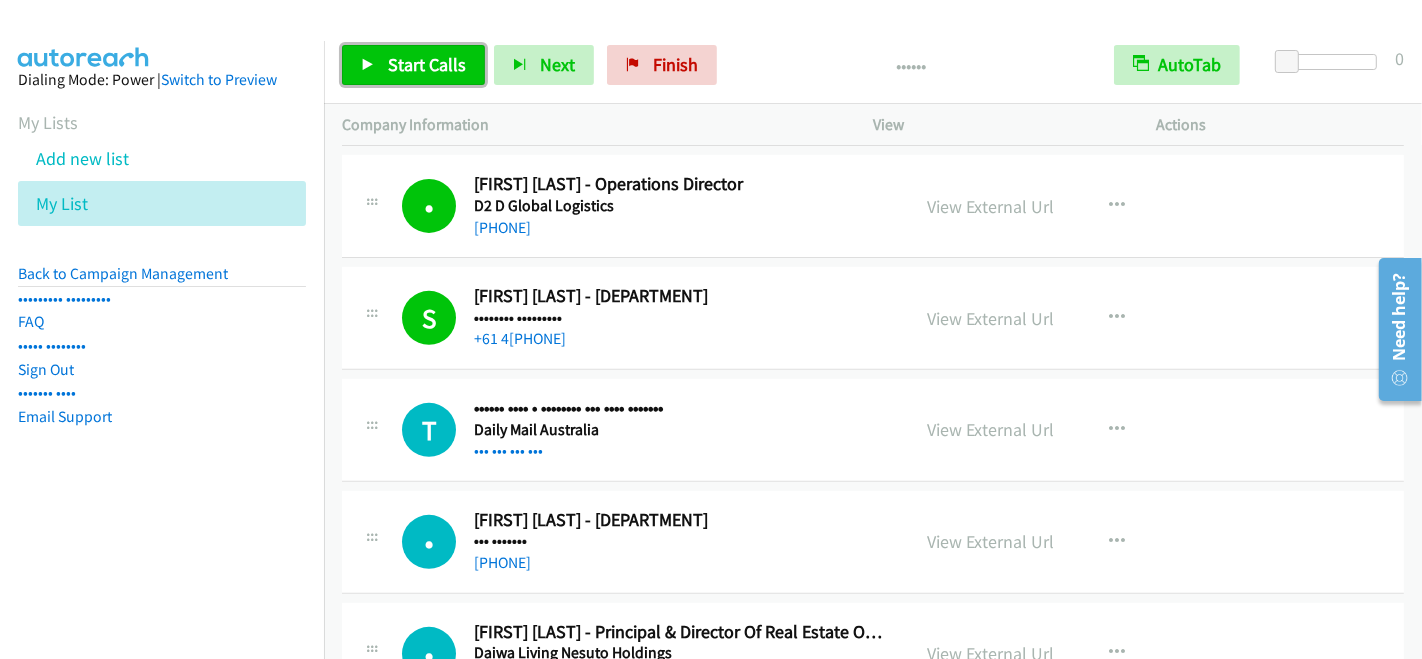 click on "Start Calls" at bounding box center (427, 64) 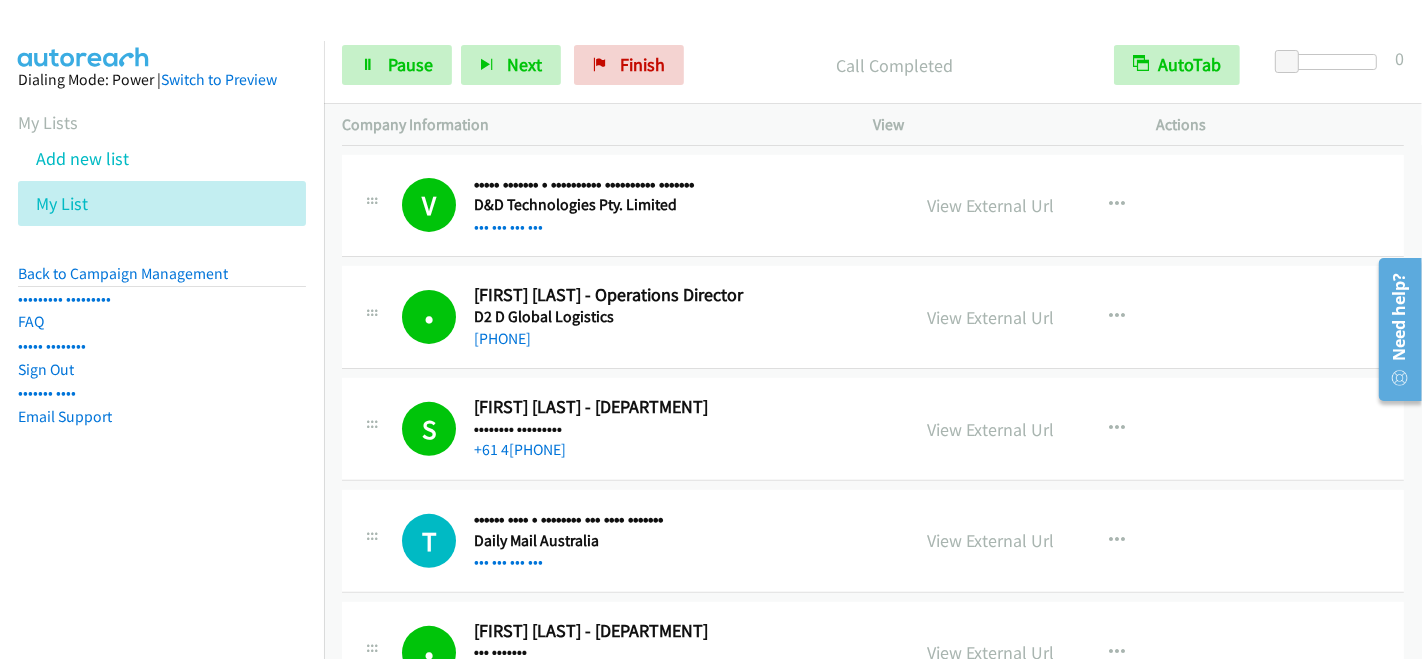 scroll, scrollTop: 444, scrollLeft: 0, axis: vertical 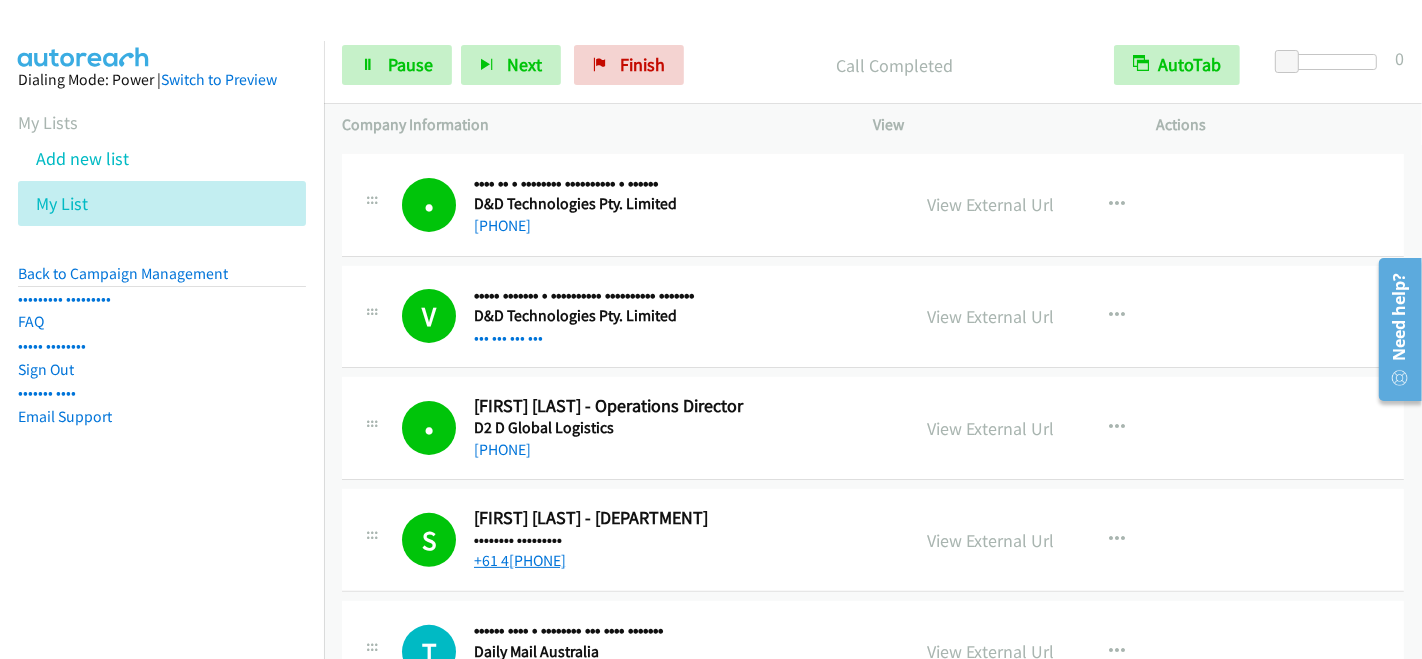 click on "+61 4[PHONE]" at bounding box center (520, 560) 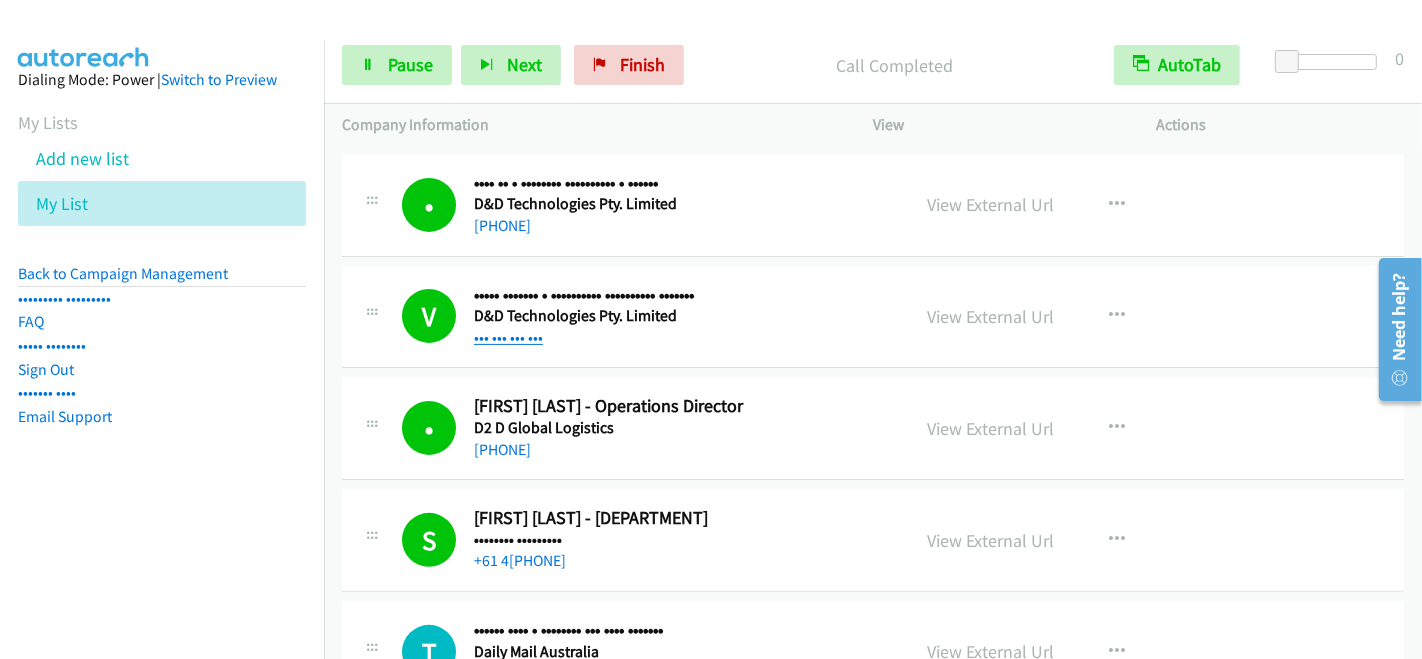 click on "••• ••• ••• •••" at bounding box center [508, 337] 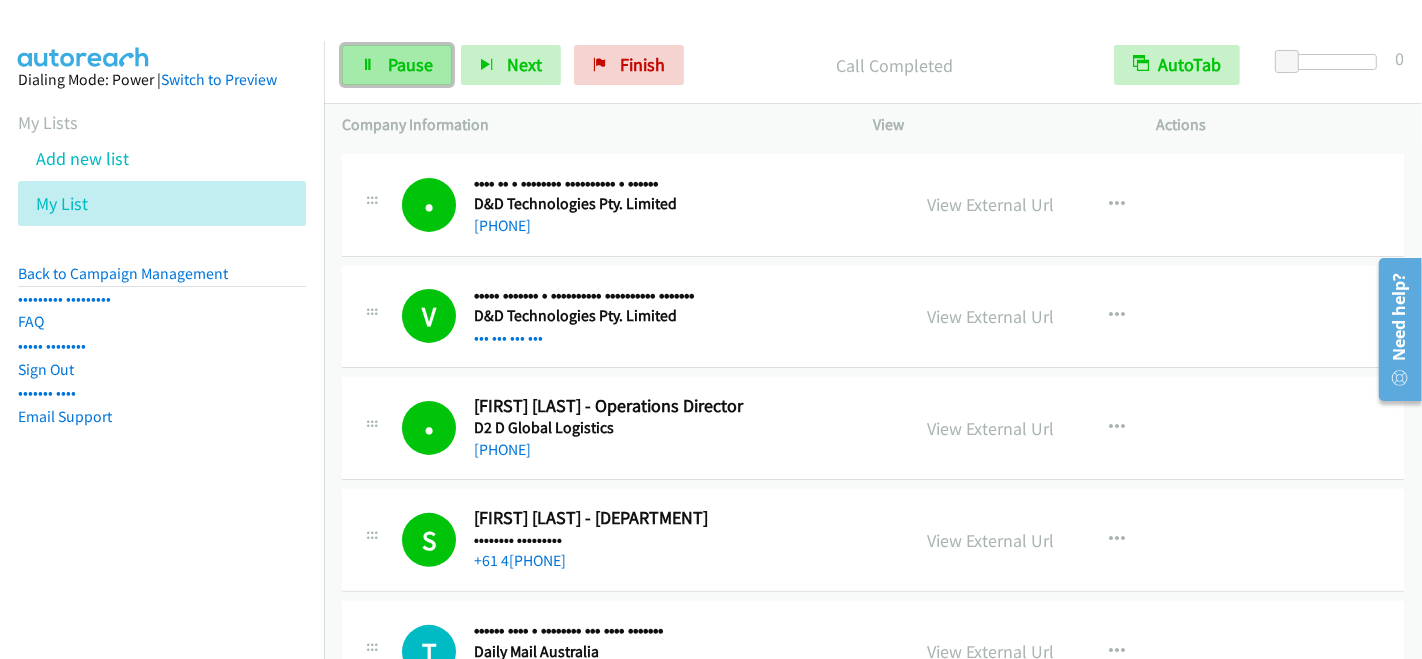 click on "Pause" at bounding box center (410, 64) 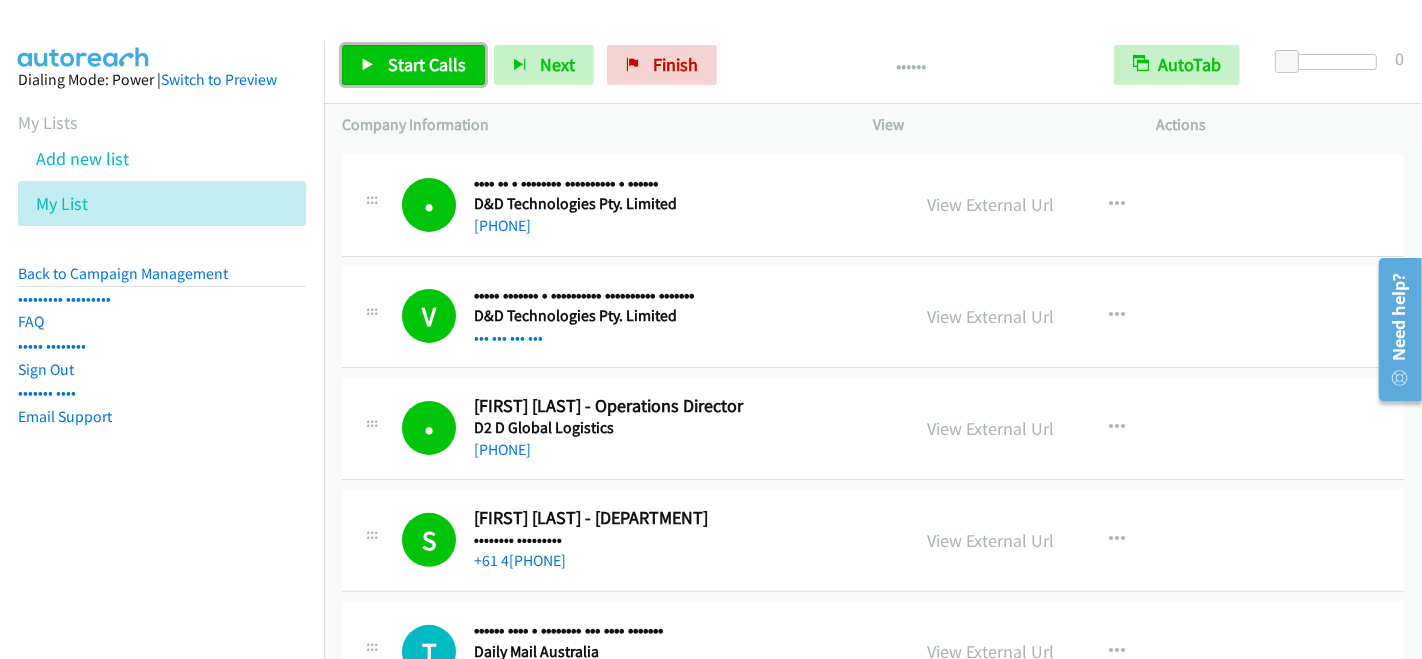 click on "Start Calls" at bounding box center [427, 64] 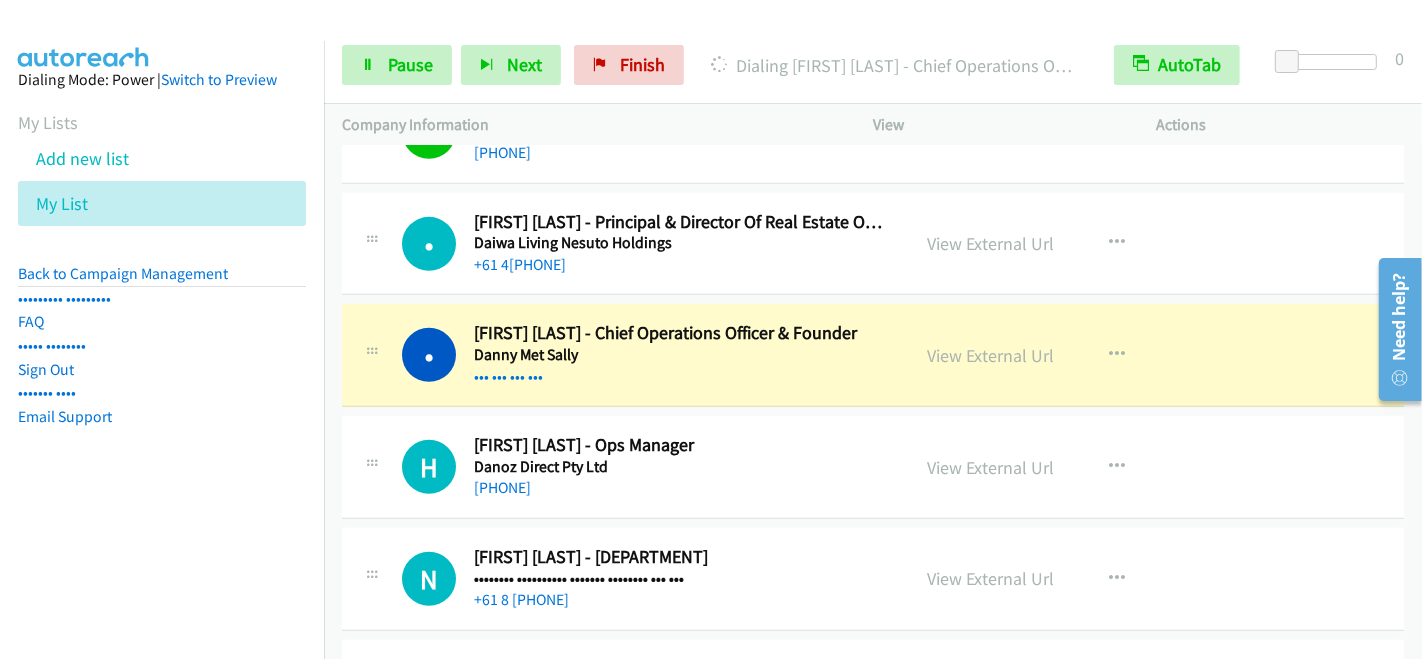 scroll, scrollTop: 1111, scrollLeft: 0, axis: vertical 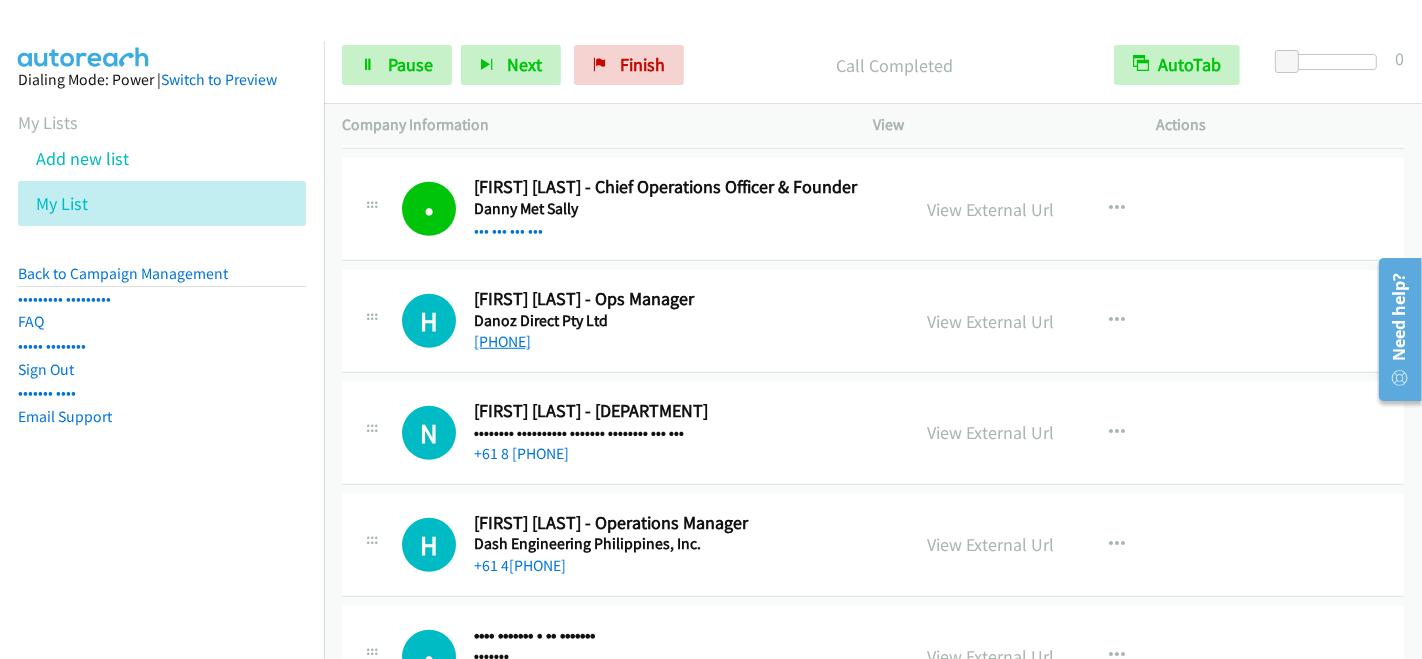 click on "[PHONE]" at bounding box center (502, 341) 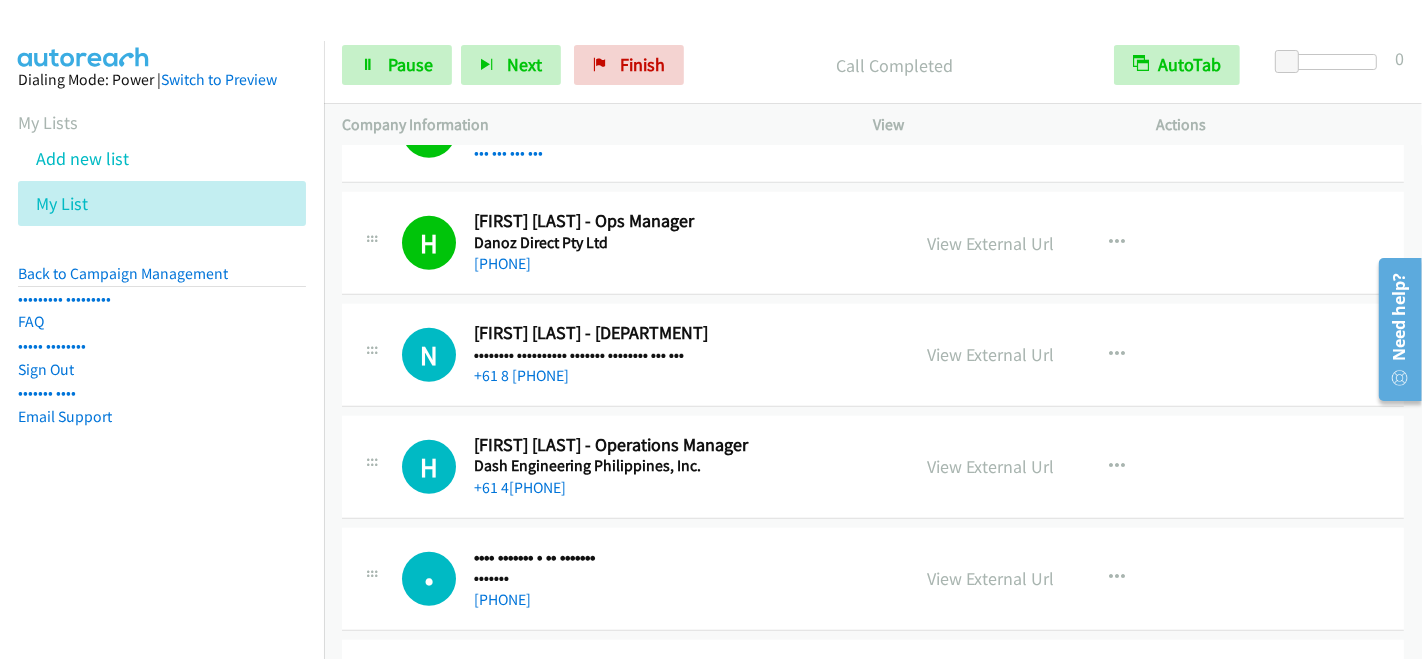 scroll, scrollTop: 1333, scrollLeft: 0, axis: vertical 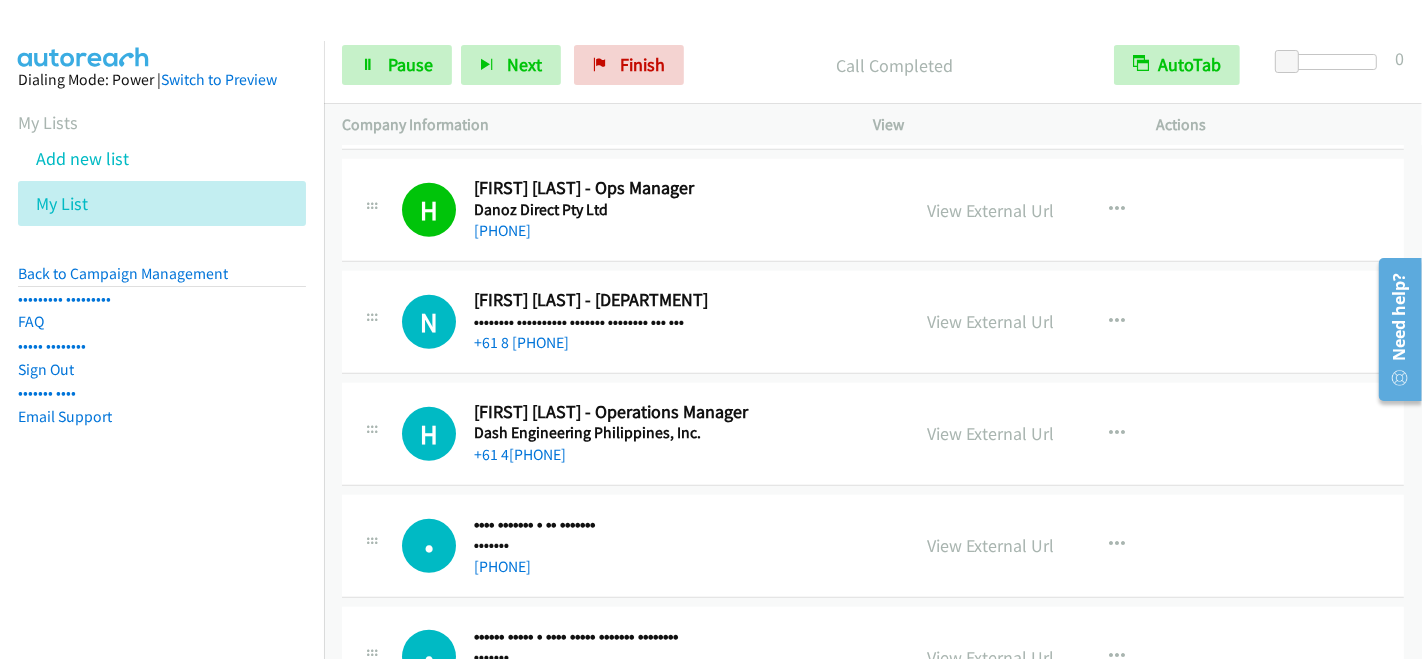 click on "+61 8 [PHONE]" at bounding box center (521, 342) 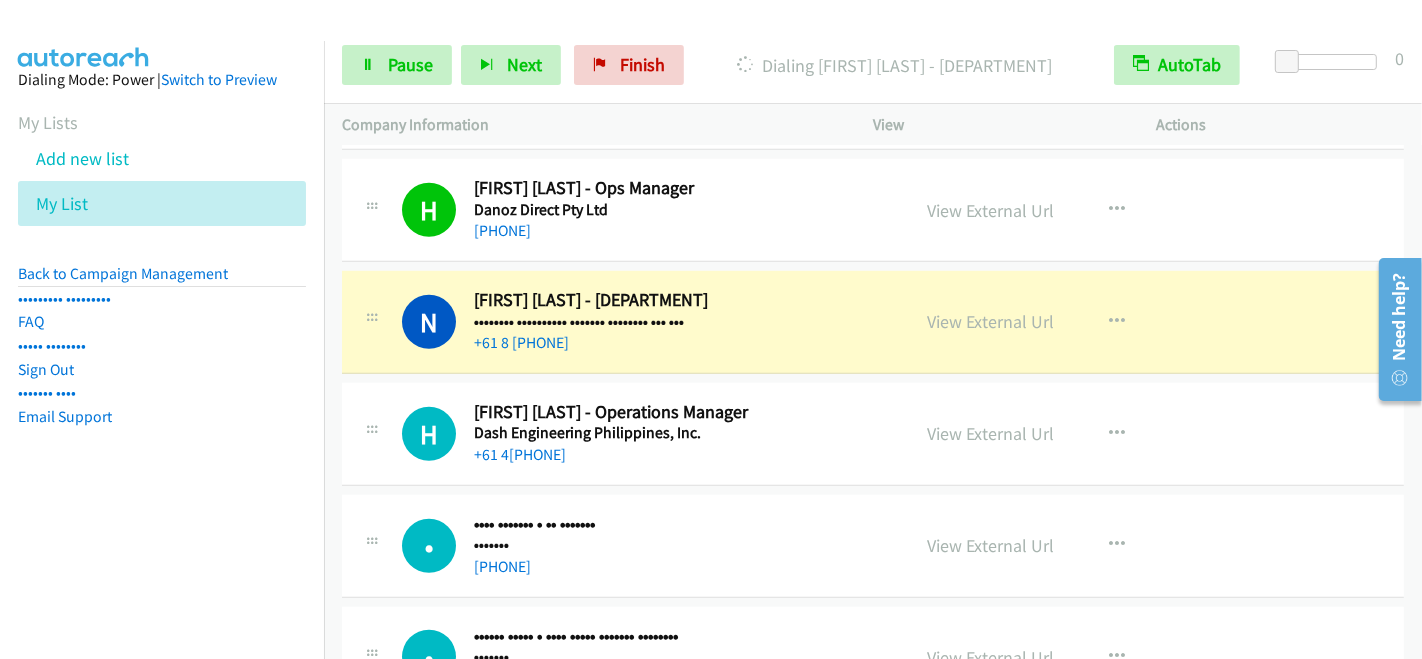 scroll, scrollTop: 1444, scrollLeft: 0, axis: vertical 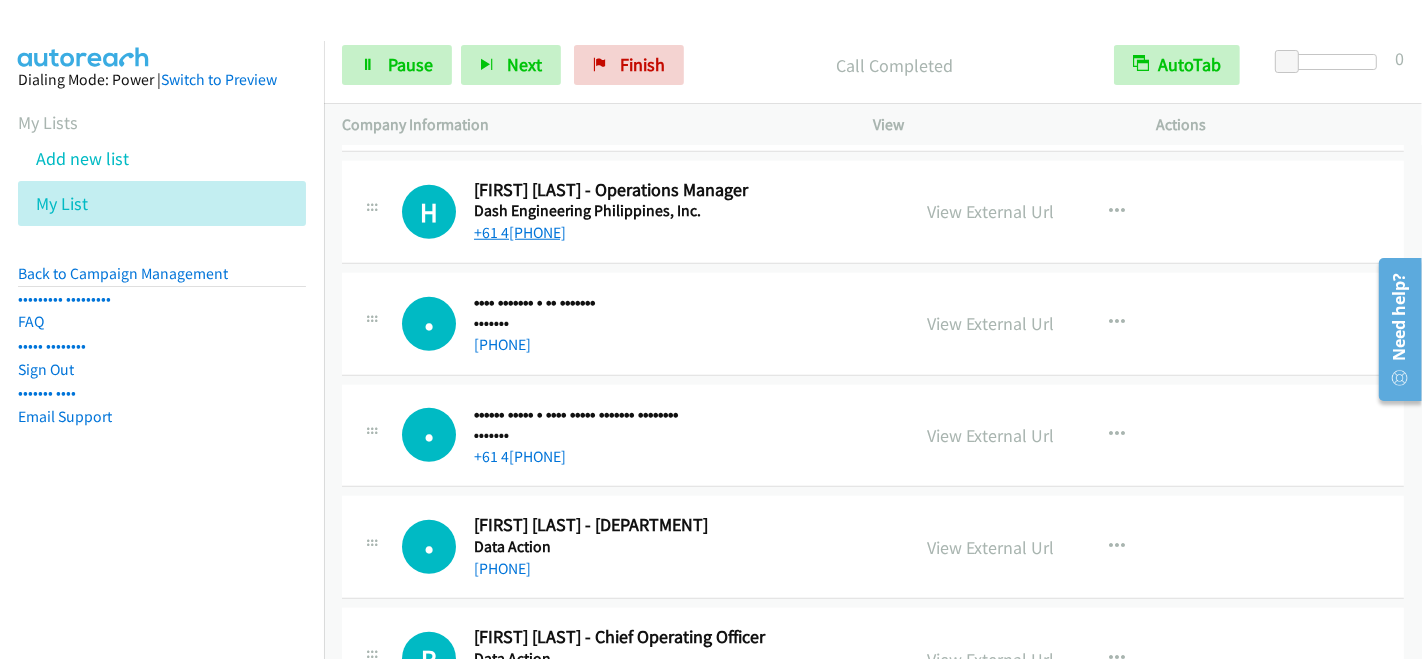 click on "+61 4[PHONE]" at bounding box center (520, 232) 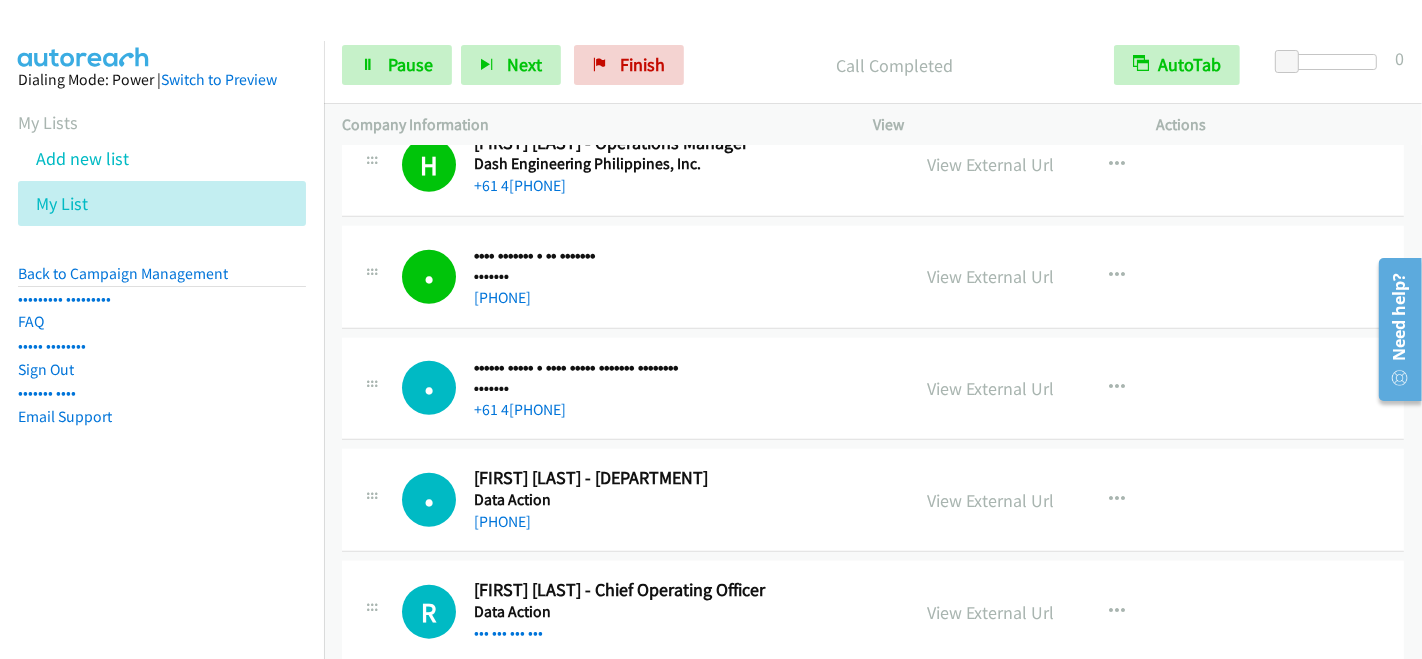 scroll, scrollTop: 1666, scrollLeft: 0, axis: vertical 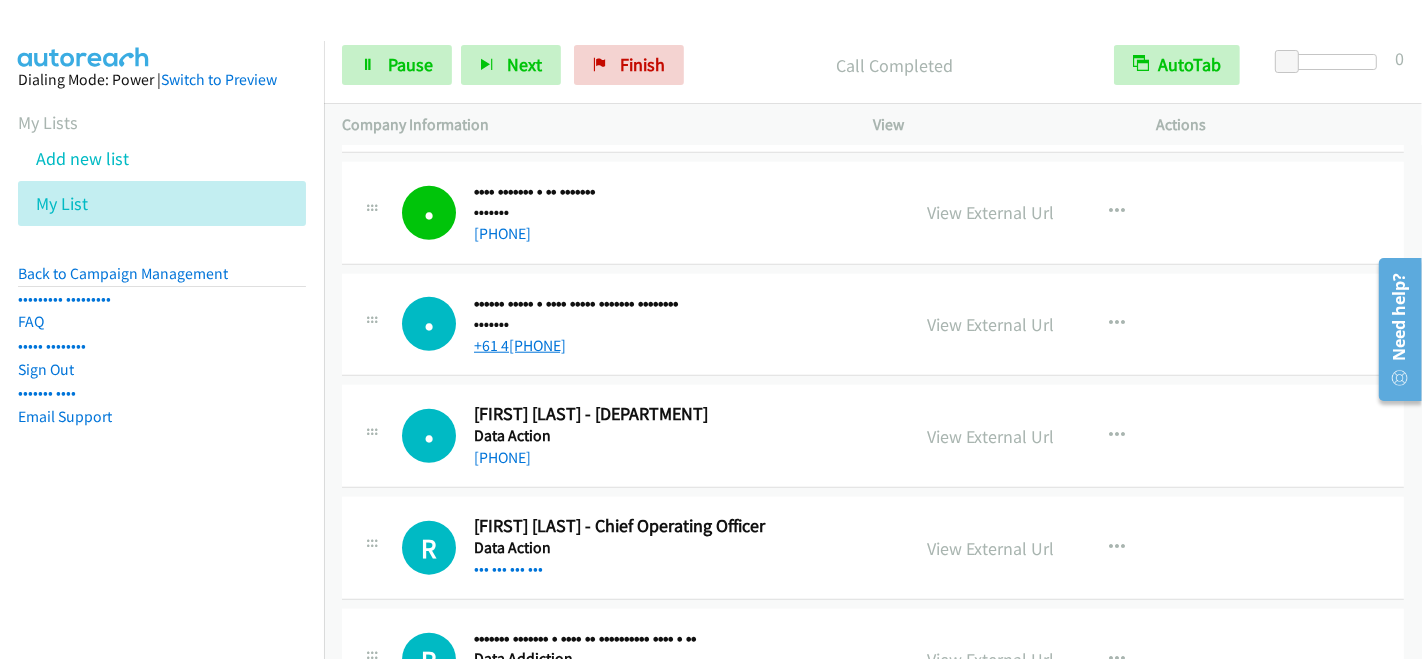 click on "+61 4[PHONE]" at bounding box center (520, 345) 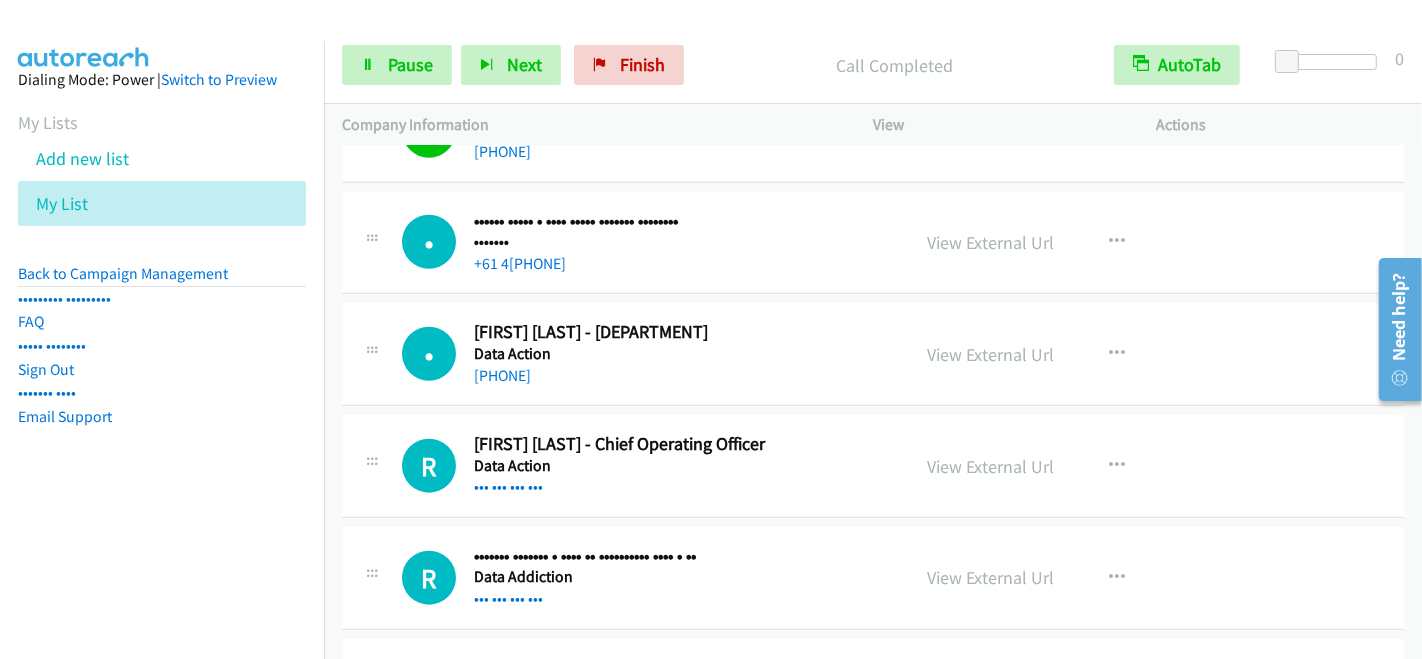 scroll, scrollTop: 1777, scrollLeft: 0, axis: vertical 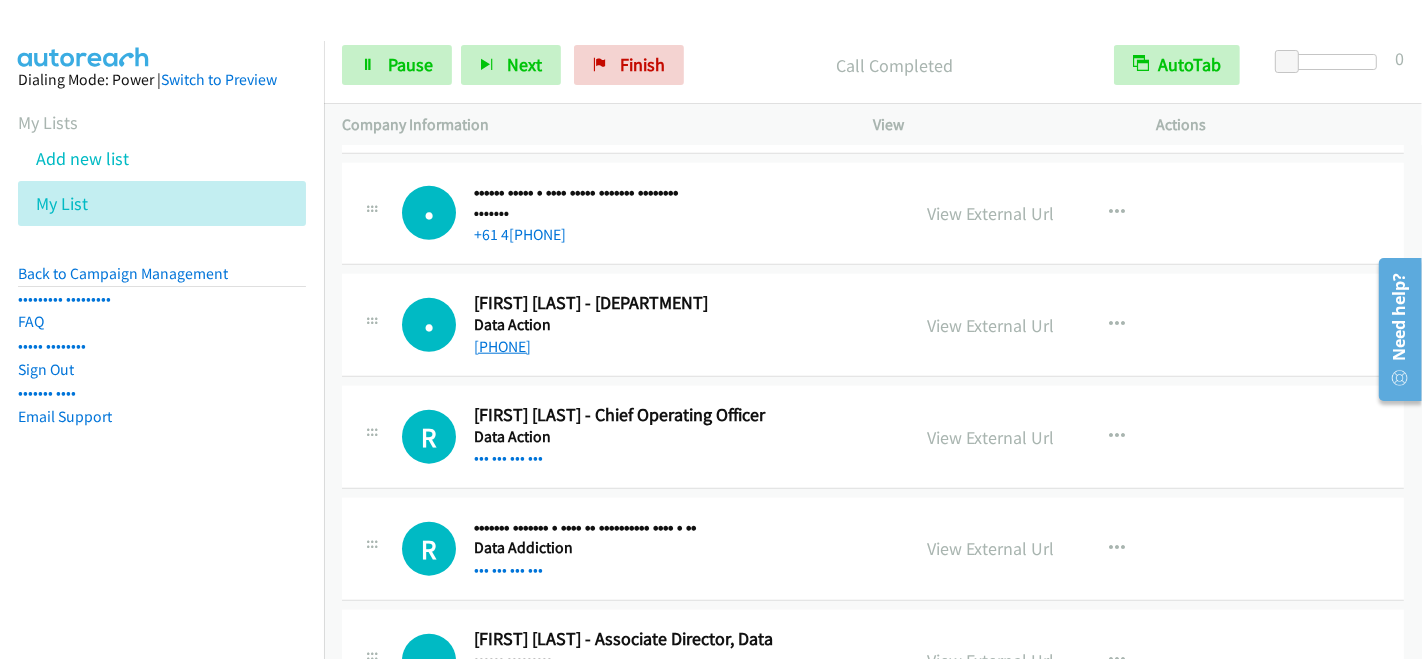 click on "[PHONE]" at bounding box center [502, 346] 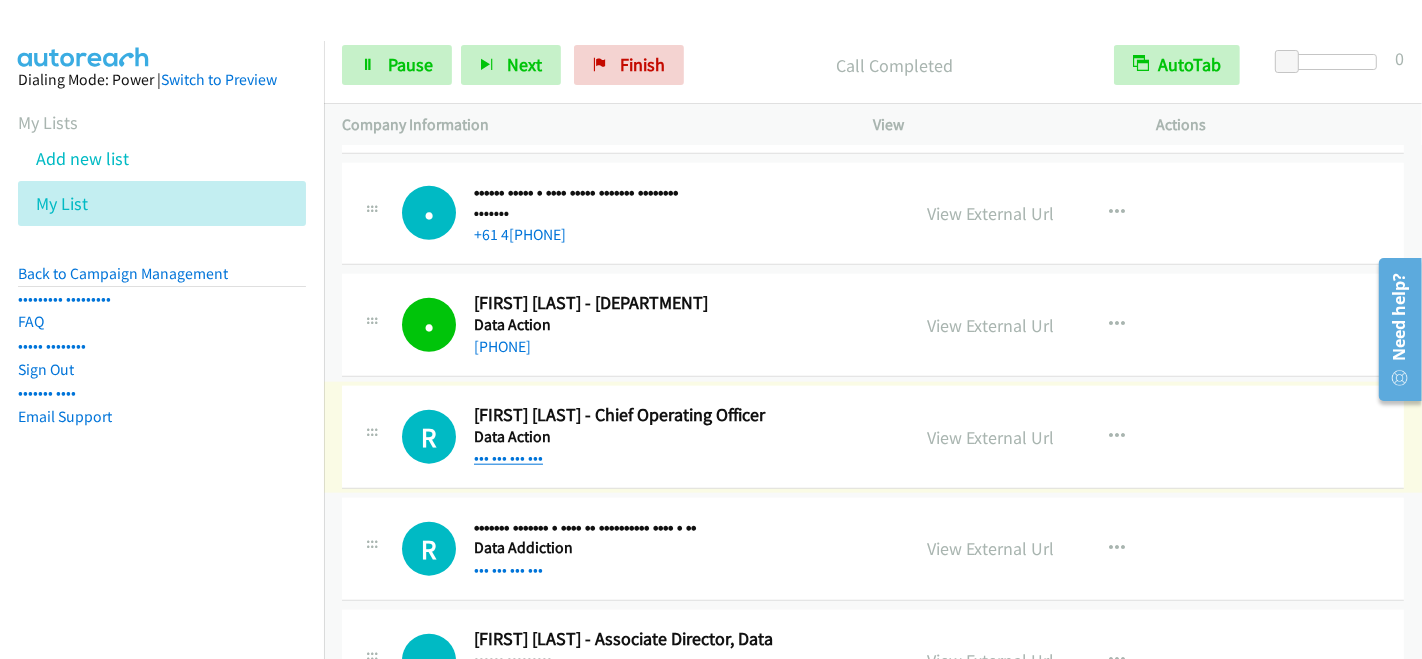 click on "••• ••• ••• •••" at bounding box center (508, 457) 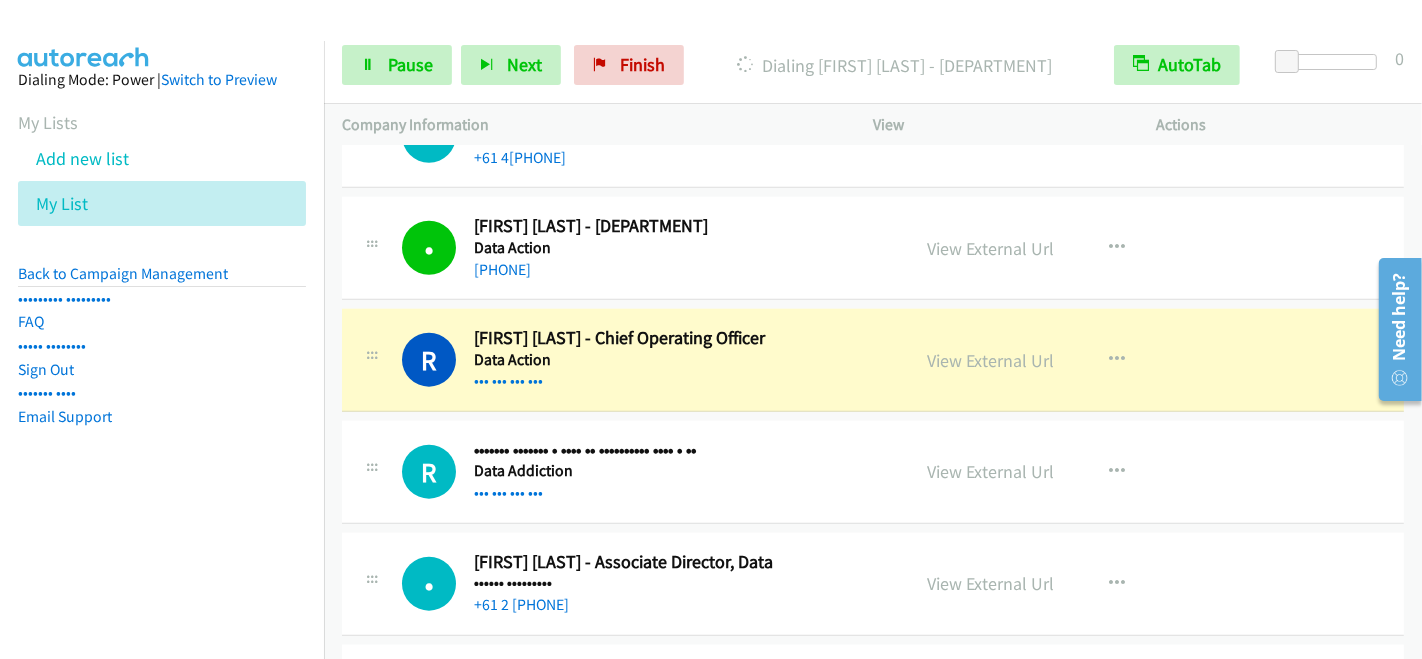 scroll, scrollTop: 1888, scrollLeft: 0, axis: vertical 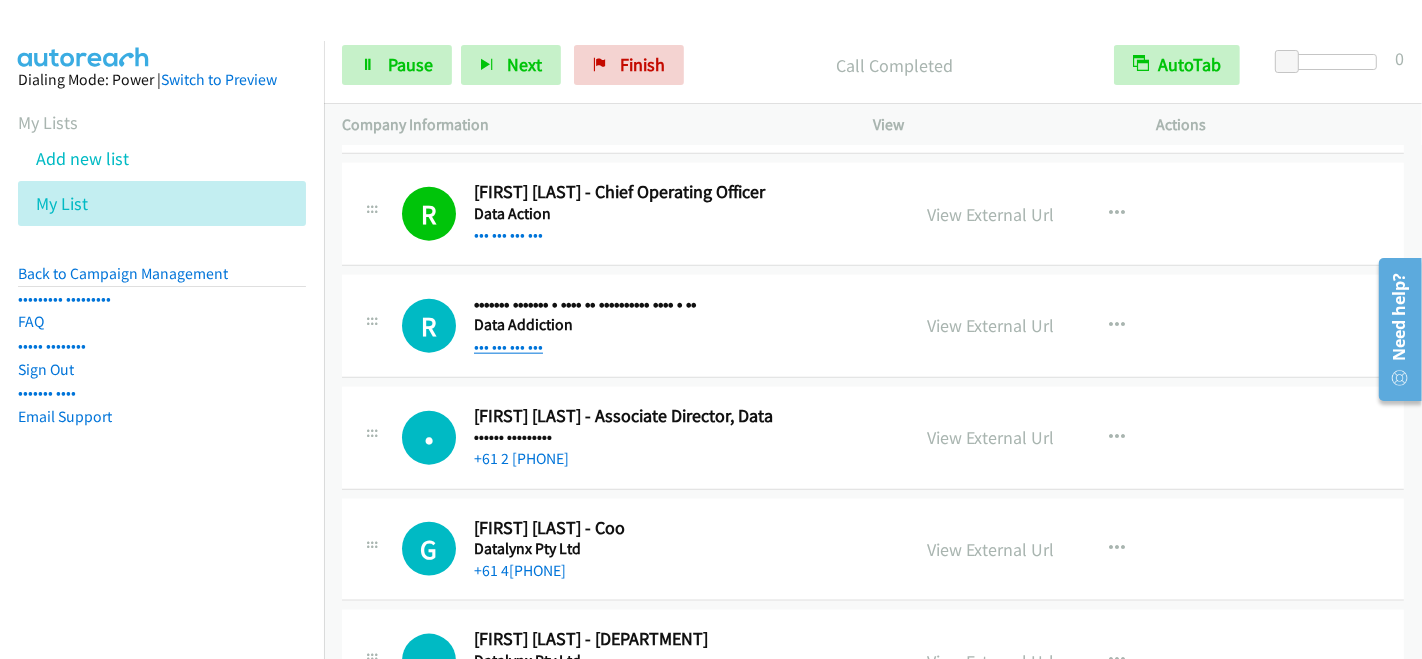 click on "••• ••• ••• •••" at bounding box center (508, 346) 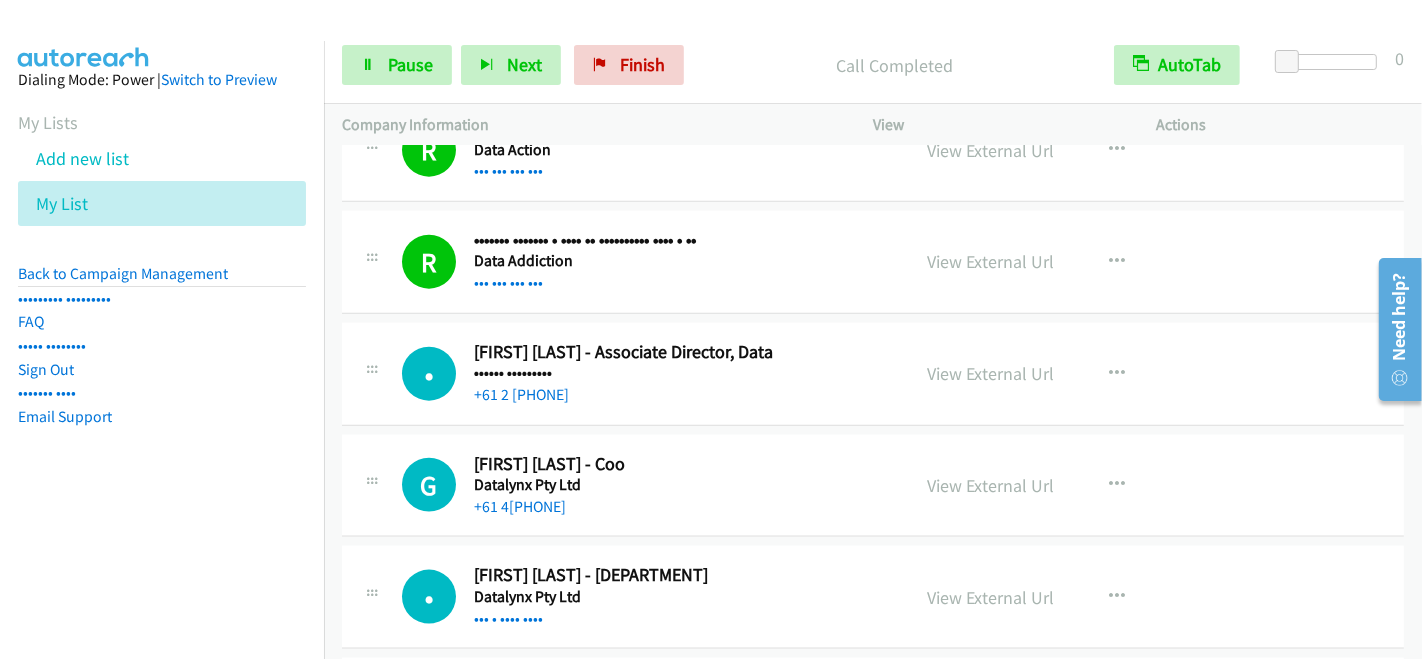 scroll, scrollTop: 2111, scrollLeft: 0, axis: vertical 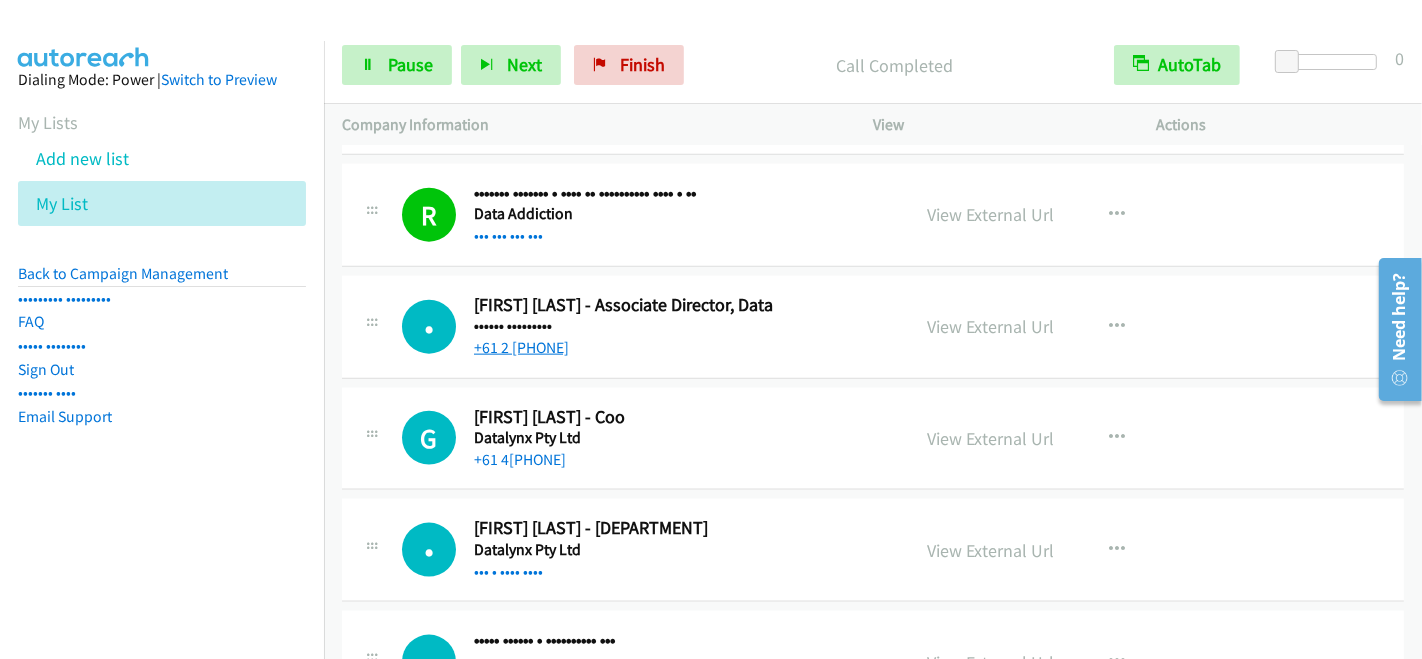 click on "+61 2 [PHONE]" at bounding box center [521, 347] 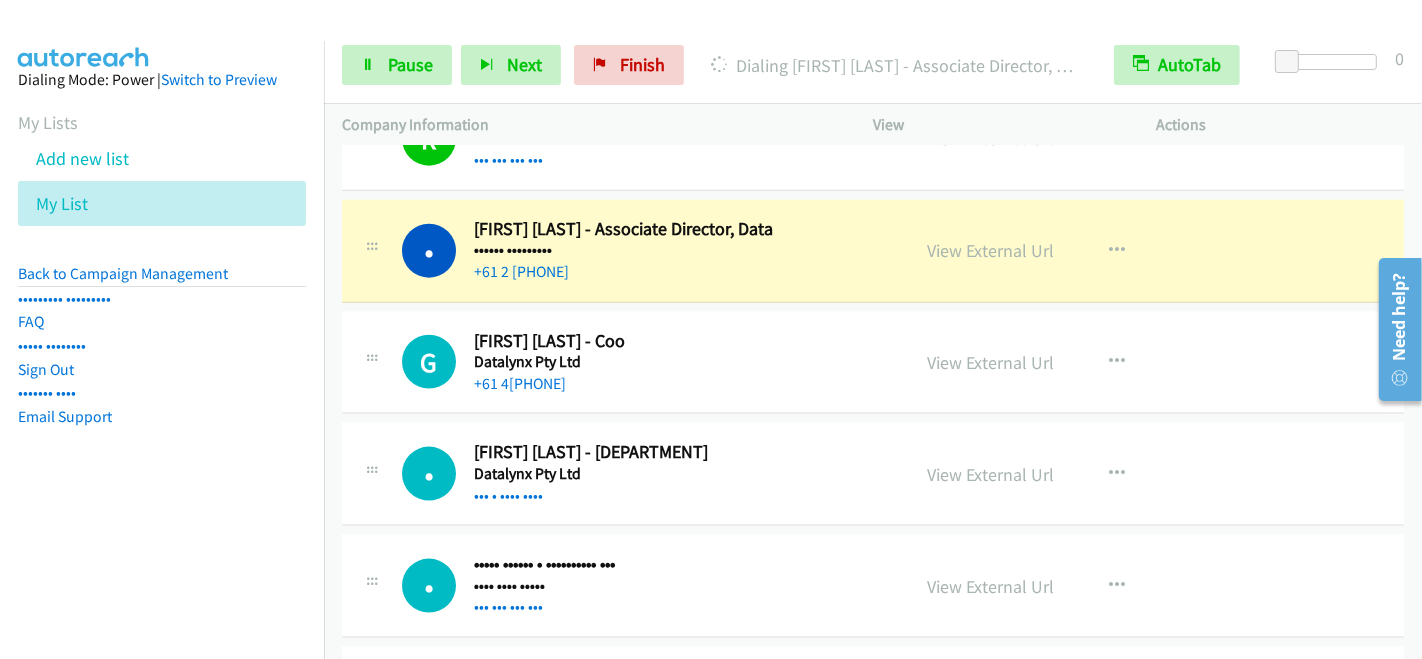 scroll, scrollTop: 2222, scrollLeft: 0, axis: vertical 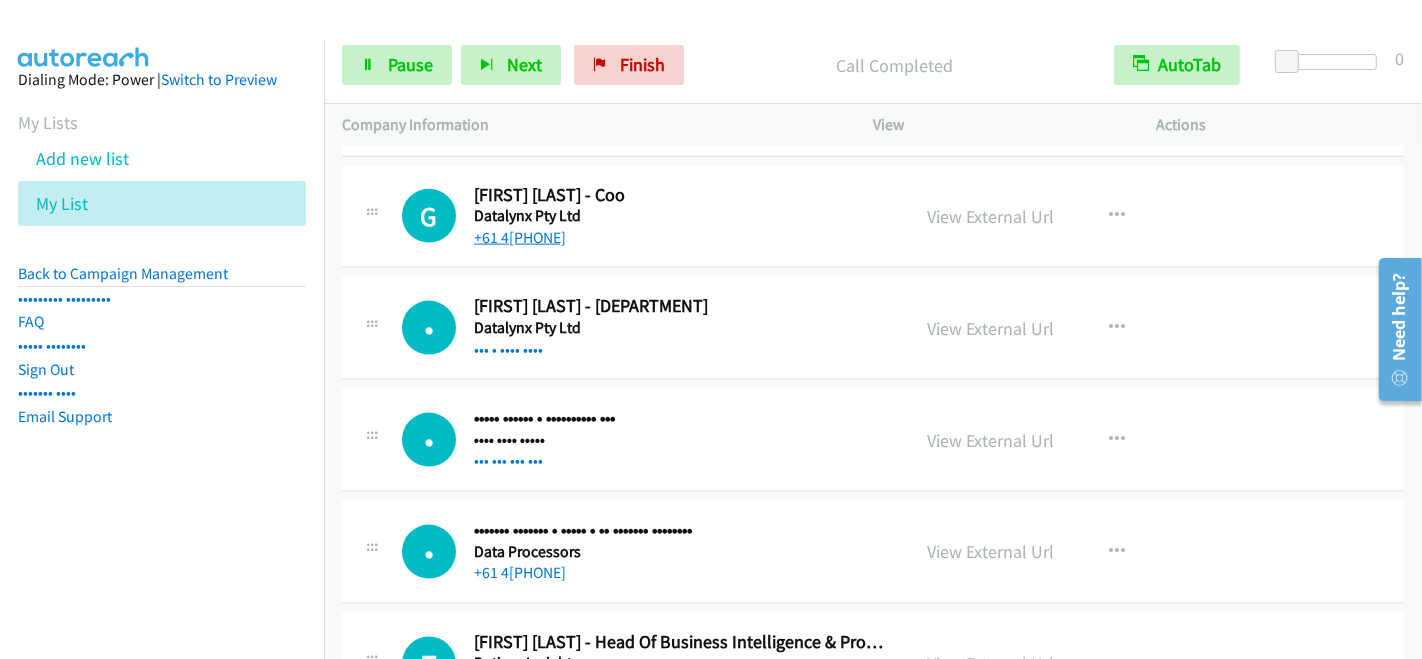click on "+61 4[PHONE]" at bounding box center [520, 237] 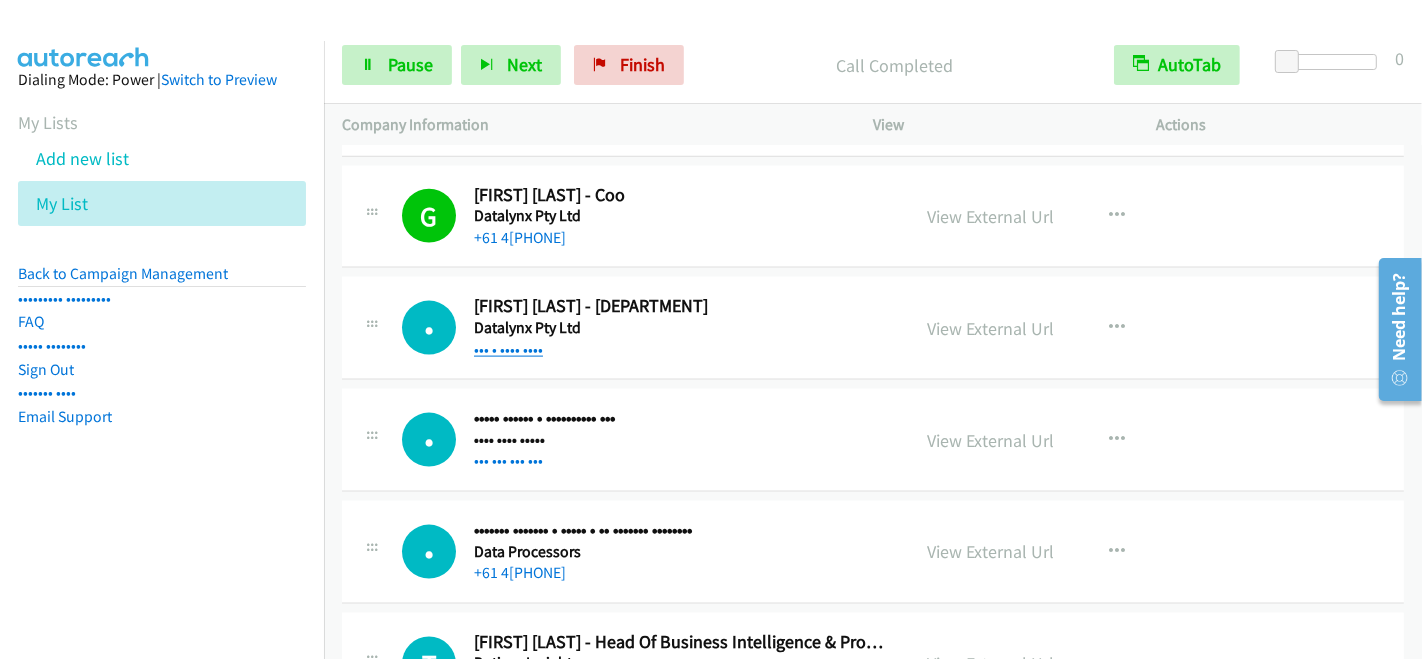 click on "••• • •••• ••••" at bounding box center [508, 349] 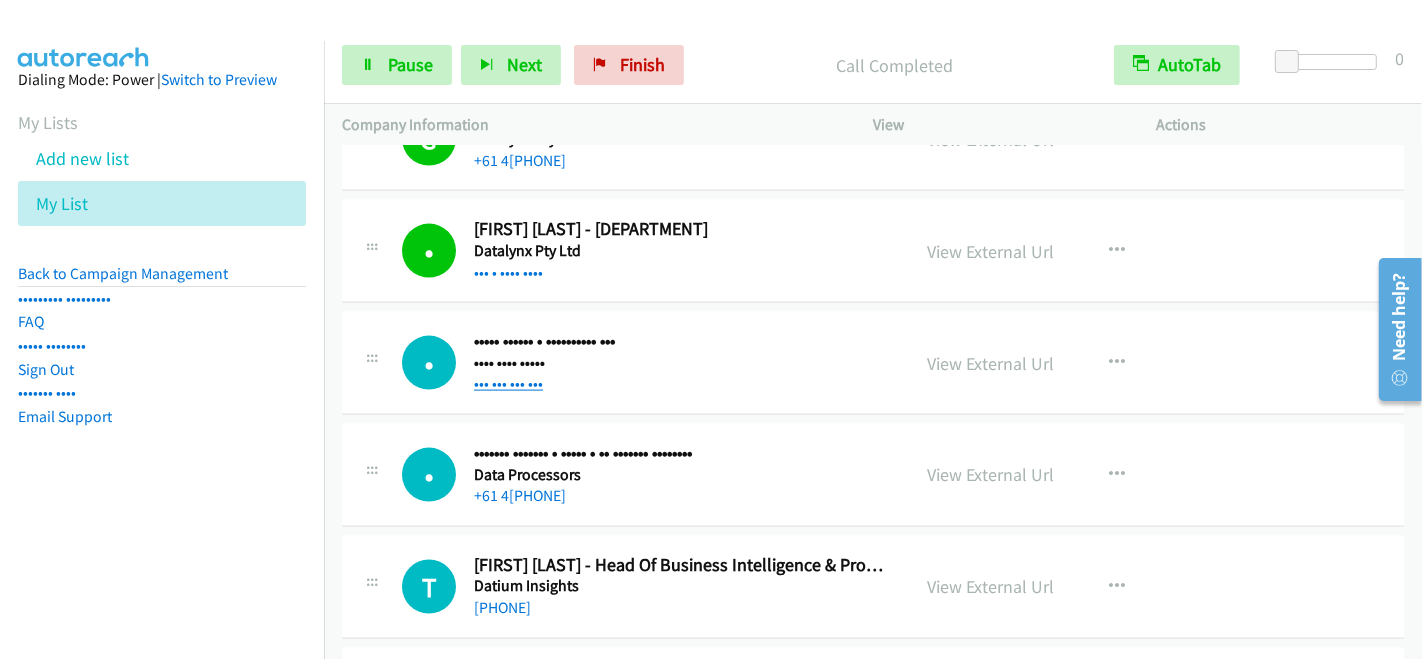 scroll, scrollTop: 2444, scrollLeft: 0, axis: vertical 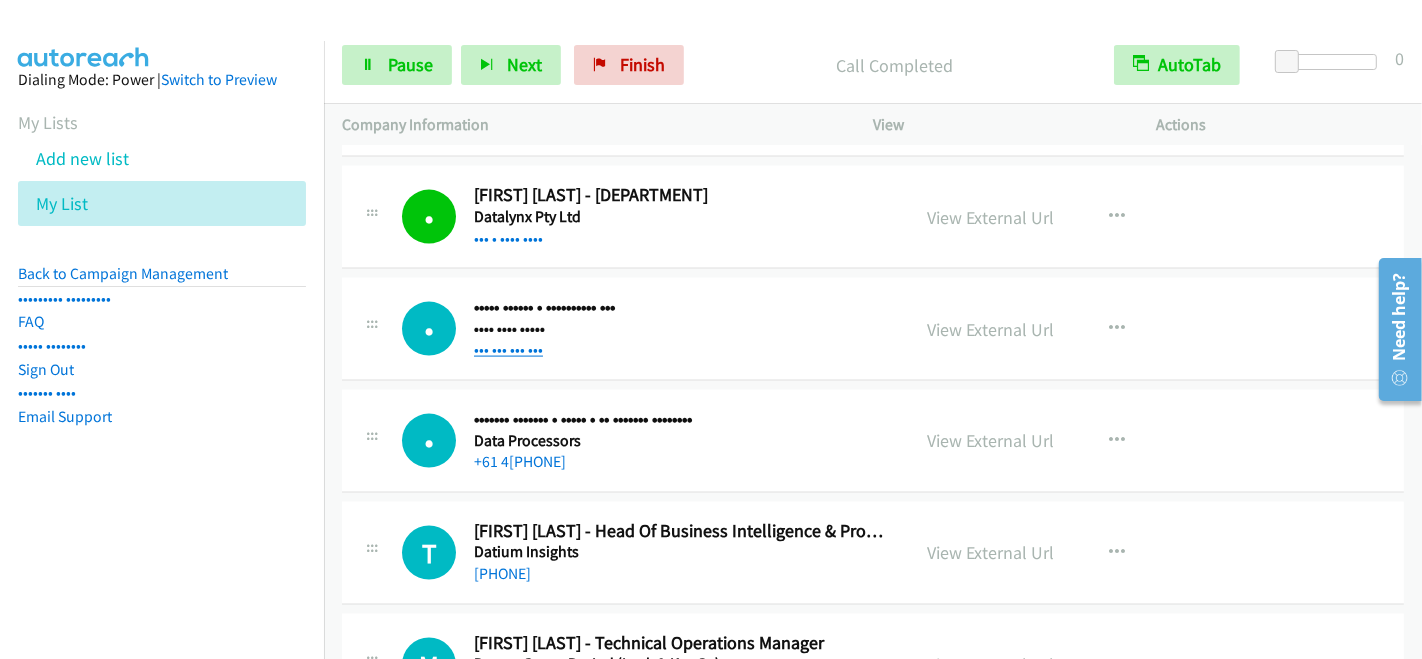 click on "••• ••• ••• •••" at bounding box center [508, 349] 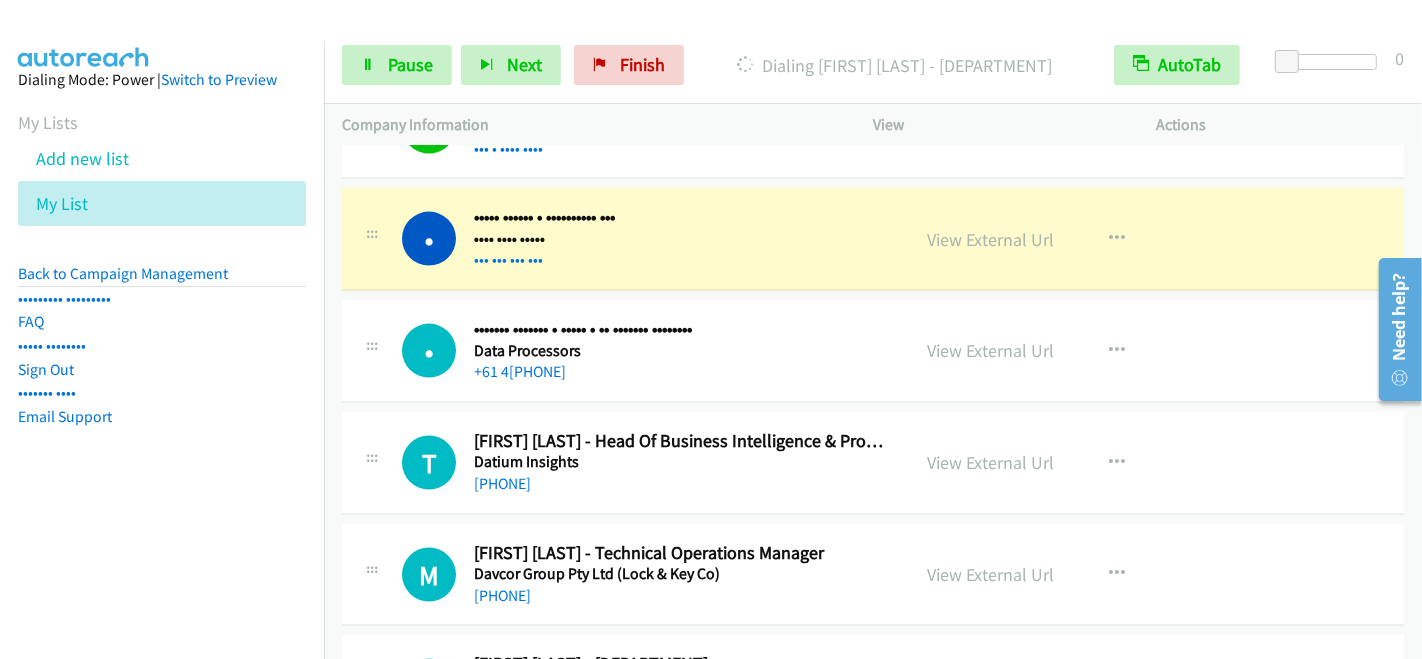 scroll, scrollTop: 2555, scrollLeft: 0, axis: vertical 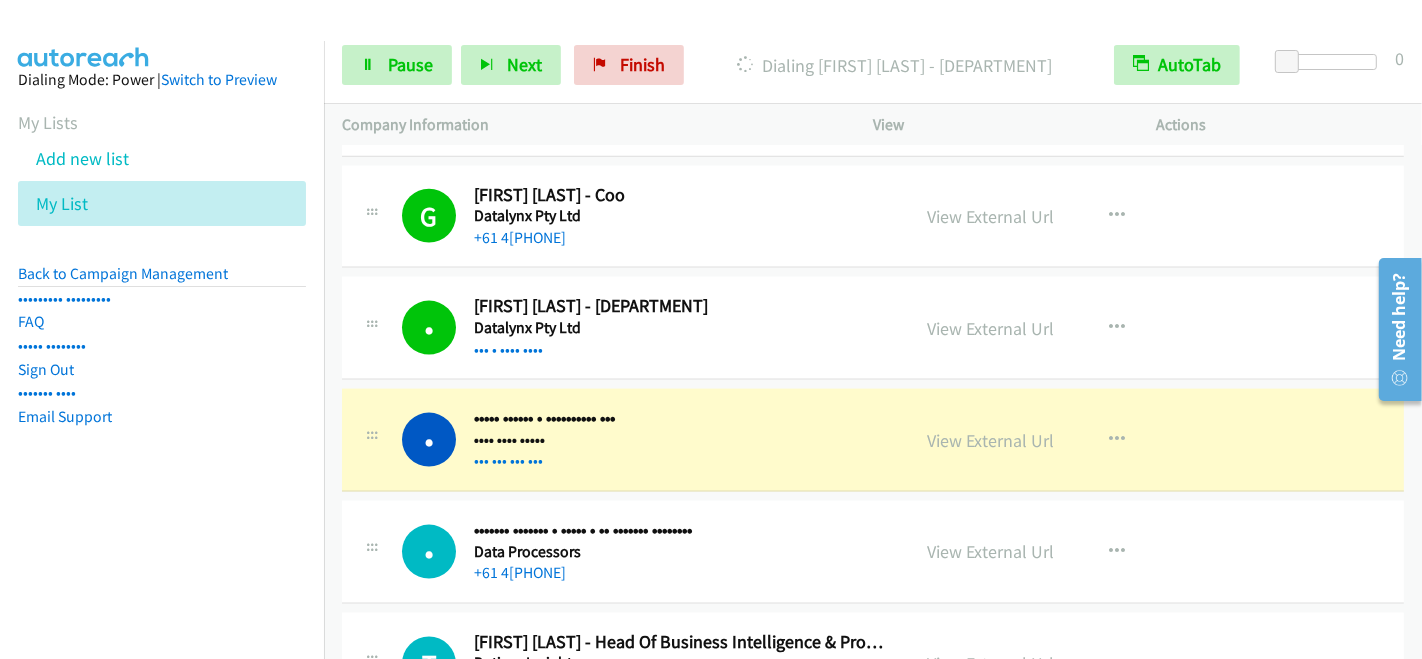 click on "••••• •••••
•••••
••••
••••••
••••••• ••••• •••••• • •••••••••• •••
•••••••
•••••••
•" at bounding box center (873, 65) 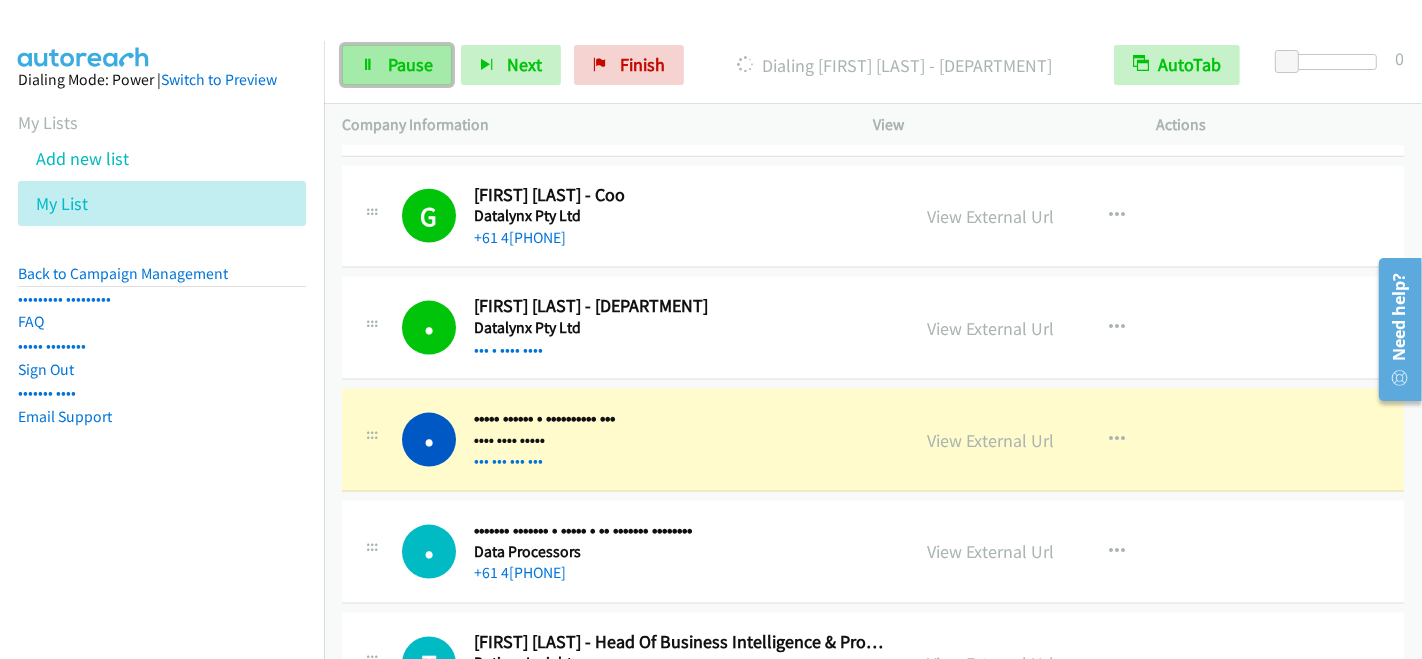 click on "Pause" at bounding box center [397, 65] 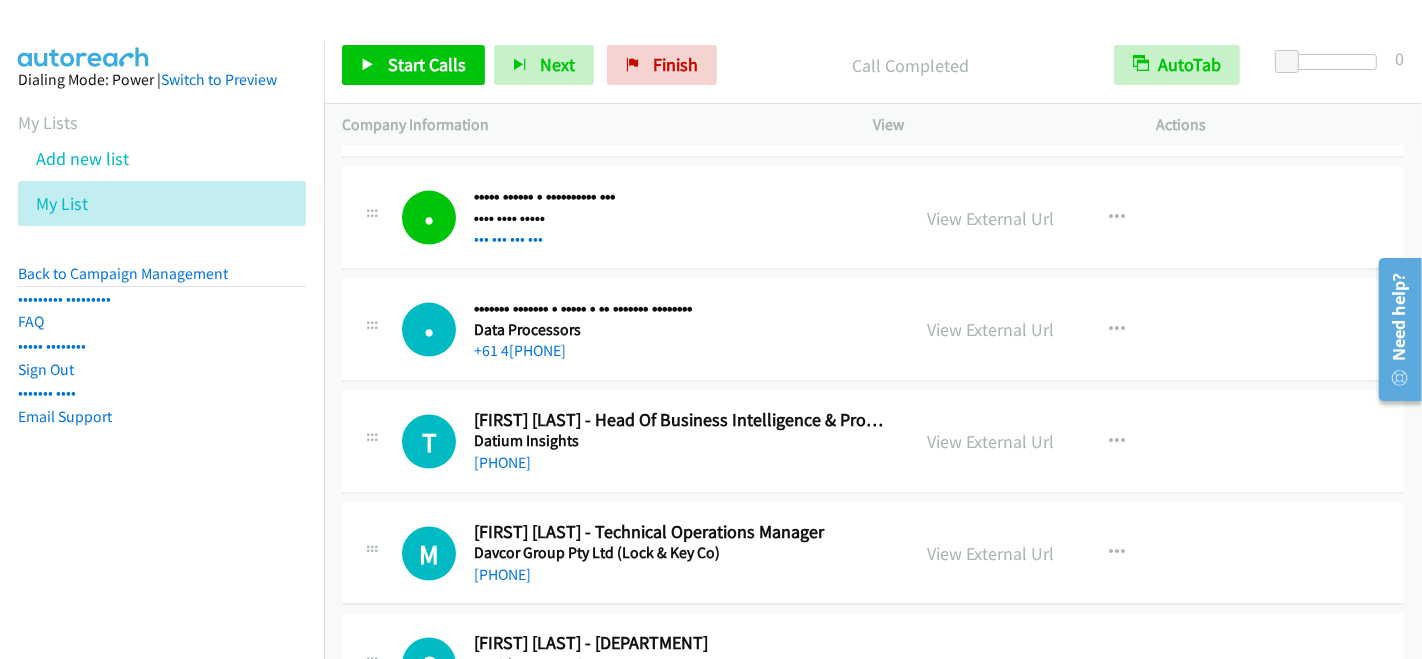 scroll, scrollTop: 2666, scrollLeft: 0, axis: vertical 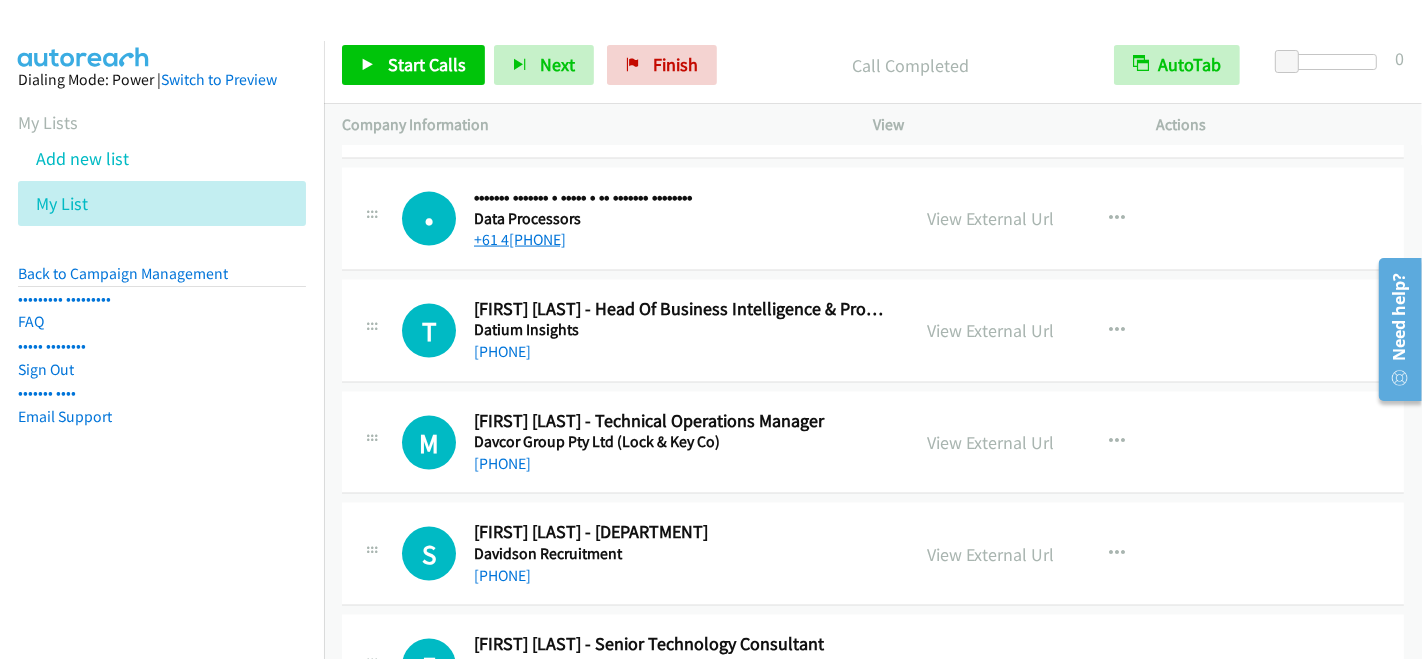 click on "+61 4[PHONE]" at bounding box center [520, 239] 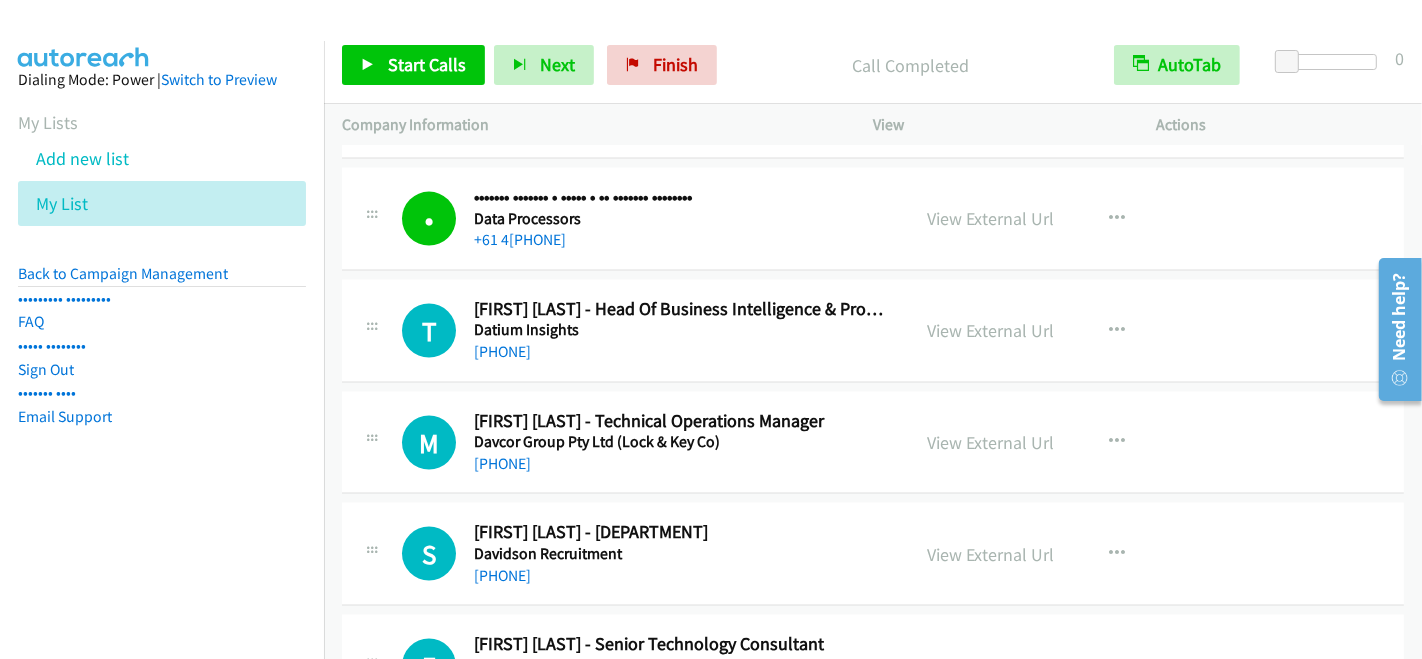 scroll, scrollTop: 2777, scrollLeft: 0, axis: vertical 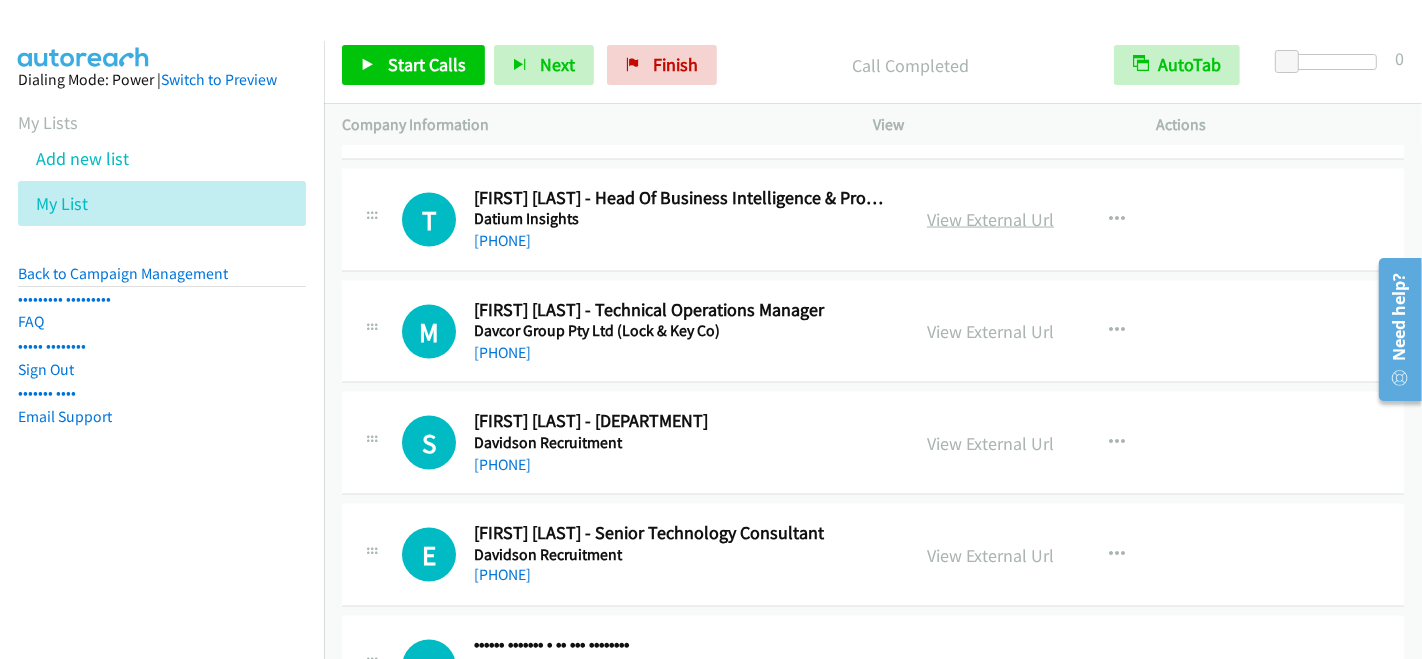 click on "View External Url" at bounding box center [990, 219] 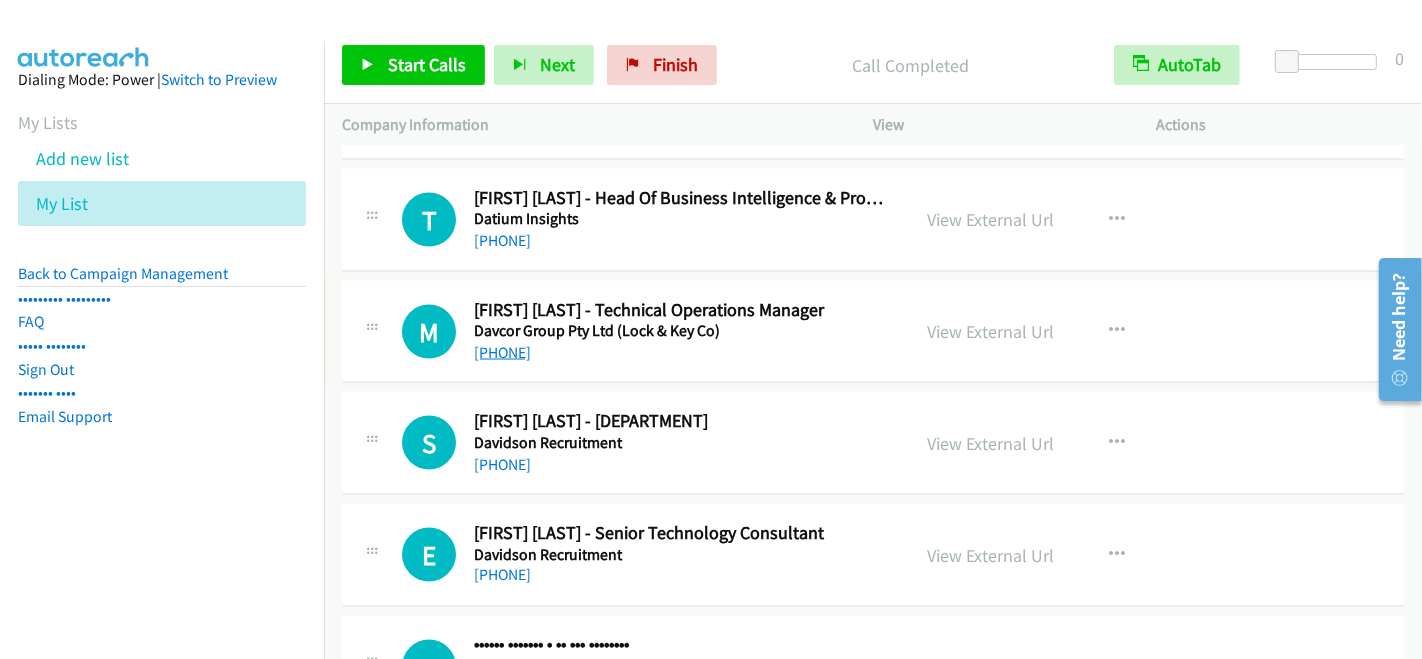 click on "[PHONE]" at bounding box center [502, 352] 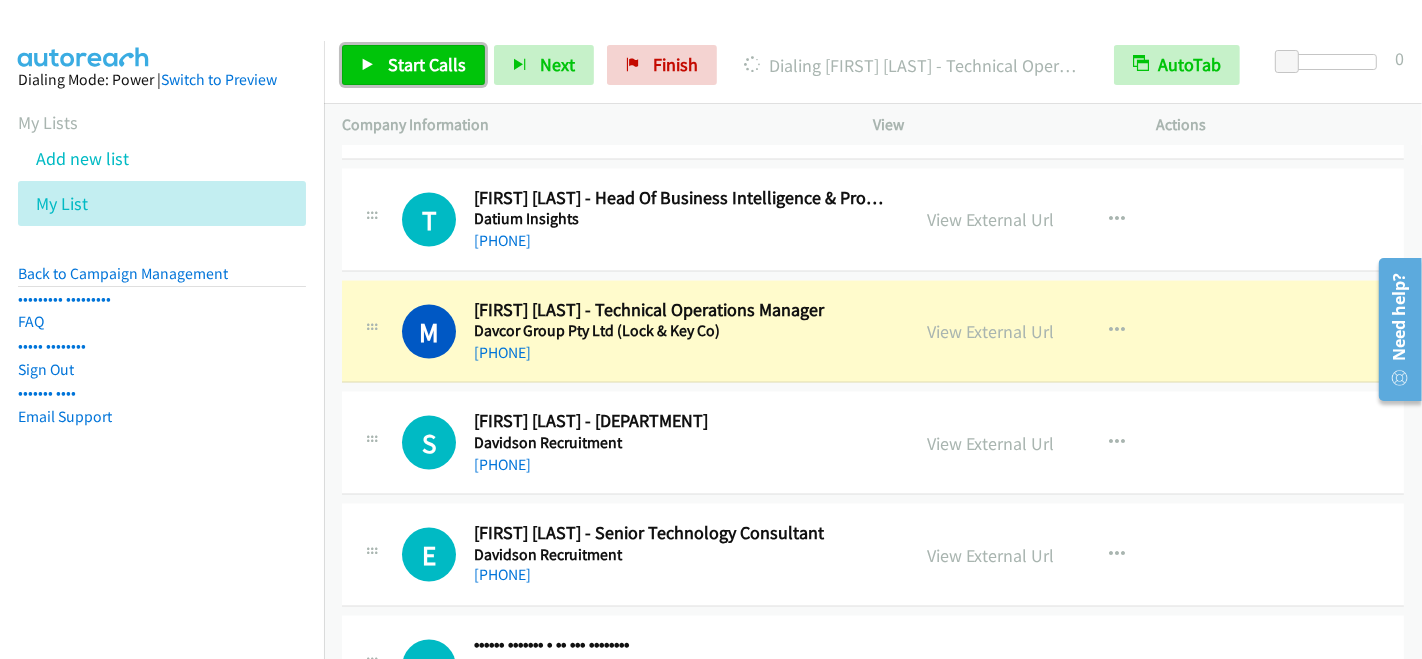click on "Start Calls" at bounding box center (427, 64) 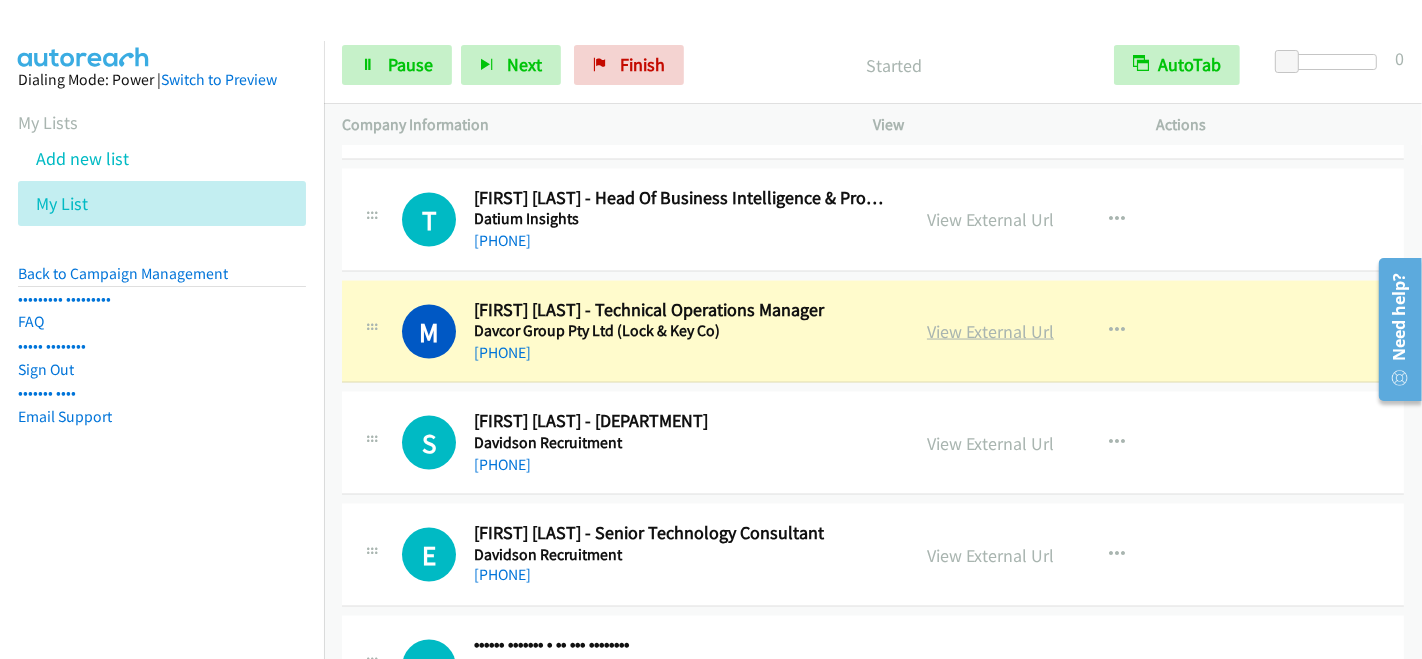 click on "View External Url" at bounding box center [990, 331] 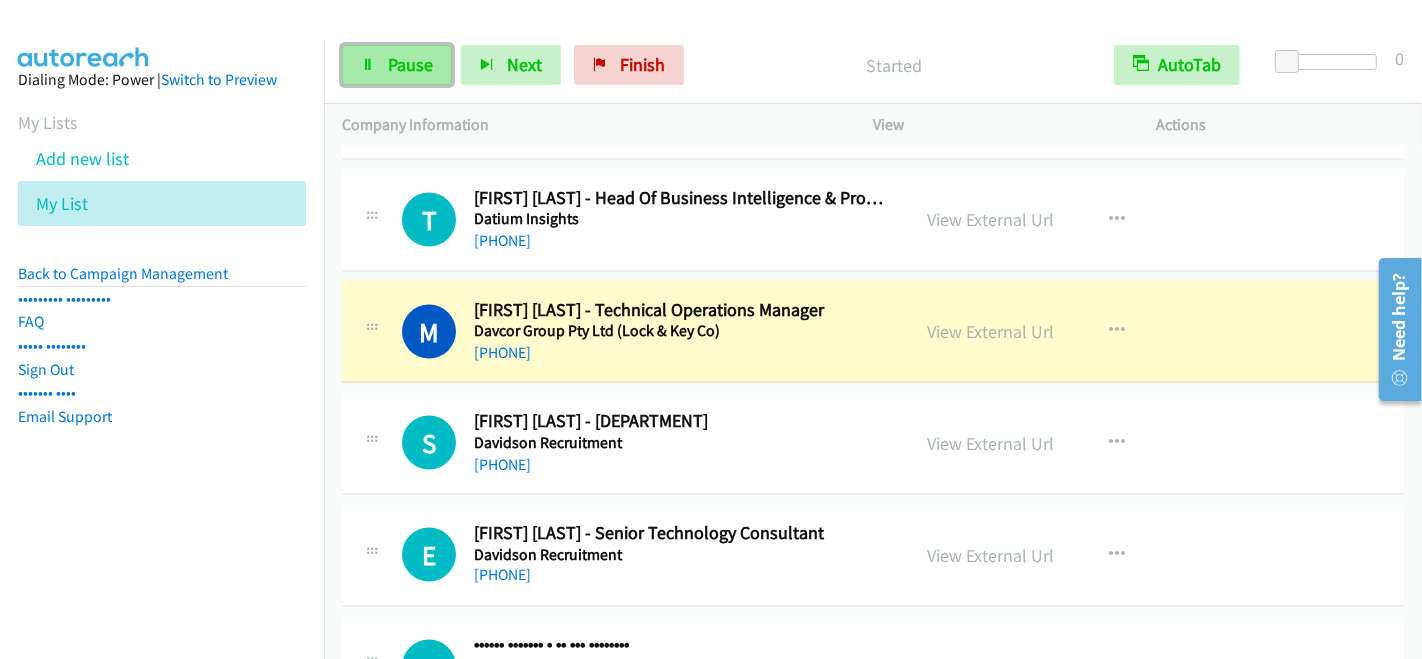 click on "Pause" at bounding box center (410, 64) 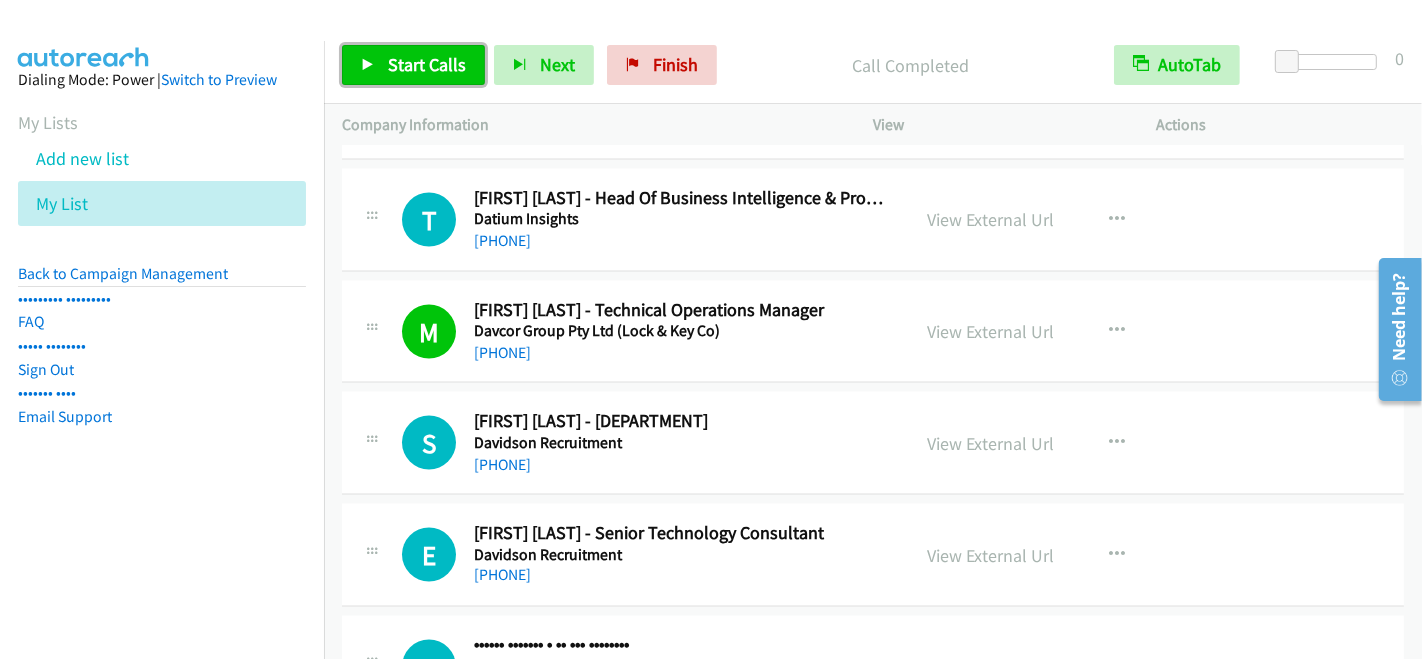 click on "Start Calls" at bounding box center (427, 64) 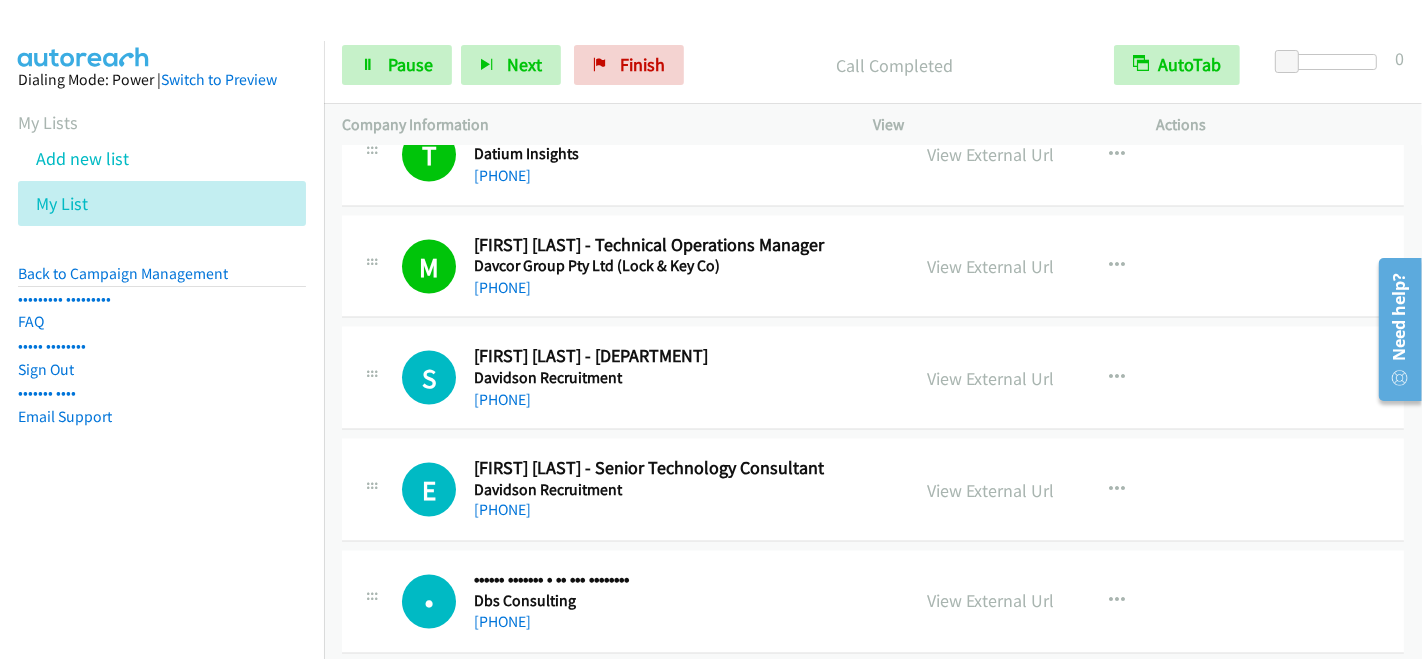 scroll, scrollTop: 2888, scrollLeft: 0, axis: vertical 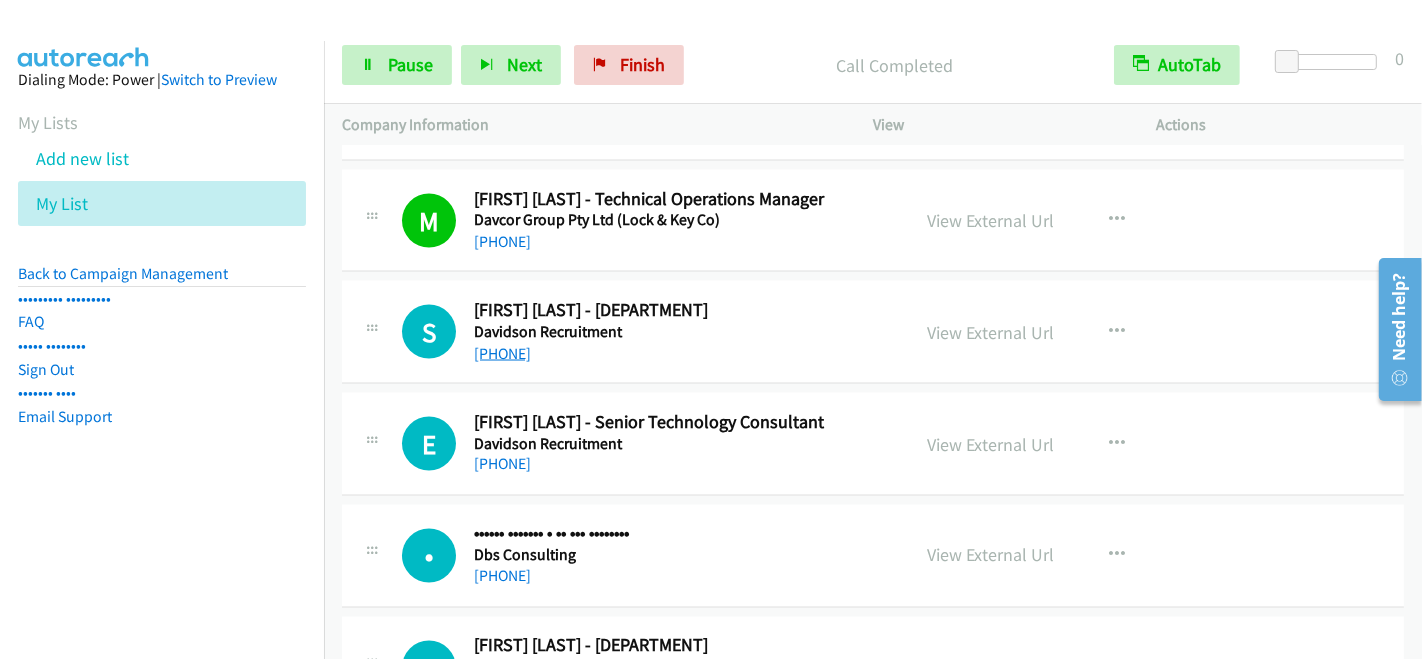 click on "[PHONE]" at bounding box center (502, 353) 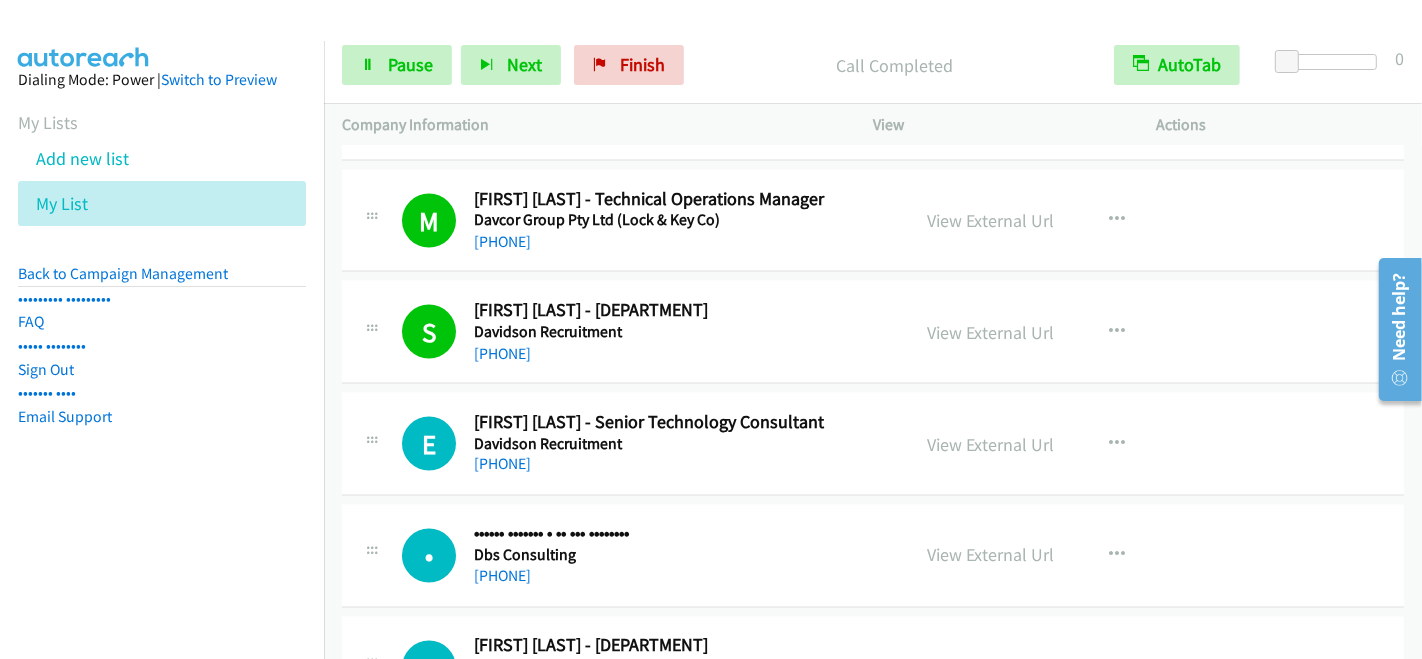 scroll, scrollTop: 3000, scrollLeft: 0, axis: vertical 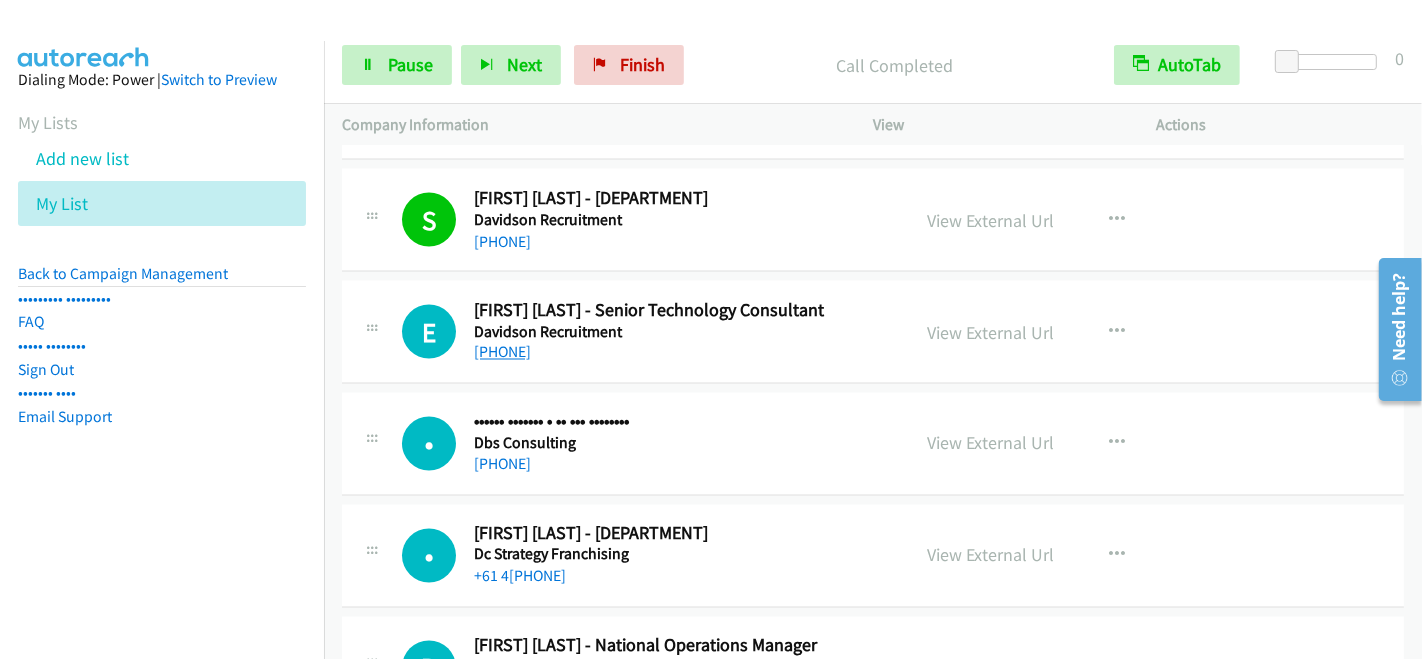 click on "[PHONE]" at bounding box center (502, 352) 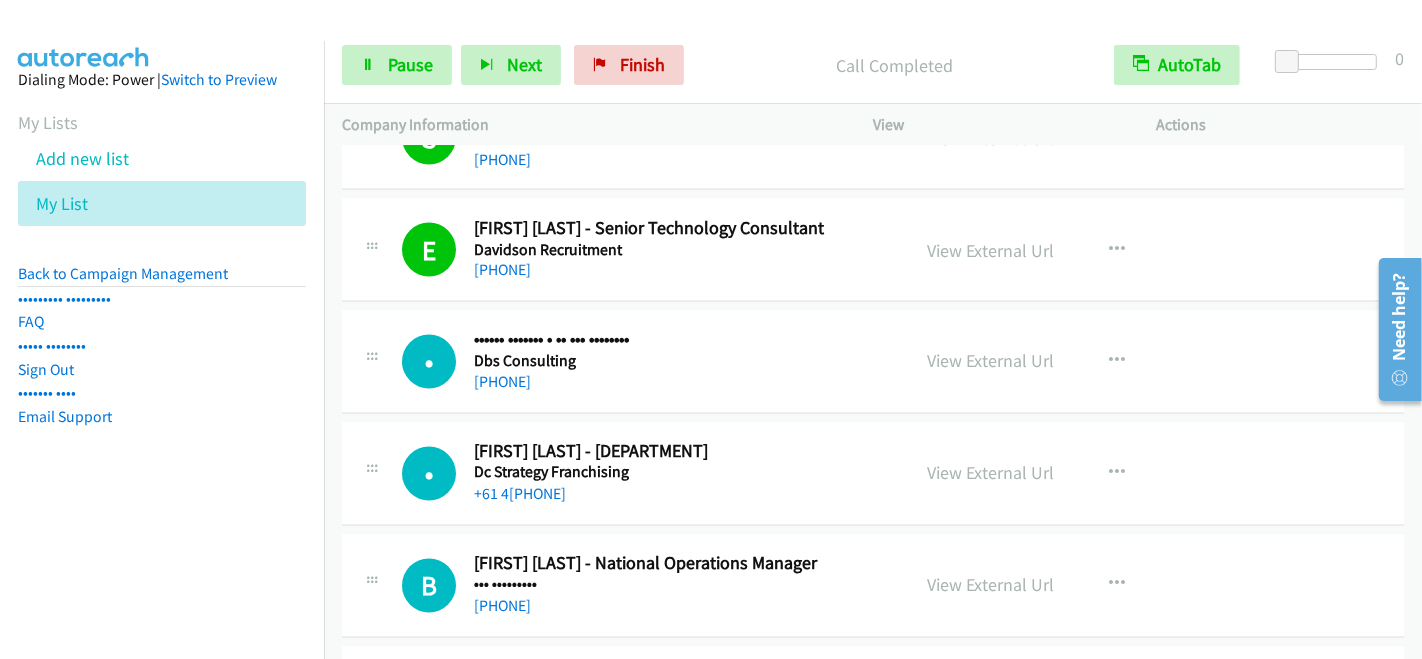 scroll, scrollTop: 3111, scrollLeft: 0, axis: vertical 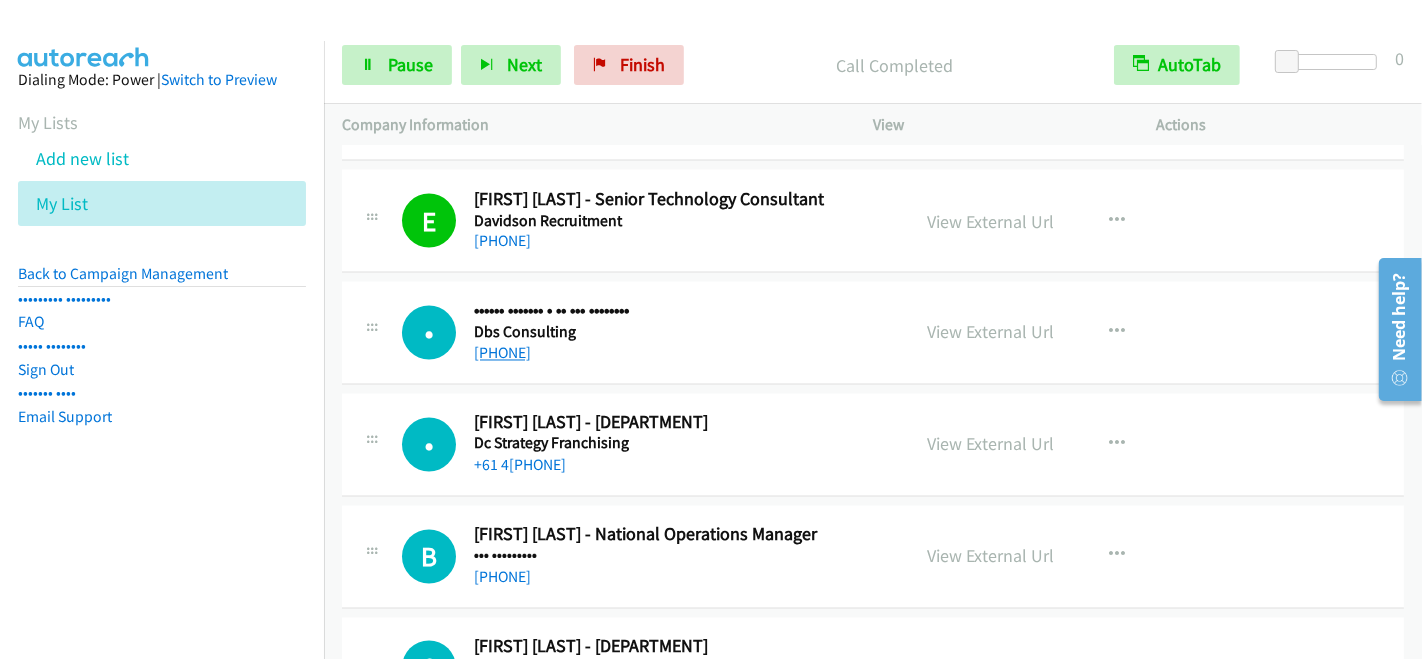 click on "[PHONE]" at bounding box center [502, 353] 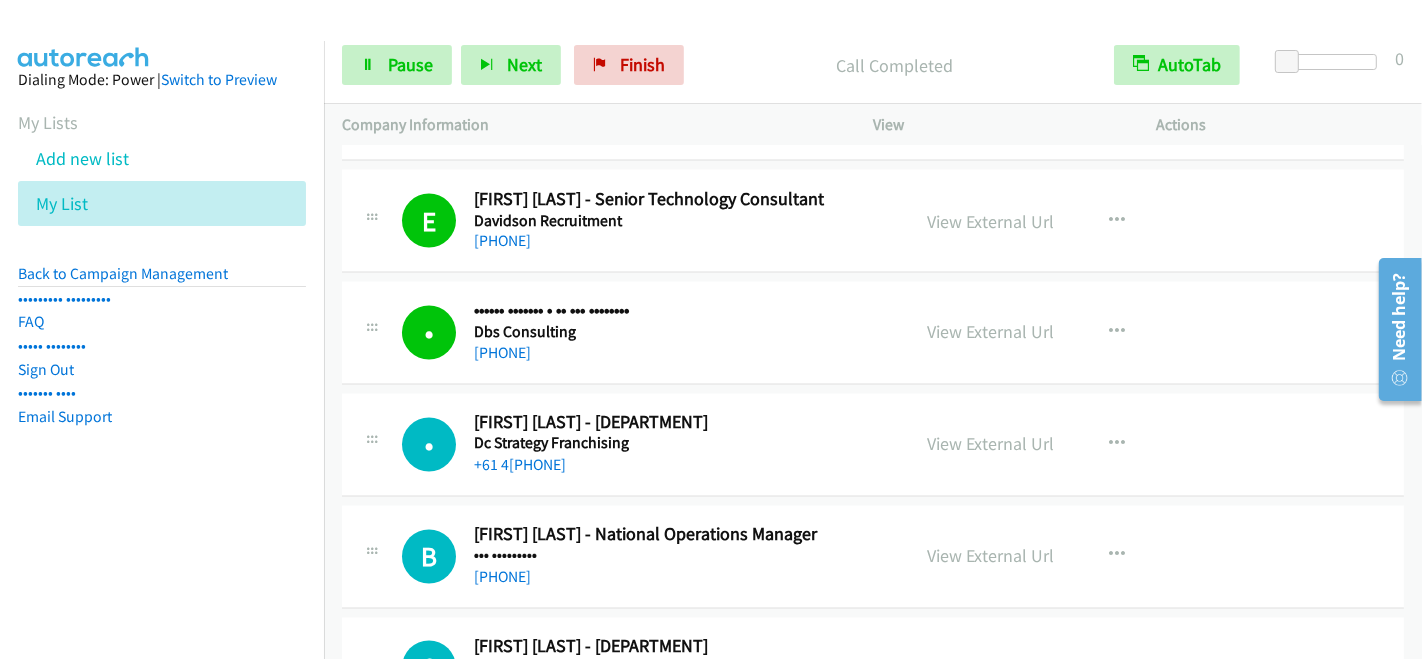 scroll, scrollTop: 3222, scrollLeft: 0, axis: vertical 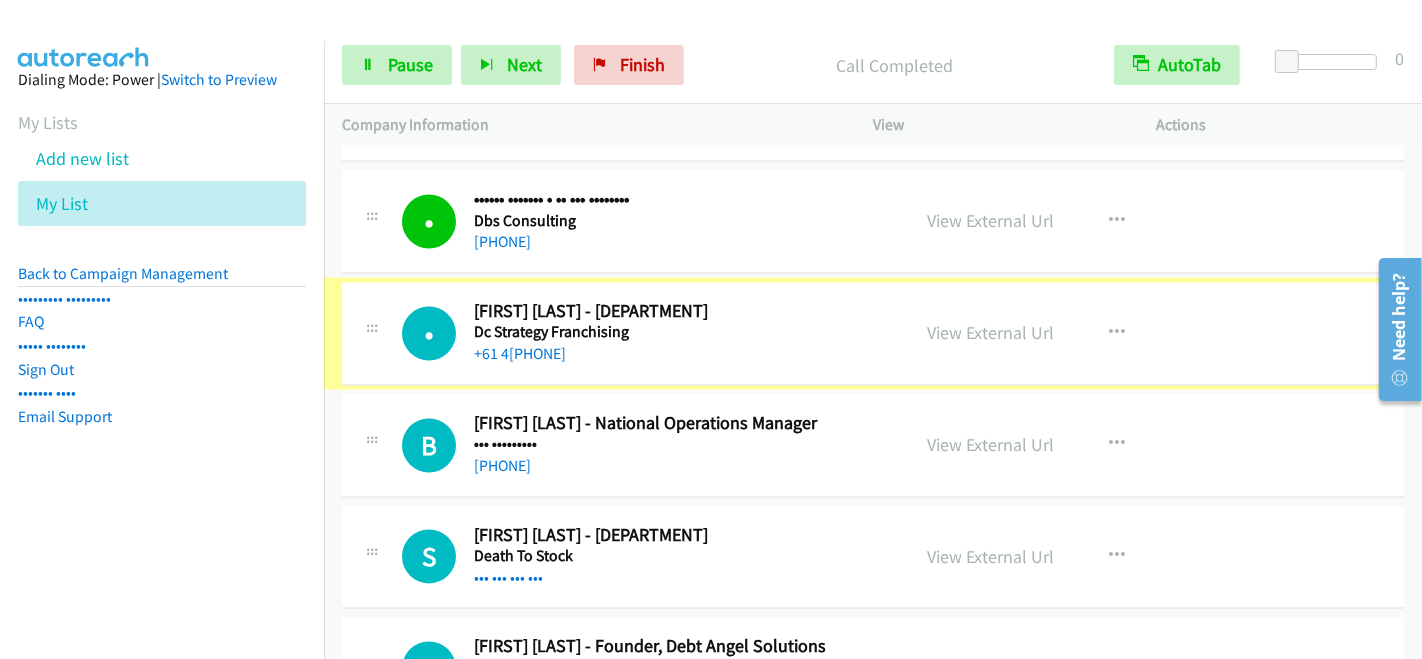 click on "+61 4[PHONE]" at bounding box center [520, 354] 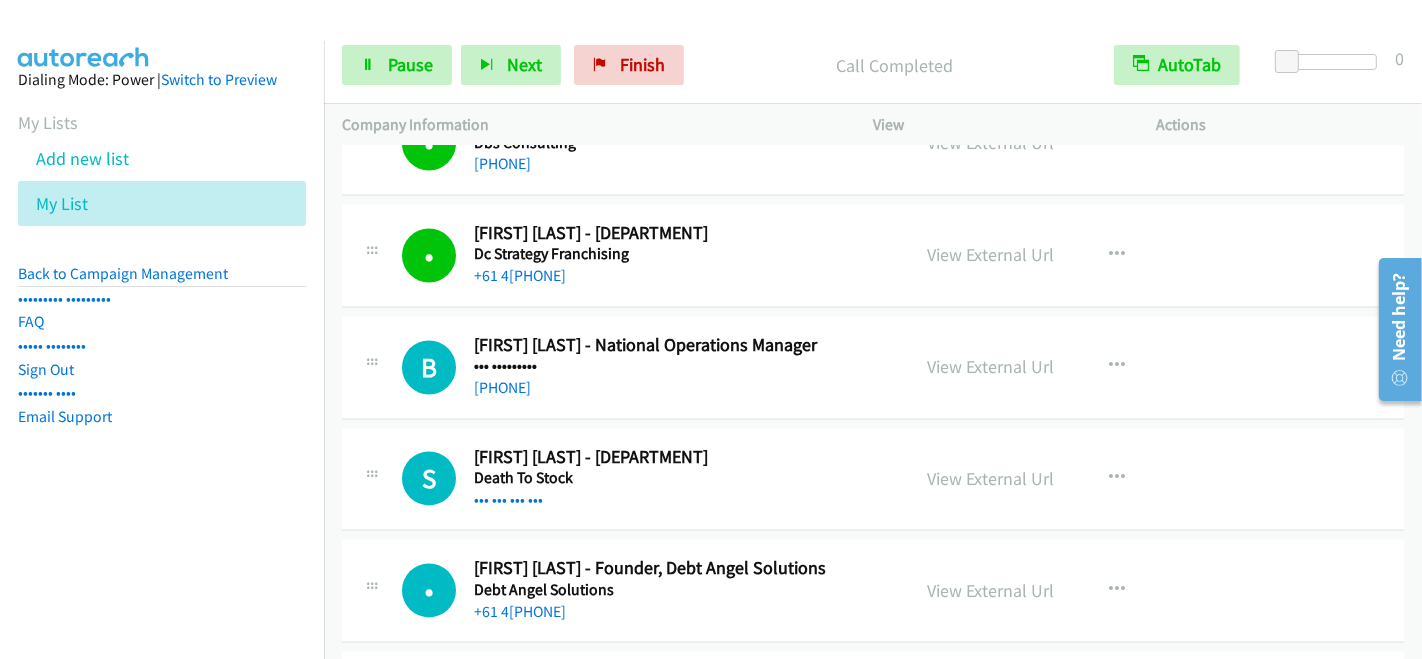 scroll, scrollTop: 3333, scrollLeft: 0, axis: vertical 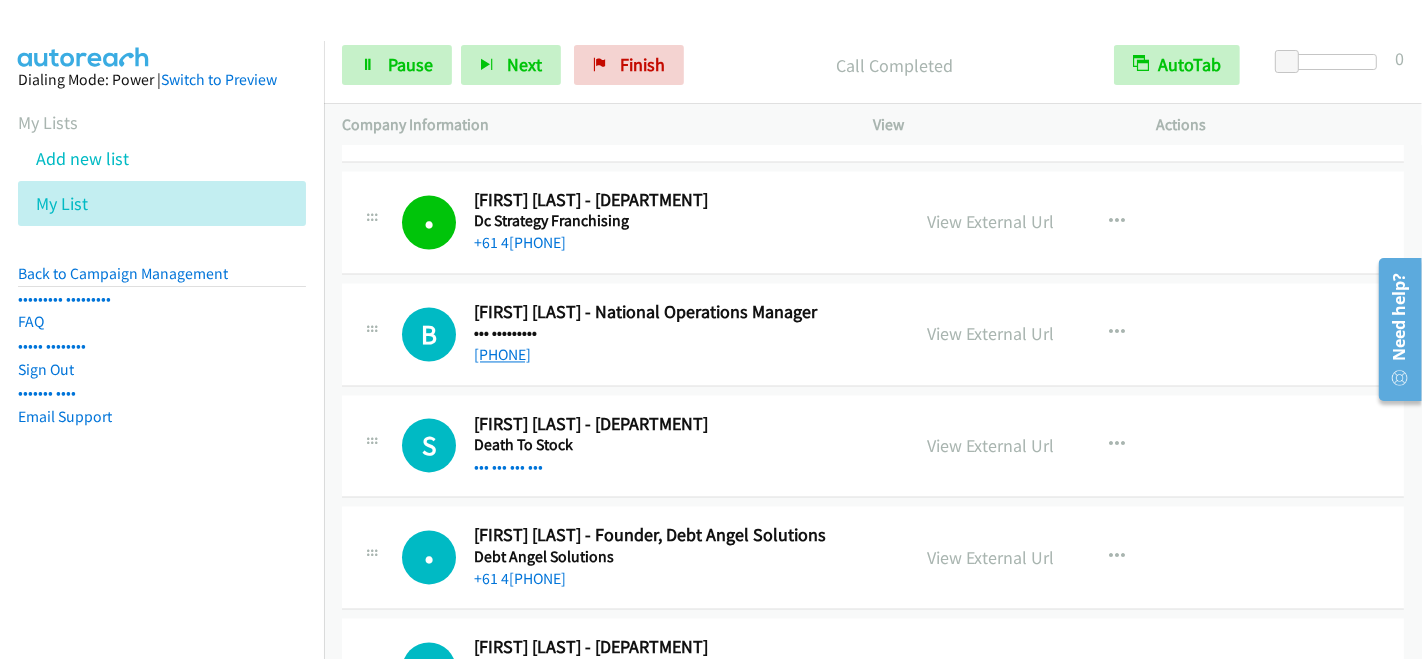 click on "[PHONE]" at bounding box center [502, 355] 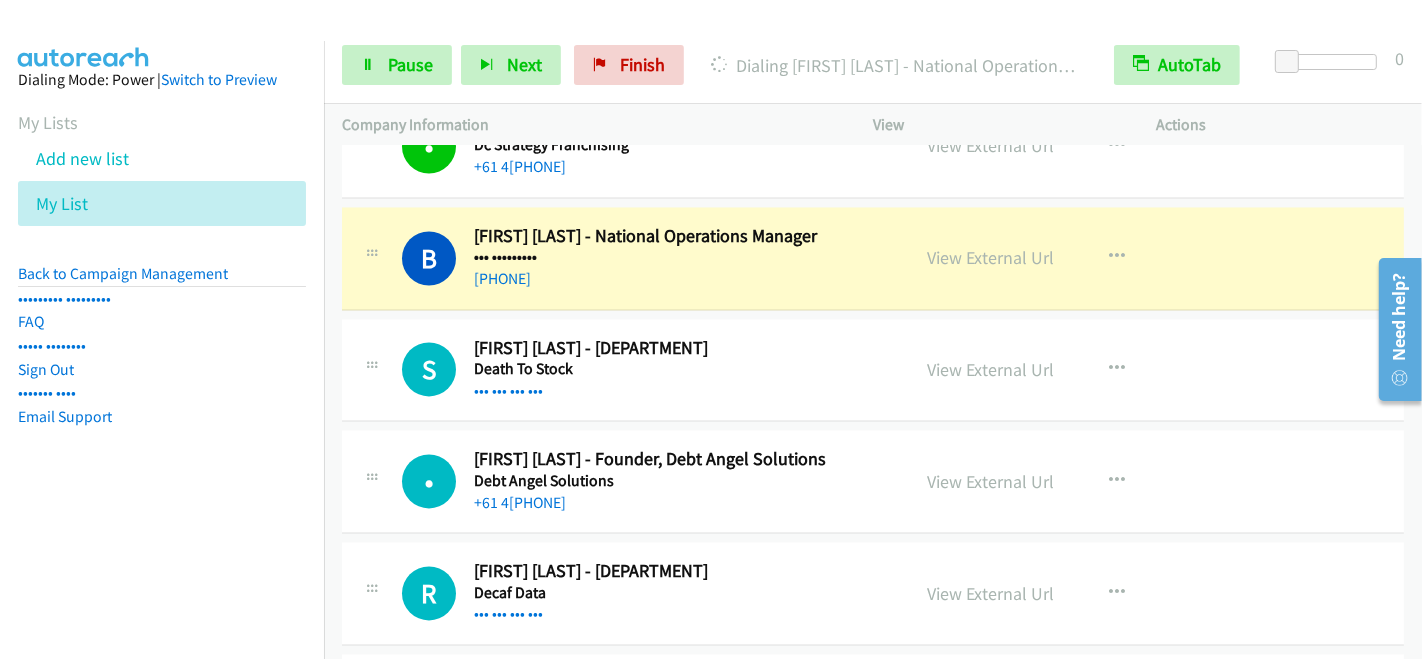 scroll, scrollTop: 3444, scrollLeft: 0, axis: vertical 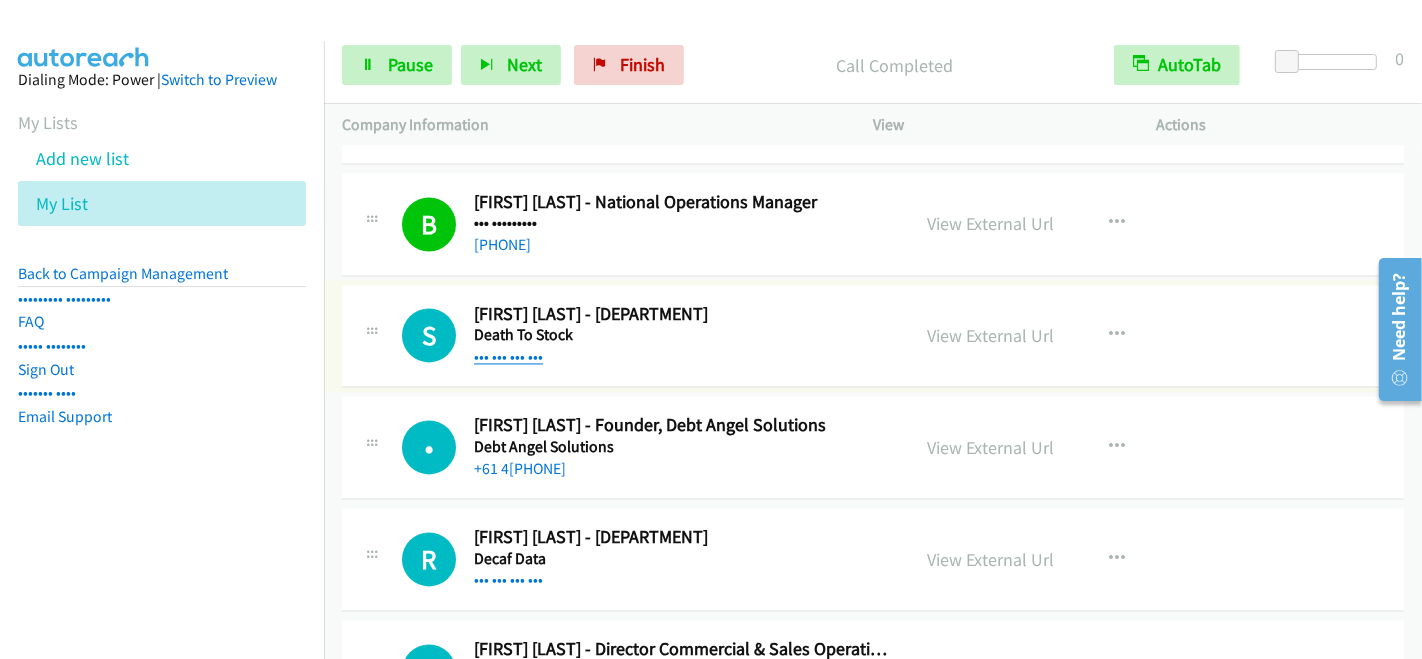 click on "••• ••• ••• •••" at bounding box center [508, 356] 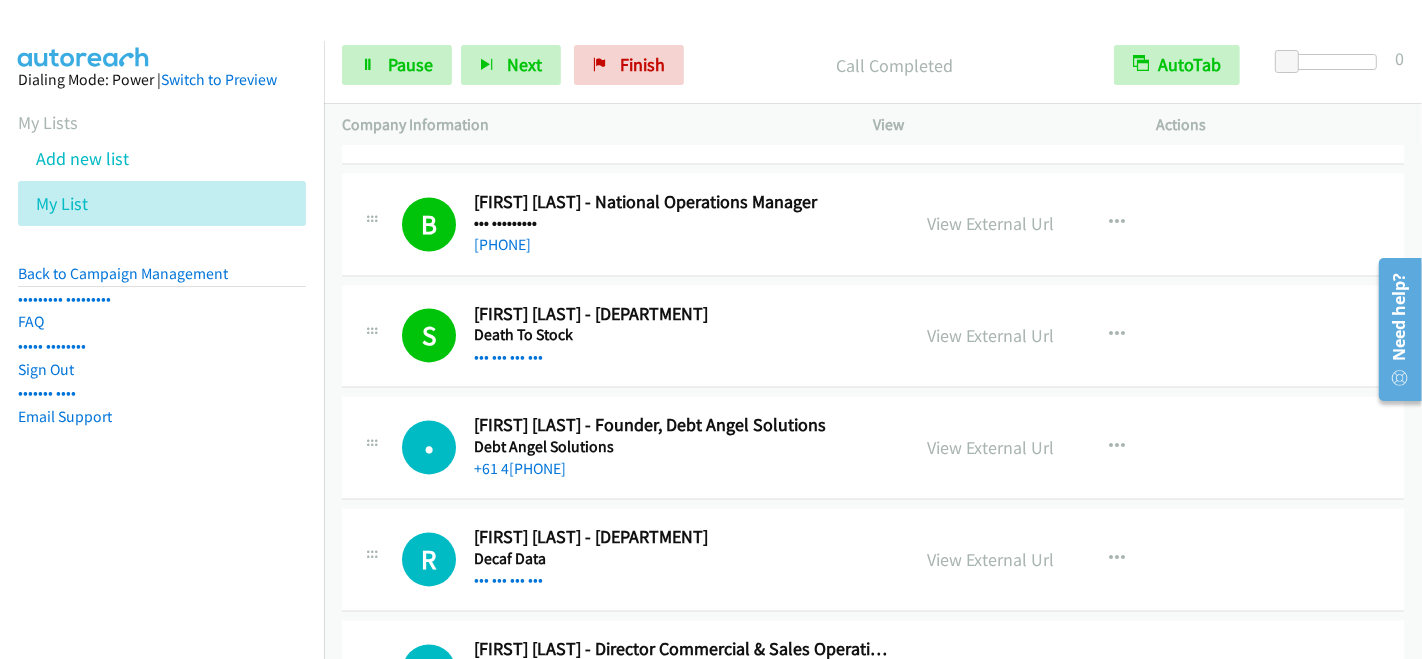 scroll, scrollTop: 3555, scrollLeft: 0, axis: vertical 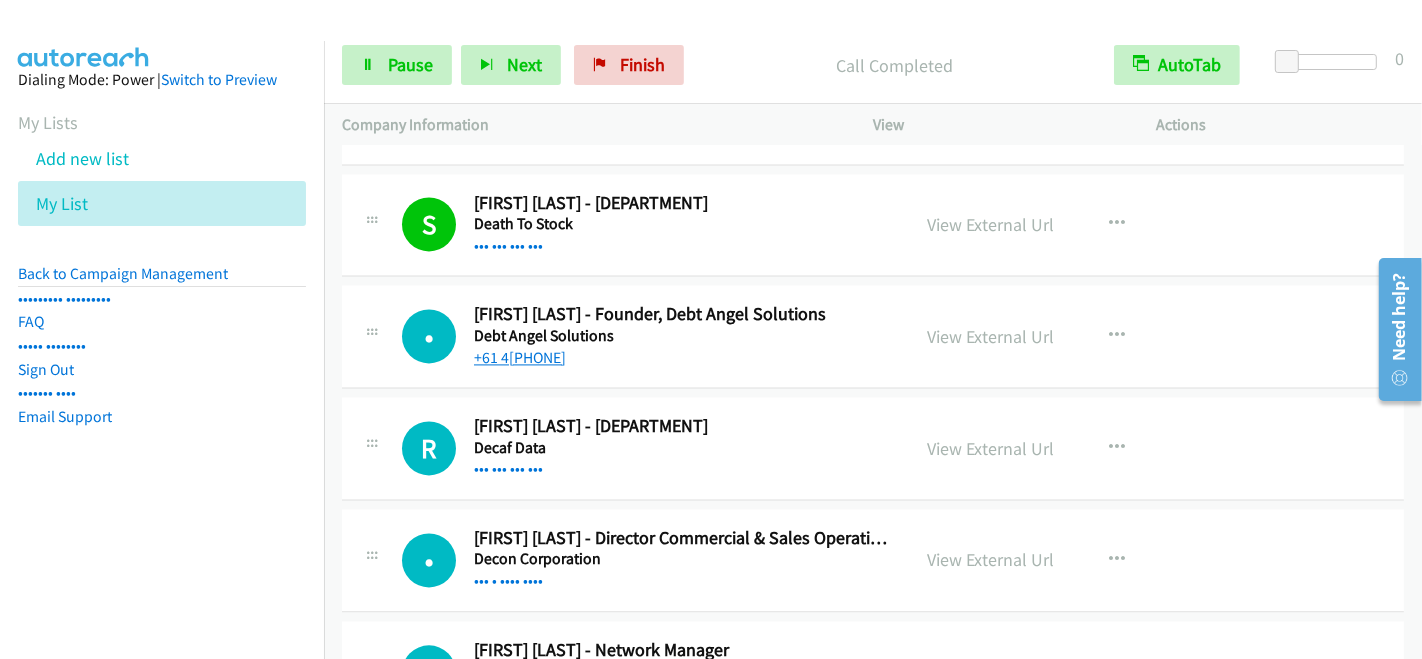 drag, startPoint x: 540, startPoint y: 353, endPoint x: 540, endPoint y: 342, distance: 11 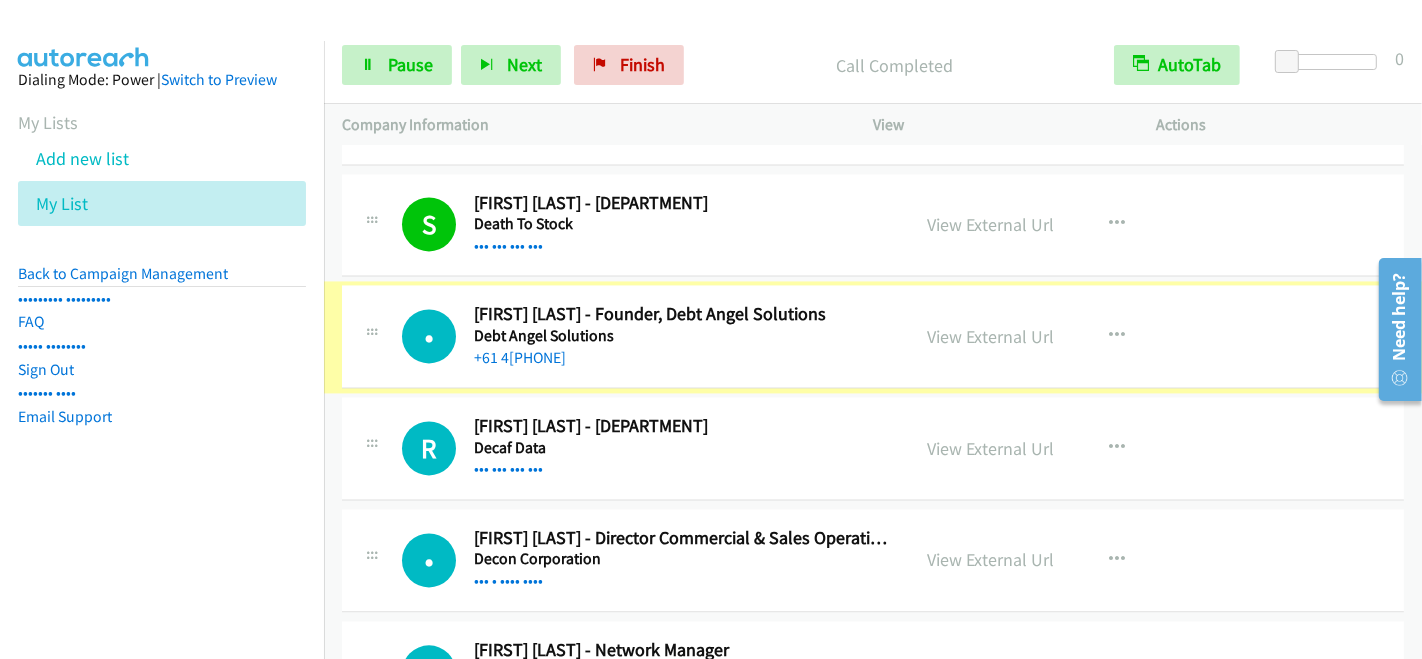 click on "+61 4[PHONE]" at bounding box center [520, 357] 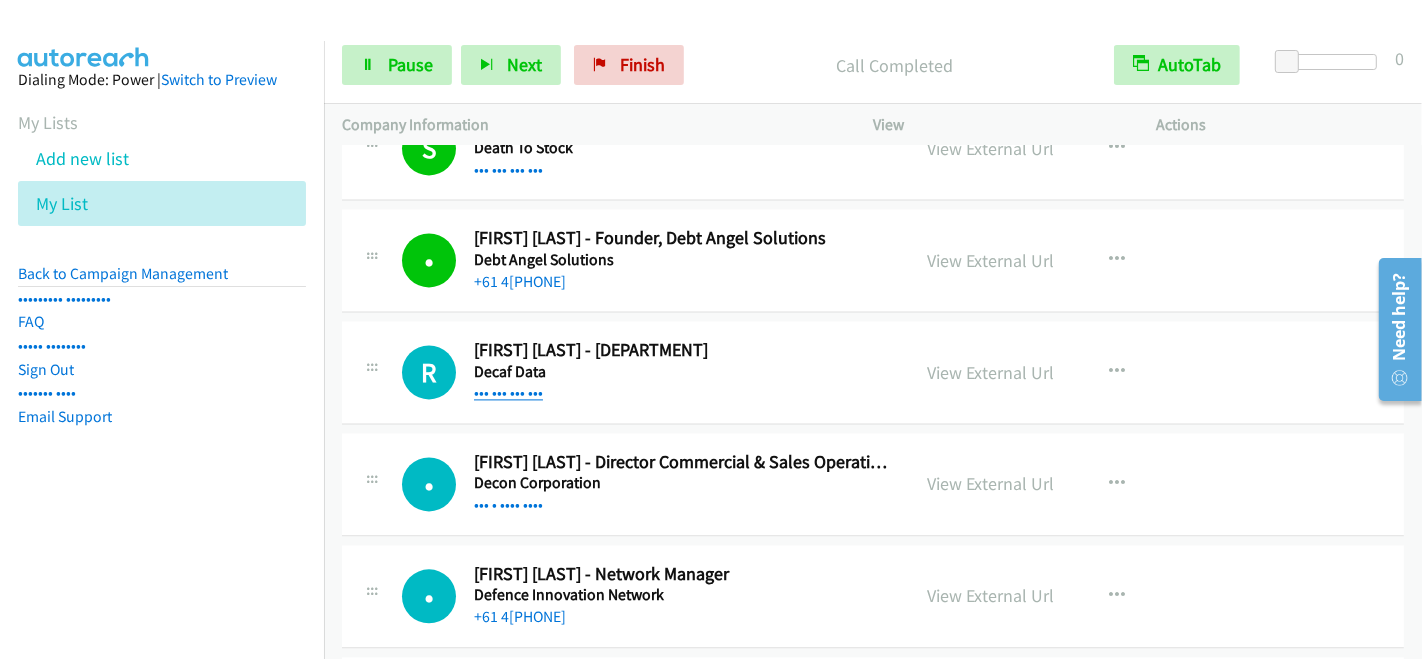 scroll, scrollTop: 3666, scrollLeft: 0, axis: vertical 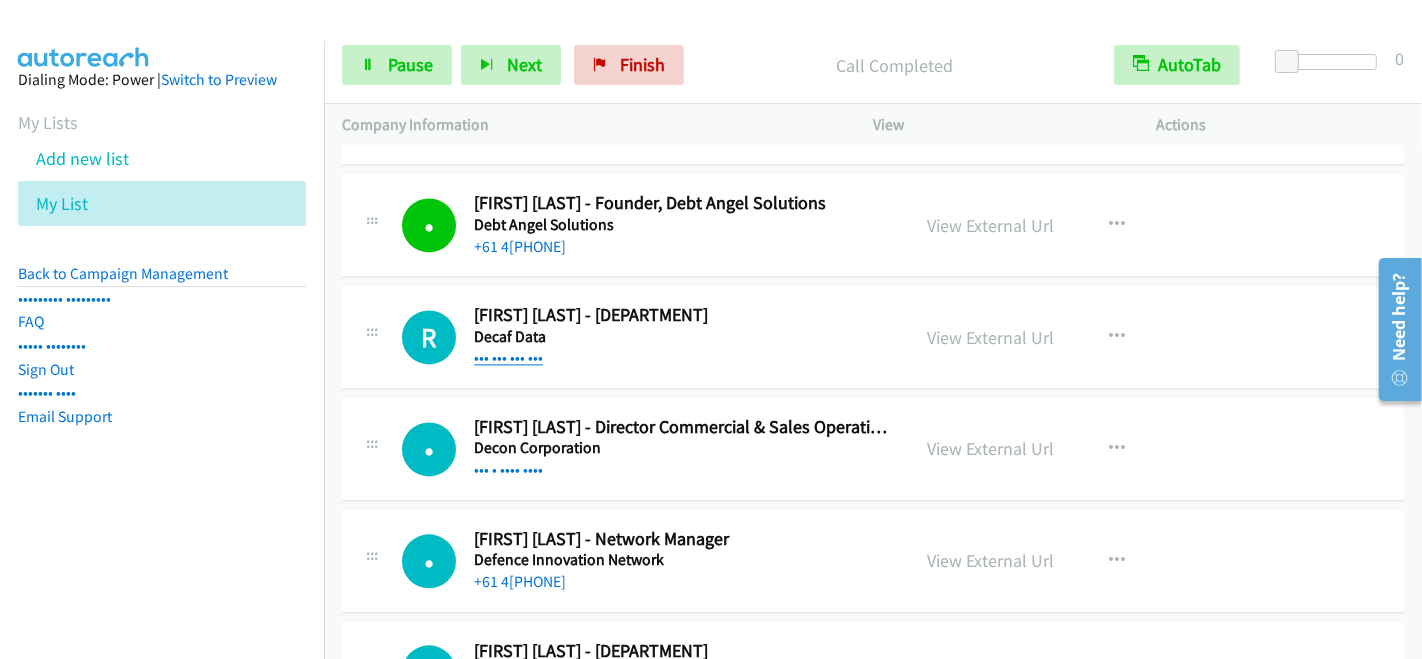 click on "••• ••• ••• •••" at bounding box center (508, 357) 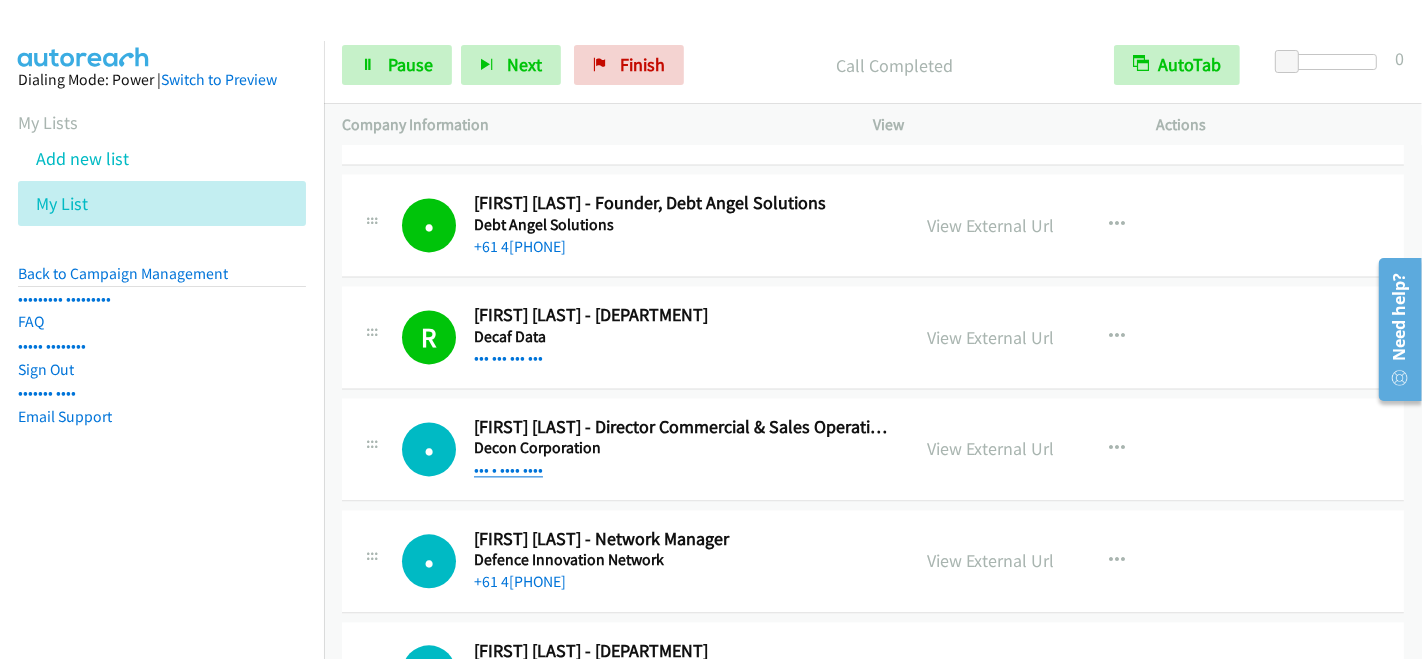 scroll, scrollTop: 3777, scrollLeft: 0, axis: vertical 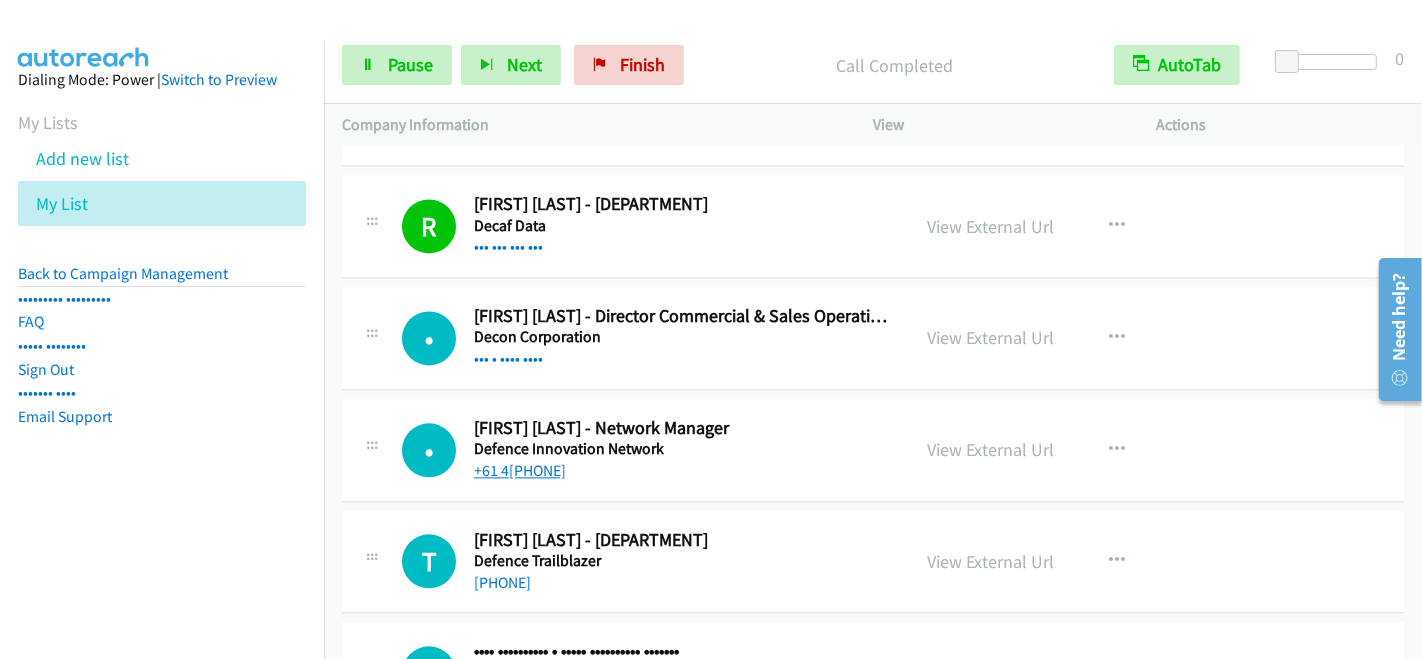 click on "+61 4[PHONE]" at bounding box center (520, 470) 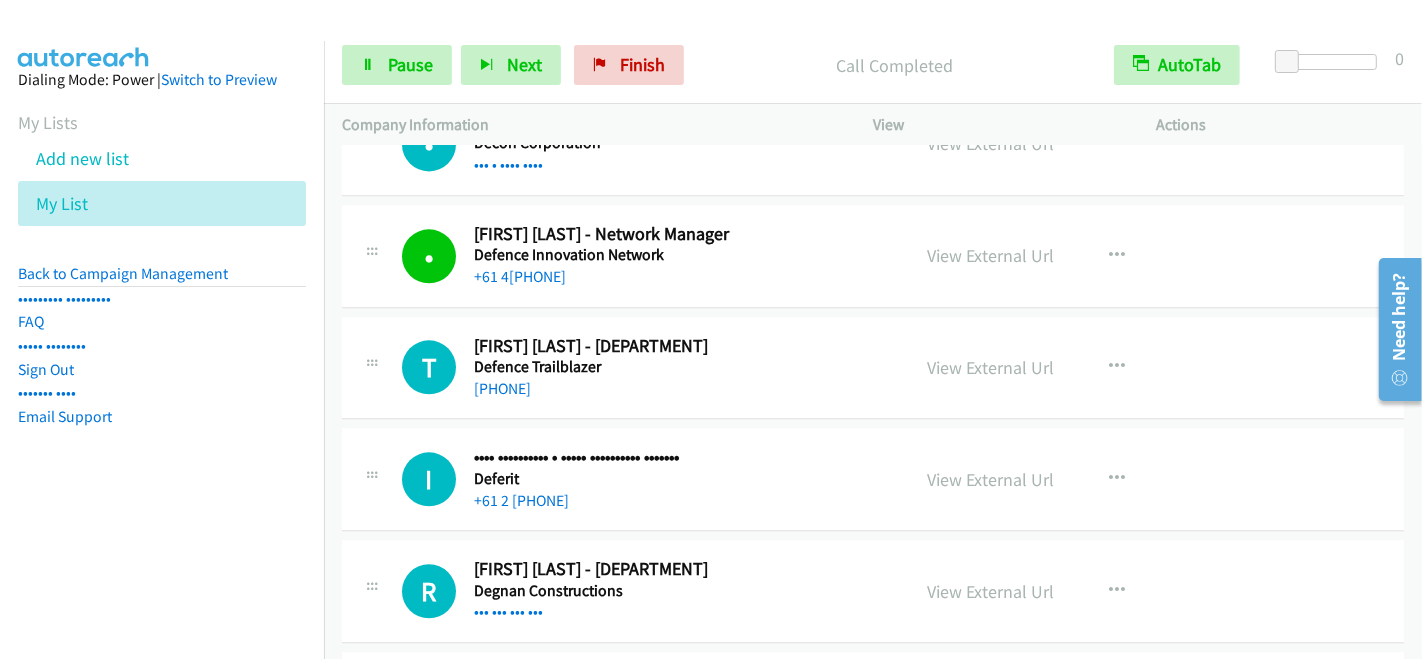 scroll, scrollTop: 4000, scrollLeft: 0, axis: vertical 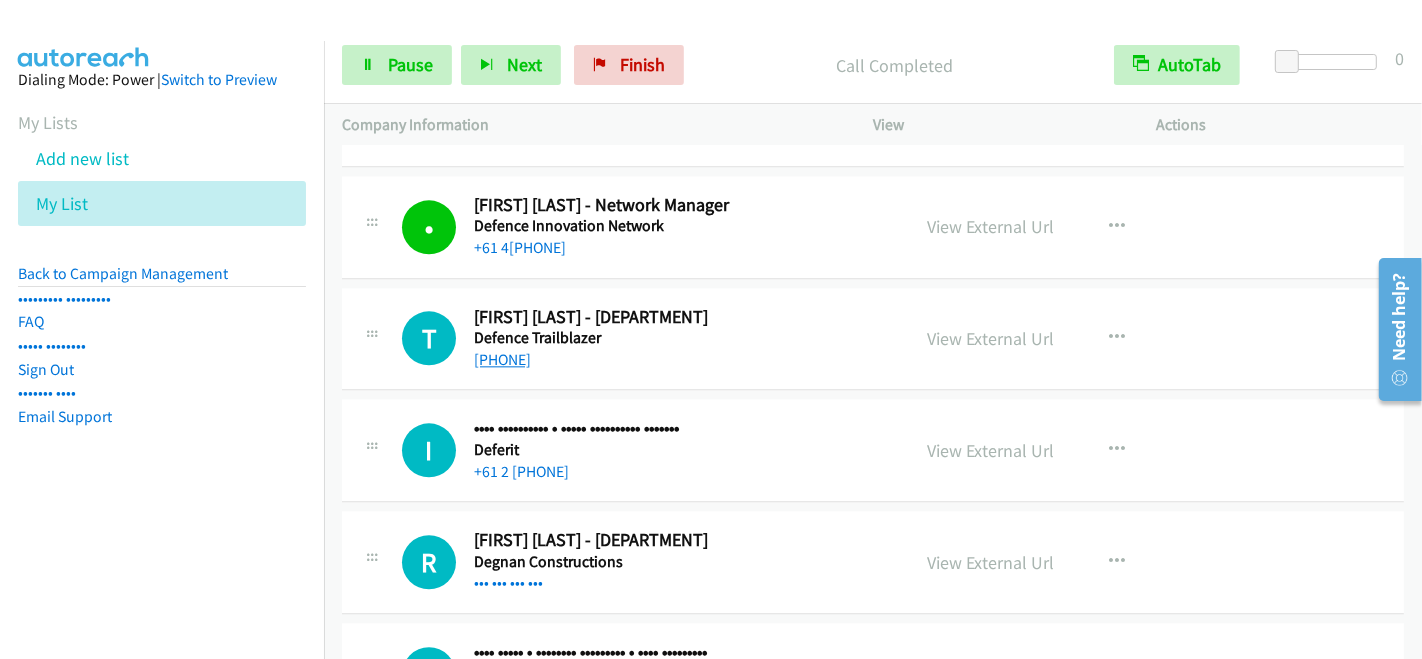 click on "[PHONE]" at bounding box center (502, 359) 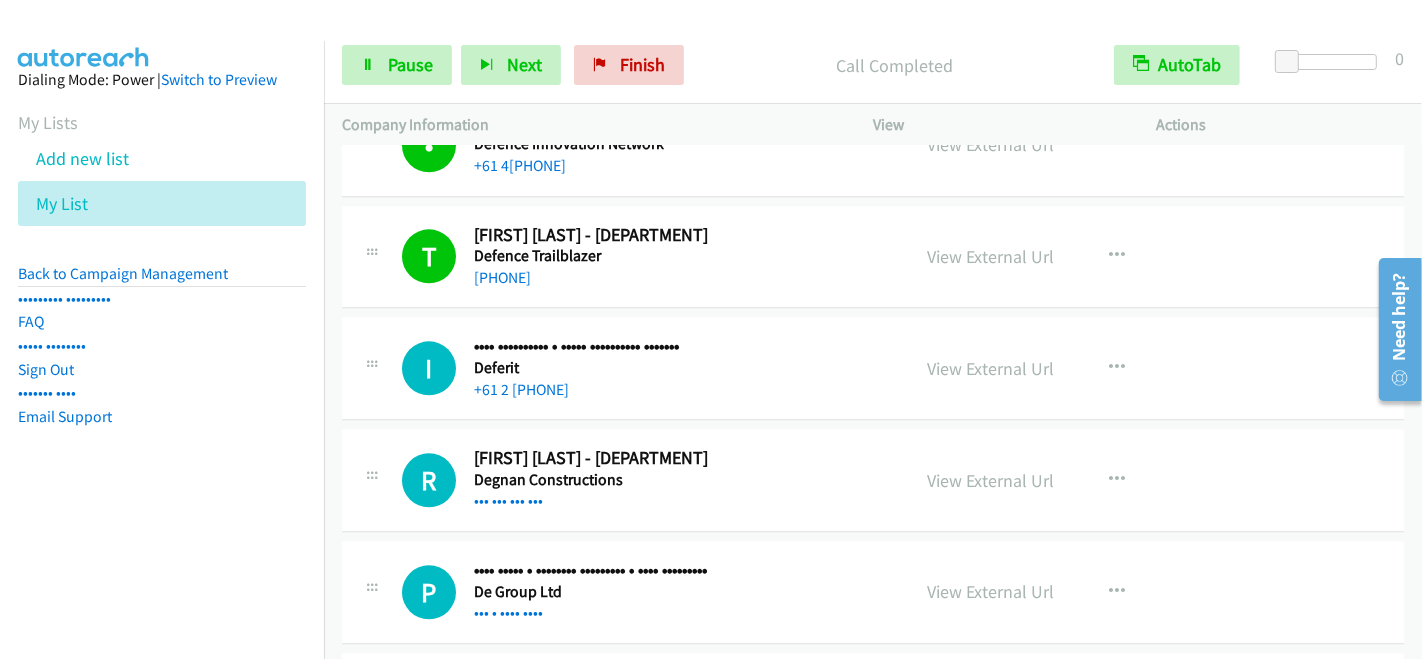 scroll, scrollTop: 4111, scrollLeft: 0, axis: vertical 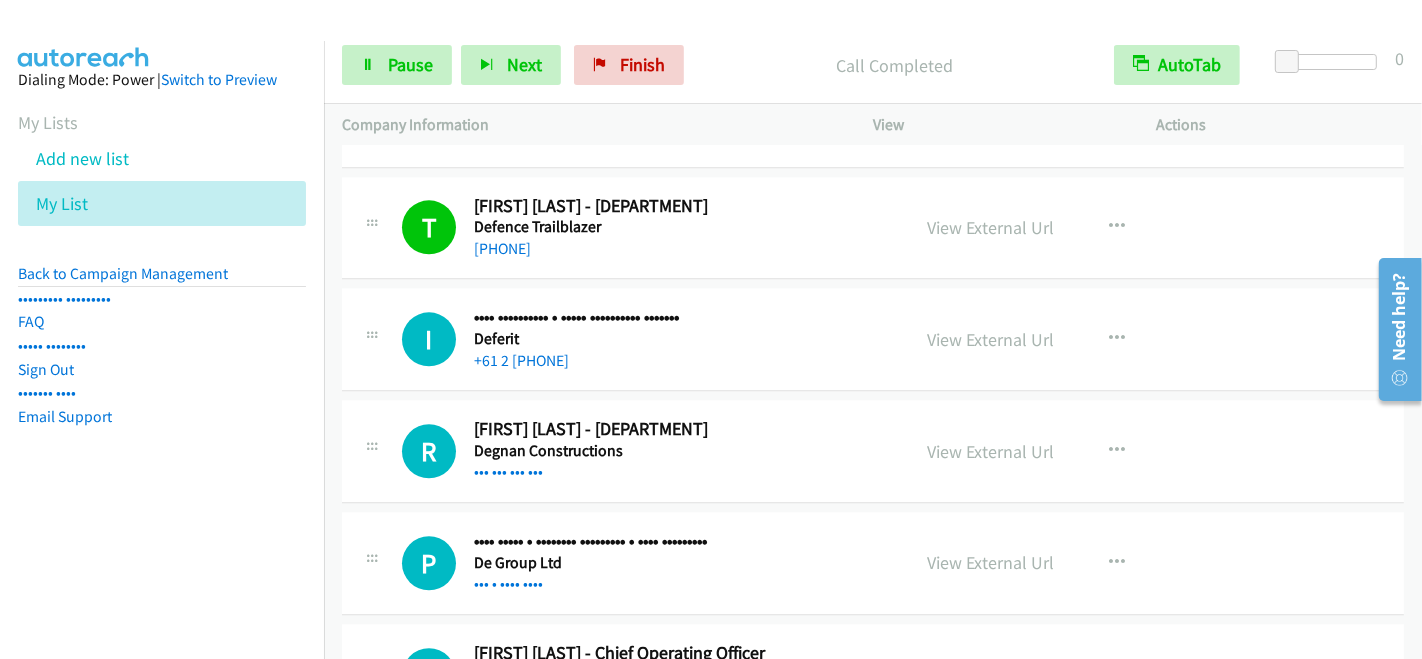 click on "+61 2 [PHONE]" at bounding box center (682, 361) 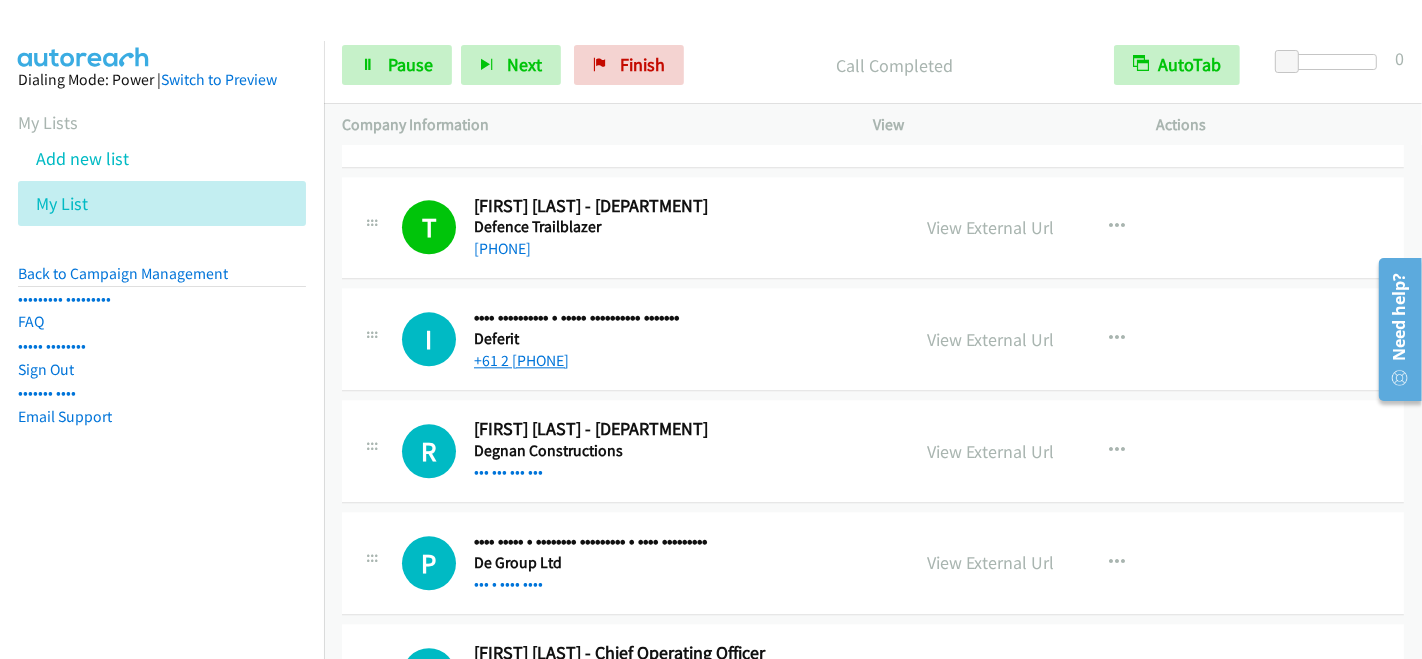 click on "+61 2 [PHONE]" at bounding box center [521, 360] 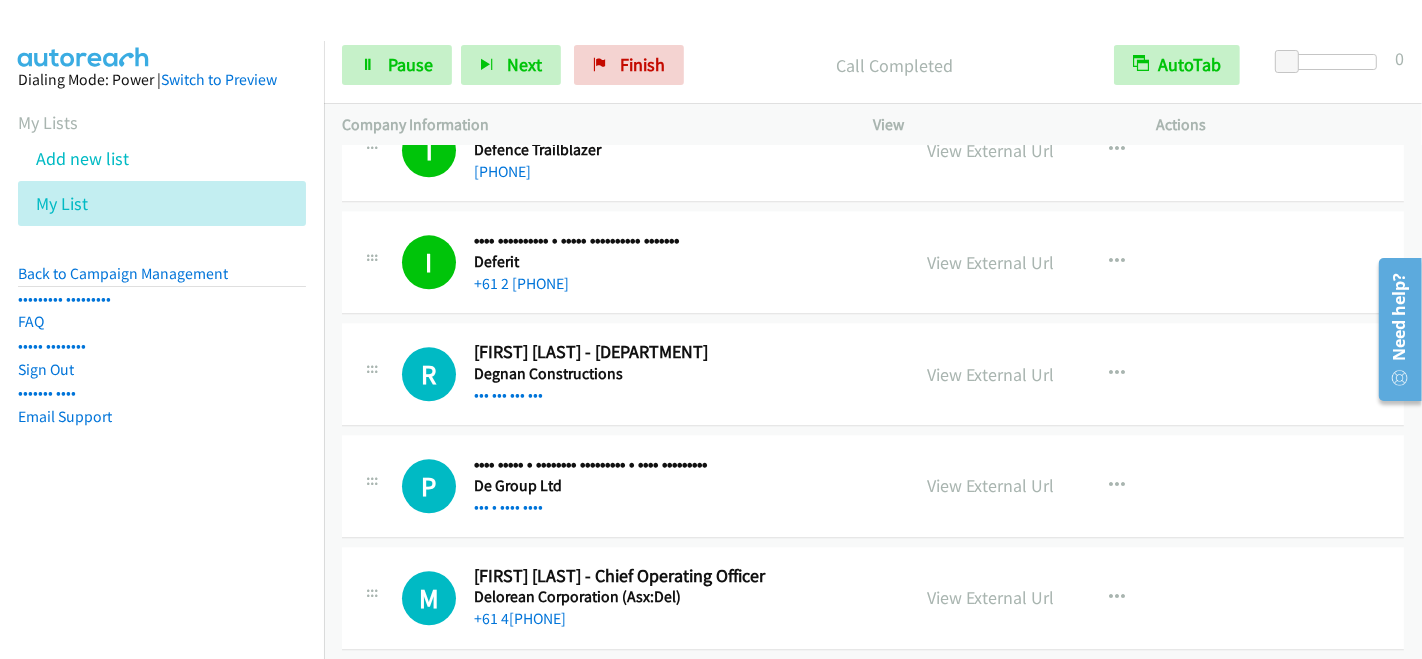 scroll, scrollTop: 4222, scrollLeft: 0, axis: vertical 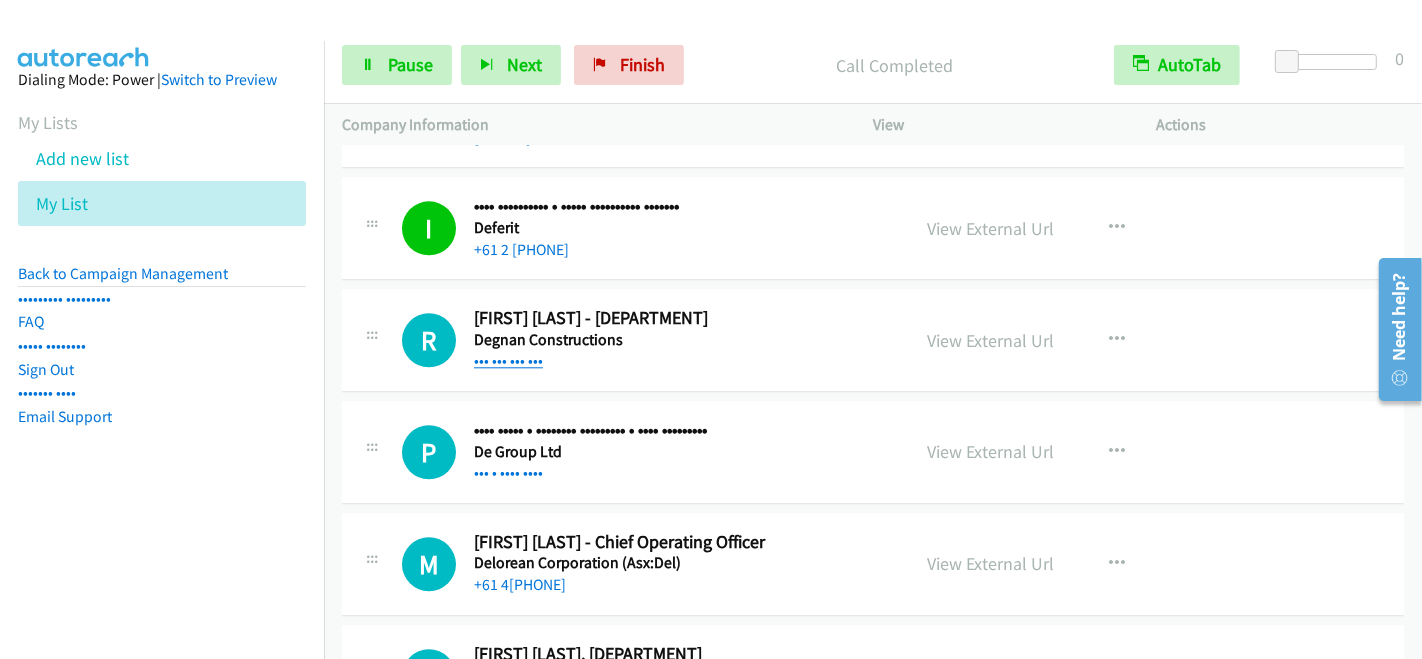 click on "••• ••• ••• •••" at bounding box center (508, 360) 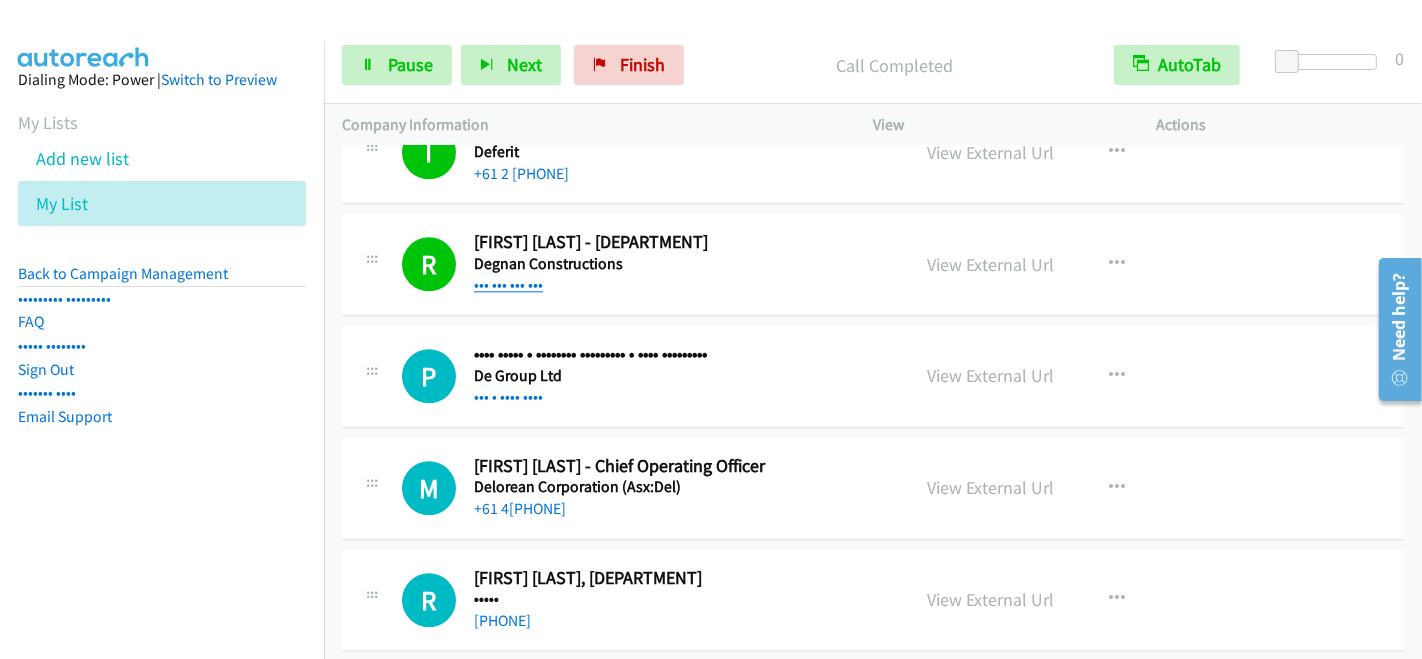 scroll, scrollTop: 4333, scrollLeft: 0, axis: vertical 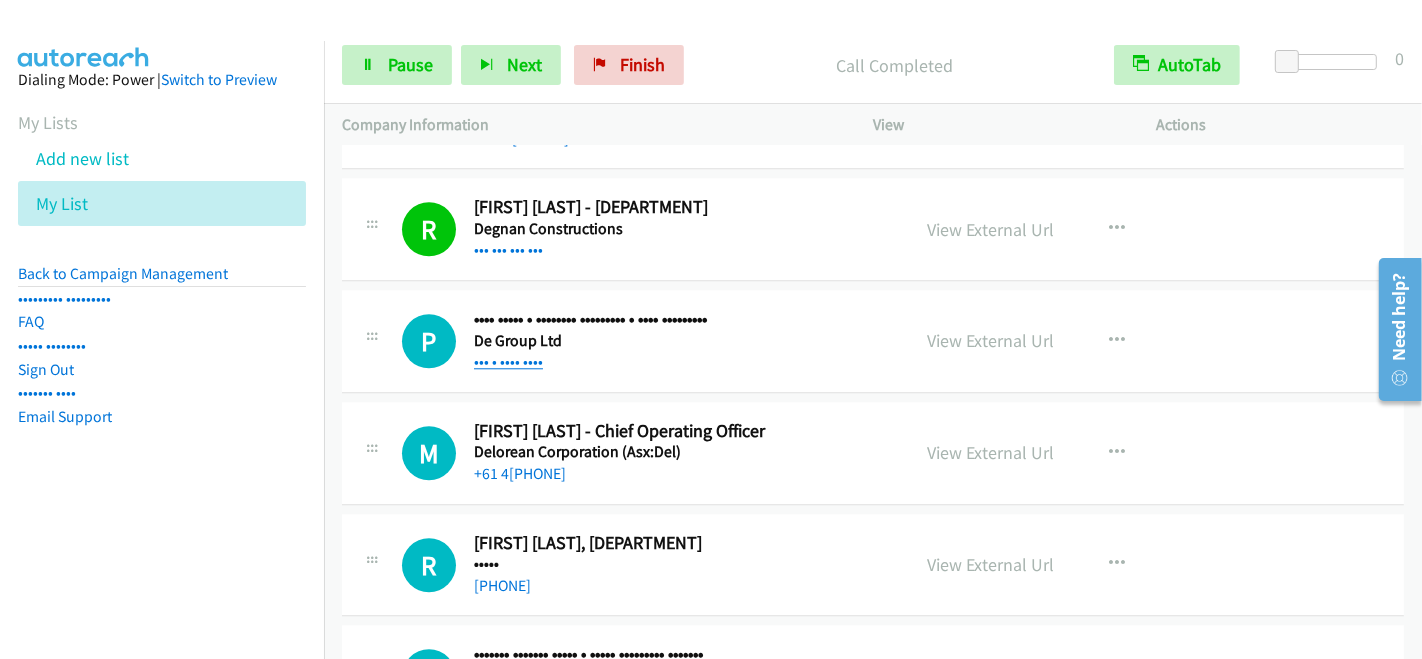 click on "••• • •••• ••••" at bounding box center [508, 361] 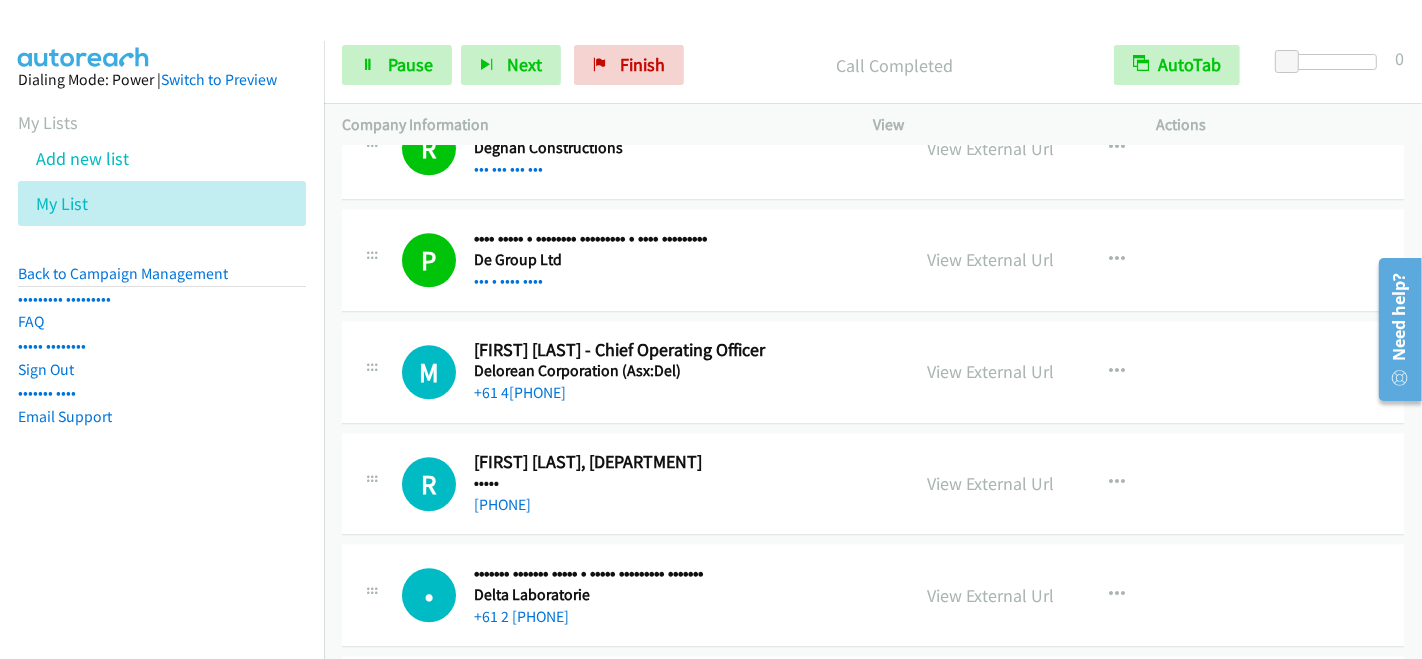 scroll, scrollTop: 4444, scrollLeft: 0, axis: vertical 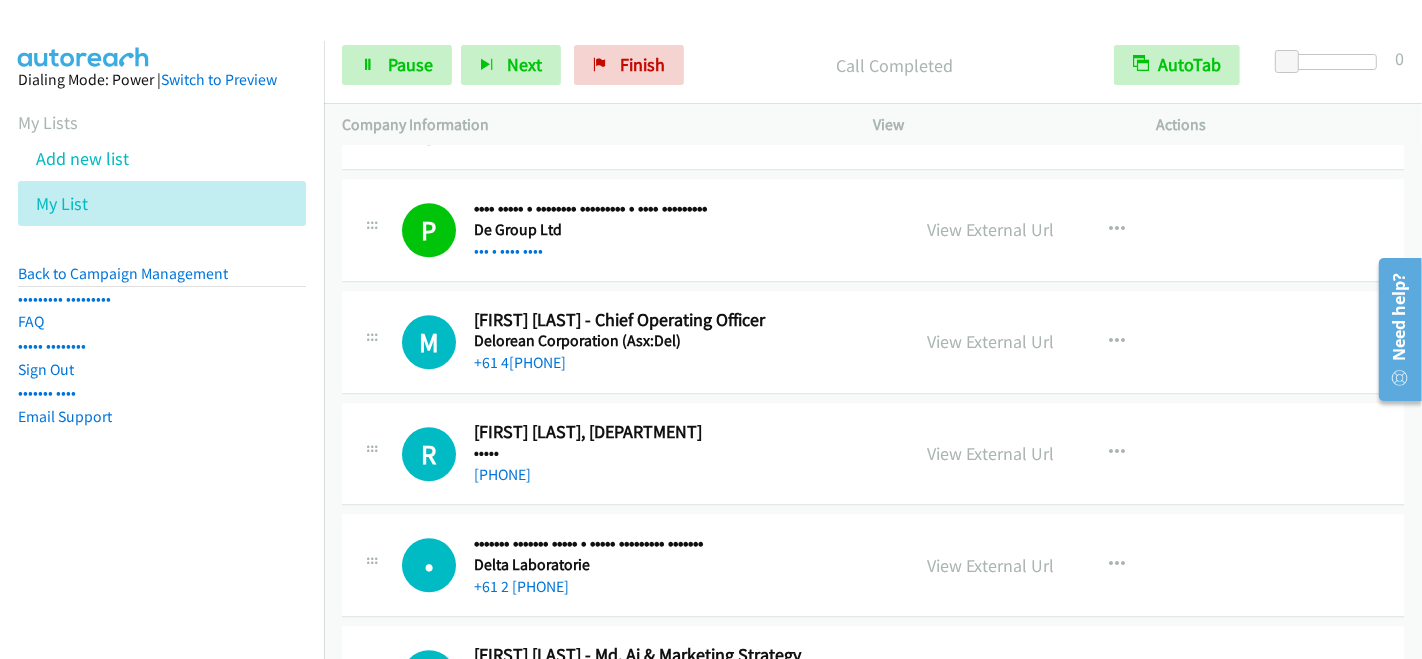 drag, startPoint x: 497, startPoint y: 352, endPoint x: 645, endPoint y: 421, distance: 163.29422 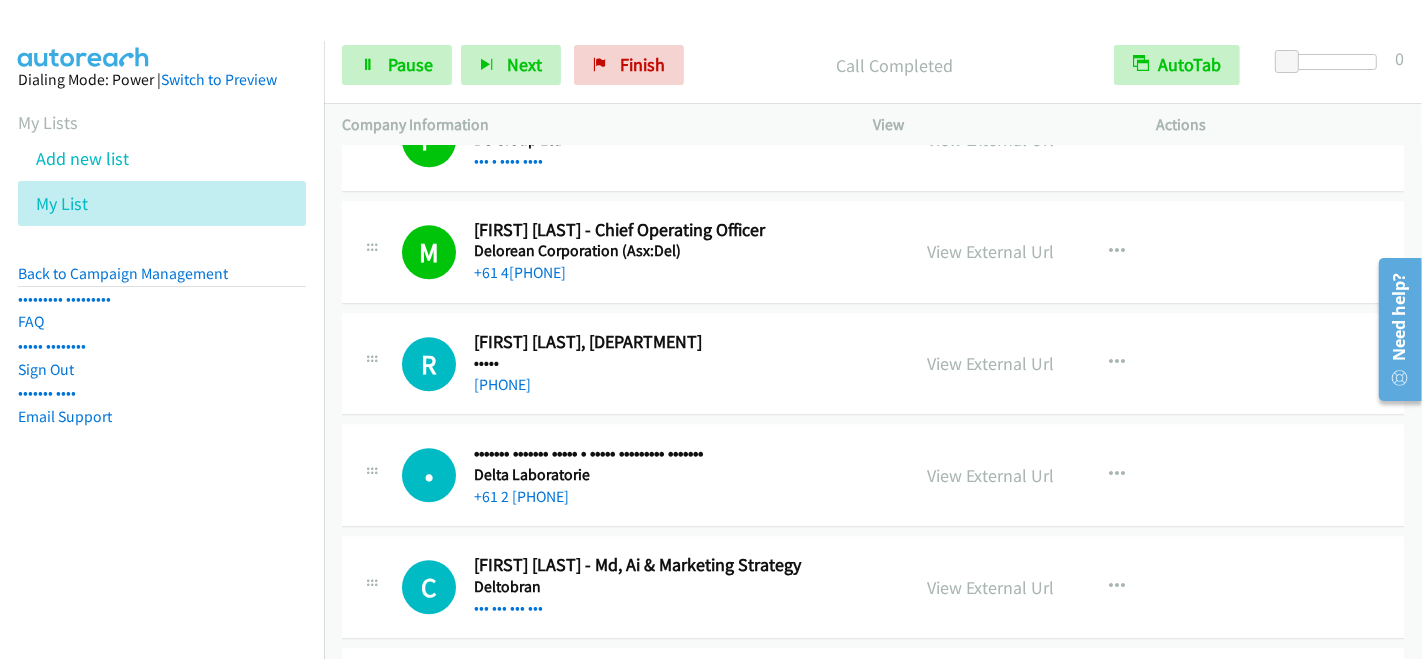 scroll, scrollTop: 4555, scrollLeft: 0, axis: vertical 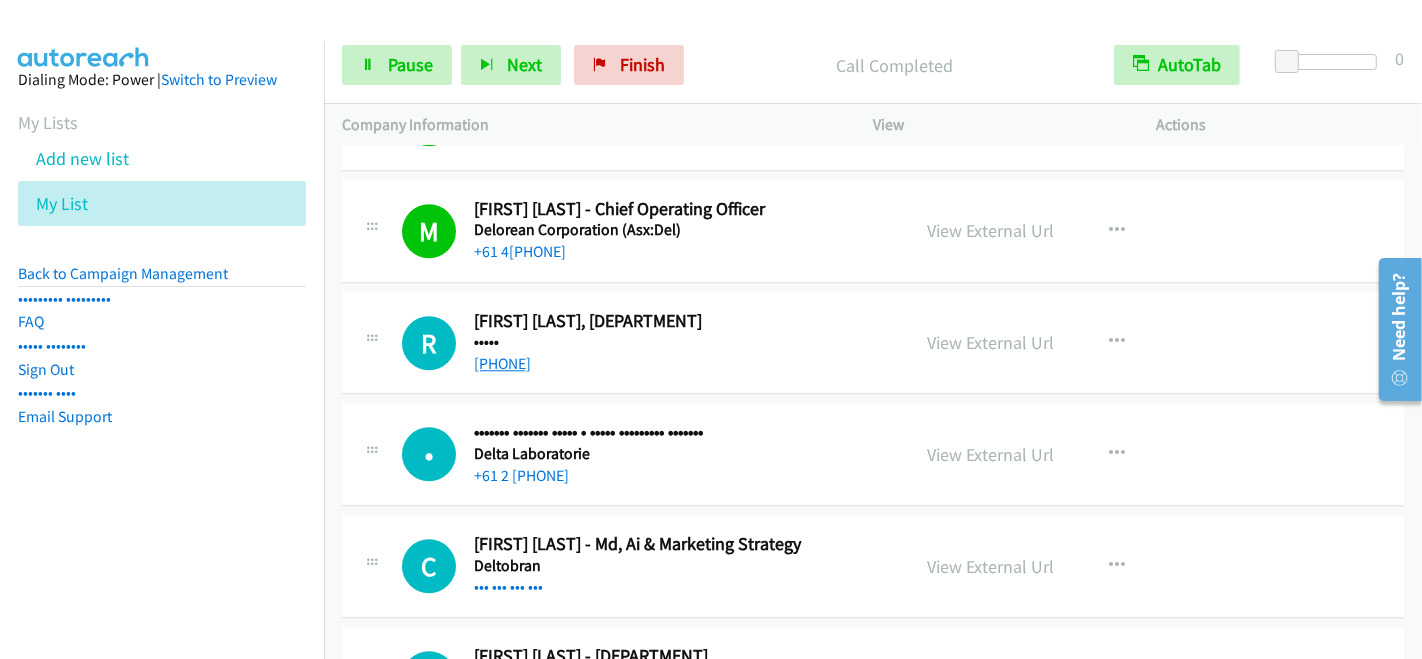 click on "[PHONE]" at bounding box center (502, 363) 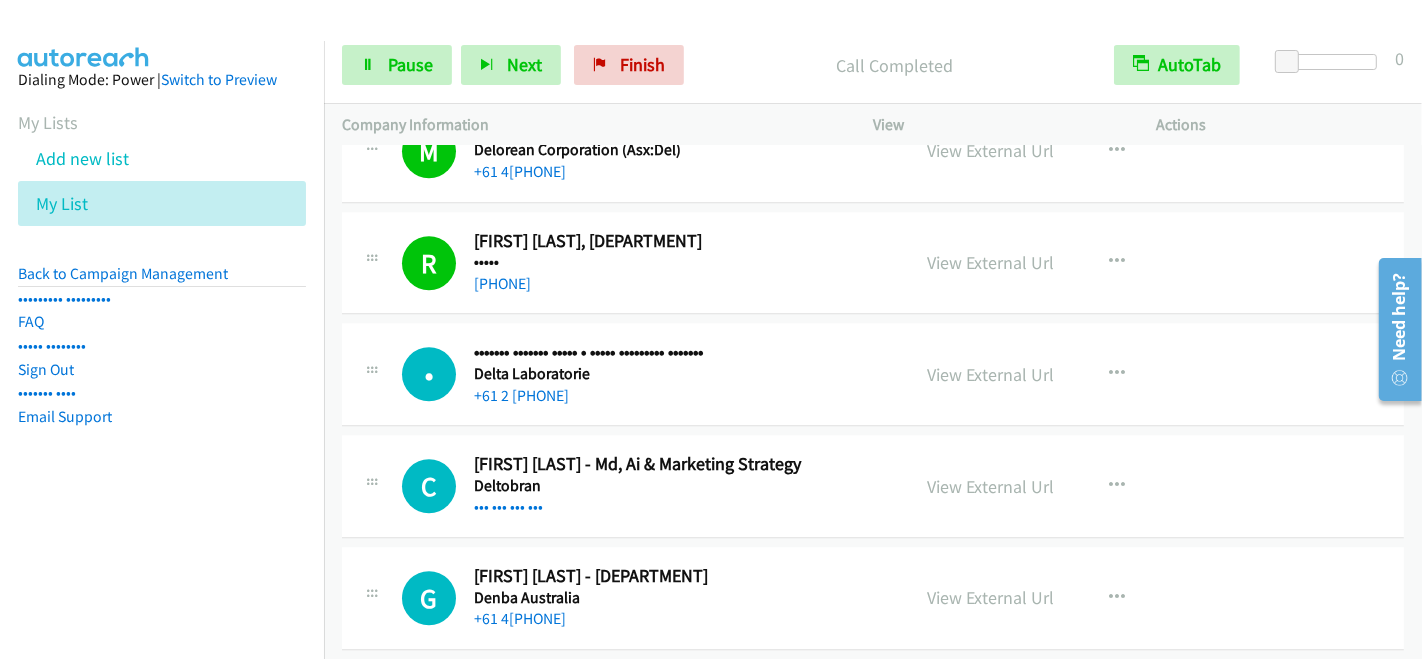 scroll, scrollTop: 4666, scrollLeft: 0, axis: vertical 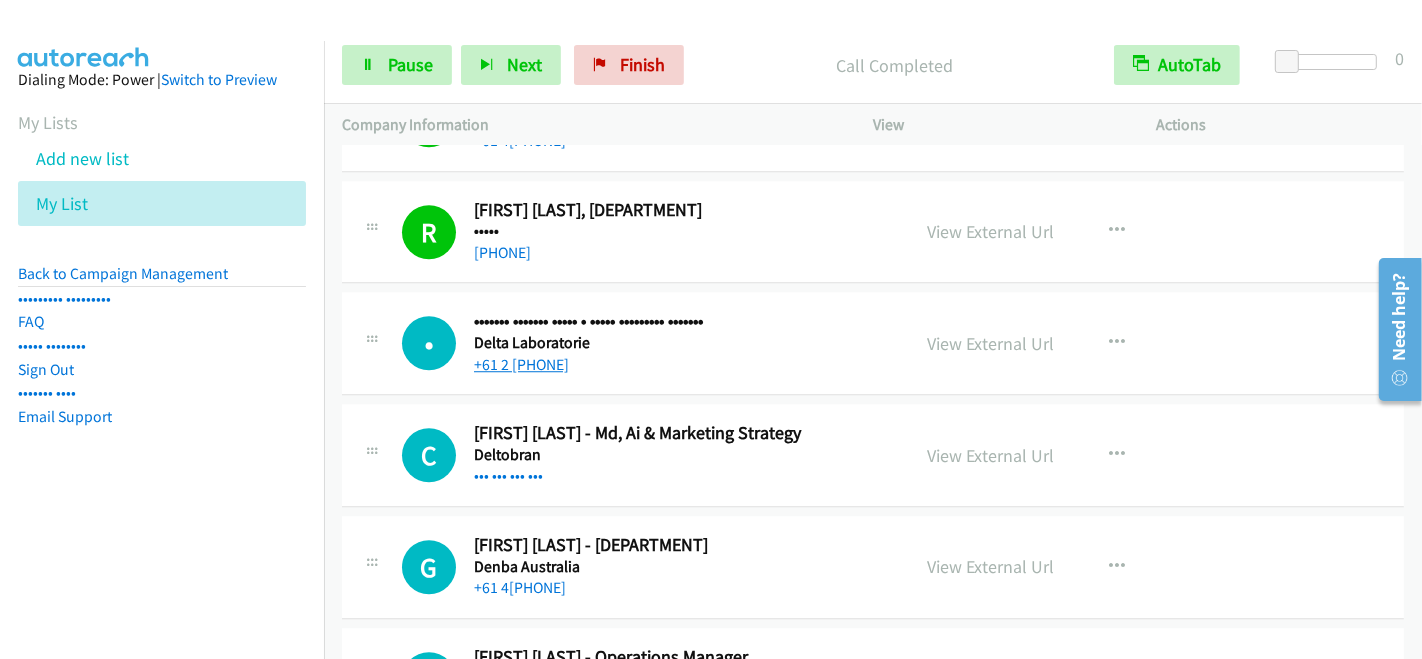 click on "+61 2 [PHONE]" at bounding box center [521, 364] 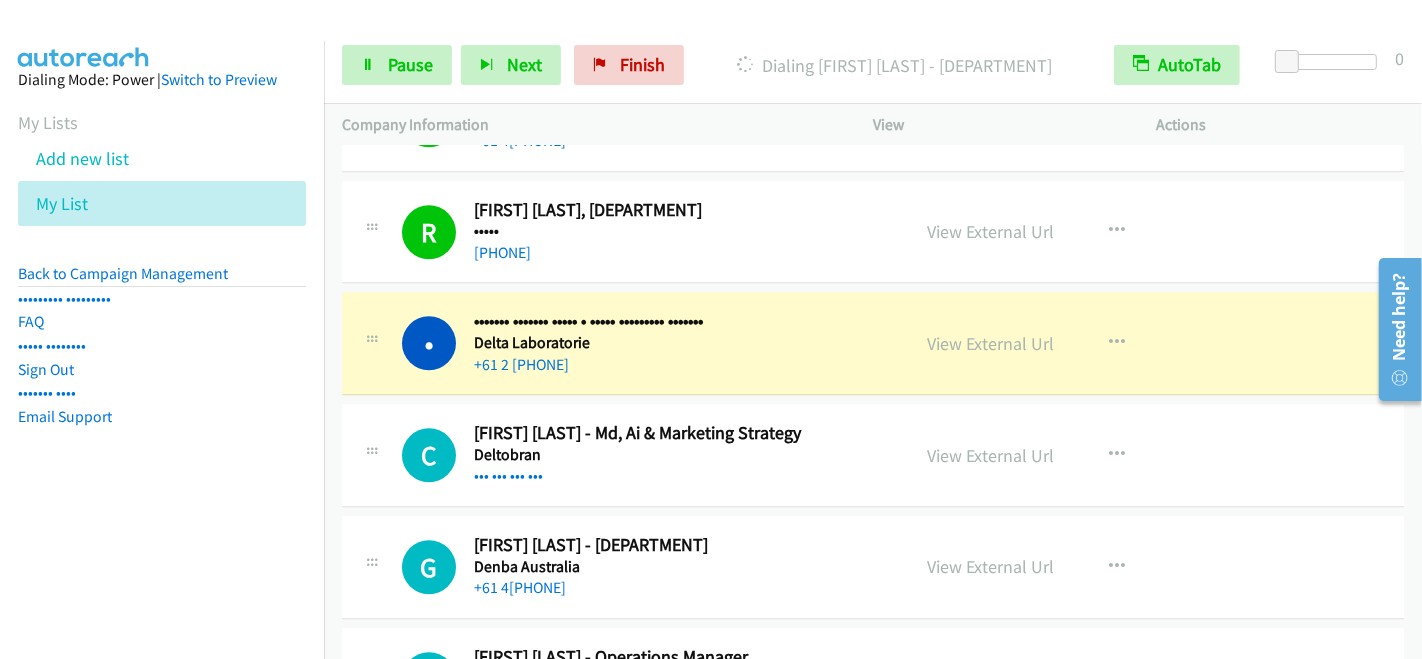 scroll, scrollTop: 4777, scrollLeft: 0, axis: vertical 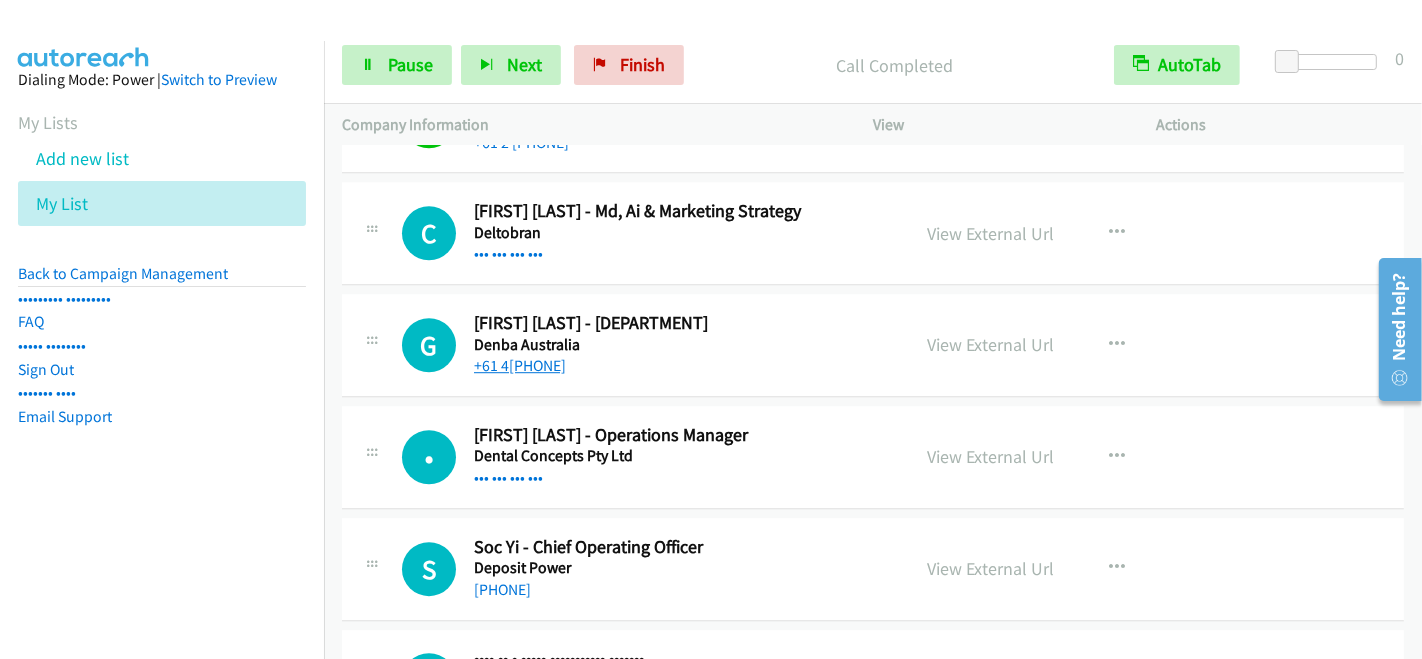 click on "+61 4[PHONE]" at bounding box center [520, 365] 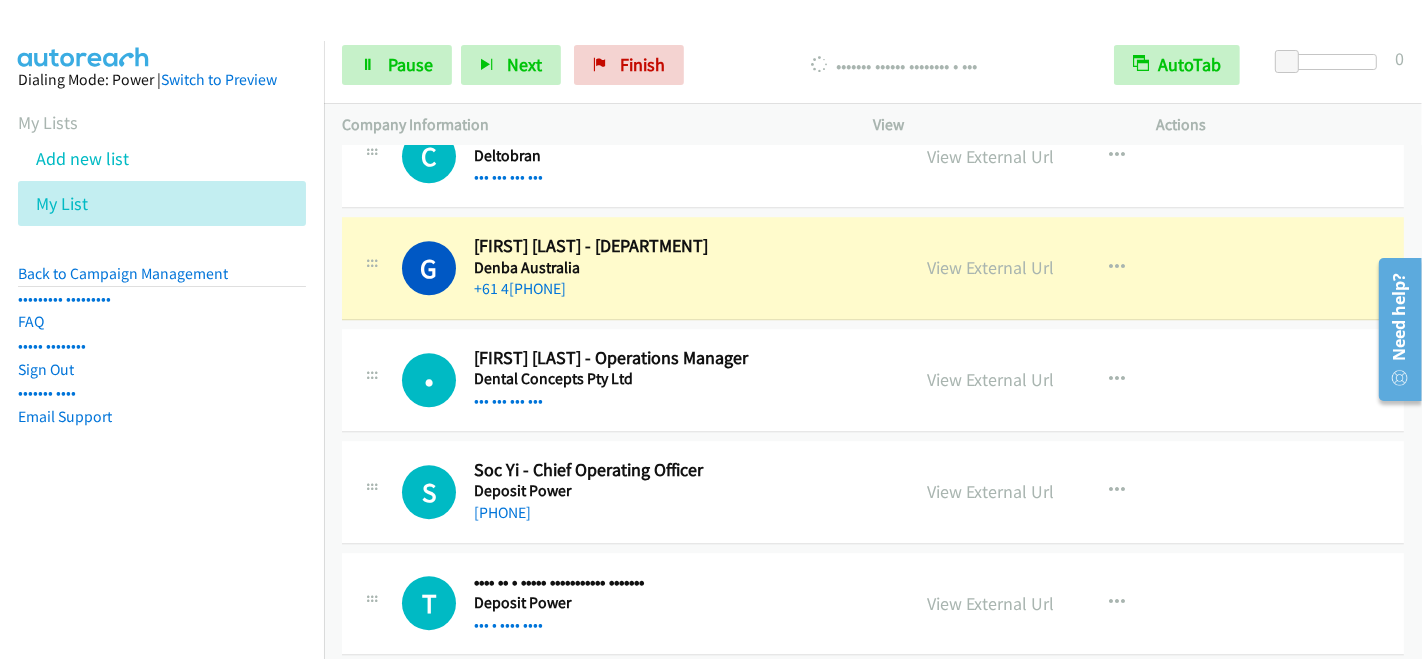 scroll, scrollTop: 5000, scrollLeft: 0, axis: vertical 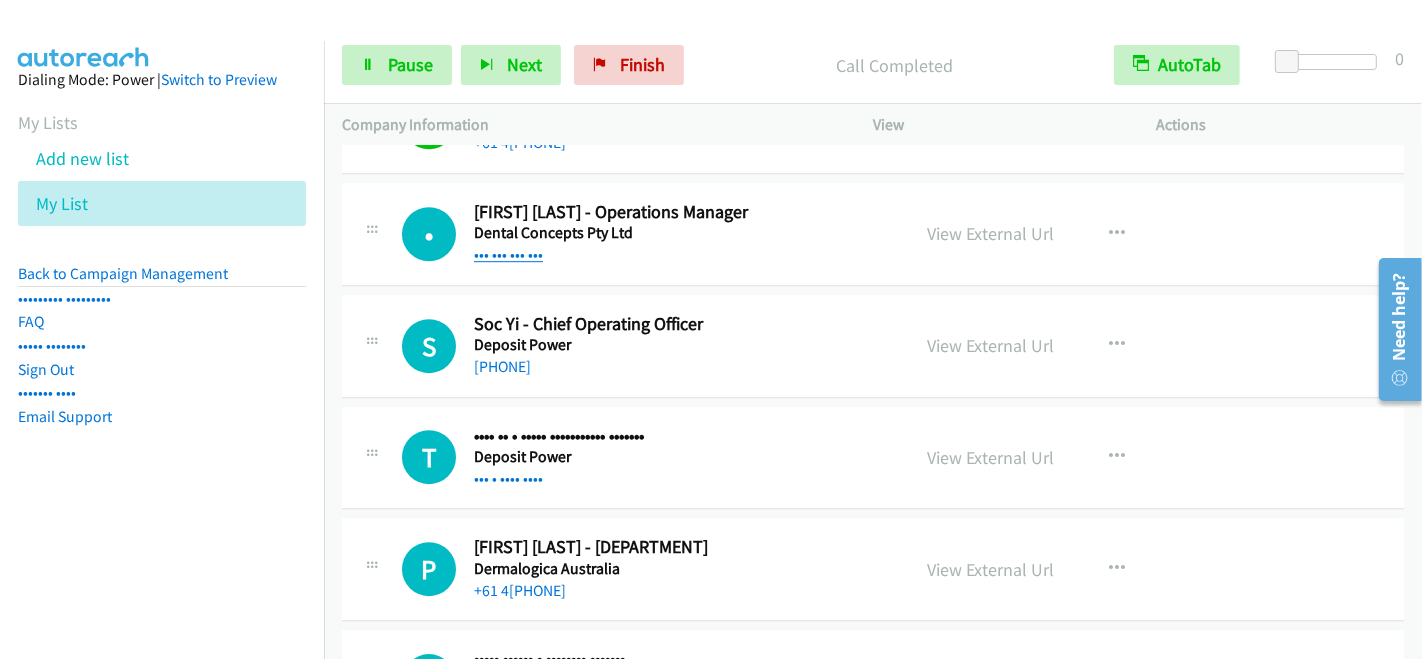 click on "••• ••• ••• •••" at bounding box center [508, 254] 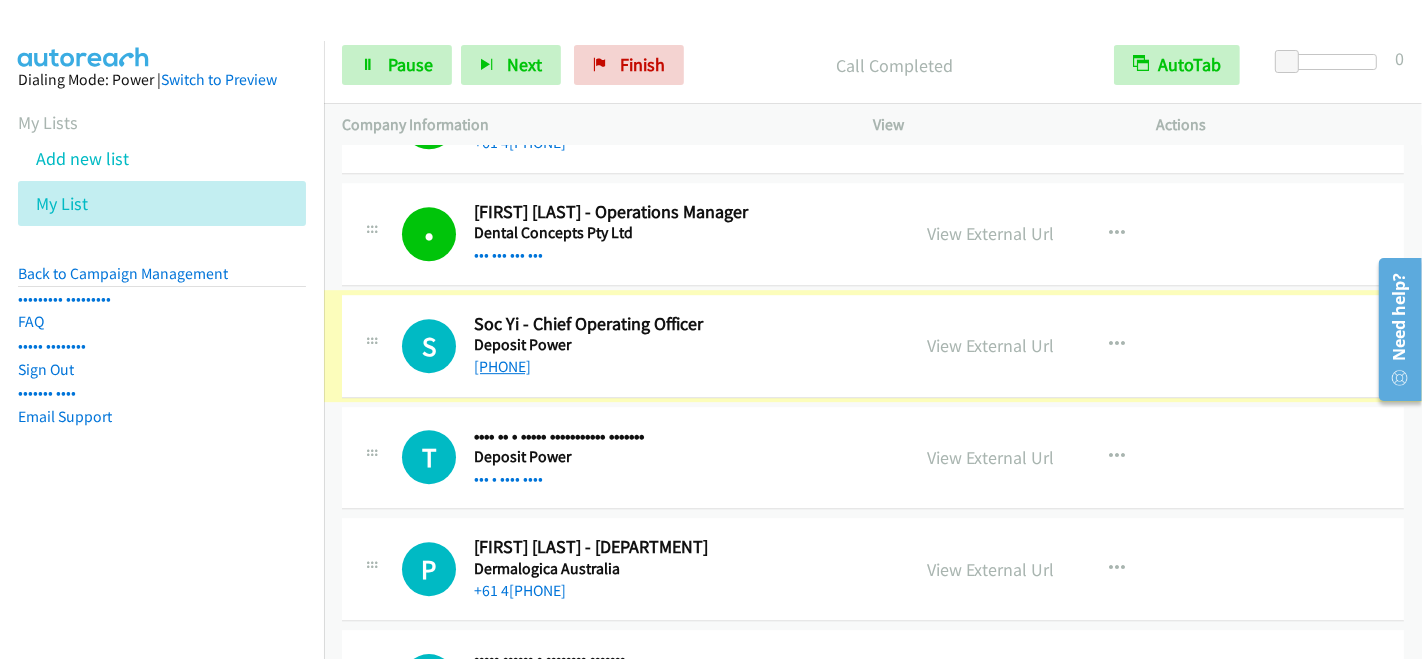 click on "[PHONE]" at bounding box center [502, 366] 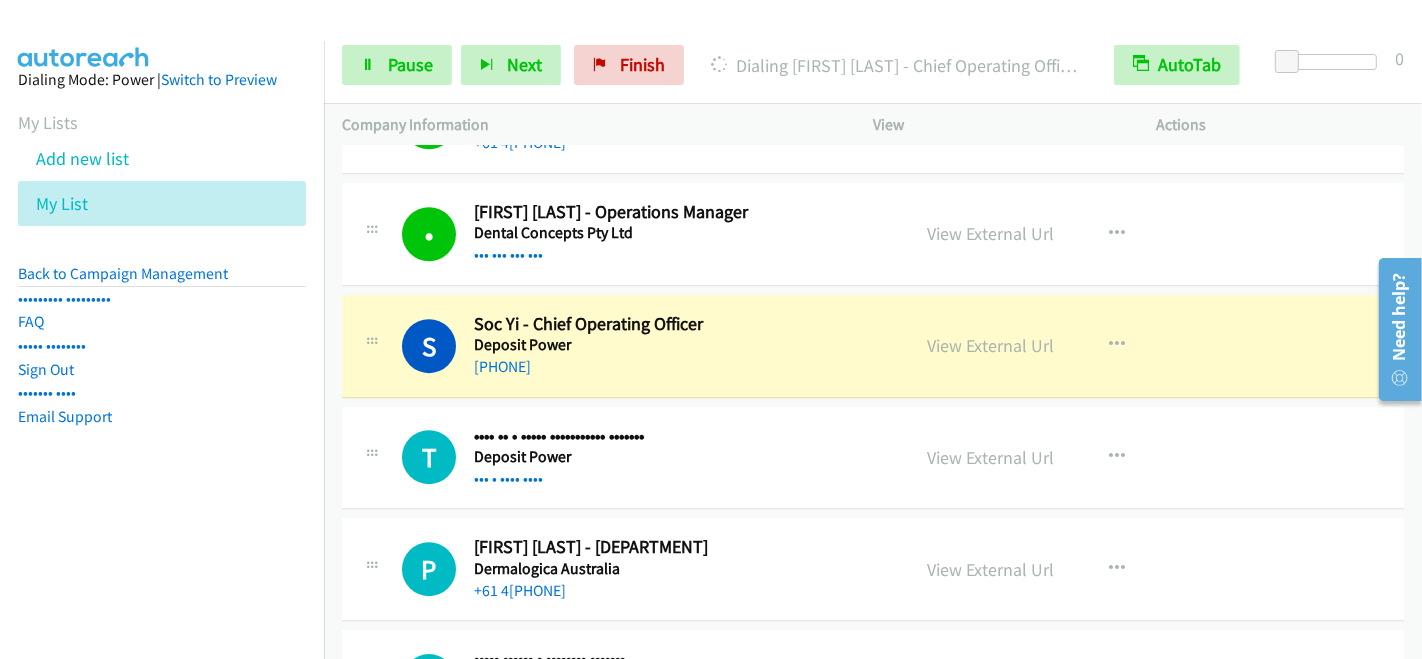 scroll, scrollTop: 5222, scrollLeft: 0, axis: vertical 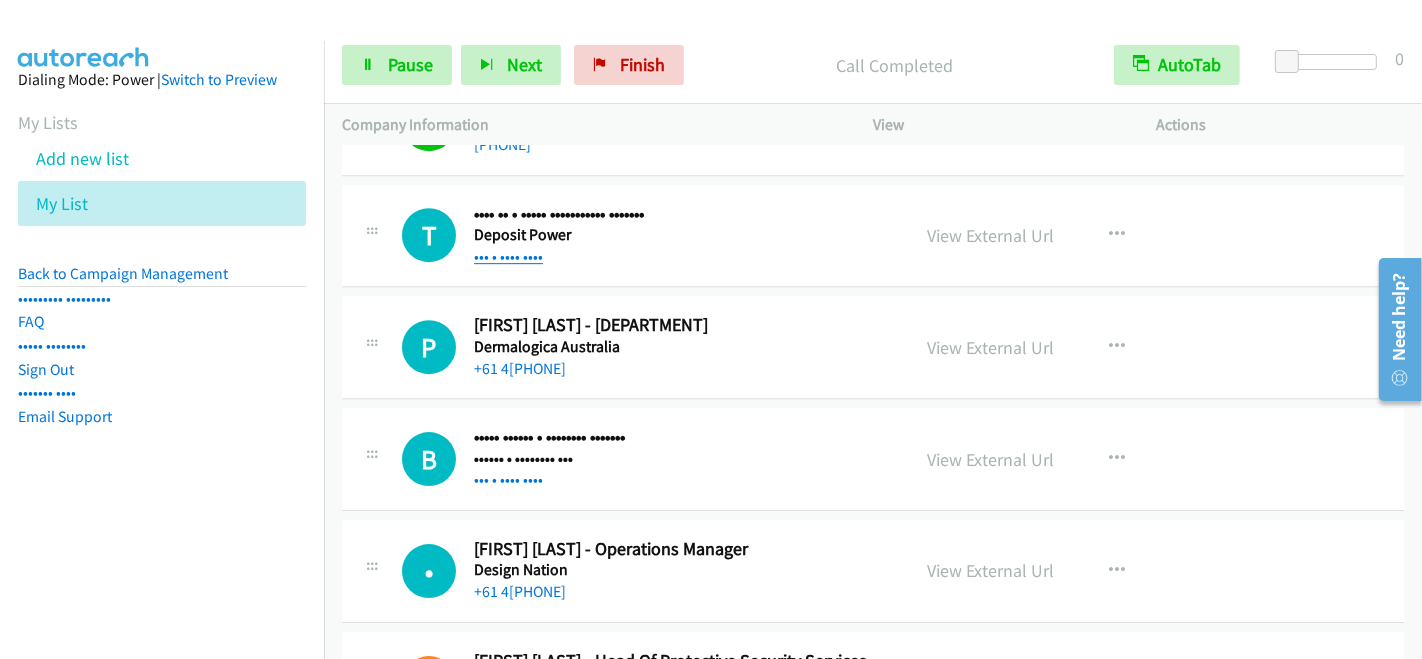 click on "••• • •••• ••••" at bounding box center (508, 256) 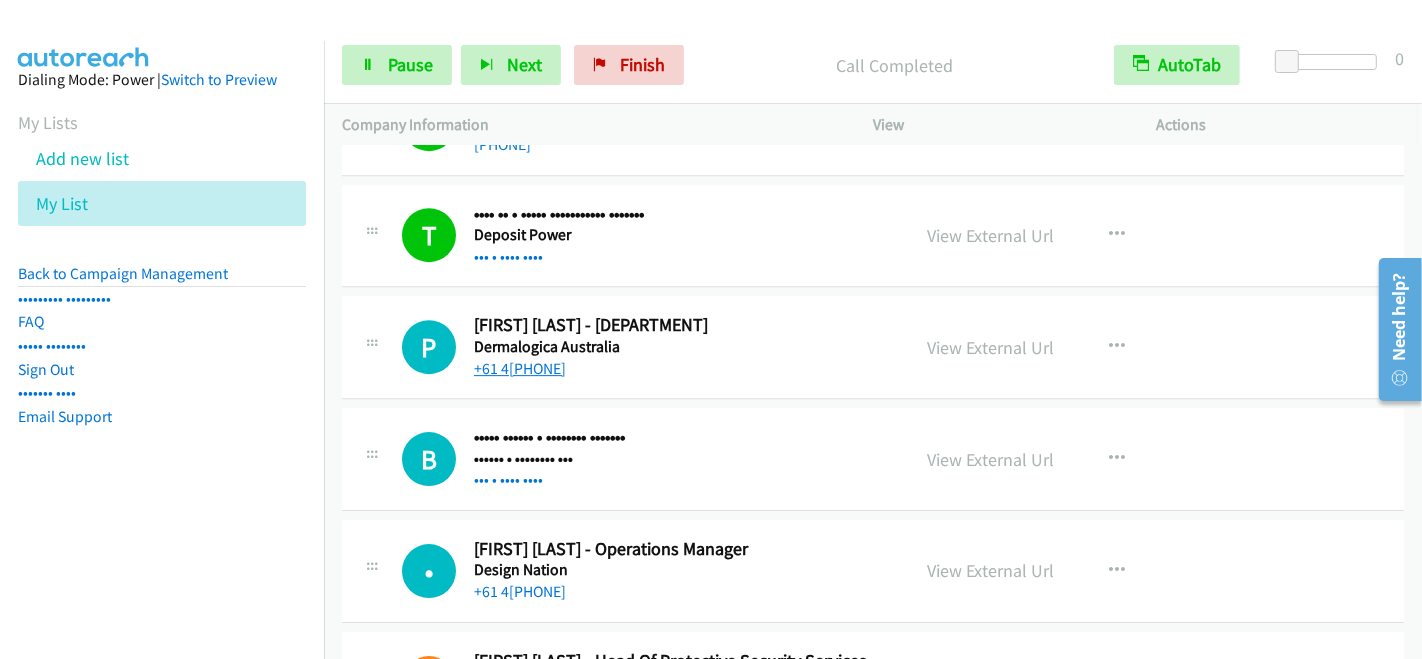 click on "+61 4[PHONE]" at bounding box center (520, 368) 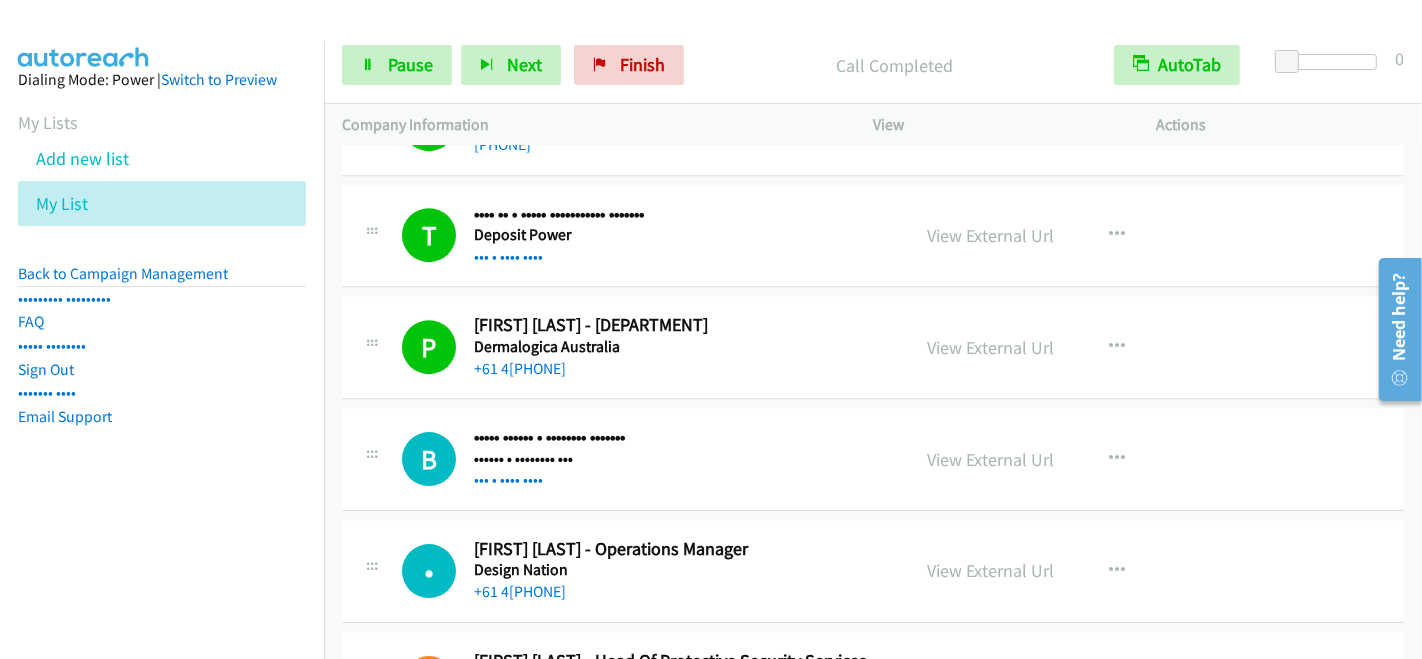 scroll, scrollTop: 5444, scrollLeft: 0, axis: vertical 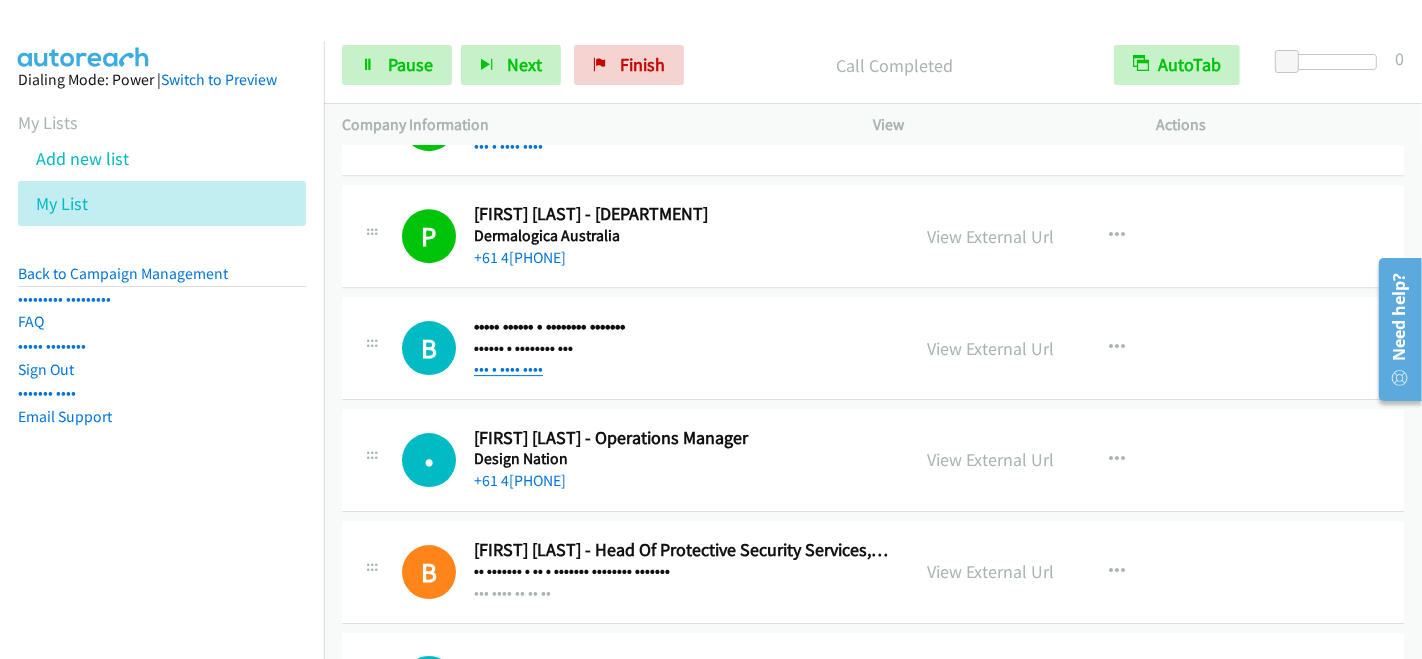 click on "••• • •••• ••••" at bounding box center [508, 368] 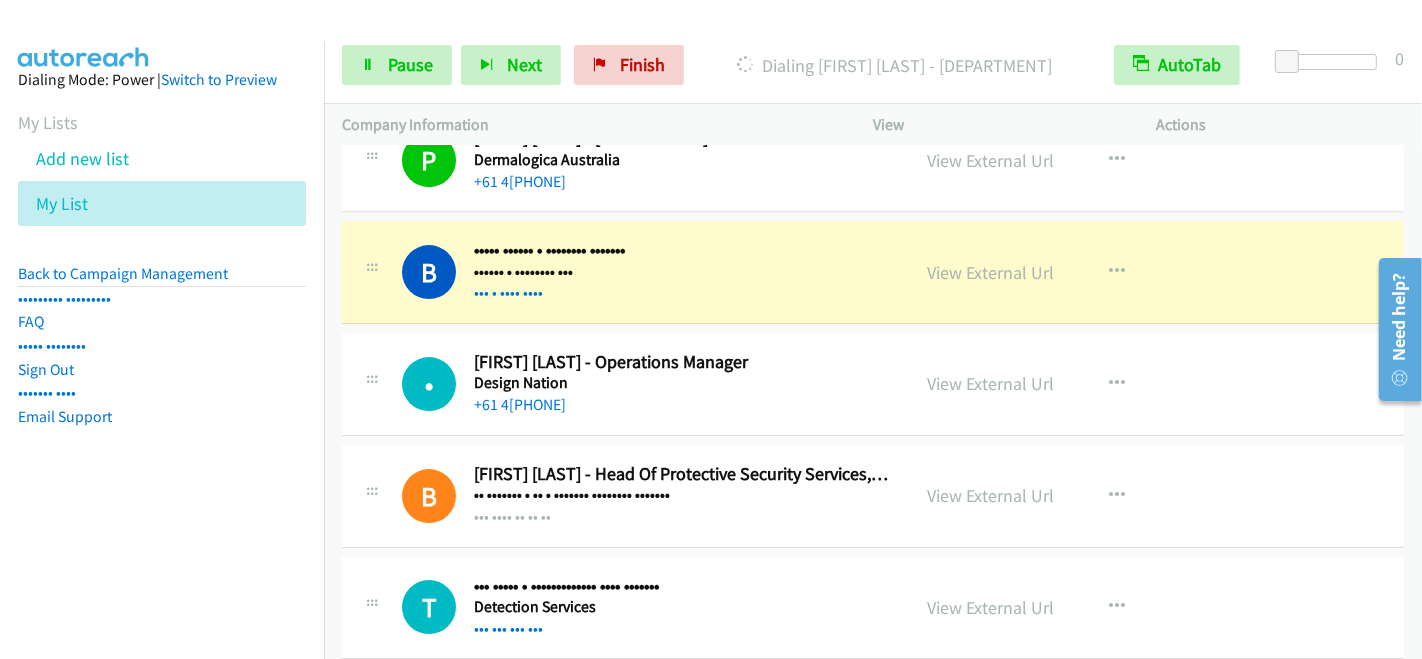 scroll, scrollTop: 5555, scrollLeft: 0, axis: vertical 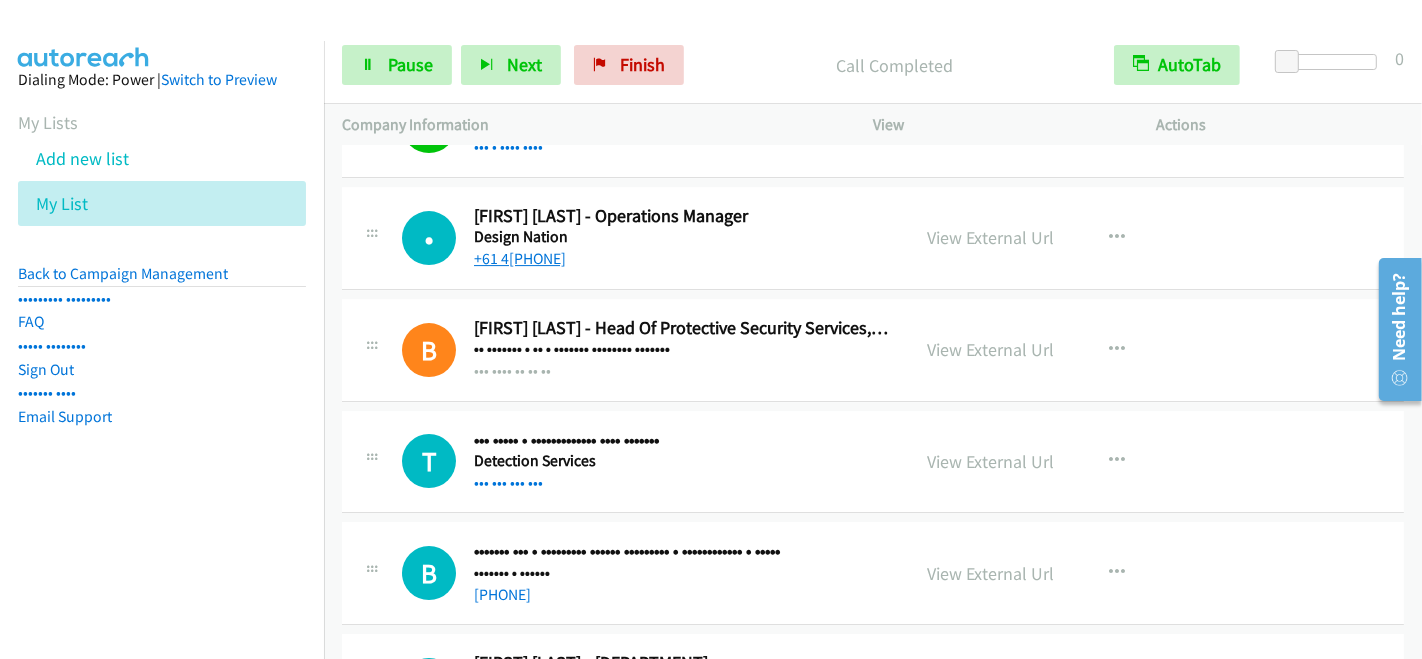 click on "+61 4[PHONE]" at bounding box center (520, 258) 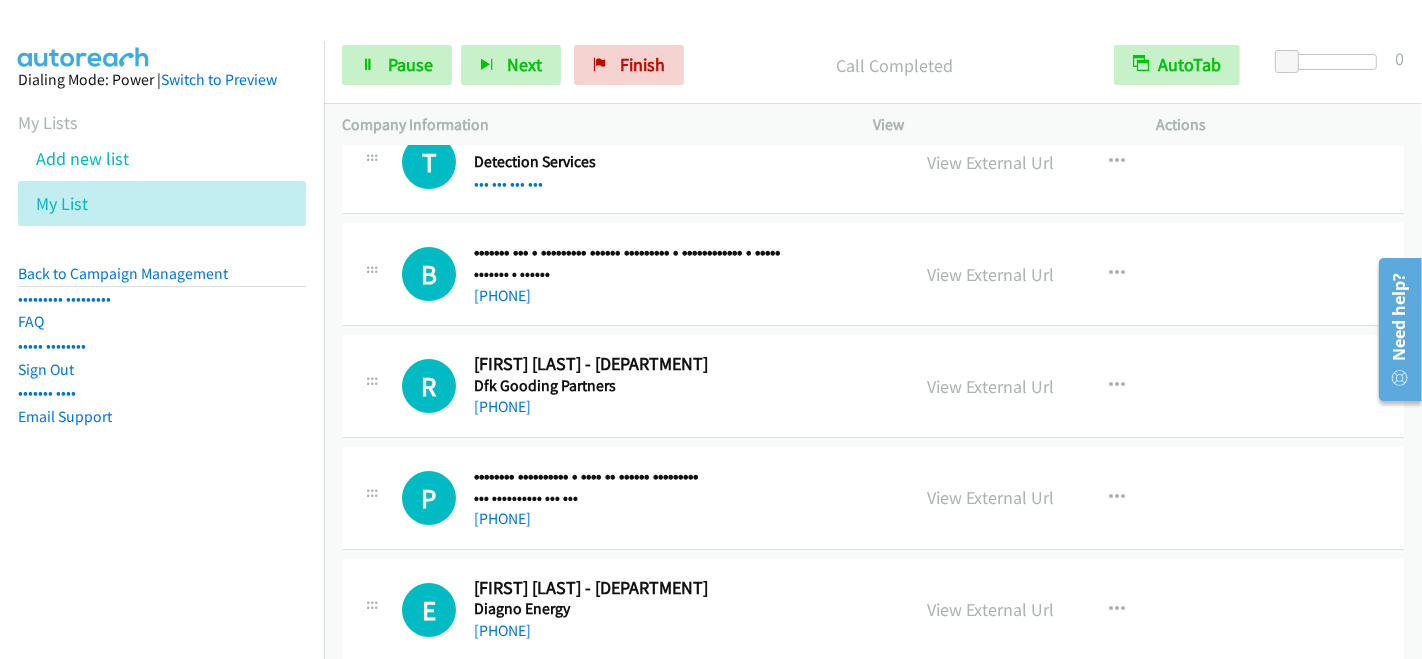 scroll, scrollTop: 6000, scrollLeft: 0, axis: vertical 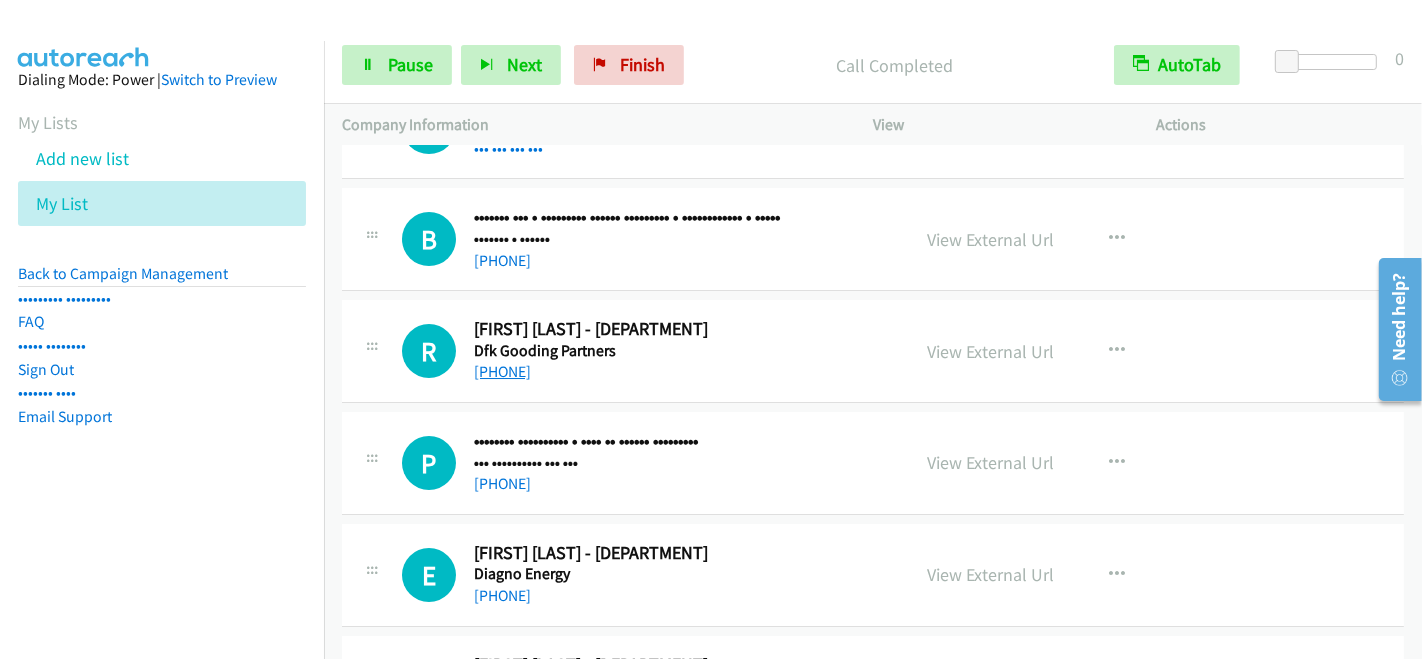 click on "[PHONE]" at bounding box center (502, 371) 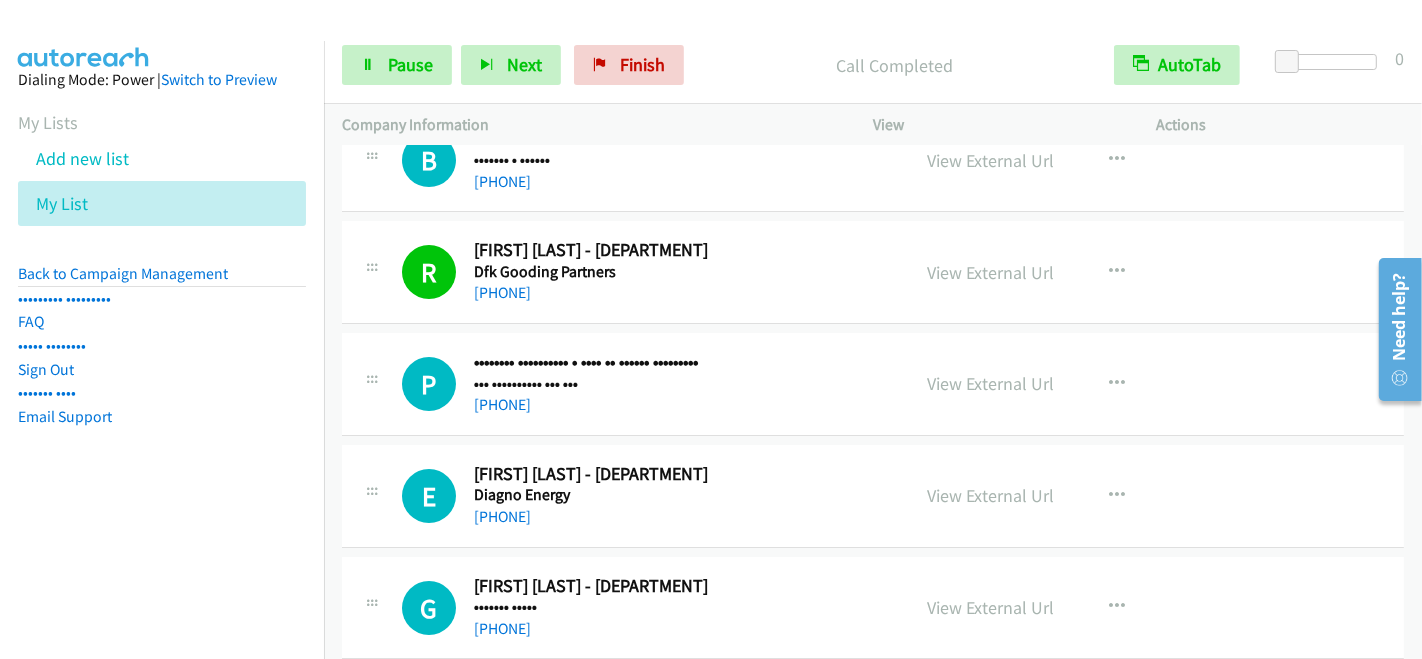 scroll, scrollTop: 6111, scrollLeft: 0, axis: vertical 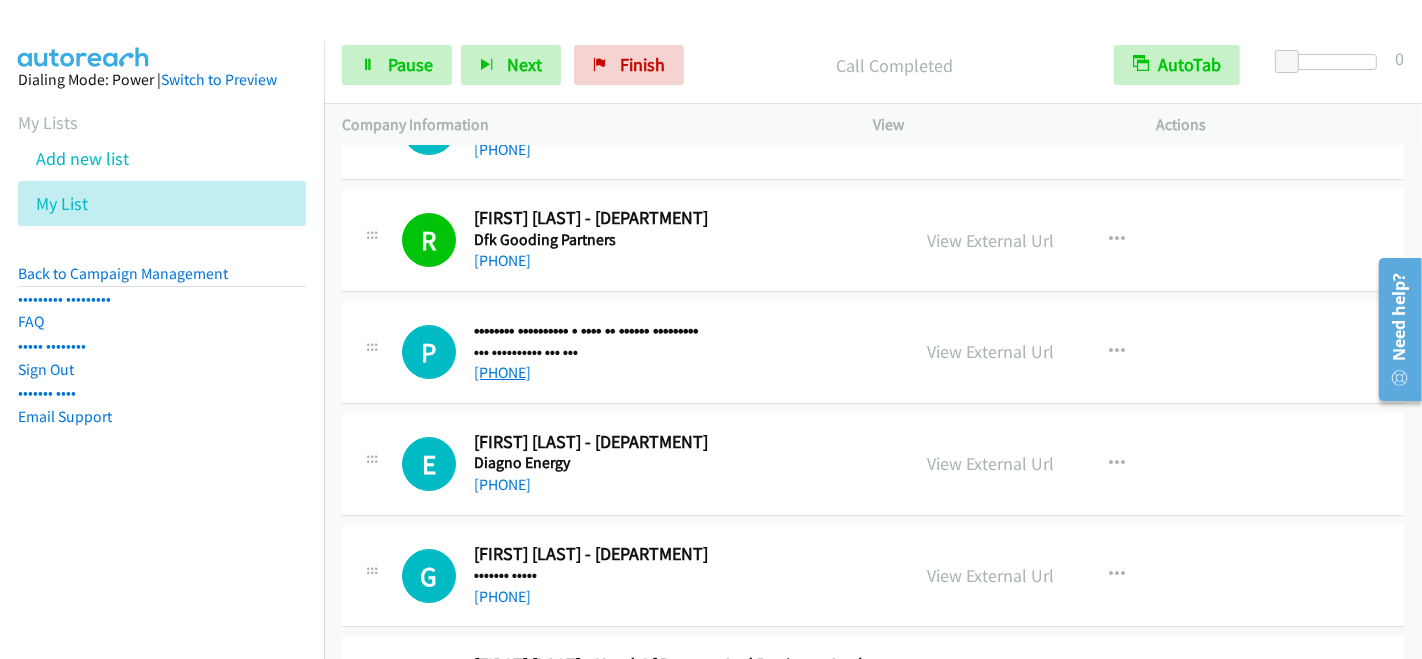 click on "[PHONE]" at bounding box center [502, 372] 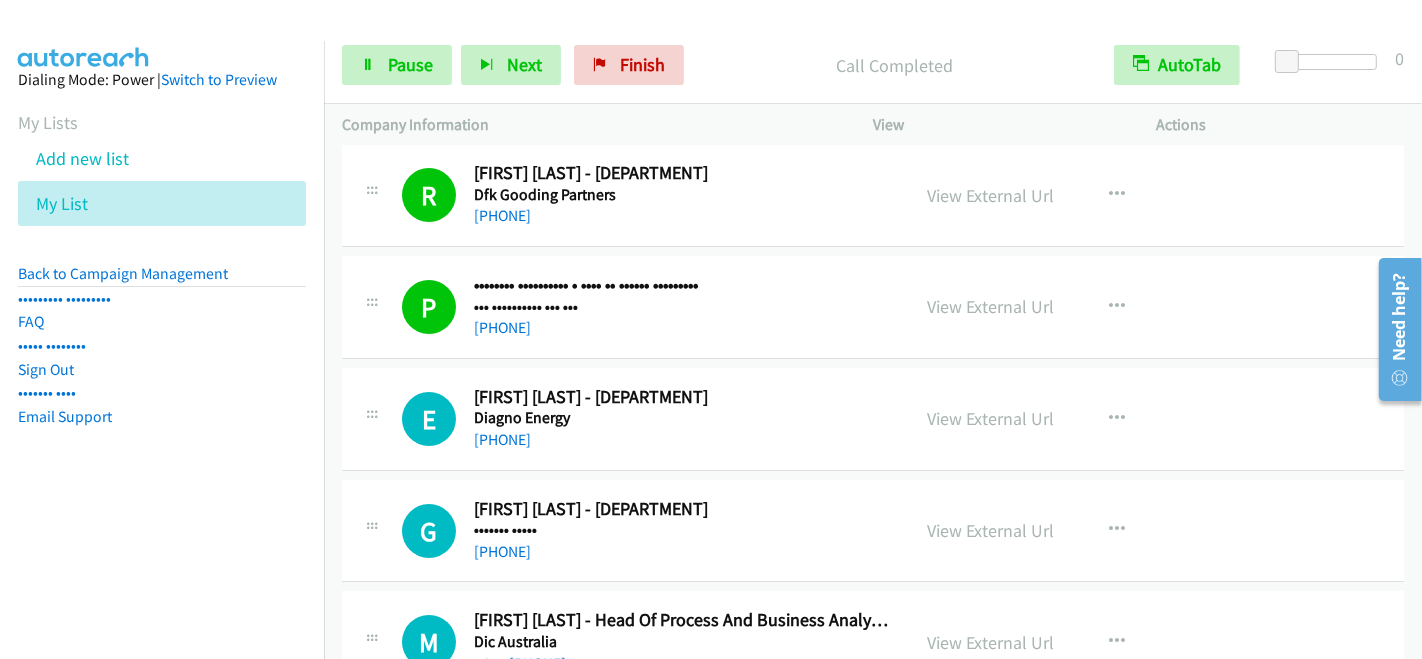 scroll, scrollTop: 6222, scrollLeft: 0, axis: vertical 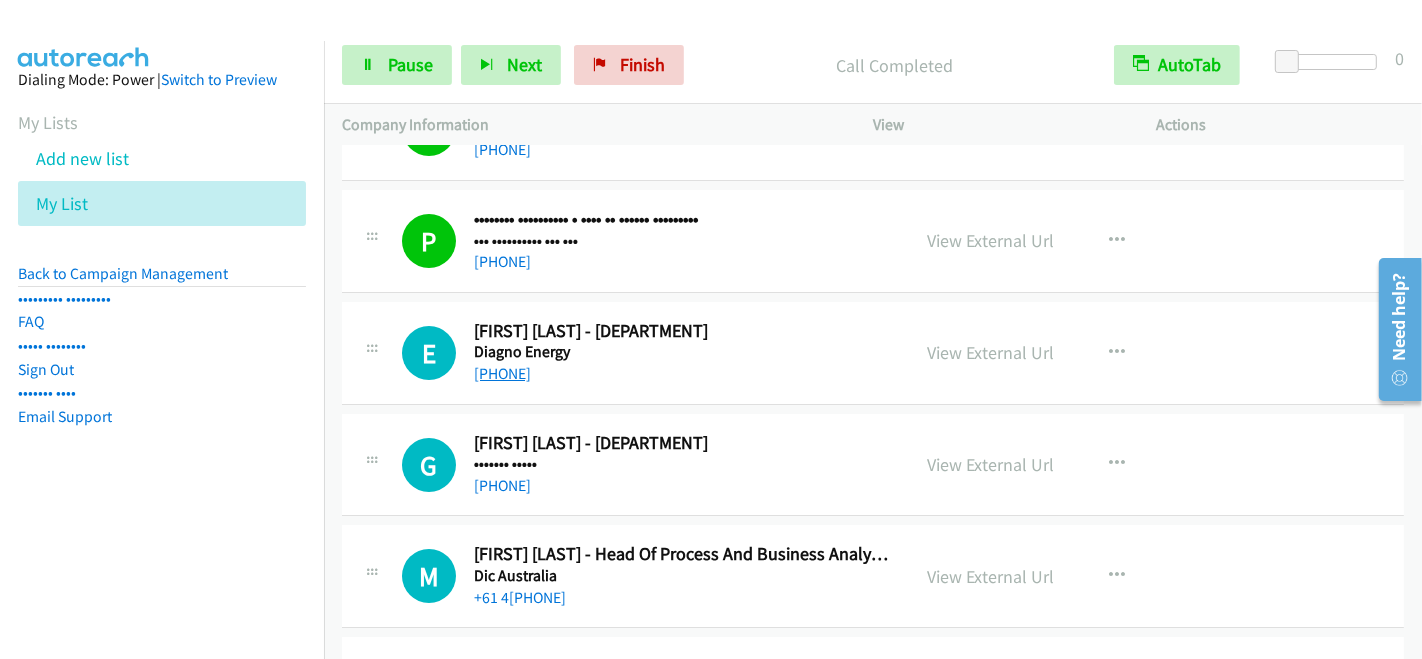 click on "[PHONE]" at bounding box center [502, 373] 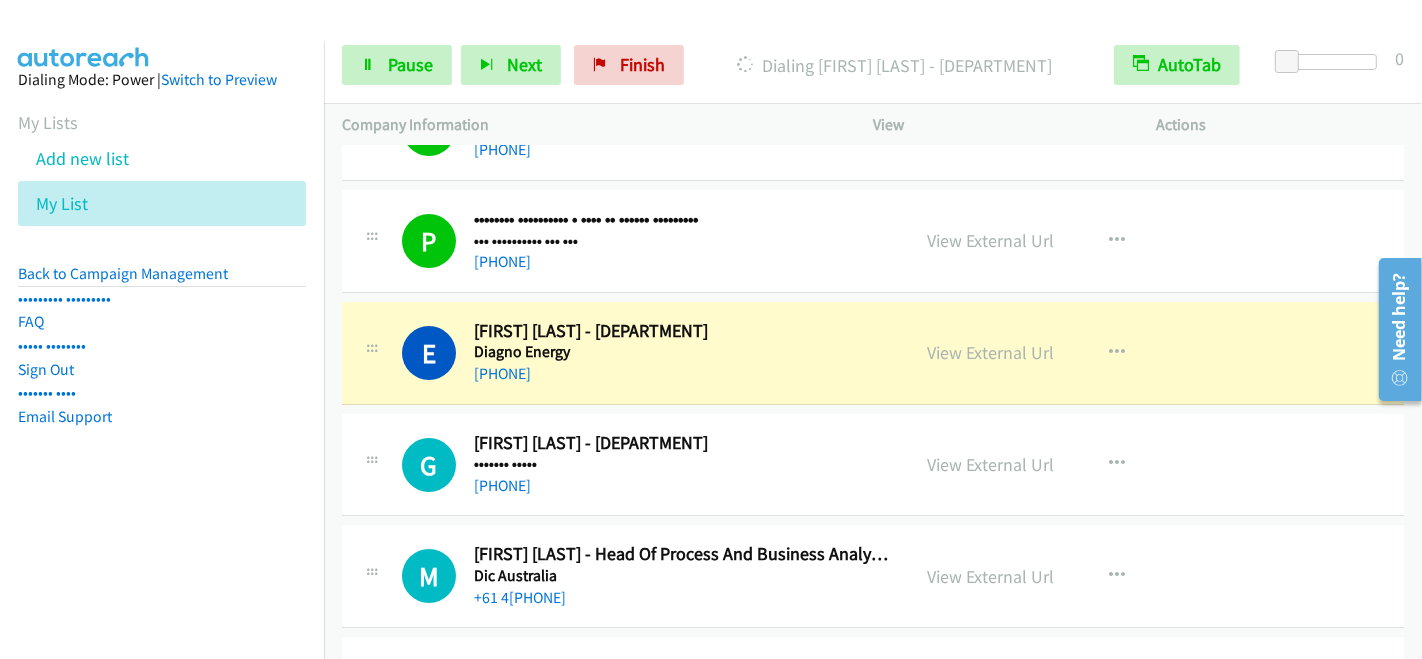 scroll, scrollTop: 6333, scrollLeft: 0, axis: vertical 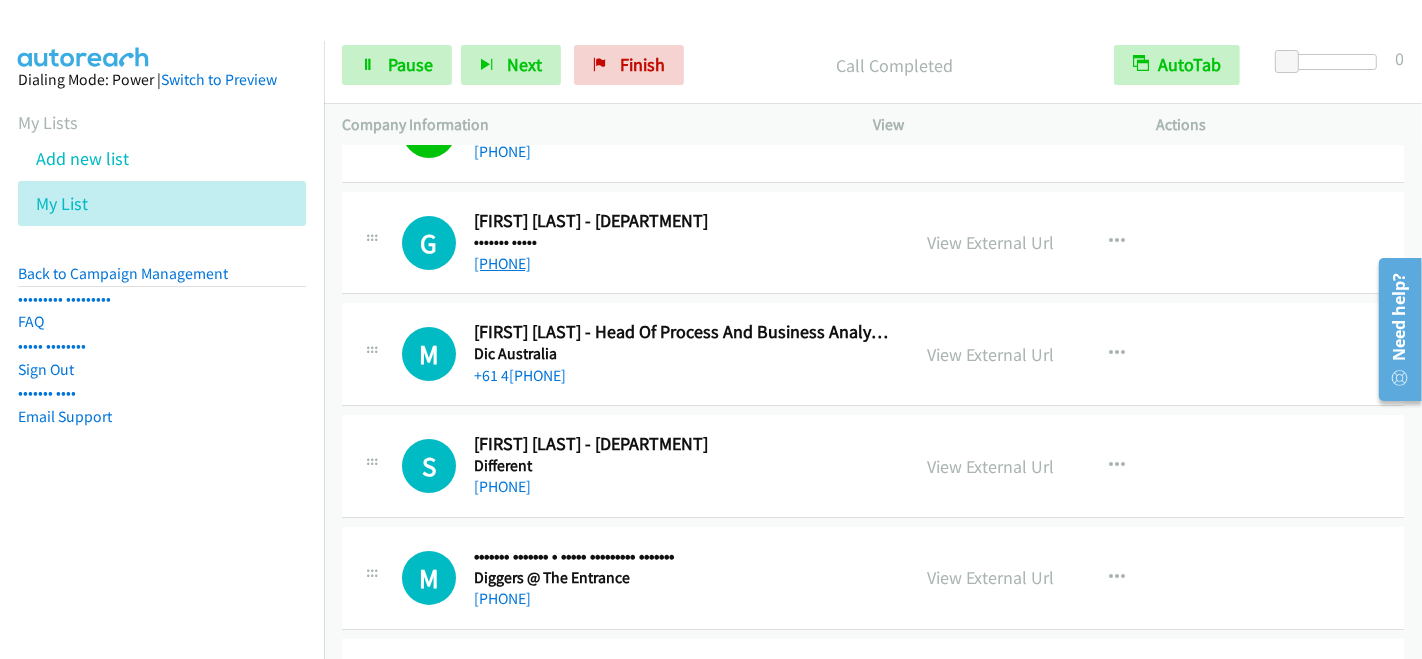 click on "[PHONE]" at bounding box center (502, 263) 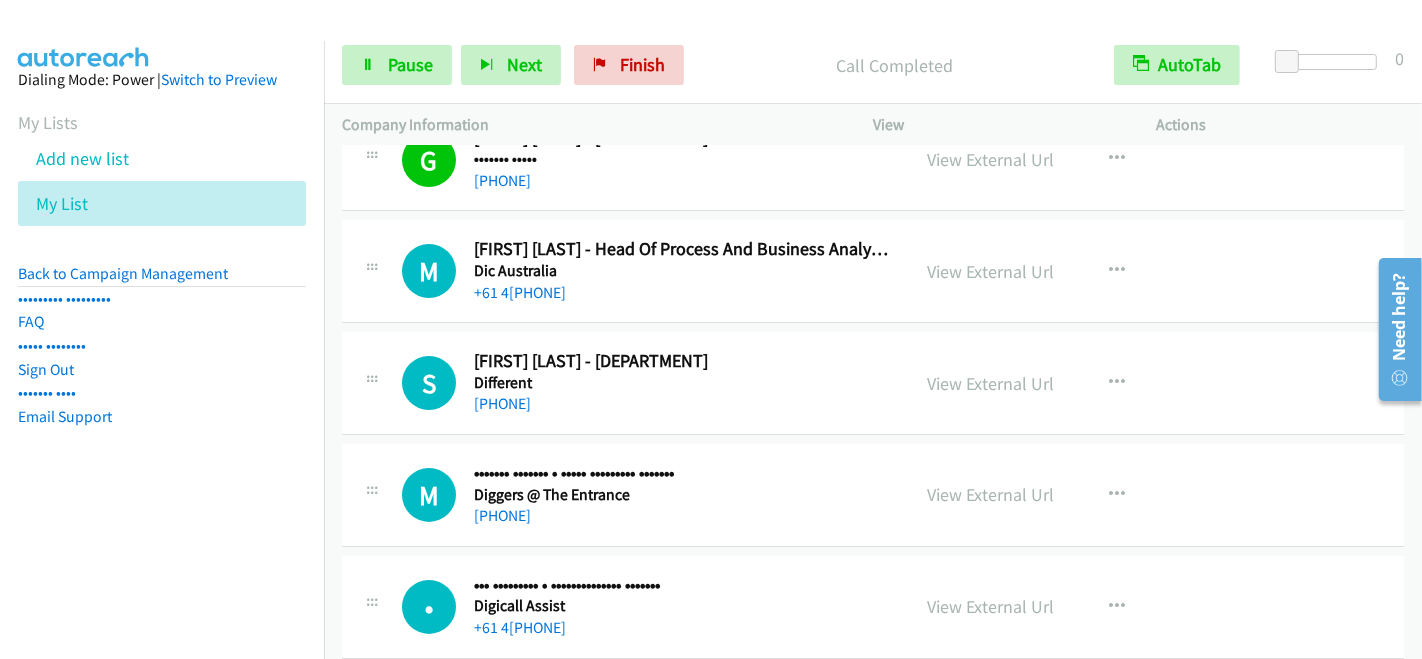 scroll, scrollTop: 6555, scrollLeft: 0, axis: vertical 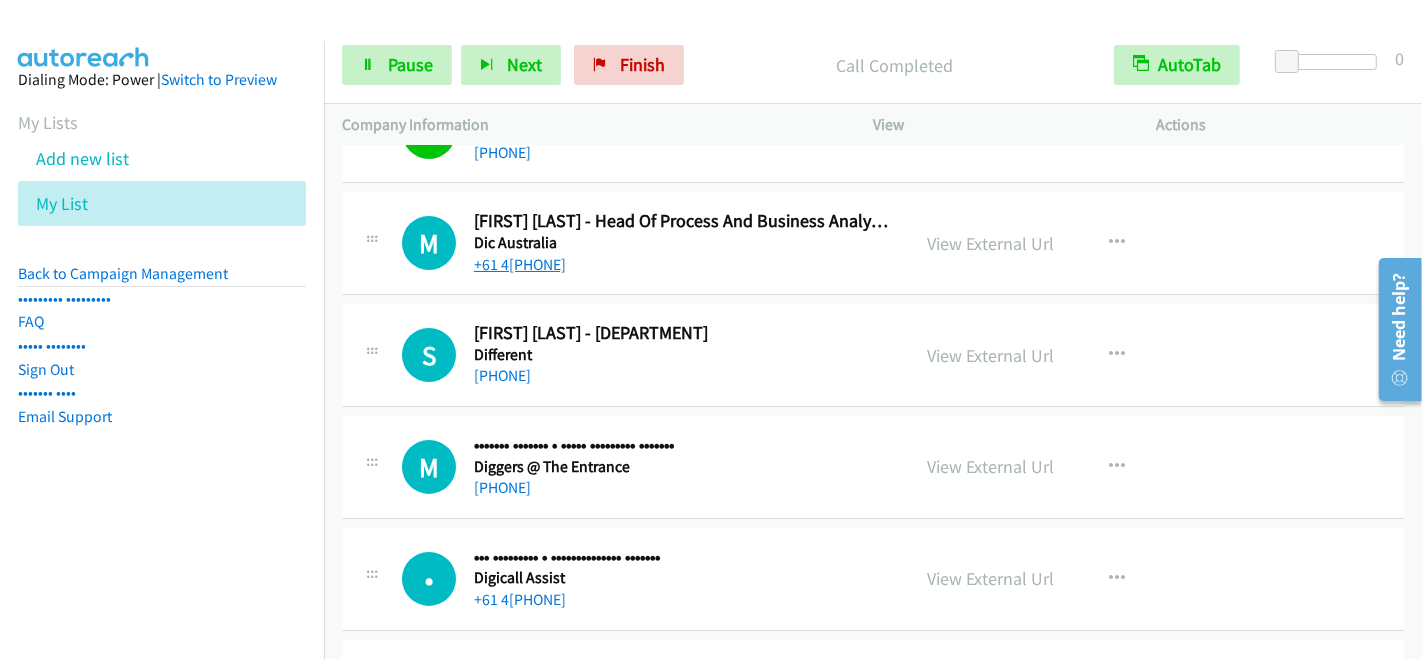 click on "+61 4[PHONE]" at bounding box center (520, 264) 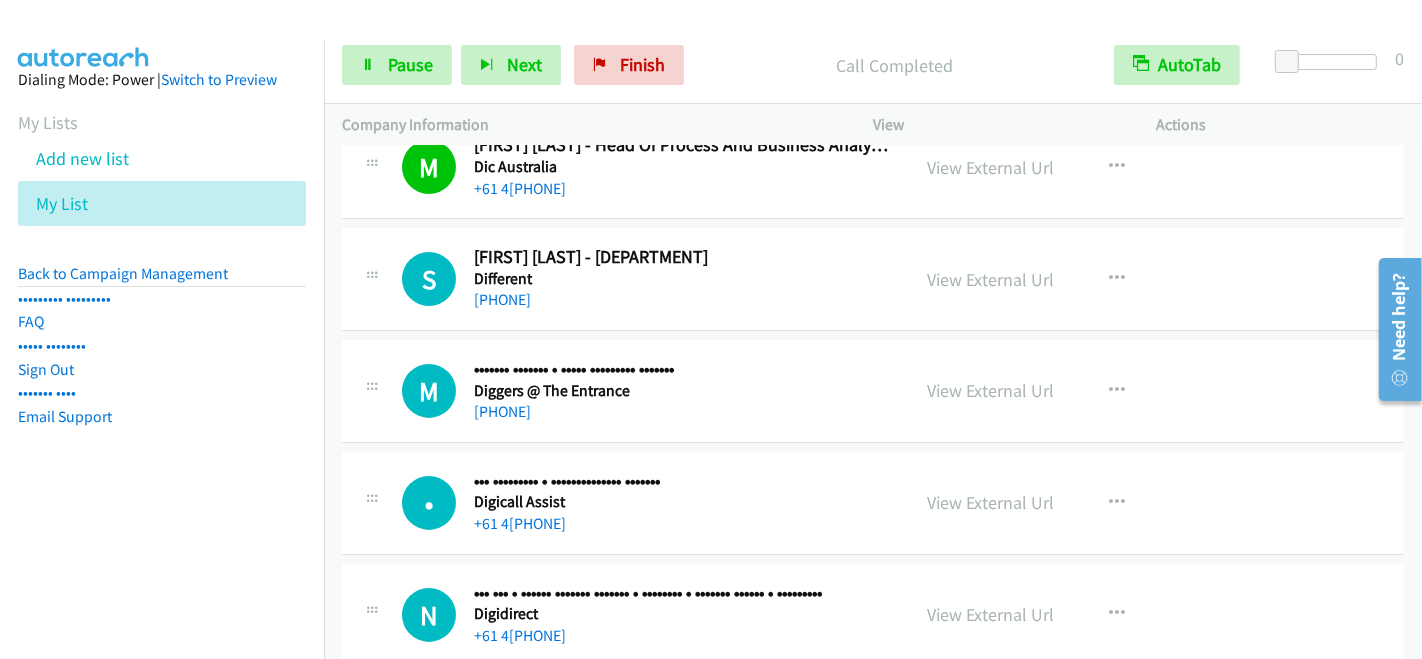scroll, scrollTop: 6666, scrollLeft: 0, axis: vertical 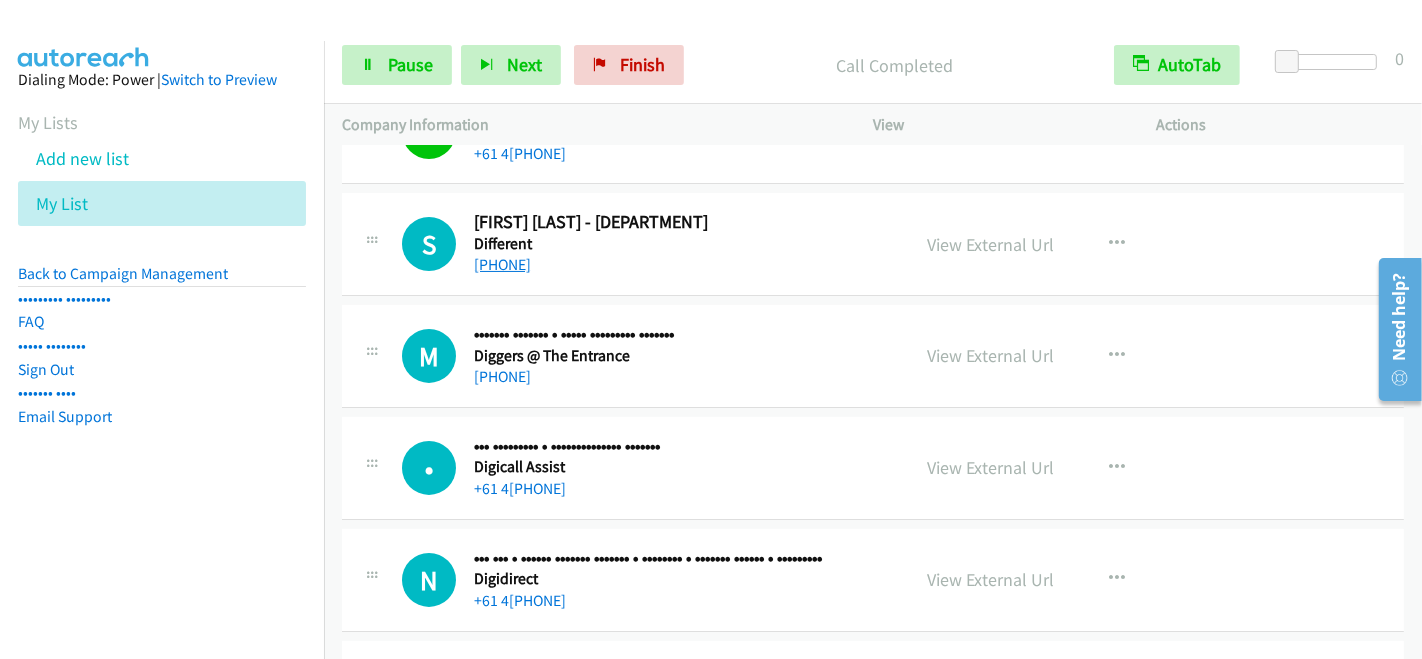 click on "[PHONE]" at bounding box center (502, 264) 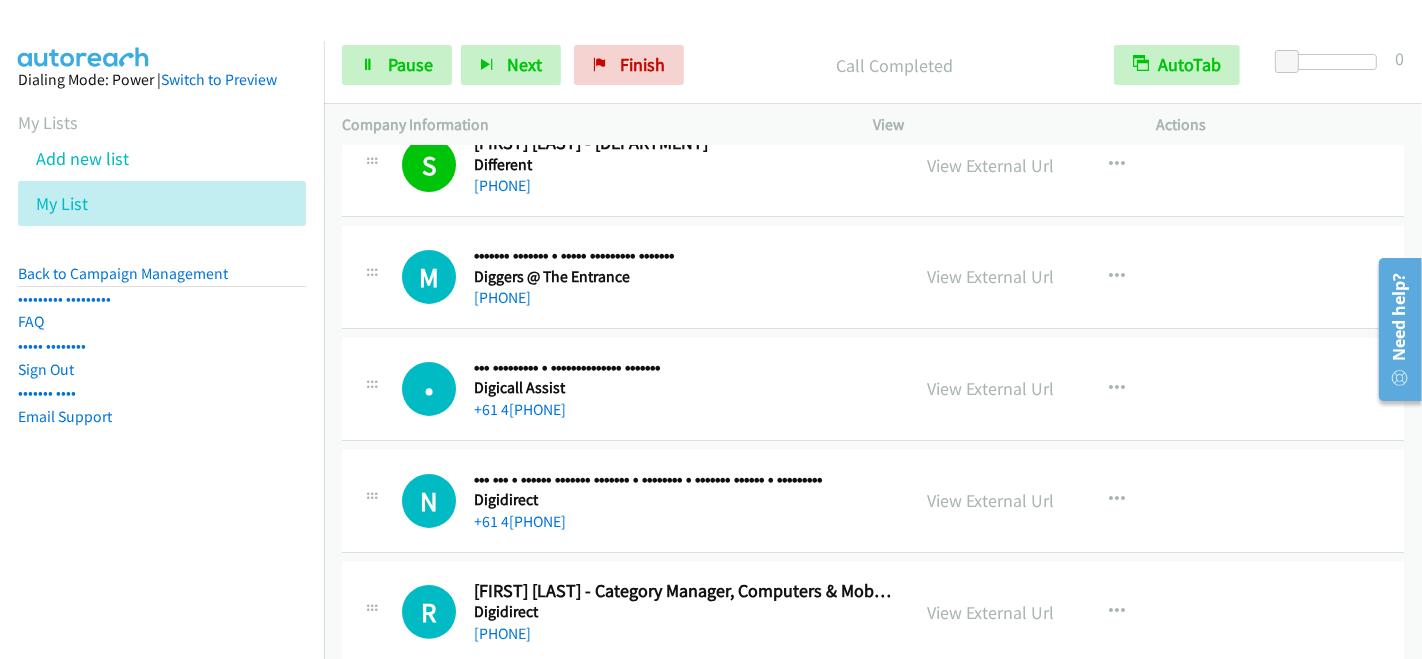 scroll, scrollTop: 6777, scrollLeft: 0, axis: vertical 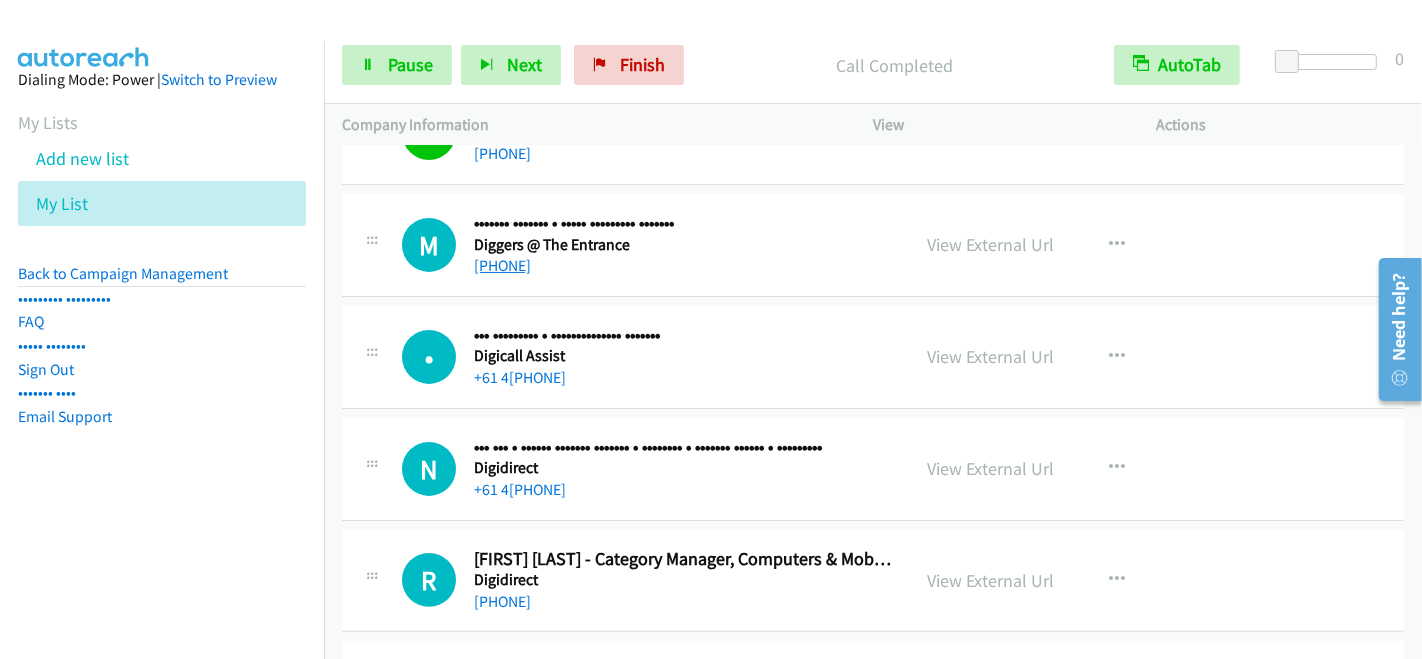 click on "[PHONE]" at bounding box center (502, 265) 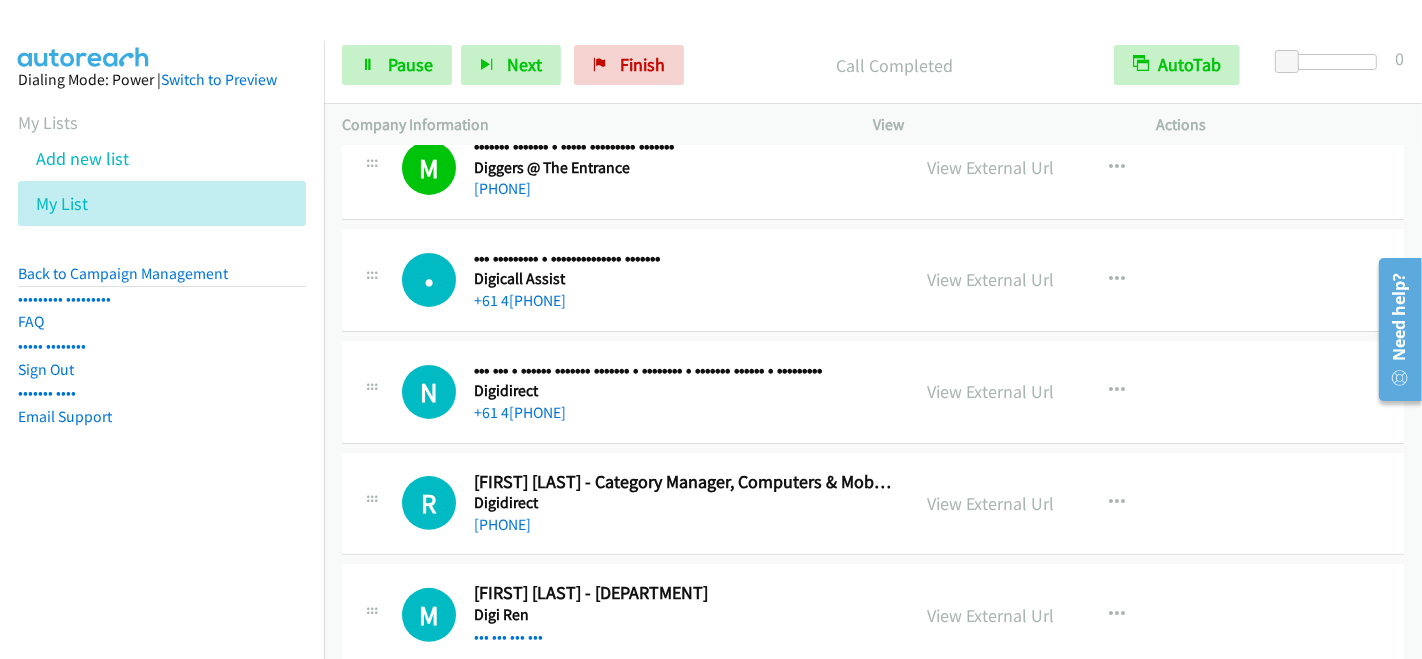 scroll, scrollTop: 6888, scrollLeft: 0, axis: vertical 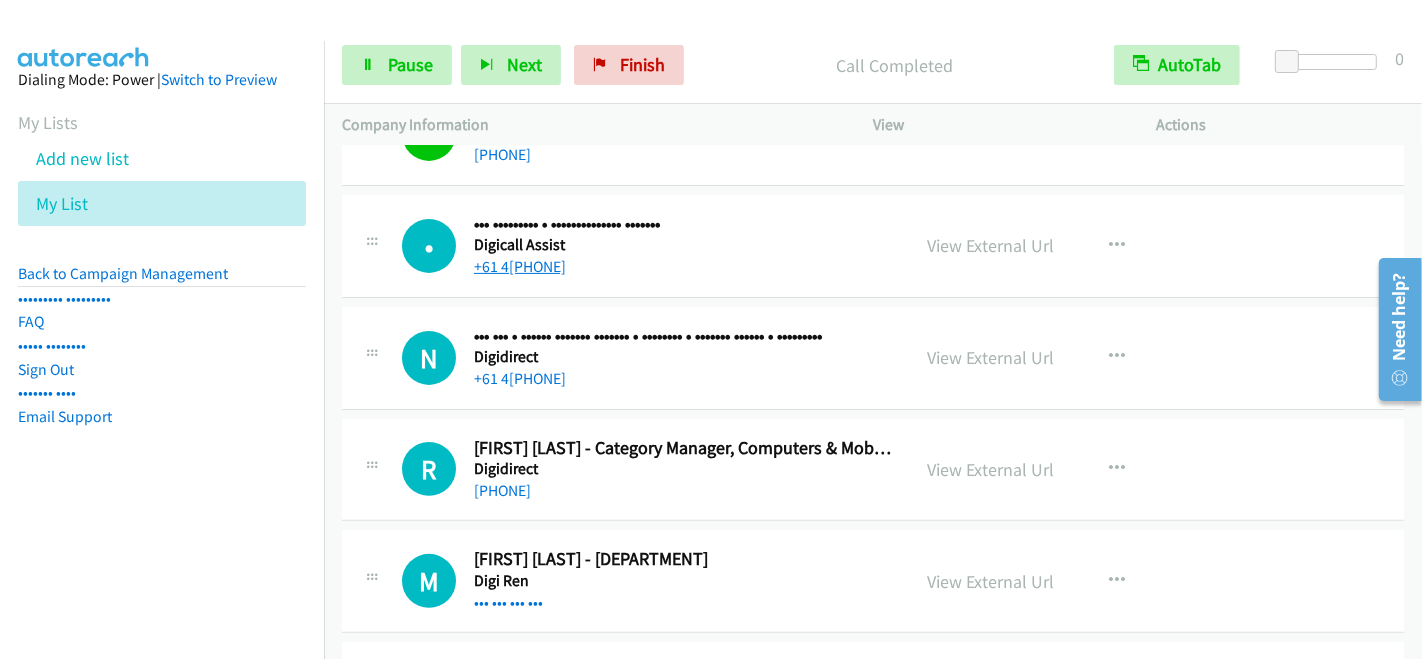 click on "+61 4[PHONE]" at bounding box center [520, 266] 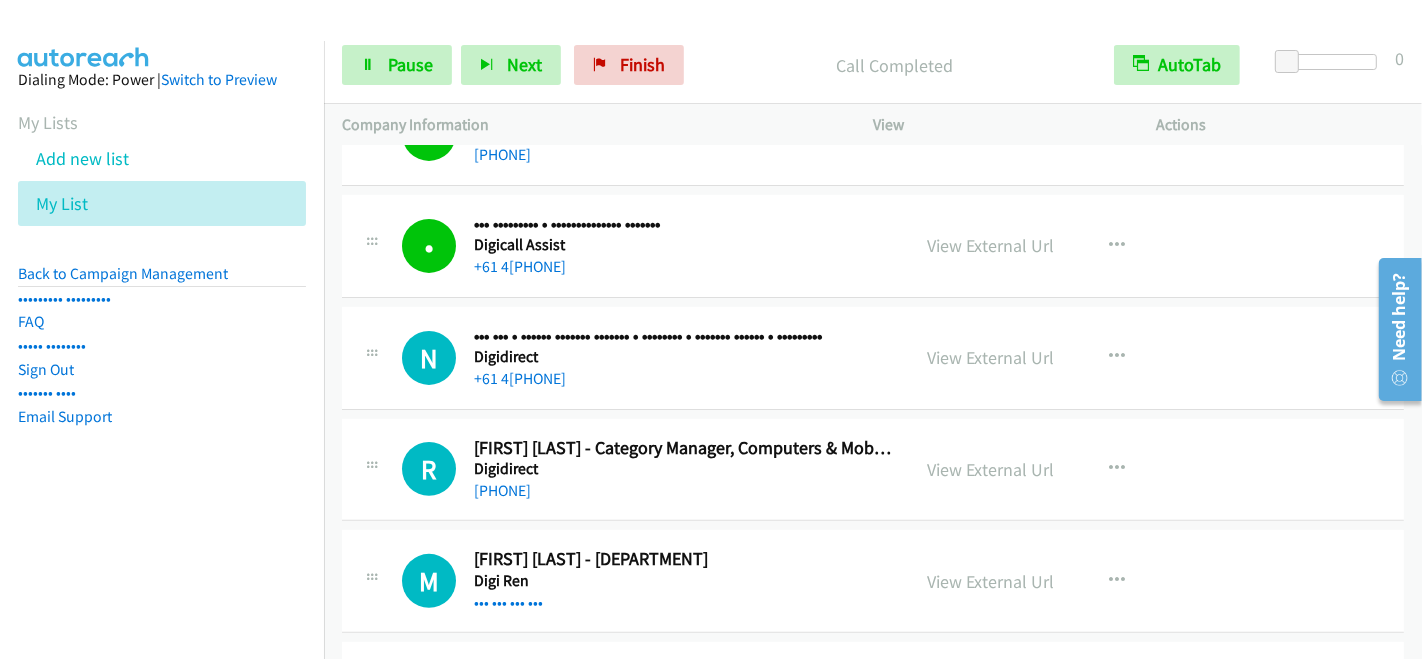 scroll, scrollTop: 6967, scrollLeft: 0, axis: vertical 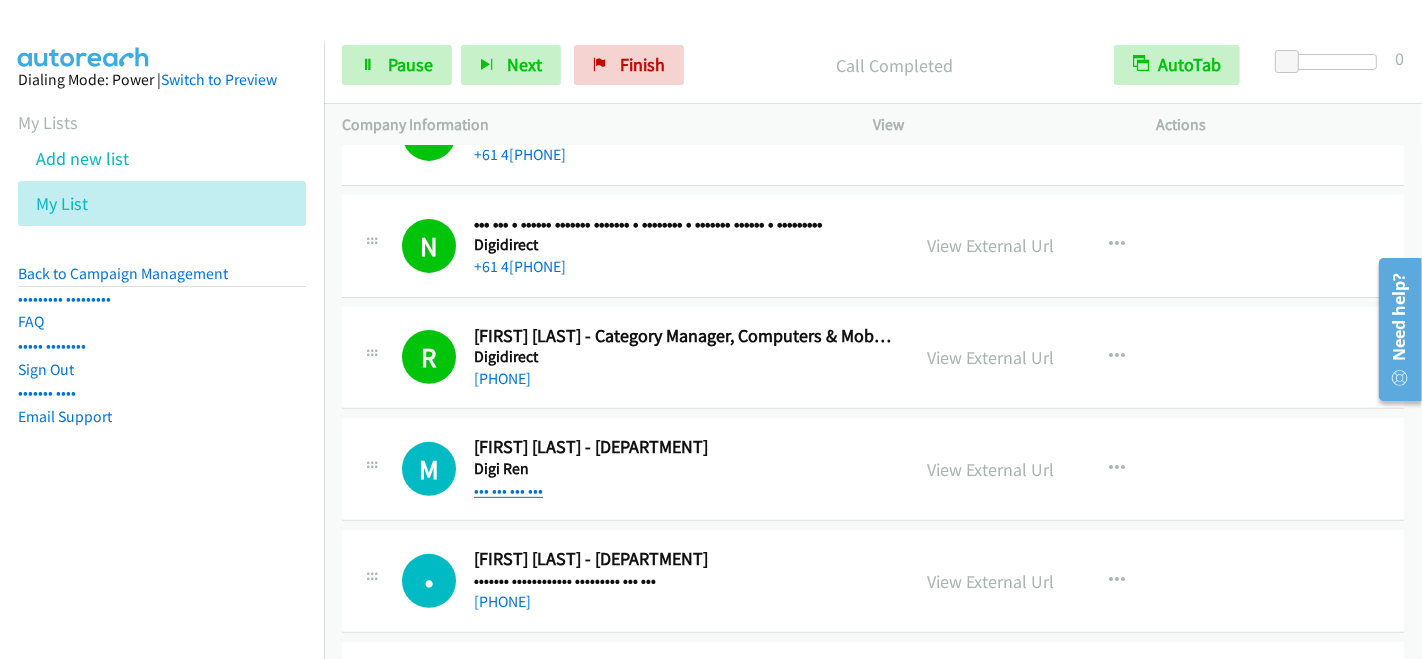 click on "••• ••• ••• •••" at bounding box center (508, 490) 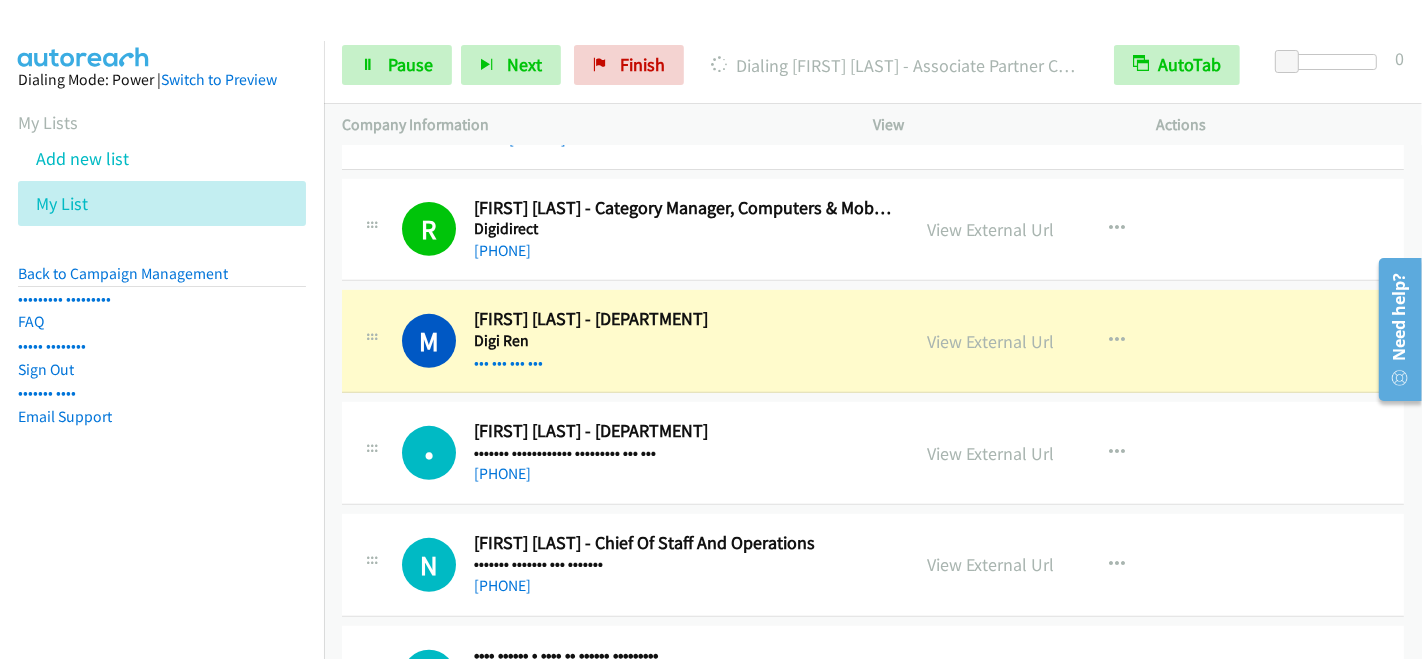 scroll, scrollTop: 7222, scrollLeft: 0, axis: vertical 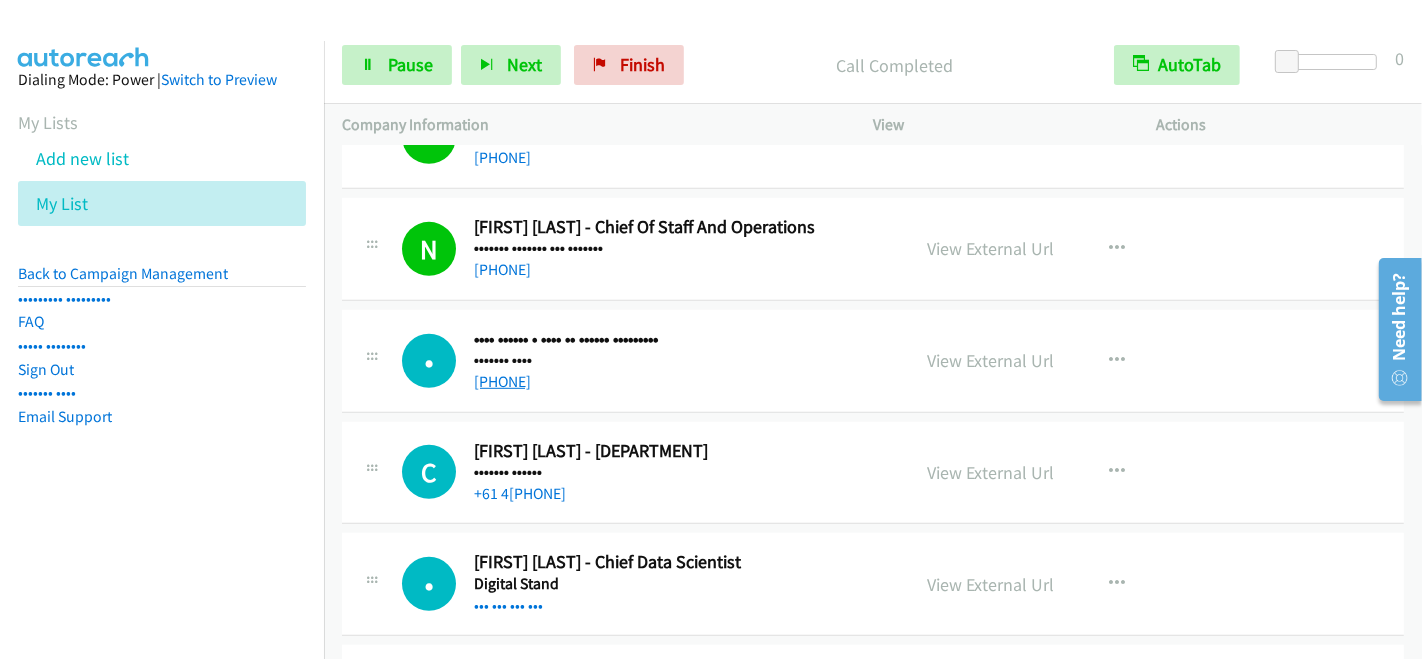 click on "[PHONE]" at bounding box center (502, 381) 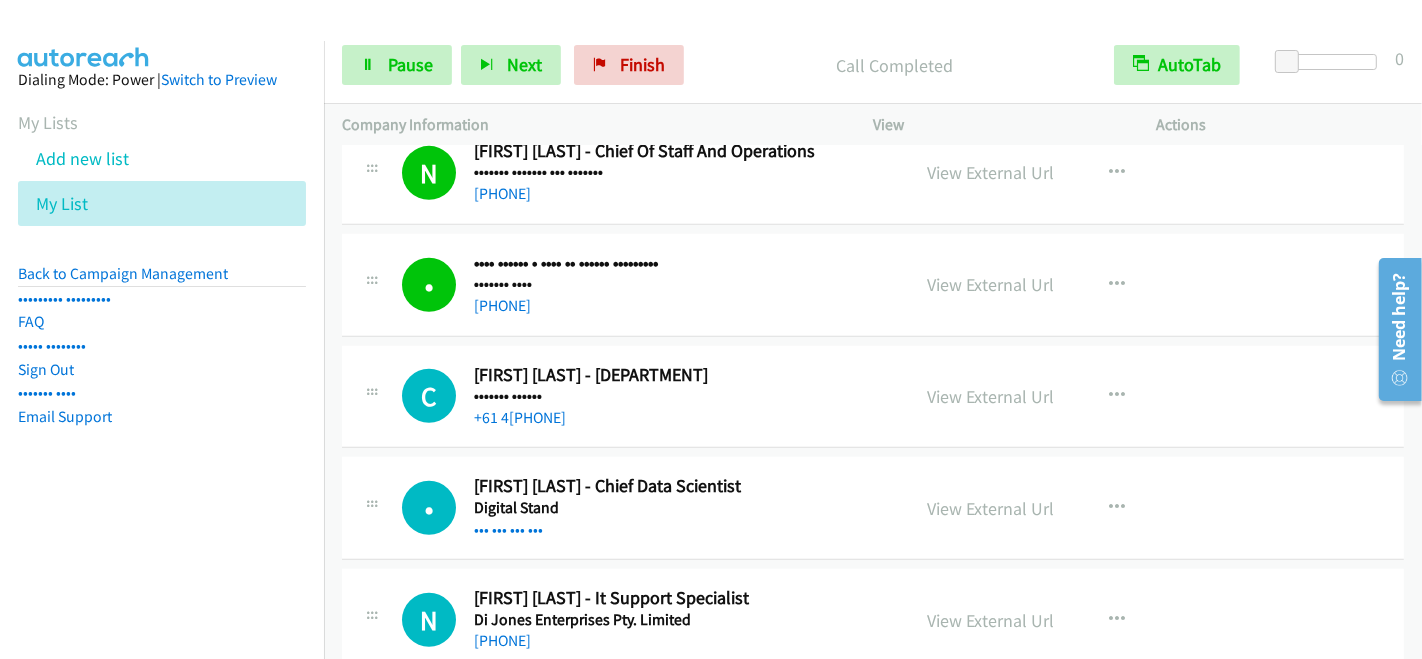 scroll, scrollTop: 7555, scrollLeft: 0, axis: vertical 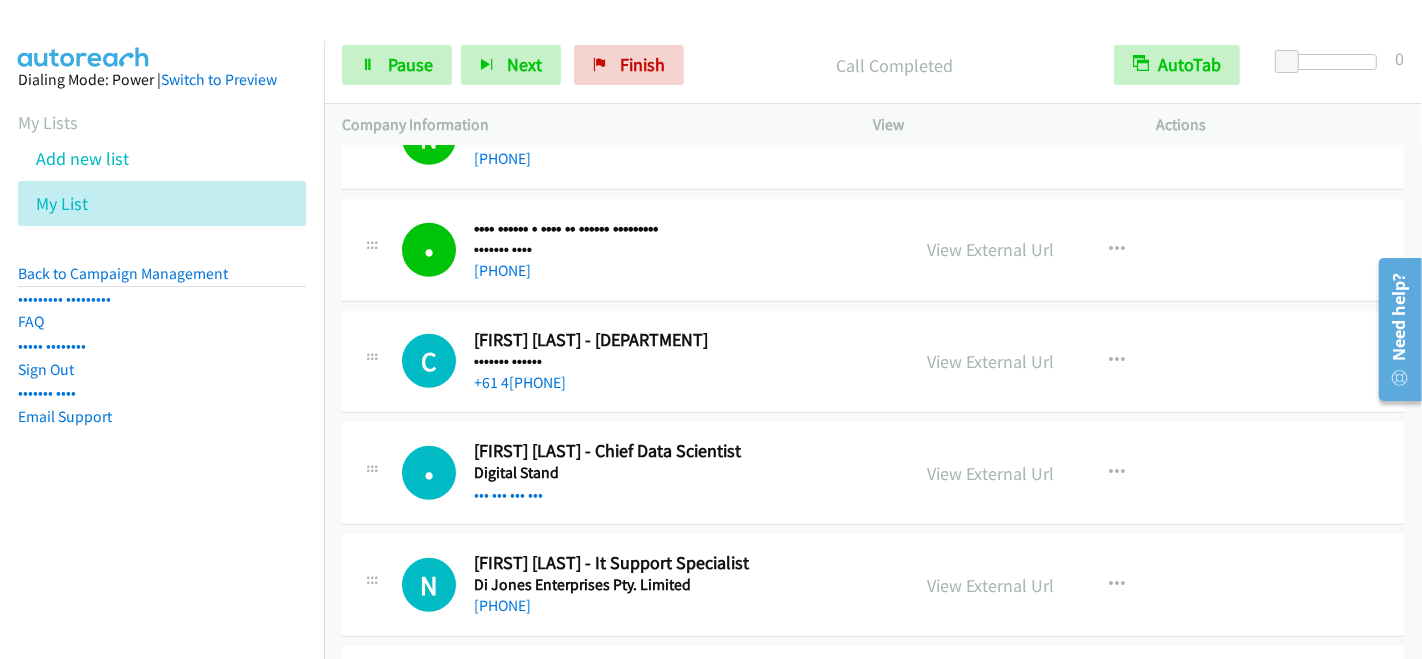 click on "+61 4[PHONE]" at bounding box center [682, 383] 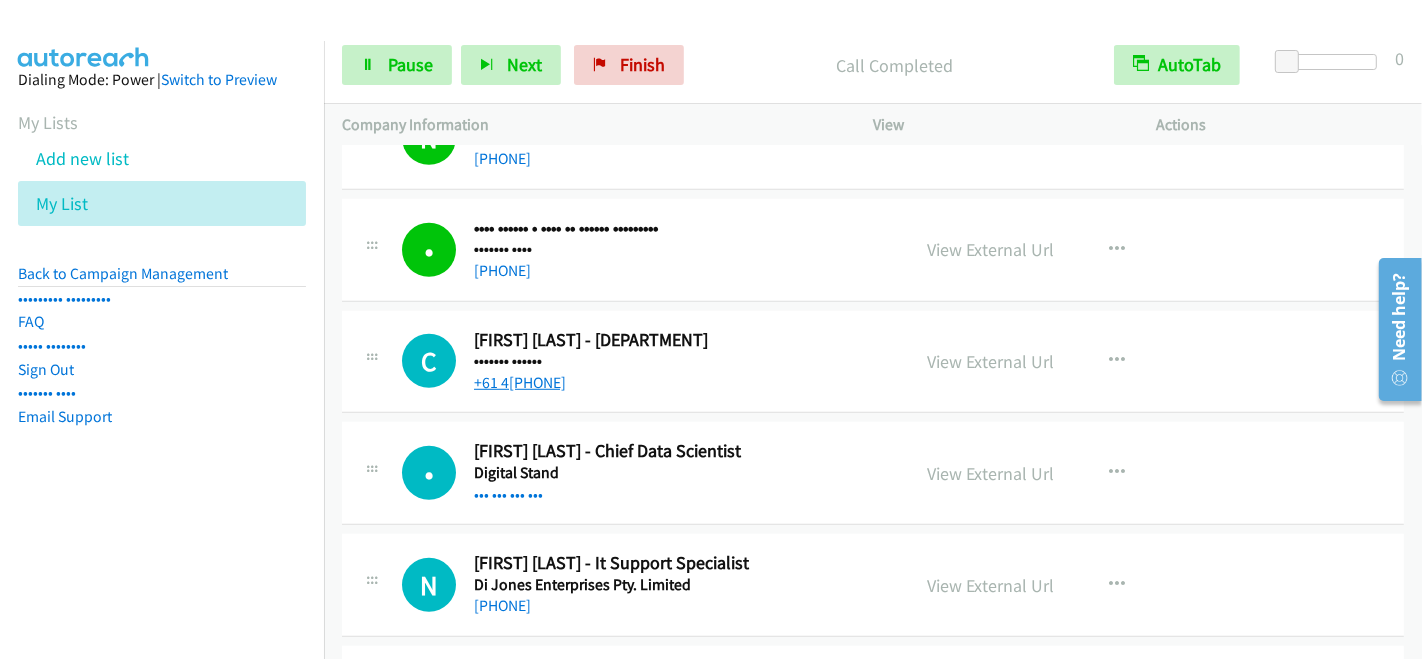 click on "+61 4[PHONE]" at bounding box center [520, 382] 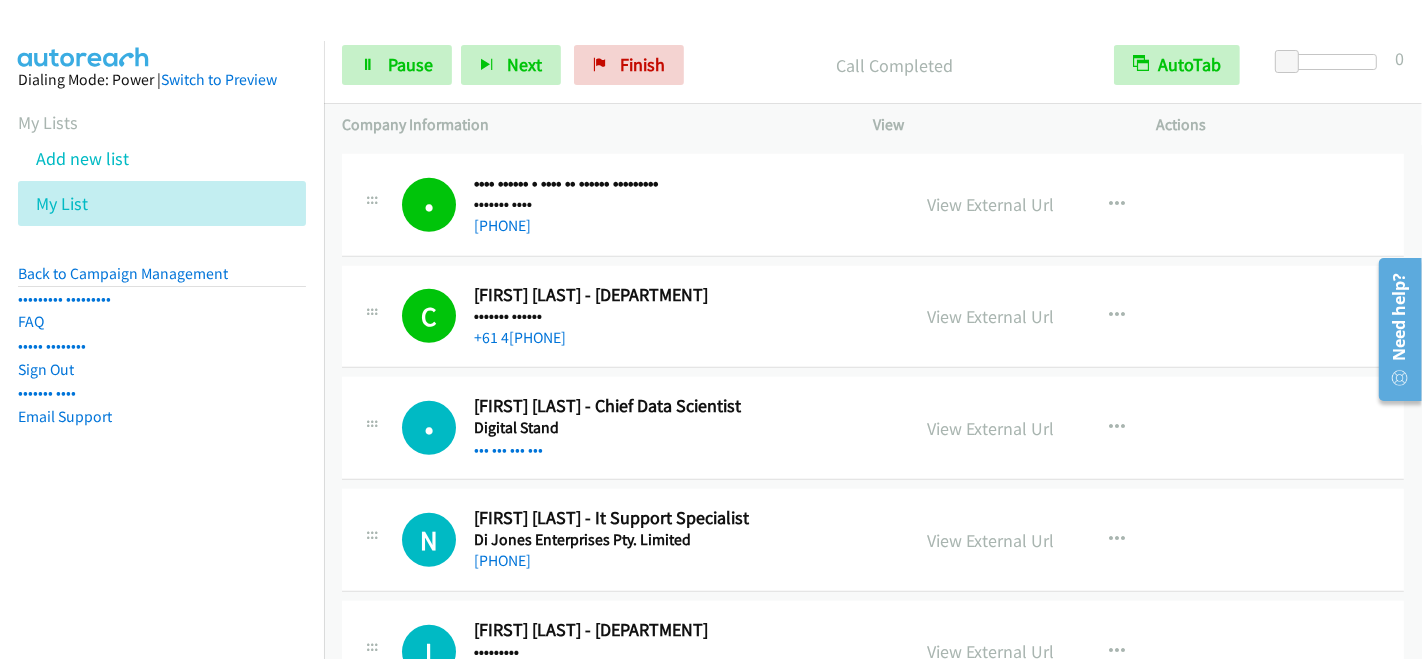 scroll, scrollTop: 7666, scrollLeft: 0, axis: vertical 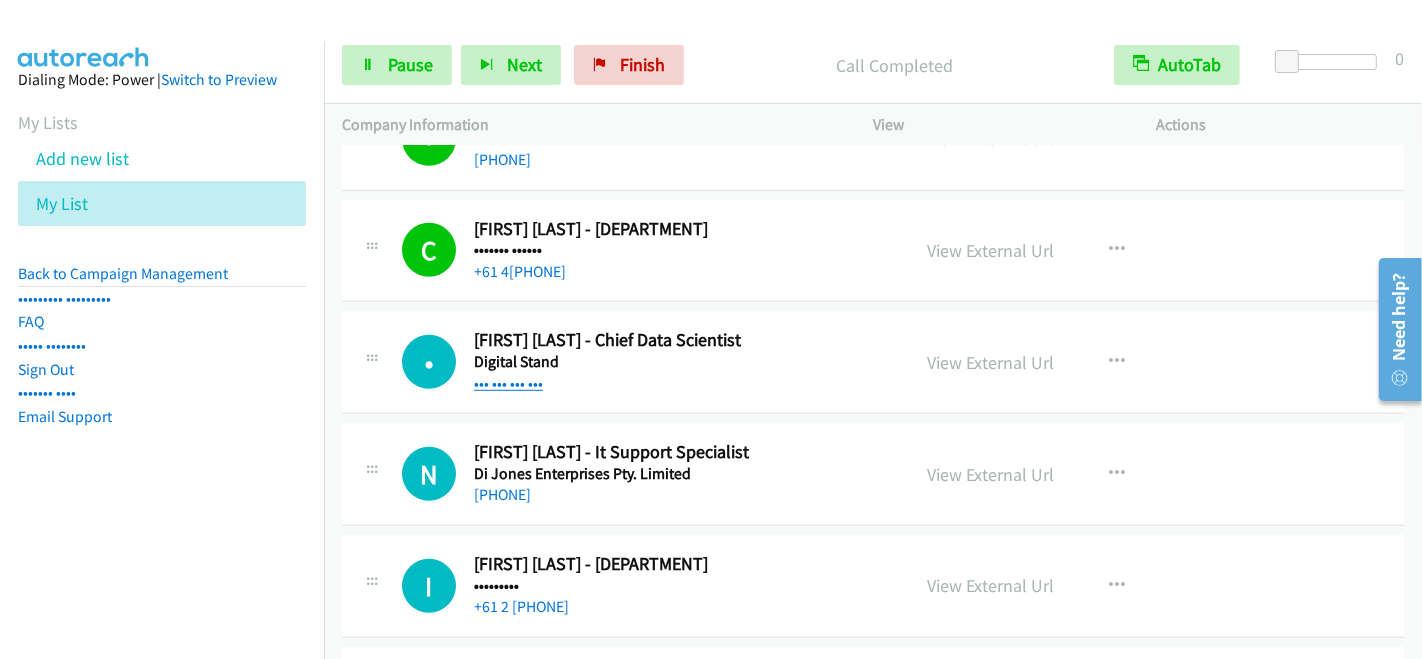 click on "••• ••• ••• •••" at bounding box center [508, 383] 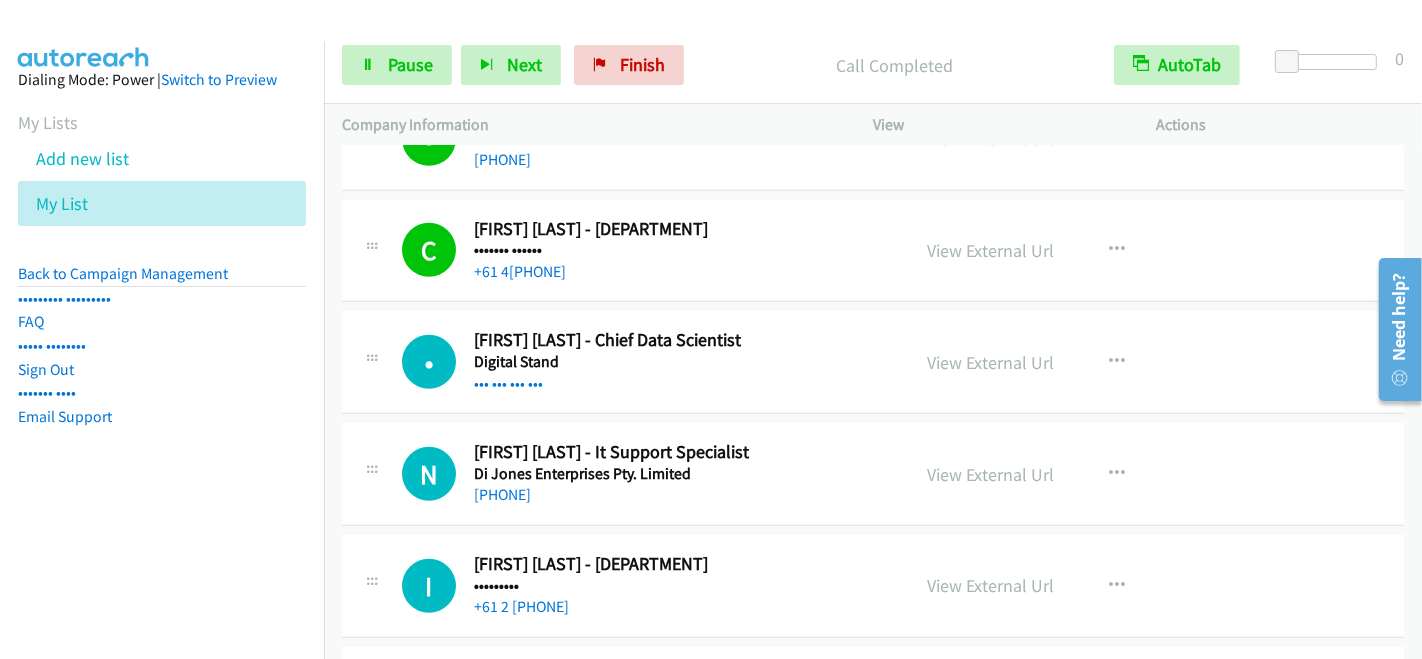click on "••• ••• ••• •••" at bounding box center (682, 384) 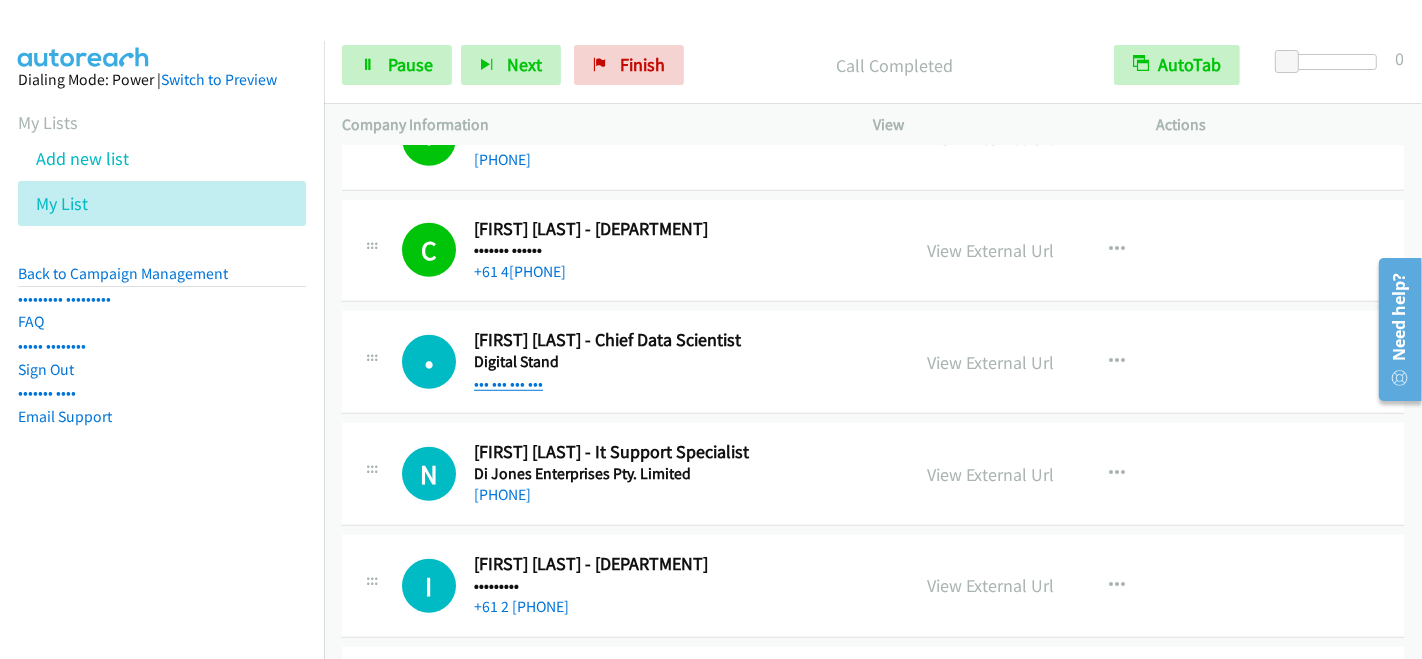 click on "••• ••• ••• •••" at bounding box center (508, 383) 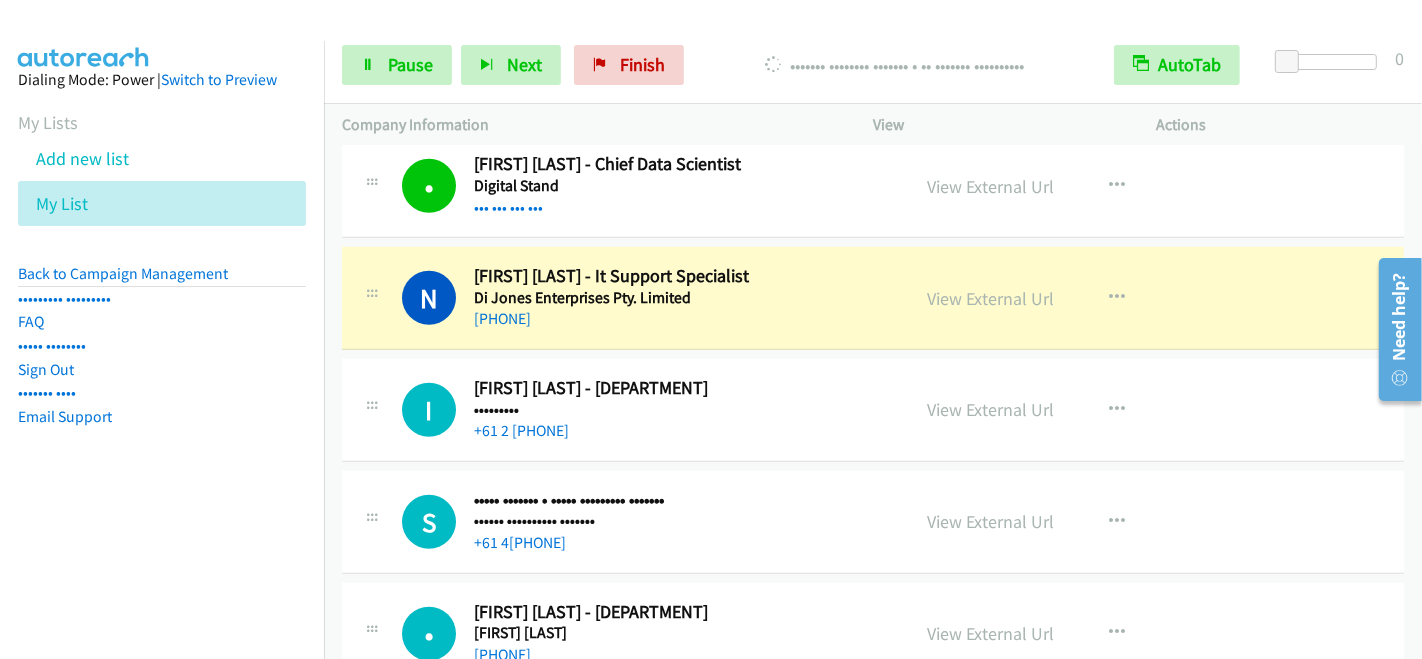 scroll, scrollTop: 7888, scrollLeft: 0, axis: vertical 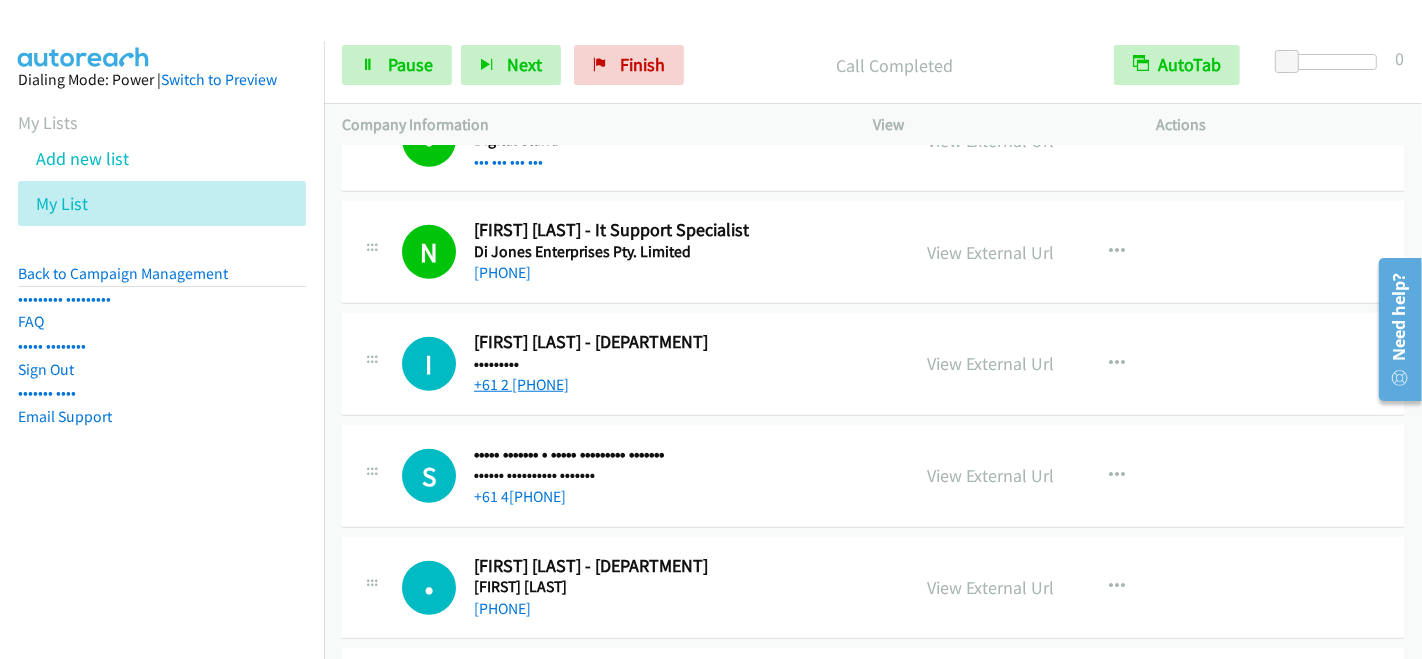 click on "+61 2 [PHONE]" at bounding box center (521, 384) 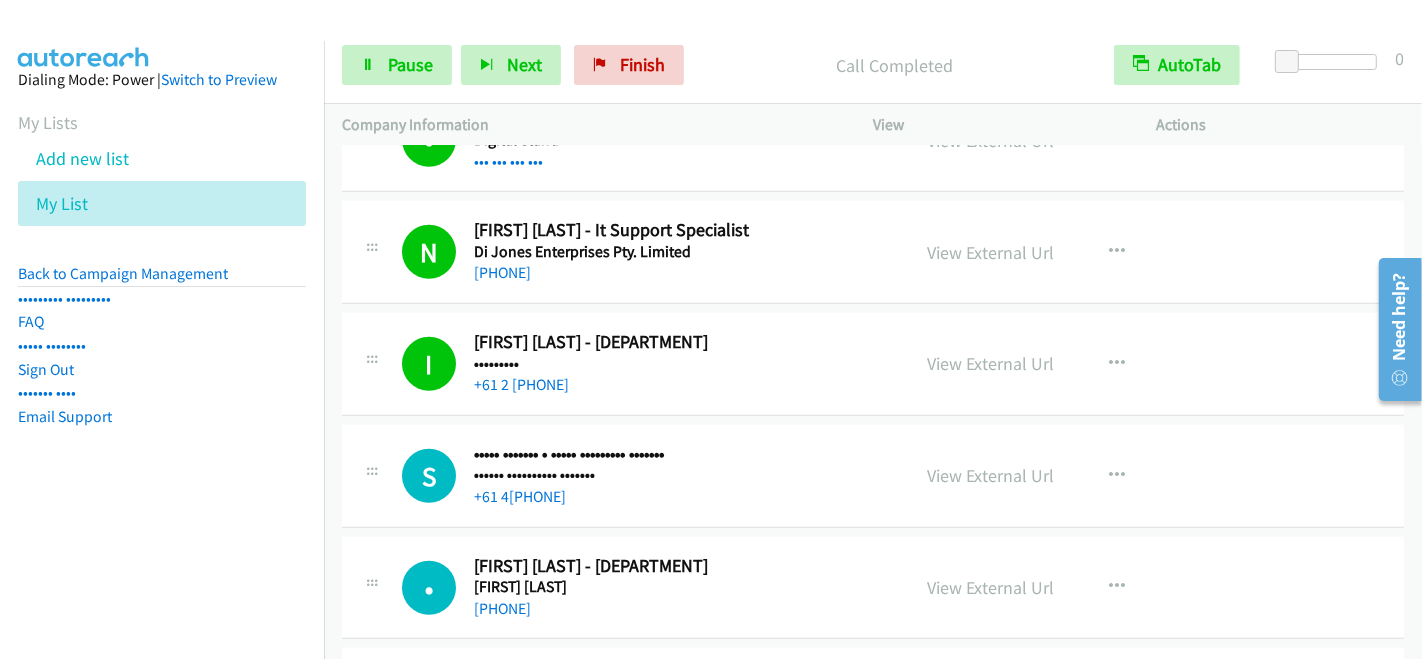 scroll, scrollTop: 8000, scrollLeft: 0, axis: vertical 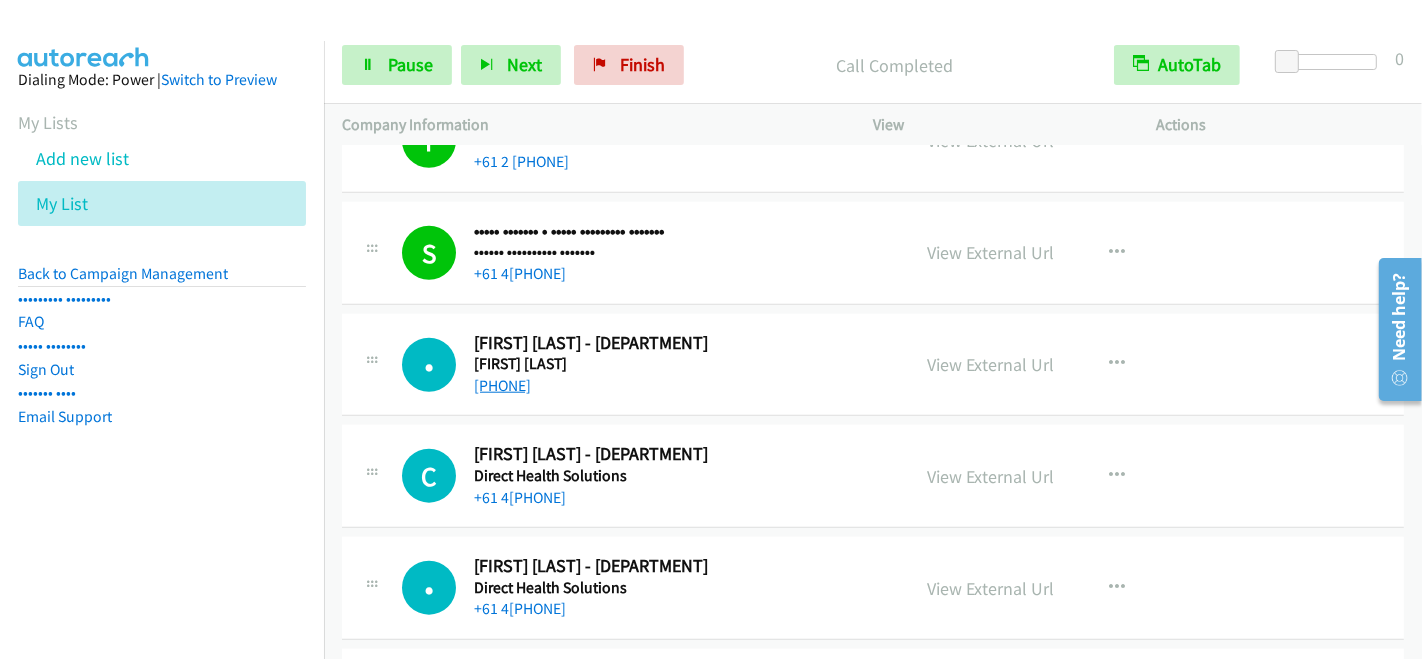 click on "[PHONE]" at bounding box center [502, 385] 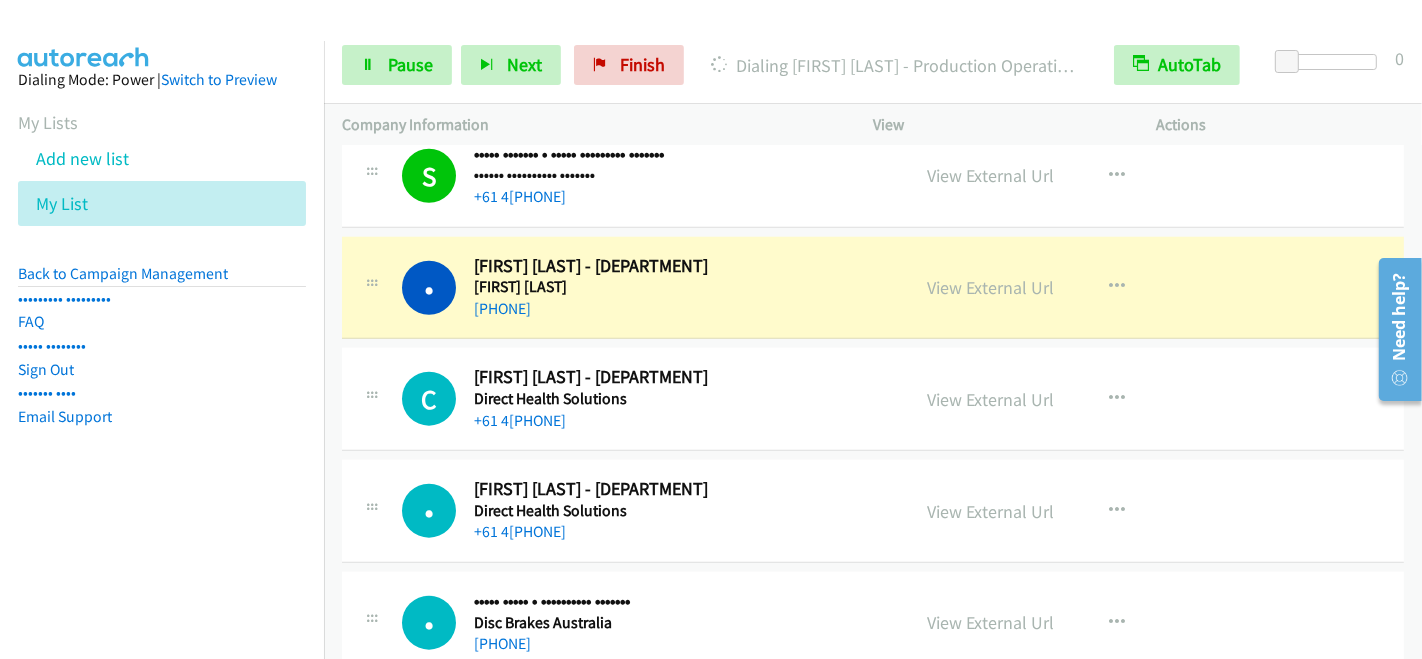 scroll, scrollTop: 8222, scrollLeft: 0, axis: vertical 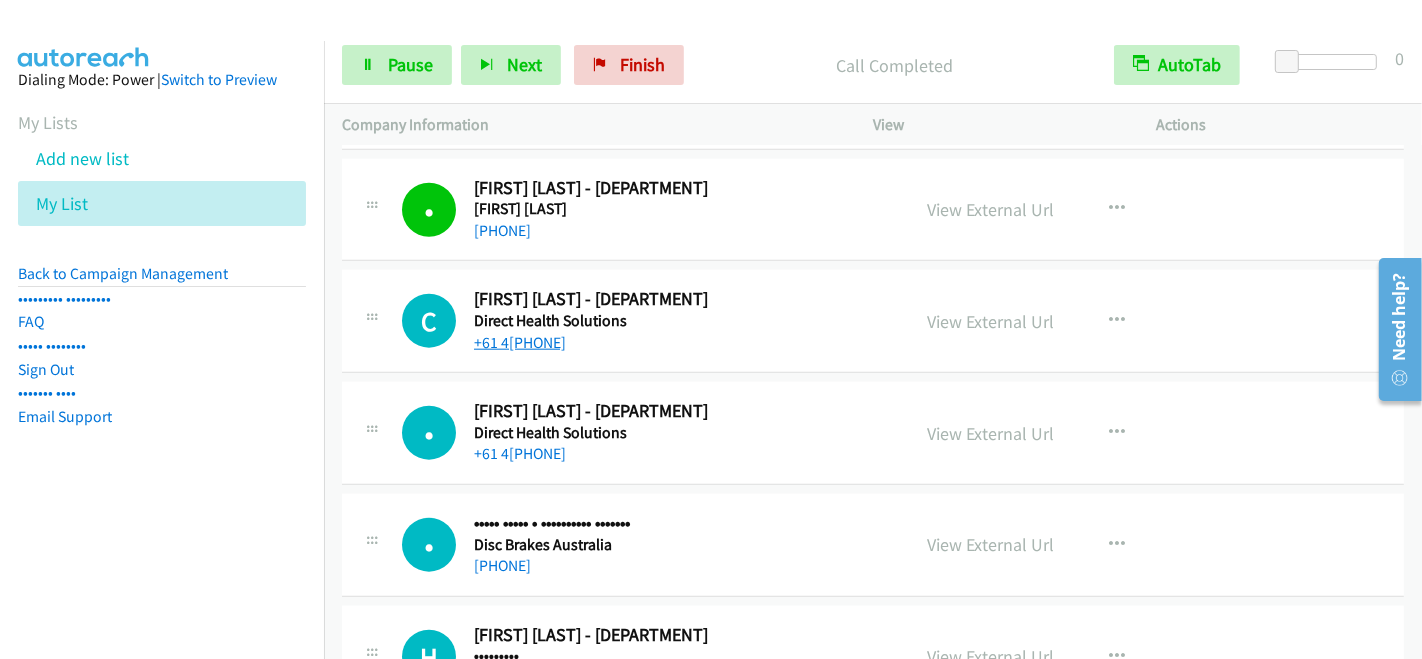 click on "+61 4[PHONE]" at bounding box center (520, 342) 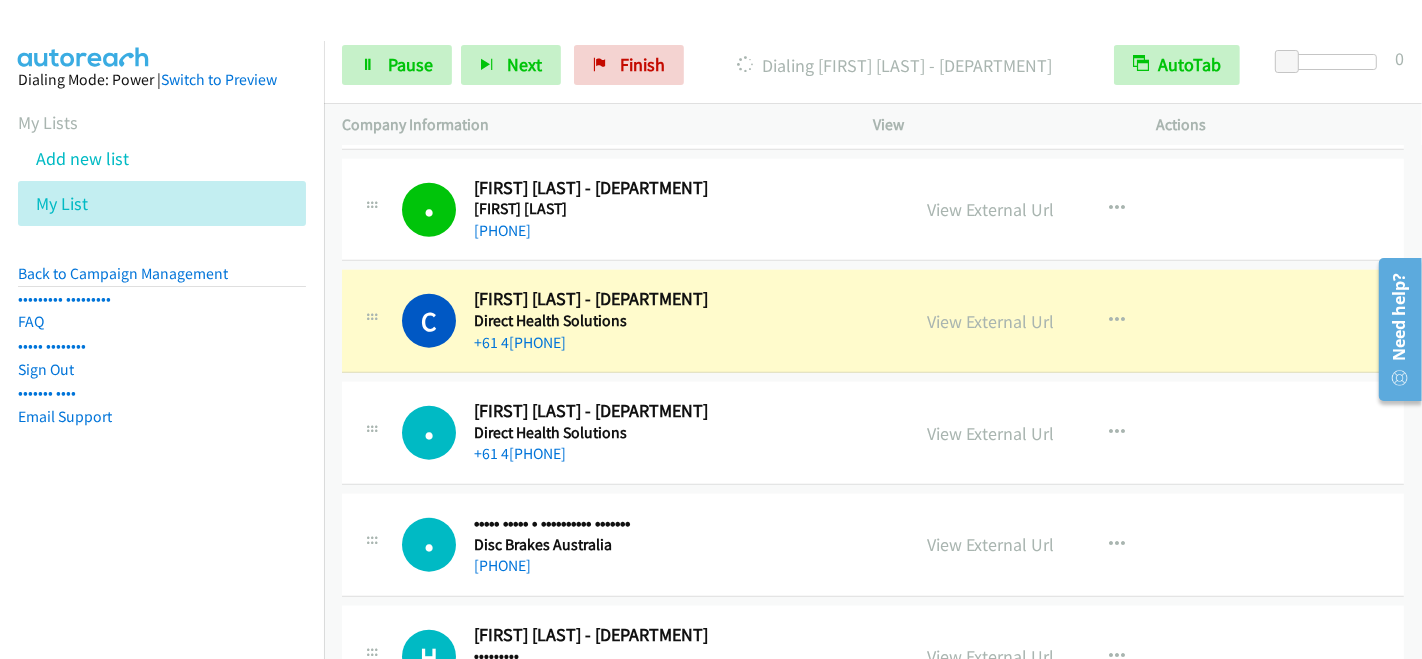 scroll, scrollTop: 8377, scrollLeft: 0, axis: vertical 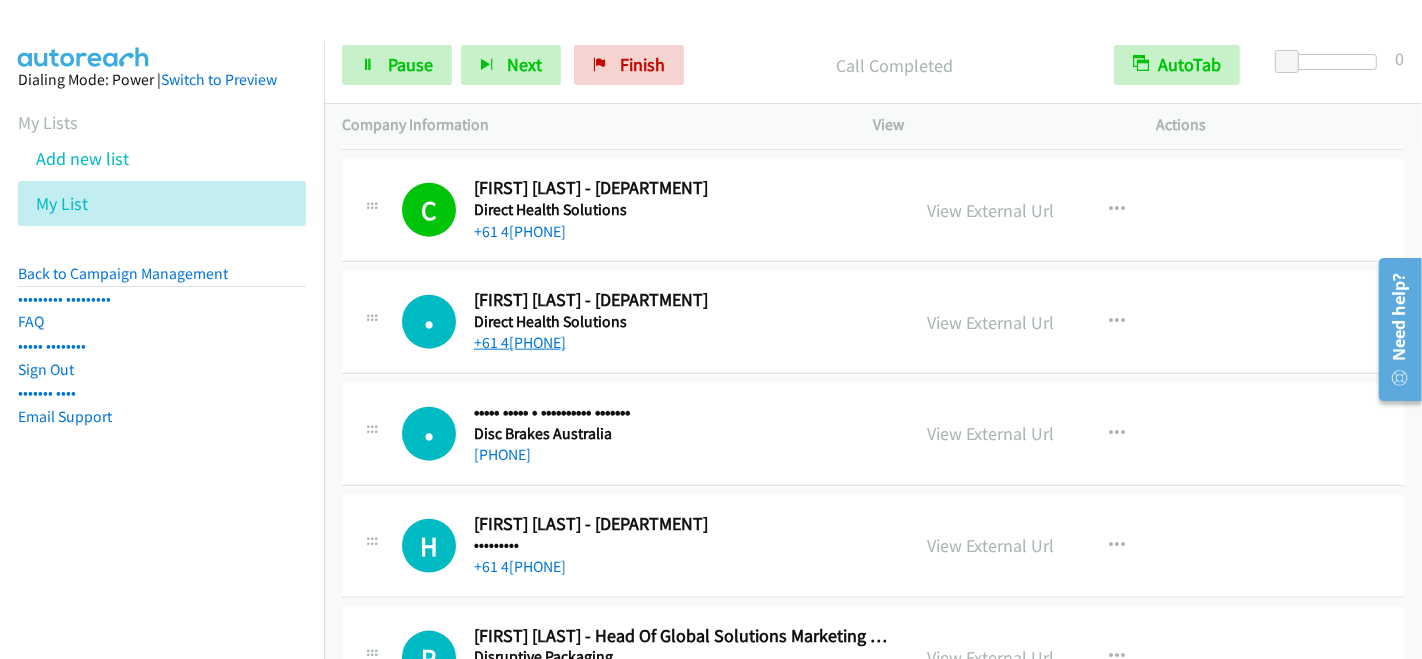 click on "+61 4[PHONE]" at bounding box center [520, 342] 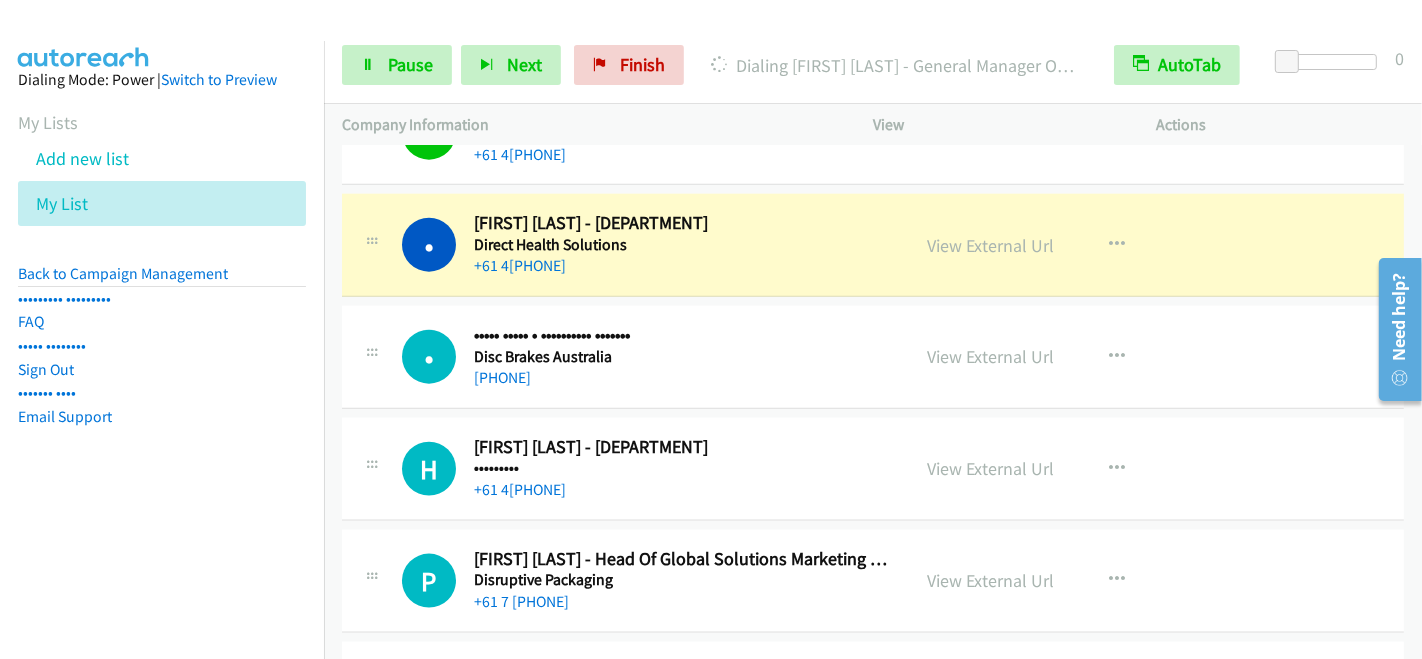 scroll, scrollTop: 8488, scrollLeft: 0, axis: vertical 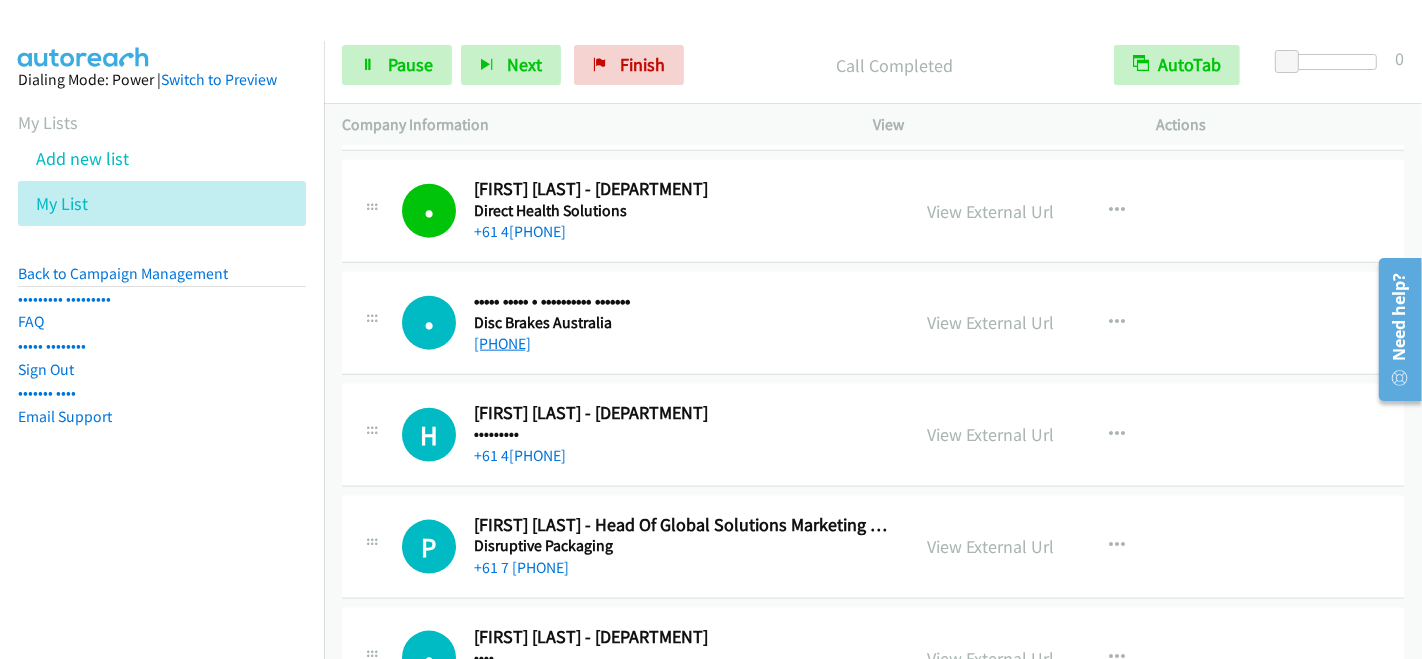 click on "[PHONE]" at bounding box center [502, 343] 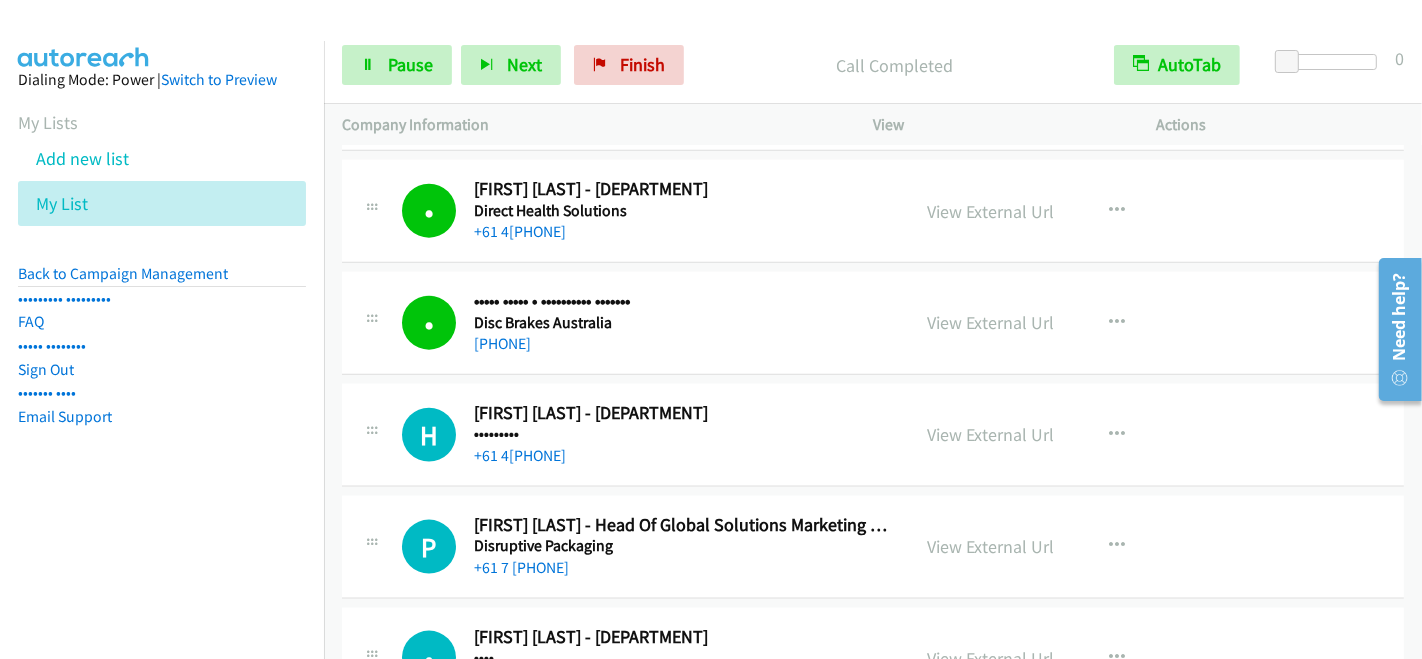 scroll, scrollTop: 8600, scrollLeft: 0, axis: vertical 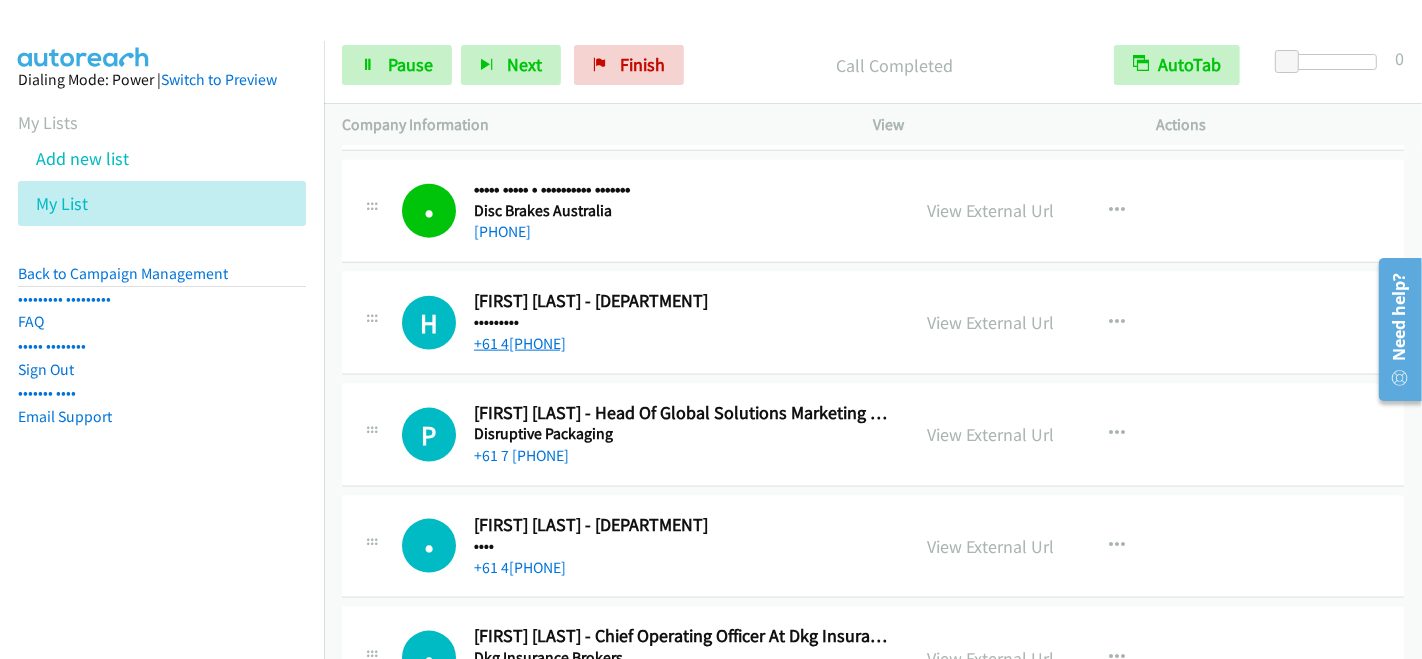 click on "+61 4[PHONE]" at bounding box center [520, 343] 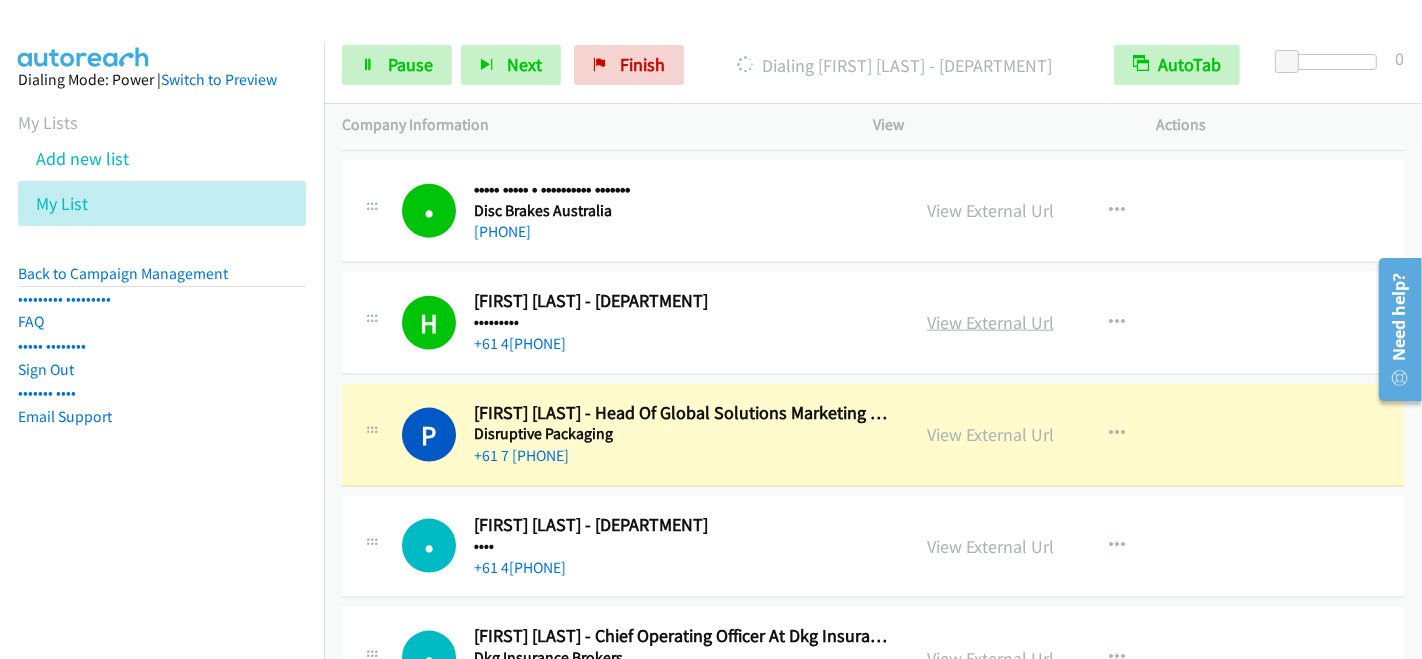 click on "View External Url" at bounding box center [990, 322] 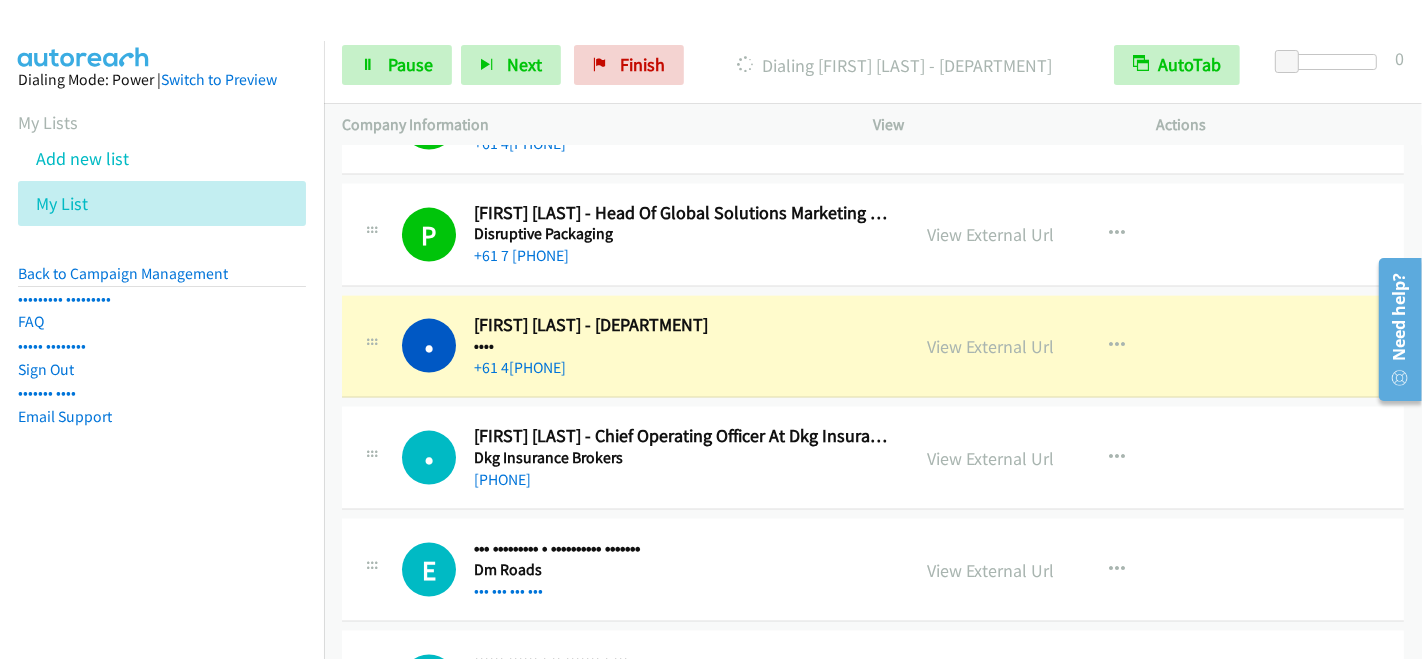 scroll, scrollTop: 8822, scrollLeft: 0, axis: vertical 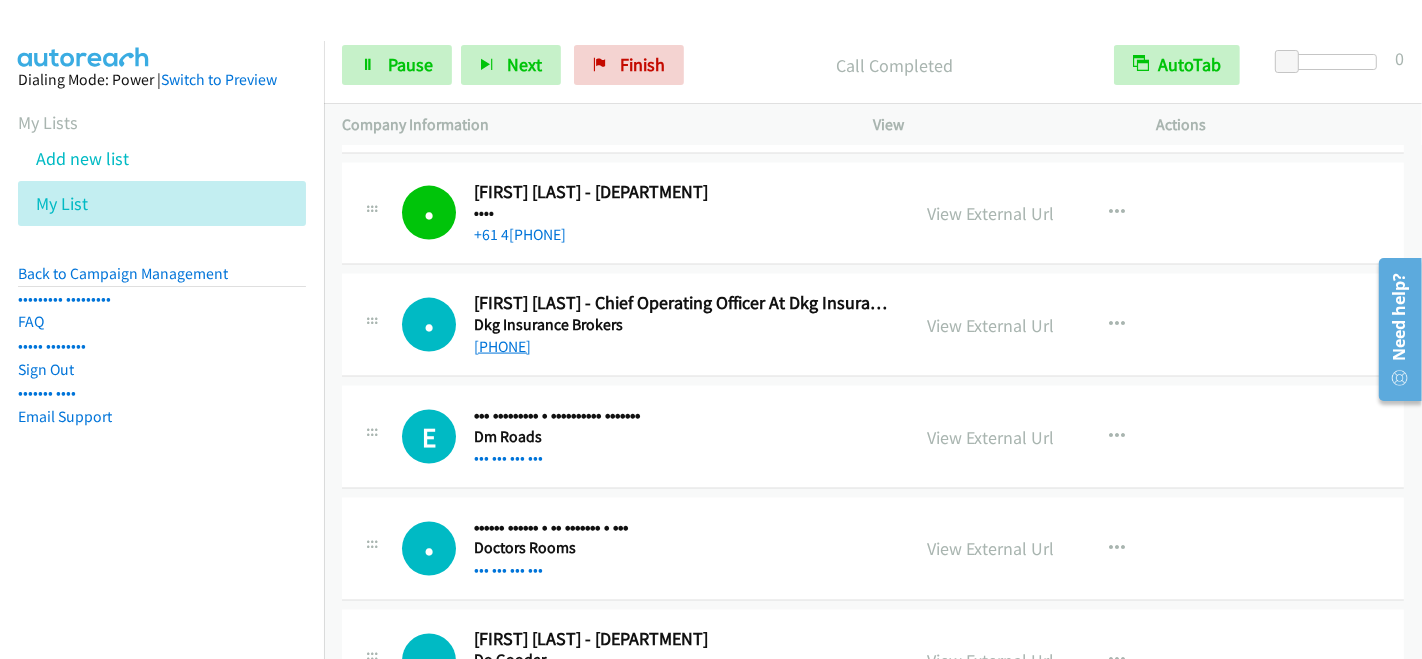 click on "[PHONE]" at bounding box center (502, 346) 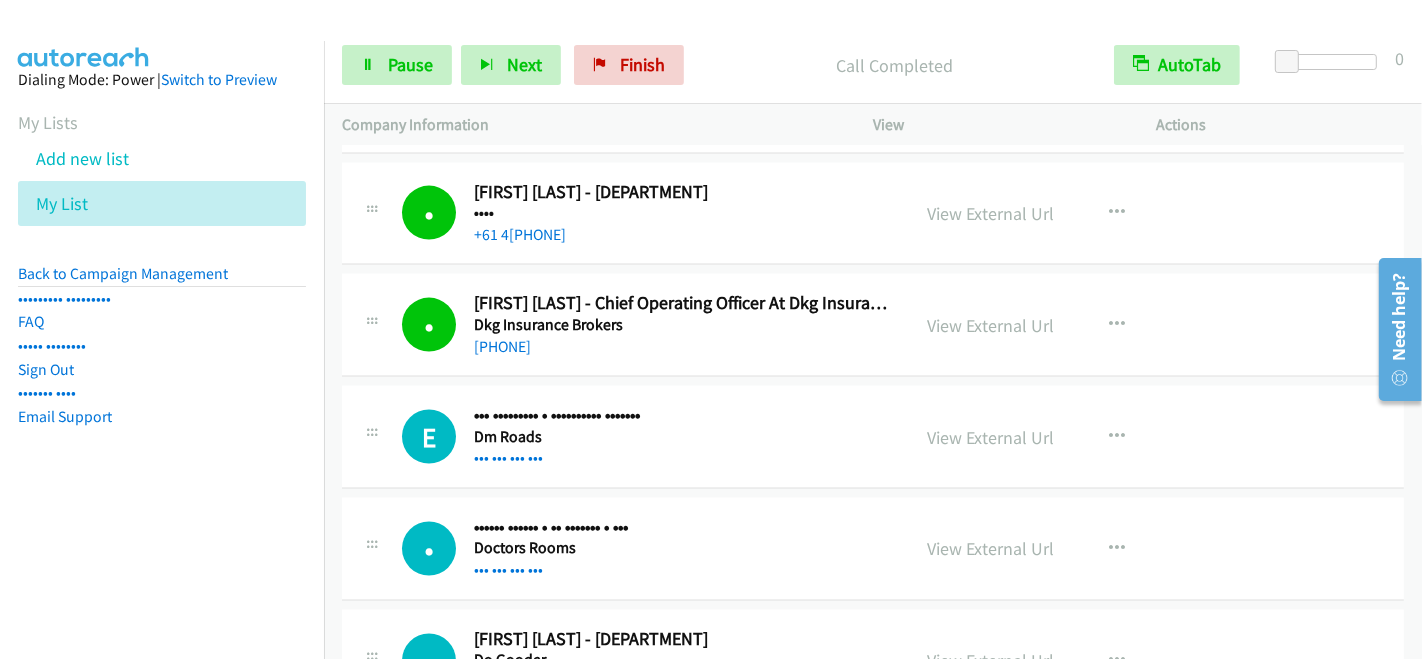 scroll, scrollTop: 9044, scrollLeft: 0, axis: vertical 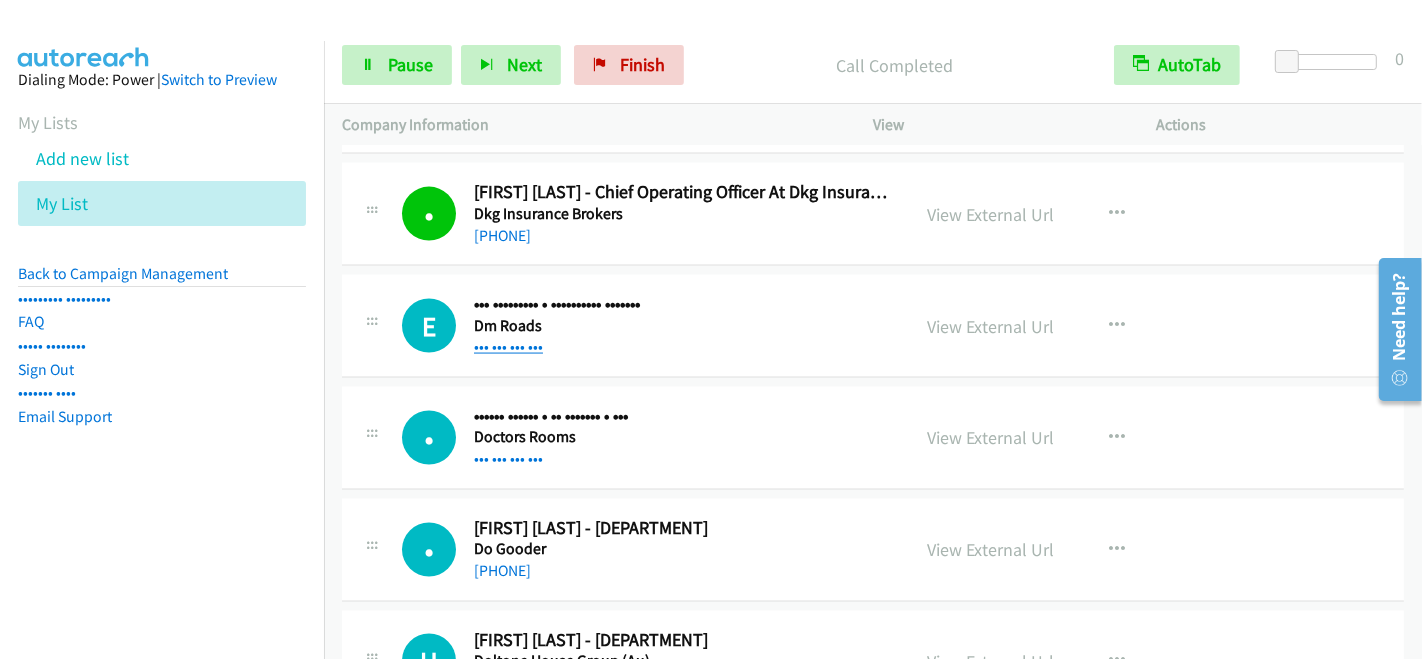 click on "••• ••• ••• •••" at bounding box center (508, 346) 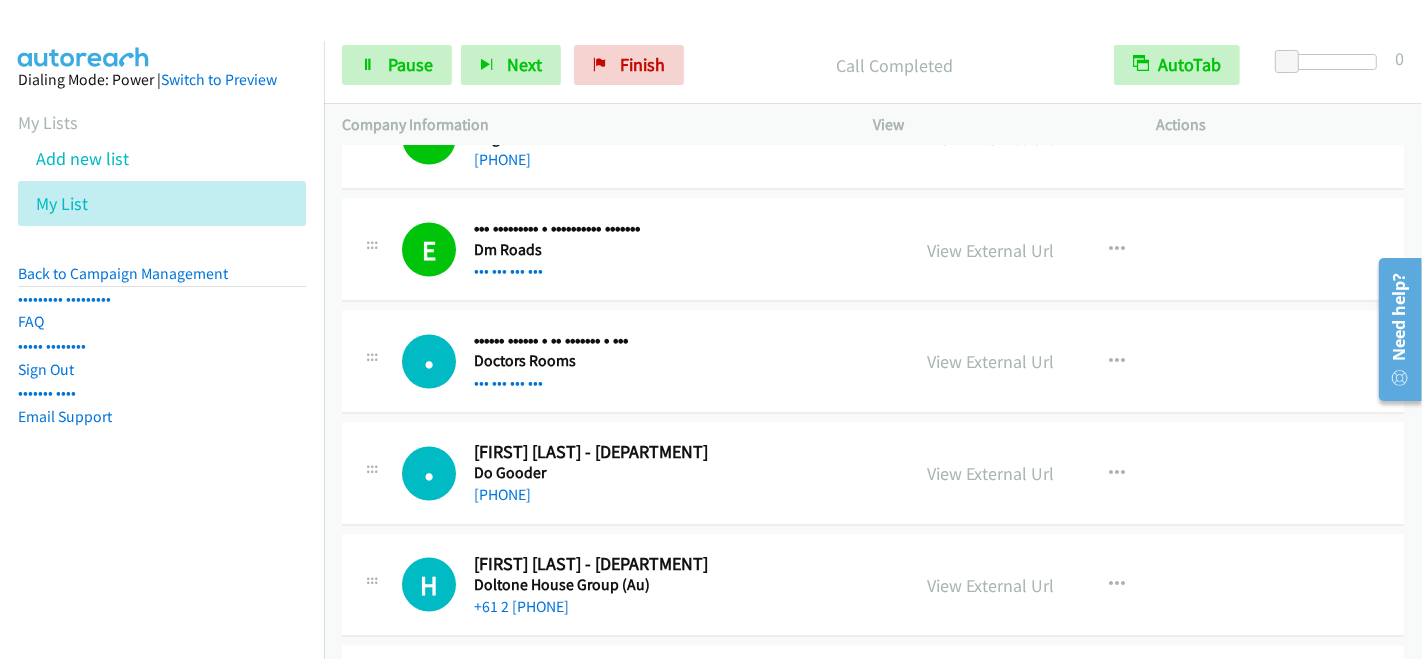 scroll, scrollTop: 9155, scrollLeft: 0, axis: vertical 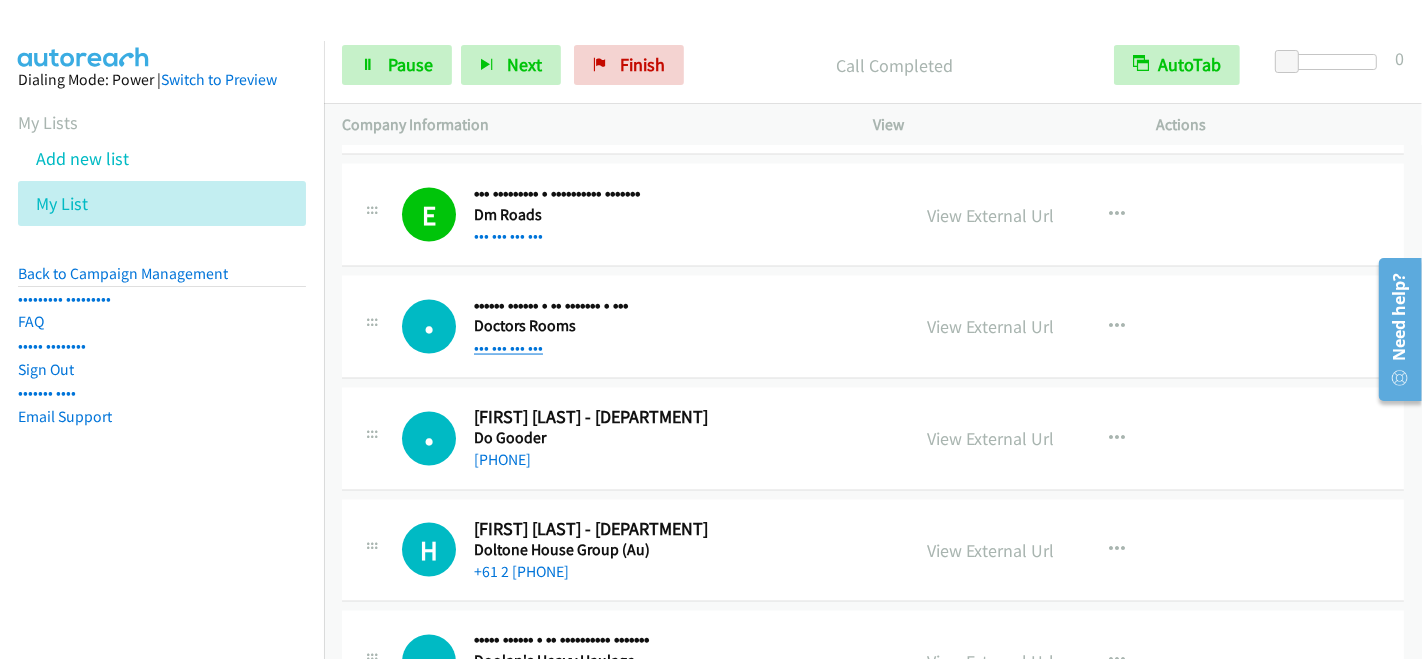 click on "••• ••• ••• •••" at bounding box center [508, 347] 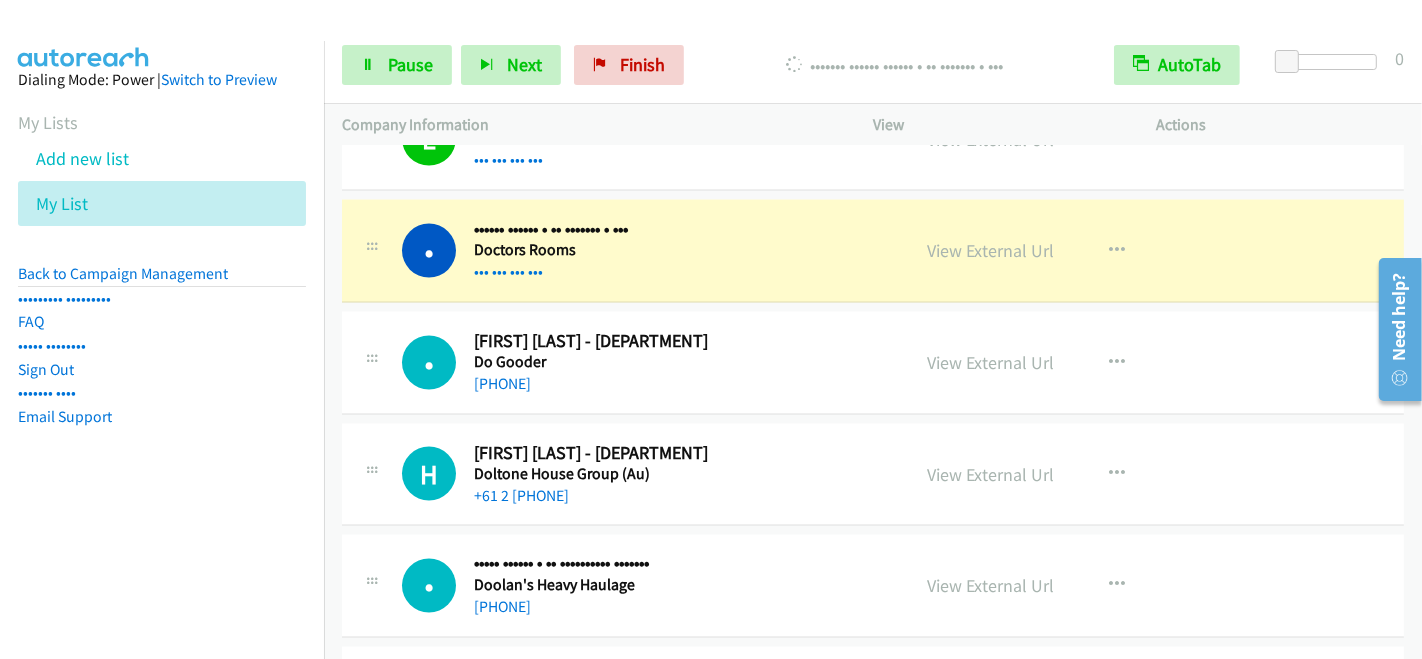 scroll, scrollTop: 9266, scrollLeft: 0, axis: vertical 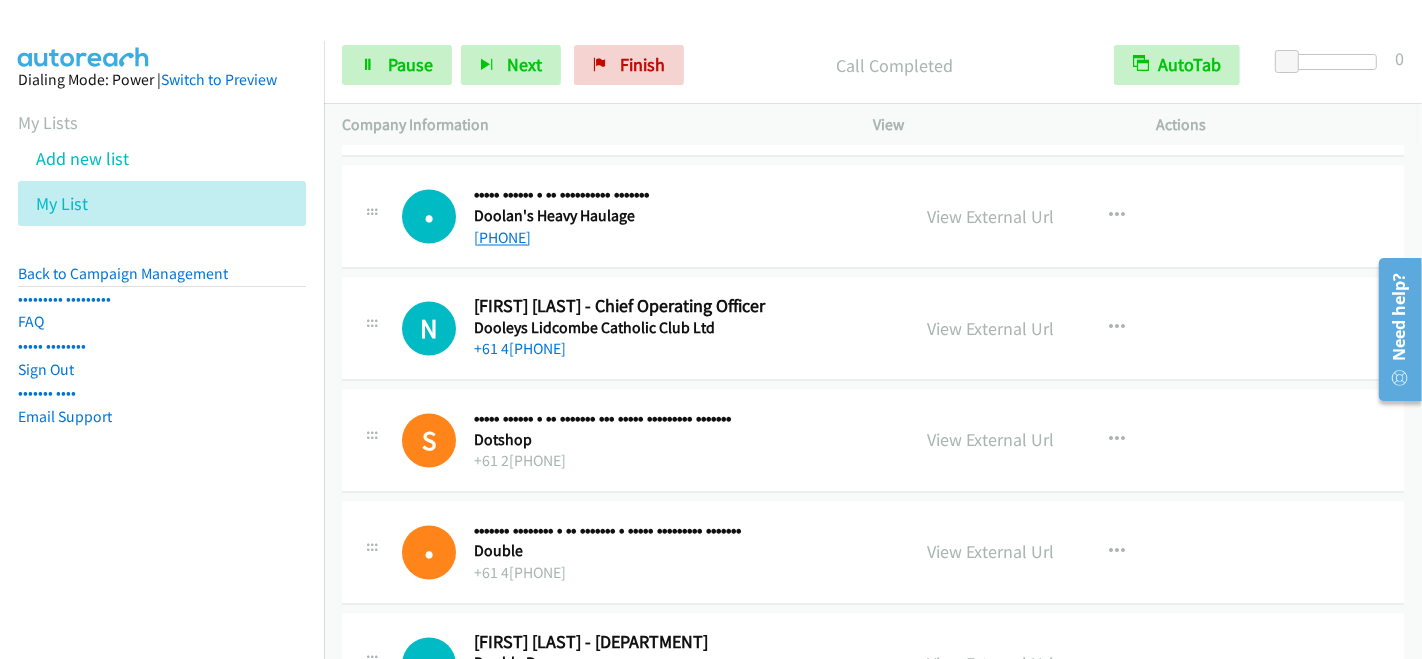 click on "[PHONE]" at bounding box center (502, 238) 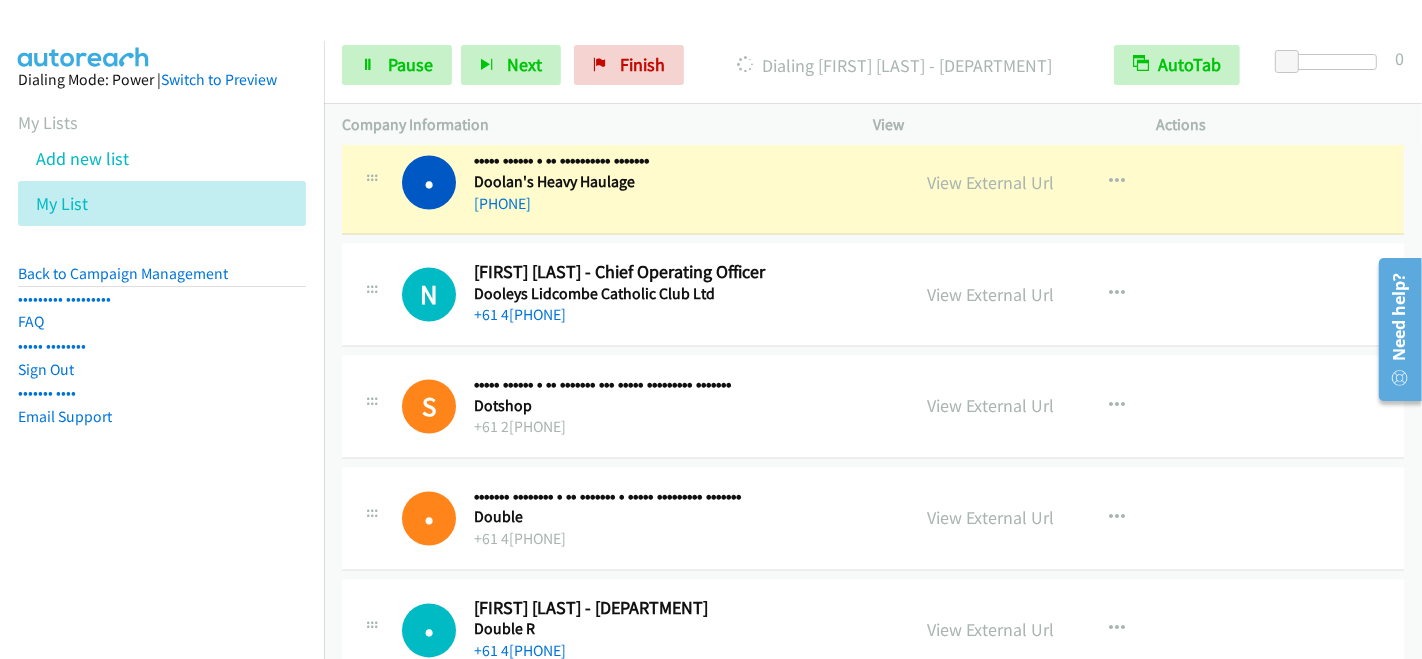 scroll, scrollTop: 9600, scrollLeft: 0, axis: vertical 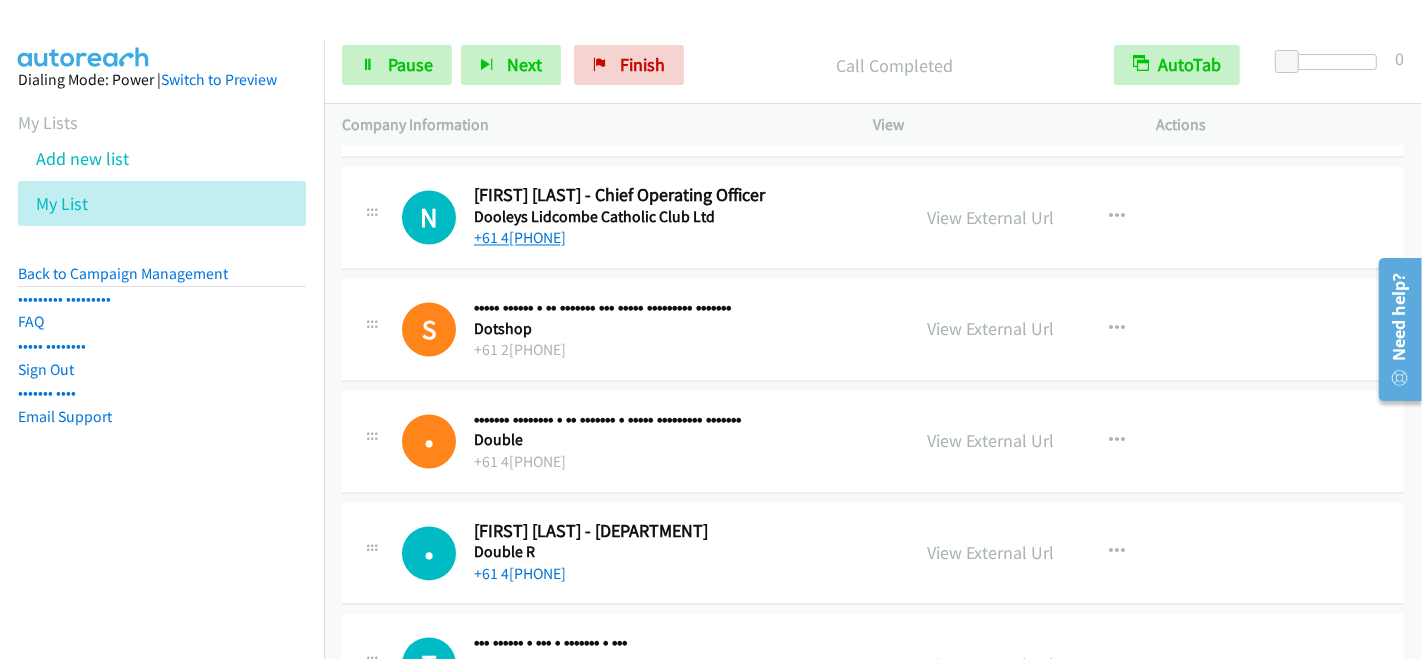 click on "+61 4[PHONE]" at bounding box center (520, 238) 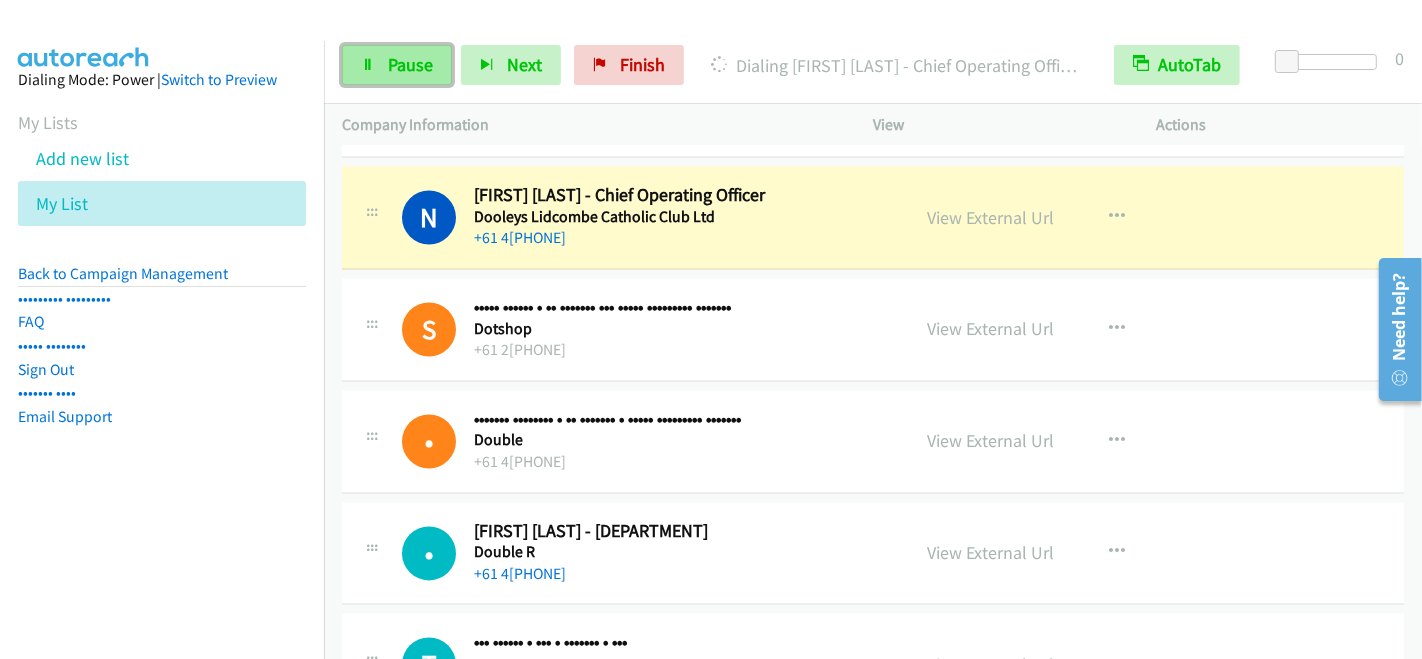 click on "Pause" at bounding box center (410, 64) 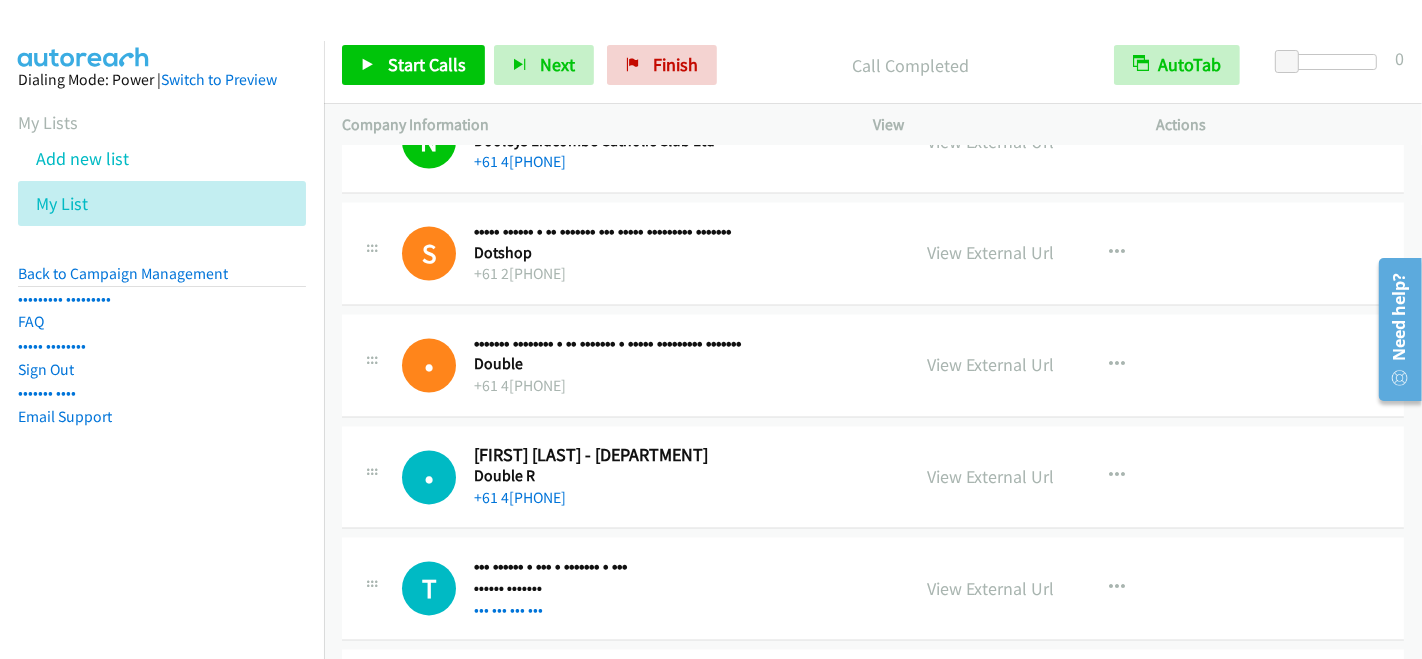 scroll, scrollTop: 9822, scrollLeft: 0, axis: vertical 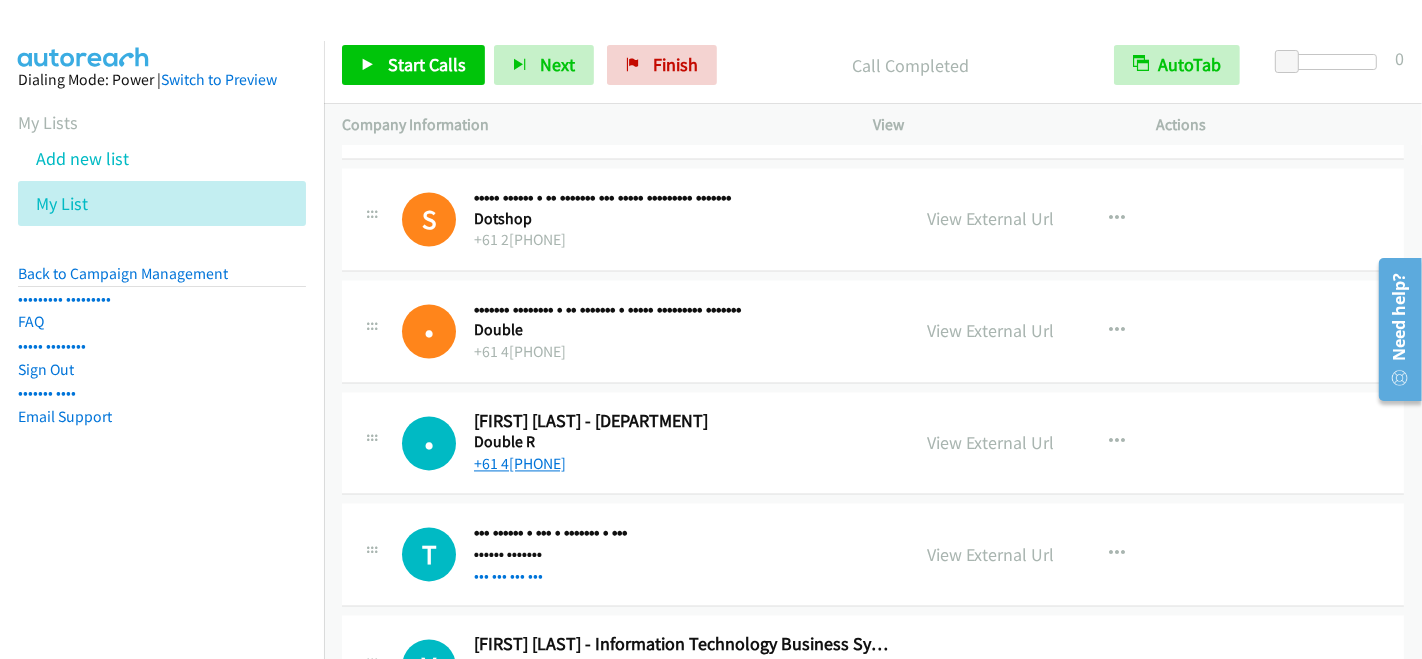 click on "+61 4[PHONE]" at bounding box center [520, 463] 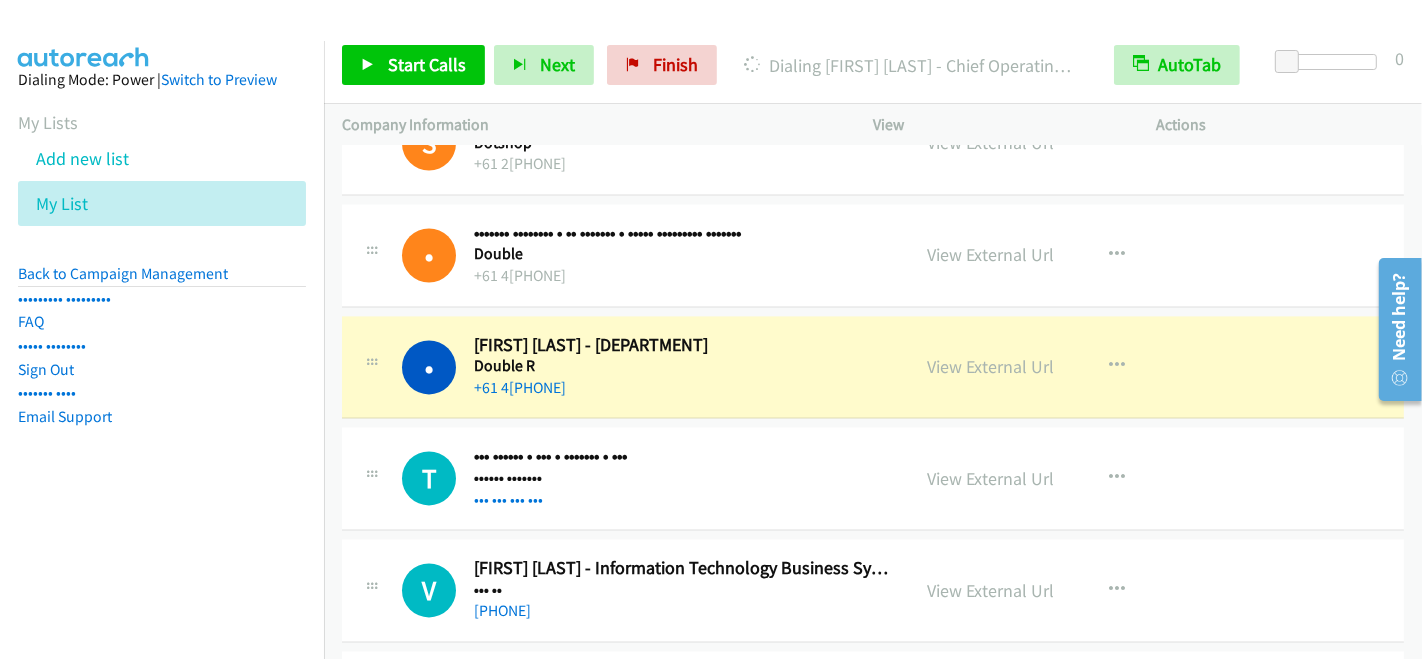 scroll, scrollTop: 9933, scrollLeft: 0, axis: vertical 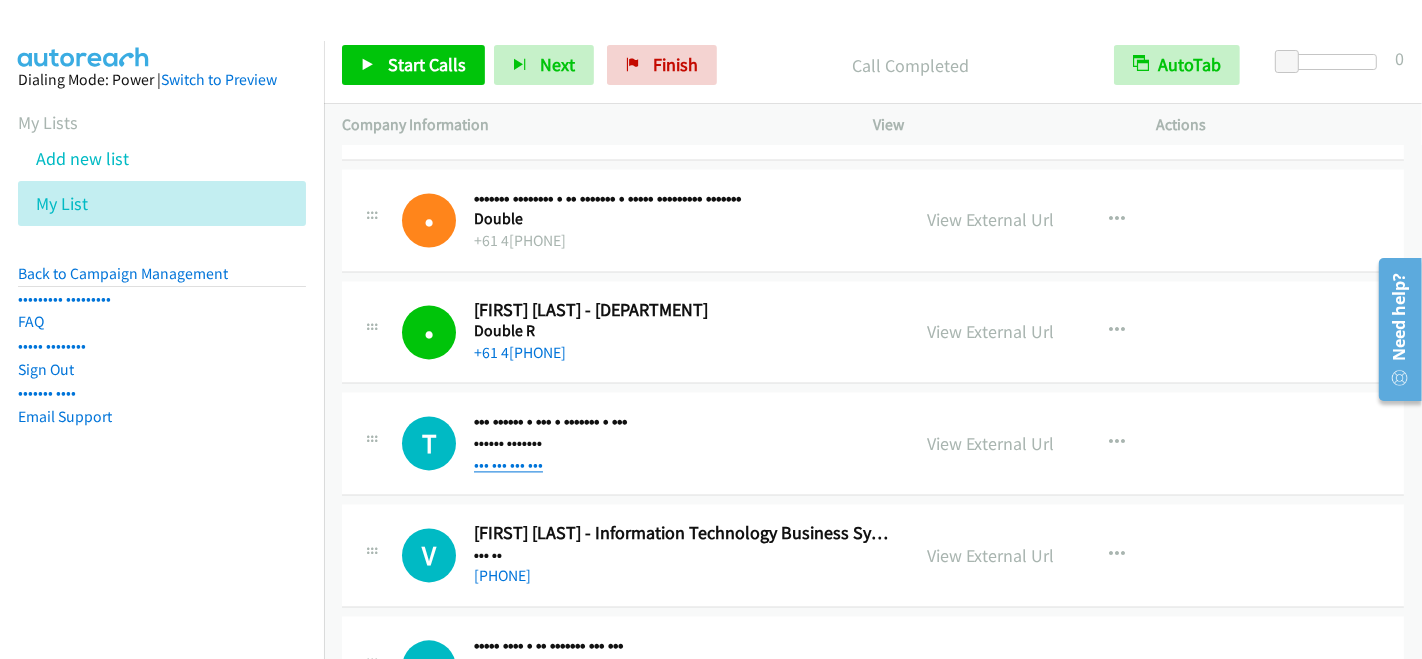 click on "••• ••• ••• •••" at bounding box center (508, 464) 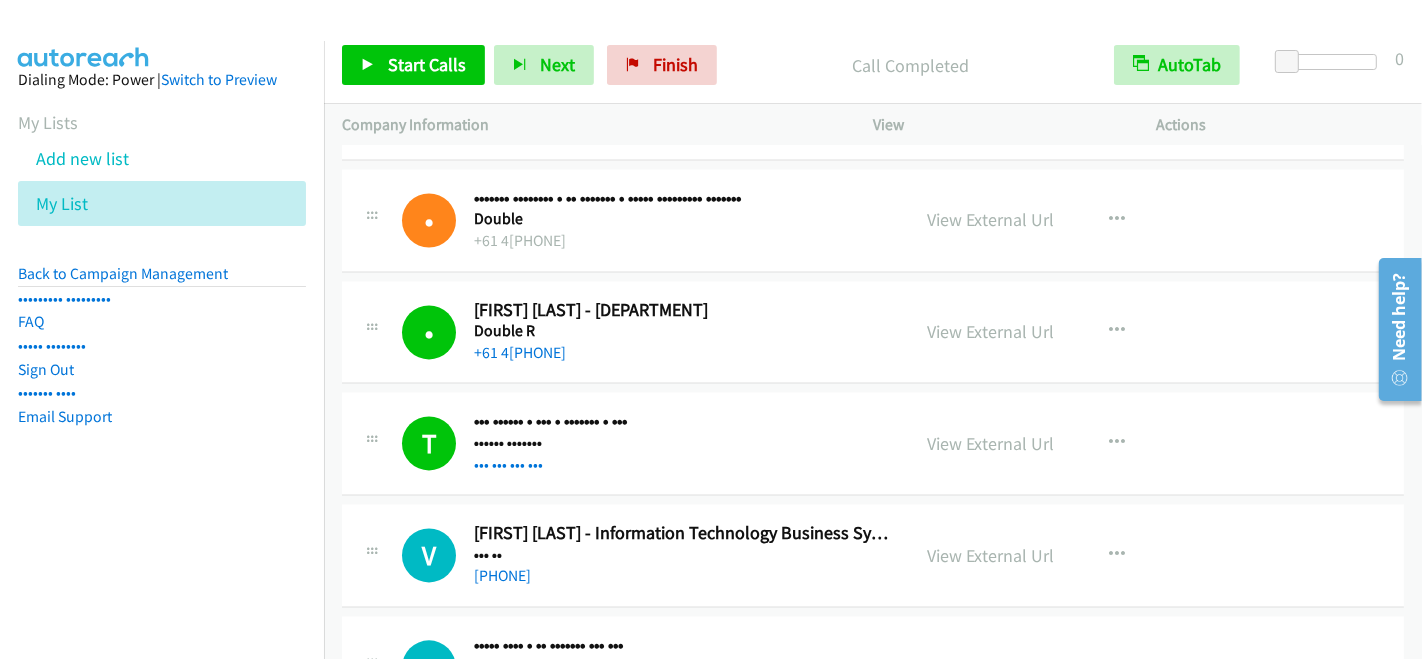 scroll, scrollTop: 10044, scrollLeft: 0, axis: vertical 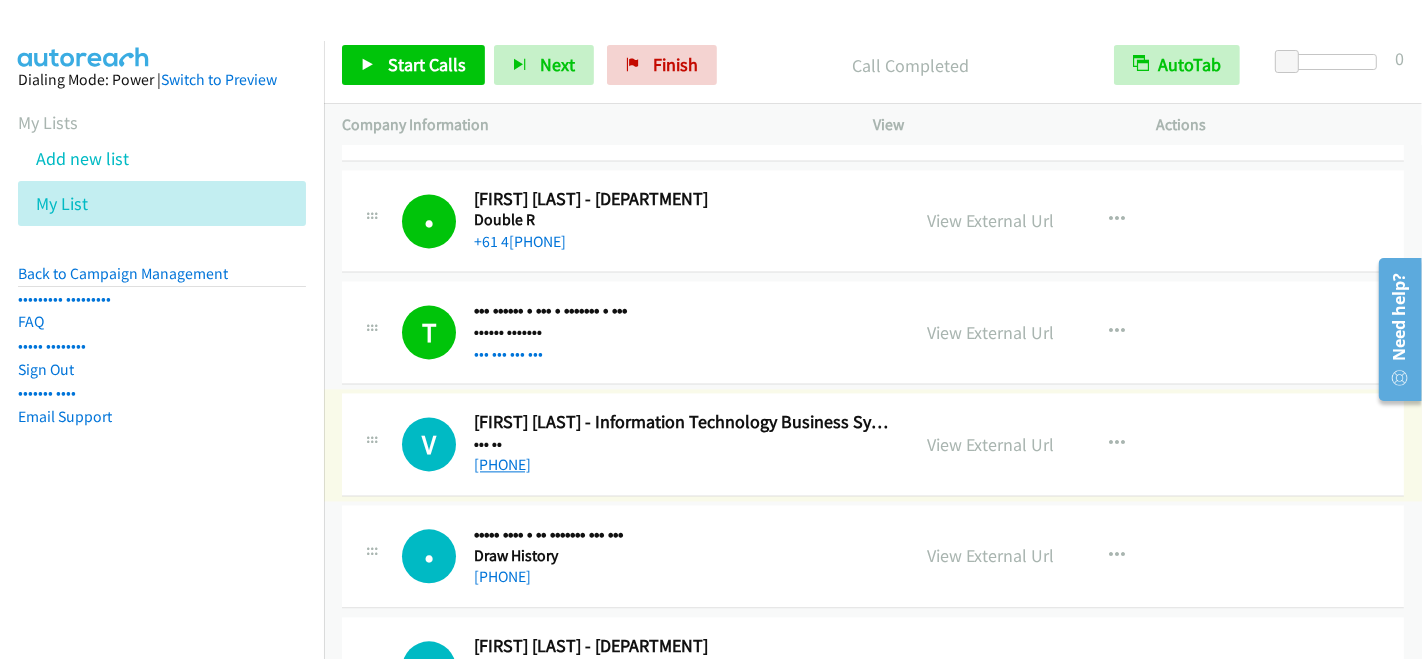 click on "[PHONE]" at bounding box center [502, 464] 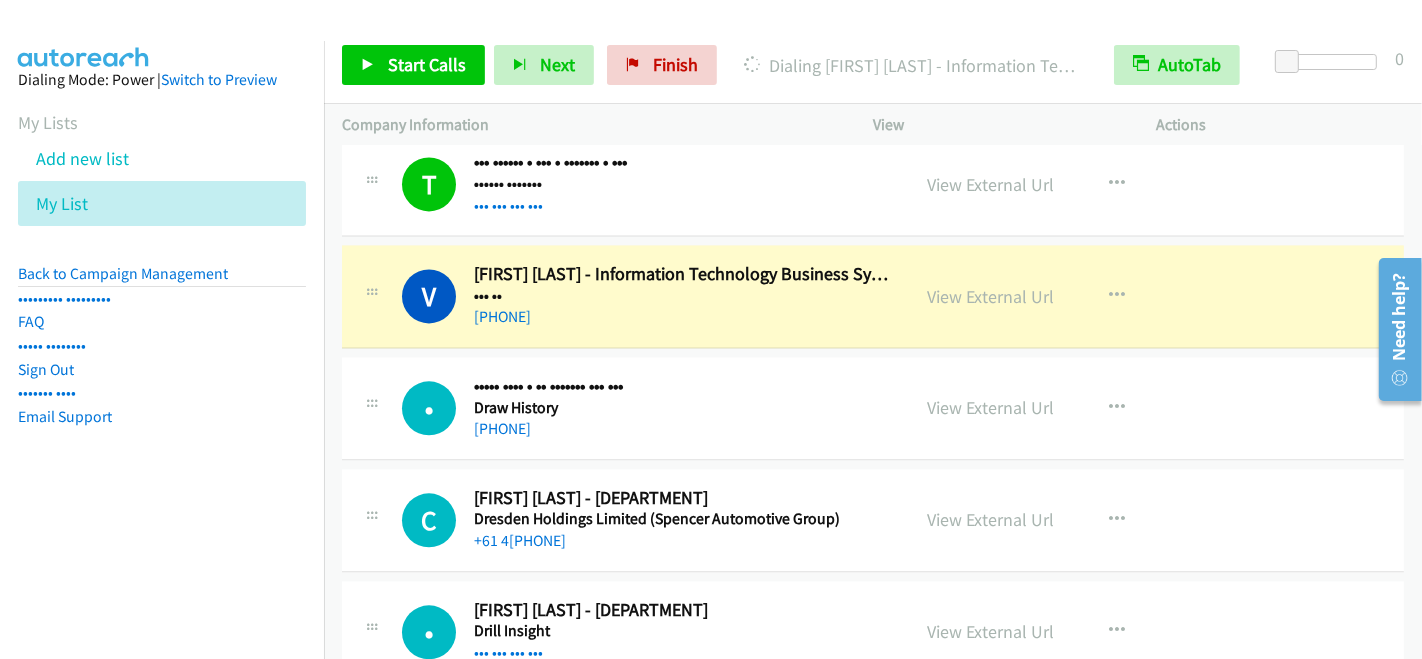 scroll, scrollTop: 10266, scrollLeft: 0, axis: vertical 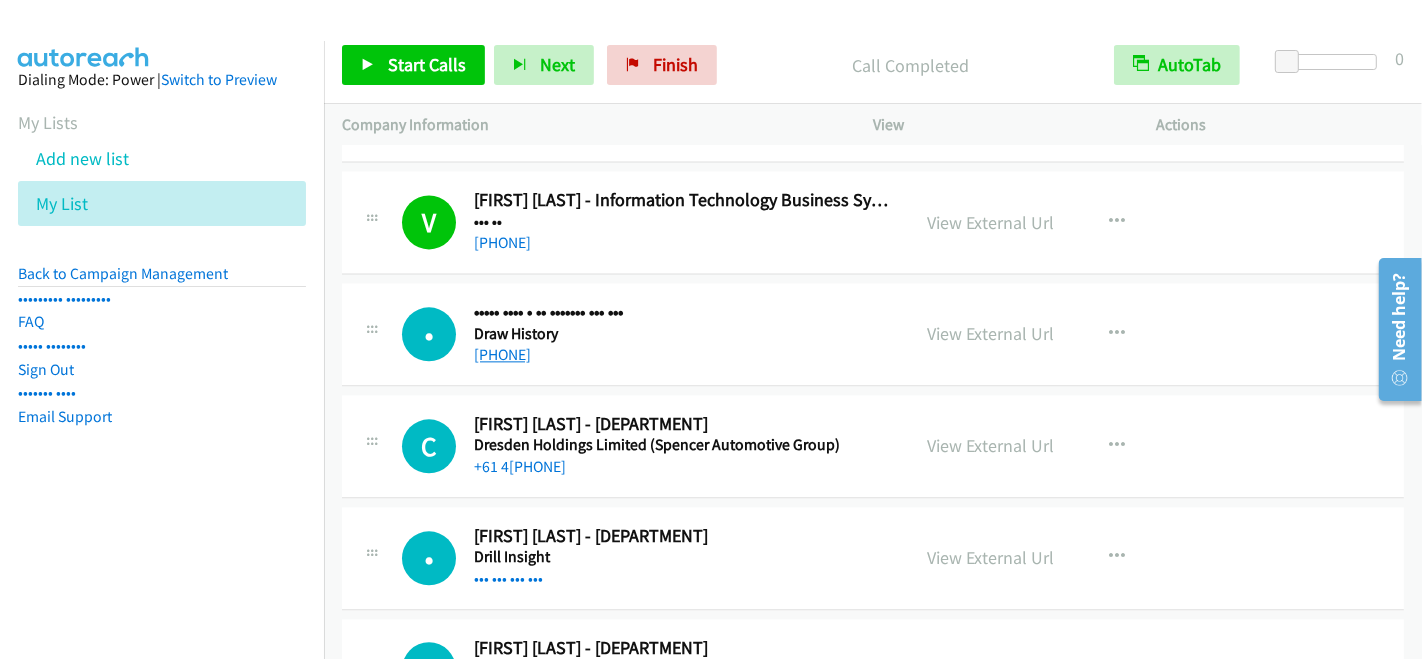 click on "[PHONE]" at bounding box center (502, 354) 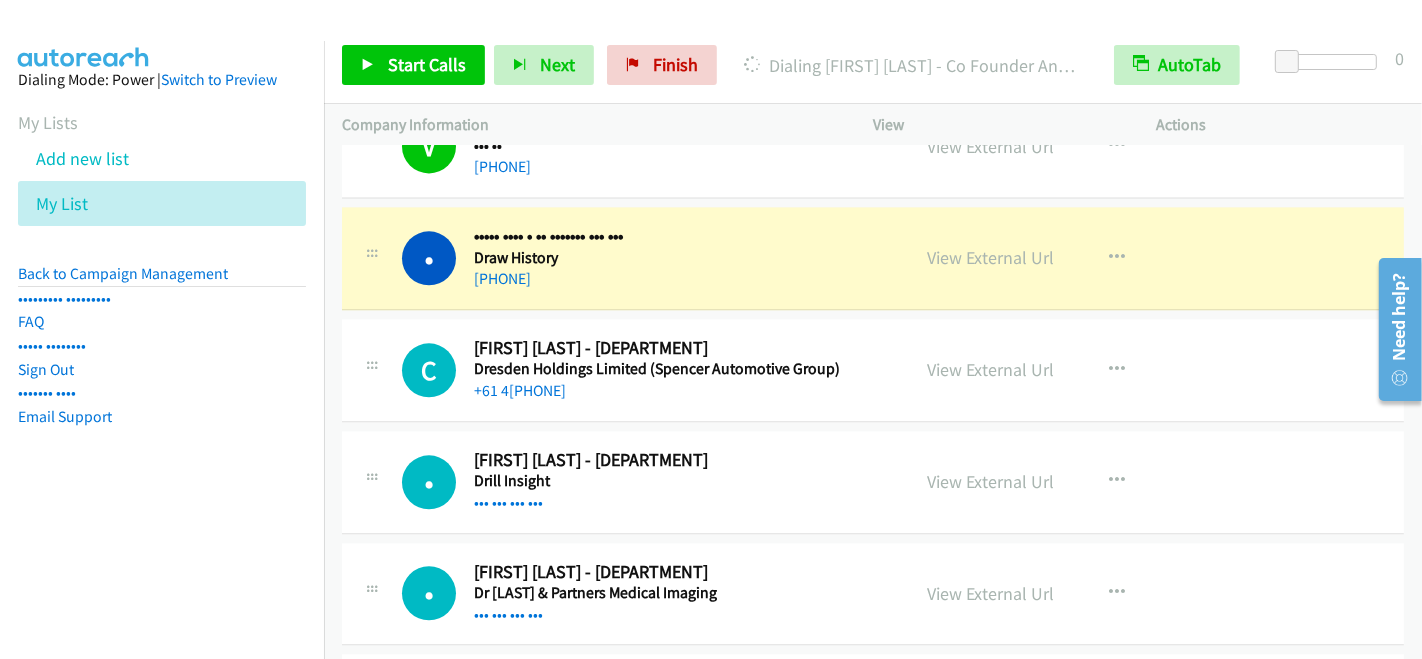 scroll, scrollTop: 10377, scrollLeft: 0, axis: vertical 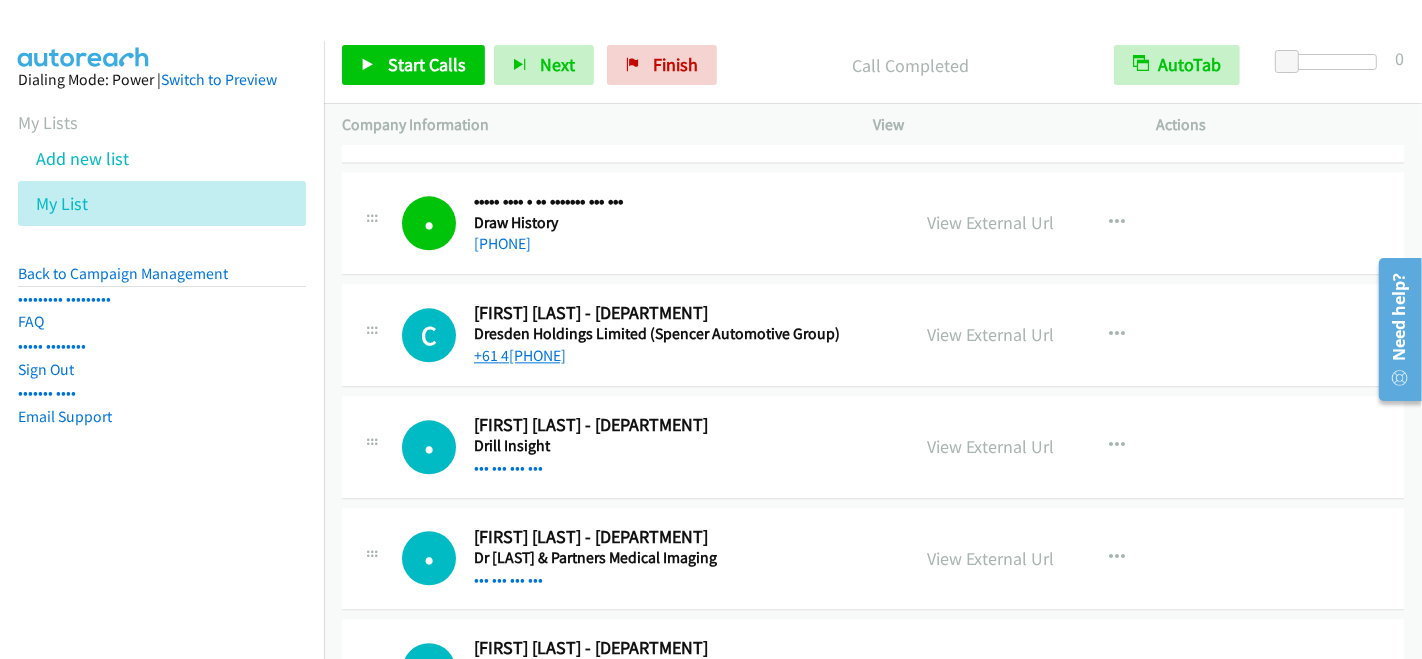 click on "+61 4[PHONE]" at bounding box center (520, 355) 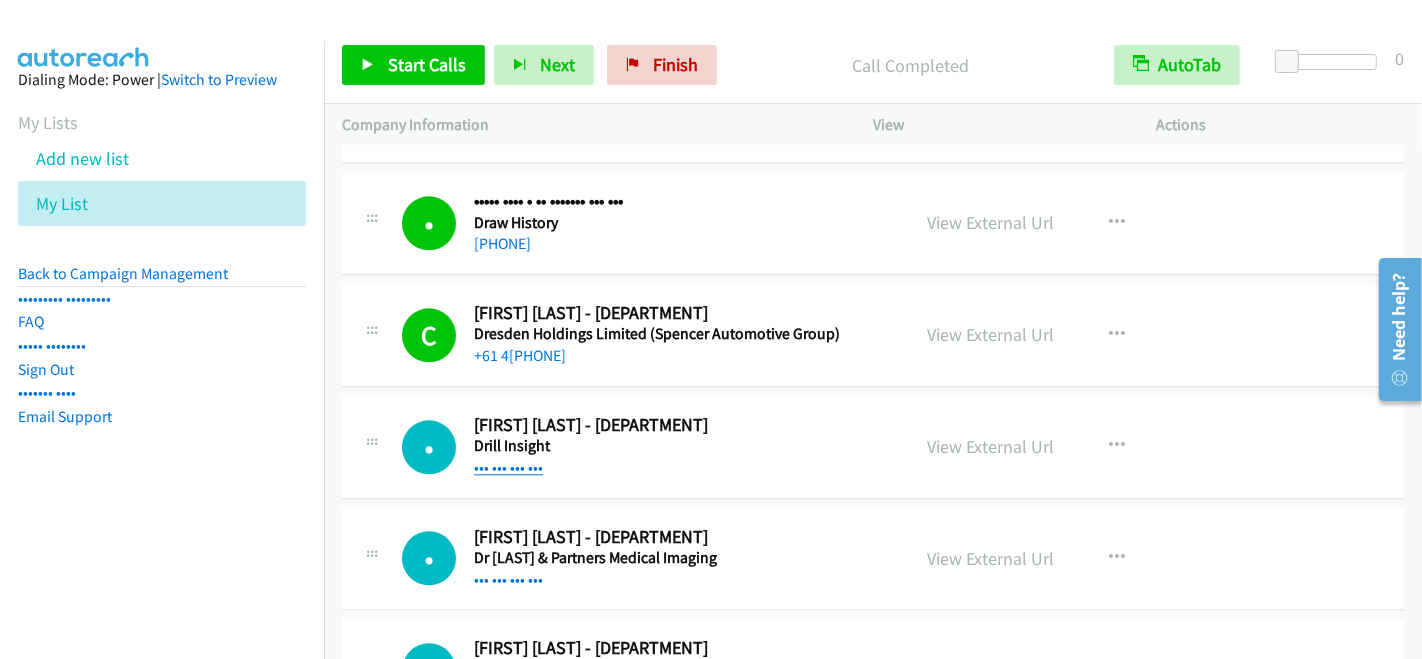 click on "••• ••• ••• •••" at bounding box center [508, 467] 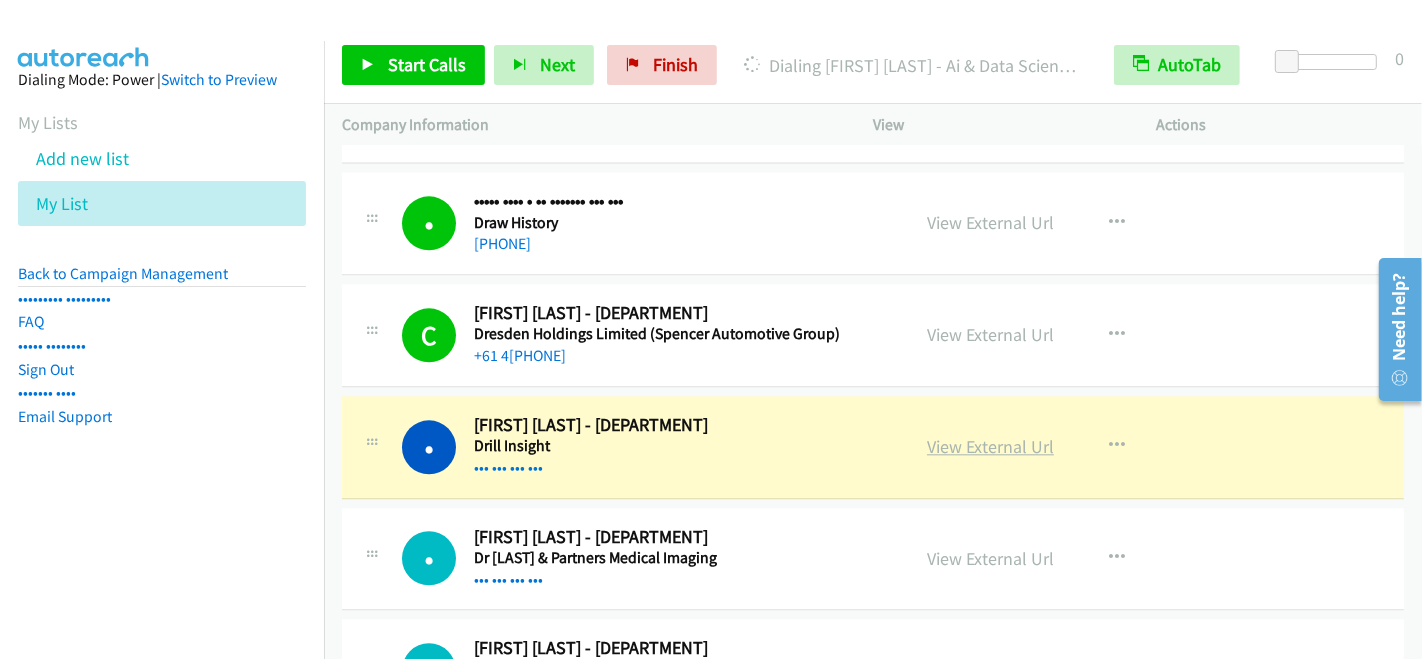 click on "View External Url" at bounding box center (990, 446) 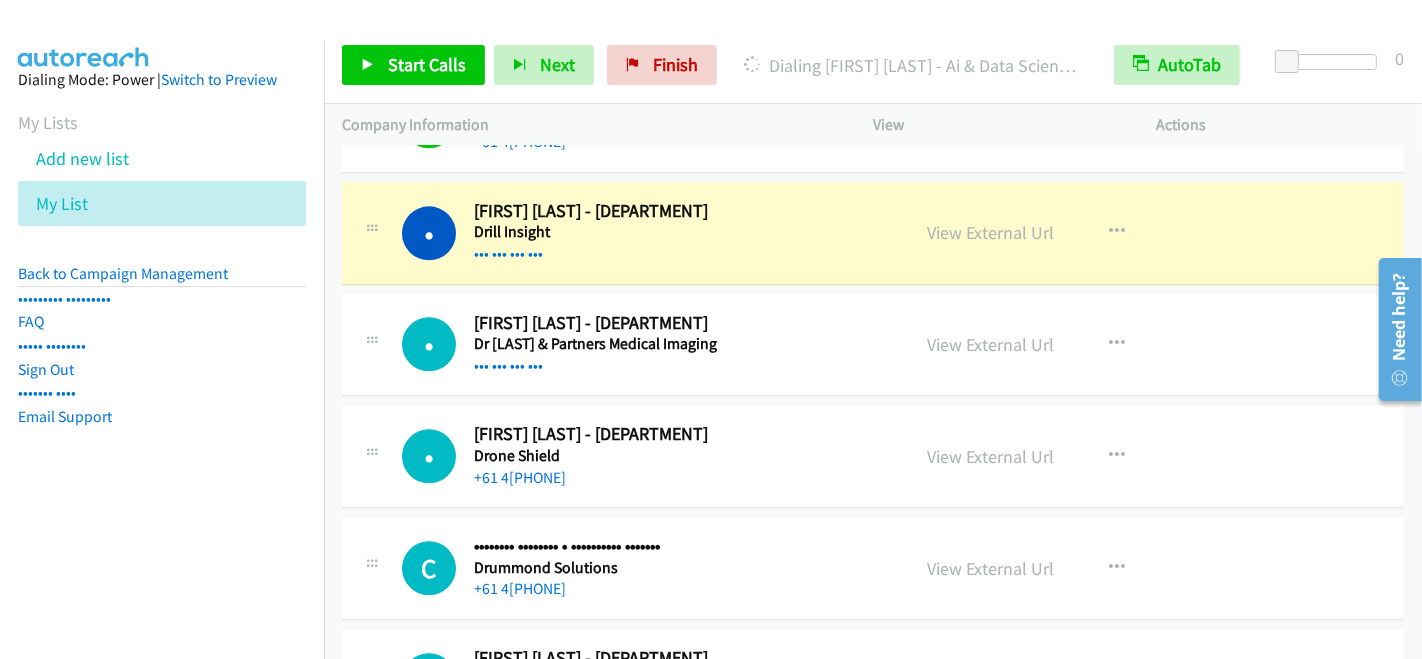 scroll, scrollTop: 10600, scrollLeft: 0, axis: vertical 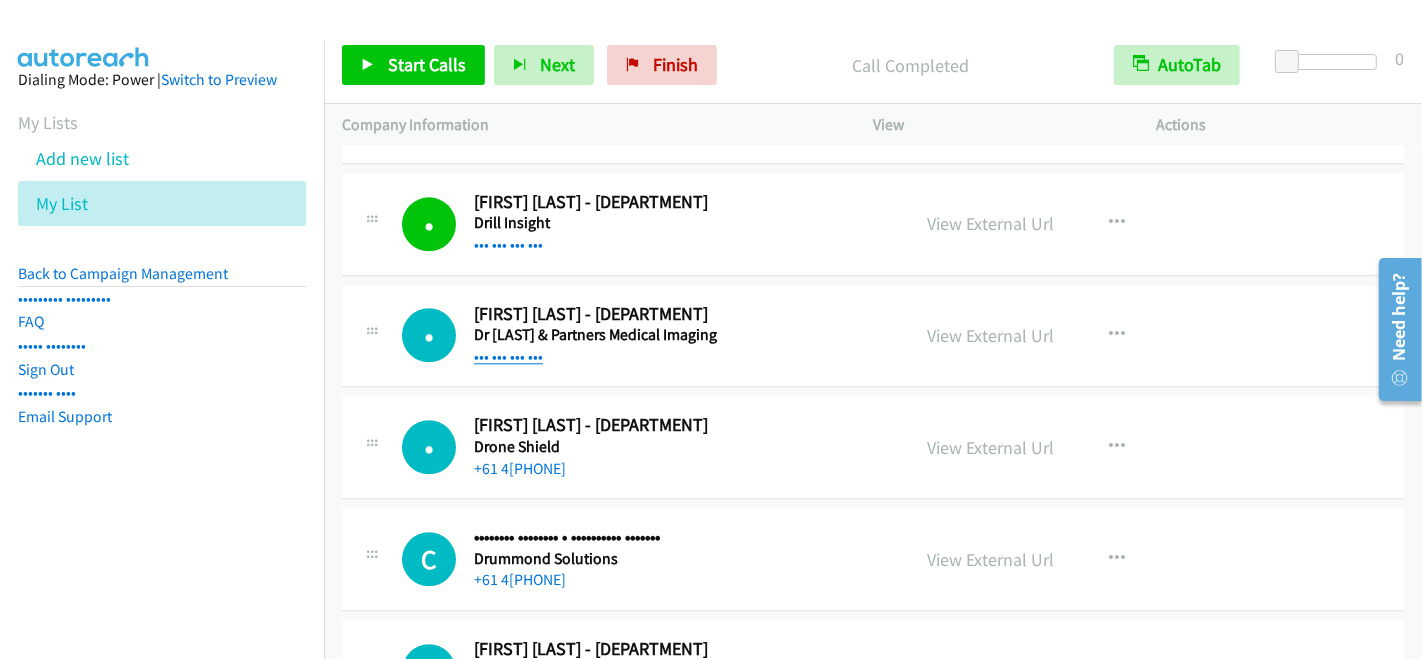 click on "••• ••• ••• •••" at bounding box center [508, 356] 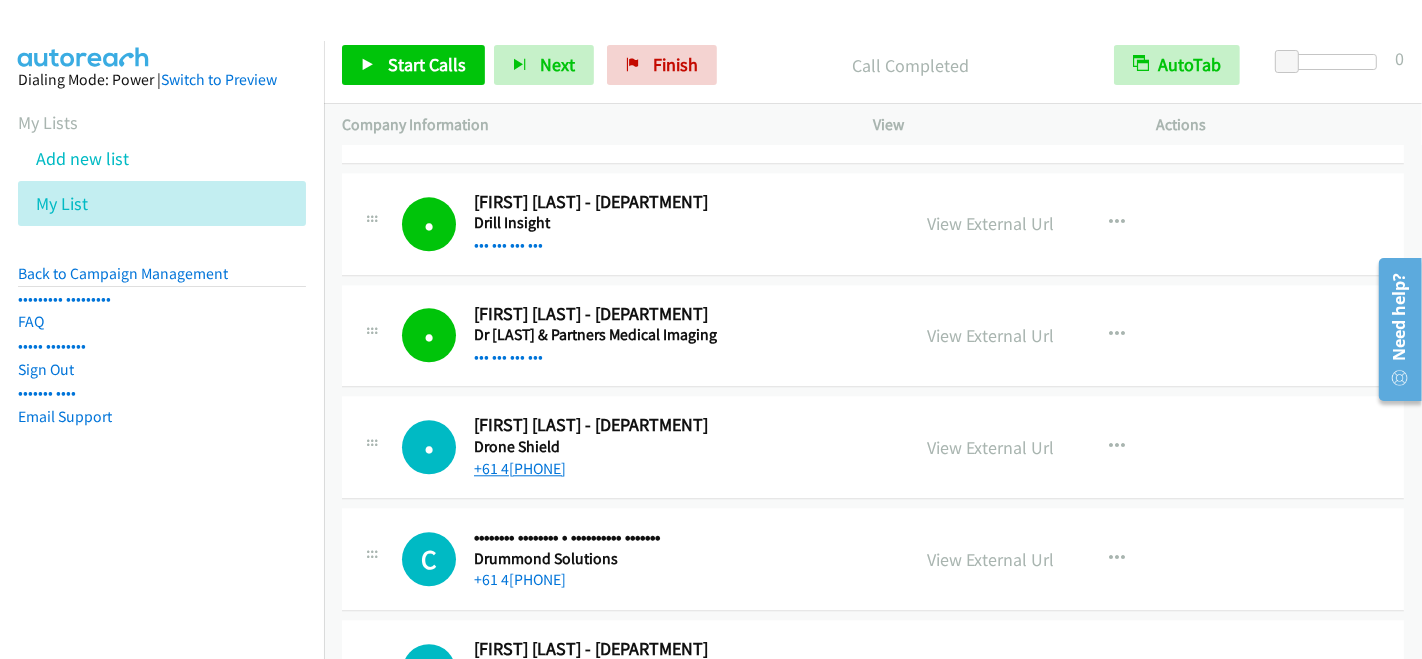 click on "+61 4[PHONE]" at bounding box center [520, 468] 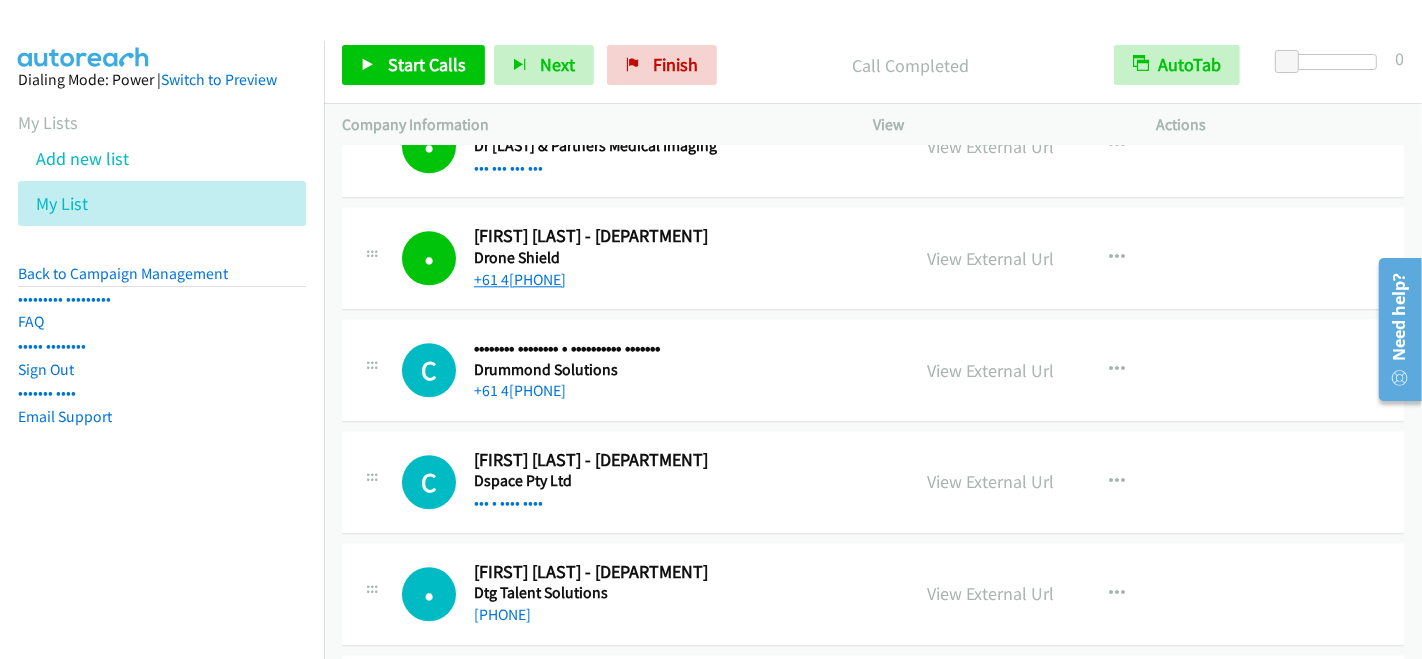 scroll, scrollTop: 10822, scrollLeft: 0, axis: vertical 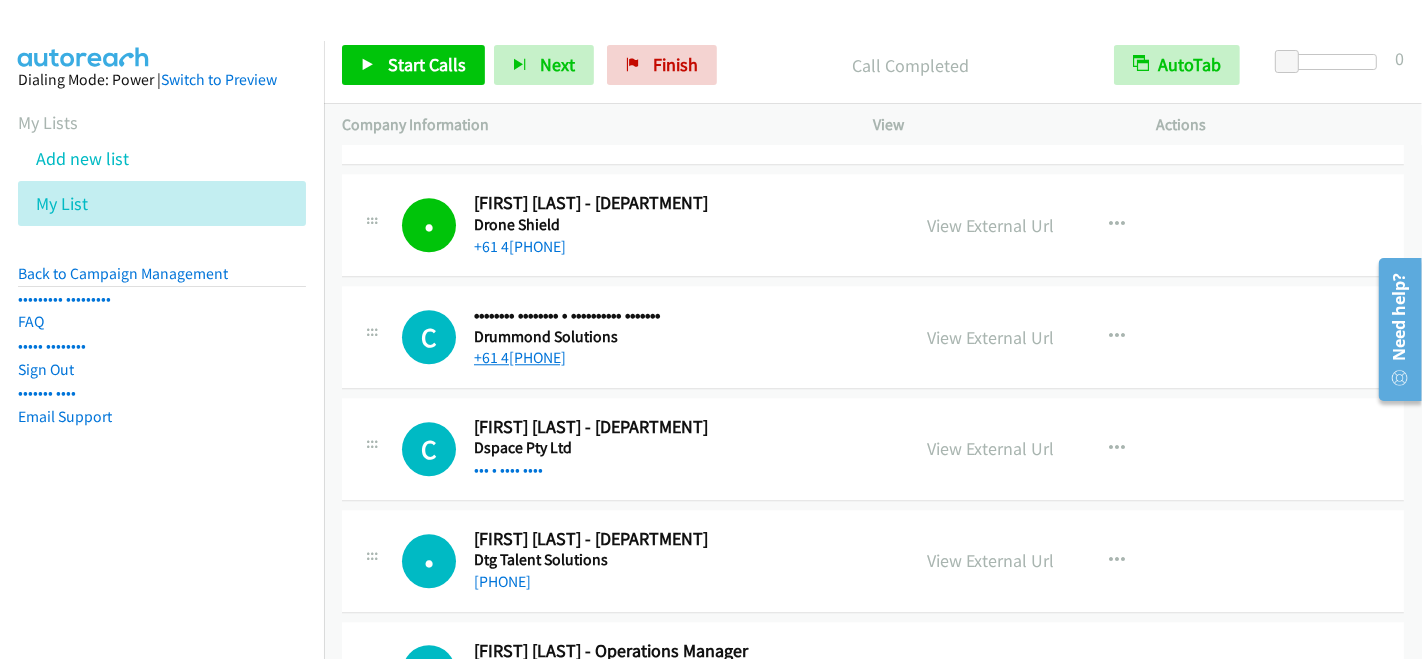 click on "+61 4[PHONE]" at bounding box center (520, 357) 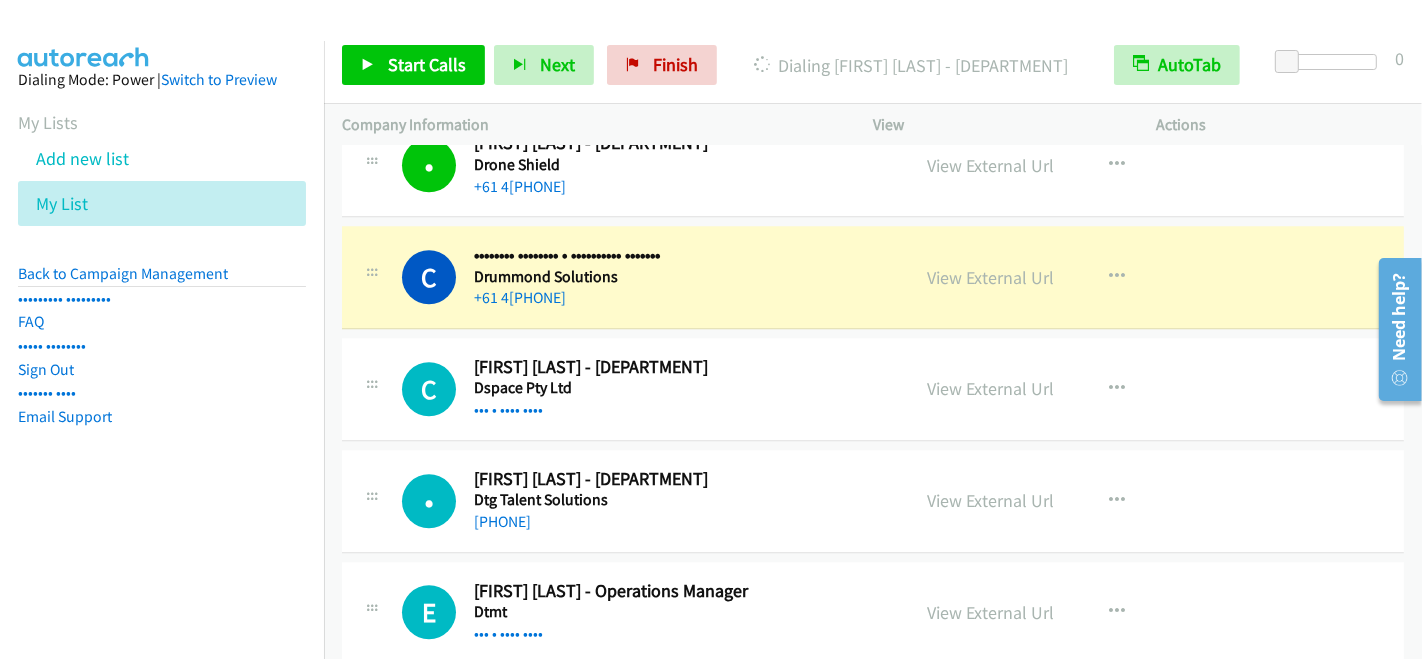 scroll, scrollTop: 10933, scrollLeft: 0, axis: vertical 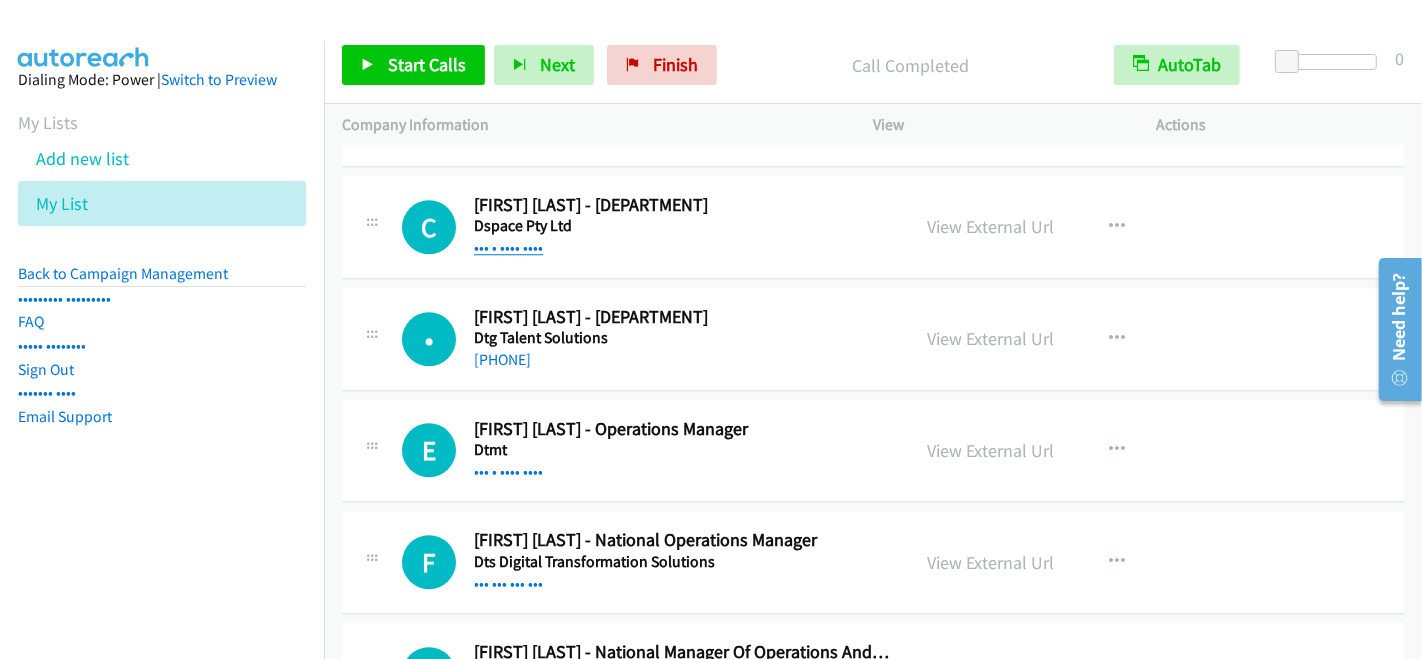 click on "••• • •••• ••••" at bounding box center (508, 247) 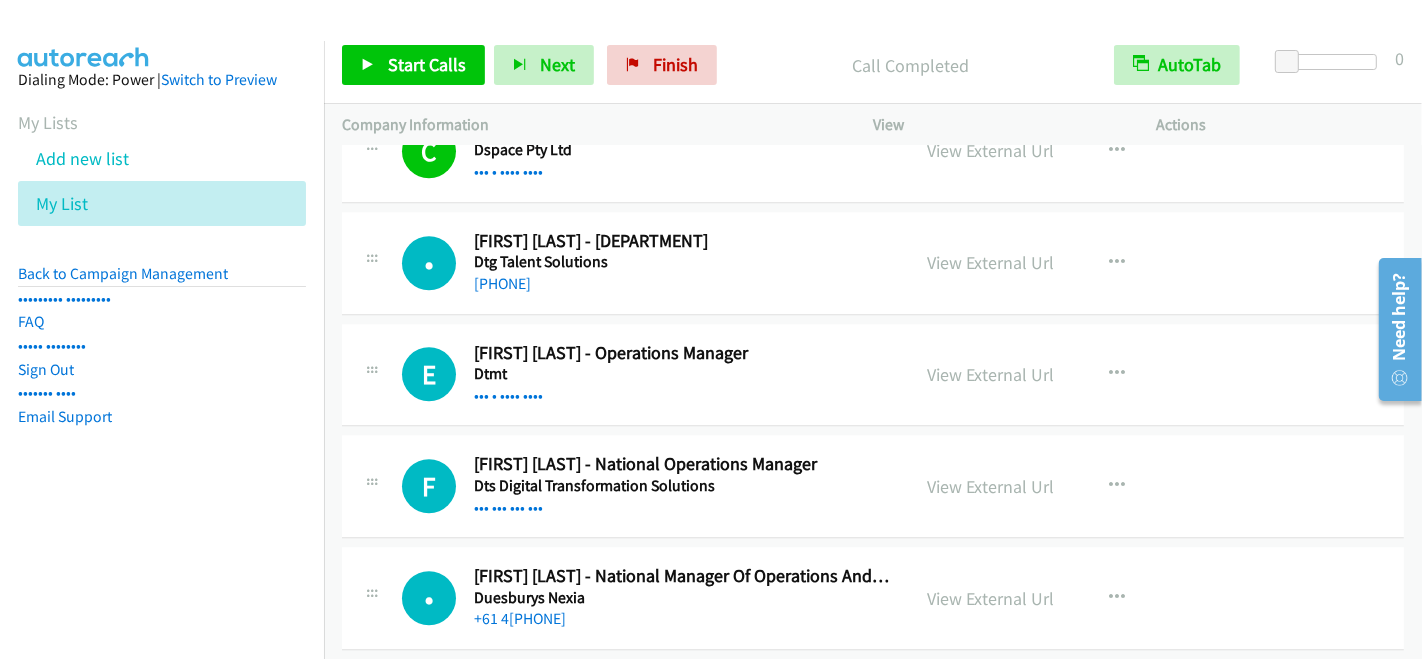scroll, scrollTop: 11155, scrollLeft: 0, axis: vertical 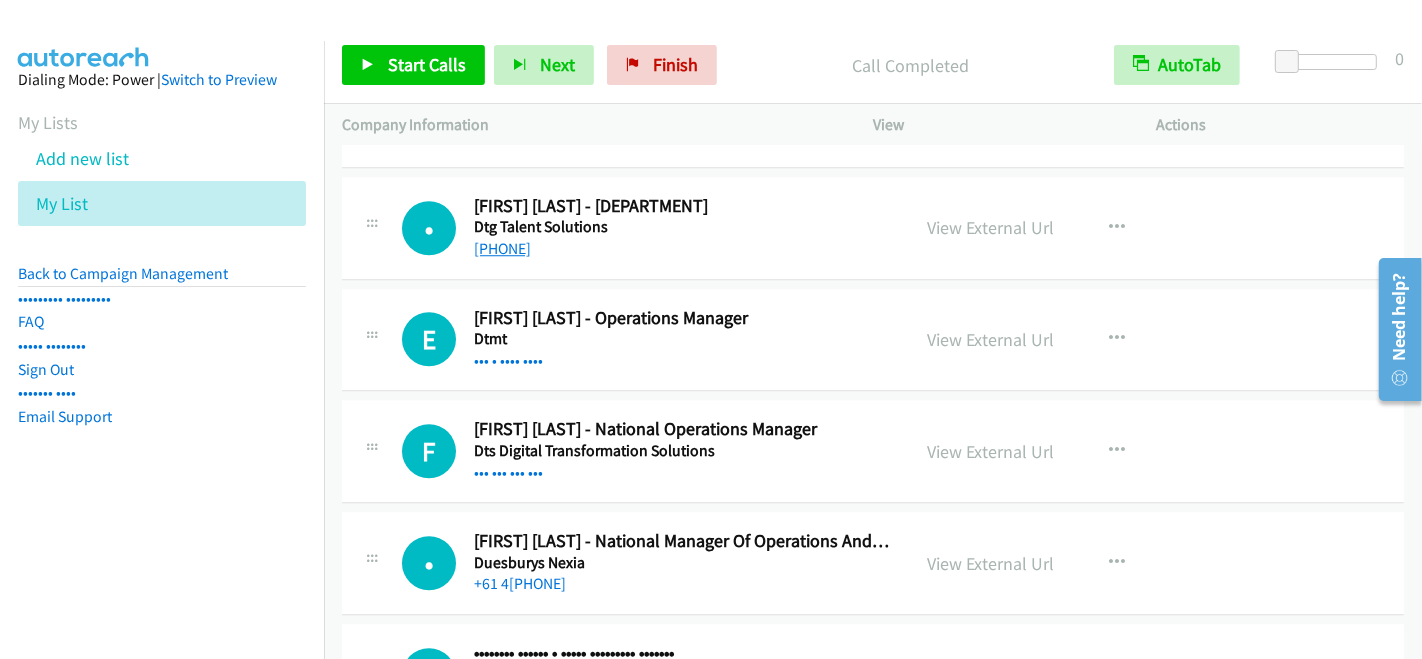 click on "[PHONE]" at bounding box center (502, 248) 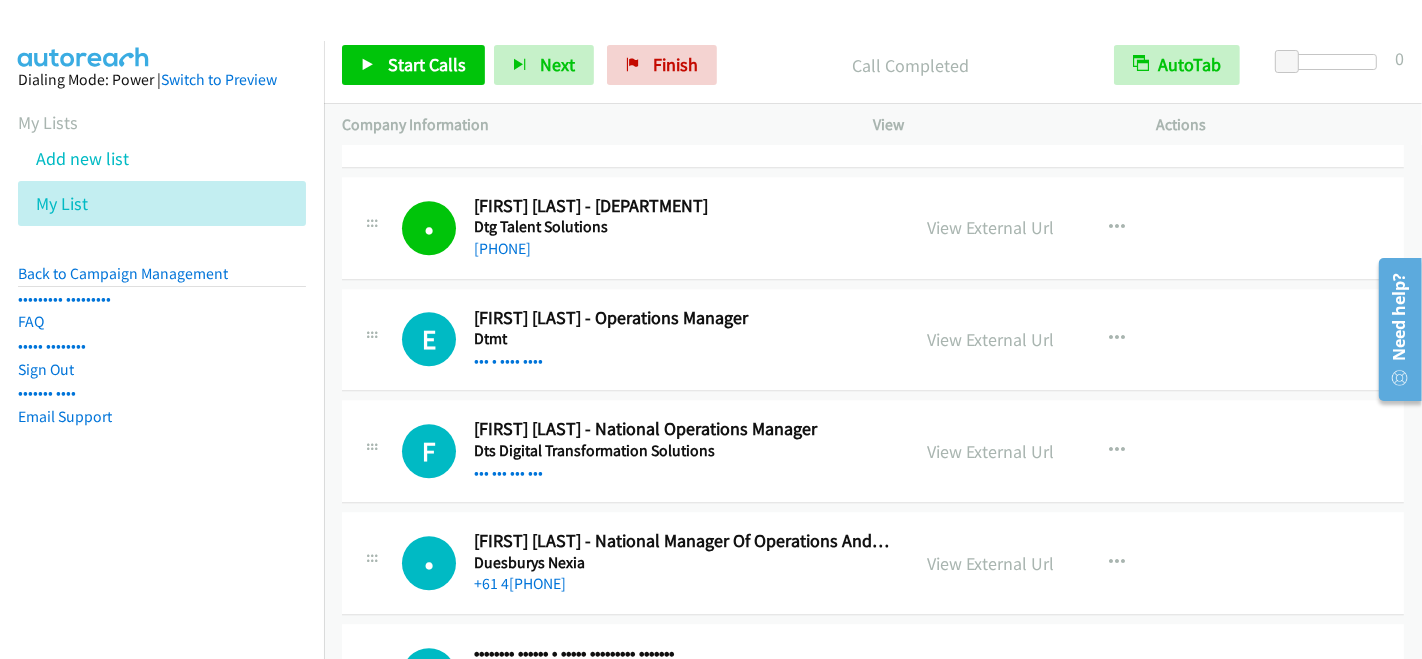 scroll, scrollTop: 11266, scrollLeft: 0, axis: vertical 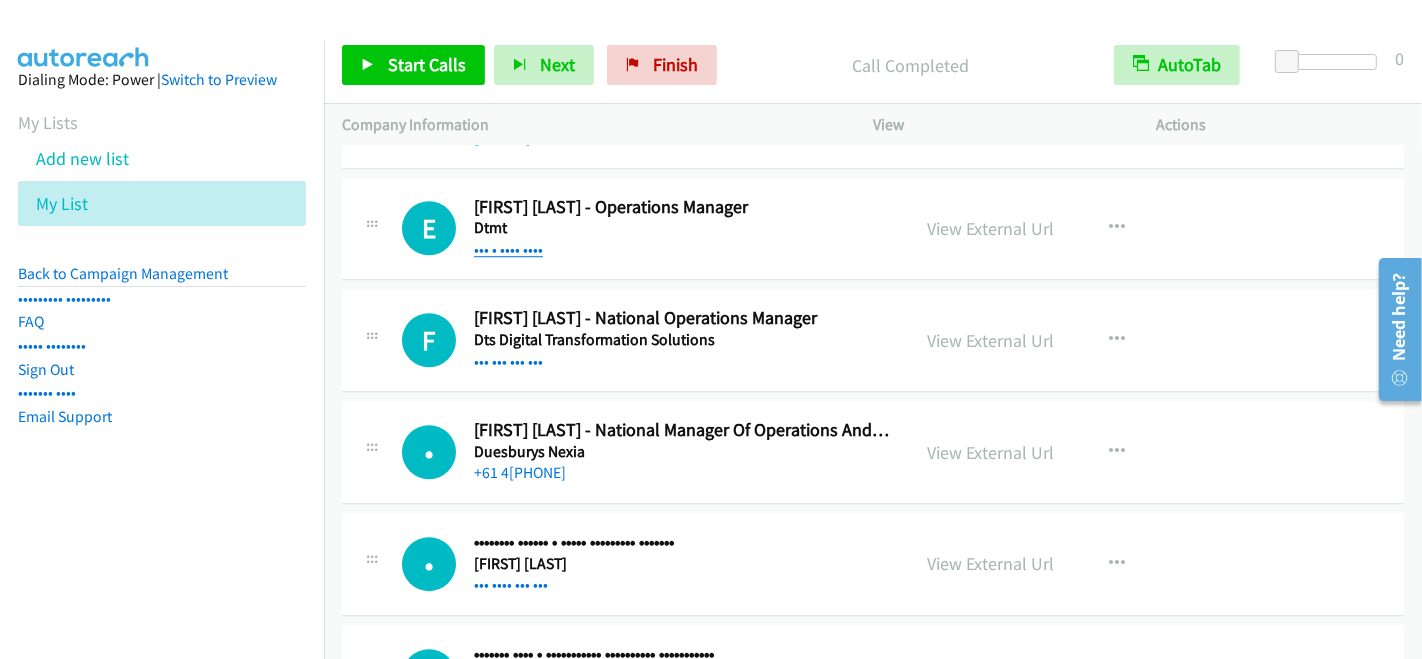 click on "••• • •••• ••••" at bounding box center [508, 249] 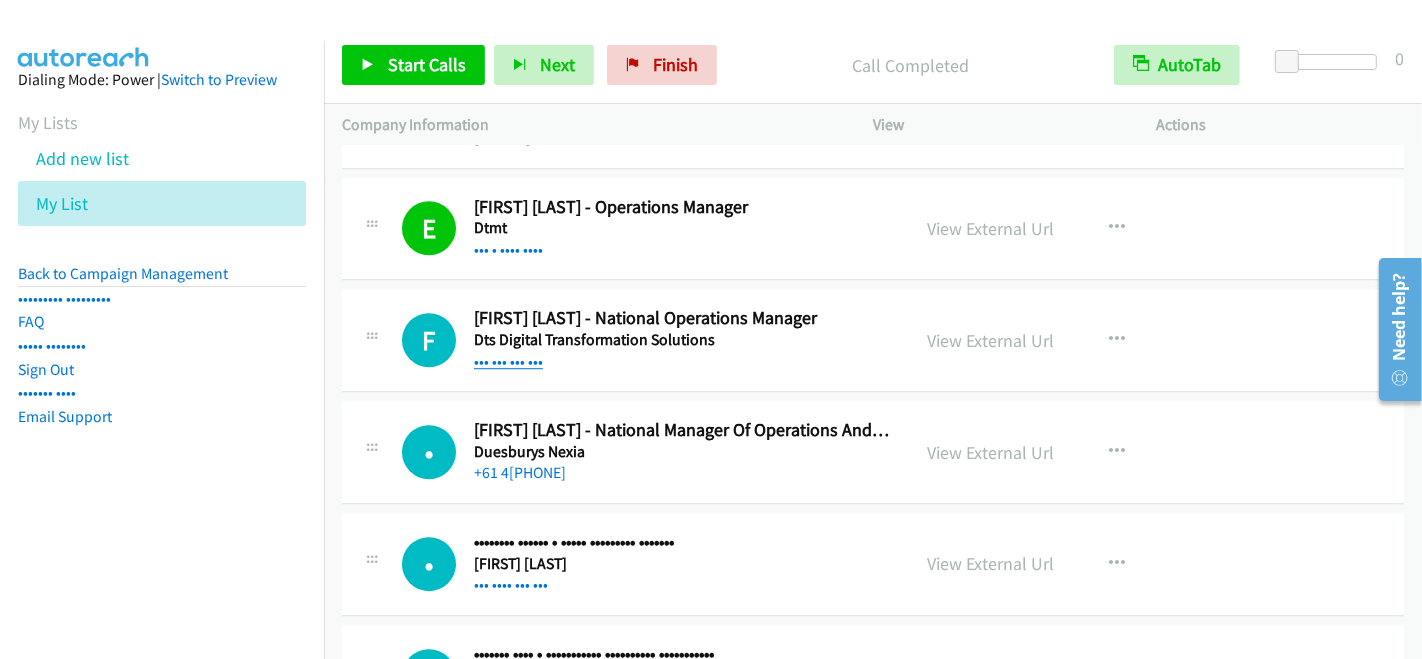 click on "••• ••• ••• •••" at bounding box center [508, 361] 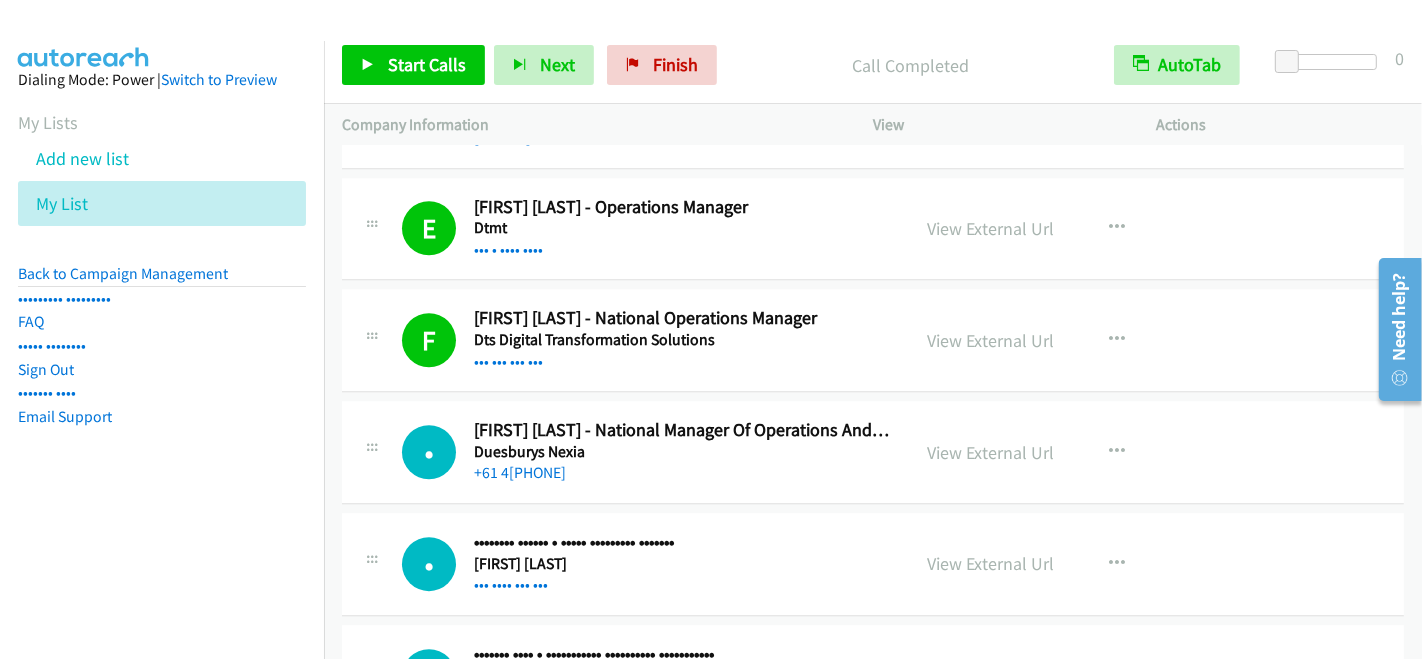 scroll, scrollTop: 11377, scrollLeft: 0, axis: vertical 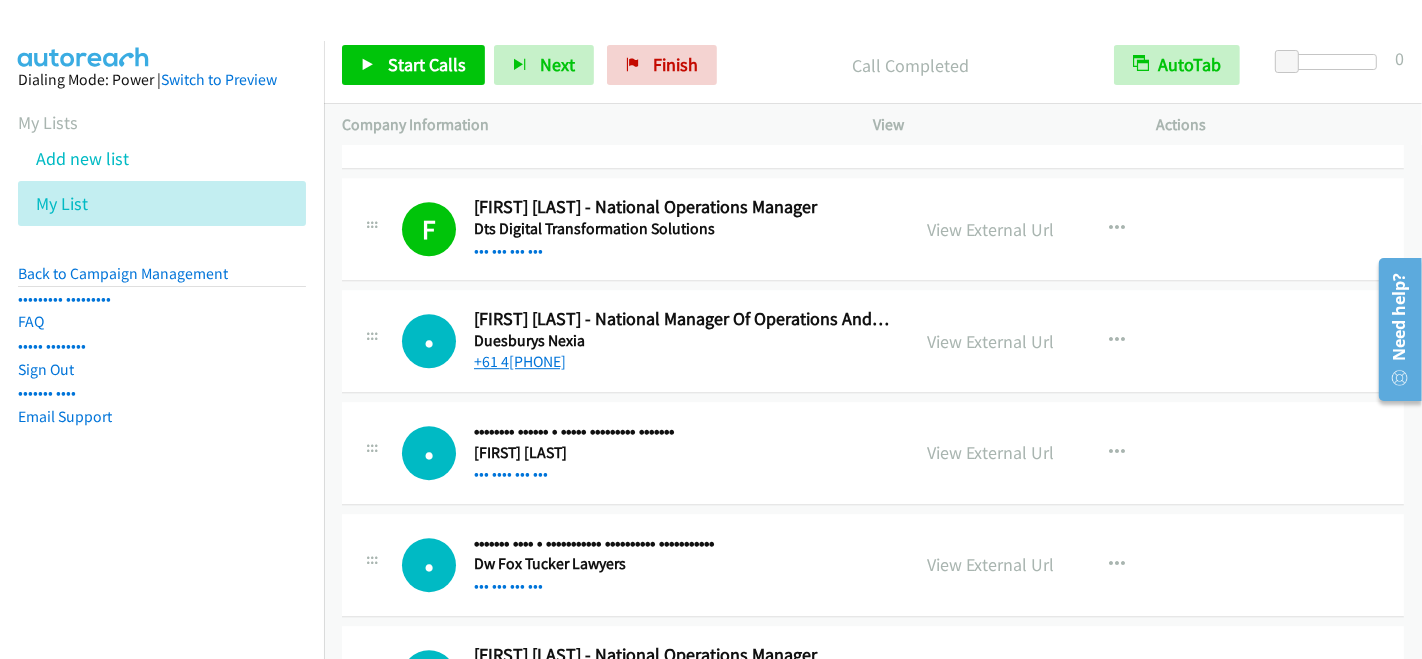 click on "+61 4[PHONE]" at bounding box center (520, 361) 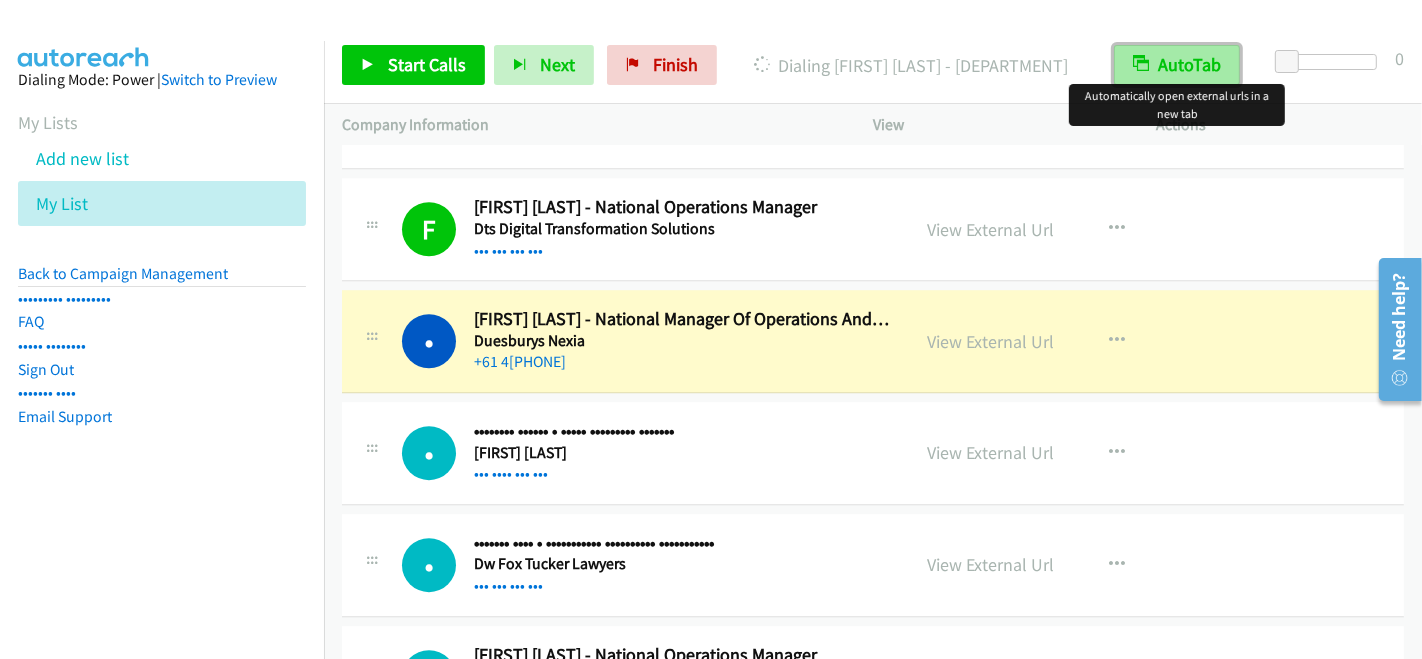 click on "AutoTab" at bounding box center (1177, 65) 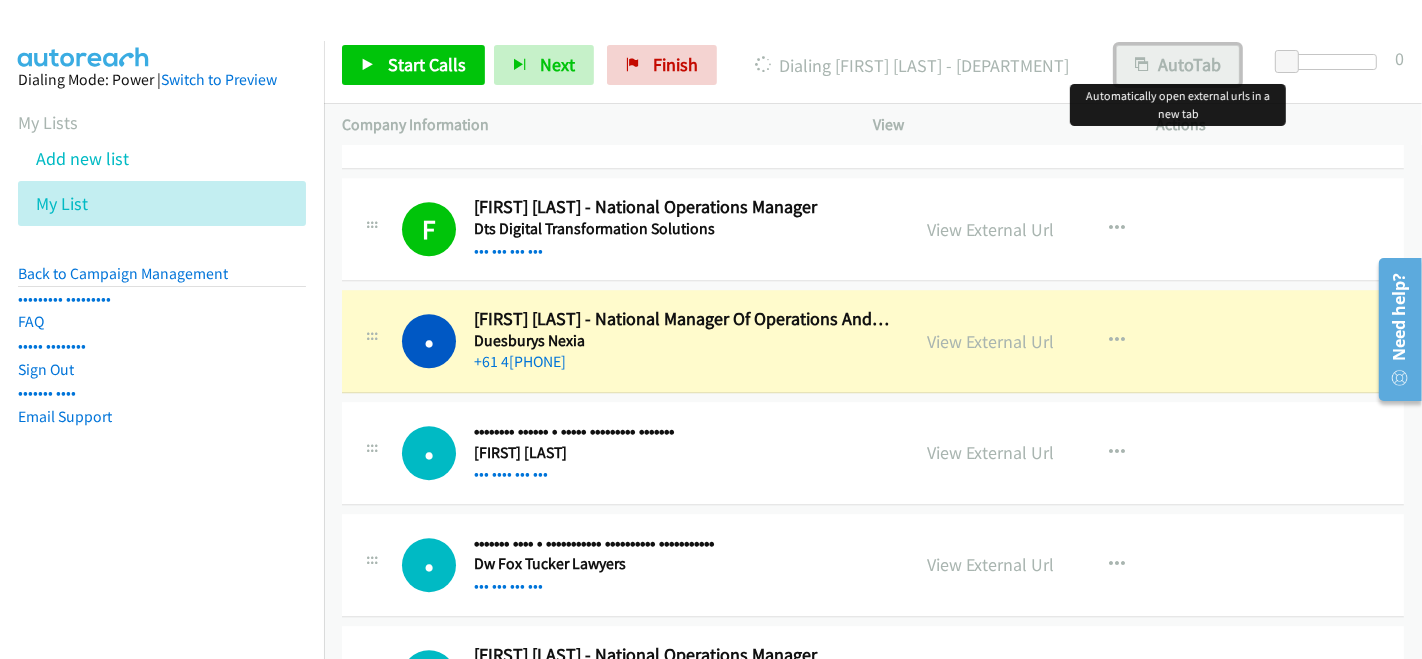 click on "AutoTab" at bounding box center (1178, 65) 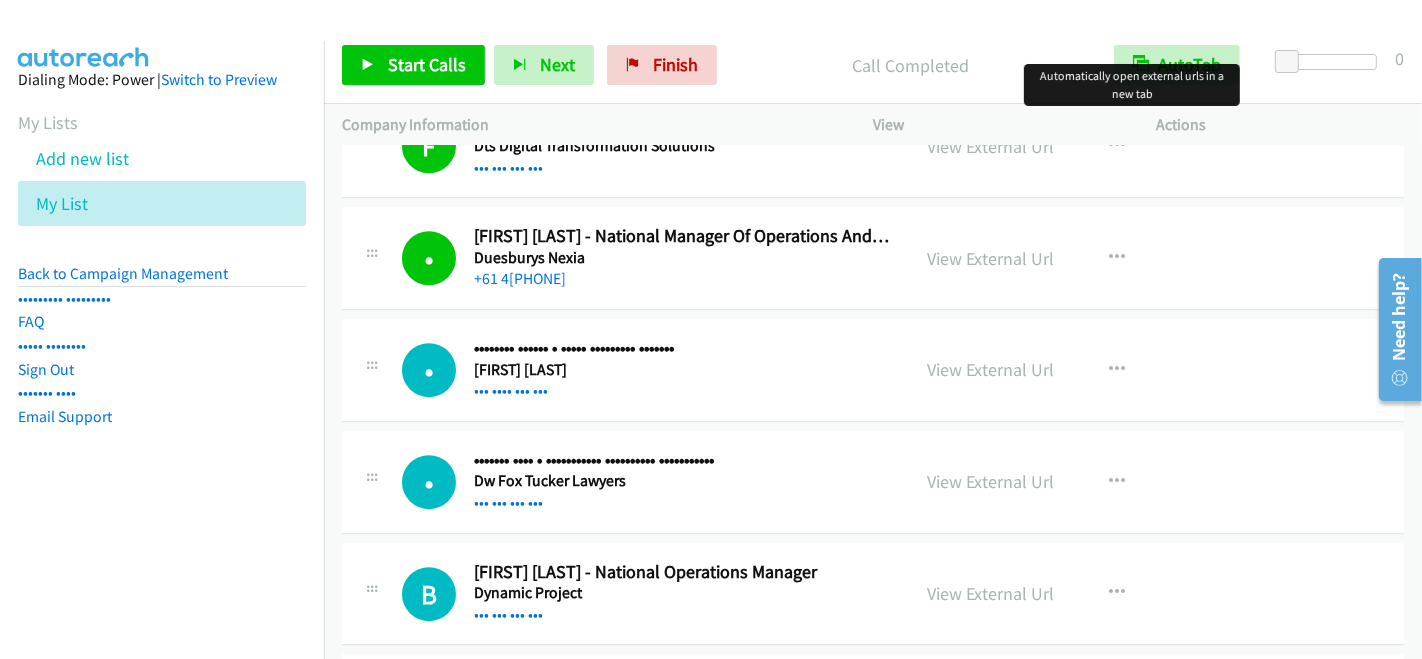 scroll, scrollTop: 11488, scrollLeft: 0, axis: vertical 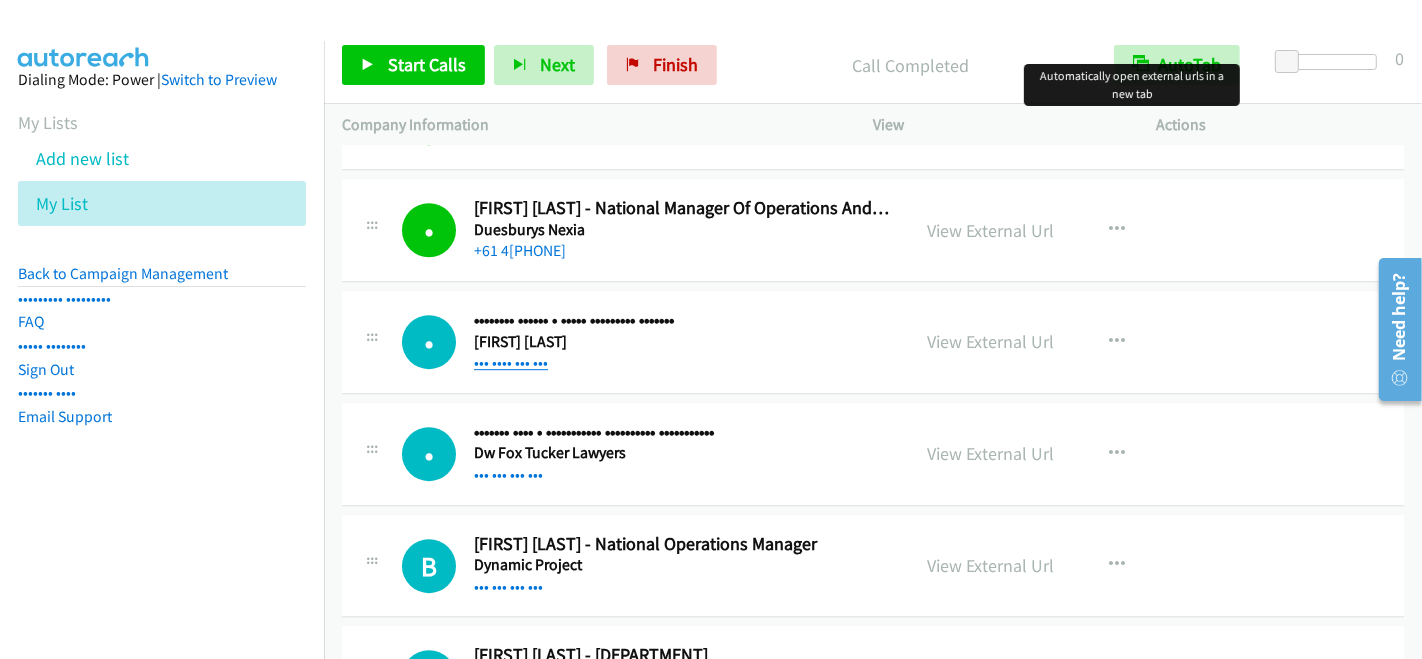 click on "••• •••• ••• •••" at bounding box center [511, 362] 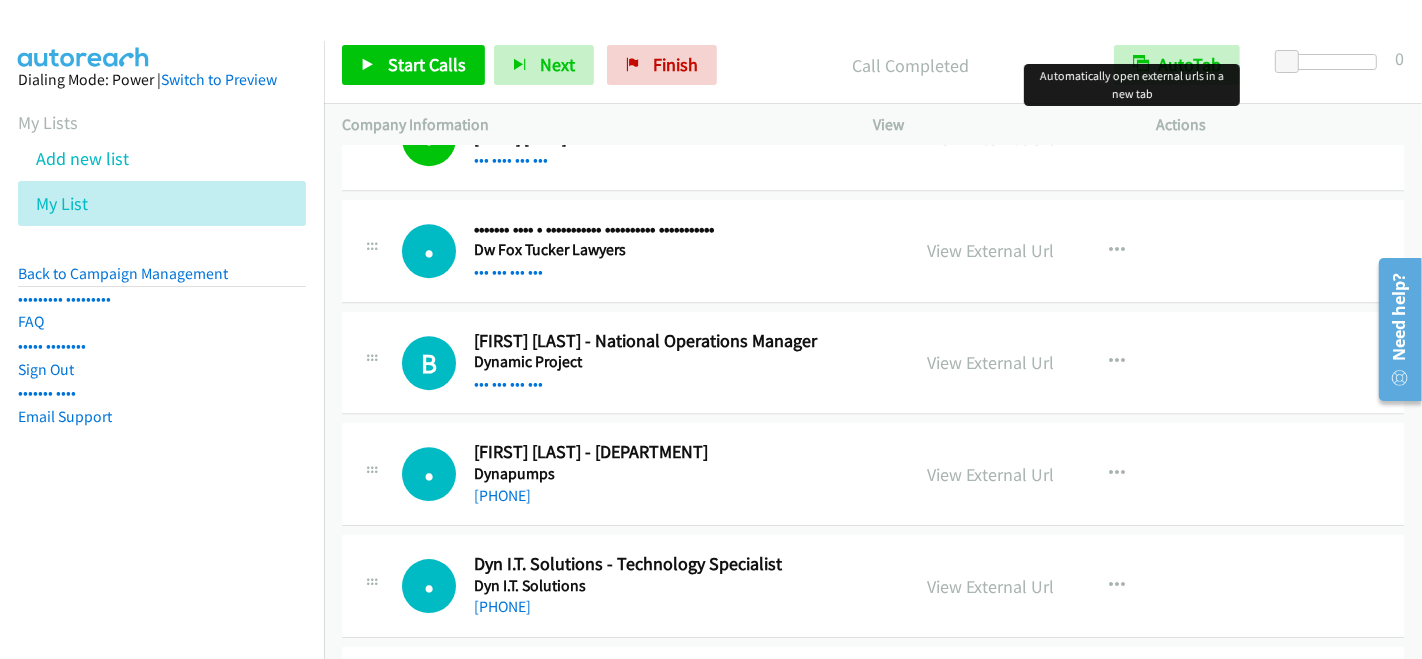 scroll, scrollTop: 11711, scrollLeft: 0, axis: vertical 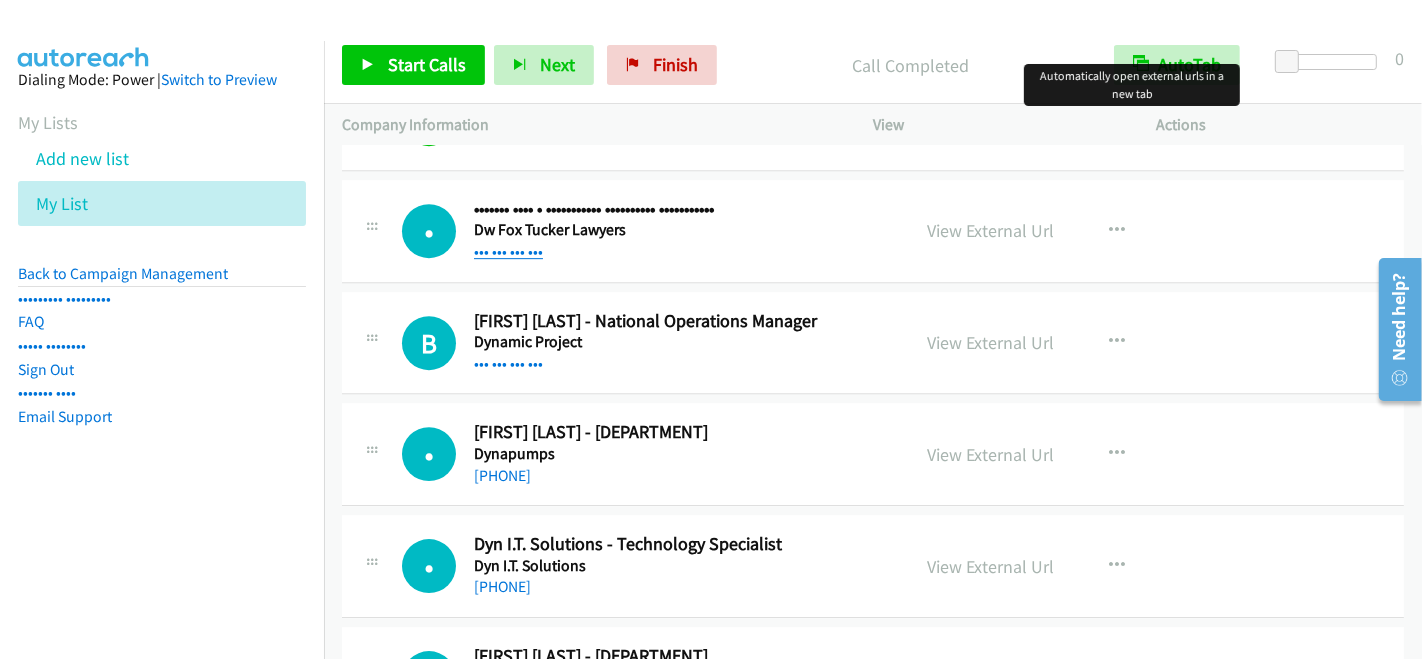 click on "••• ••• ••• •••" at bounding box center [508, 251] 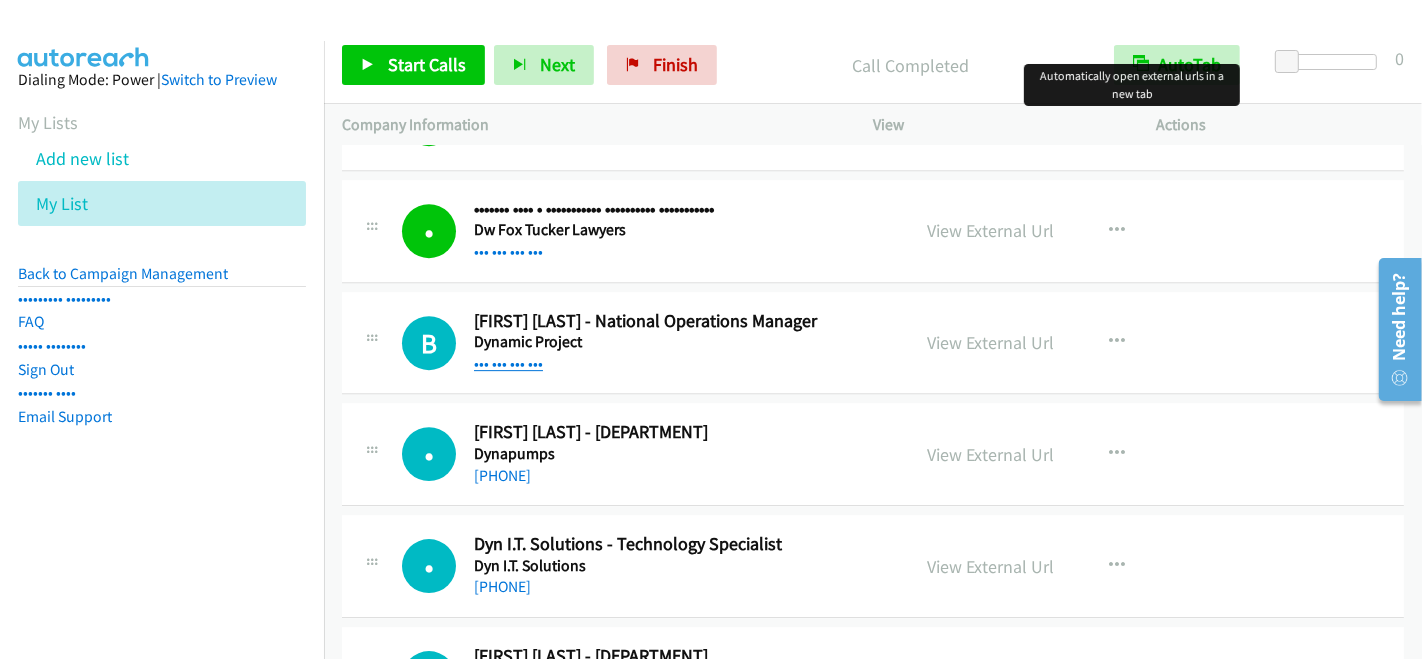click on "••• ••• ••• •••" at bounding box center [508, 363] 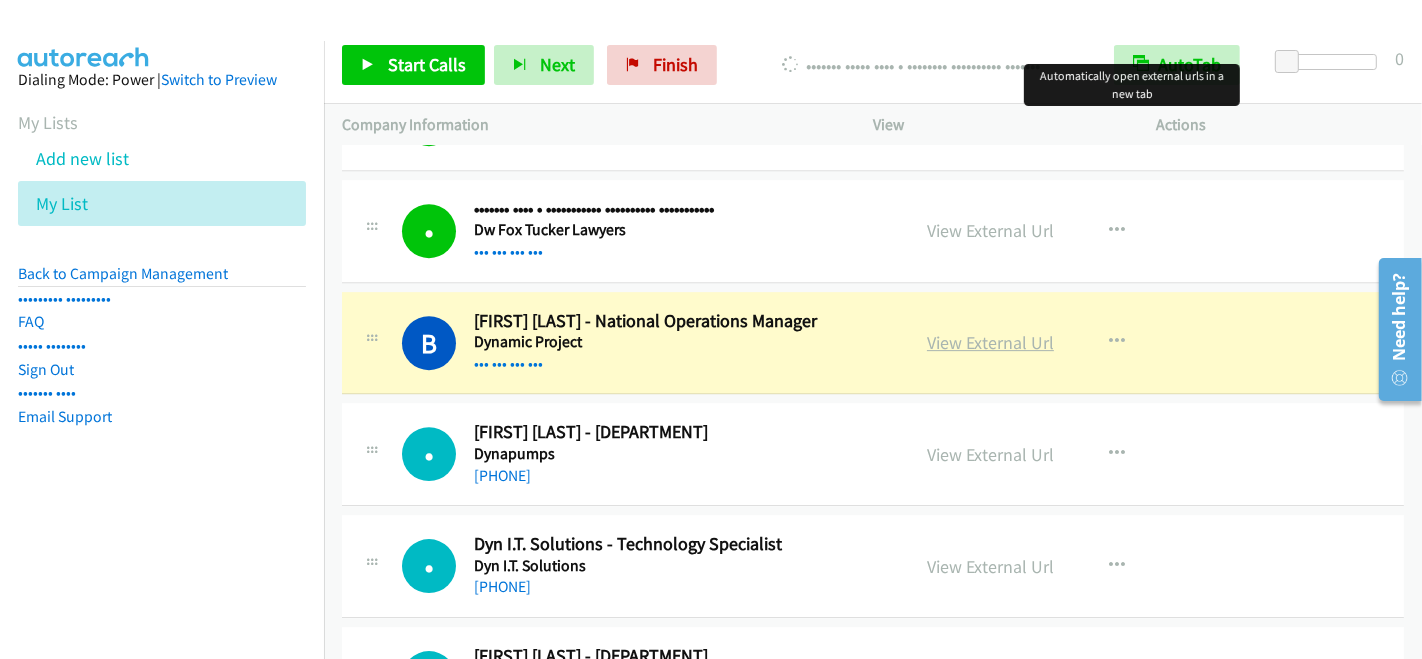 click on "View External Url" at bounding box center (990, 342) 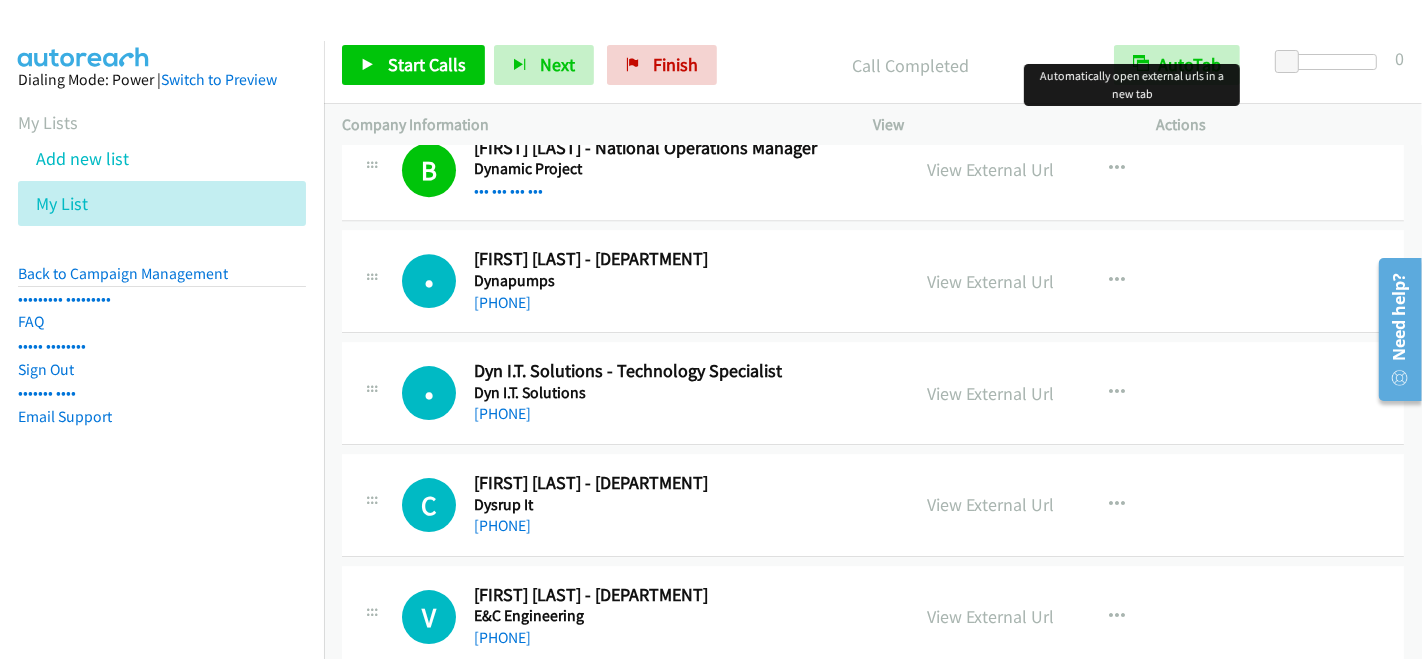 scroll, scrollTop: 11933, scrollLeft: 0, axis: vertical 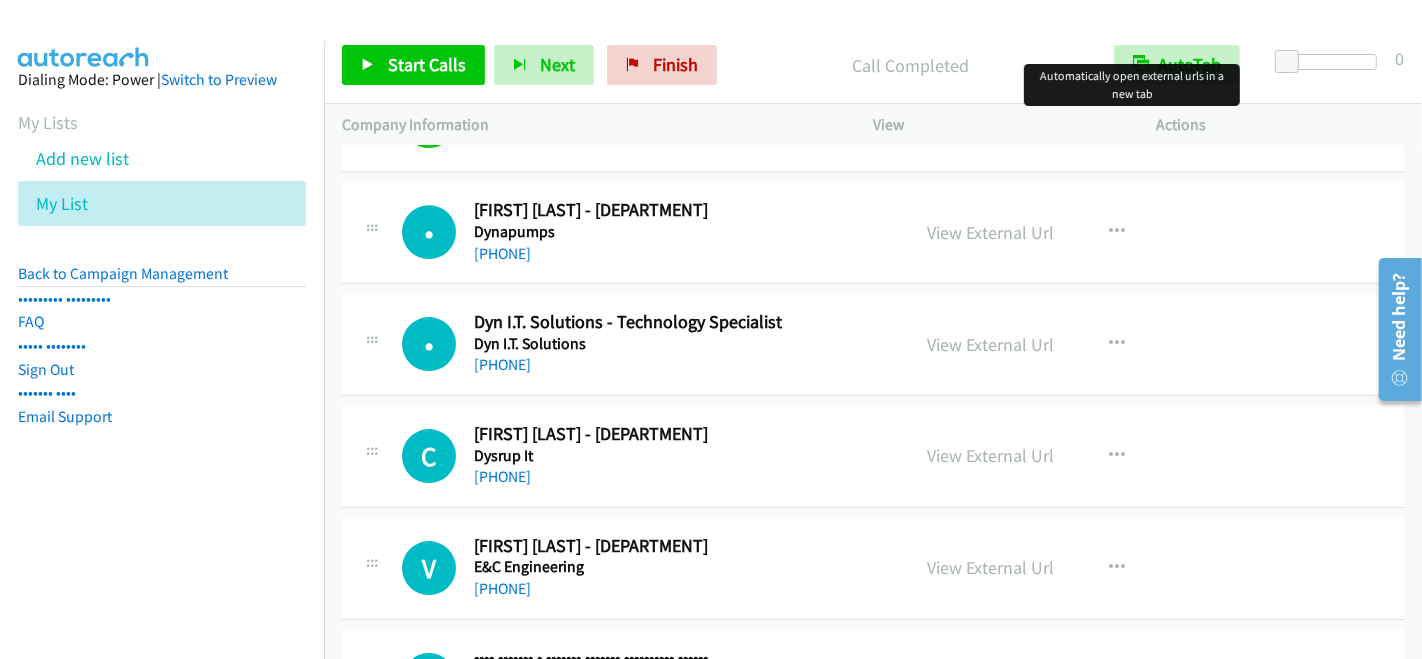 click on "[PHONE]" at bounding box center [682, 254] 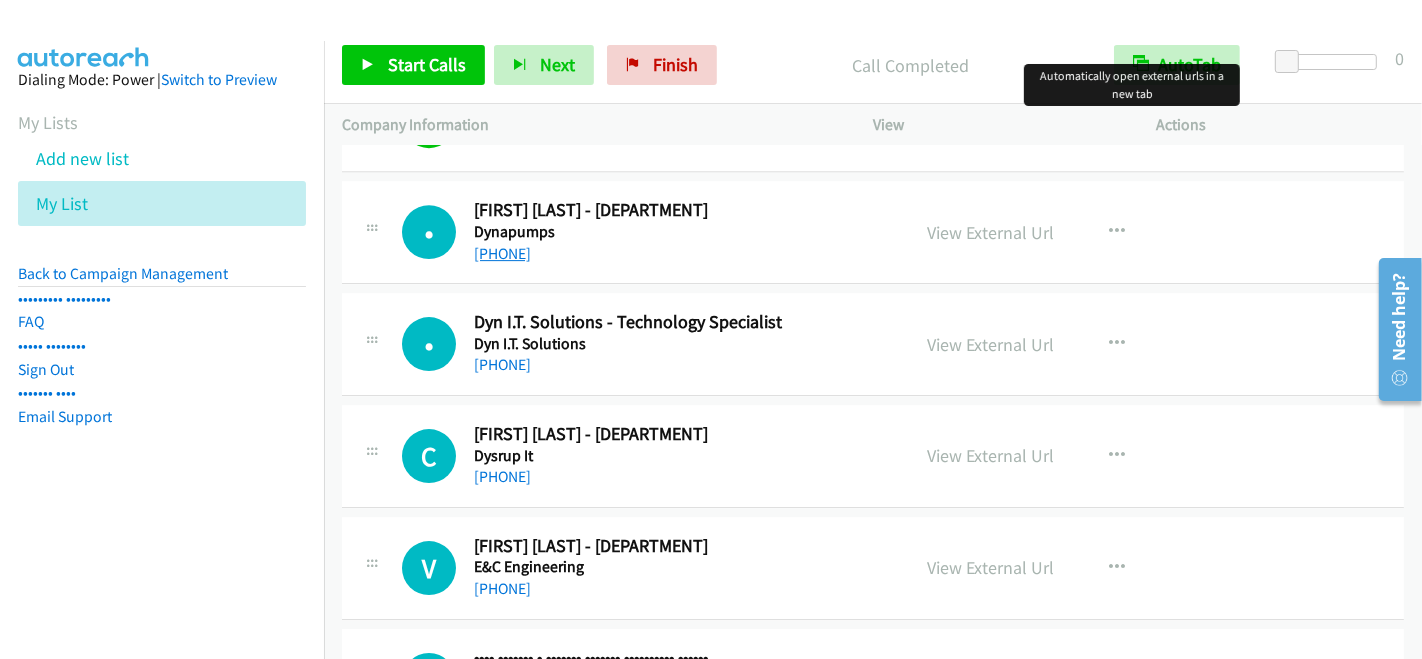 click on "[PHONE]" at bounding box center [502, 253] 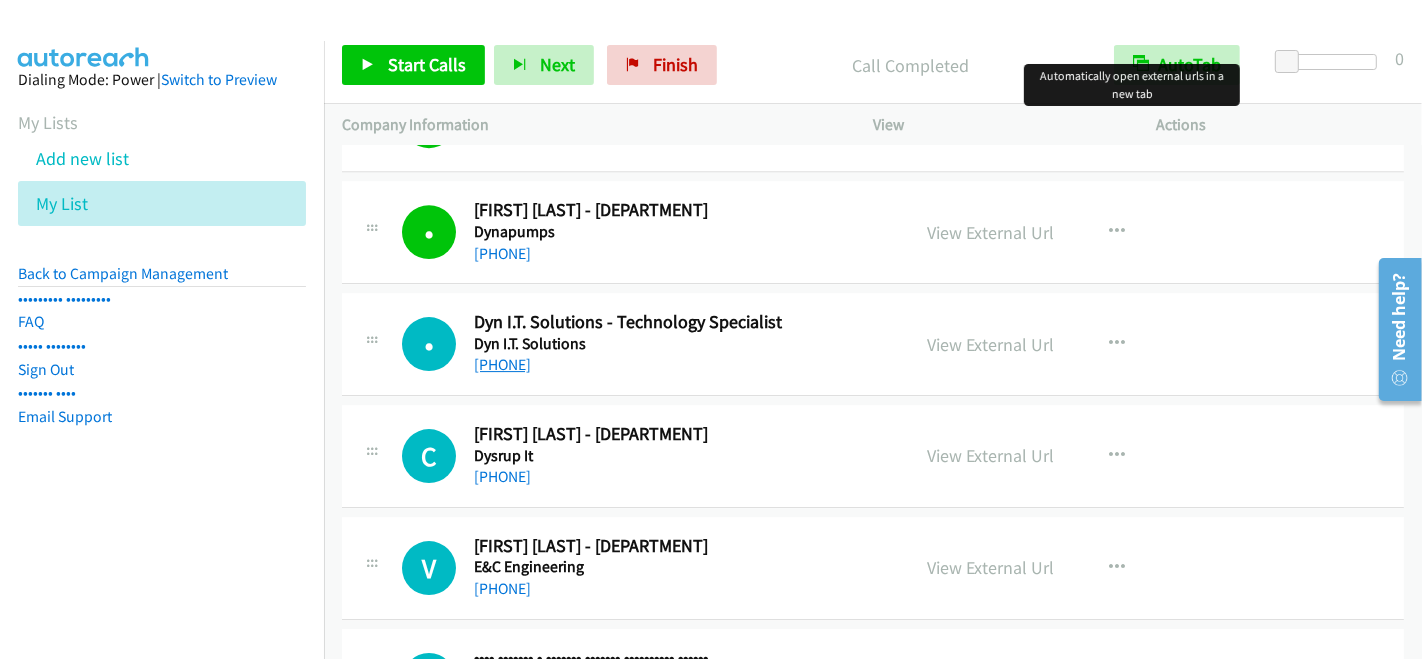 click on "[PHONE]" at bounding box center (502, 364) 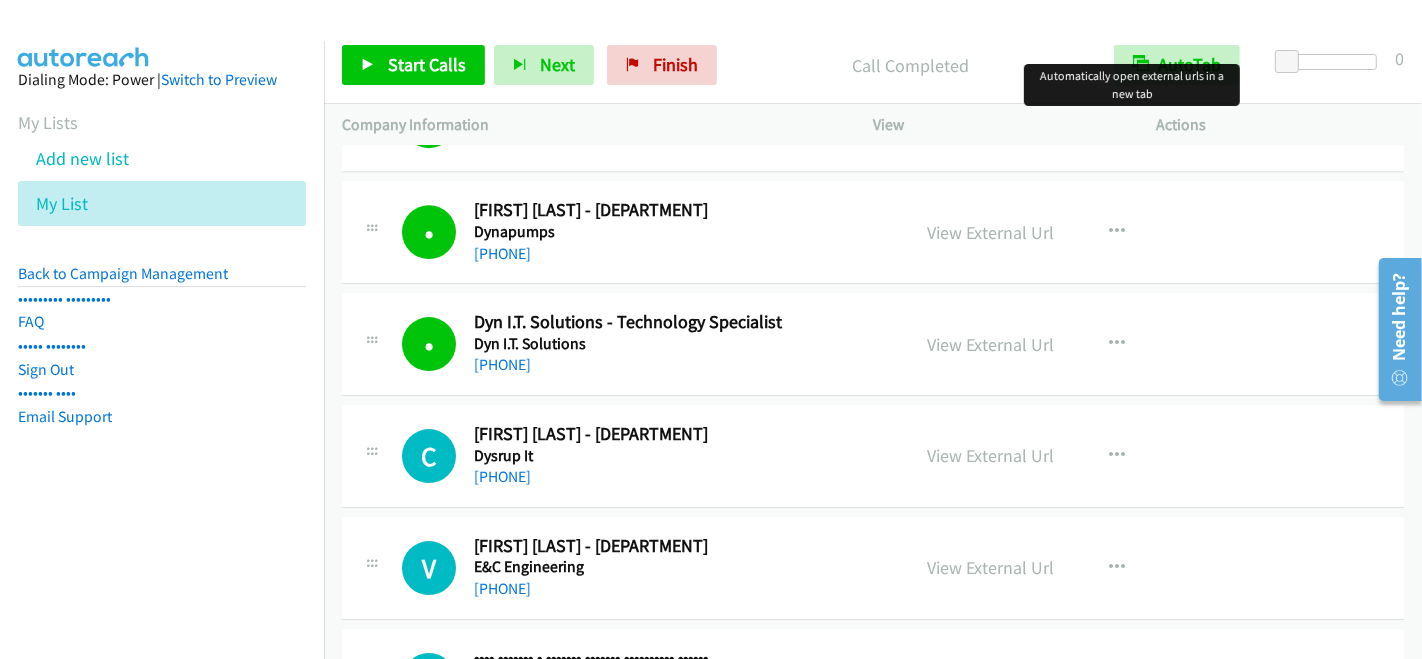 click on "[PHONE]" at bounding box center [682, 477] 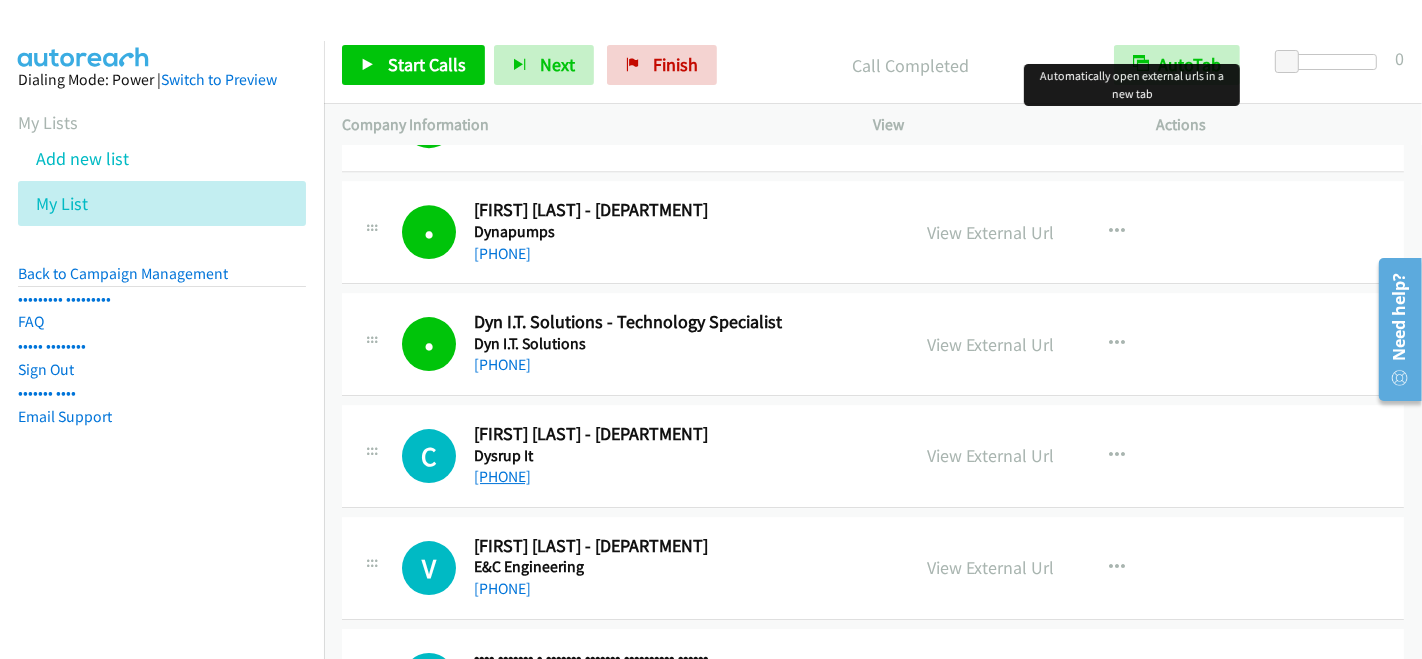 click on "[PHONE]" at bounding box center (502, 476) 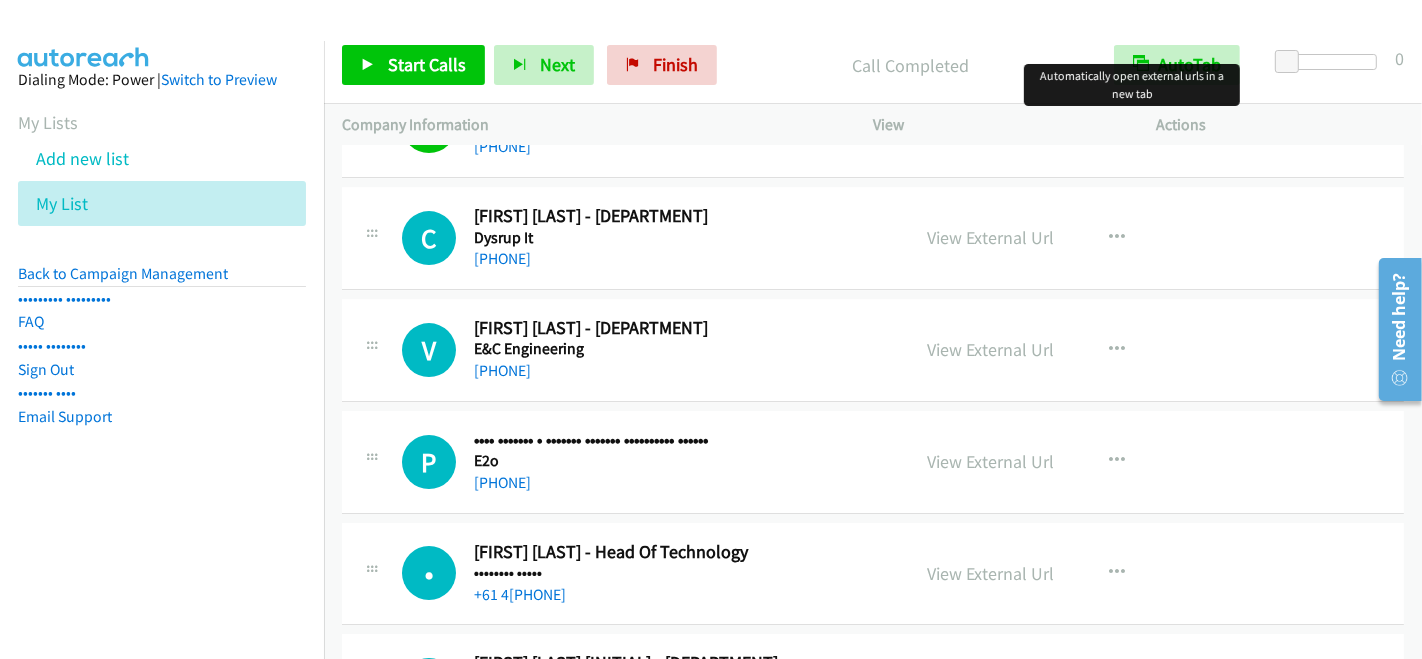 scroll, scrollTop: 12155, scrollLeft: 0, axis: vertical 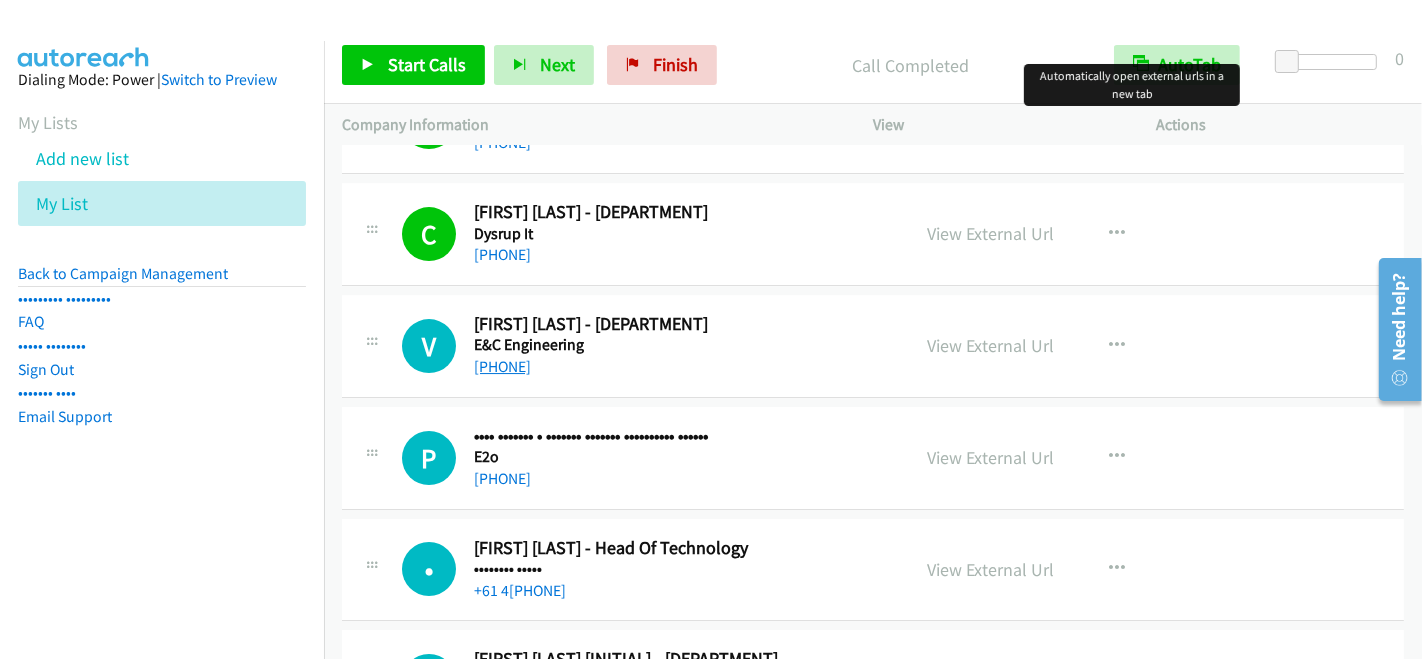 click on "[PHONE]" at bounding box center [502, 366] 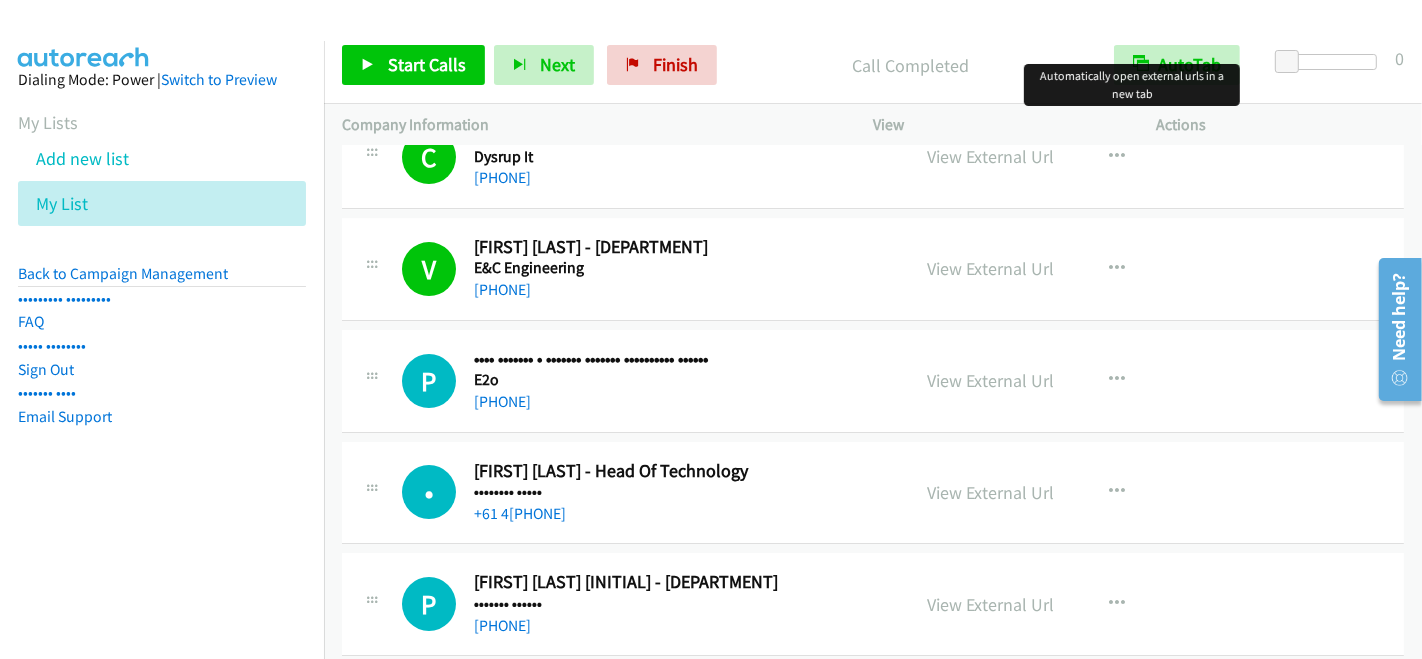 scroll, scrollTop: 12266, scrollLeft: 0, axis: vertical 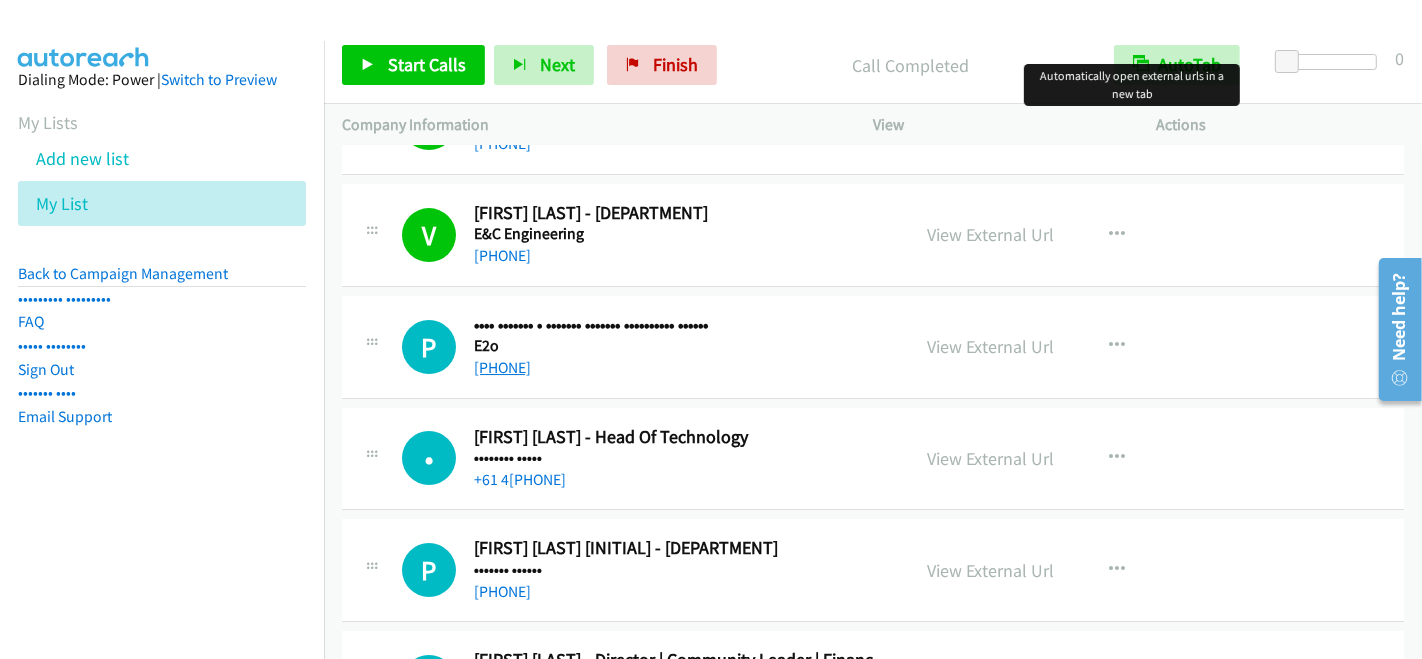 click on "[PHONE]" at bounding box center [502, 367] 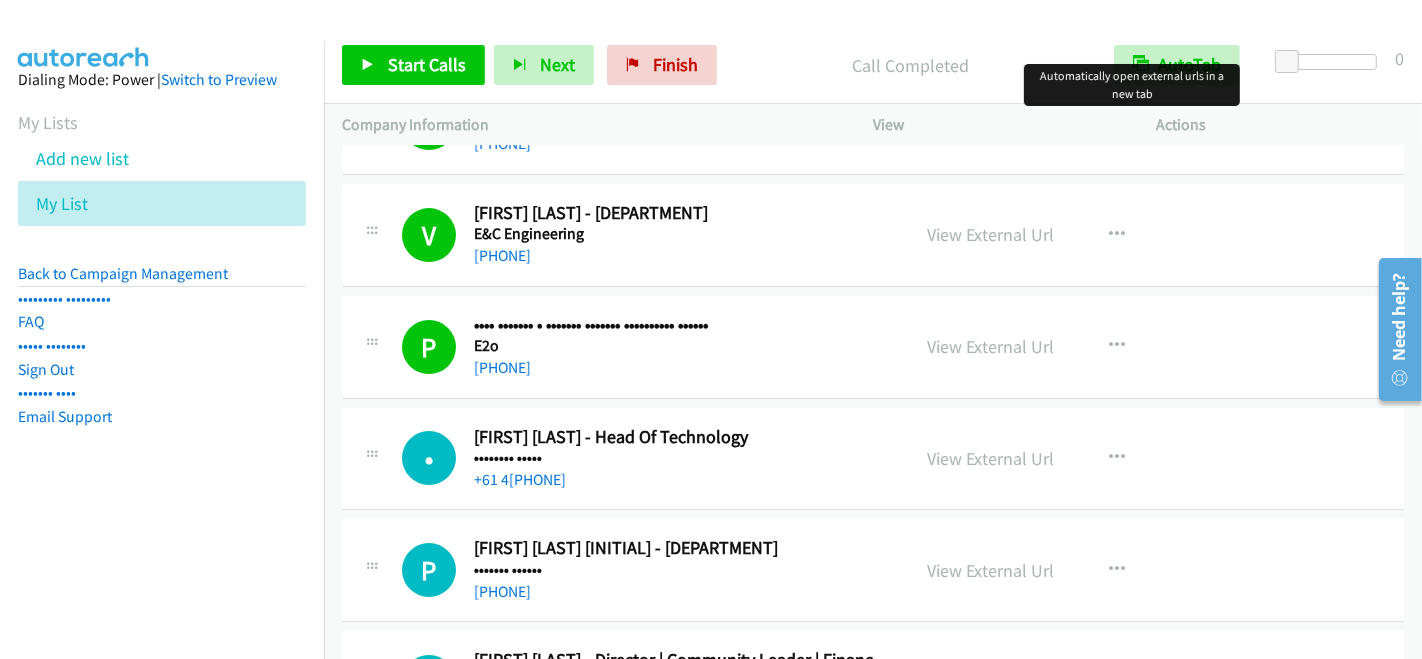 scroll, scrollTop: 12377, scrollLeft: 0, axis: vertical 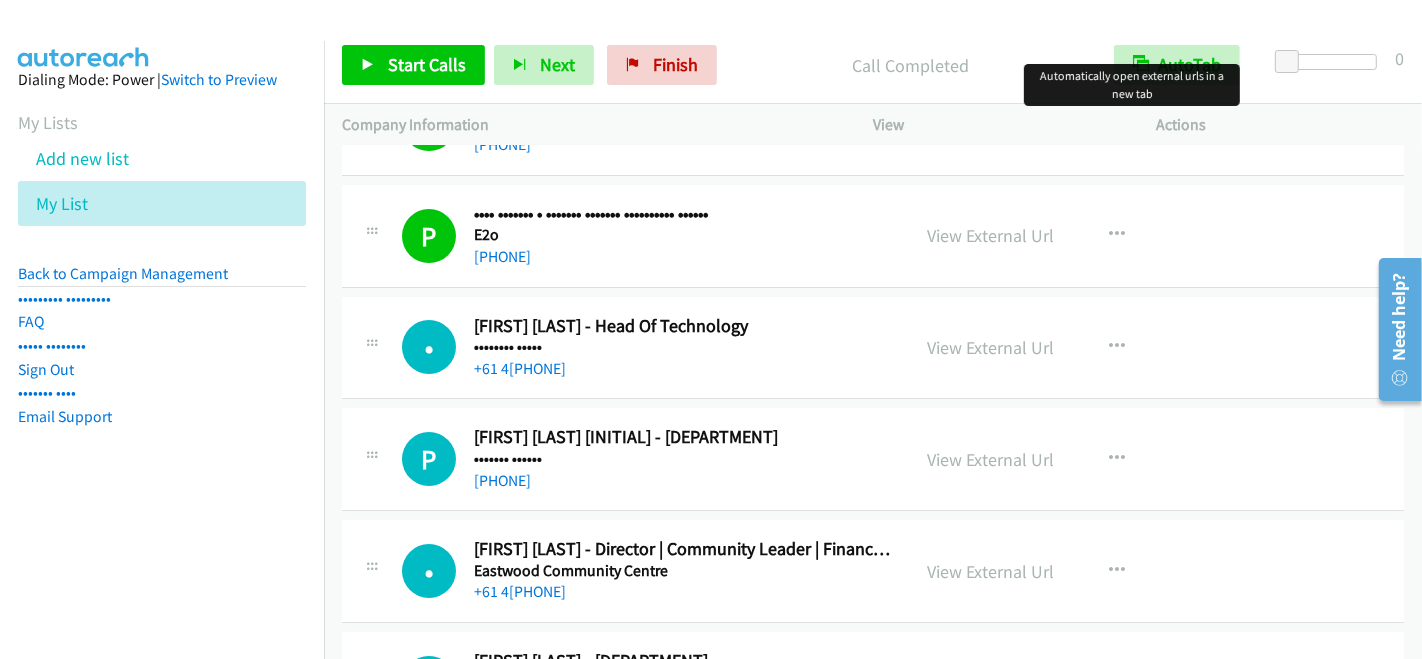 drag, startPoint x: 548, startPoint y: 338, endPoint x: 559, endPoint y: 352, distance: 17.804493 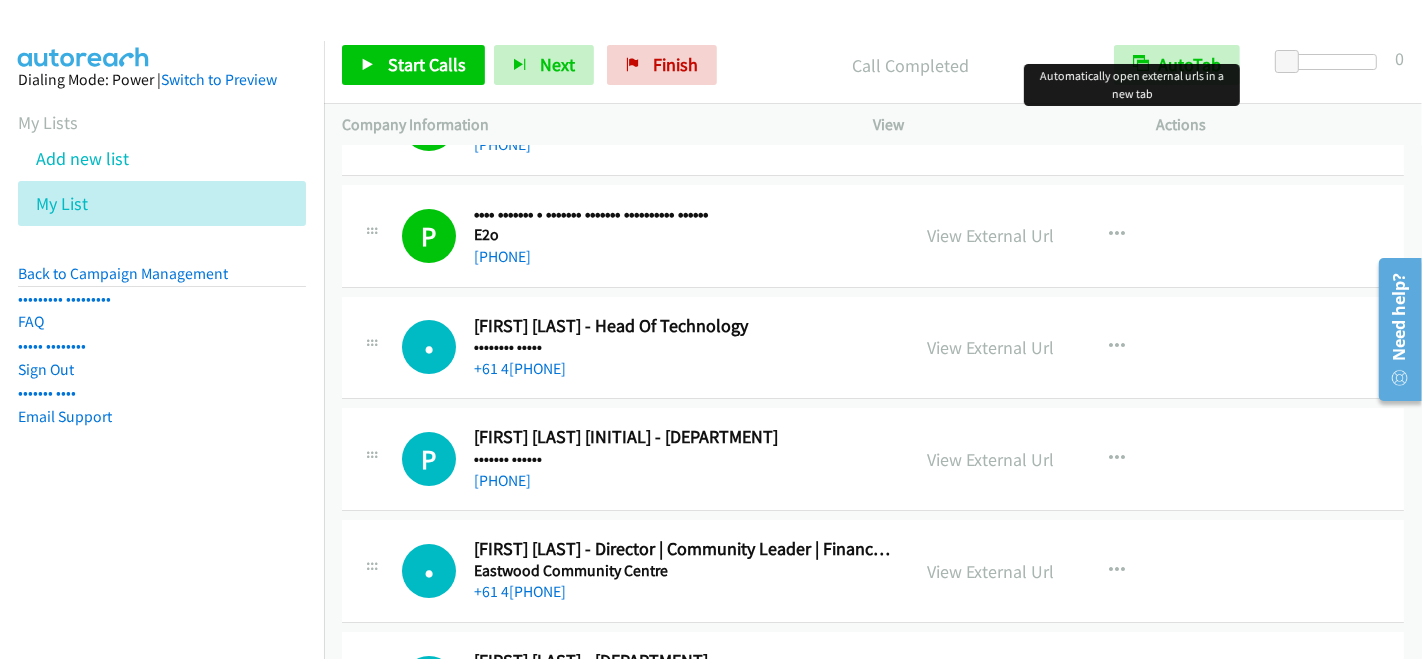 click on "•••••••• •••••" at bounding box center [682, 347] 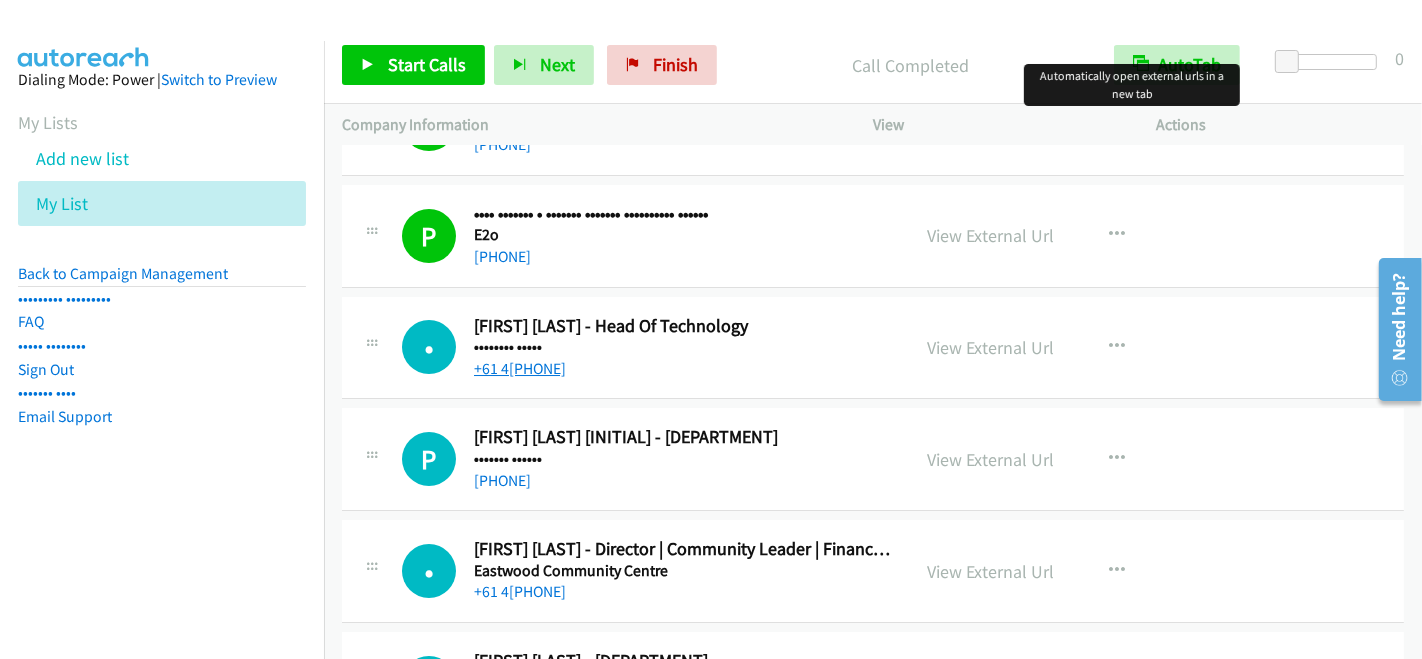 click on "+61 4[PHONE]" at bounding box center [520, 368] 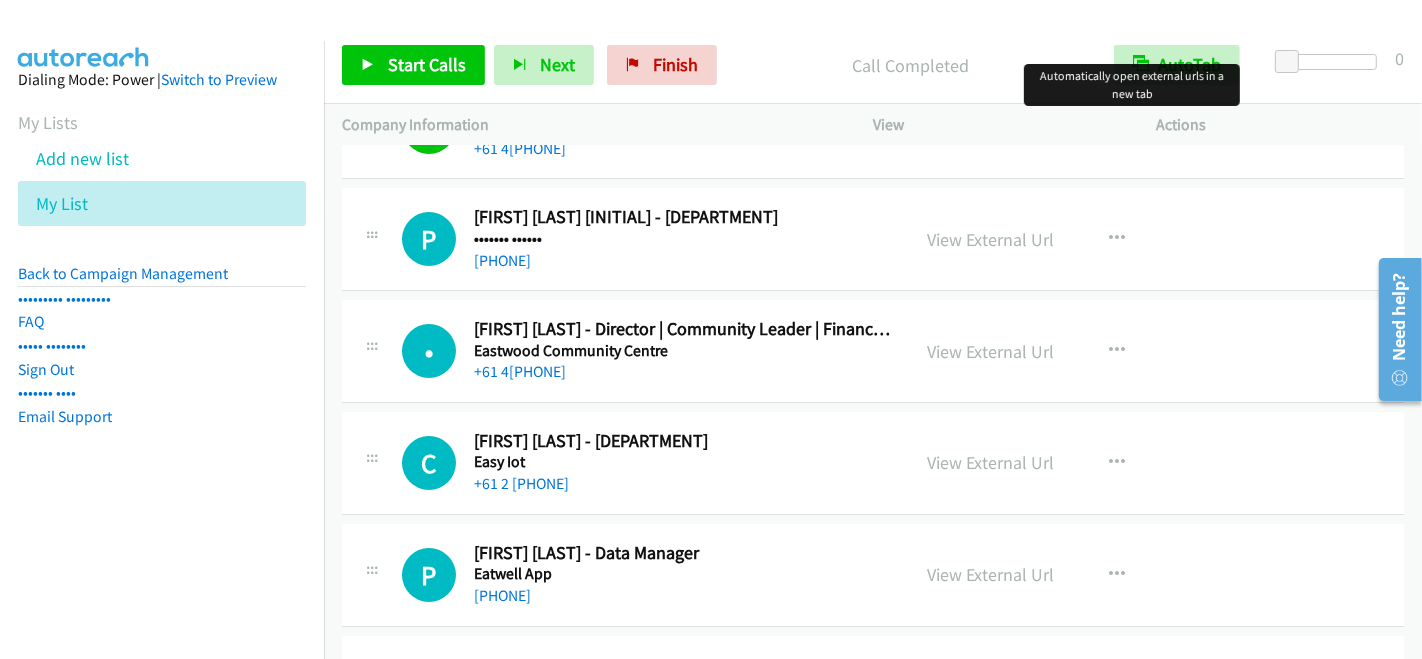 scroll, scrollTop: 12600, scrollLeft: 0, axis: vertical 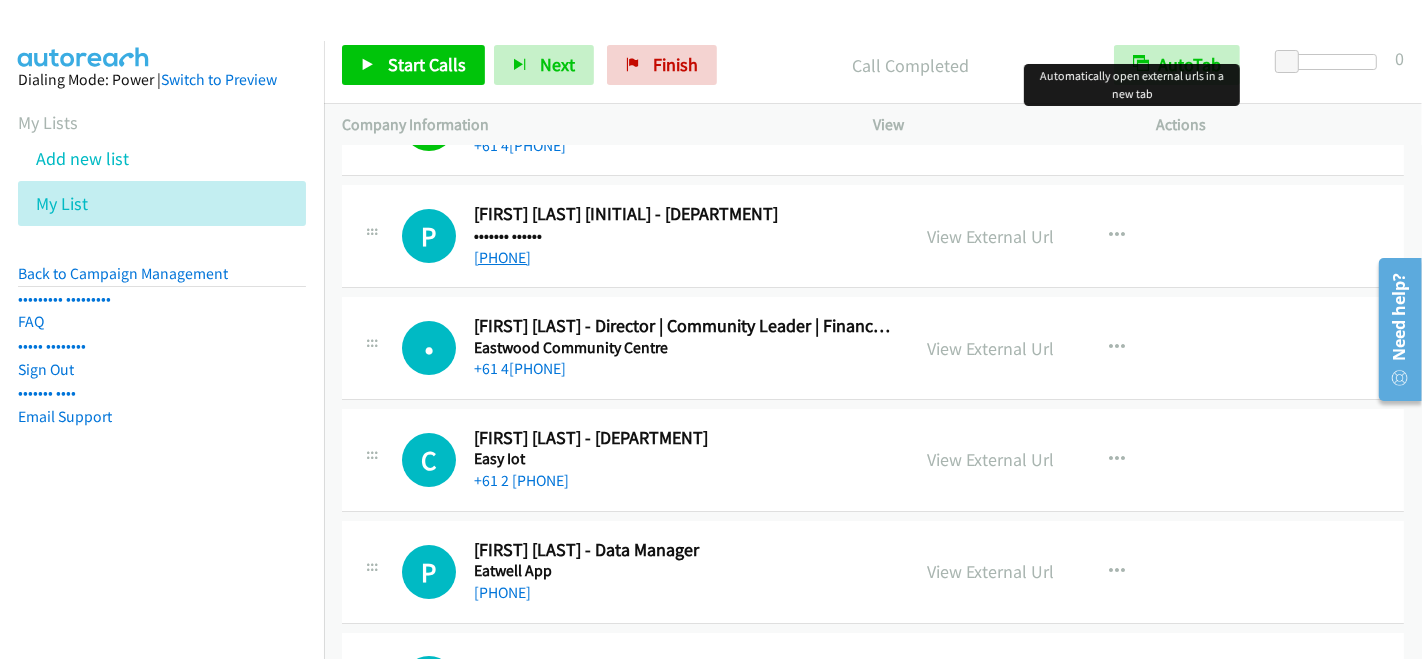 click on "[PHONE]" at bounding box center [502, 257] 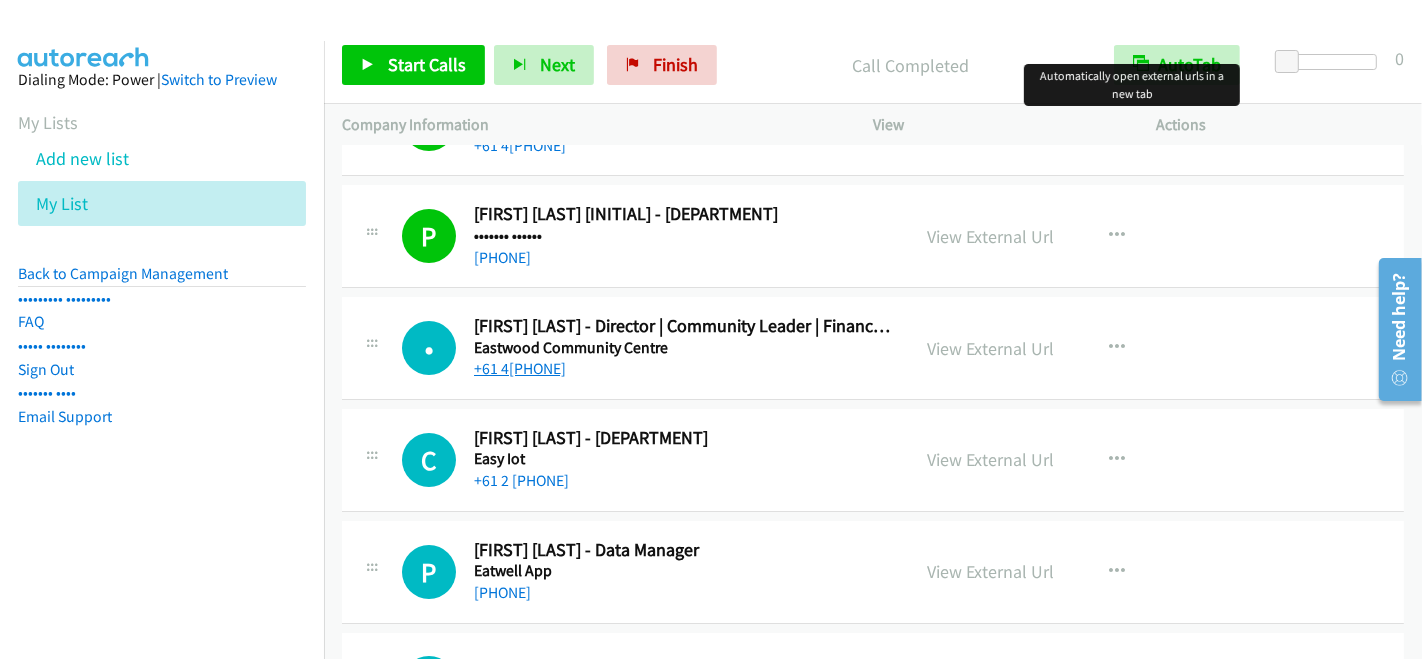 click on "+61 4[PHONE]" at bounding box center (520, 368) 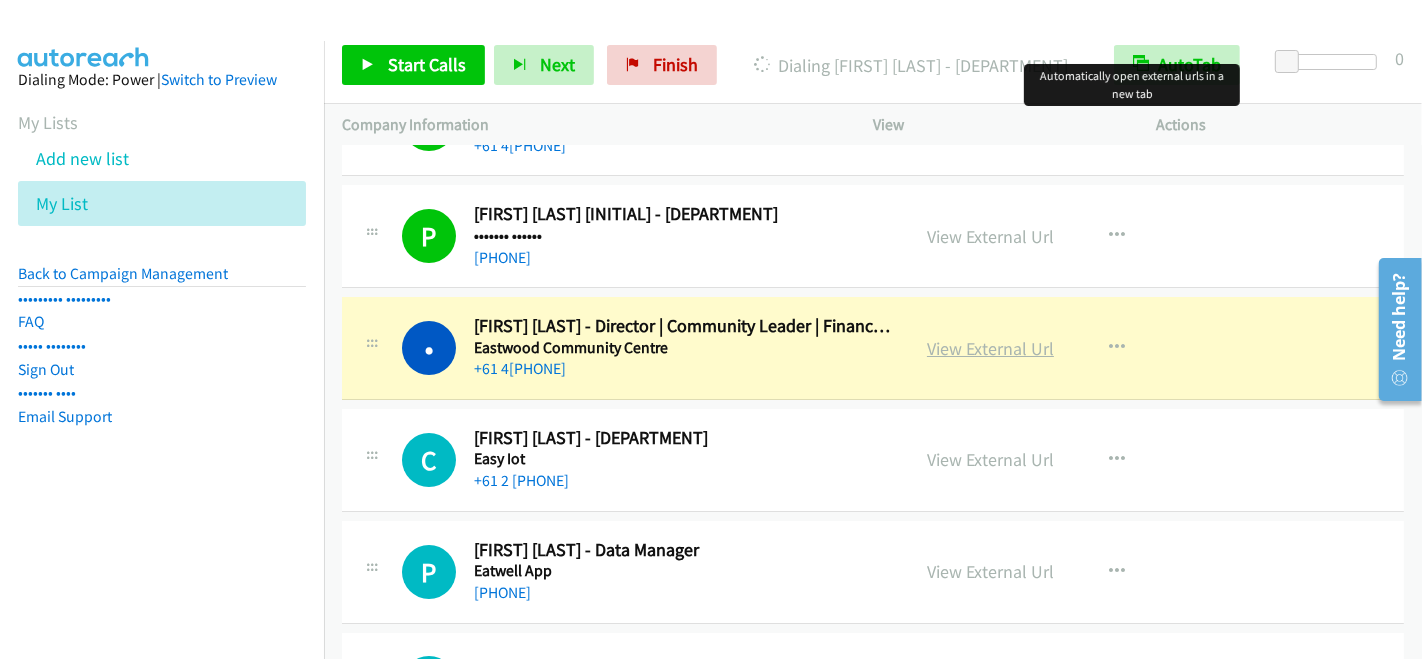 click on "View External Url" at bounding box center (990, 348) 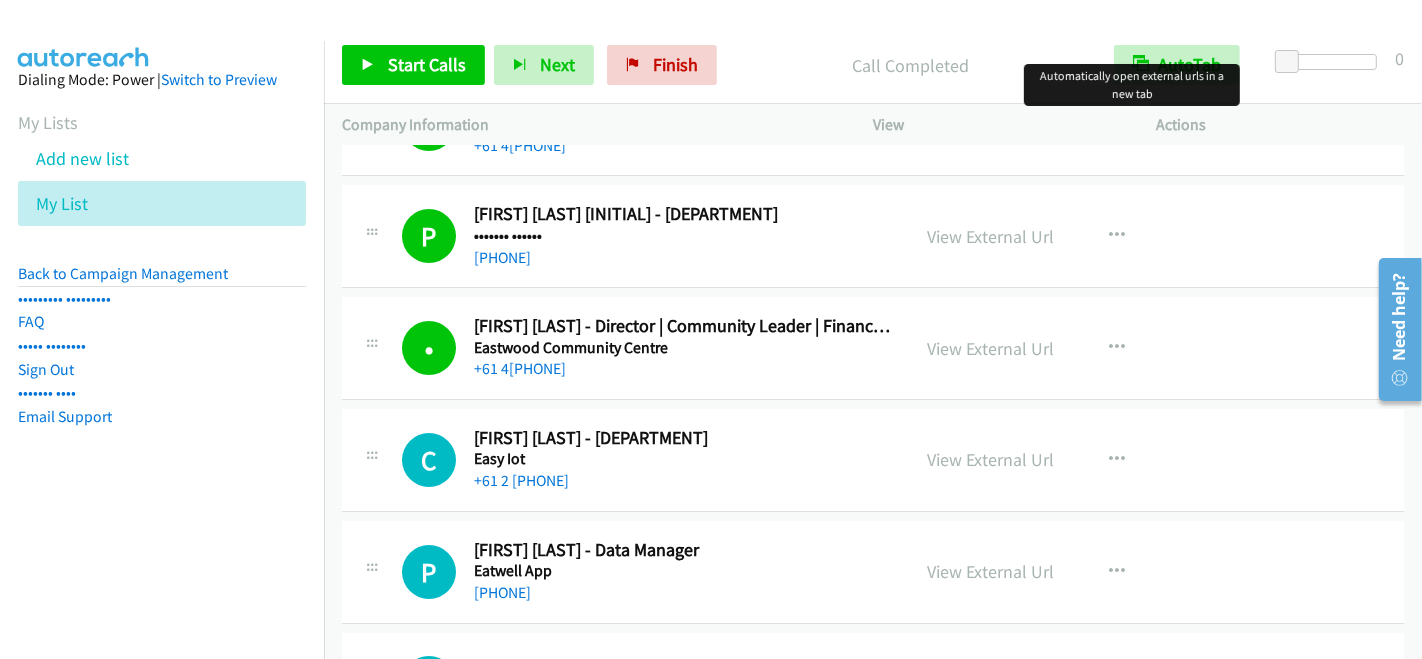 scroll, scrollTop: 12711, scrollLeft: 0, axis: vertical 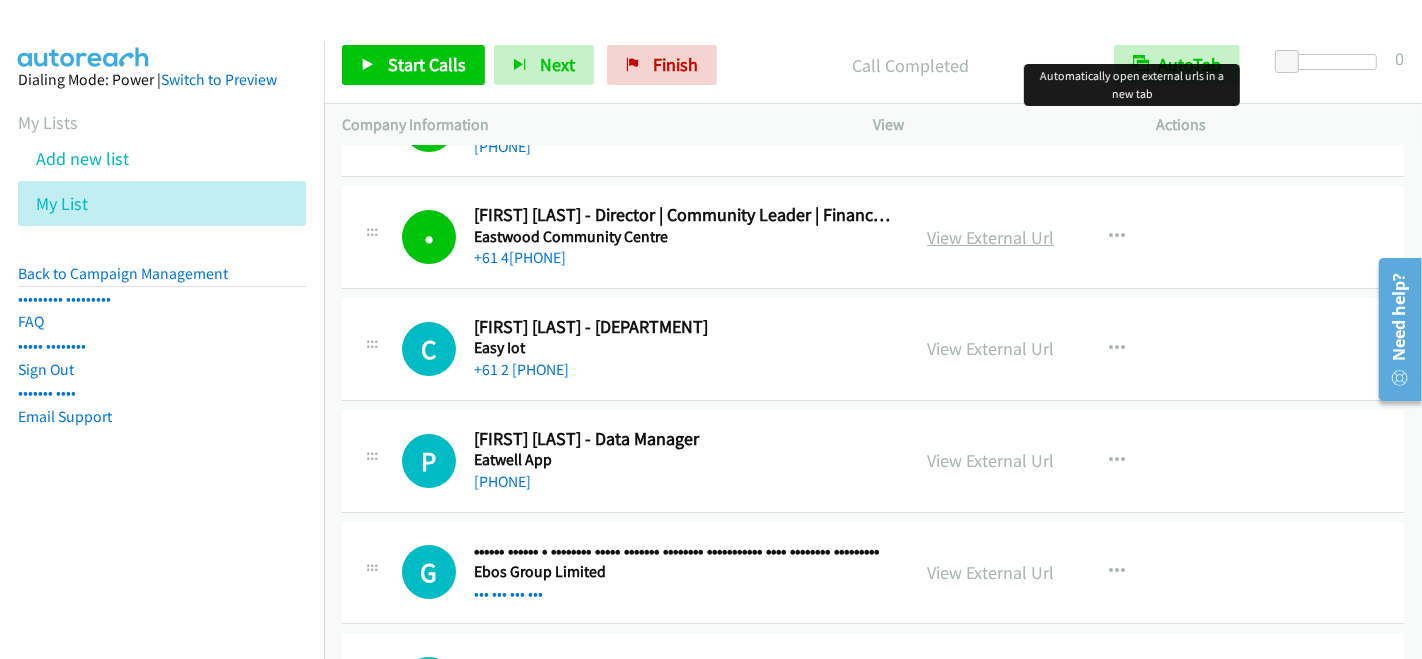 click on "View External Url" at bounding box center (990, 237) 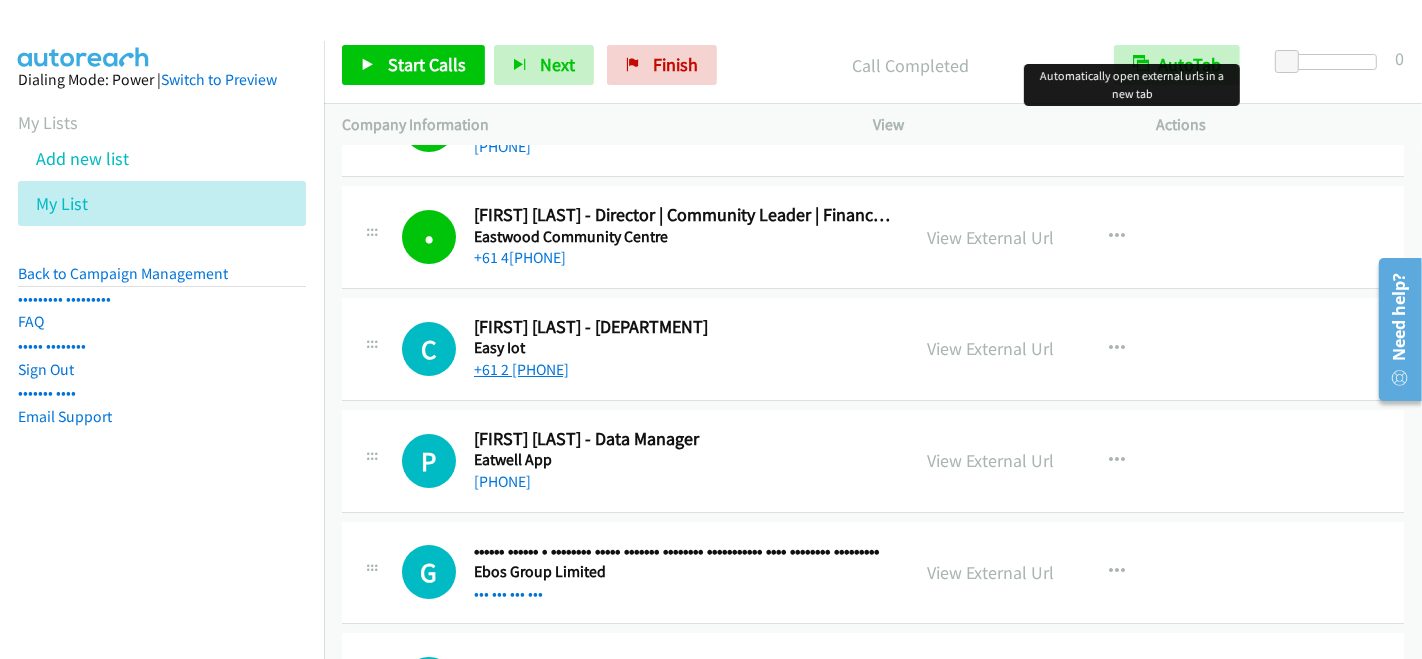 click on "+61 2 [PHONE]" at bounding box center [521, 369] 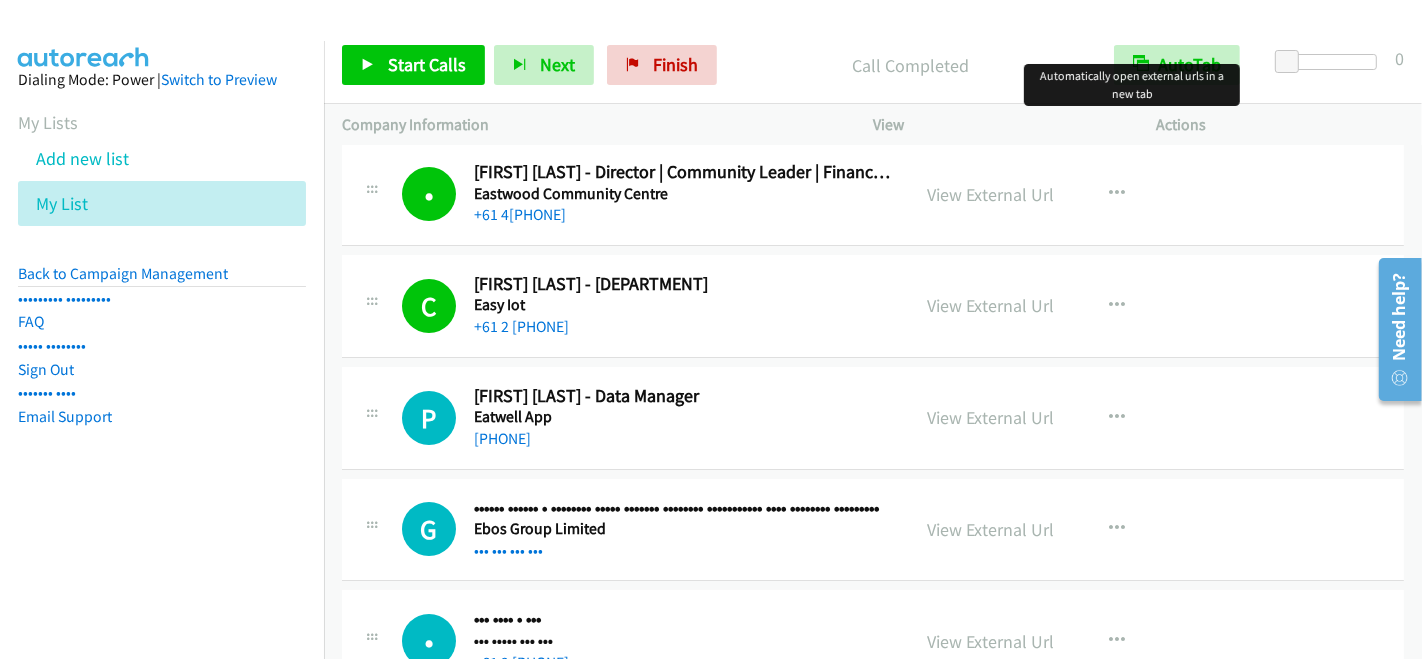 scroll, scrollTop: 12822, scrollLeft: 0, axis: vertical 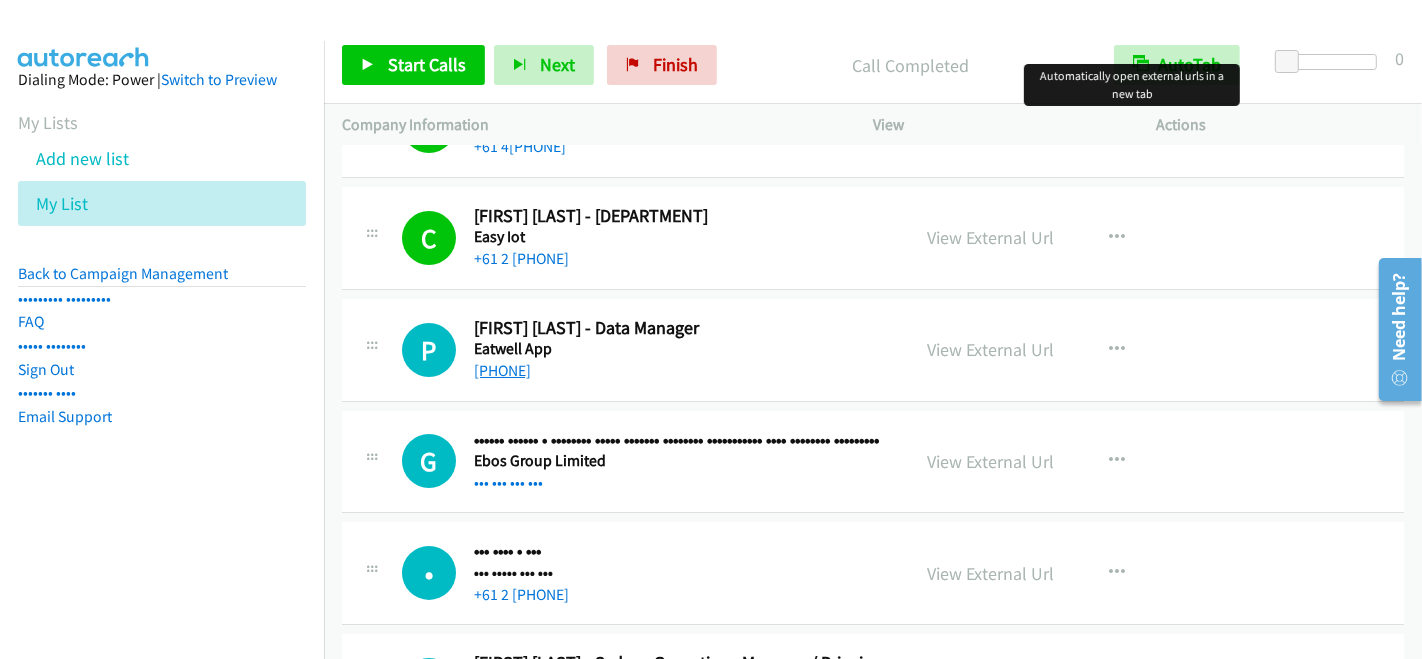 click on "[PHONE]" at bounding box center (502, 370) 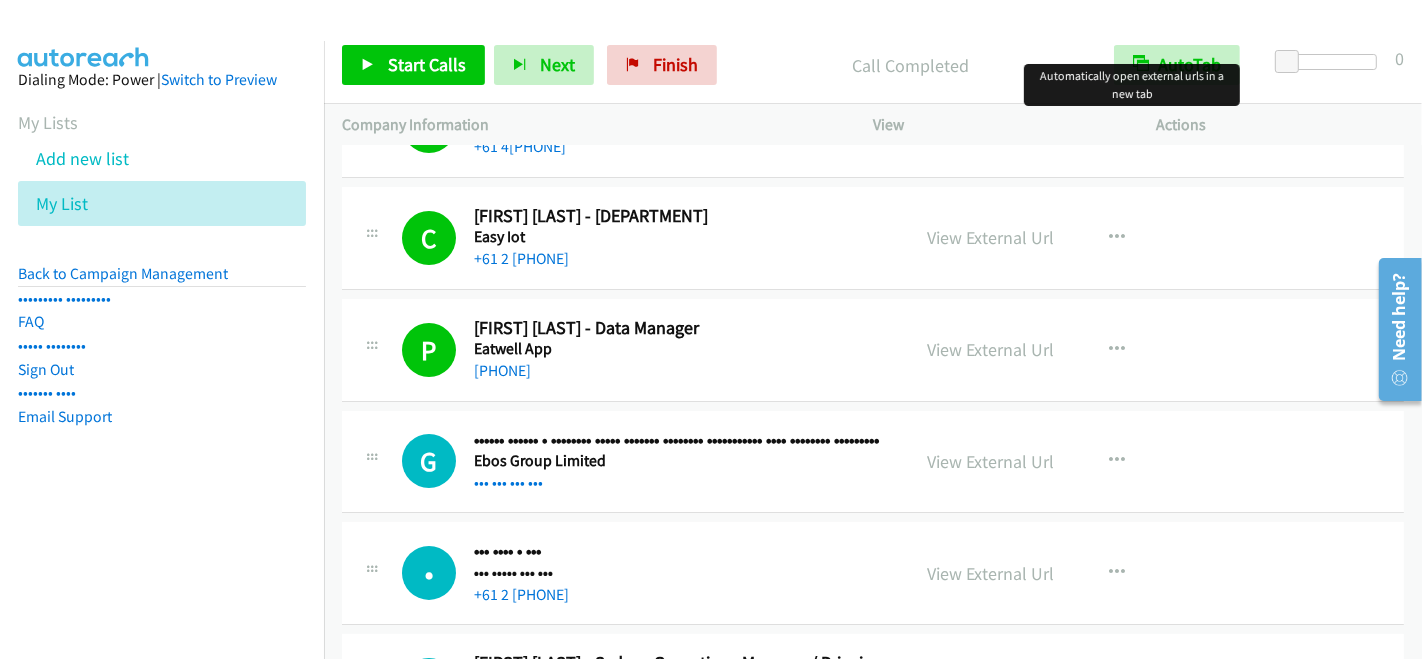 click on "Callback Scheduled
[FIRST] [LAST] - [DEPARTMENT] [DEPARTMENT] [DEPARTMENT]
[DEPARTMENT]
[REGION]
+61 407 891 579
View External Url
View ExternalUrl
Schedule/Manage Callback
Start Calls Here
Remove from list
Add to do not call list
Reset Call Status" at bounding box center (873, 462) 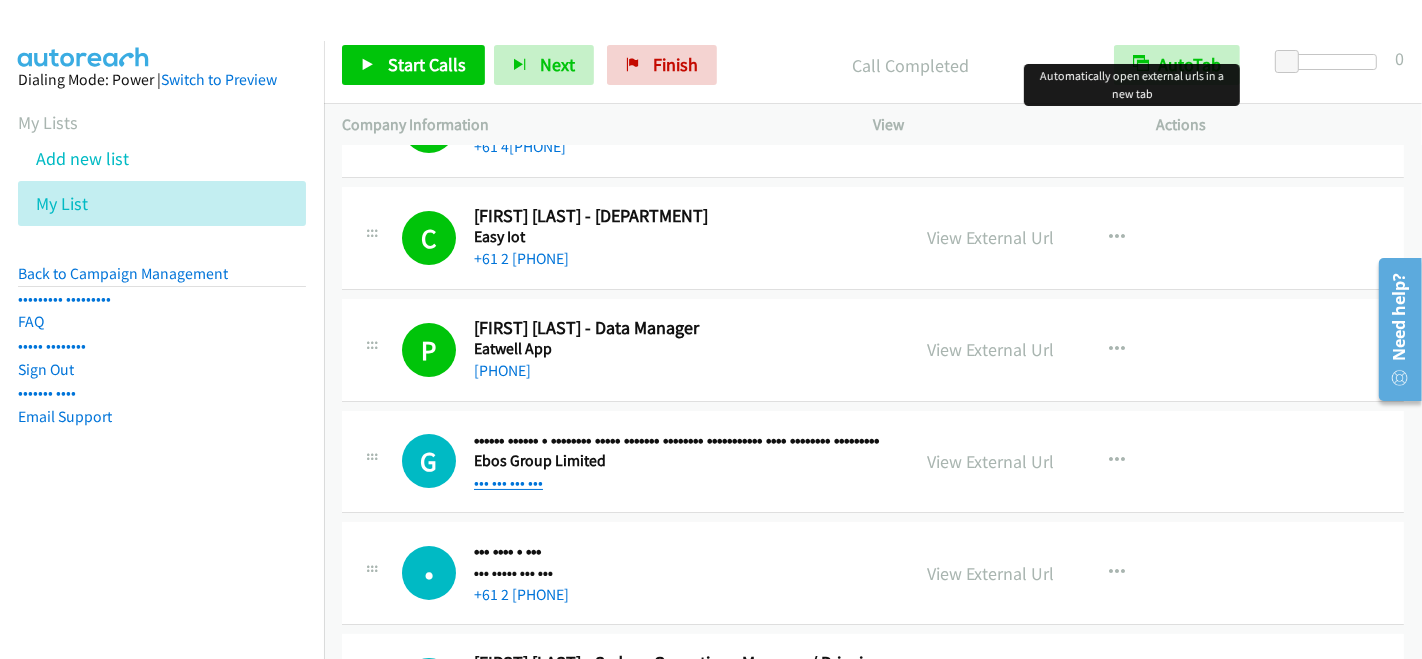 click on "••• ••• ••• •••" at bounding box center (508, 482) 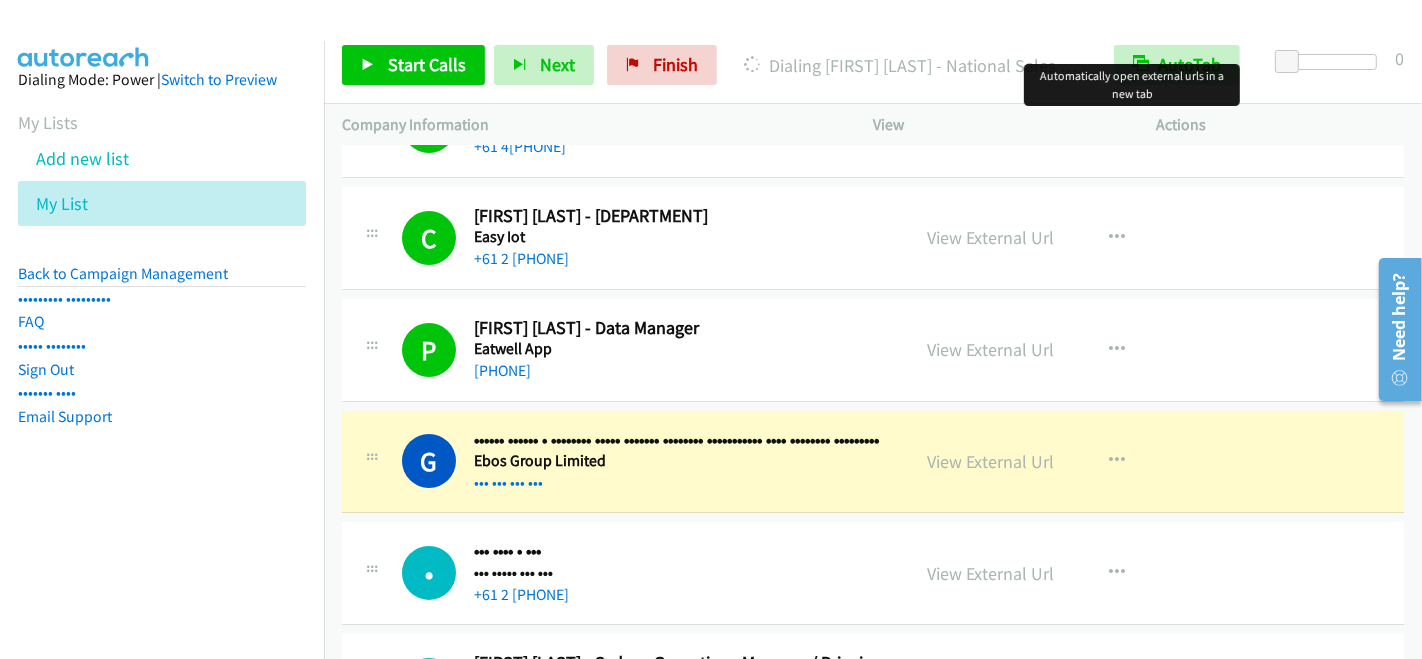 scroll, scrollTop: 12933, scrollLeft: 0, axis: vertical 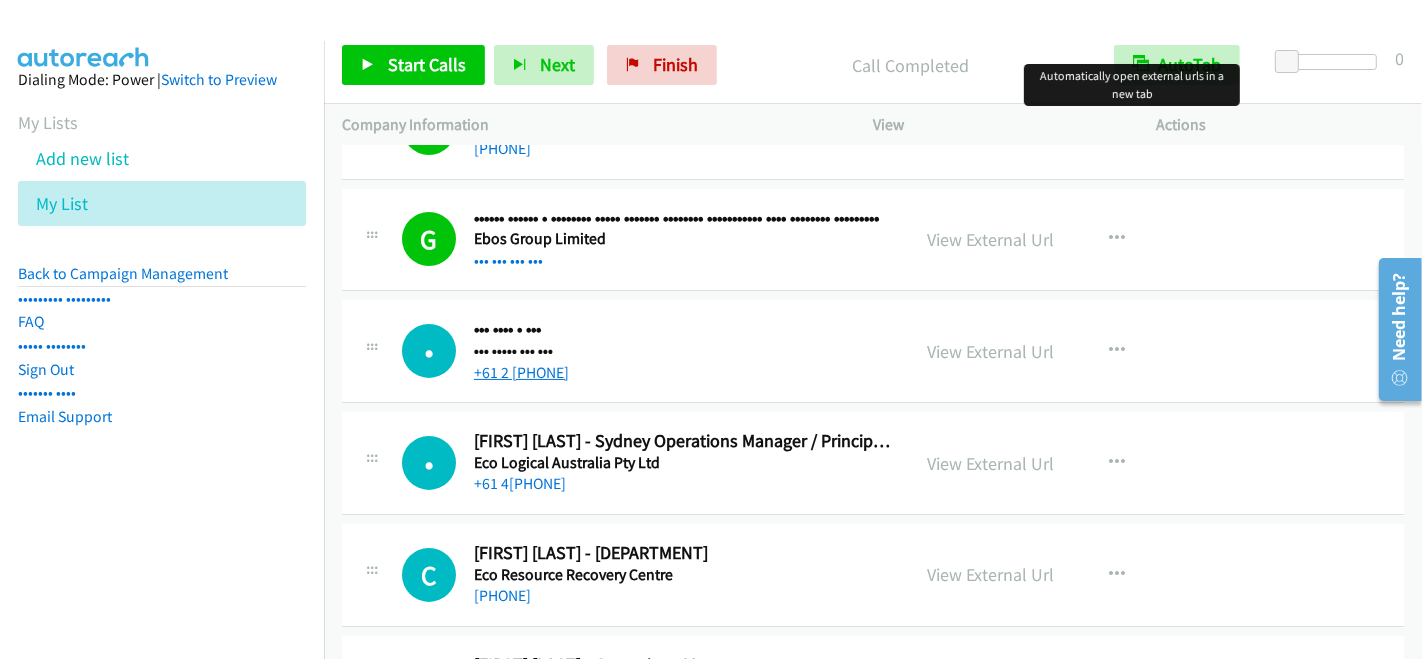click on "+61 2 [PHONE]" at bounding box center (521, 372) 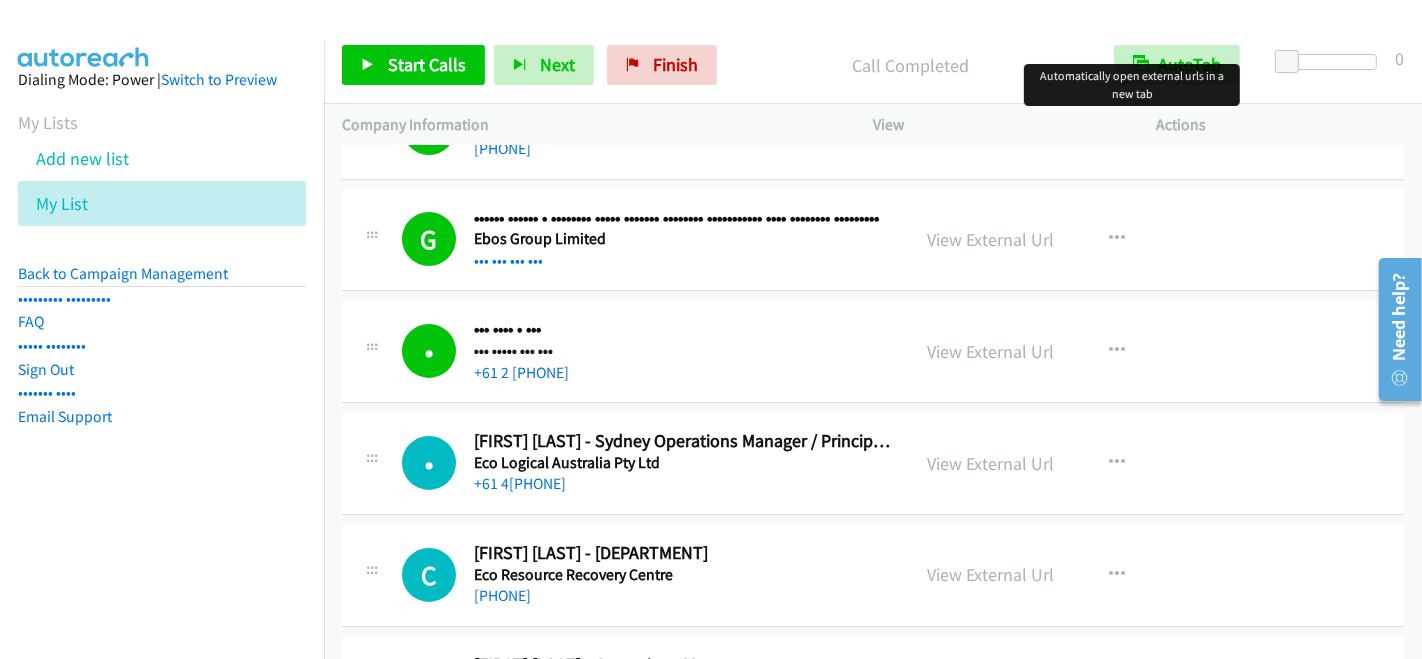 scroll, scrollTop: 13155, scrollLeft: 0, axis: vertical 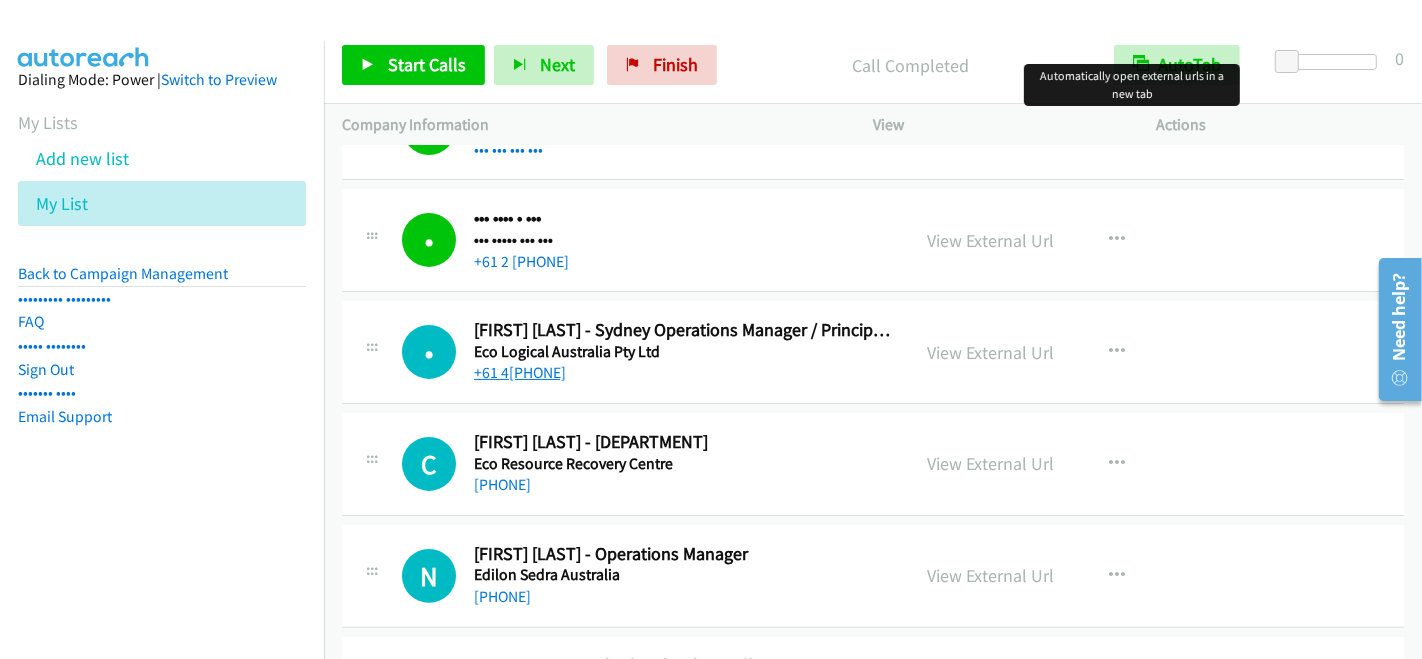 click on "+61 4[PHONE]" at bounding box center [520, 372] 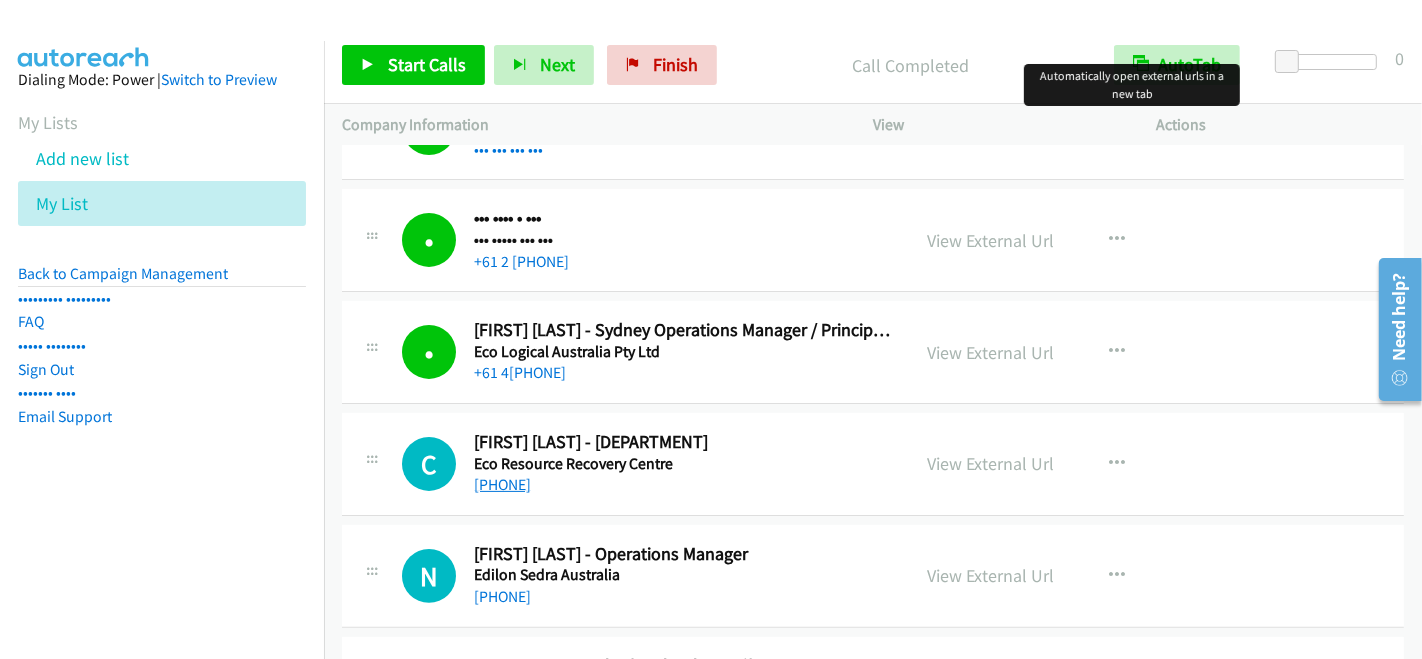 click on "[PHONE]" at bounding box center (502, 484) 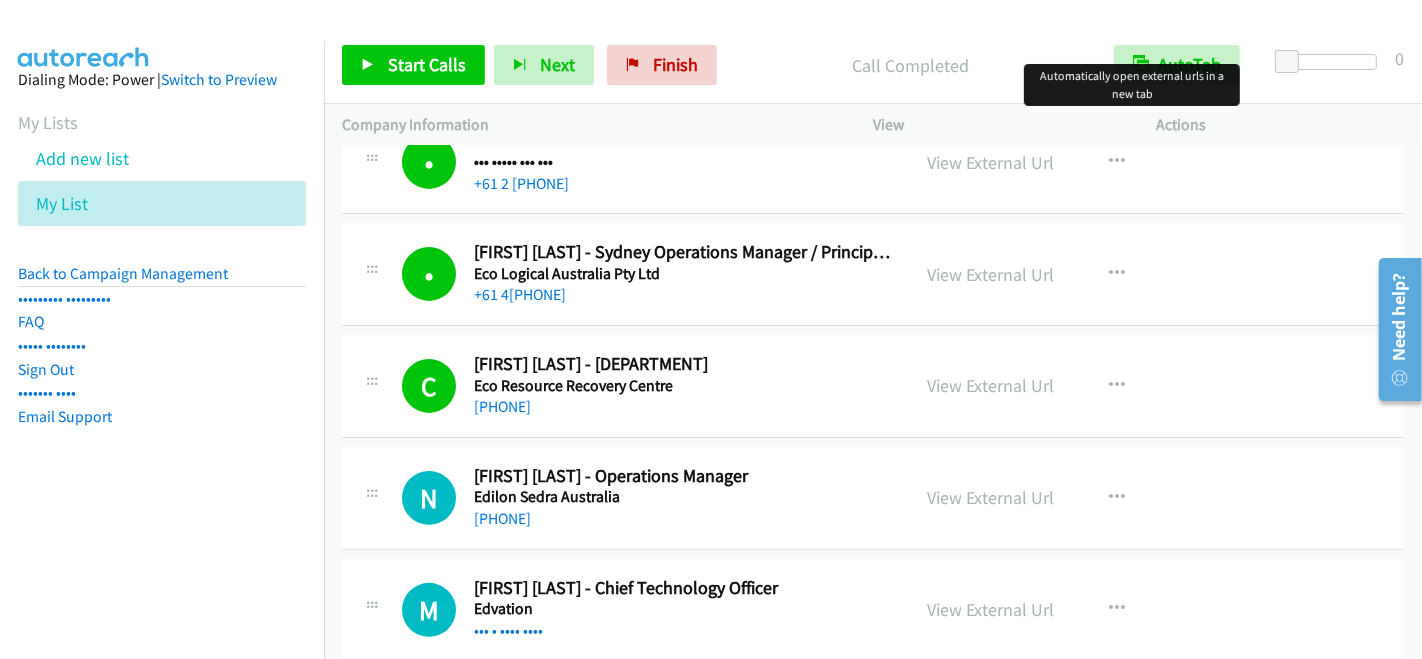scroll, scrollTop: 13266, scrollLeft: 0, axis: vertical 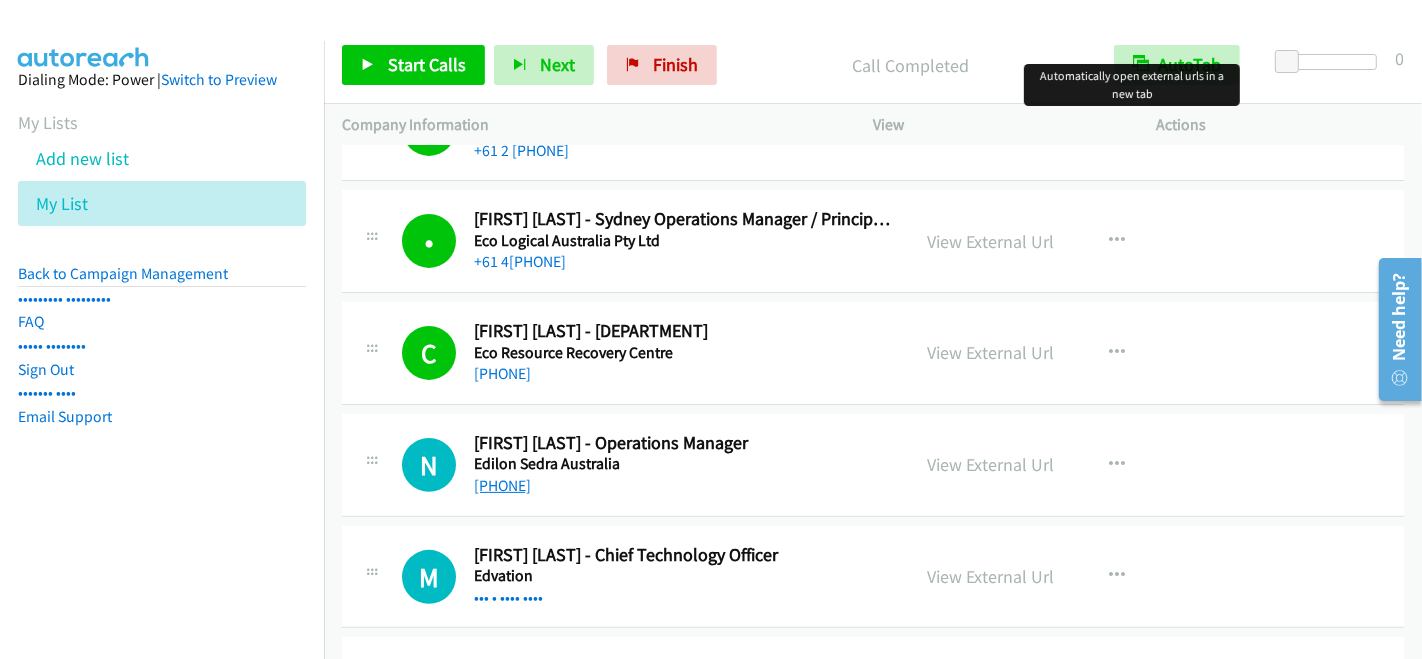 click on "[PHONE]" at bounding box center (502, 485) 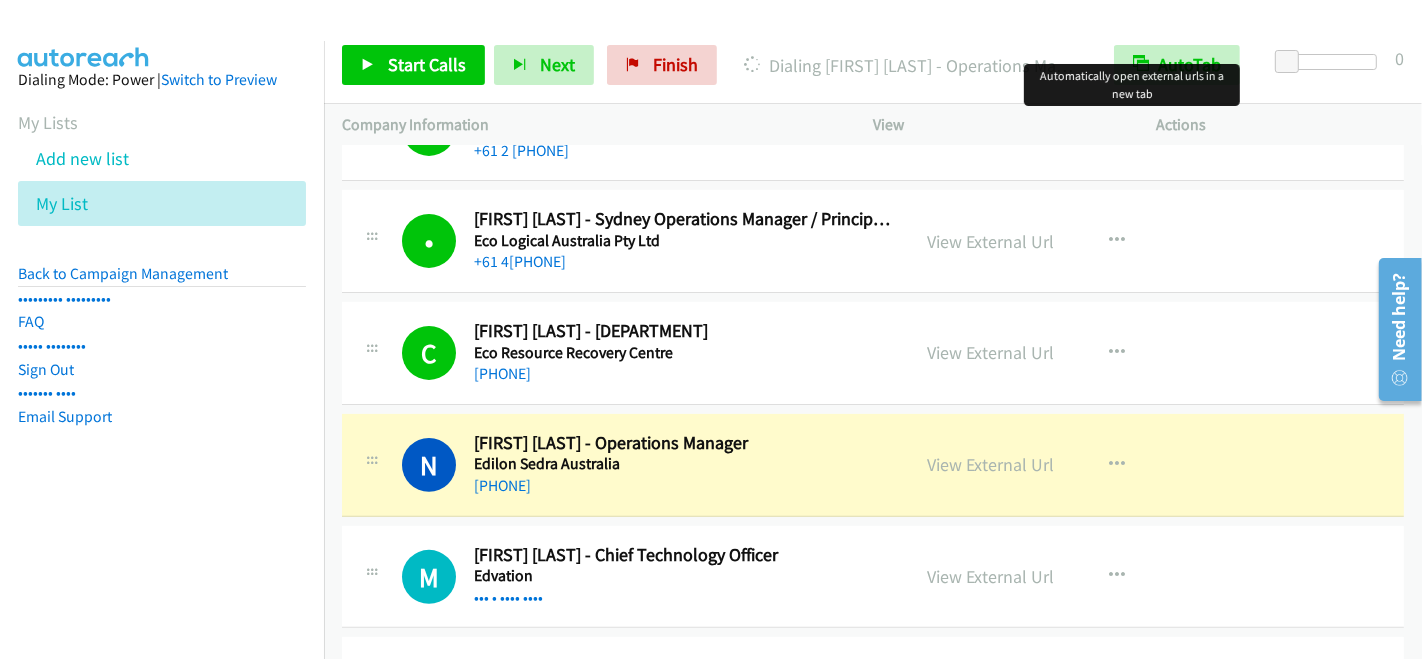 scroll, scrollTop: 13377, scrollLeft: 0, axis: vertical 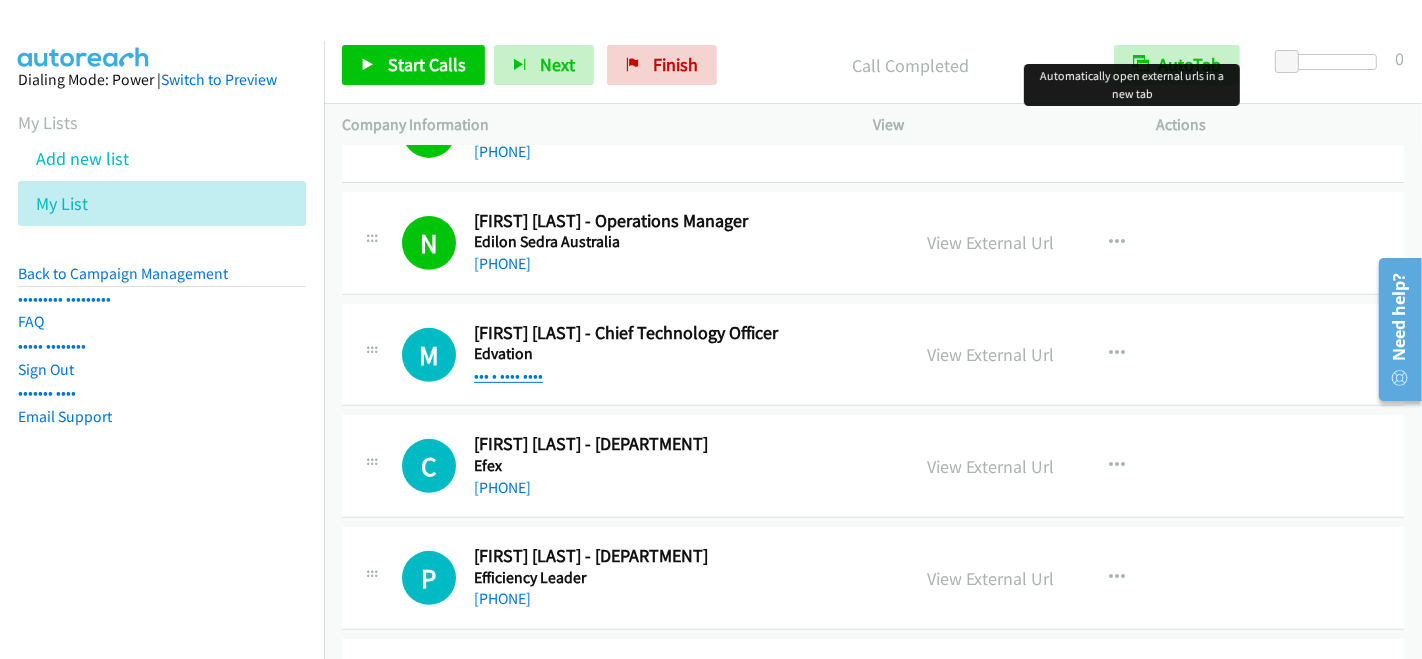 click on "••• • •••• ••••" at bounding box center [508, 375] 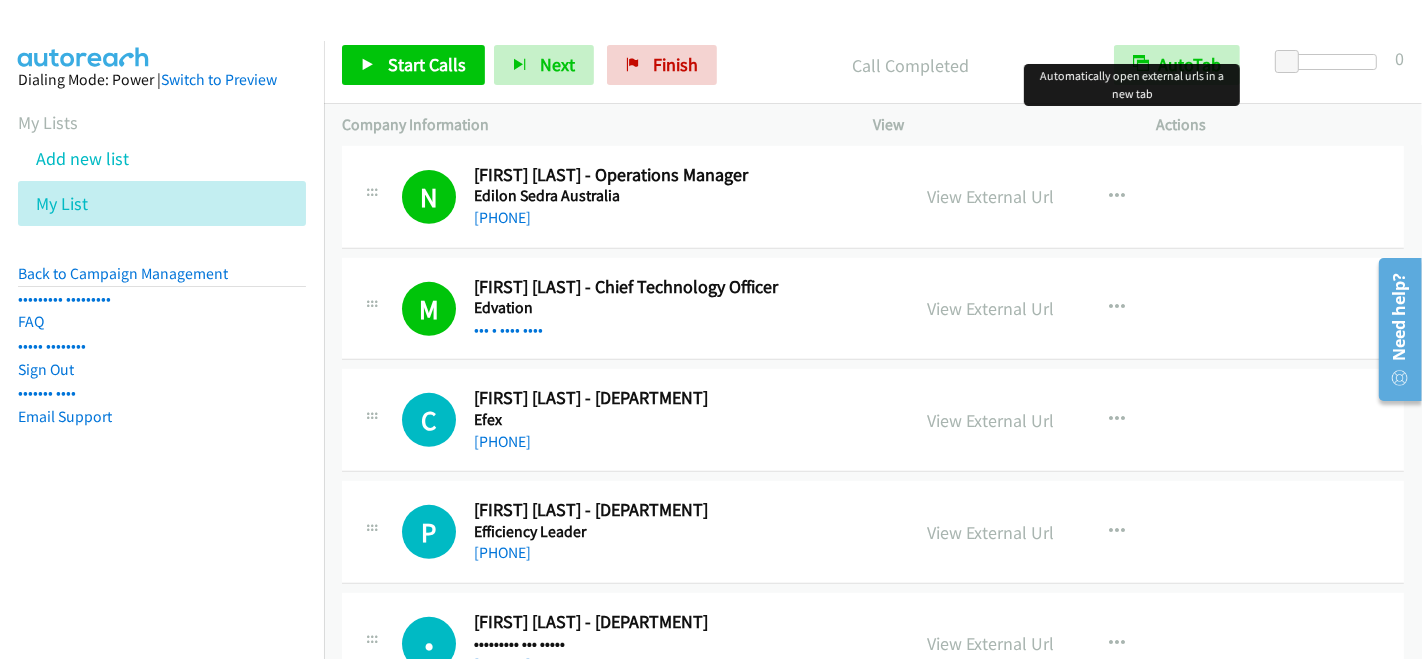 scroll, scrollTop: 13600, scrollLeft: 0, axis: vertical 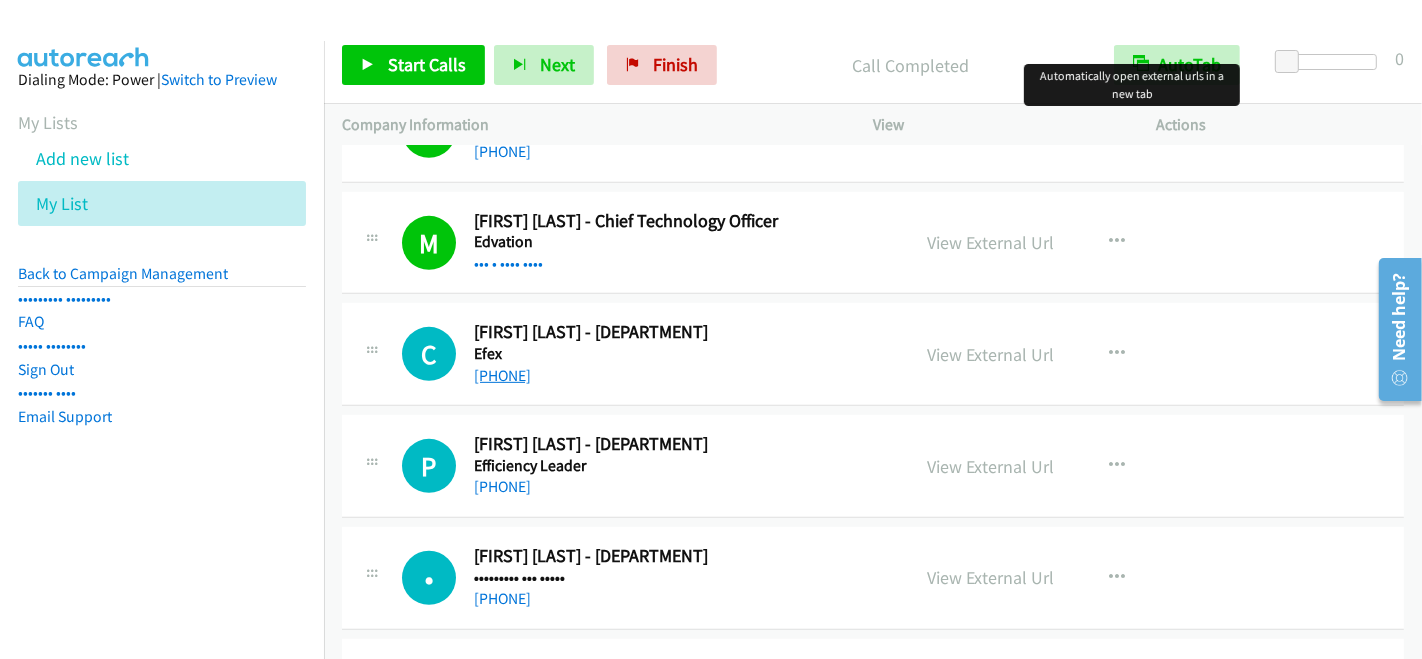 click on "[PHONE]" at bounding box center (502, 375) 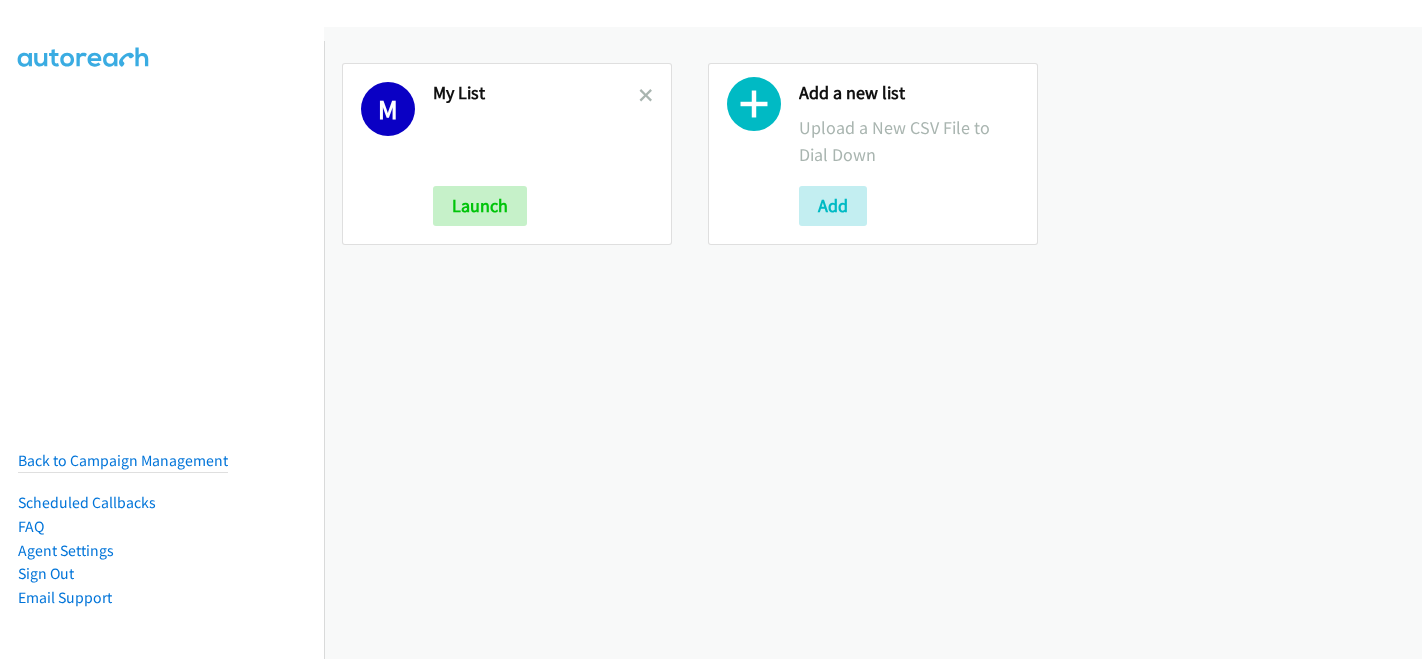 scroll, scrollTop: 0, scrollLeft: 0, axis: both 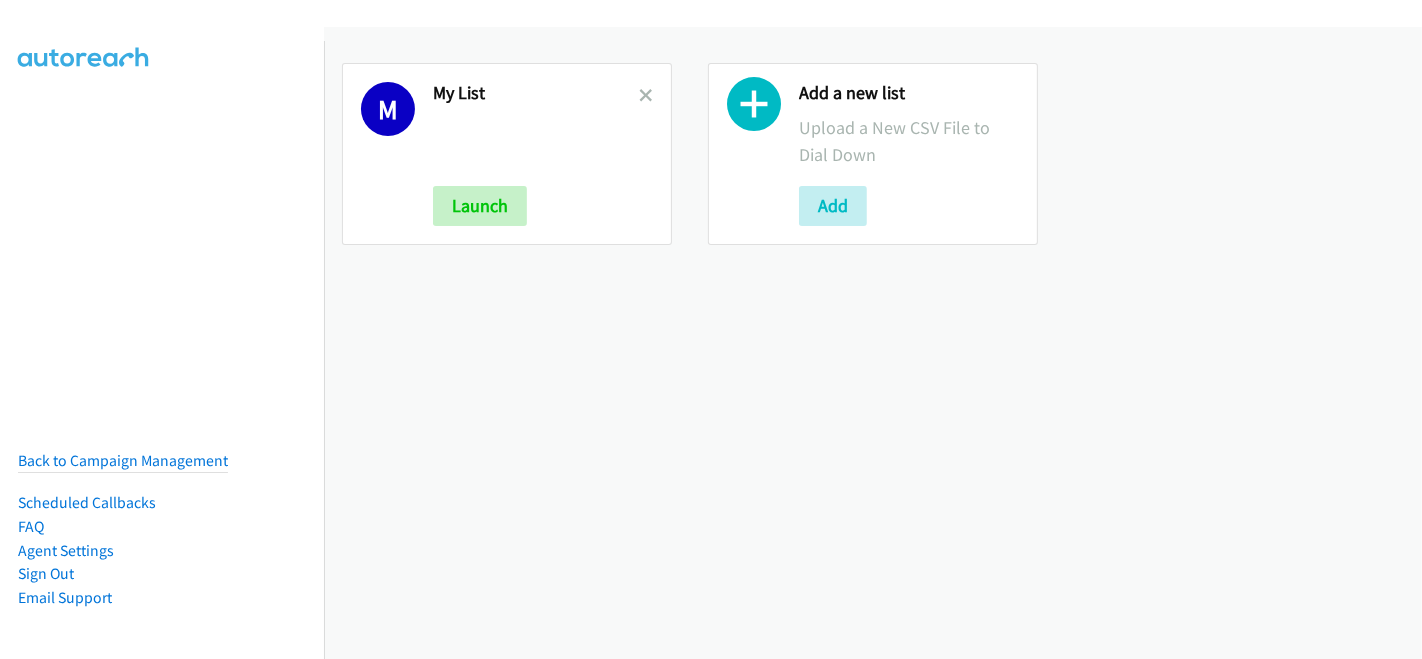 click on "My List" at bounding box center [536, 93] 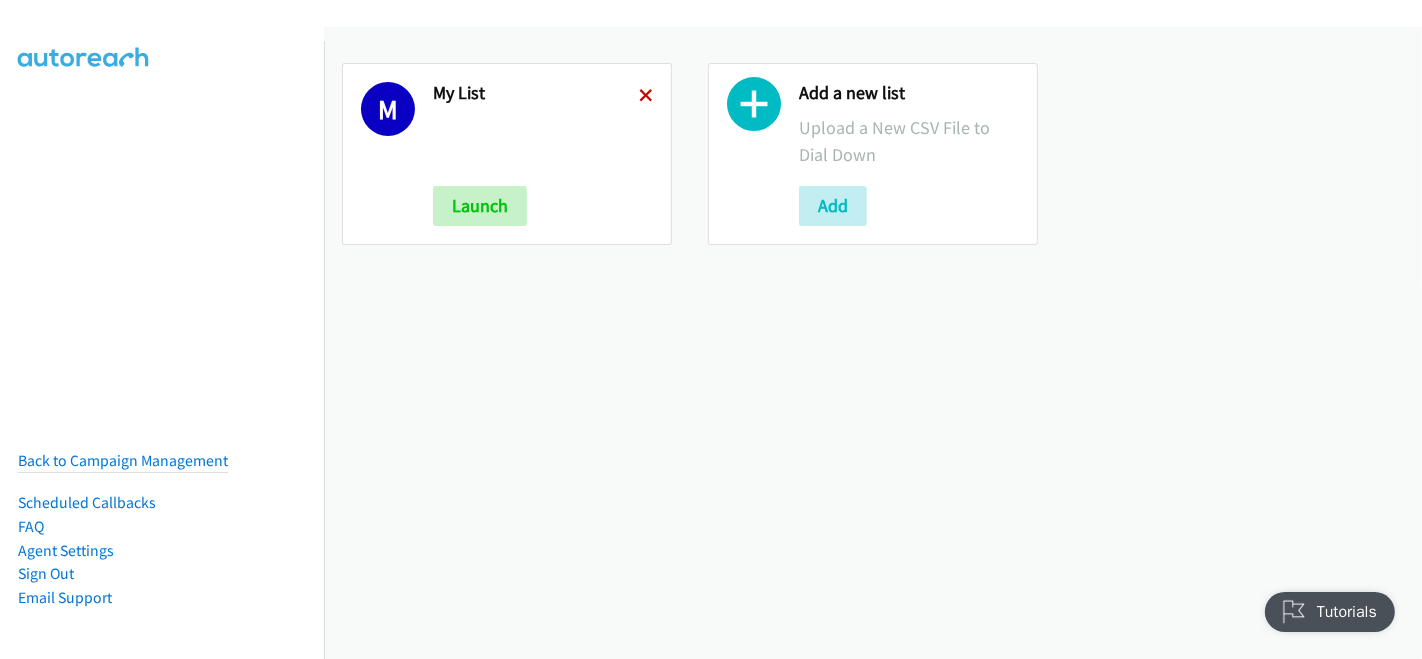 scroll, scrollTop: 0, scrollLeft: 0, axis: both 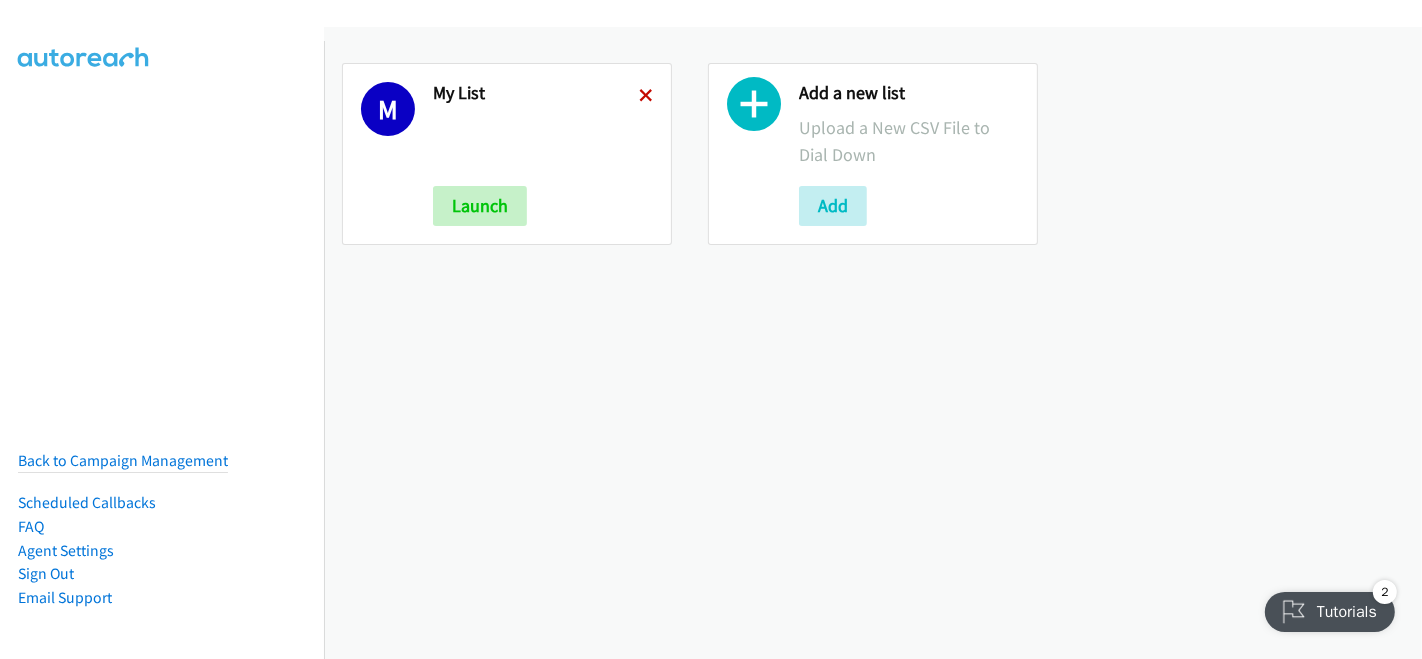 click at bounding box center [646, 97] 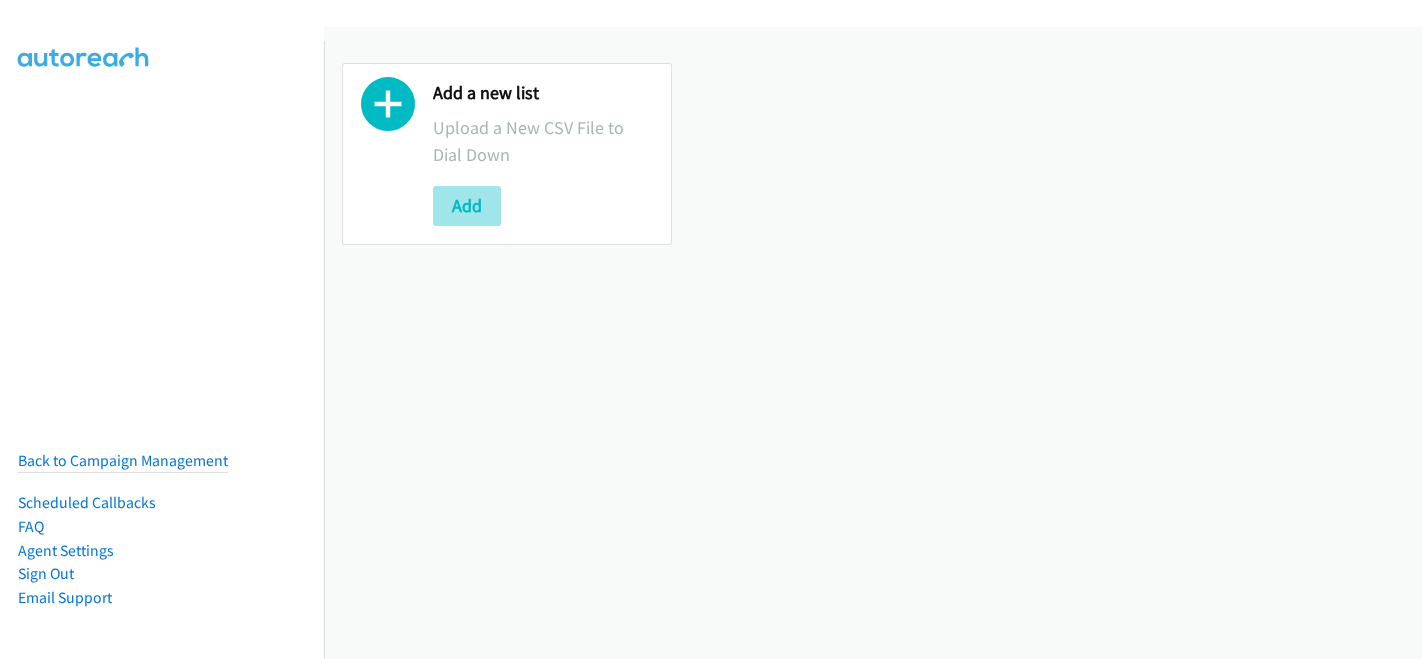 scroll, scrollTop: 0, scrollLeft: 0, axis: both 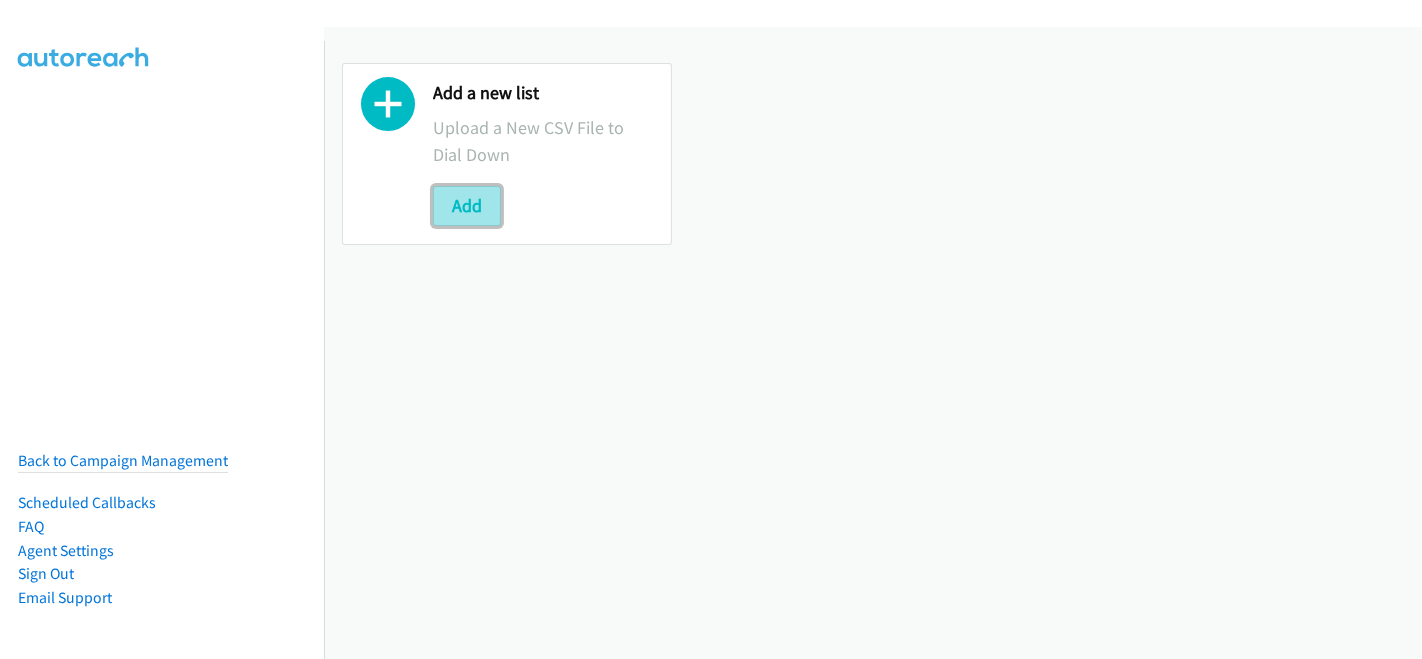 click on "Add" at bounding box center [467, 206] 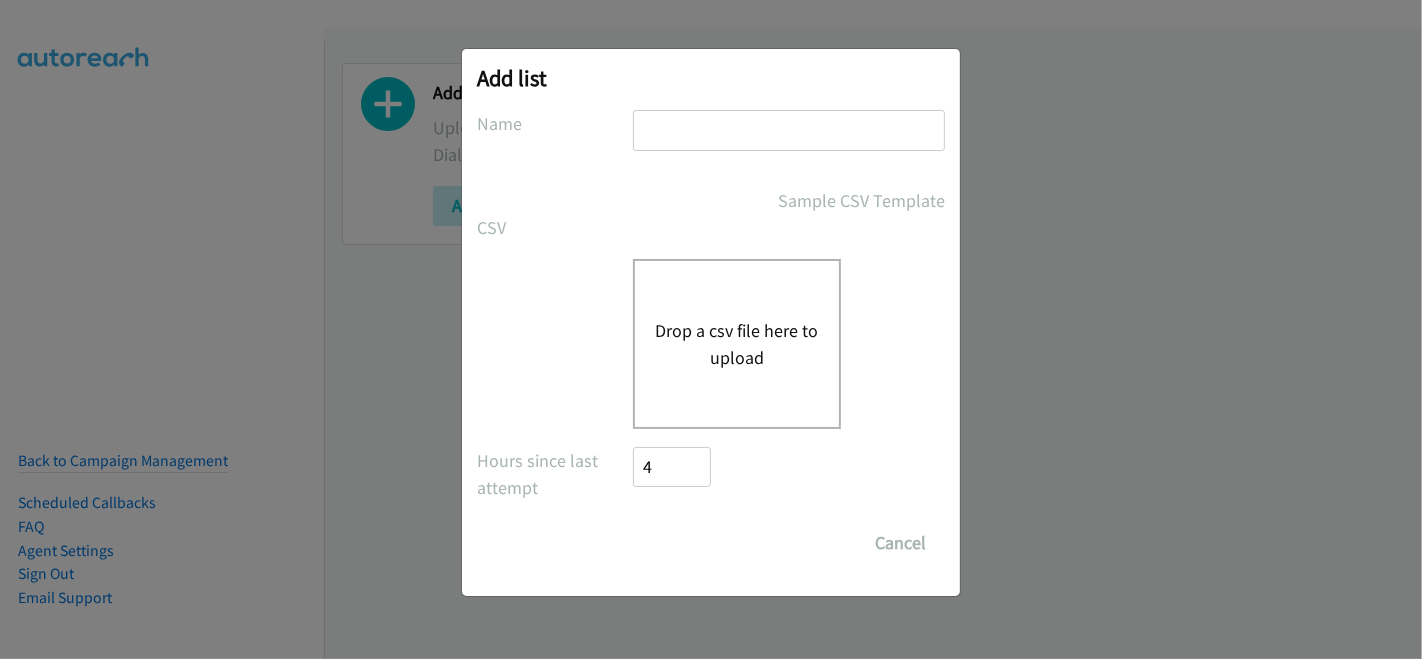 click at bounding box center [789, 130] 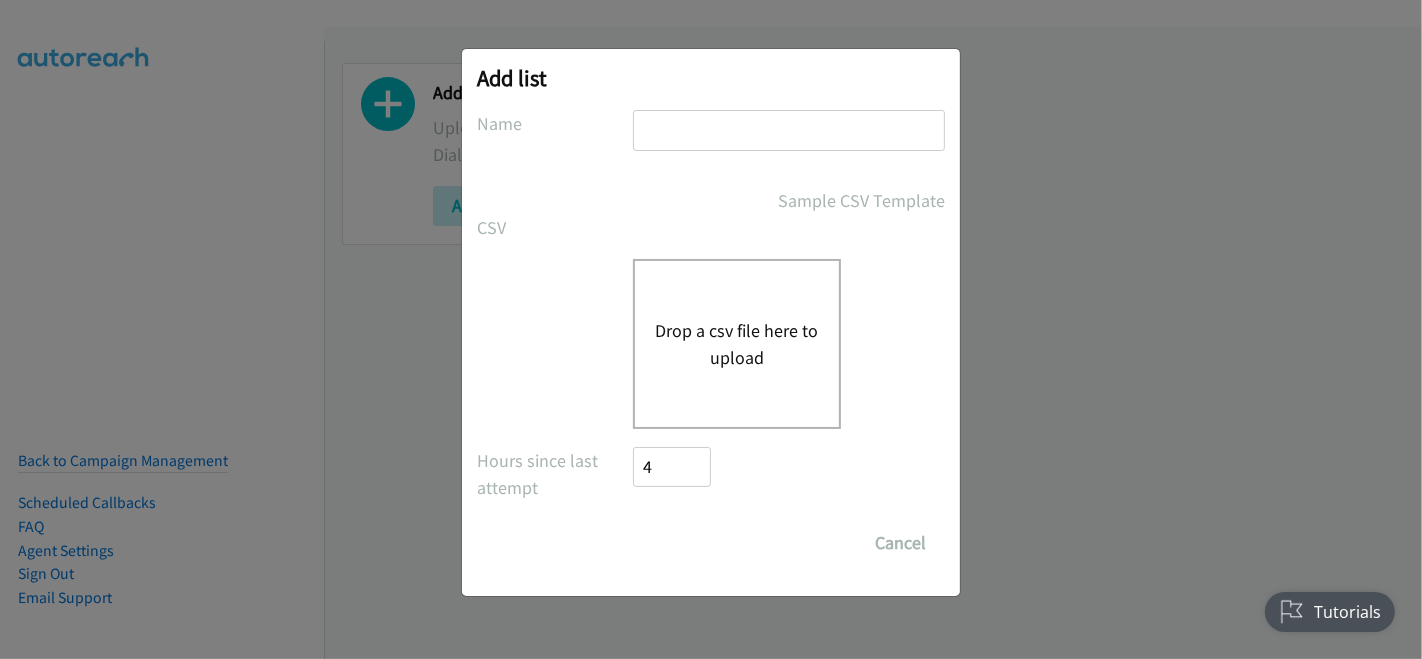 scroll, scrollTop: 0, scrollLeft: 0, axis: both 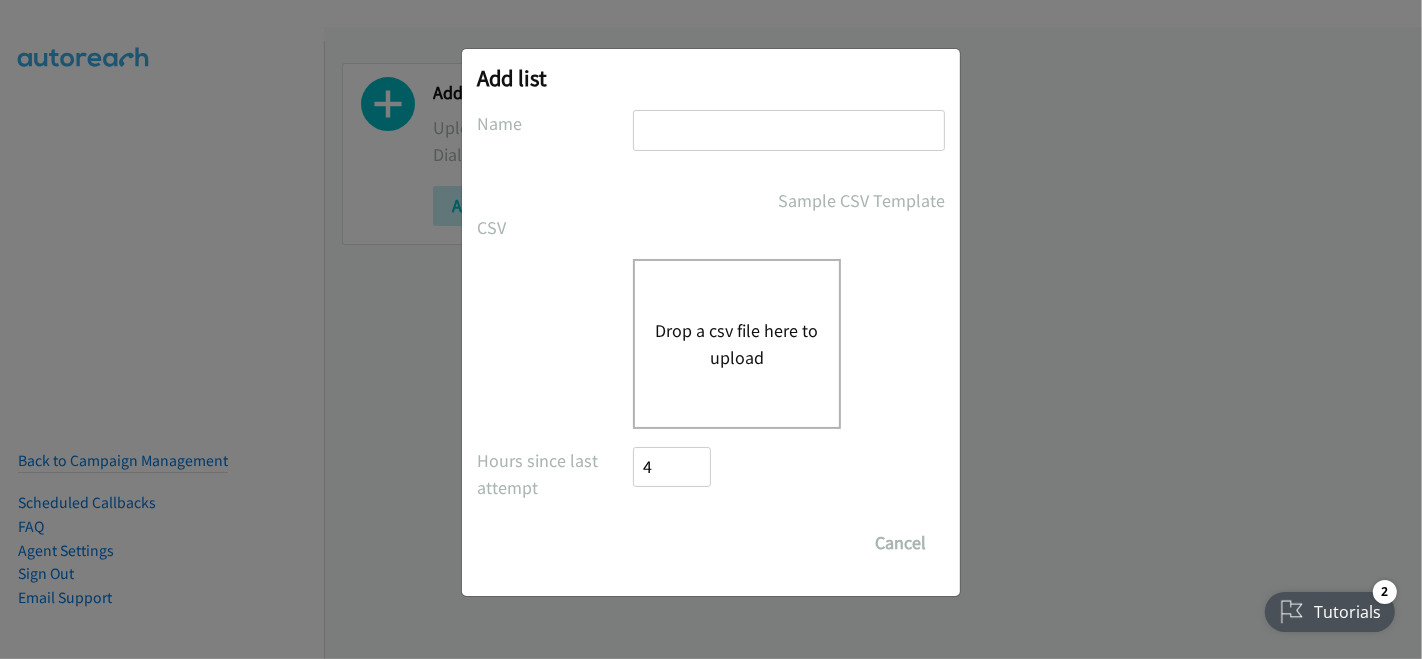type on "My list" 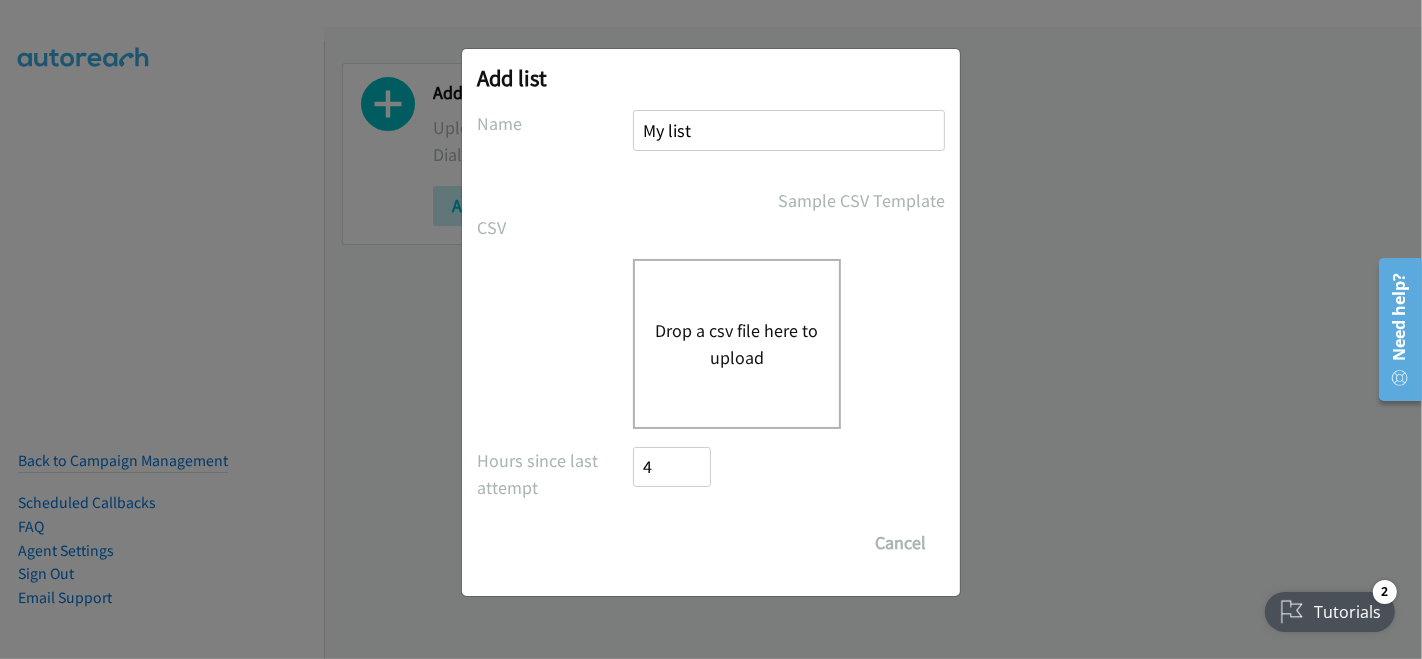 click on "Drop a csv file here to upload" at bounding box center [737, 344] 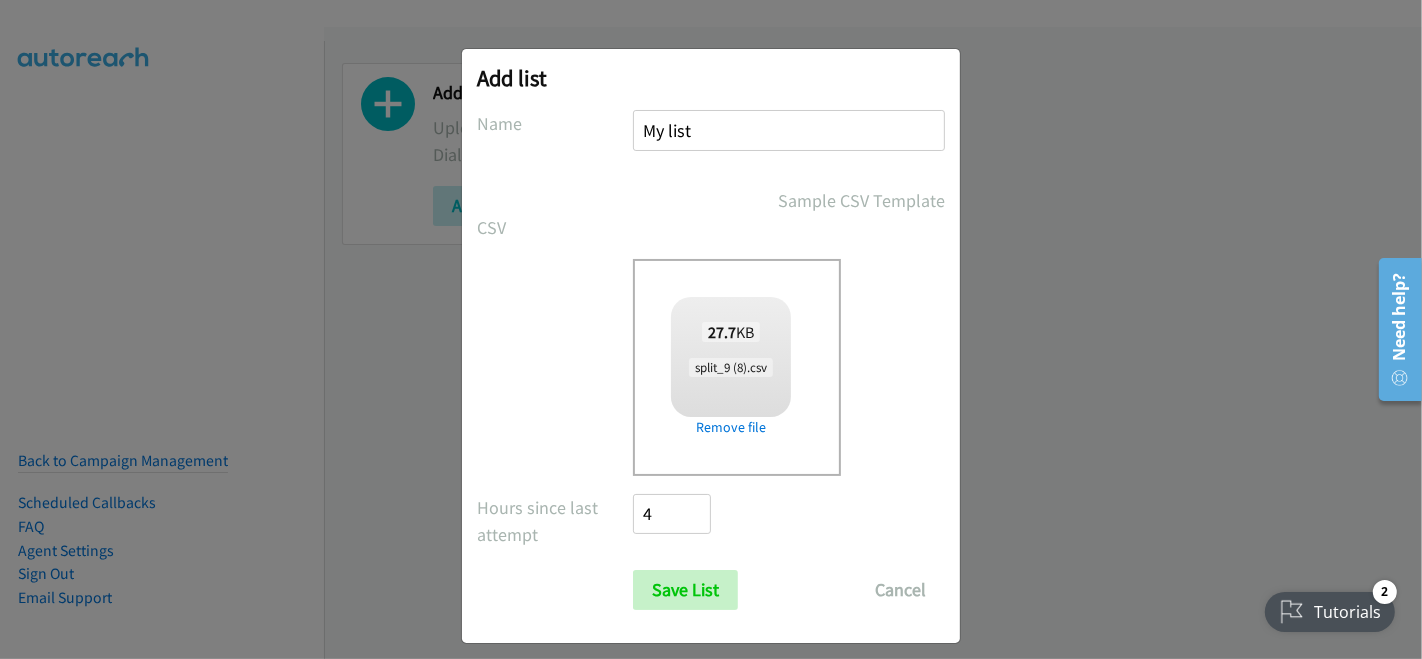 scroll, scrollTop: 12, scrollLeft: 0, axis: vertical 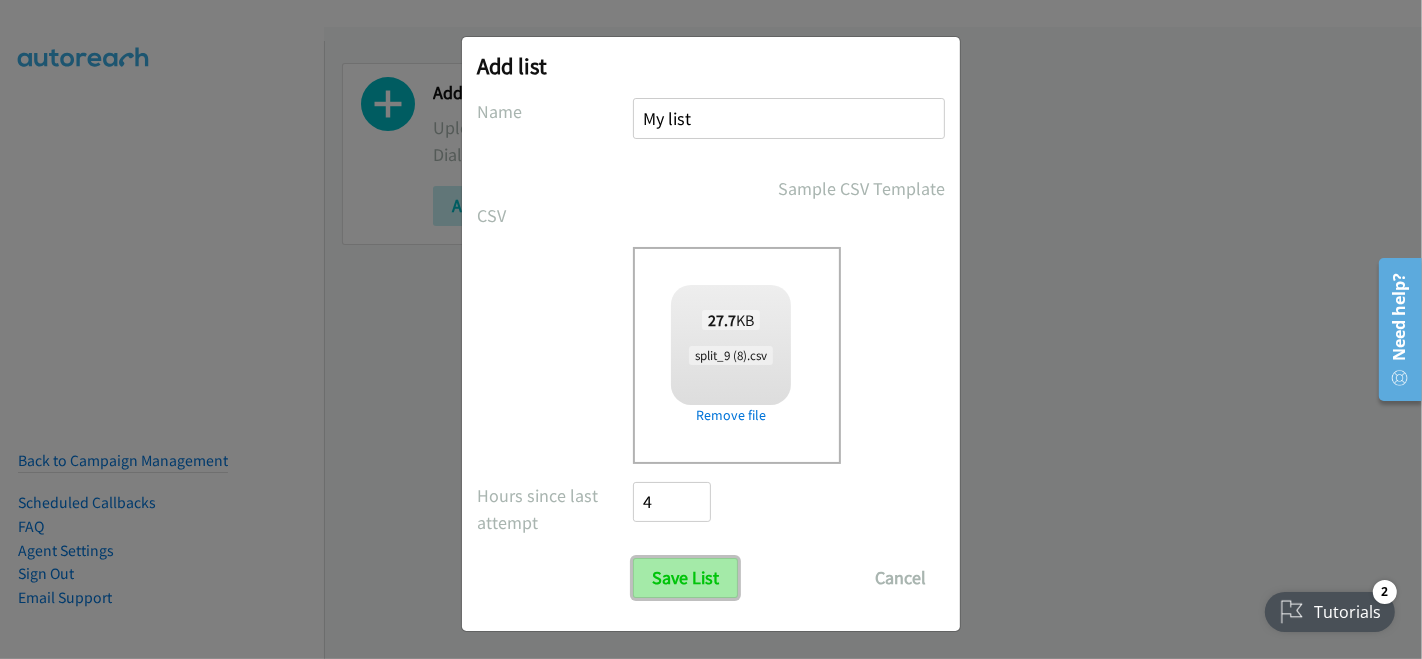 click on "Save List" at bounding box center (685, 578) 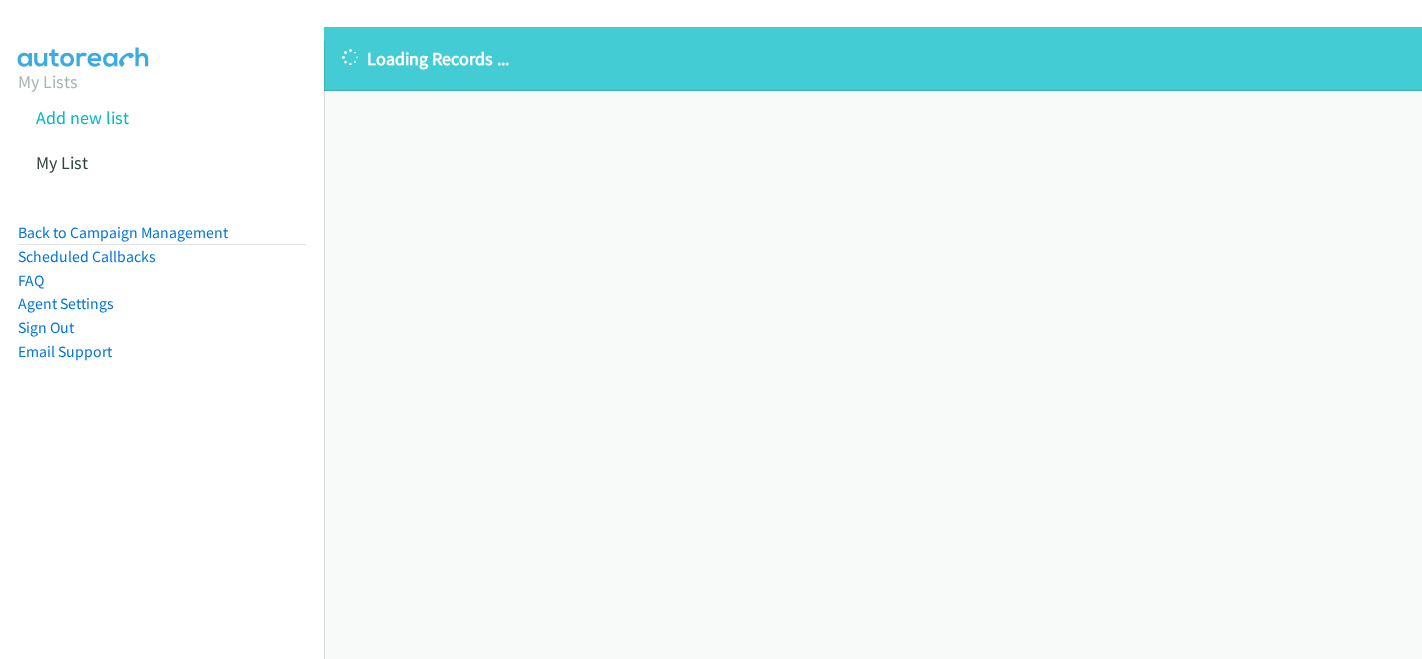 scroll, scrollTop: 0, scrollLeft: 0, axis: both 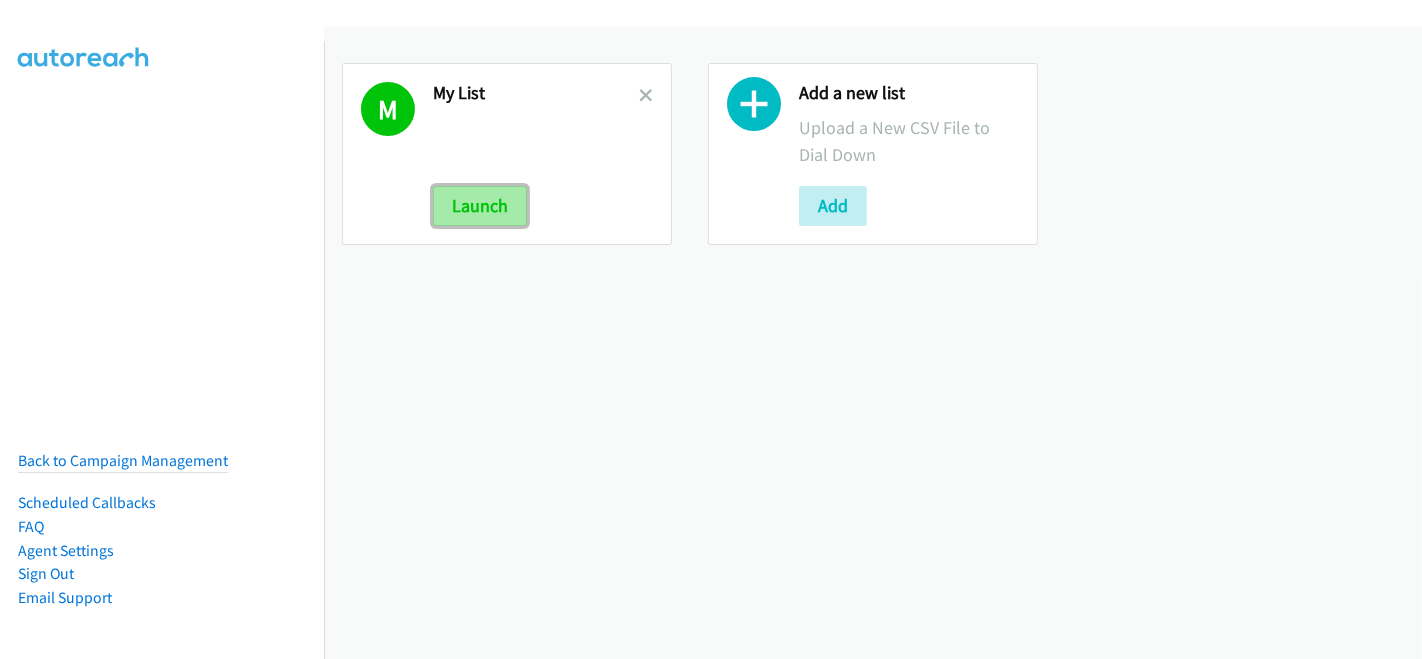 click on "Launch" at bounding box center [480, 206] 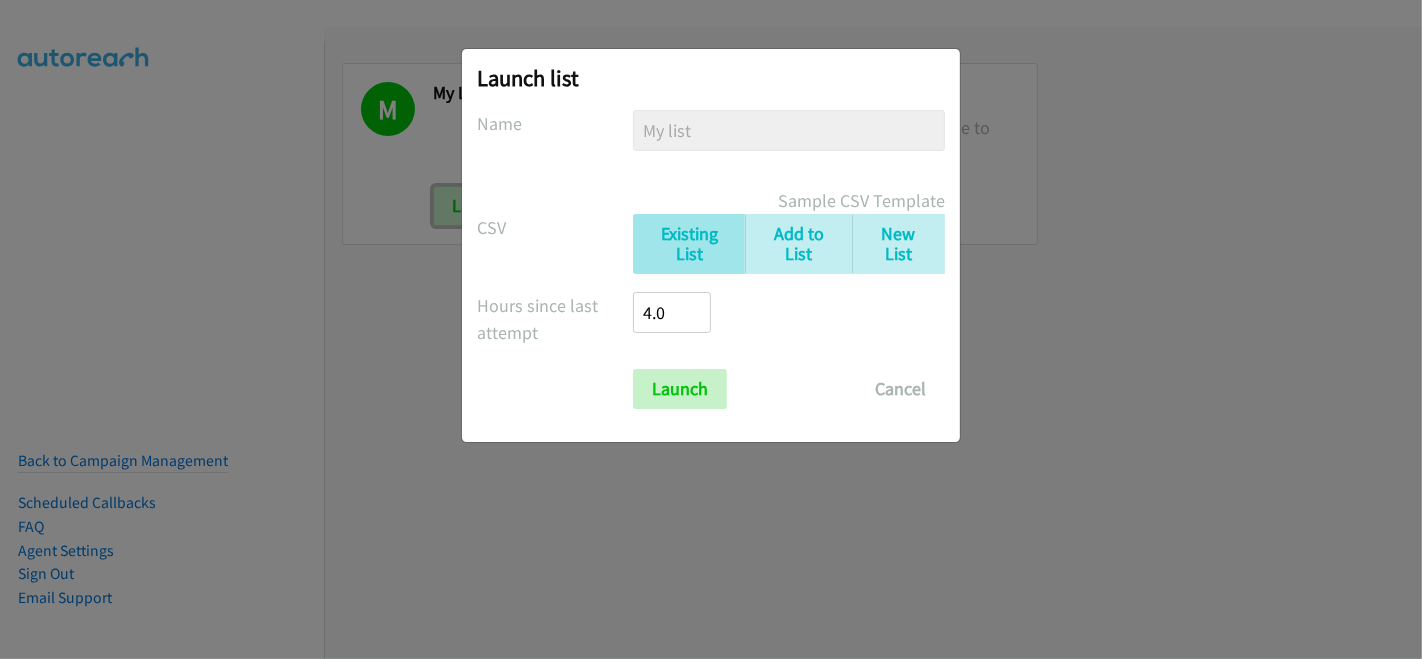 type 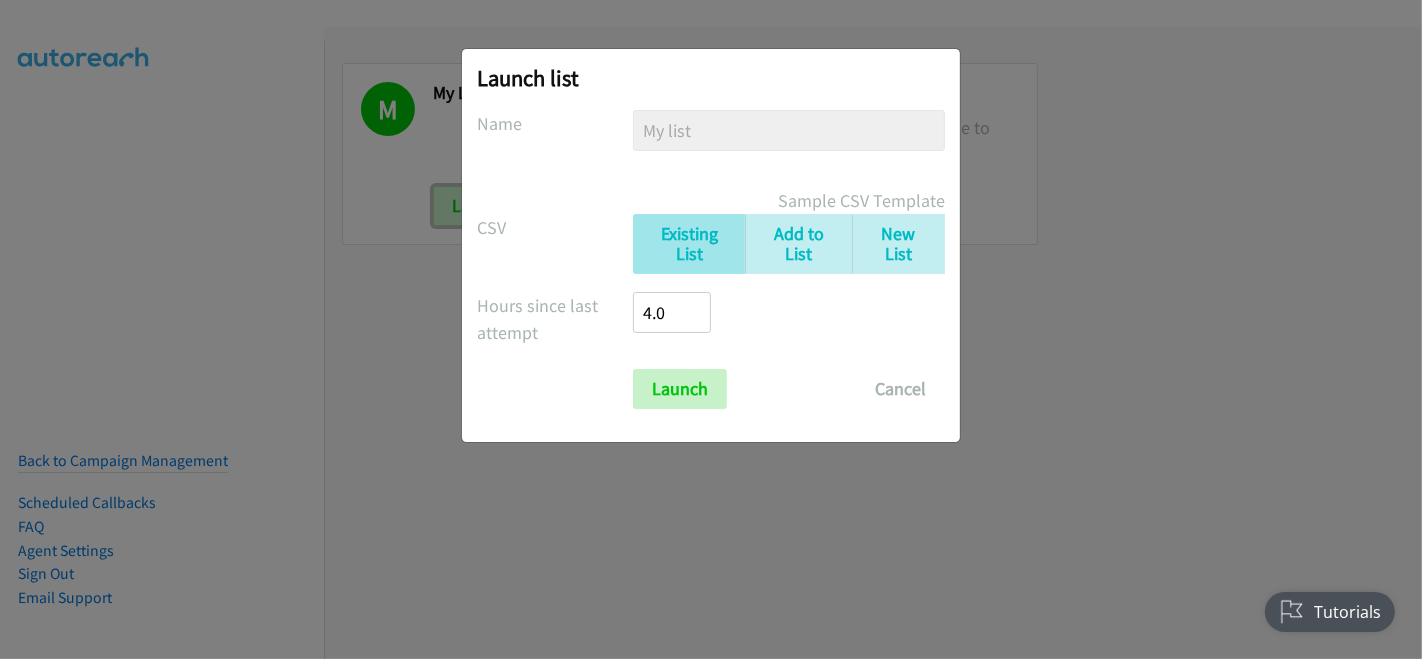 scroll, scrollTop: 0, scrollLeft: 0, axis: both 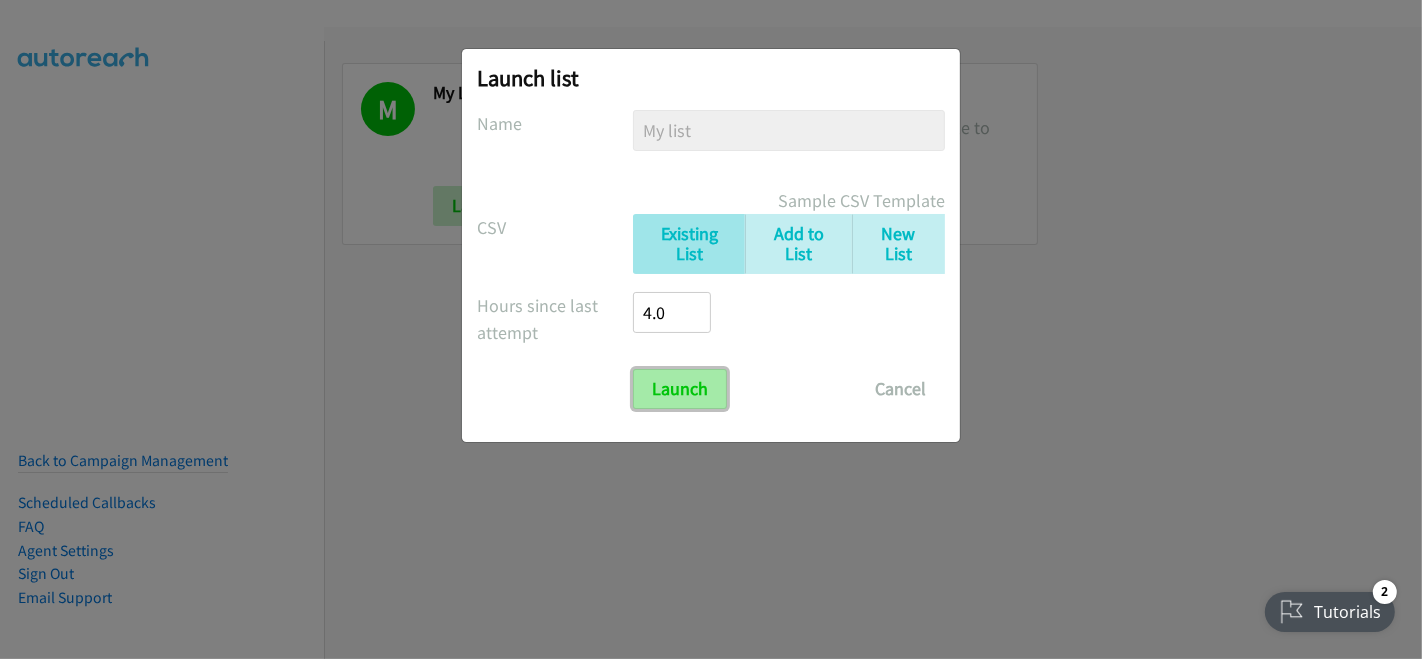 click on "Launch" at bounding box center [680, 389] 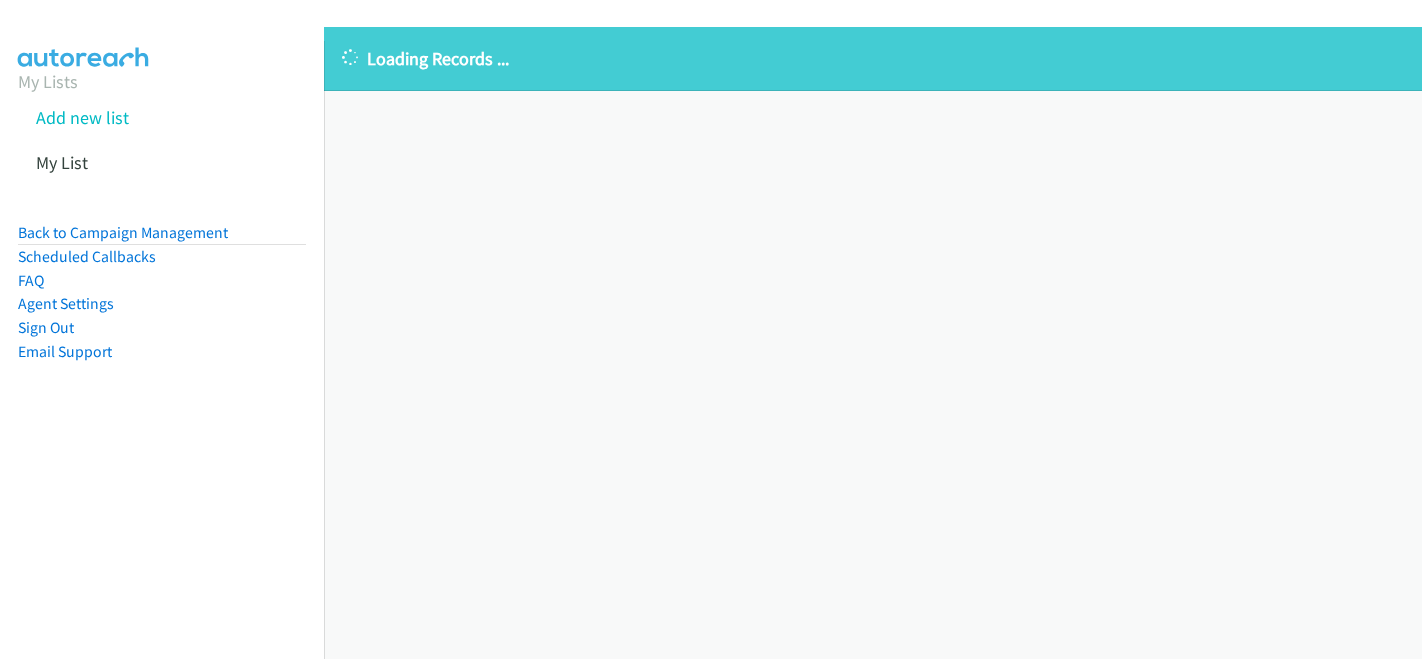 scroll, scrollTop: 0, scrollLeft: 0, axis: both 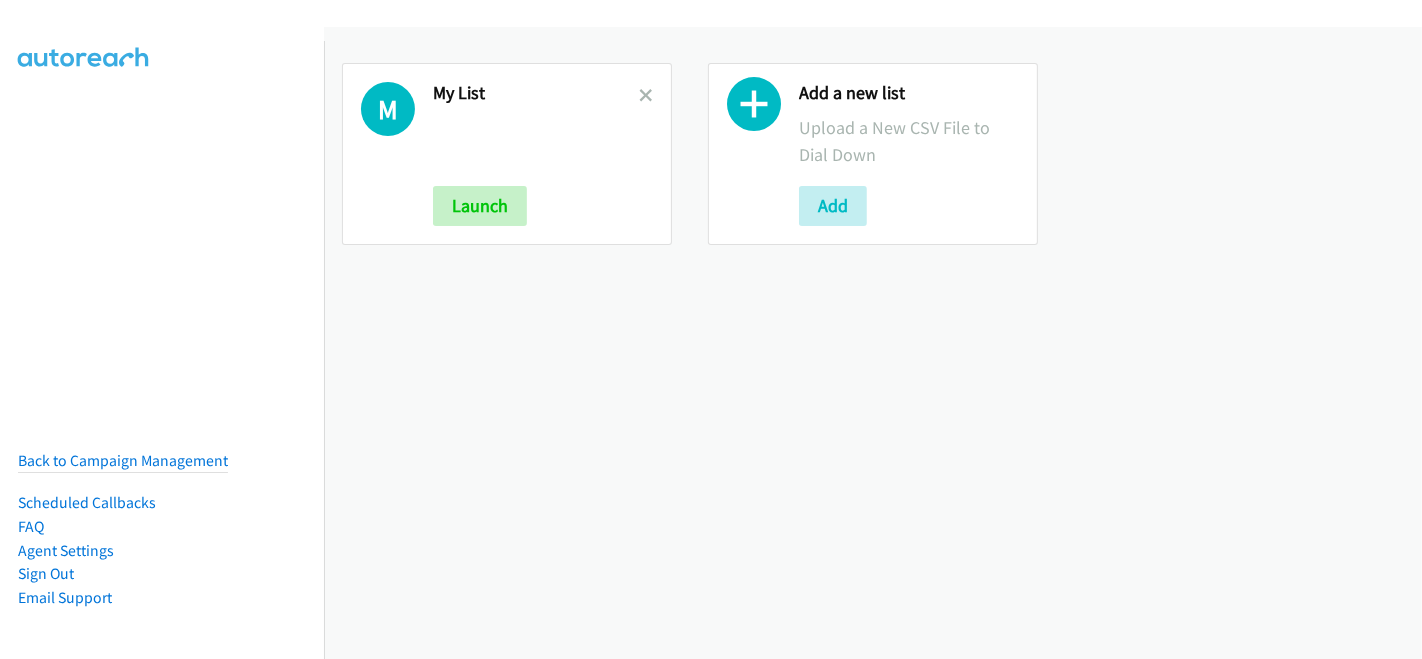 click on "My List" at bounding box center [536, 93] 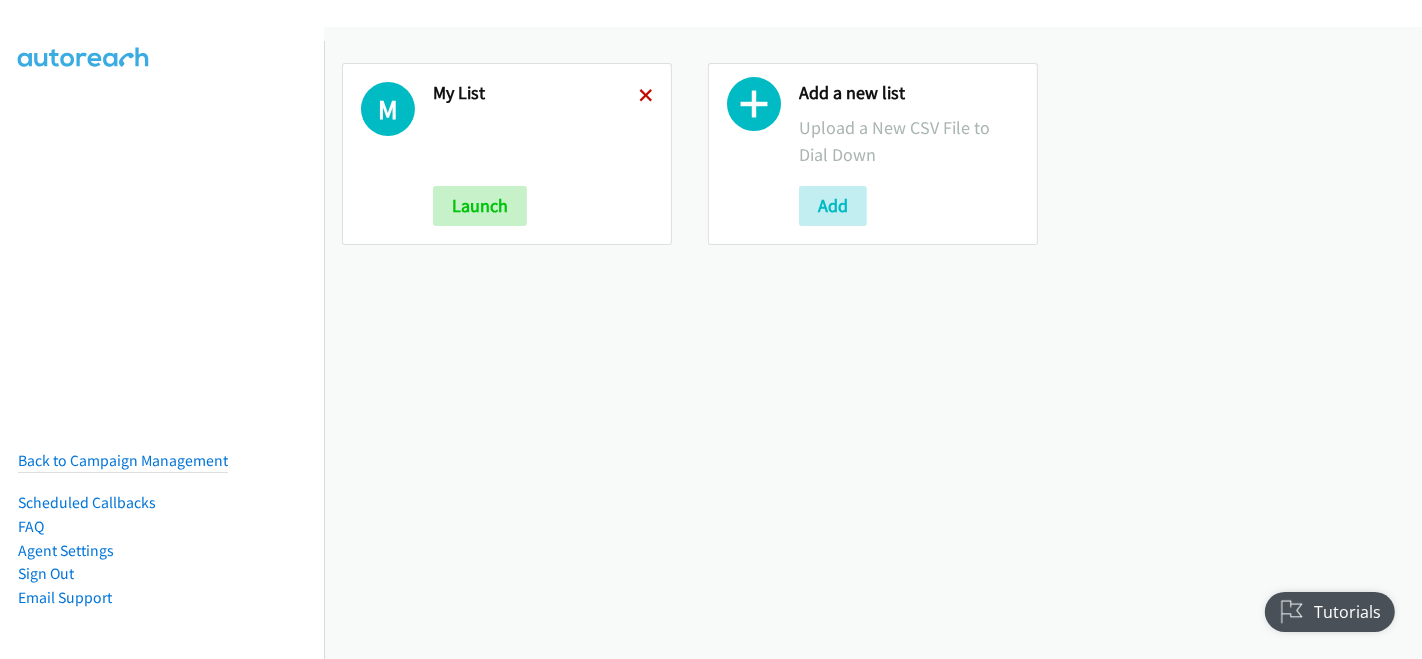 scroll, scrollTop: 0, scrollLeft: 0, axis: both 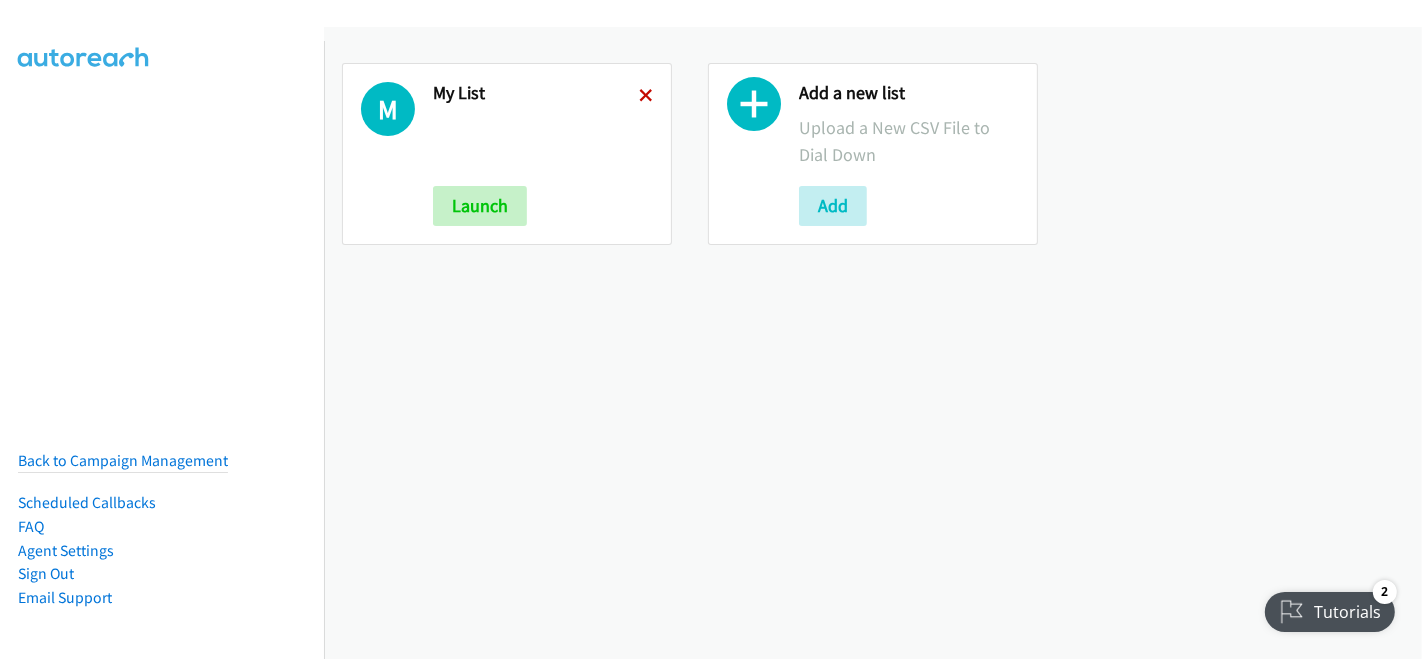 click at bounding box center [646, 97] 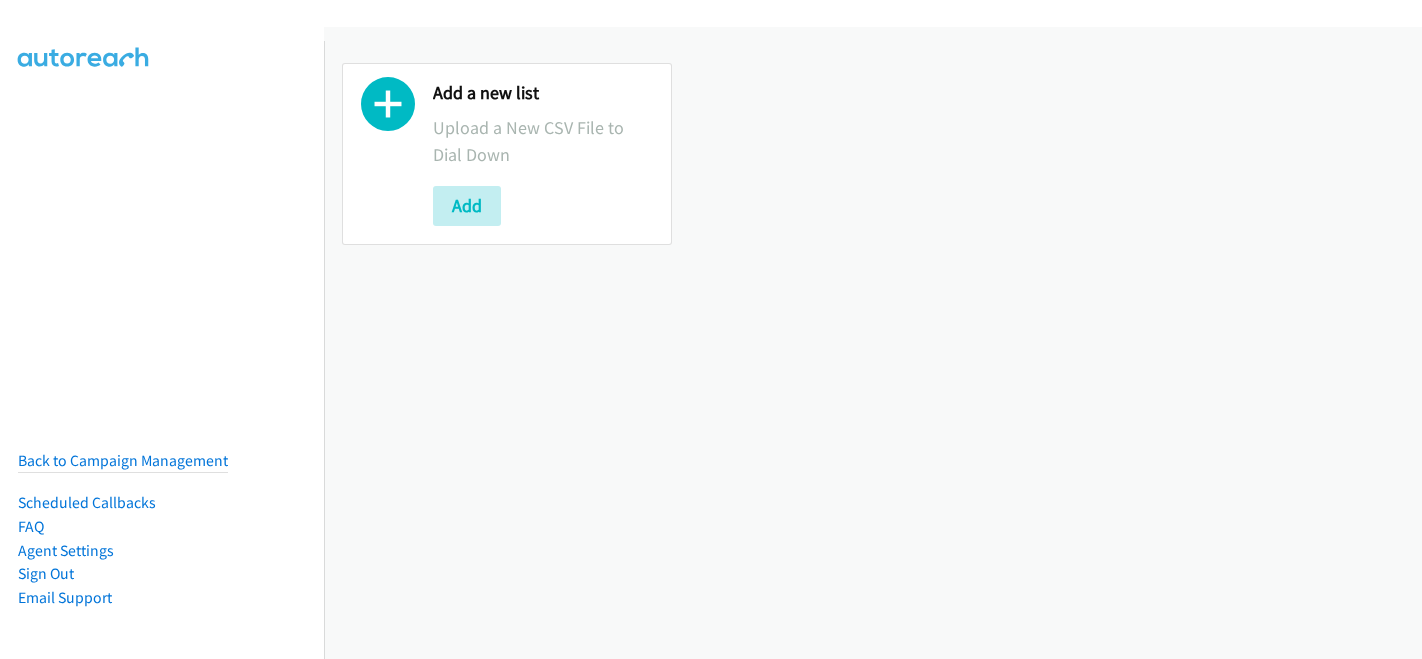 scroll, scrollTop: 0, scrollLeft: 0, axis: both 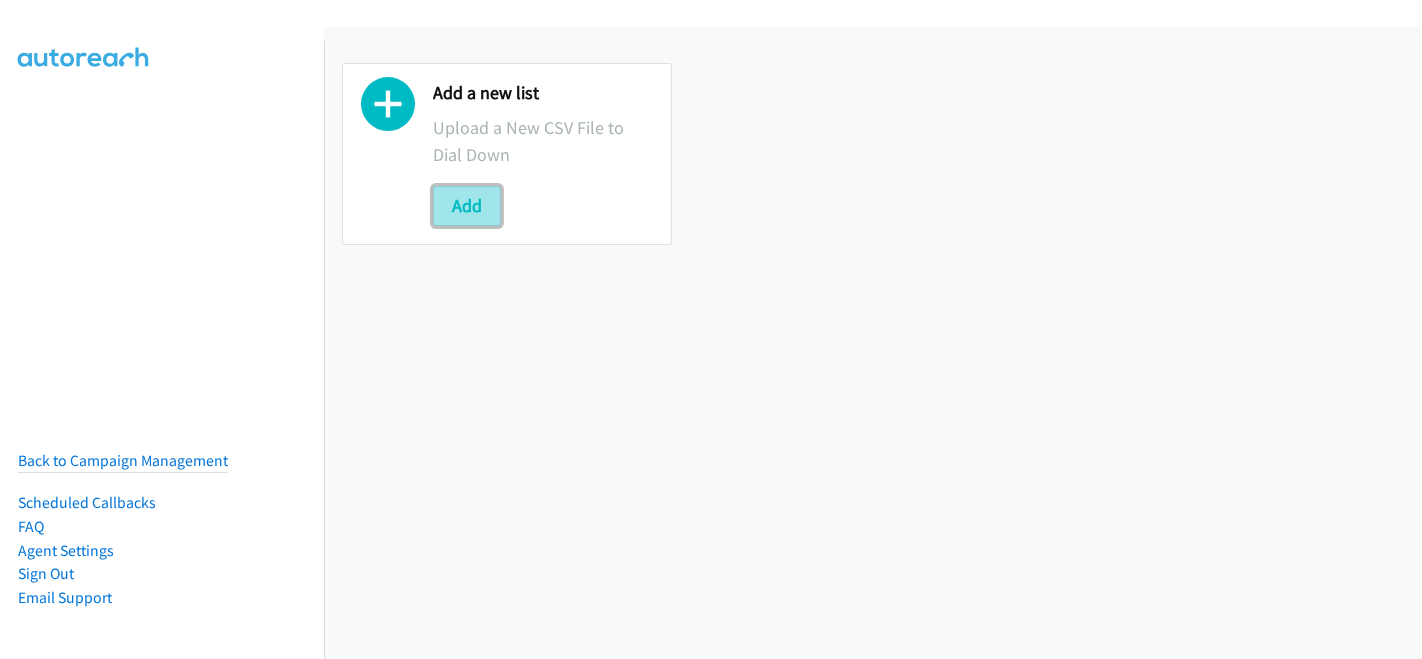 click on "Add" at bounding box center (467, 206) 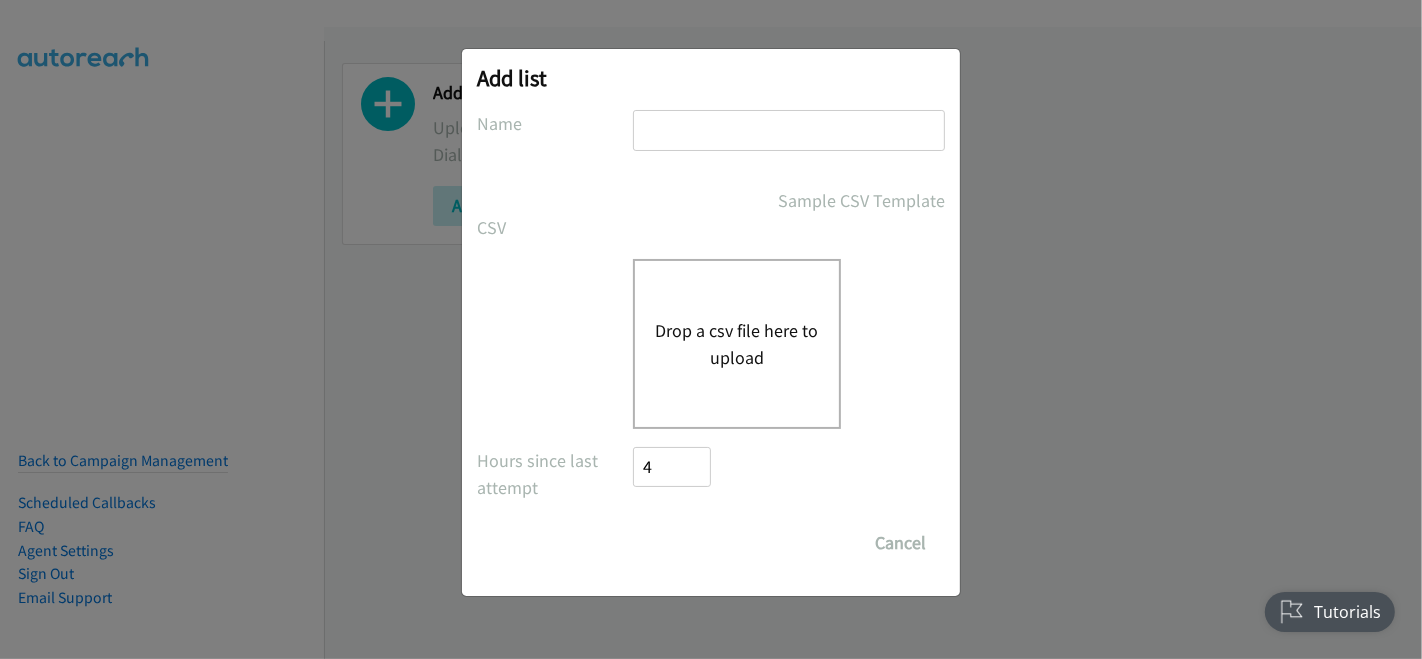 scroll, scrollTop: 0, scrollLeft: 0, axis: both 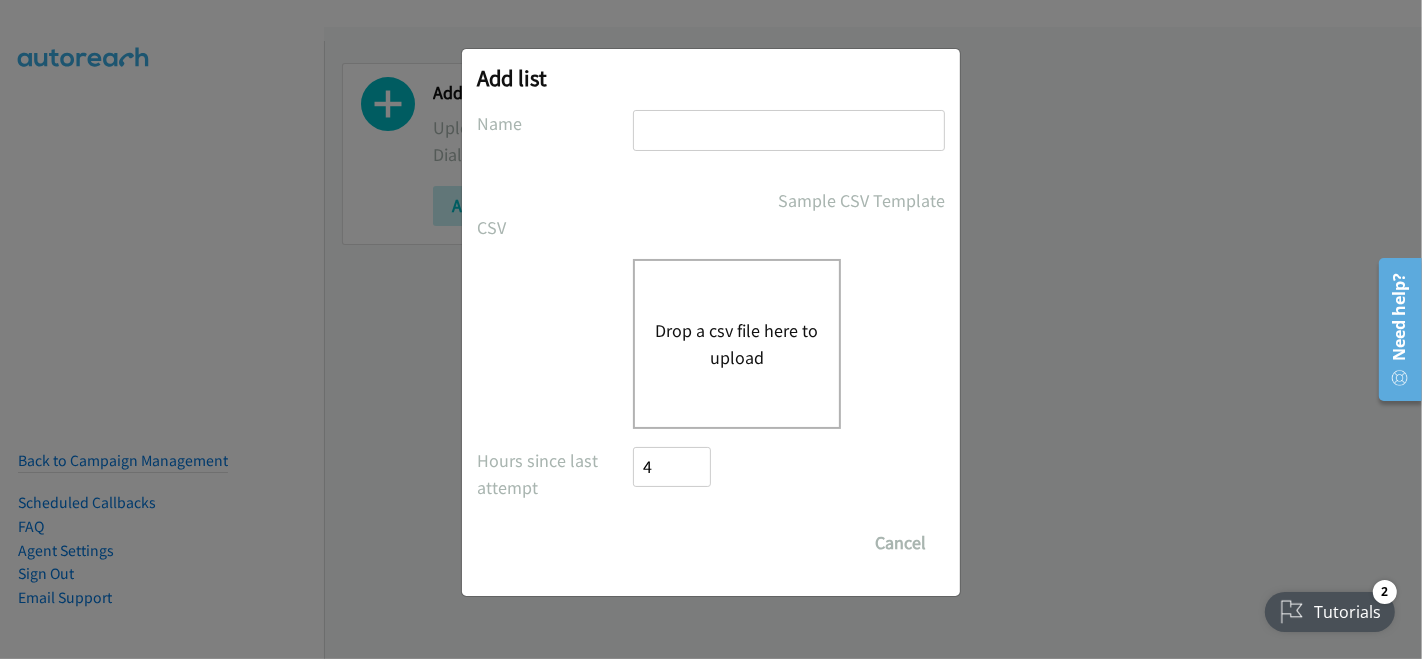 type on "My list" 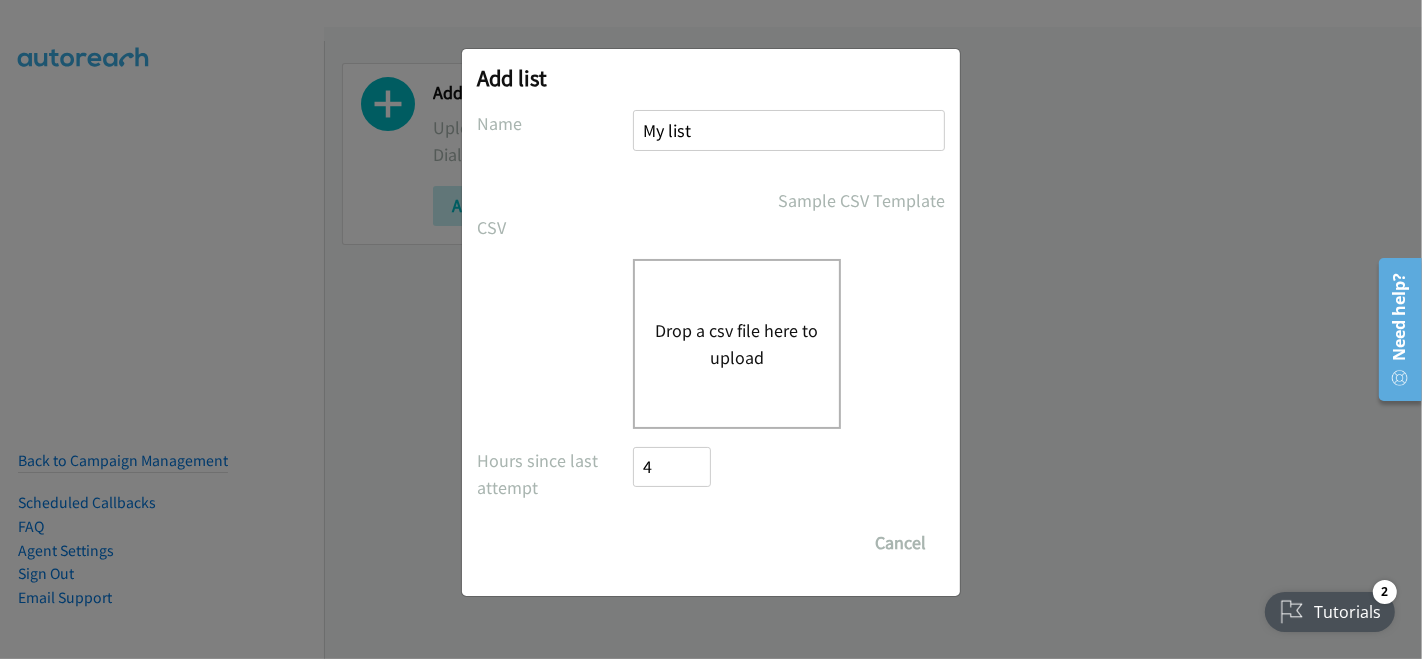 click on "Drop a csv file here to upload" at bounding box center [737, 344] 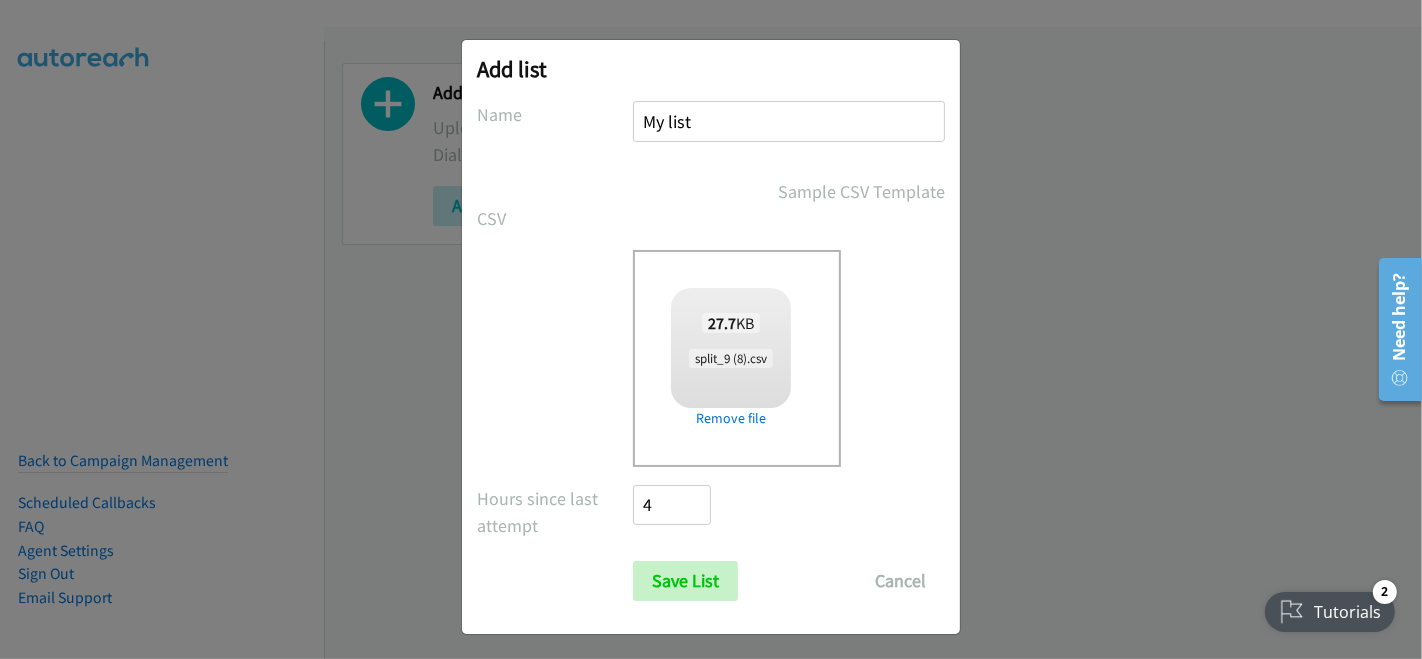 scroll, scrollTop: 12, scrollLeft: 0, axis: vertical 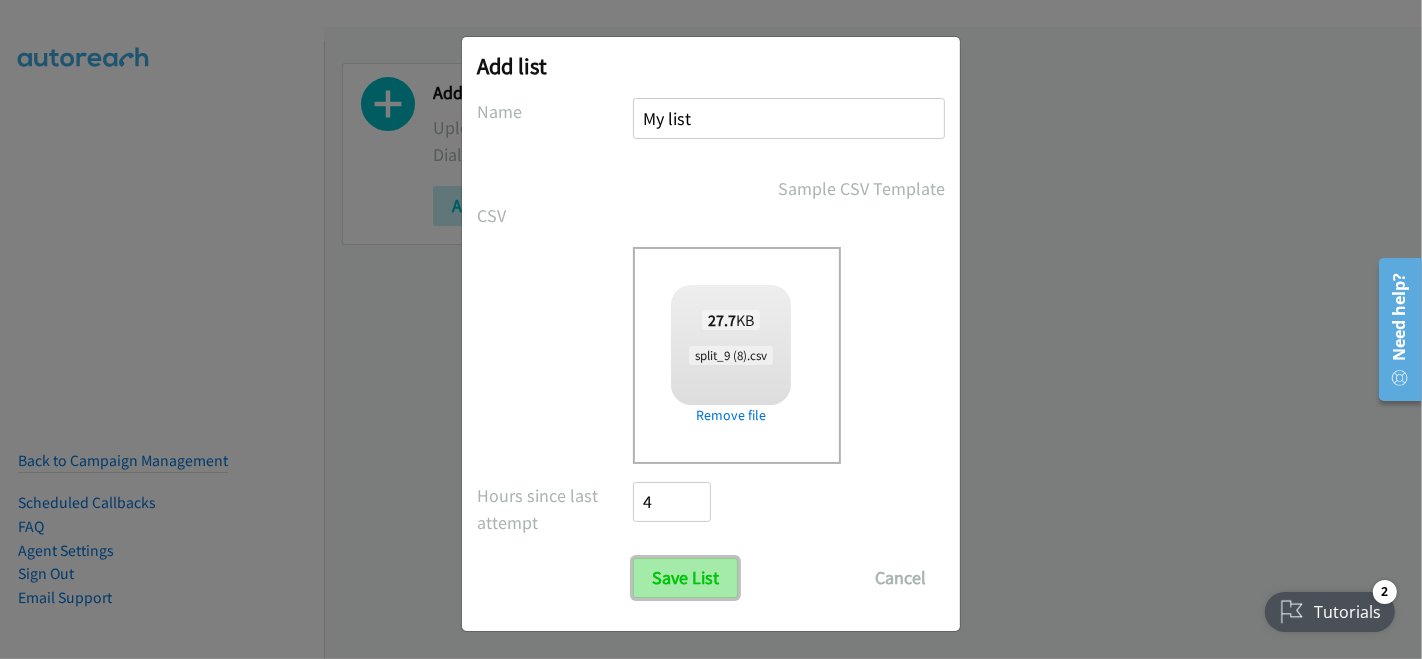 click on "Save List" at bounding box center (685, 578) 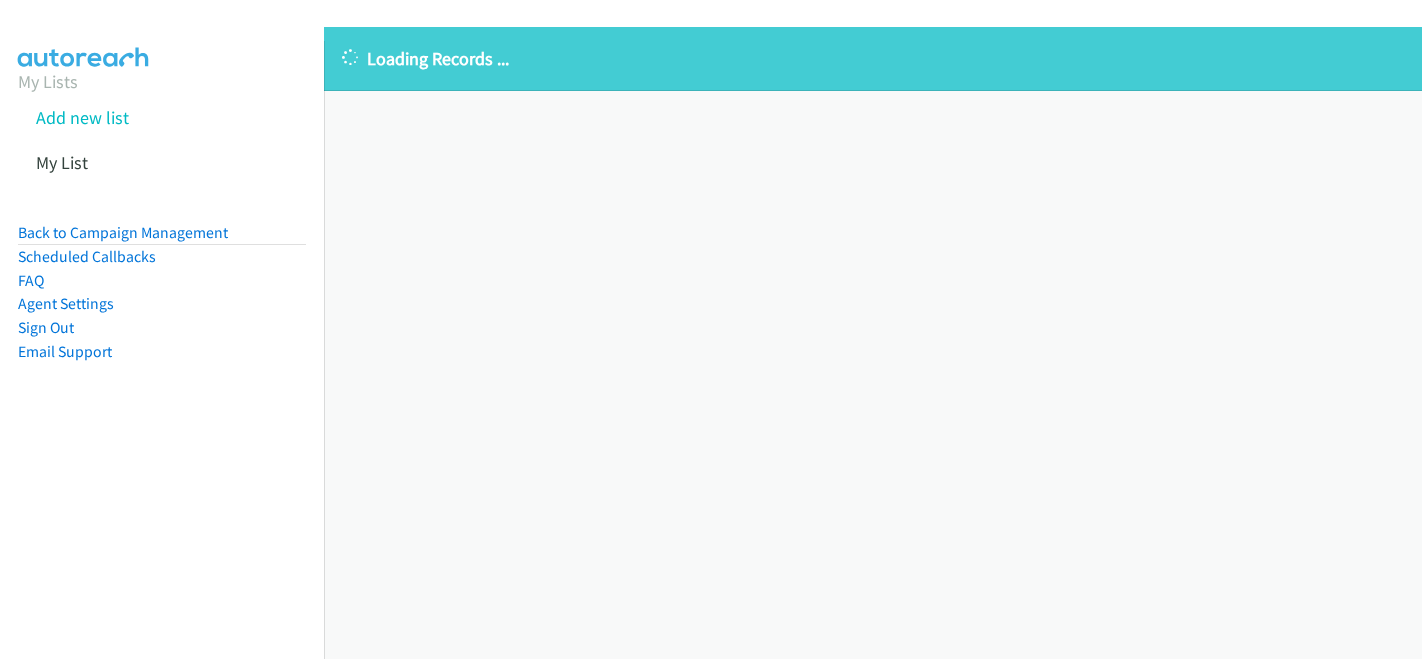 scroll, scrollTop: 0, scrollLeft: 0, axis: both 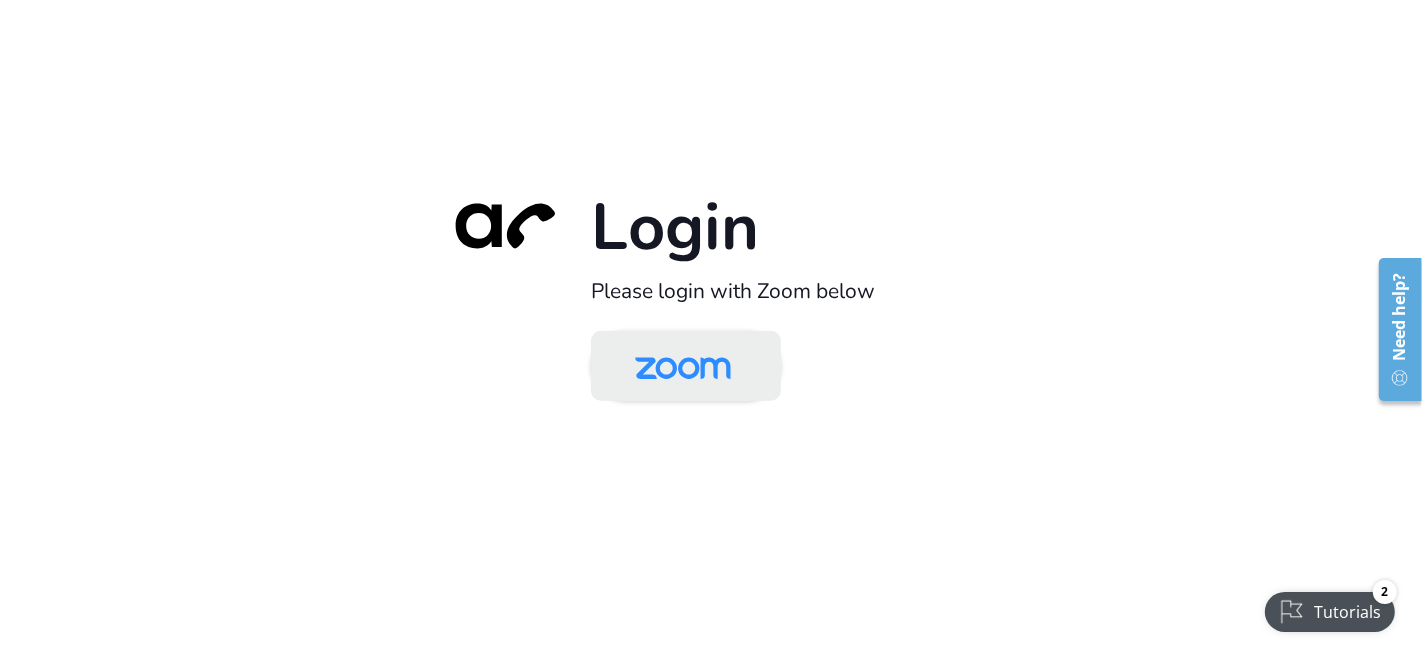 click at bounding box center [683, 367] 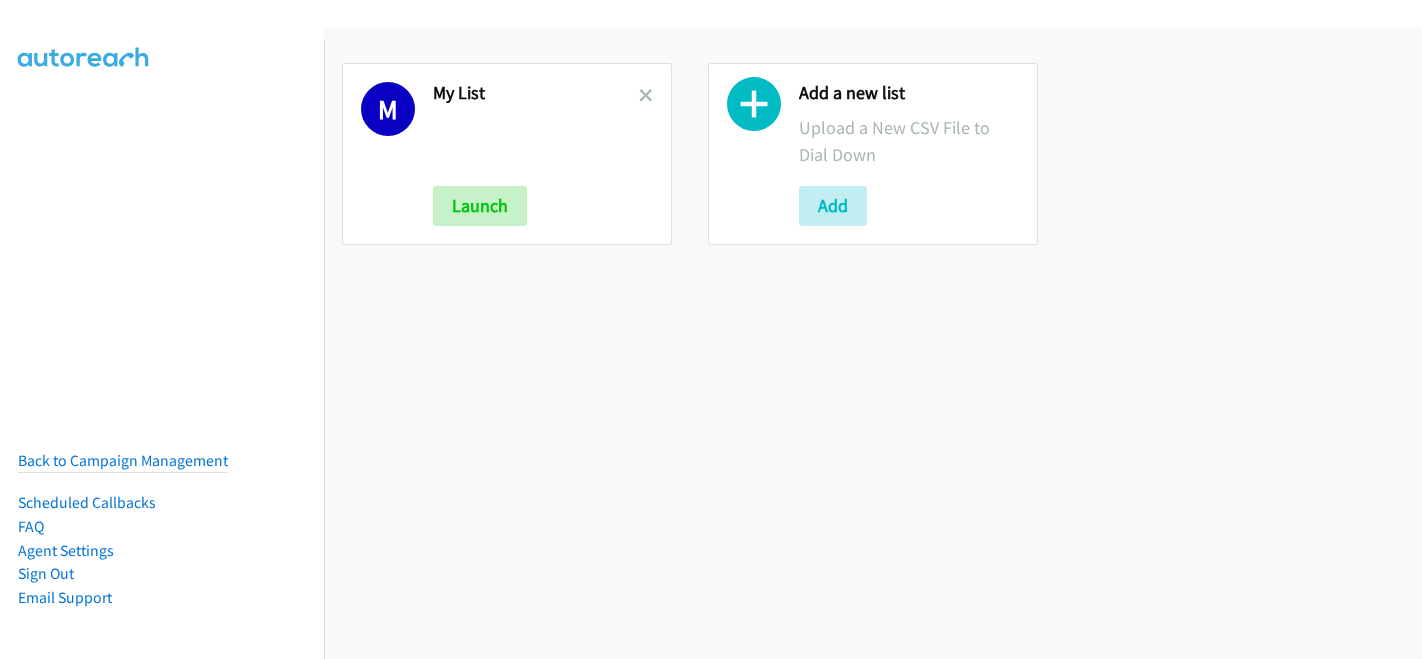 scroll, scrollTop: 0, scrollLeft: 0, axis: both 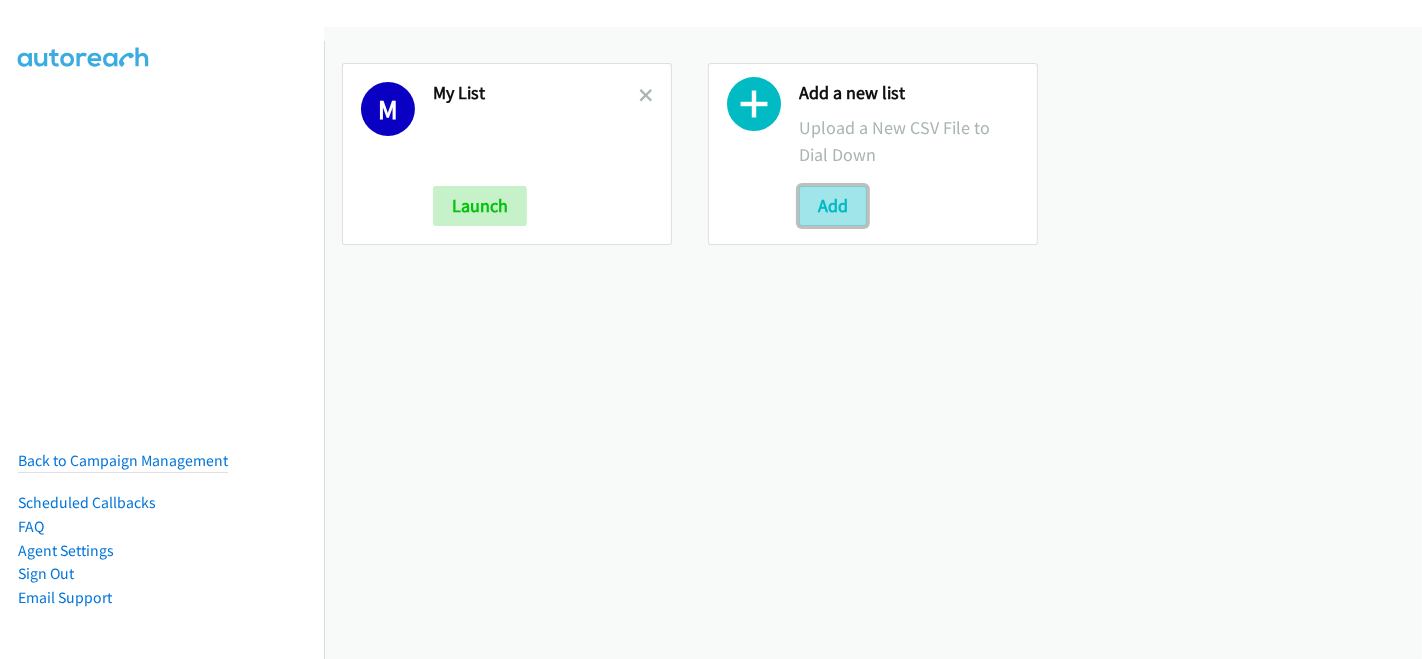 click on "Add" at bounding box center (833, 206) 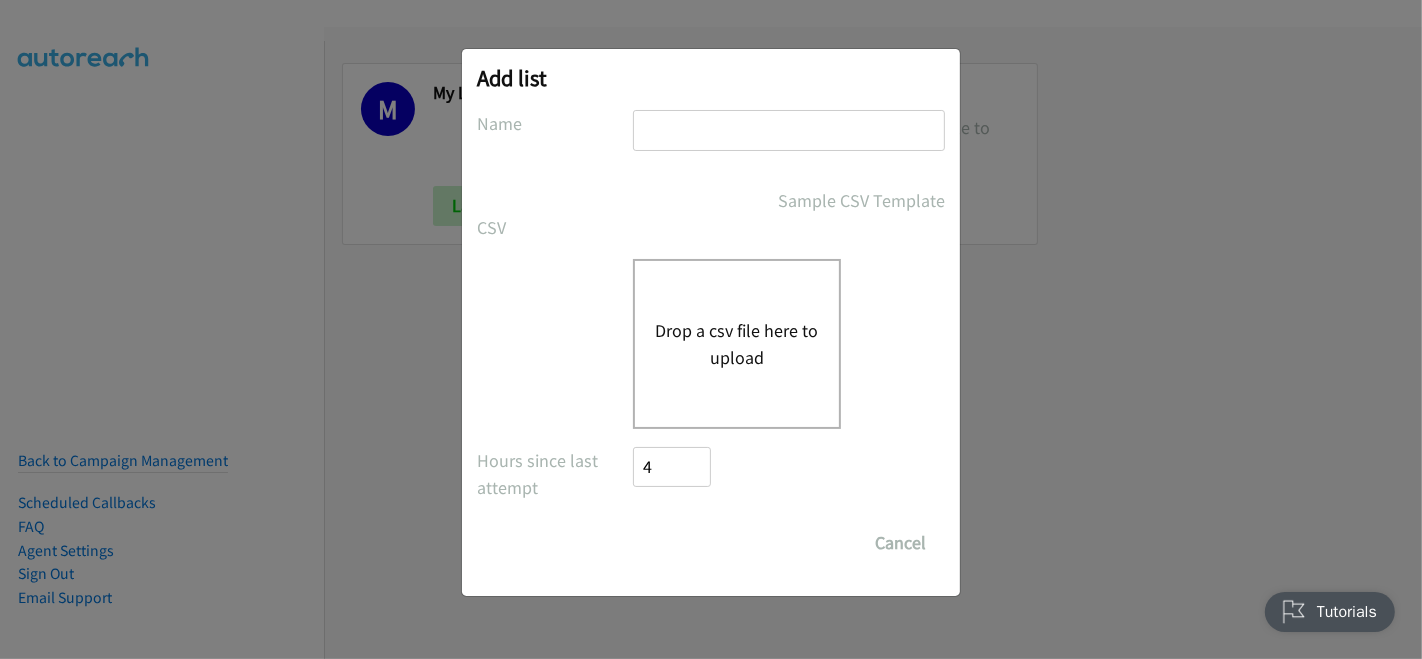 scroll, scrollTop: 0, scrollLeft: 0, axis: both 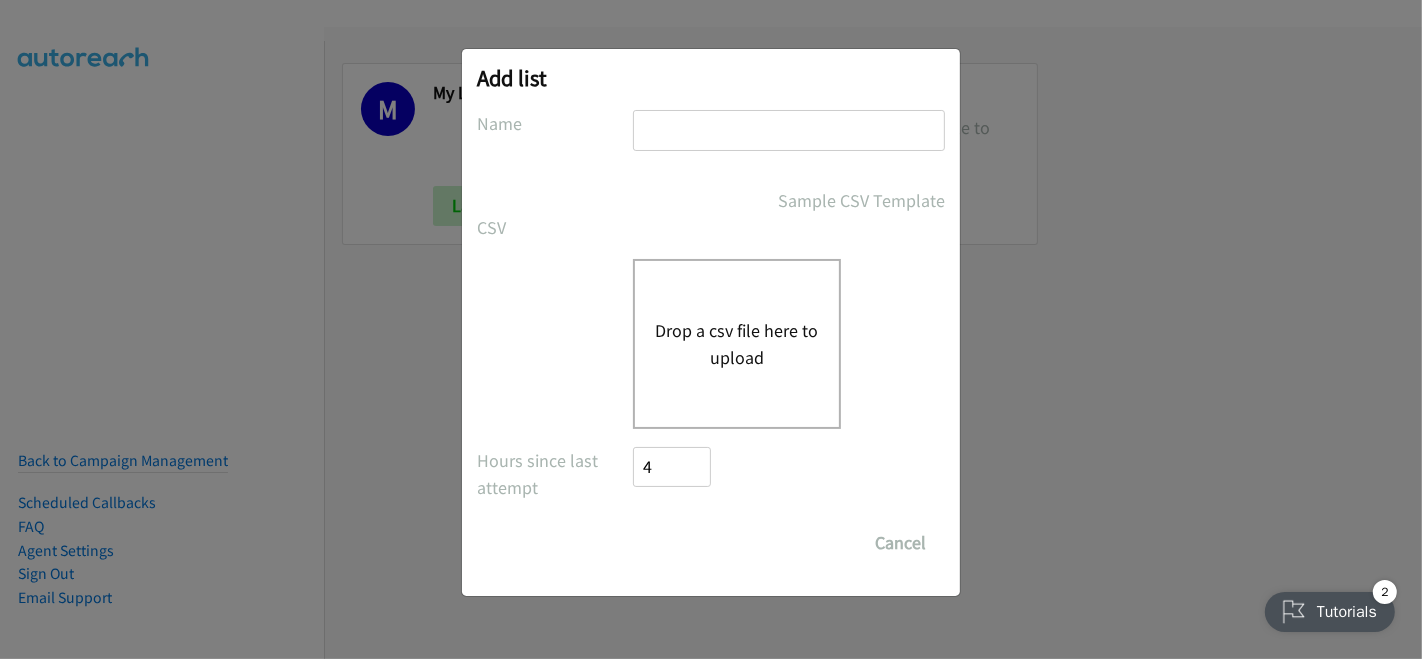 click at bounding box center (789, 130) 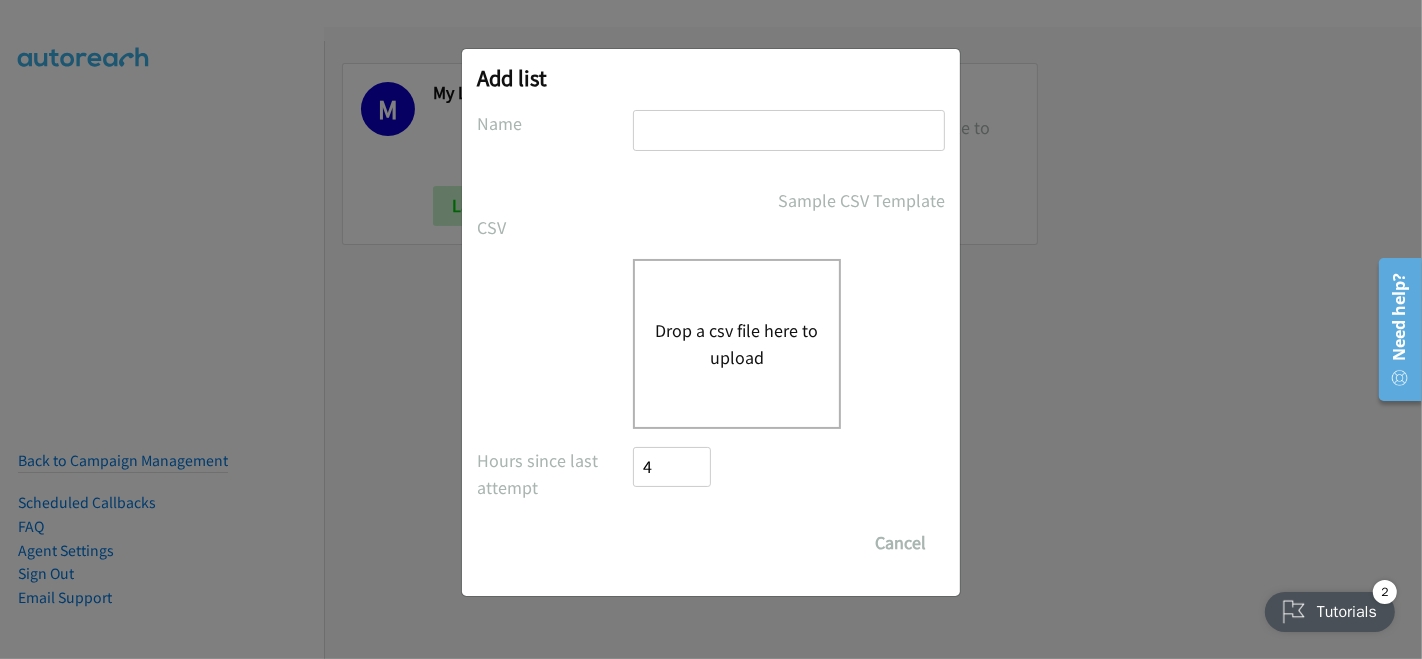 type on "My list" 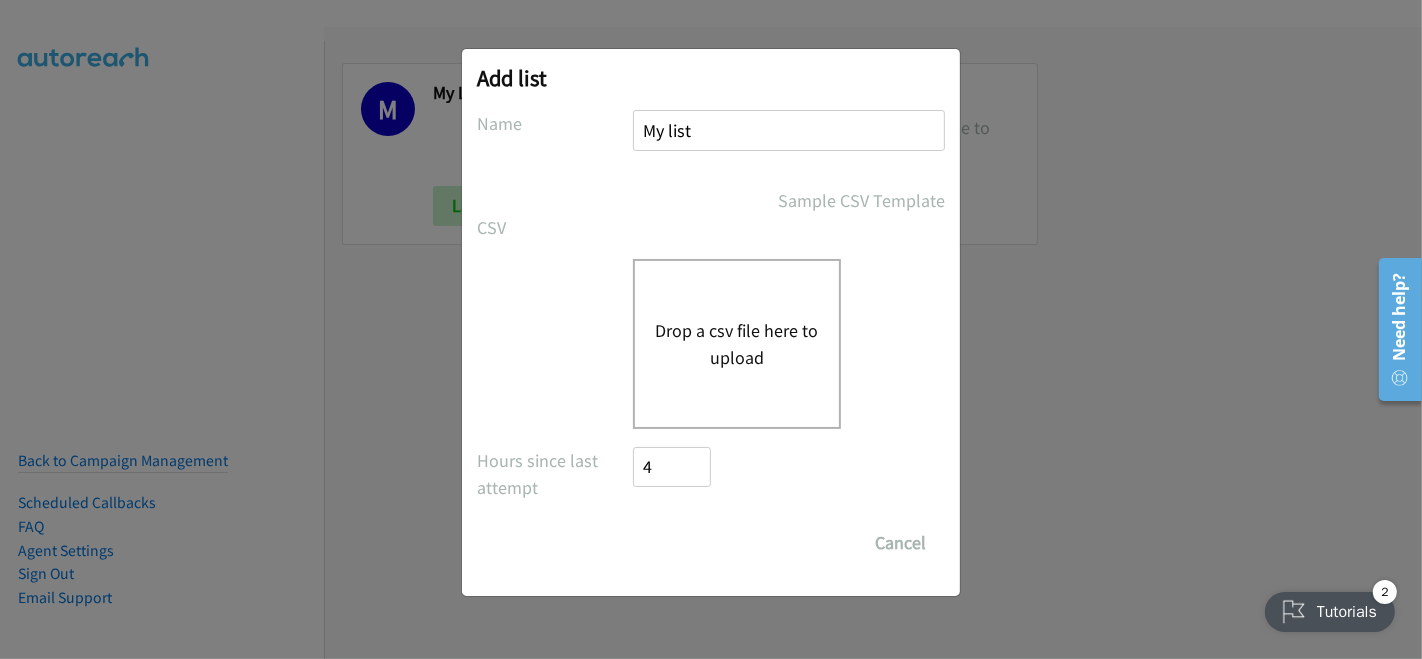 click on "Drop a csv file here to upload" at bounding box center [737, 344] 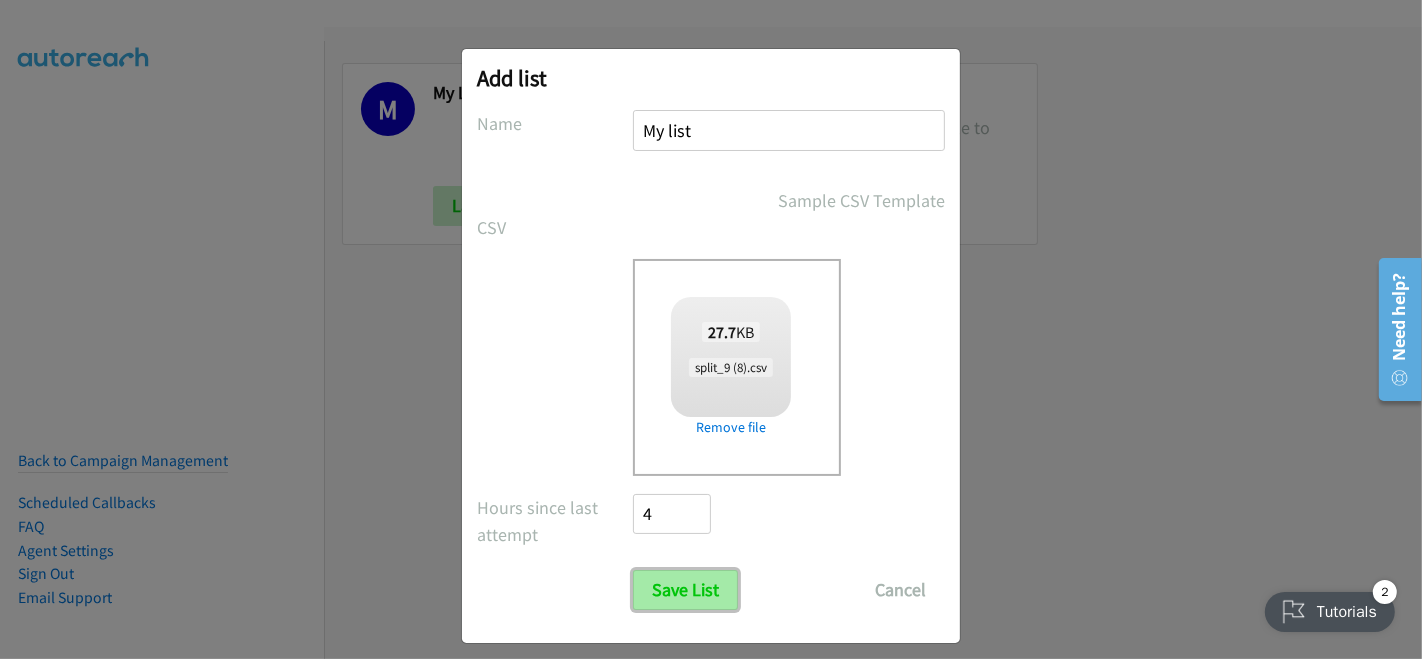 click on "Save List" at bounding box center [685, 590] 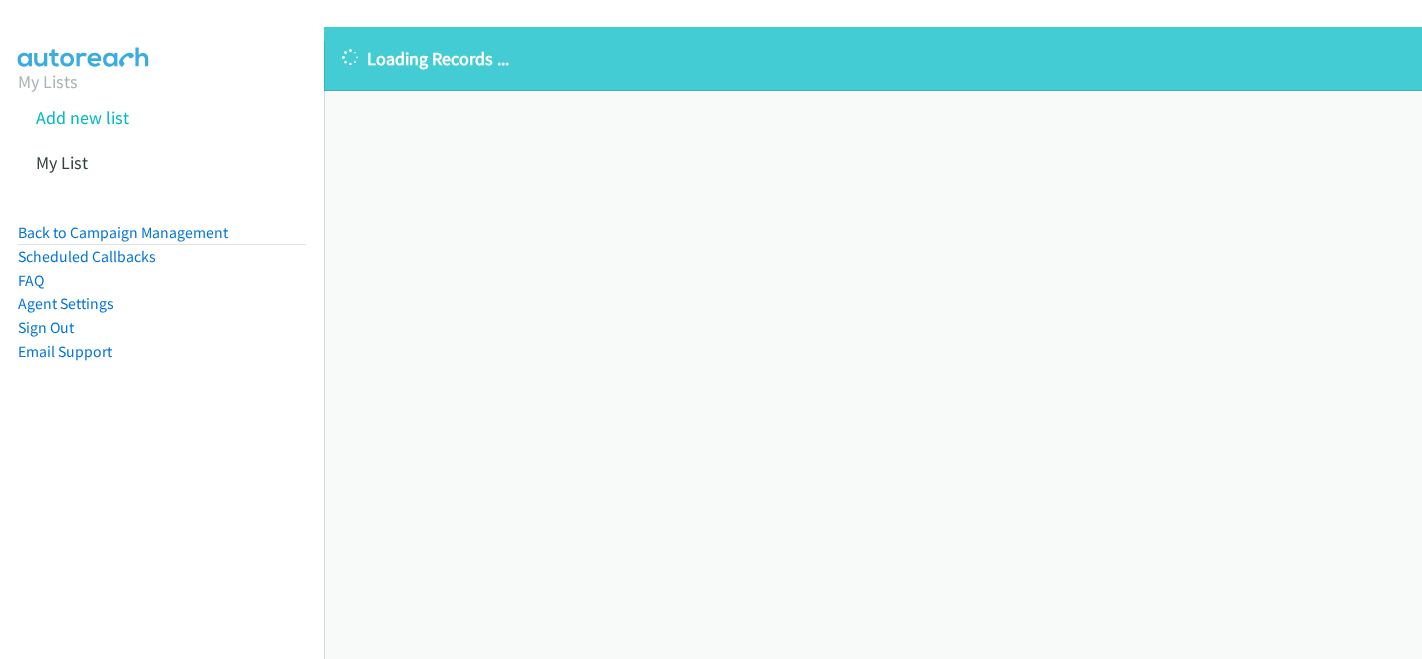 scroll, scrollTop: 0, scrollLeft: 0, axis: both 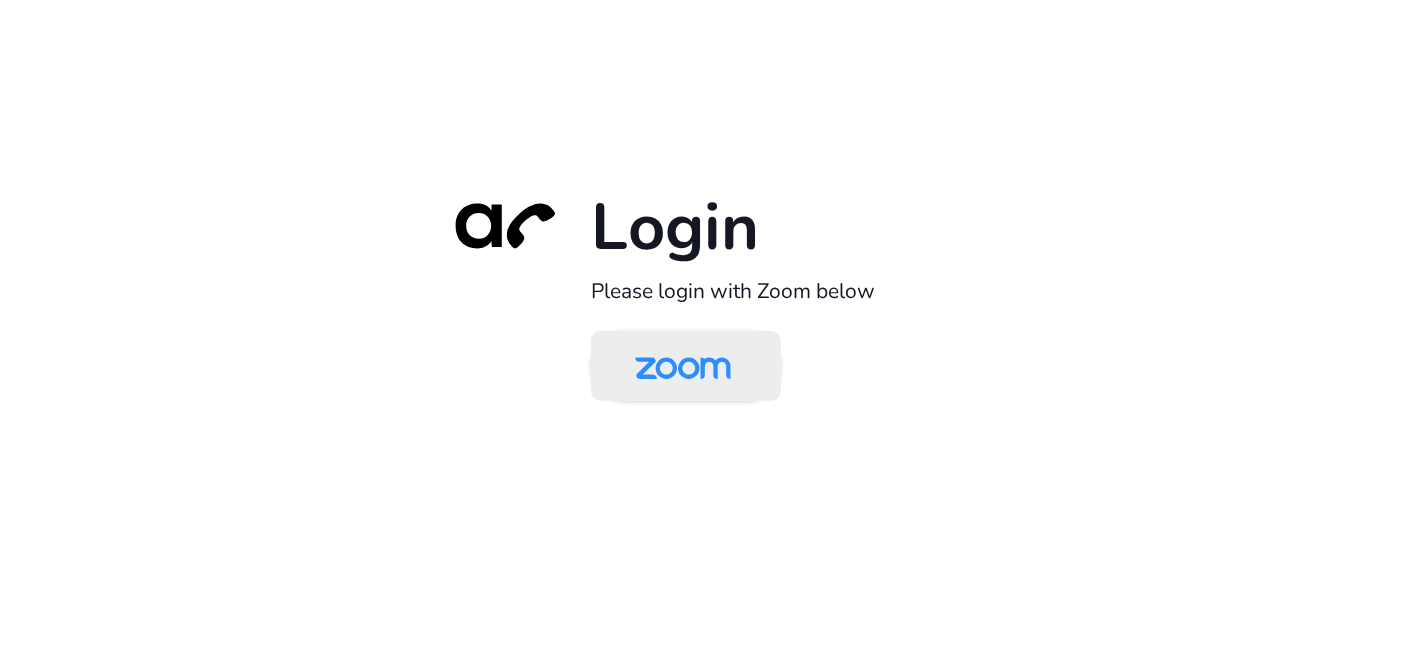 click at bounding box center (683, 367) 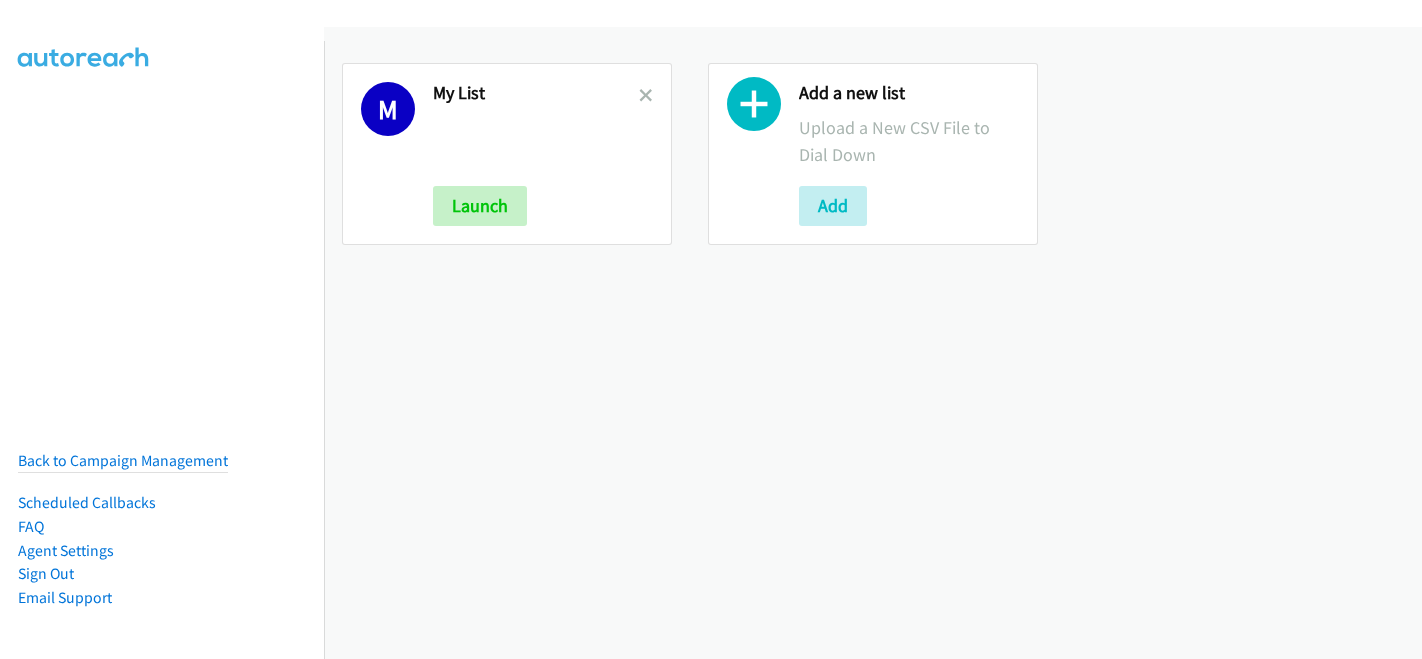 scroll, scrollTop: 0, scrollLeft: 0, axis: both 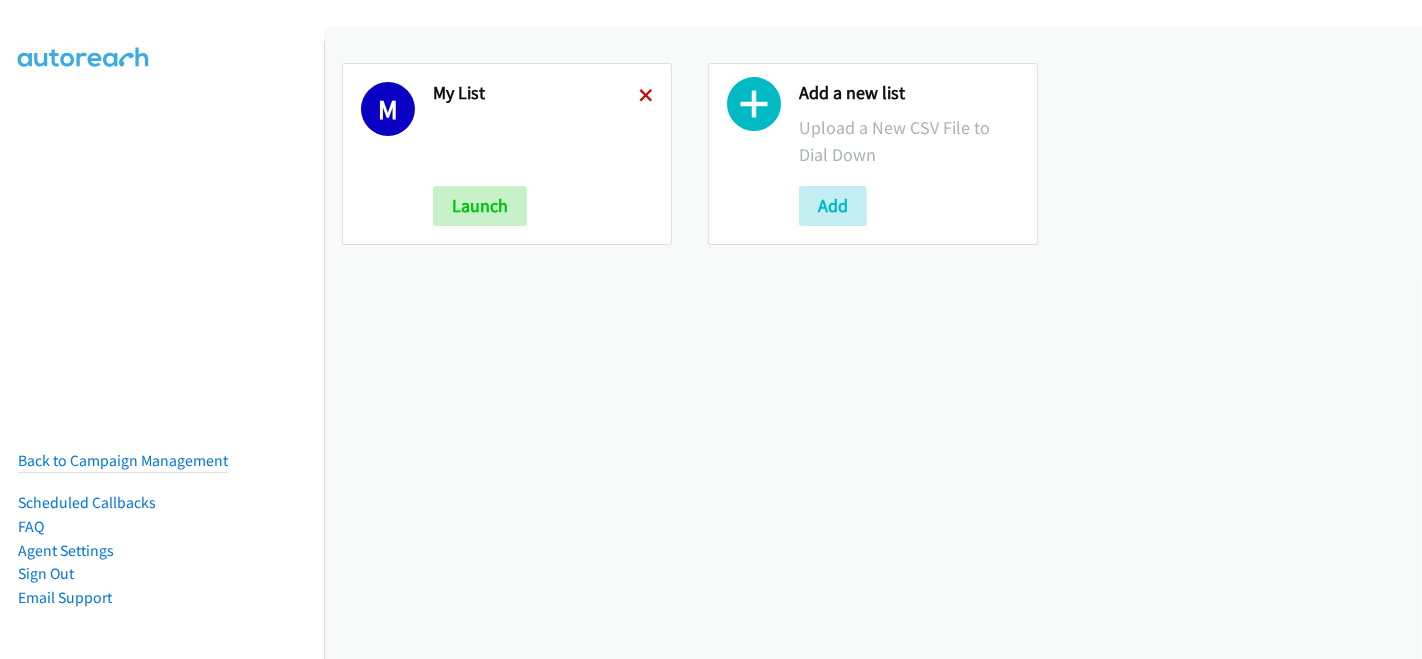 click at bounding box center [646, 97] 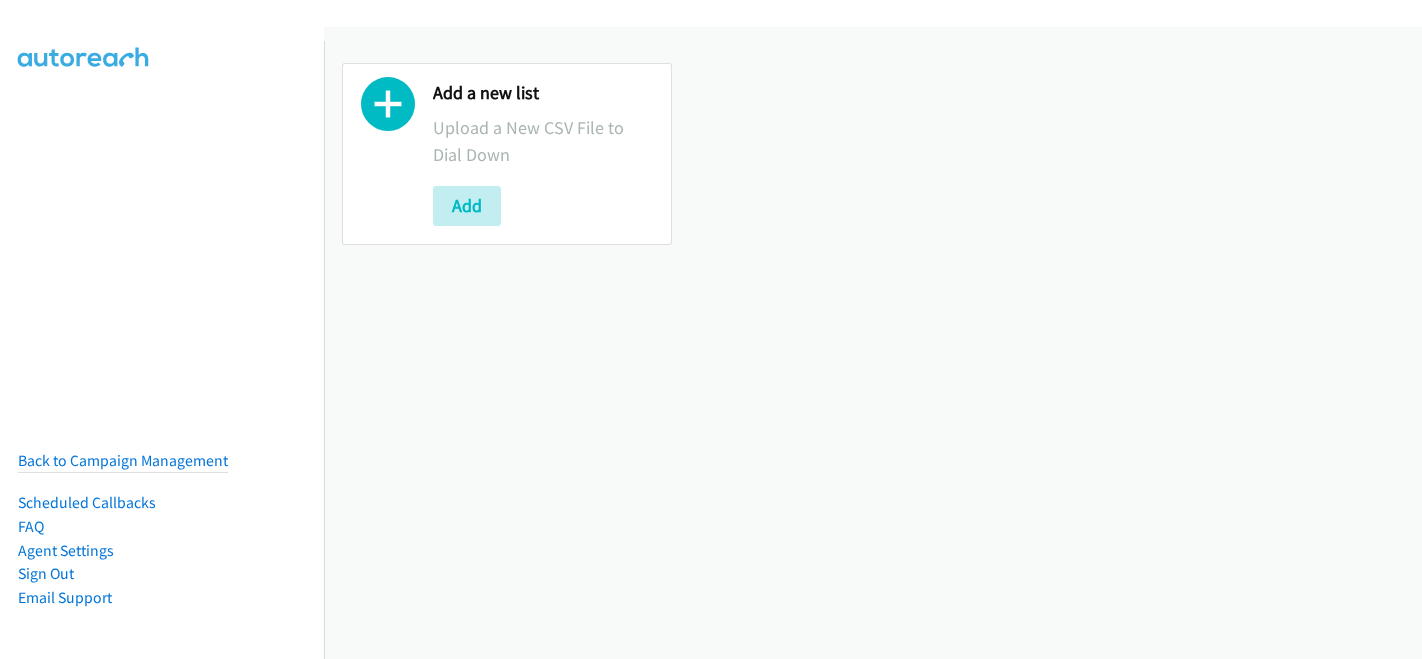scroll, scrollTop: 0, scrollLeft: 0, axis: both 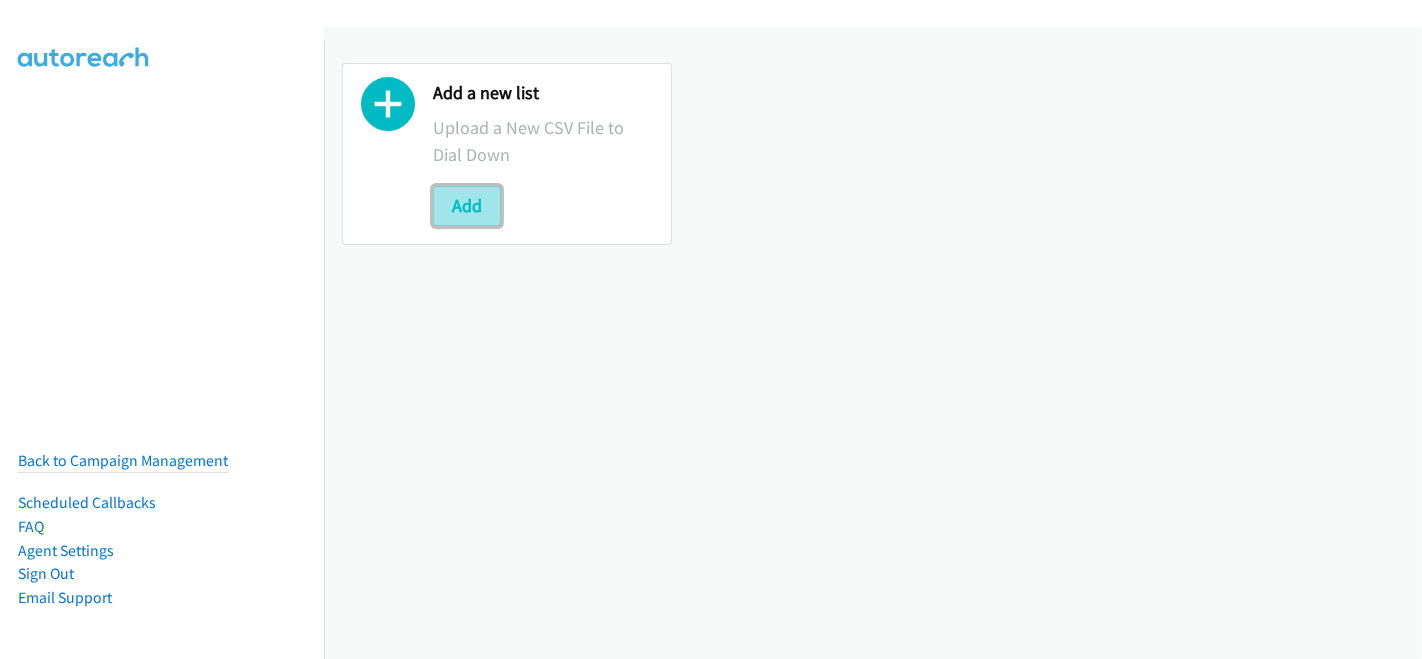 click on "Add" at bounding box center [467, 206] 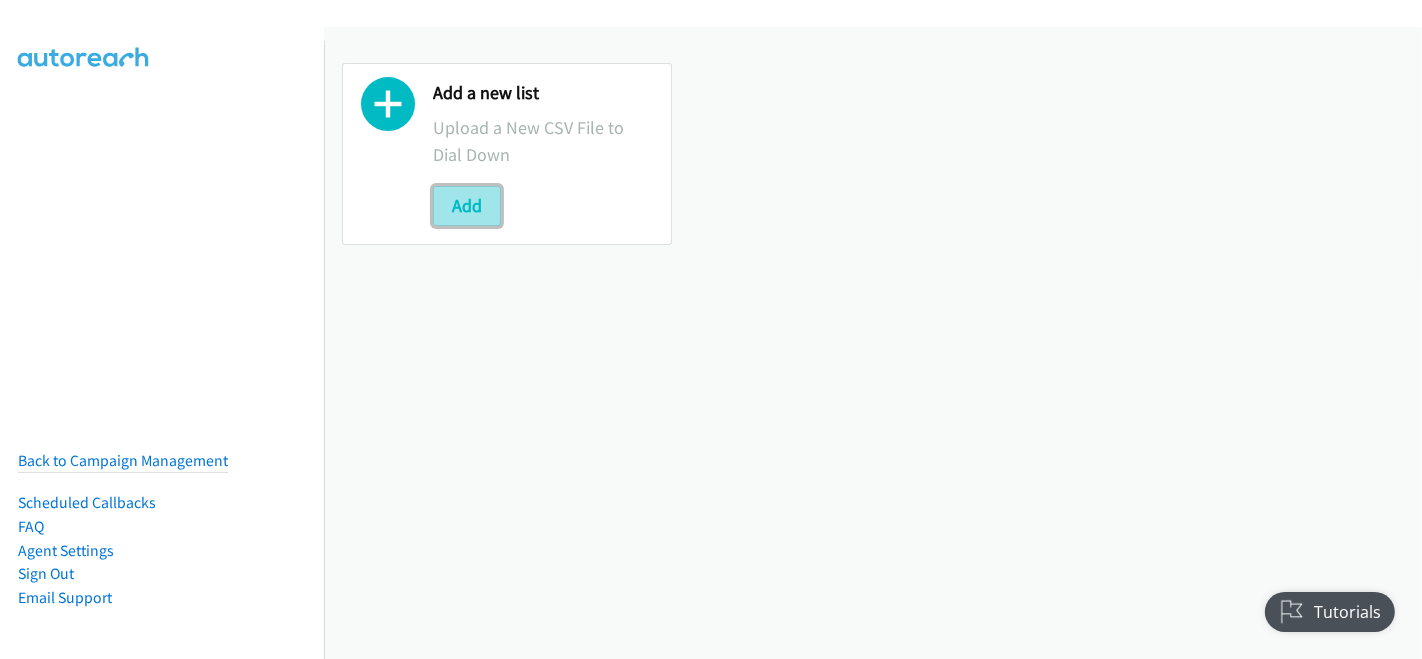 scroll, scrollTop: 0, scrollLeft: 0, axis: both 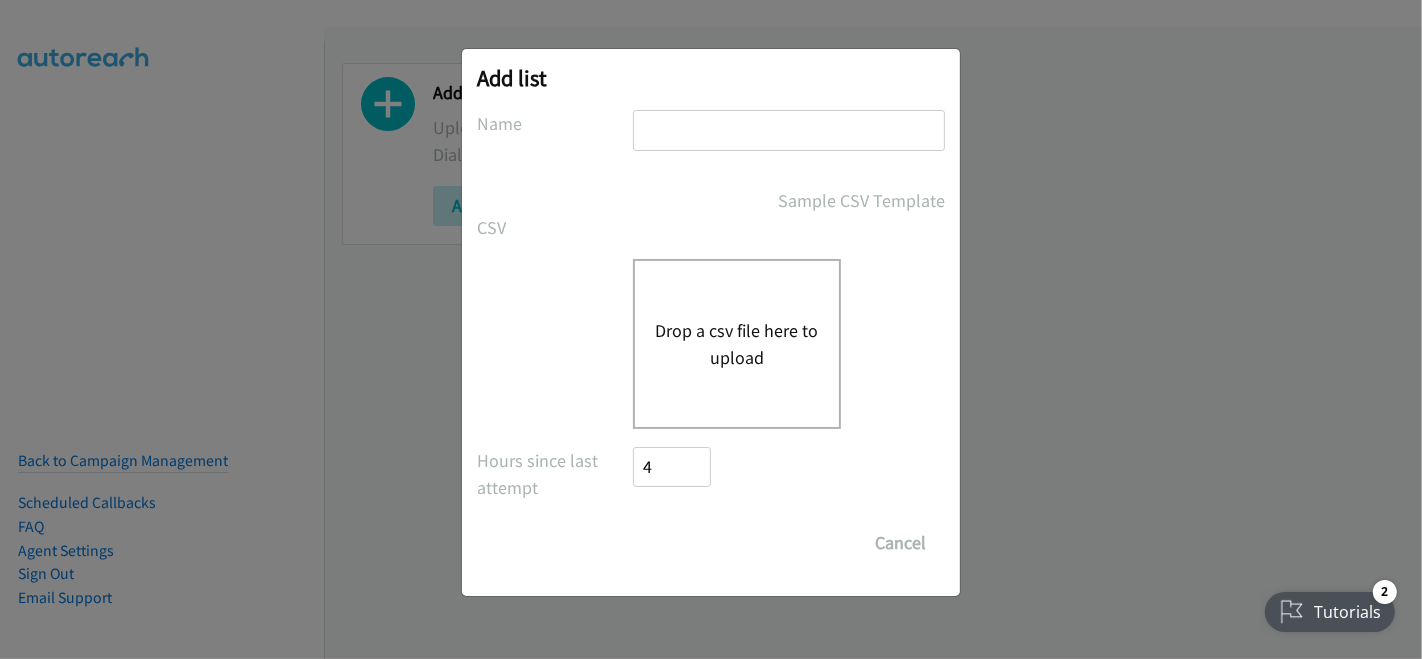 click at bounding box center (789, 130) 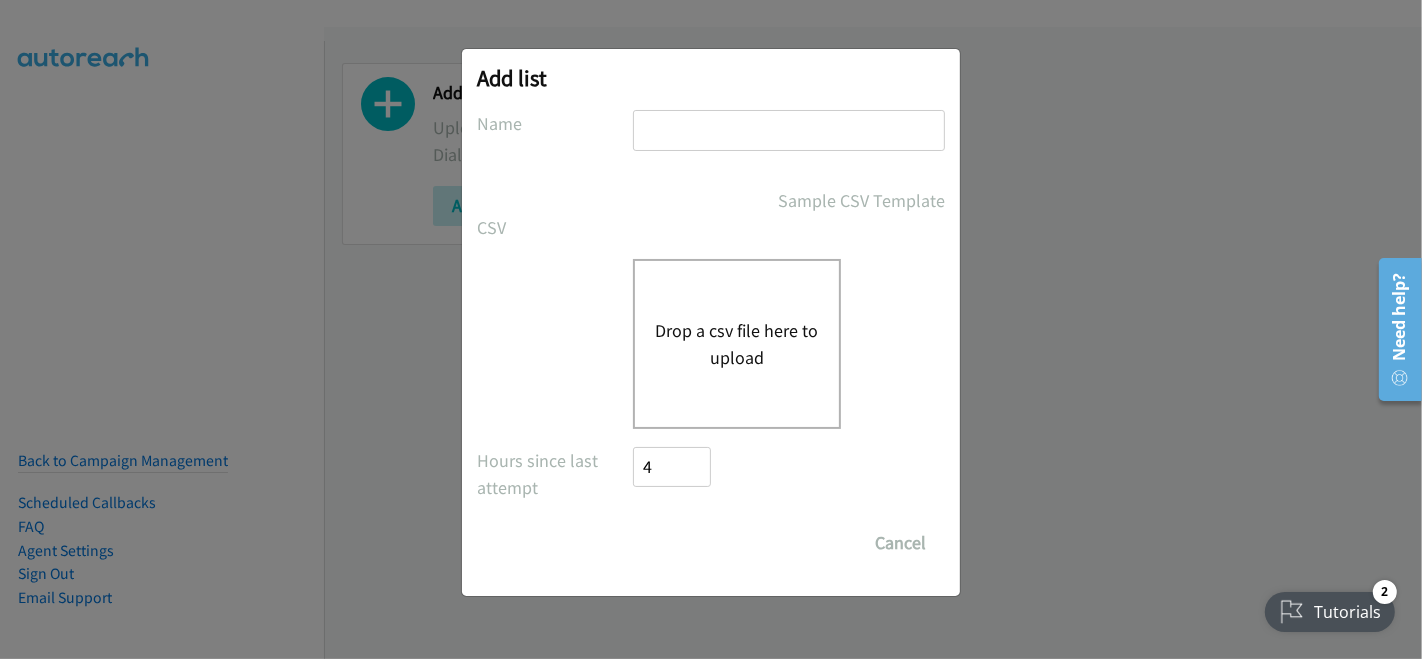 type on "My list" 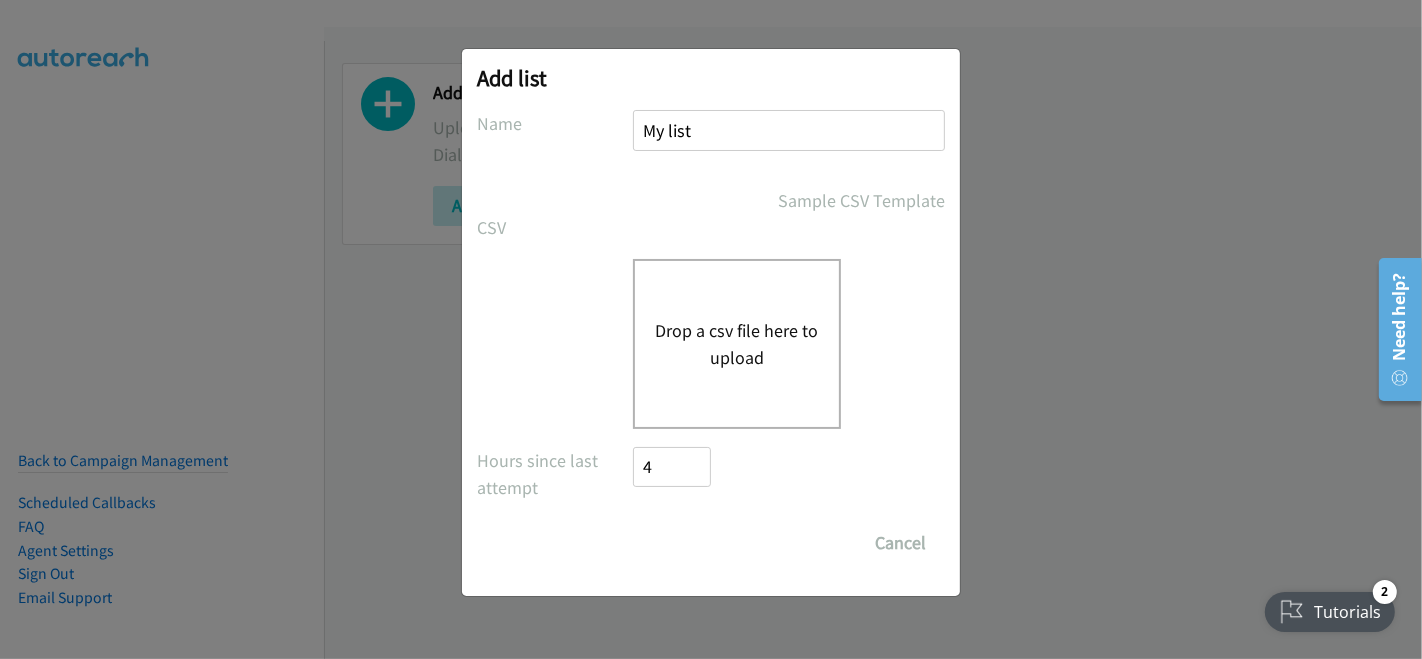 click on "Drop a csv file here to upload" at bounding box center (737, 344) 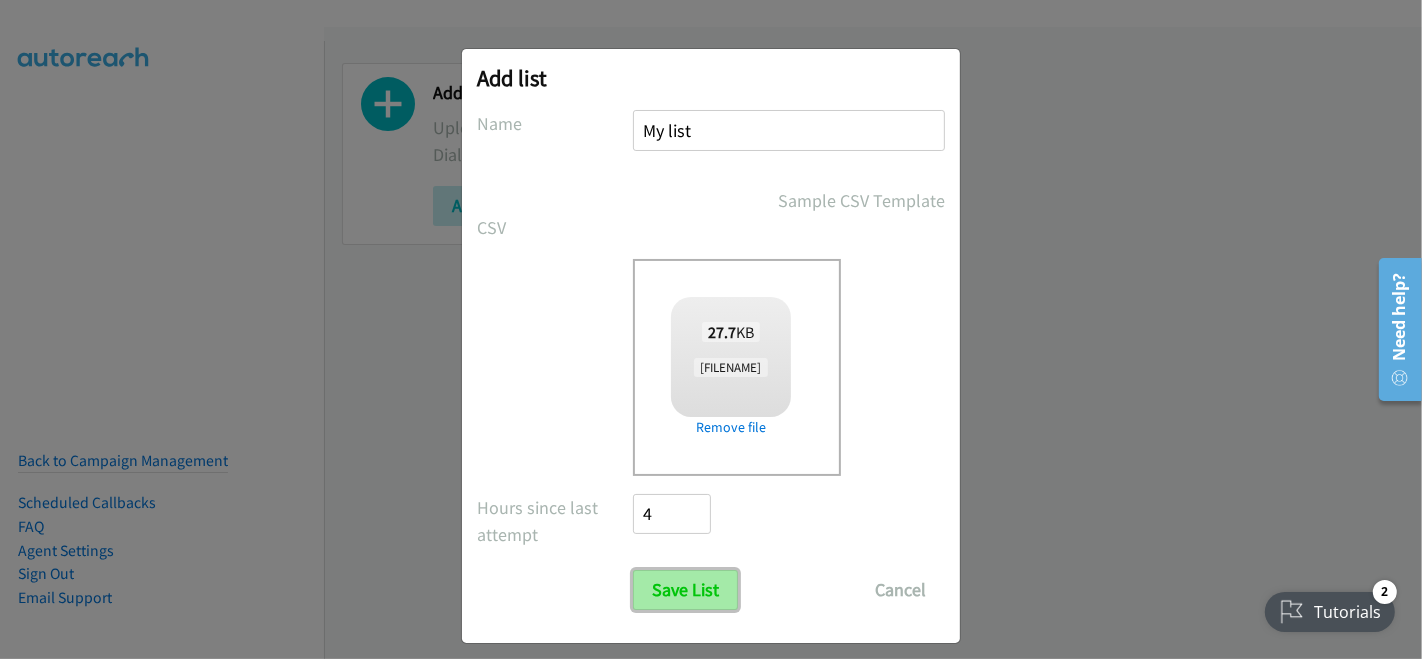 click on "Save List" at bounding box center [685, 590] 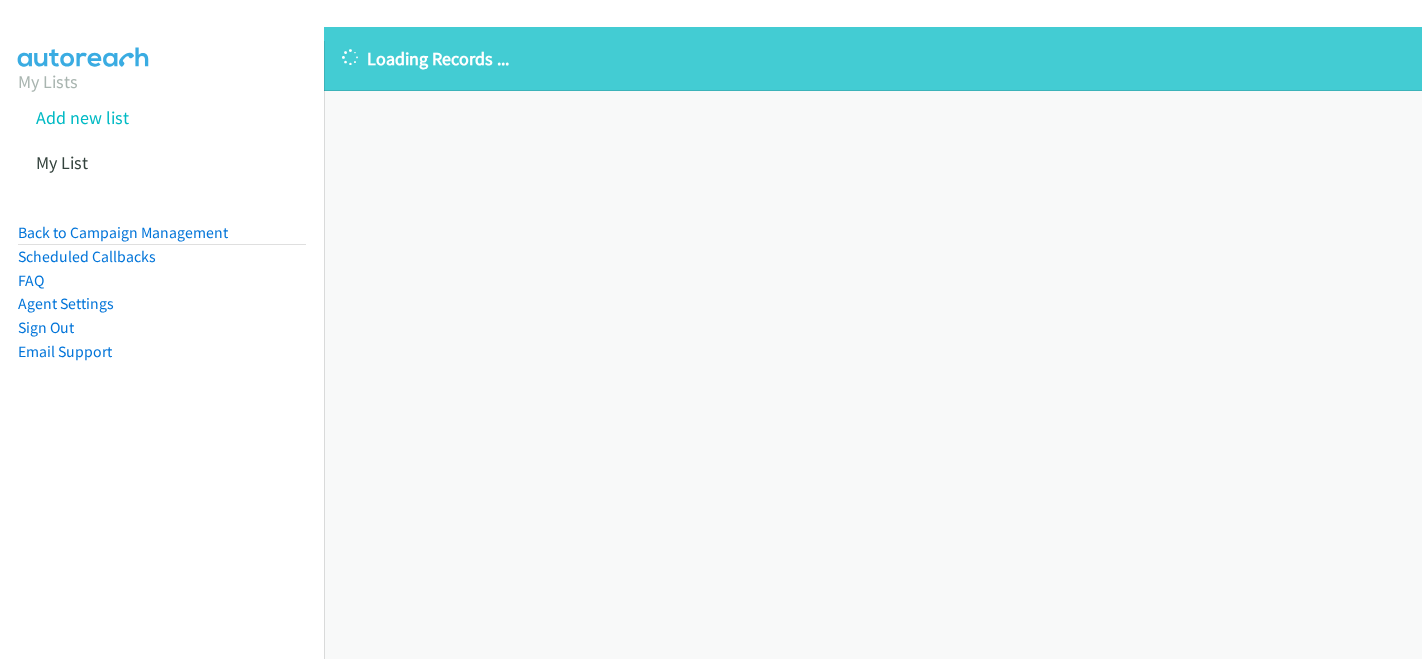 scroll, scrollTop: 0, scrollLeft: 0, axis: both 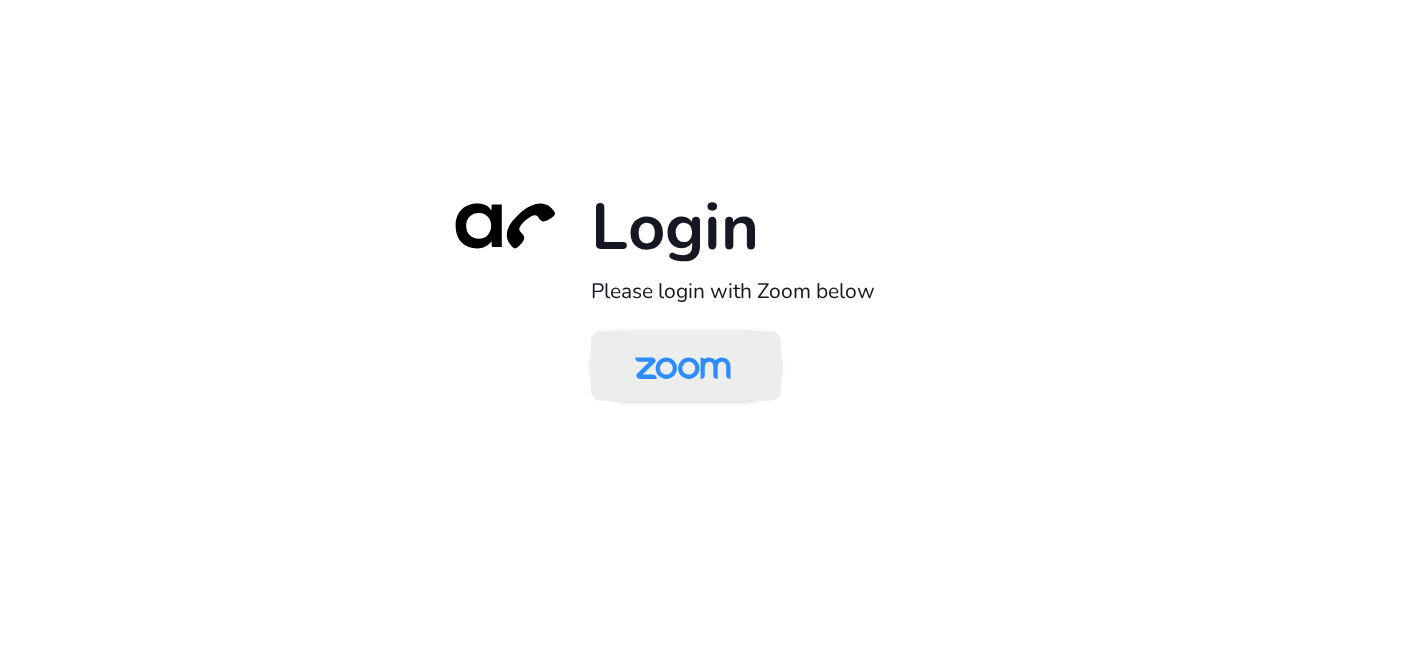 click at bounding box center (683, 367) 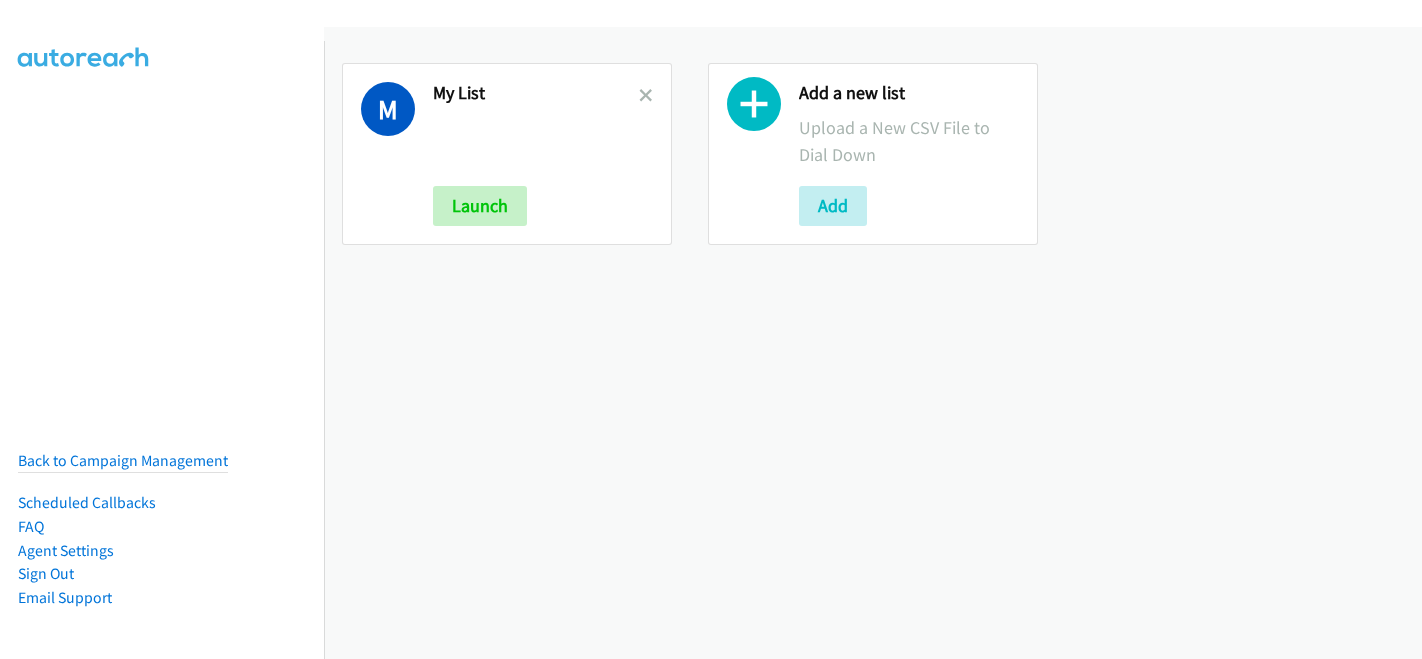 scroll, scrollTop: 0, scrollLeft: 0, axis: both 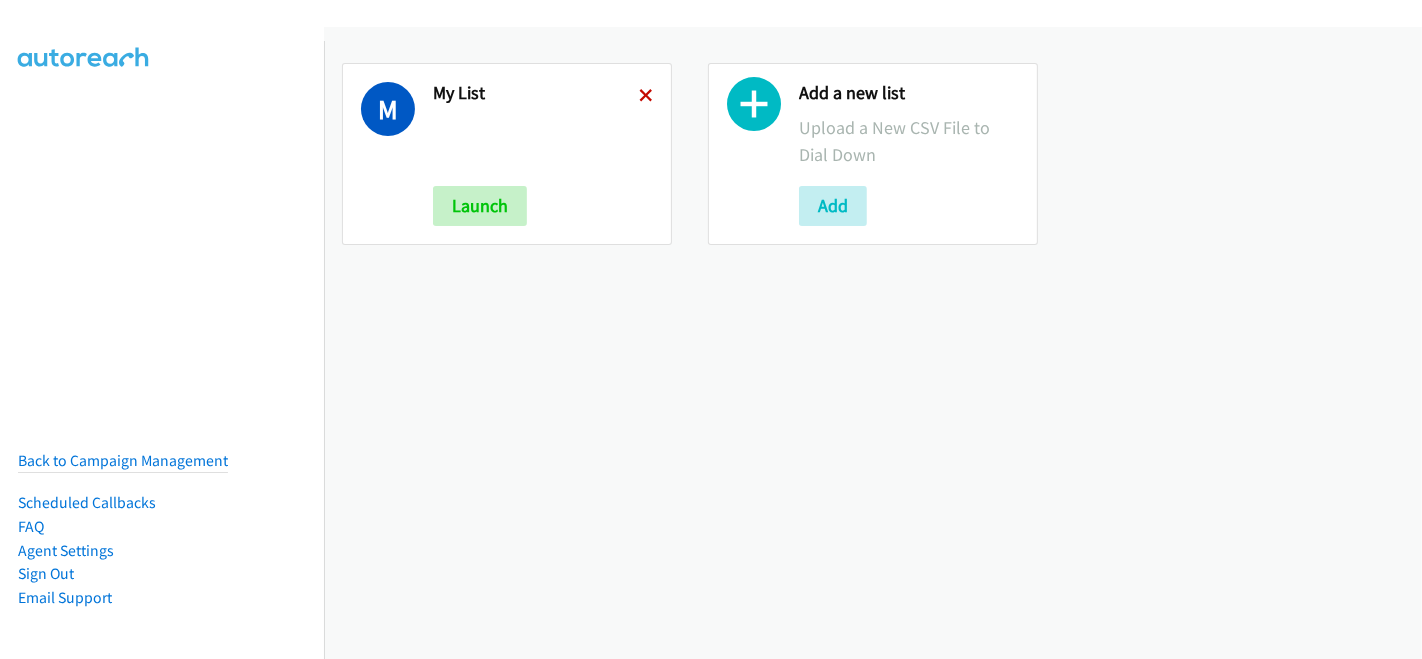 click at bounding box center (646, 97) 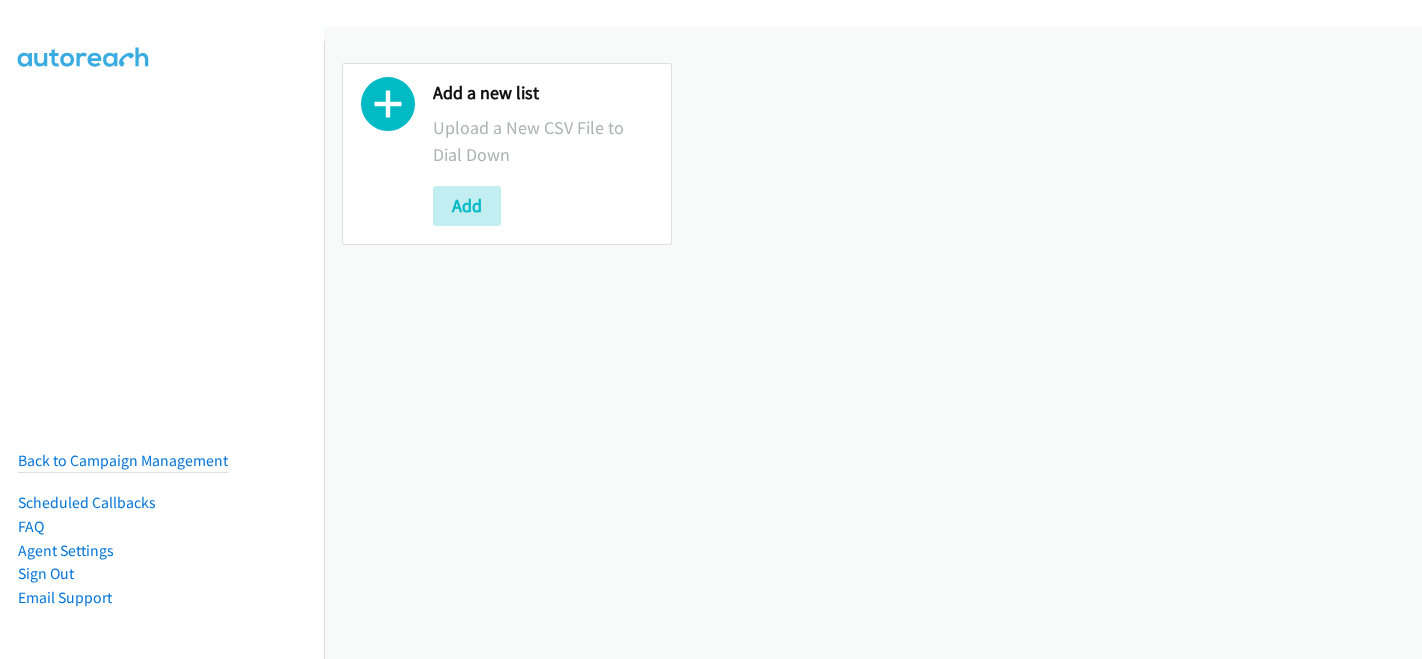 scroll, scrollTop: 0, scrollLeft: 0, axis: both 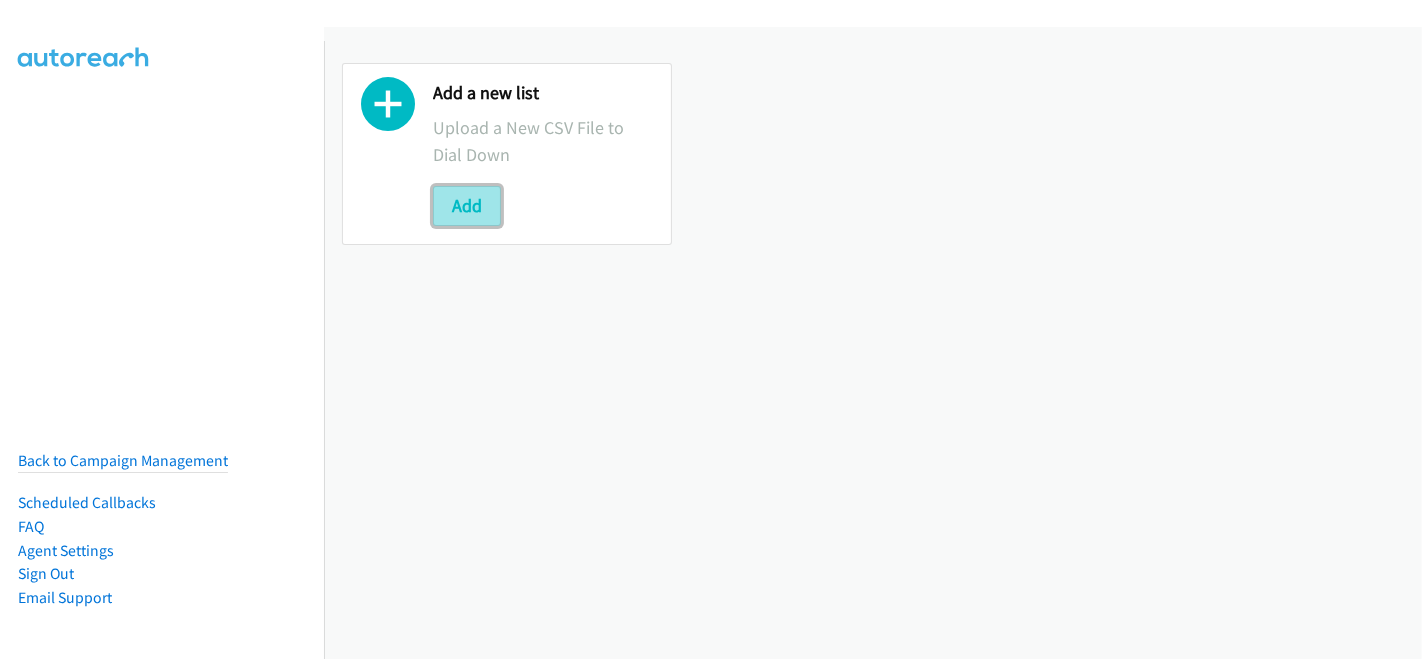 click on "Add" at bounding box center (467, 206) 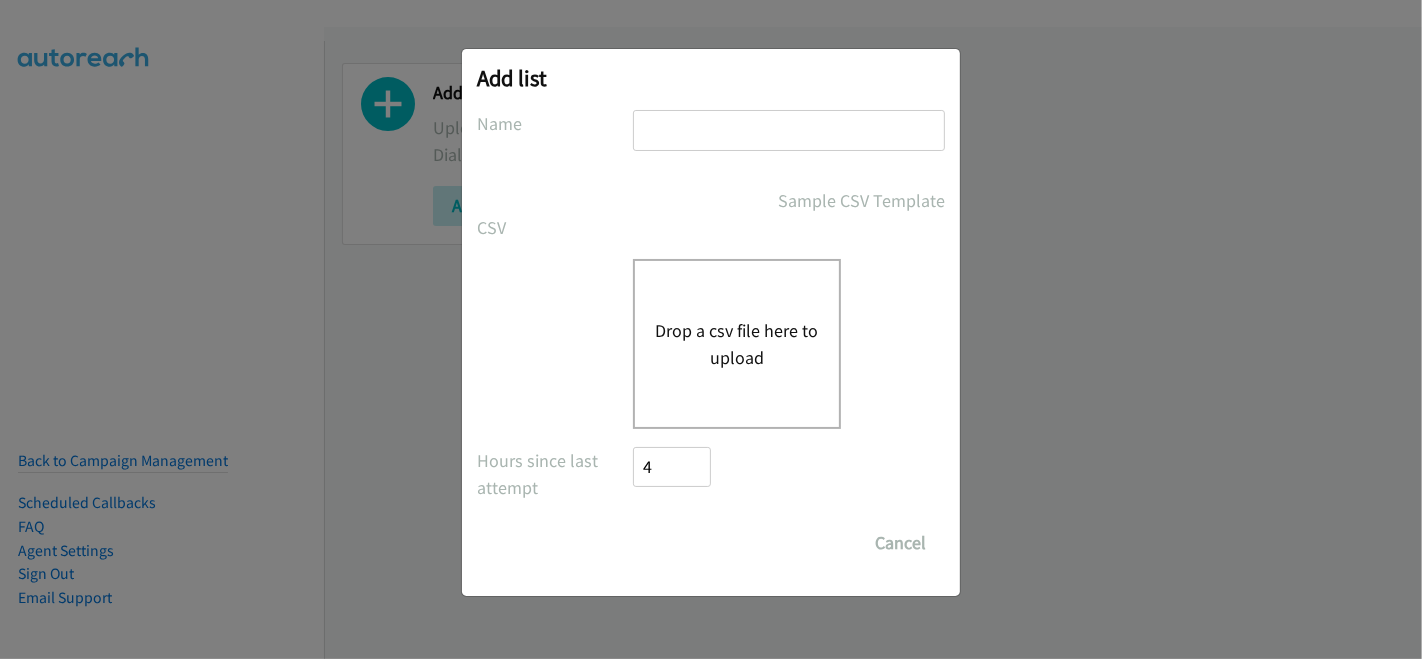click at bounding box center (789, 130) 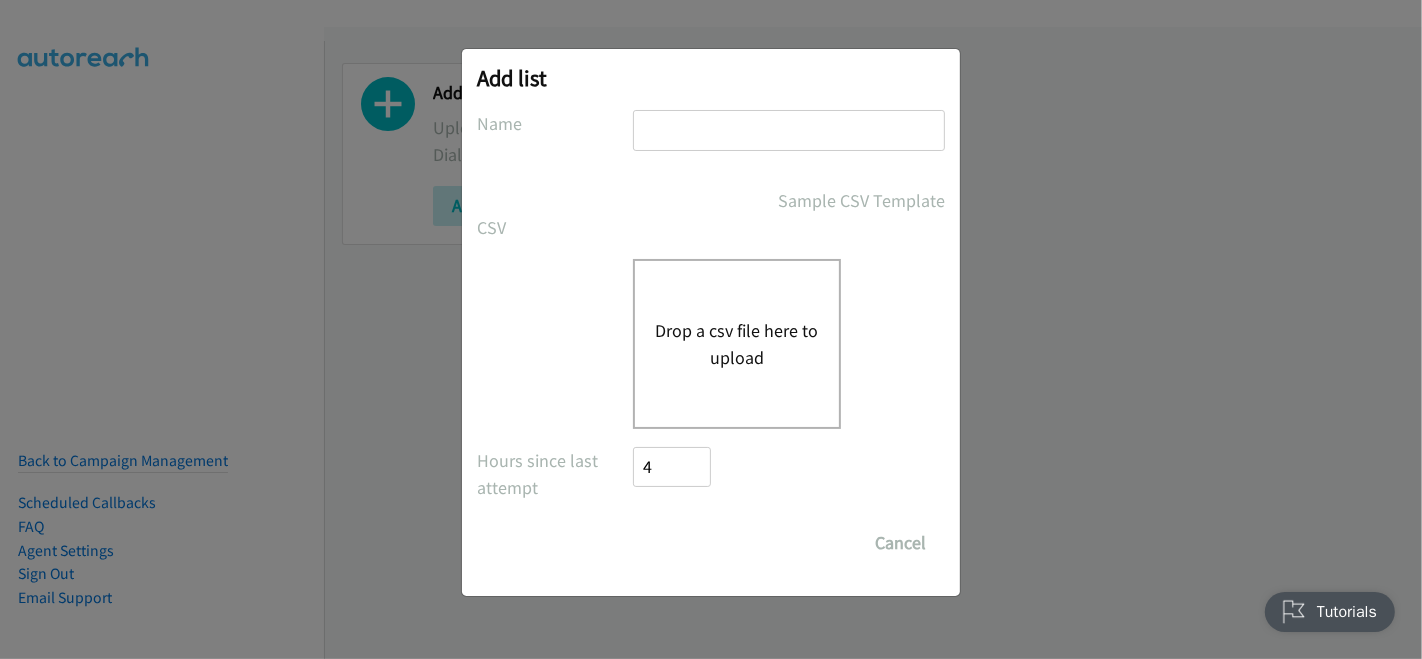 scroll, scrollTop: 0, scrollLeft: 0, axis: both 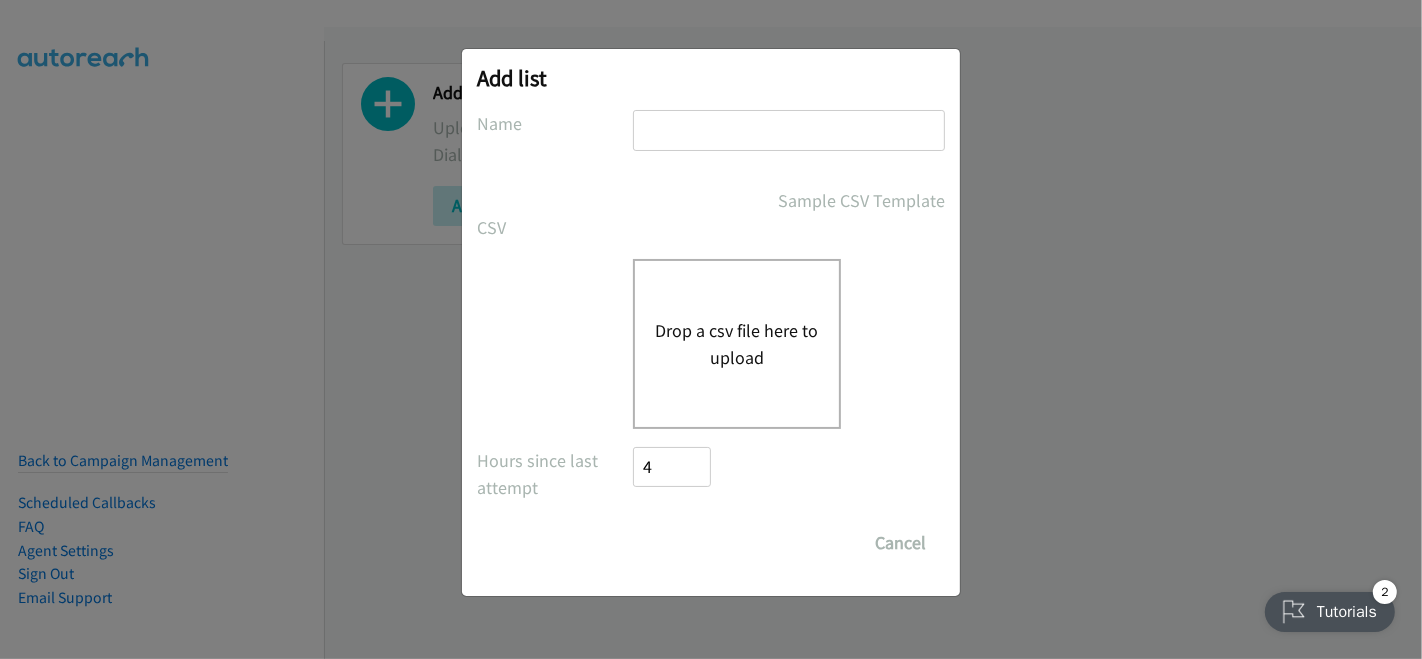 type on "My list" 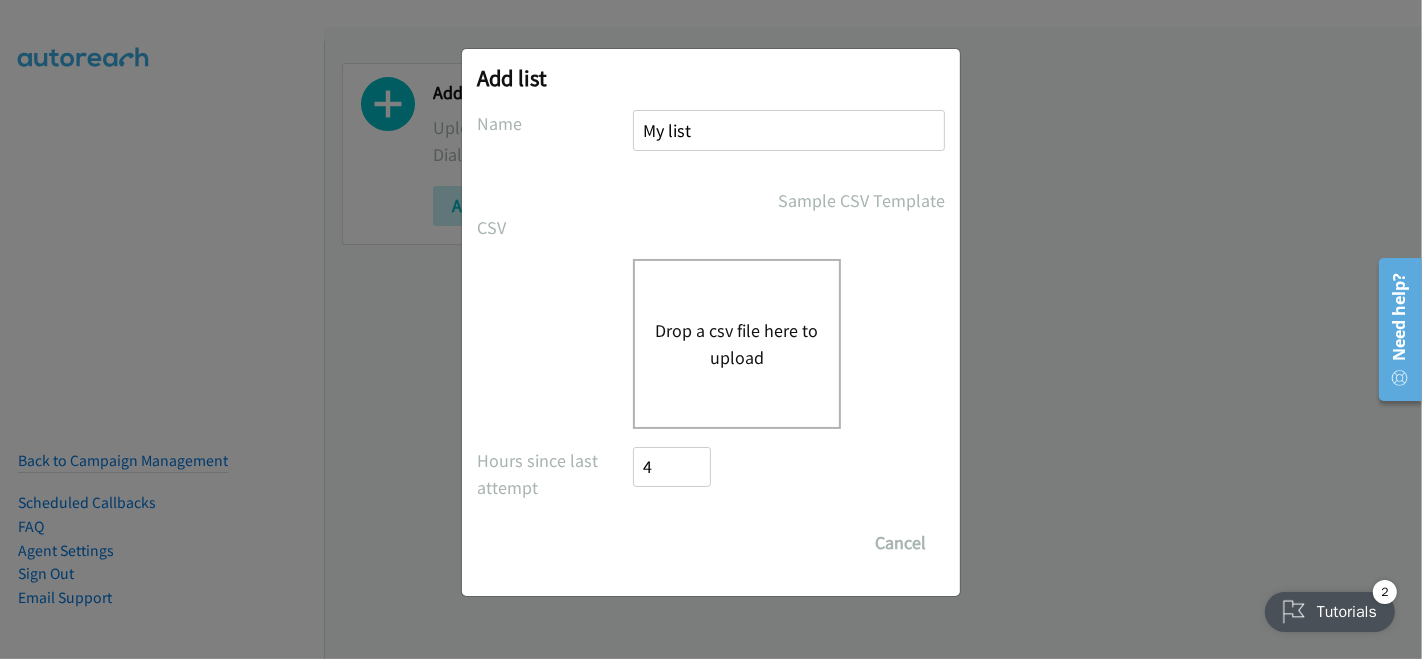 click on "Drop a csv file here to upload" at bounding box center [737, 344] 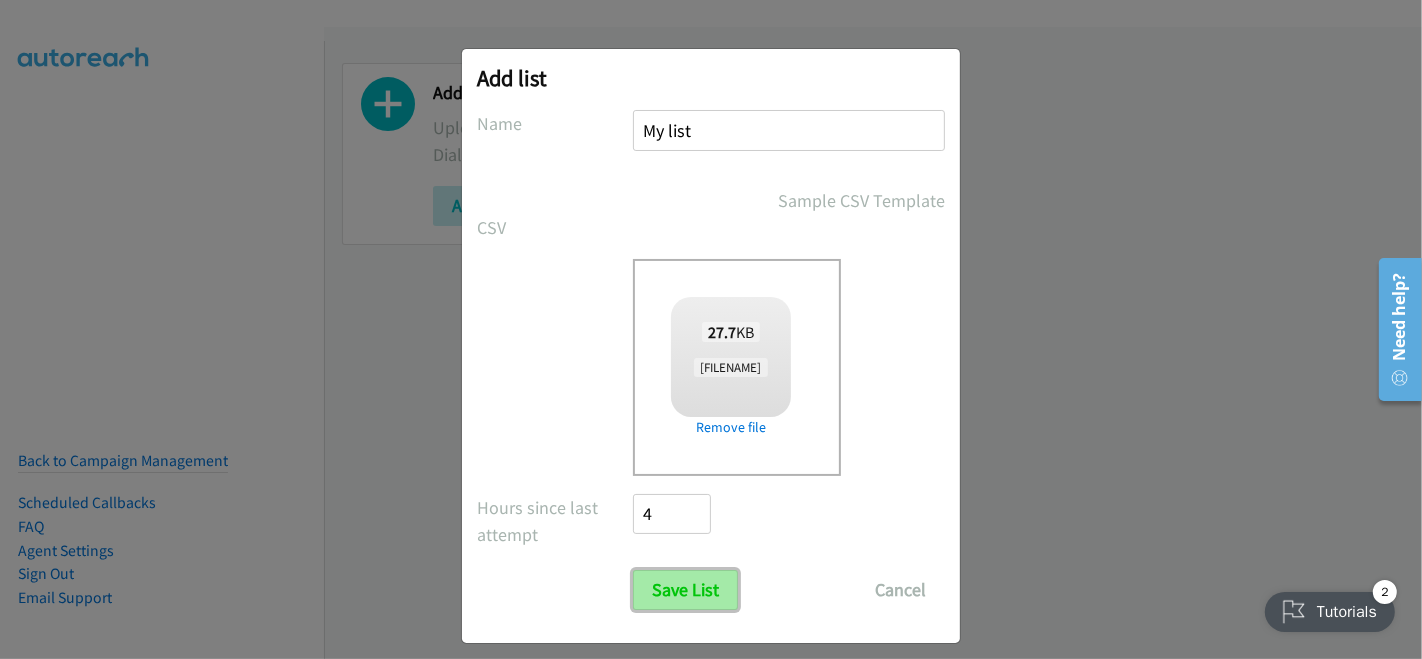 click on "Save List" at bounding box center [685, 590] 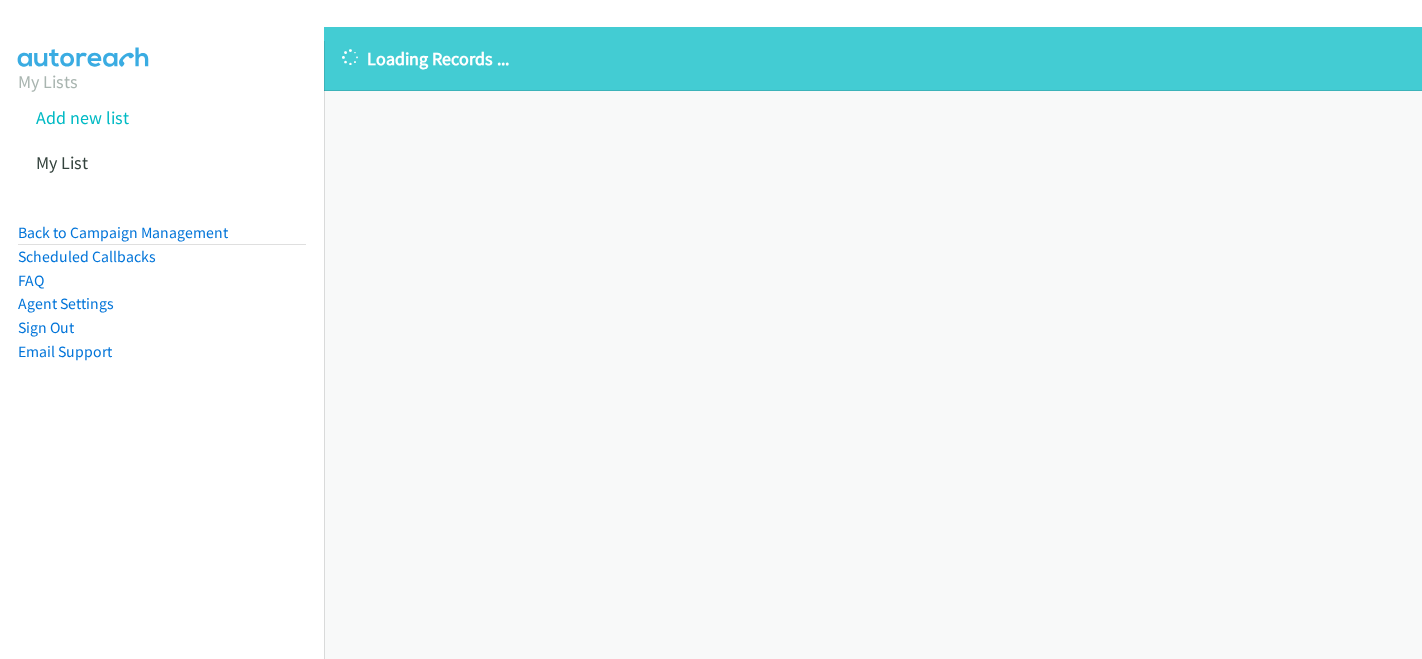 scroll, scrollTop: 0, scrollLeft: 0, axis: both 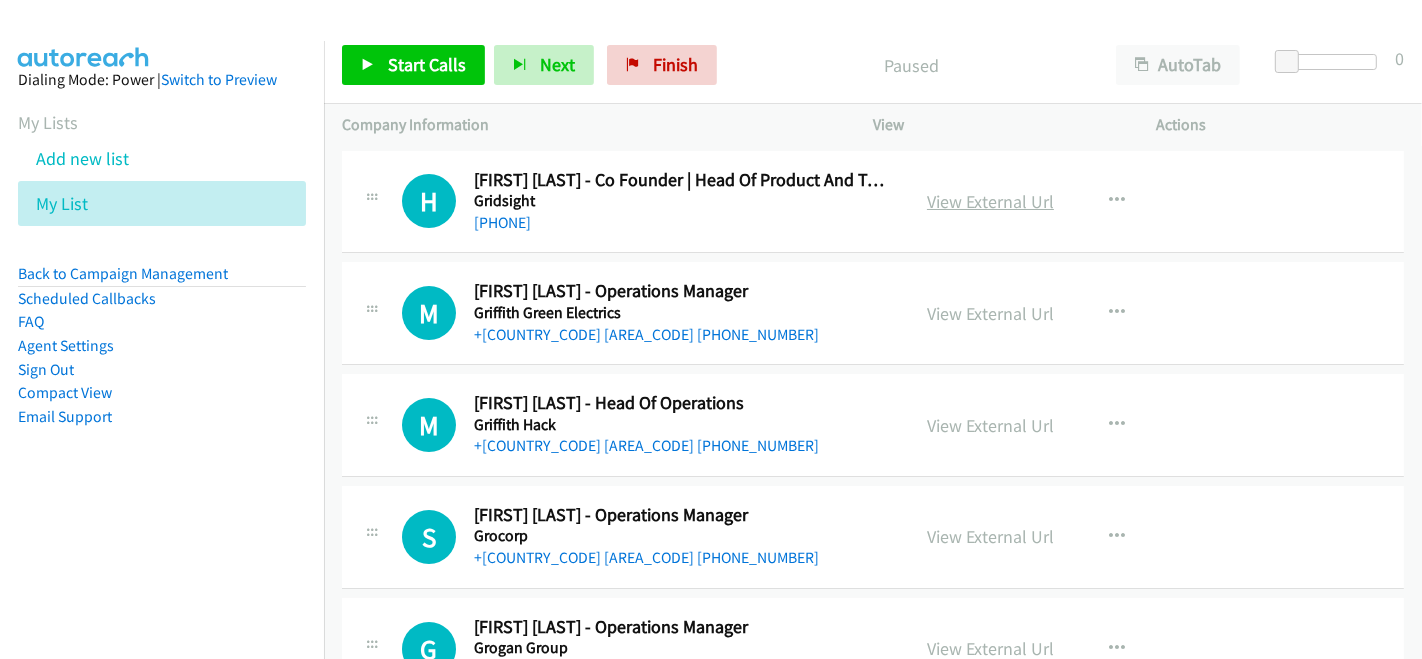 click on "View External Url" at bounding box center [990, 201] 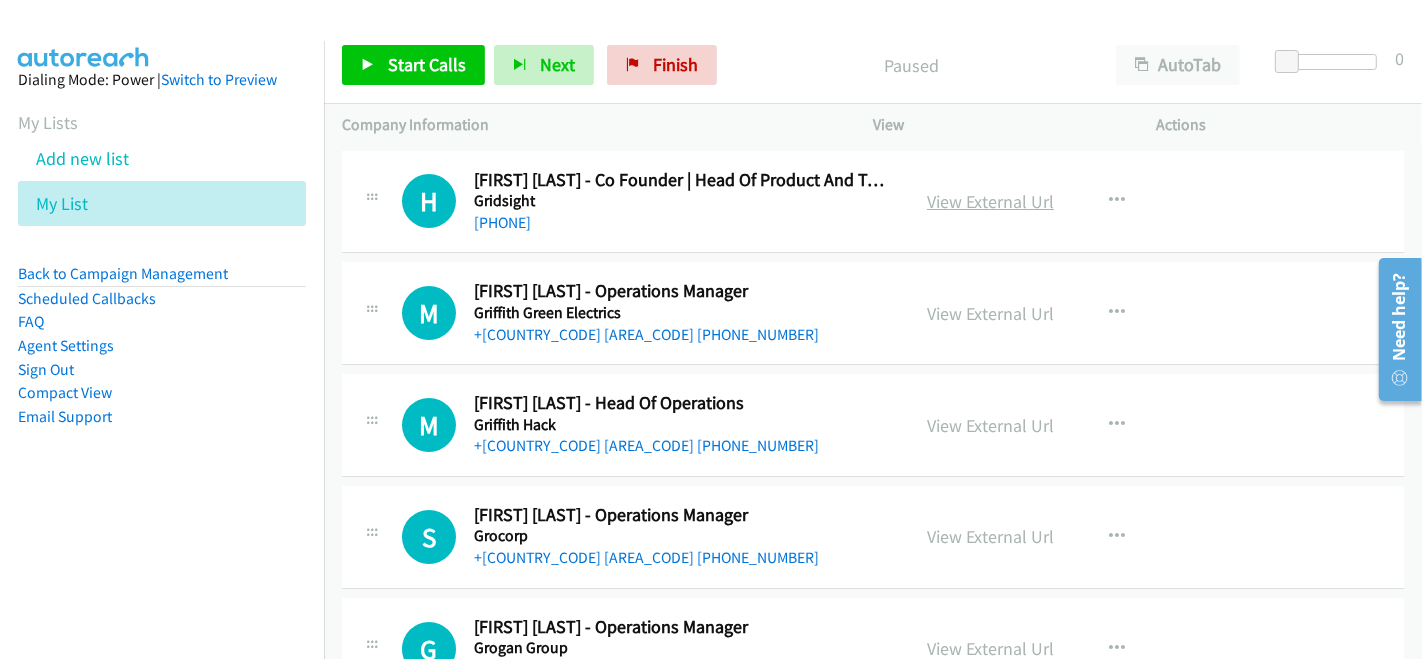 scroll, scrollTop: 0, scrollLeft: 0, axis: both 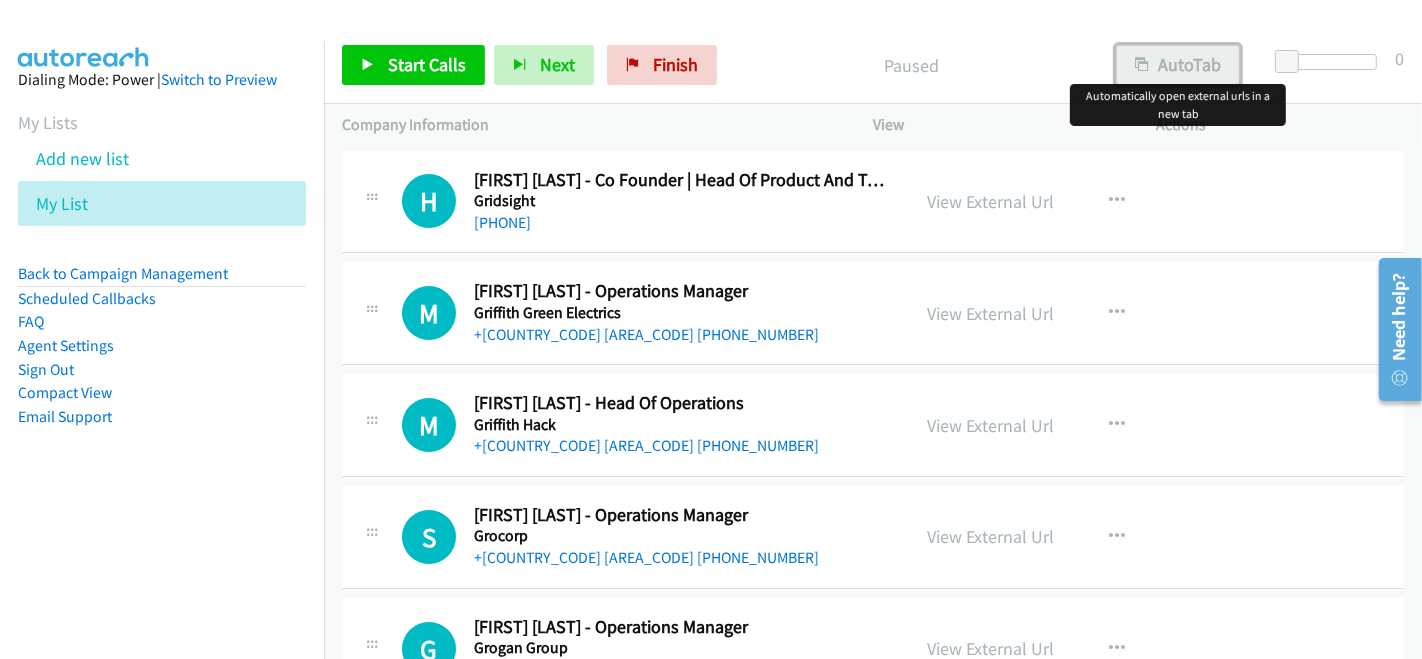 click on "AutoTab" at bounding box center [1178, 65] 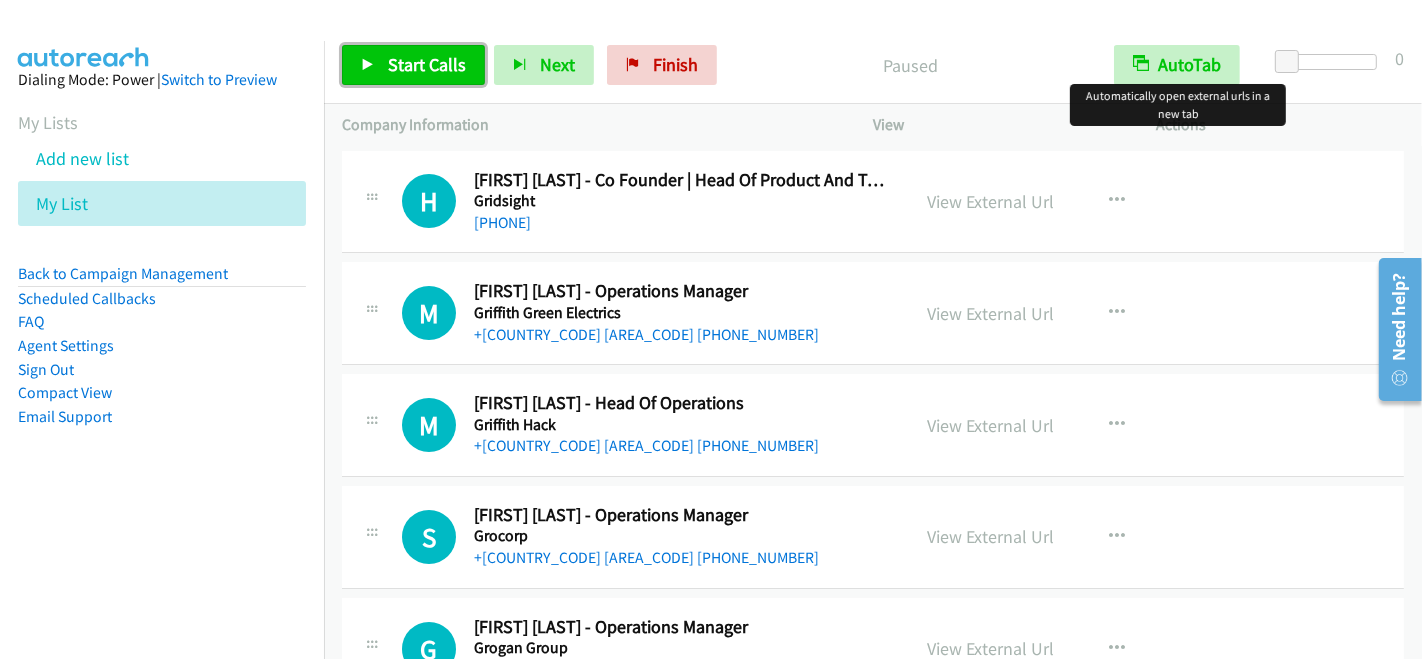 click on "Start Calls" at bounding box center [427, 64] 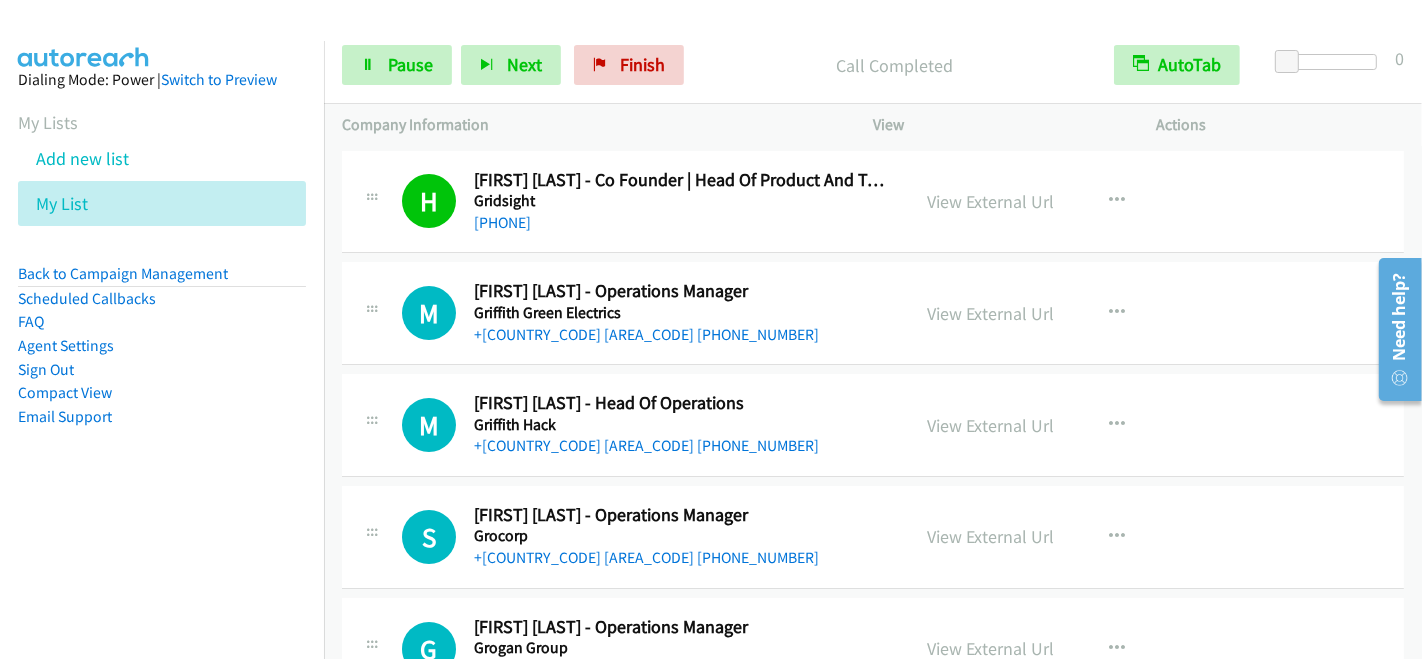 scroll, scrollTop: 111, scrollLeft: 0, axis: vertical 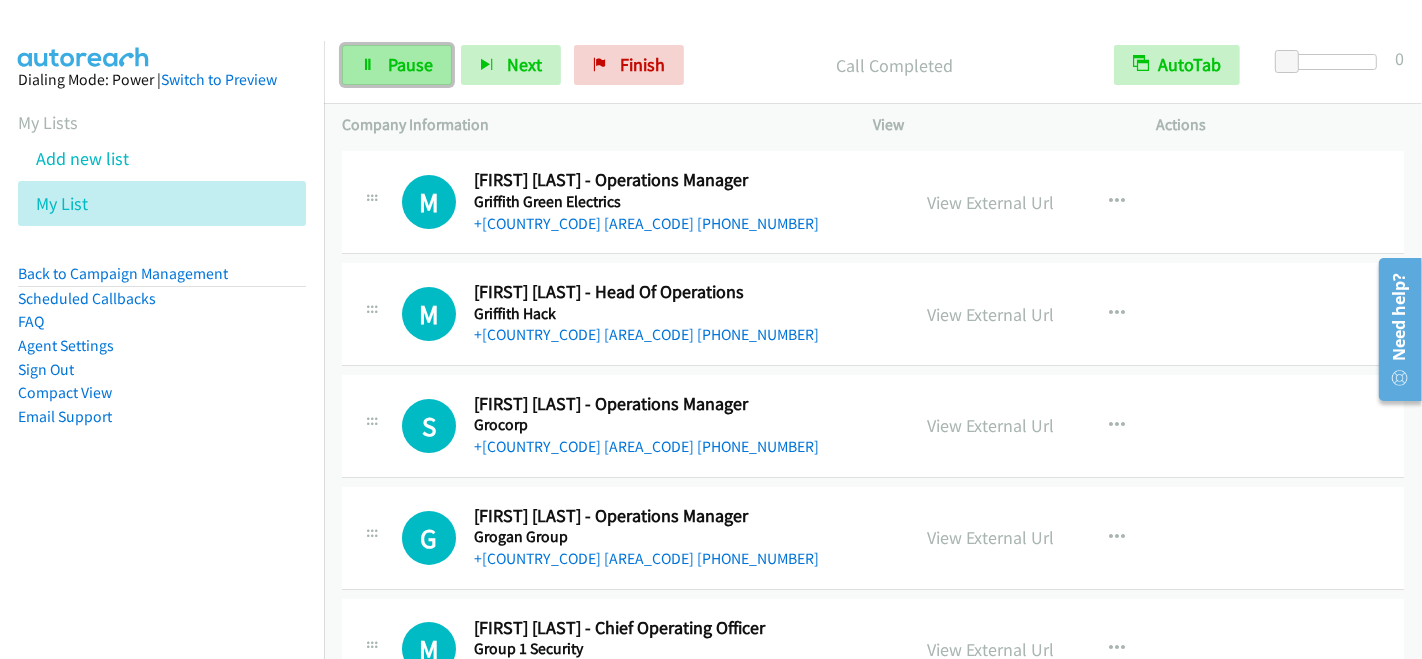 click on "Pause" at bounding box center (397, 65) 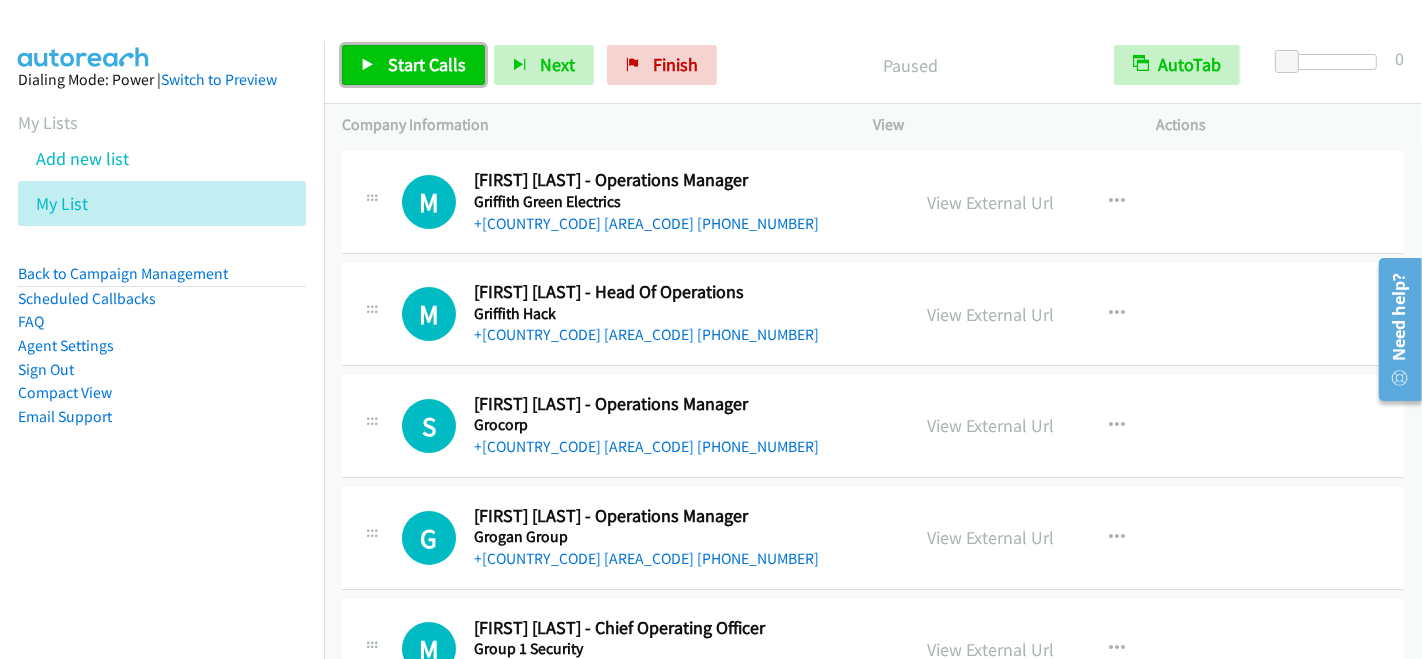 click on "Start Calls" at bounding box center (427, 64) 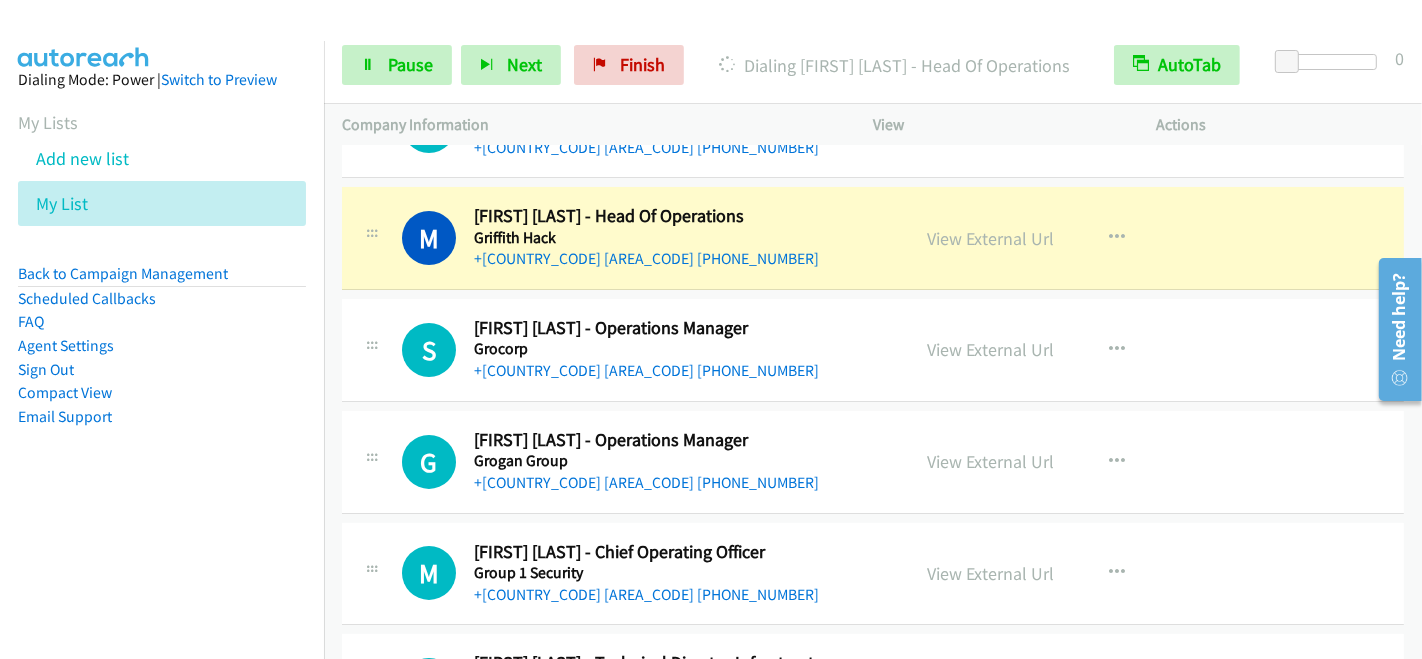 scroll, scrollTop: 222, scrollLeft: 0, axis: vertical 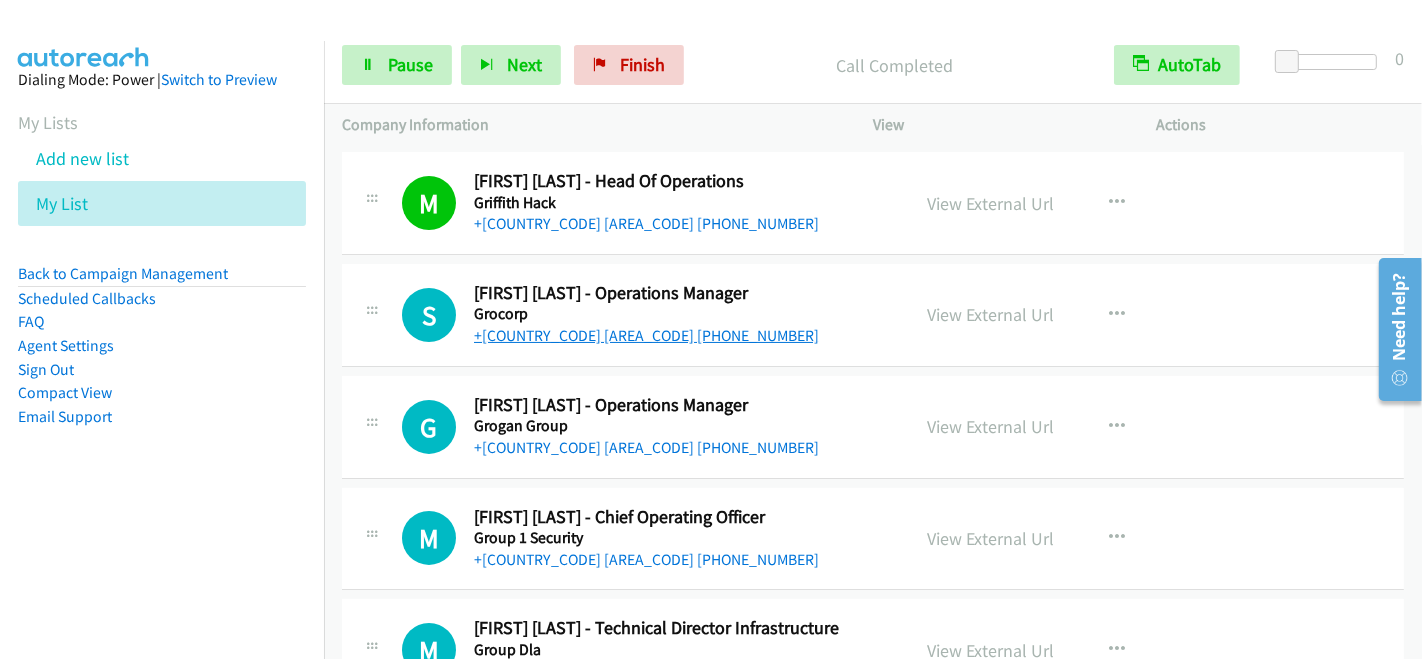click on "+61 2 6350 7000" at bounding box center (646, 335) 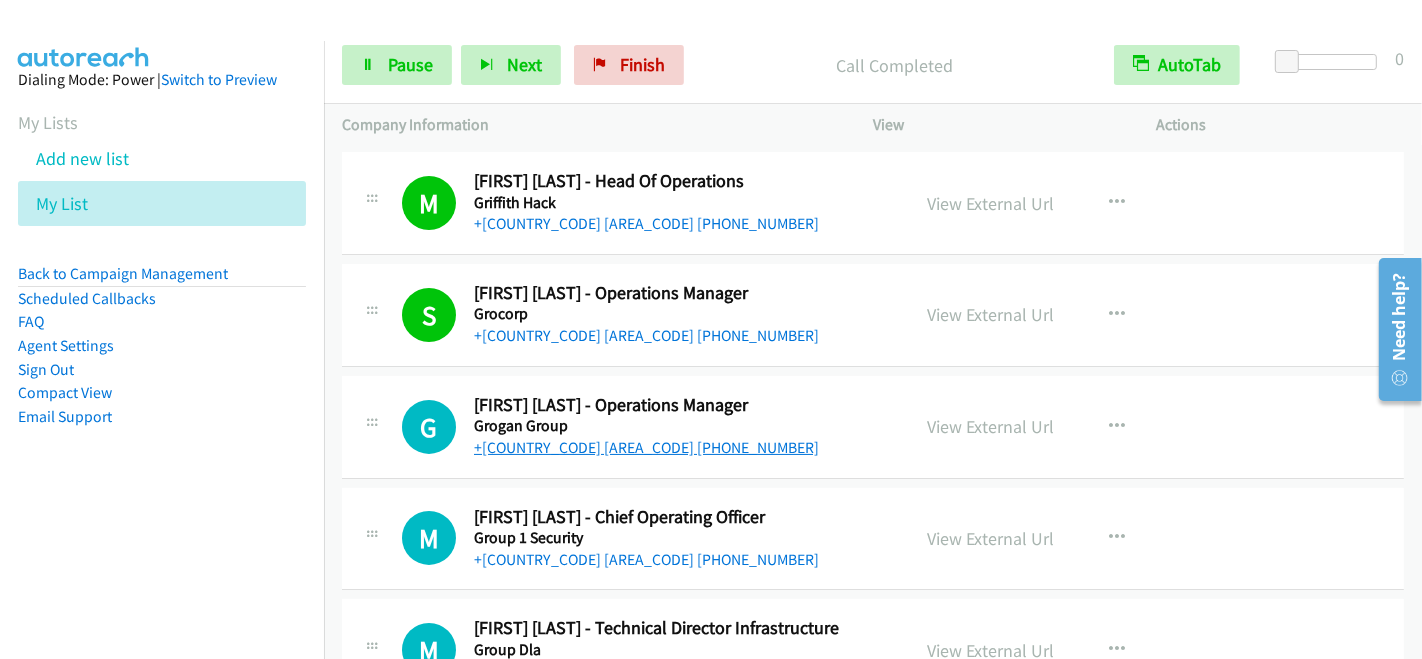 click on "+61 2 9300 0719" at bounding box center (646, 447) 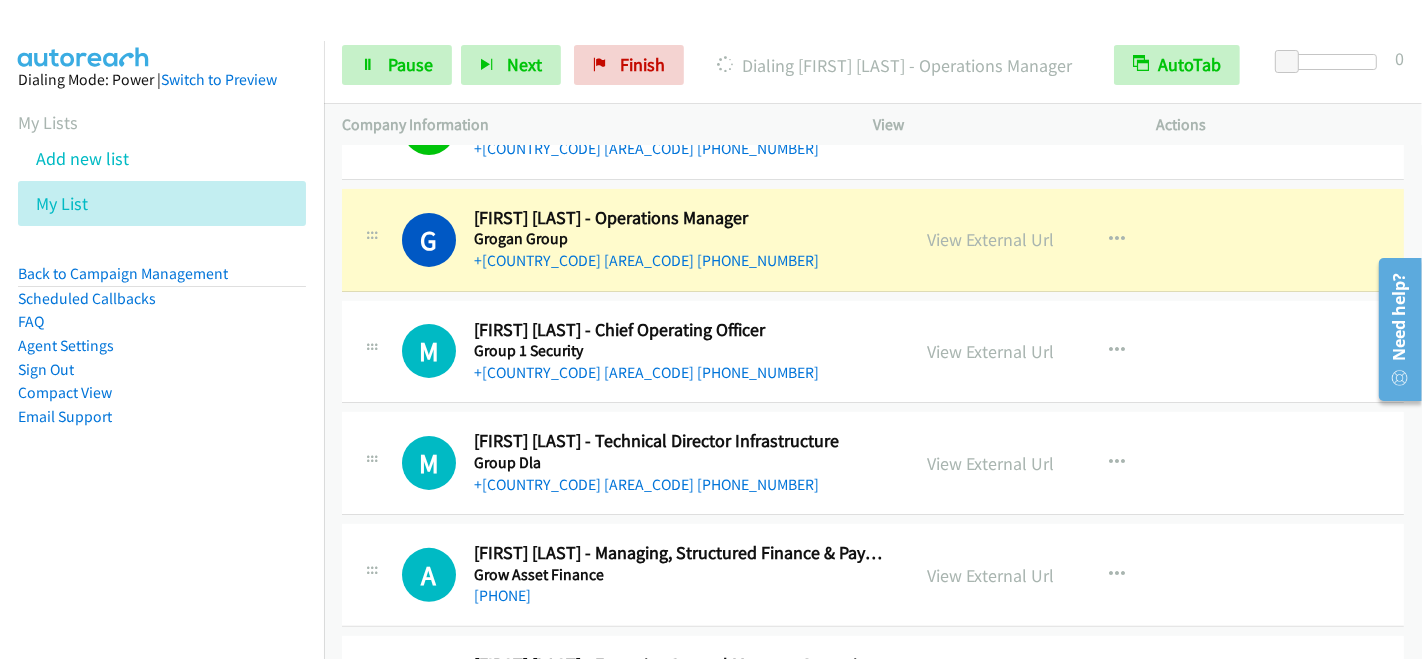 scroll, scrollTop: 444, scrollLeft: 0, axis: vertical 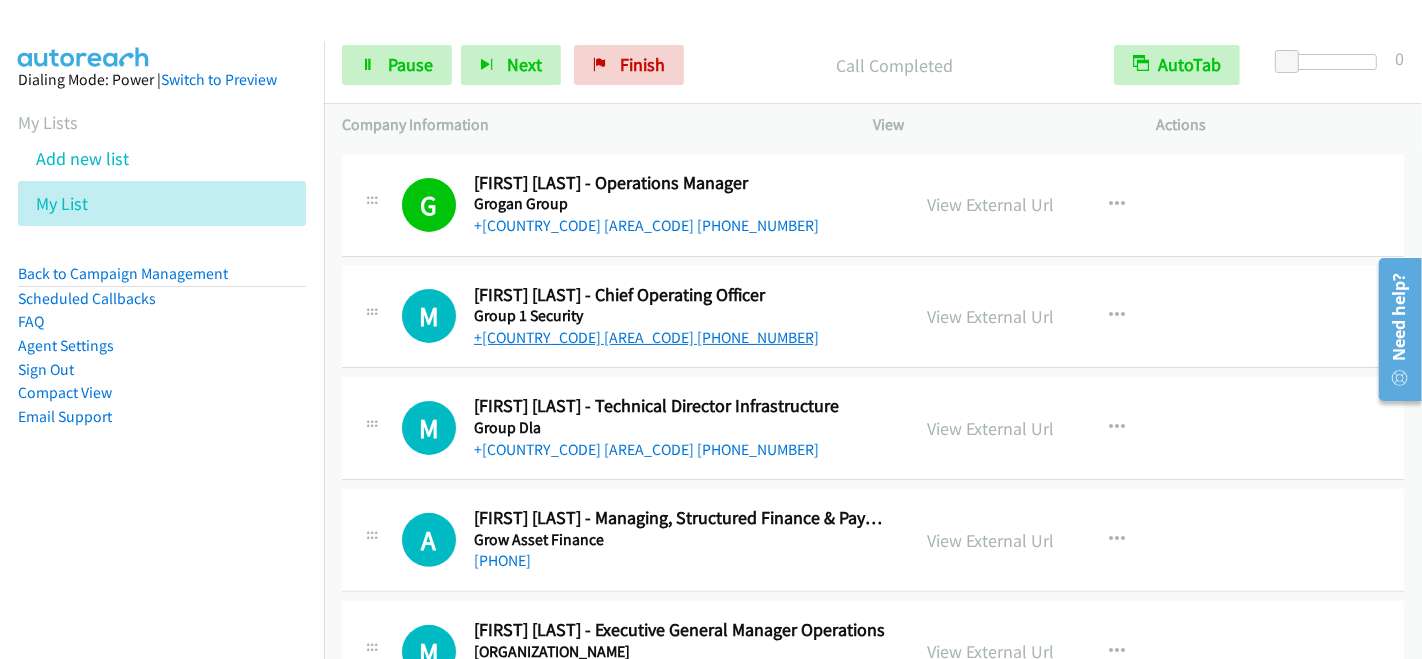 click on "+61 434 432 728" at bounding box center (646, 337) 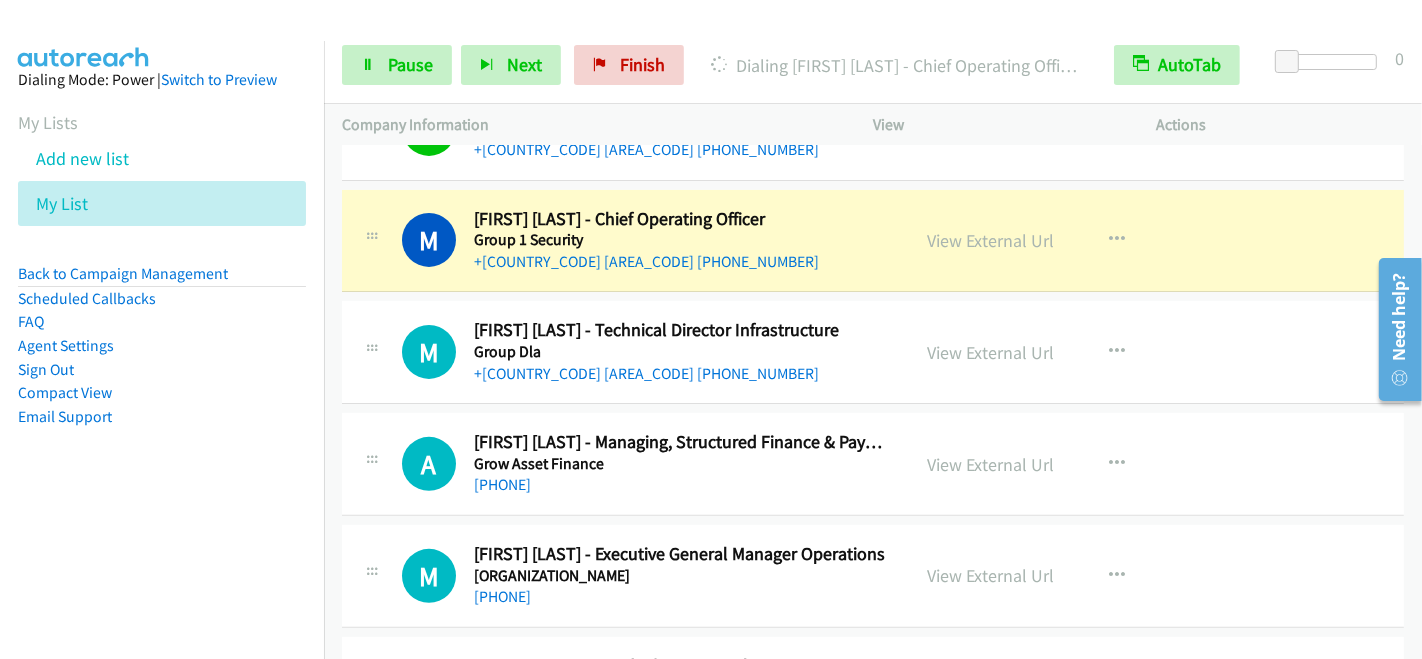 scroll, scrollTop: 555, scrollLeft: 0, axis: vertical 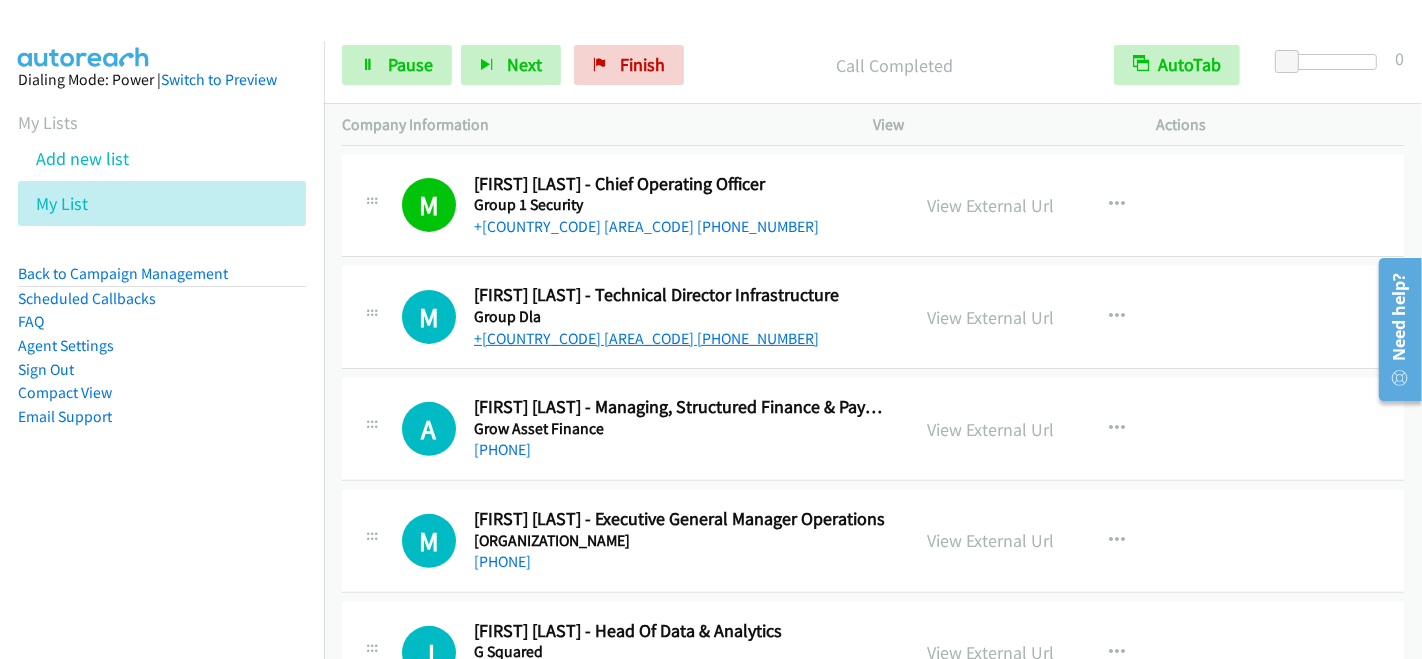 click on "+61 434 352 857" at bounding box center [646, 338] 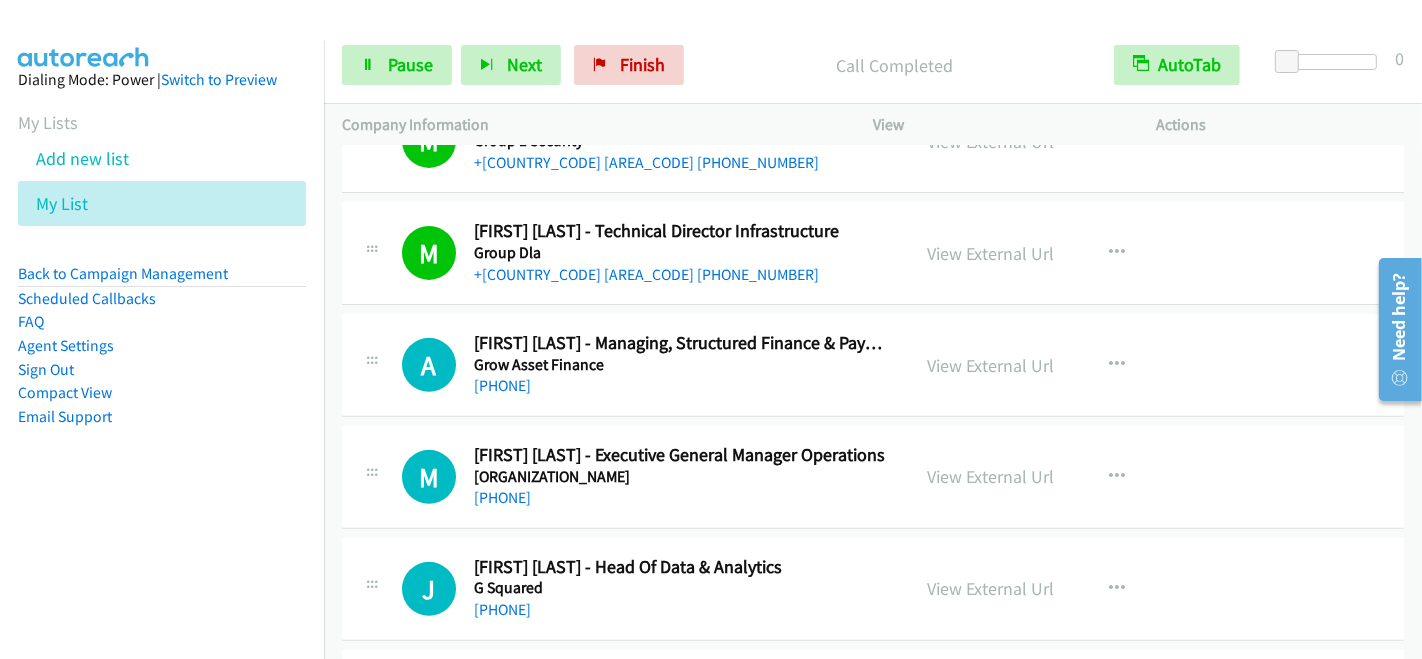 scroll, scrollTop: 666, scrollLeft: 0, axis: vertical 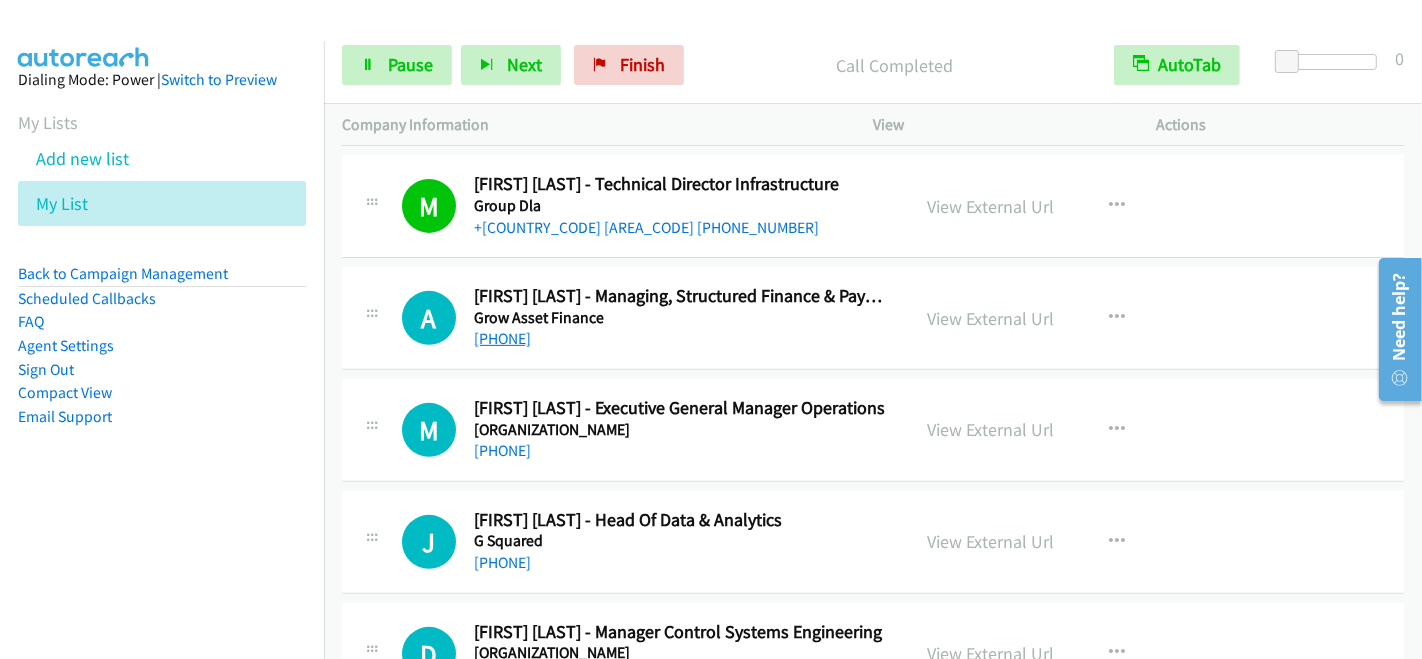 click on "+61 458 192 090" at bounding box center [502, 338] 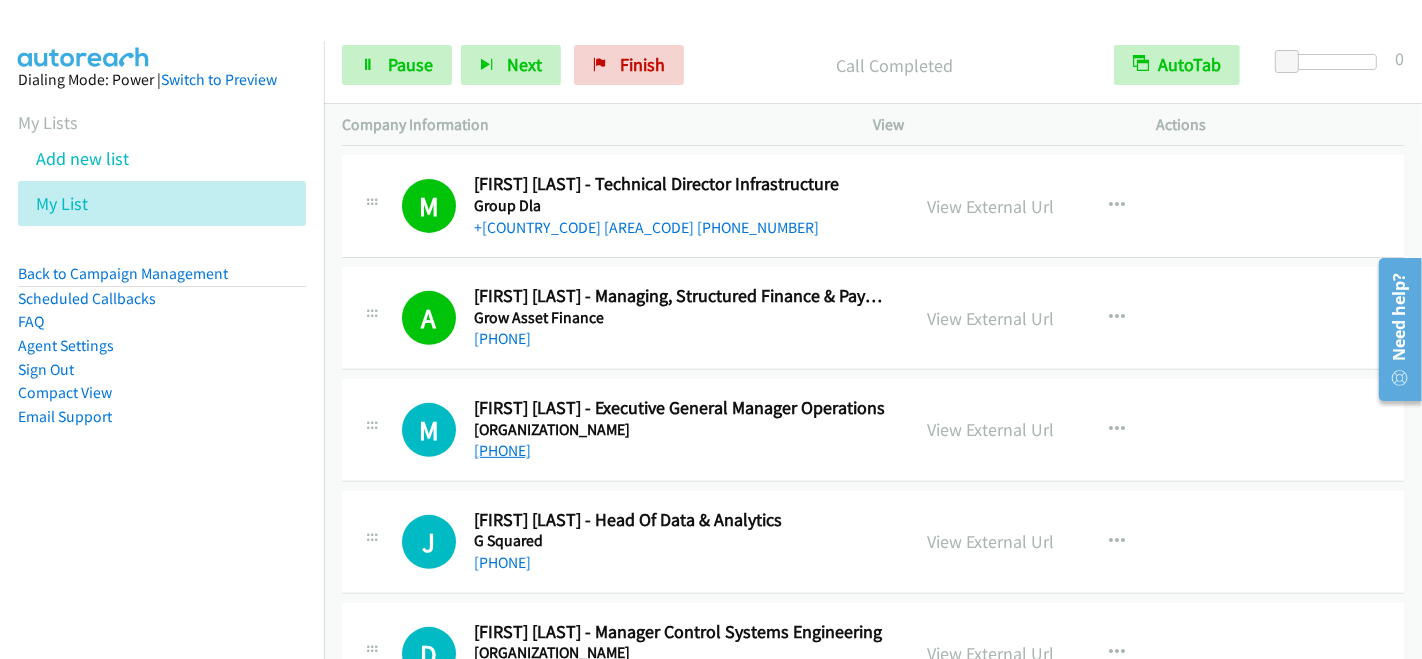 click on "+61 403 292 766" at bounding box center (502, 450) 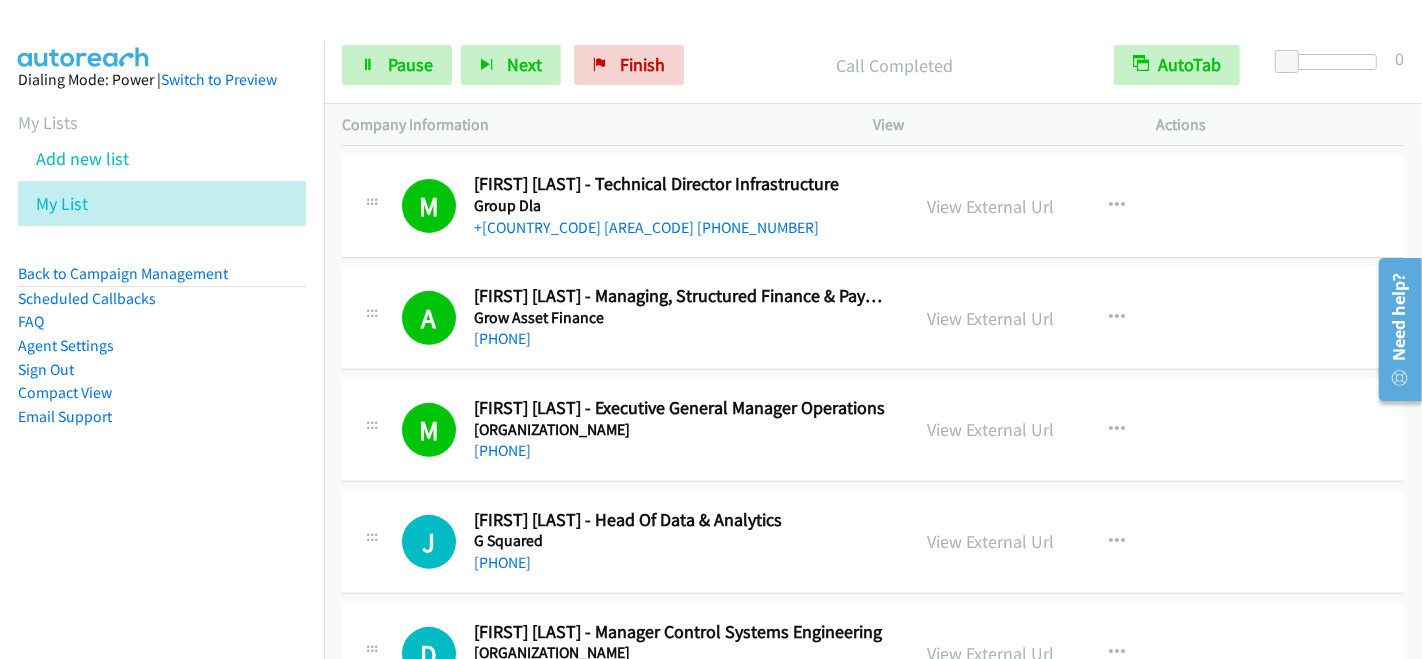 scroll, scrollTop: 777, scrollLeft: 0, axis: vertical 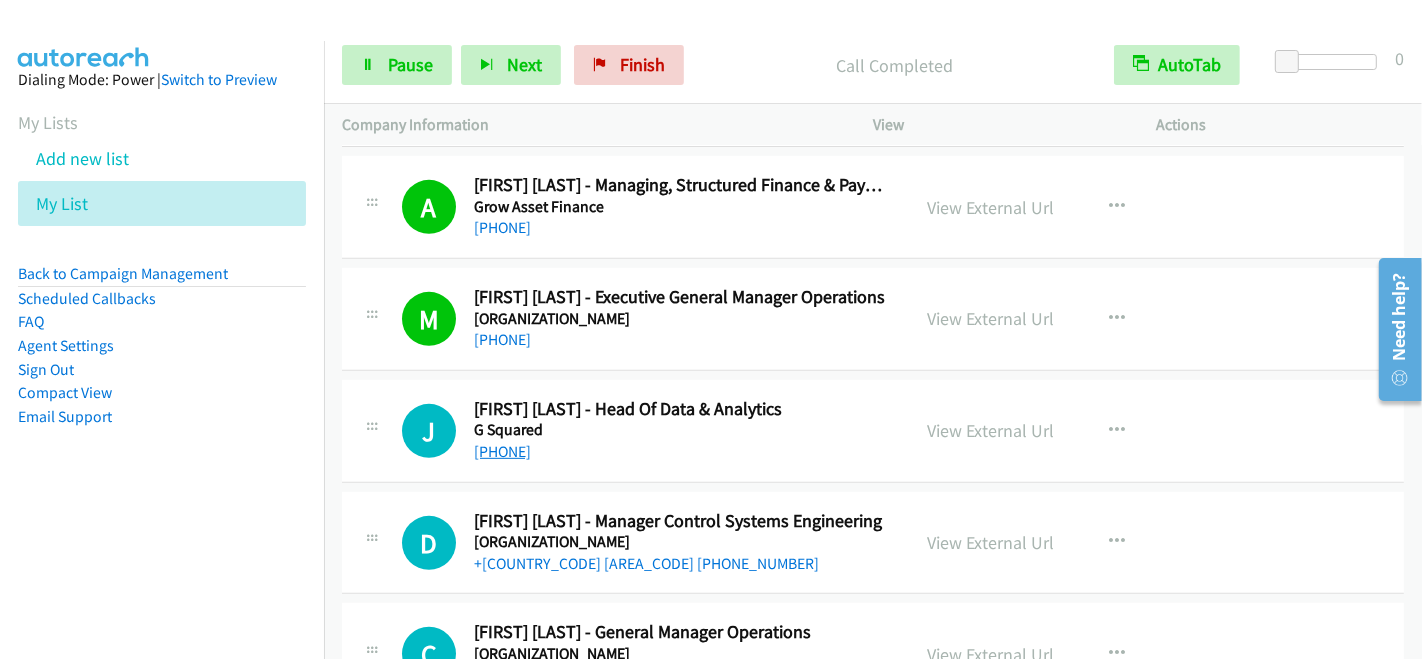 click on "+61 2 9339 4500" at bounding box center (502, 451) 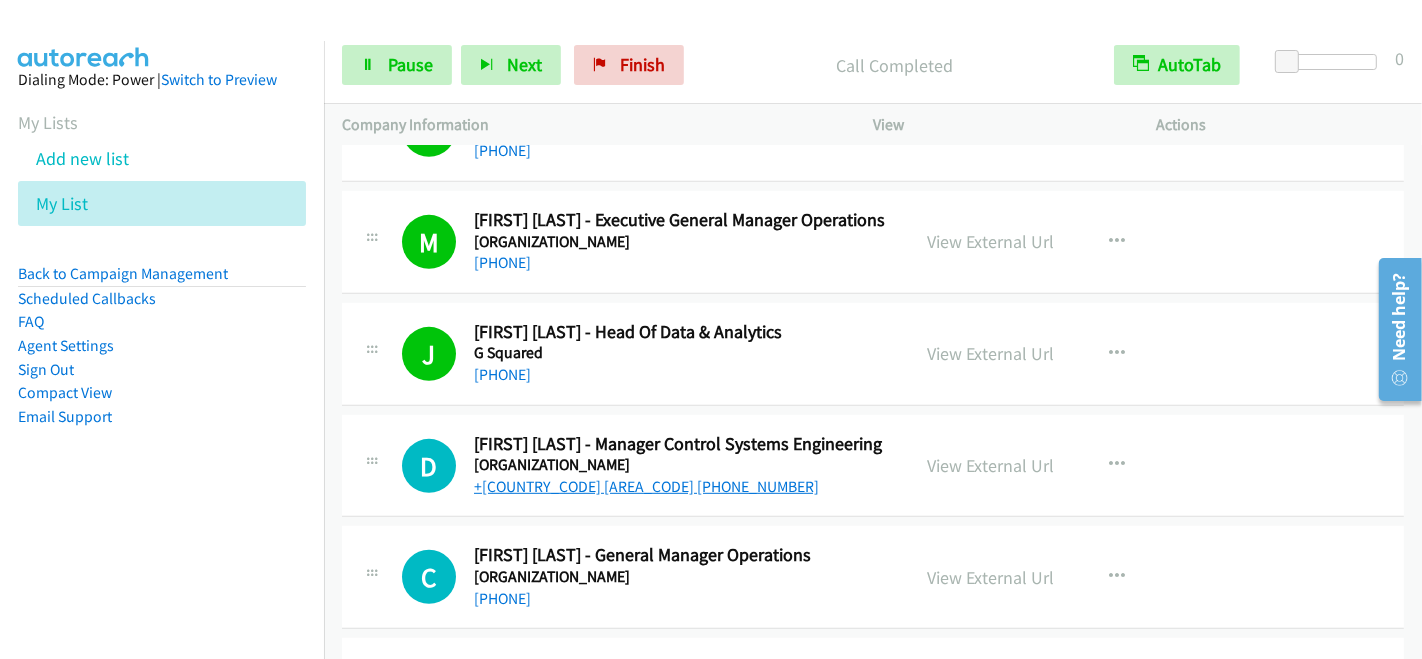 scroll, scrollTop: 888, scrollLeft: 0, axis: vertical 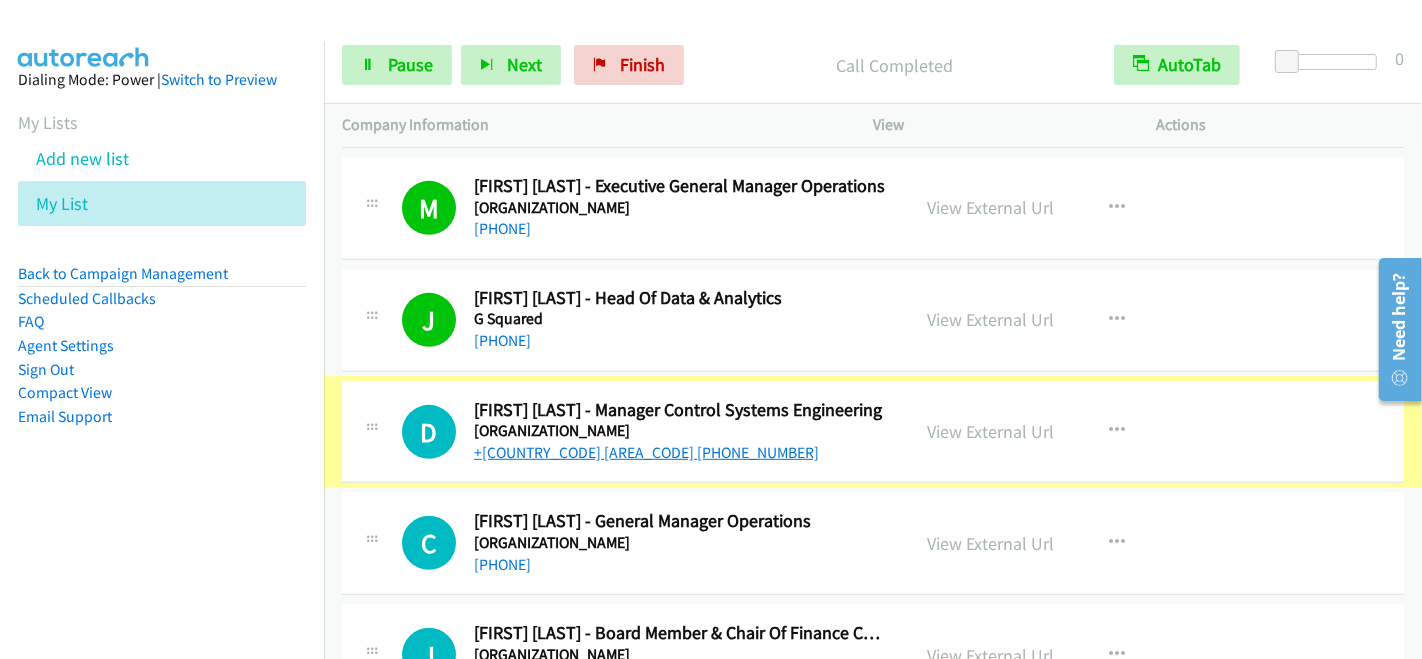 click on "+61 403 156 020" at bounding box center [646, 452] 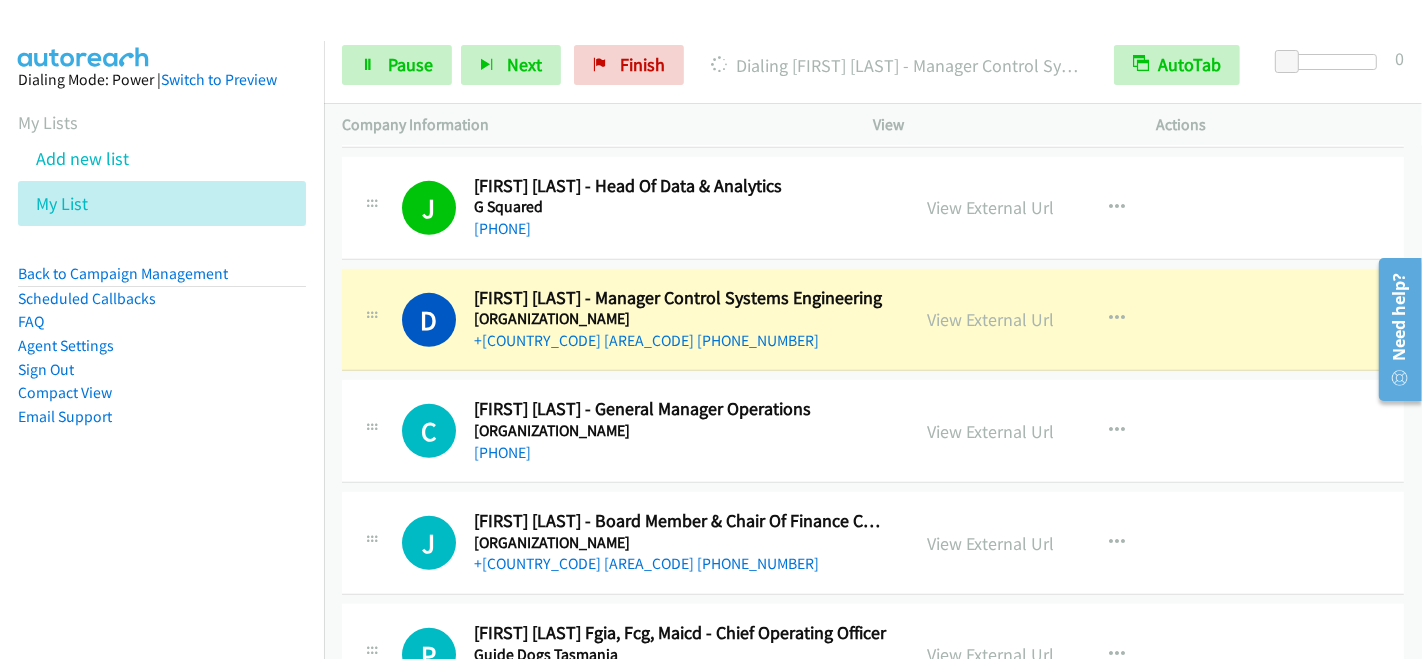 scroll, scrollTop: 1111, scrollLeft: 0, axis: vertical 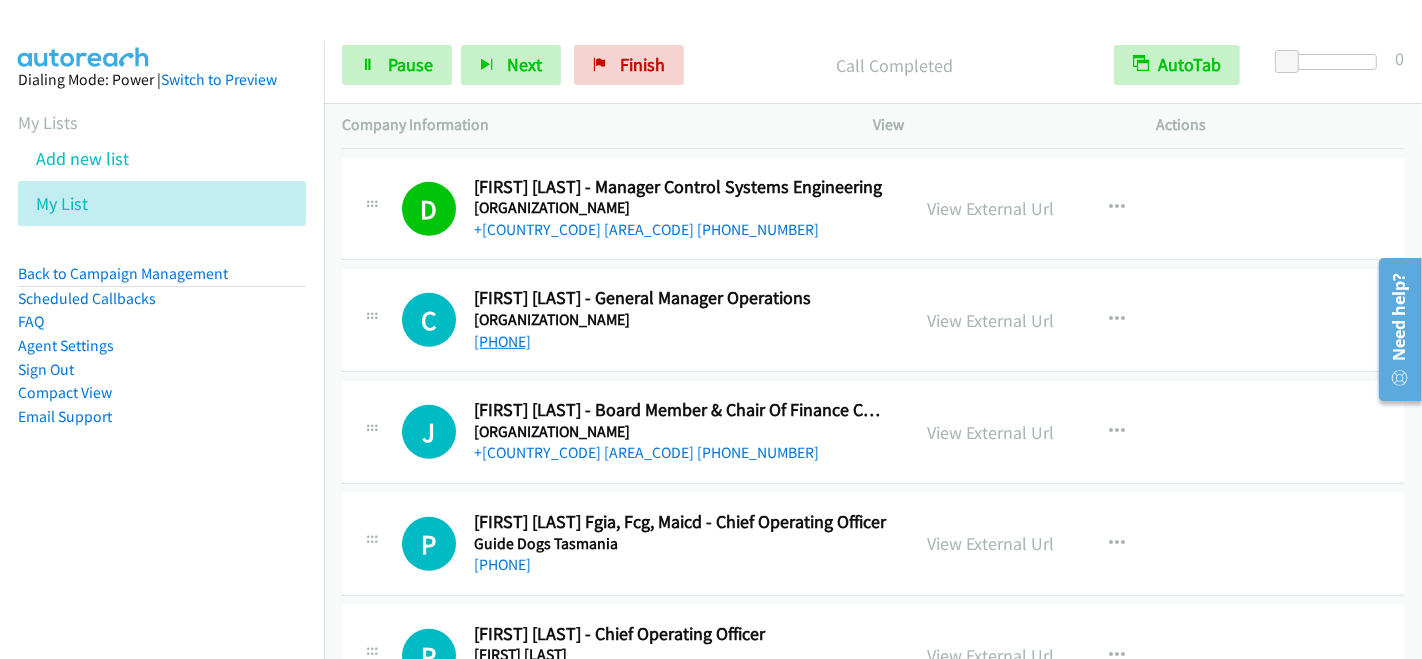 click on "+61 416 475 499" at bounding box center [502, 341] 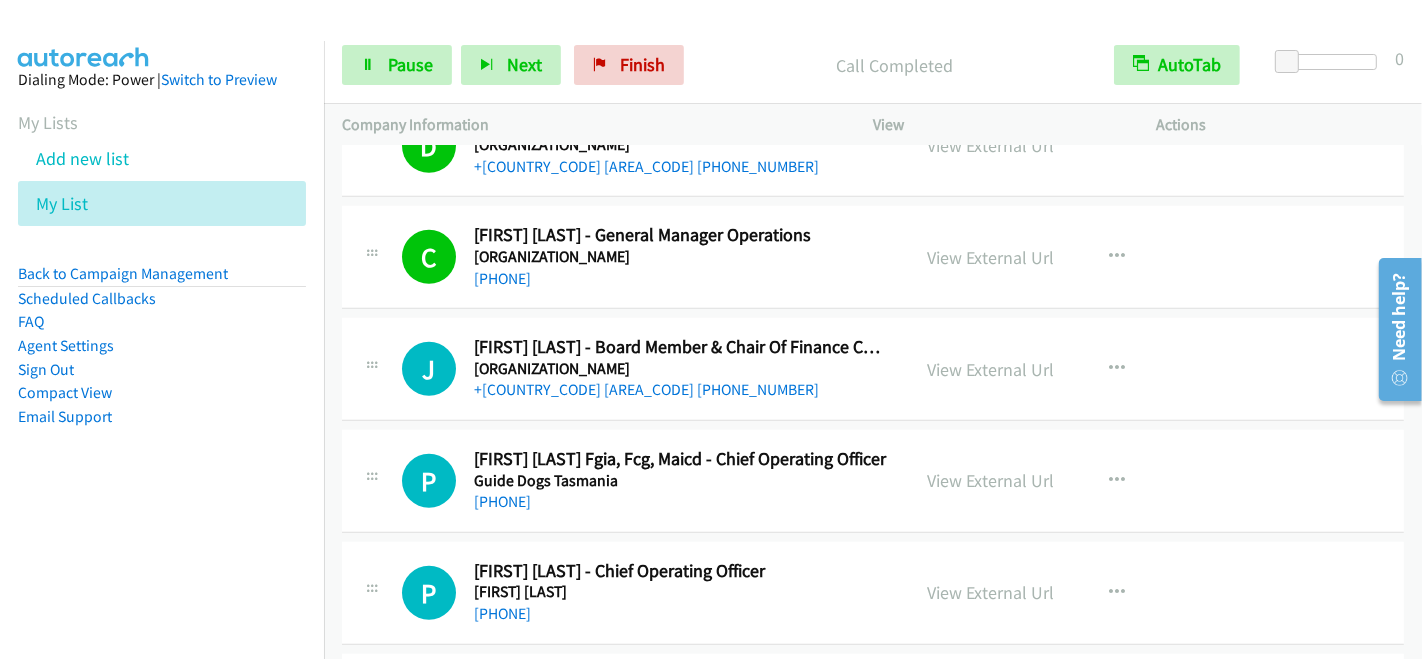 scroll, scrollTop: 1222, scrollLeft: 0, axis: vertical 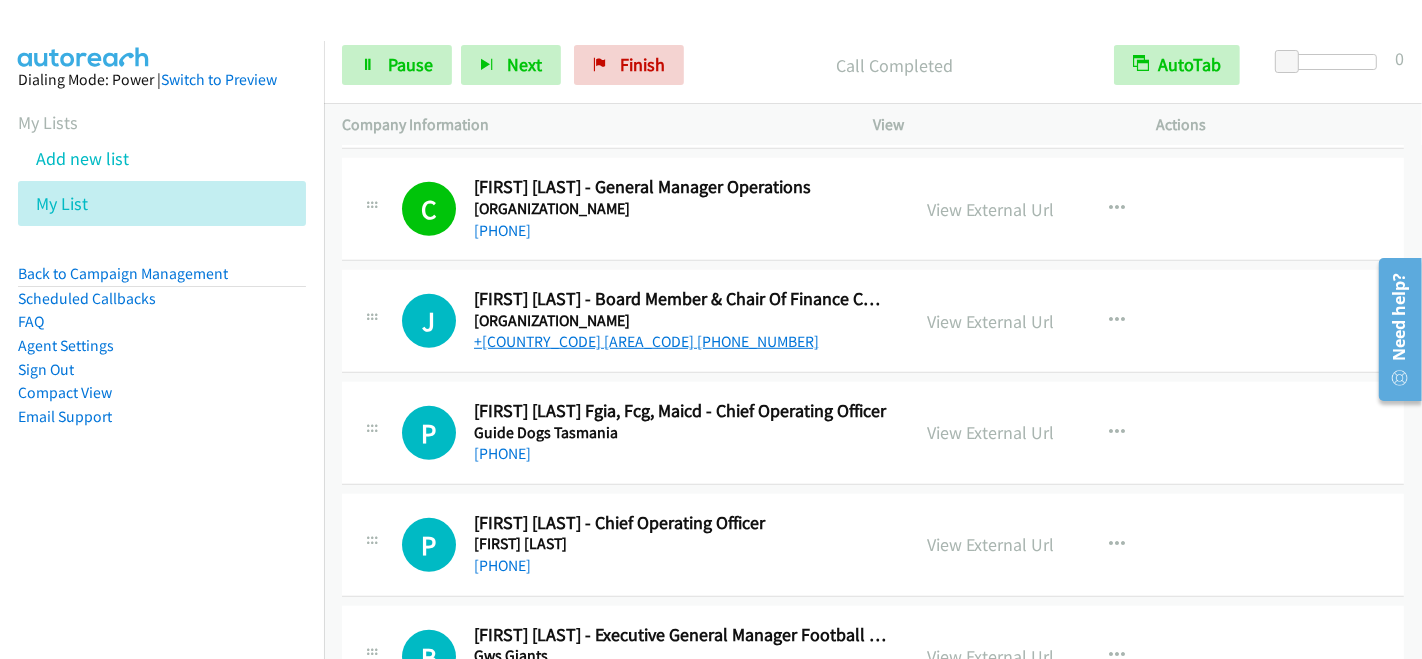 click on "+61 8 8409 4333" at bounding box center (646, 341) 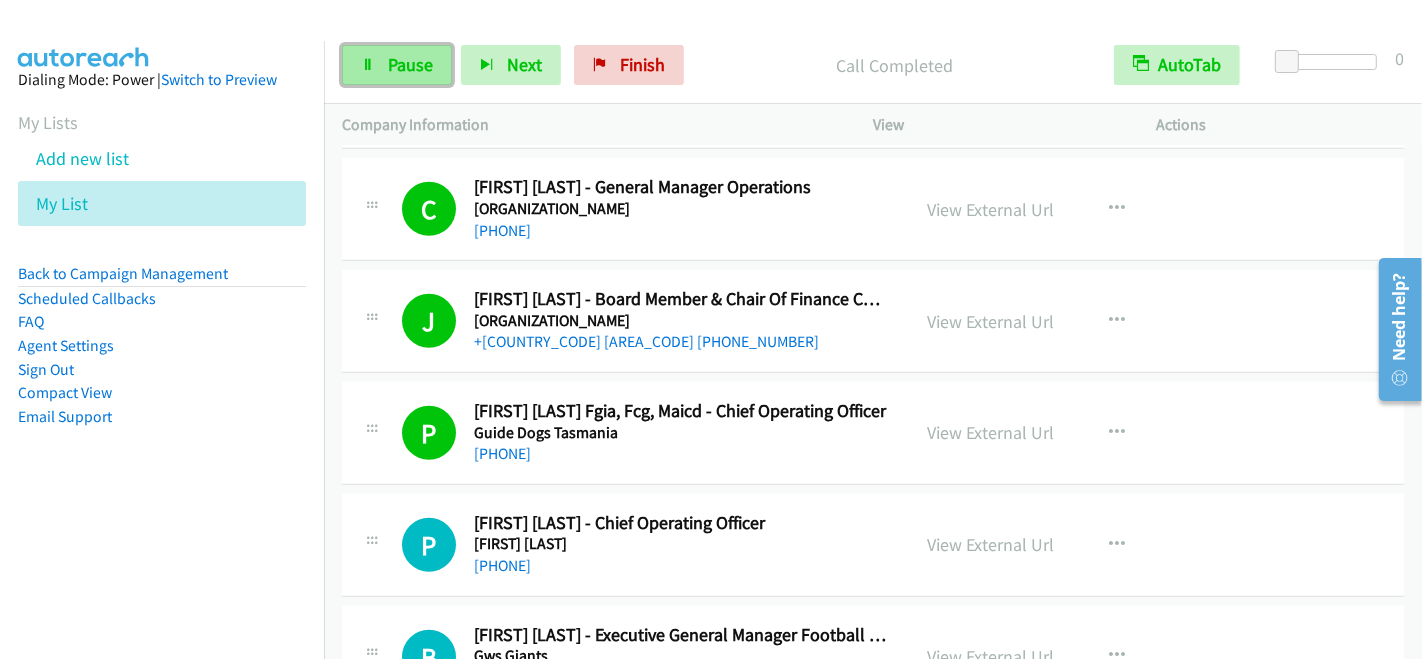 click on "Pause" at bounding box center [397, 65] 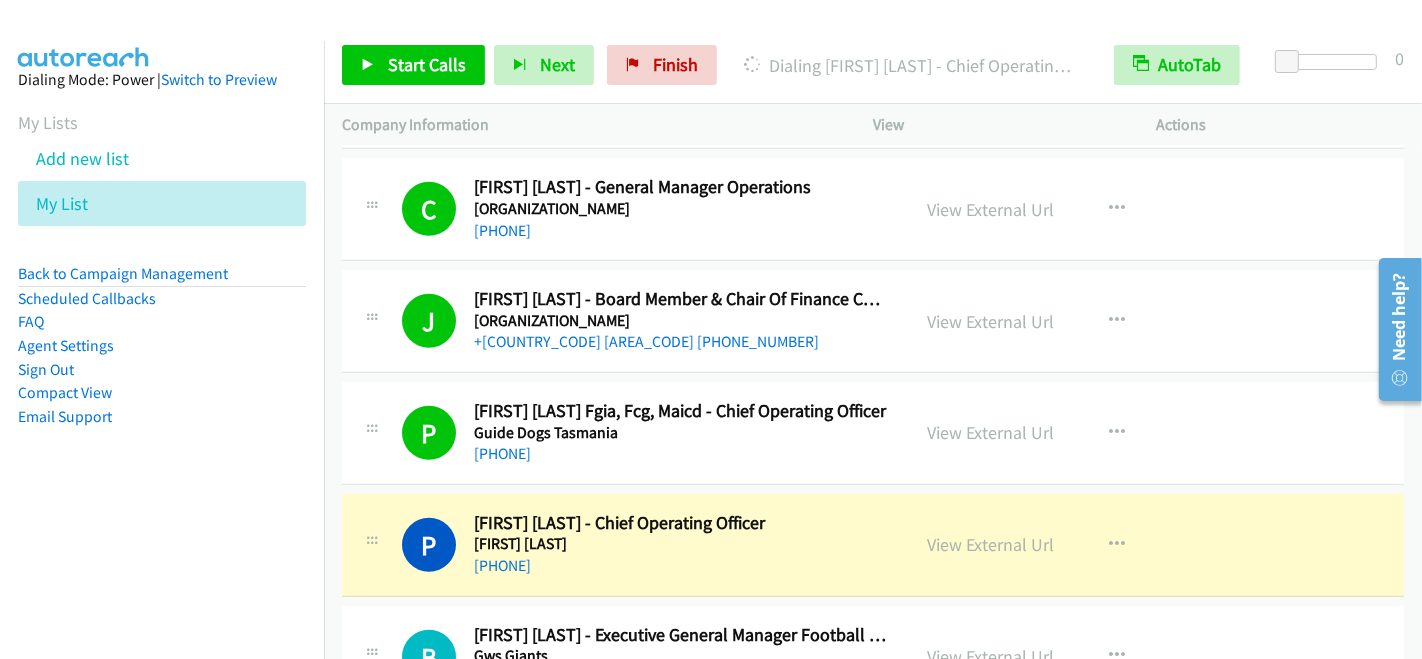 scroll, scrollTop: 1333, scrollLeft: 0, axis: vertical 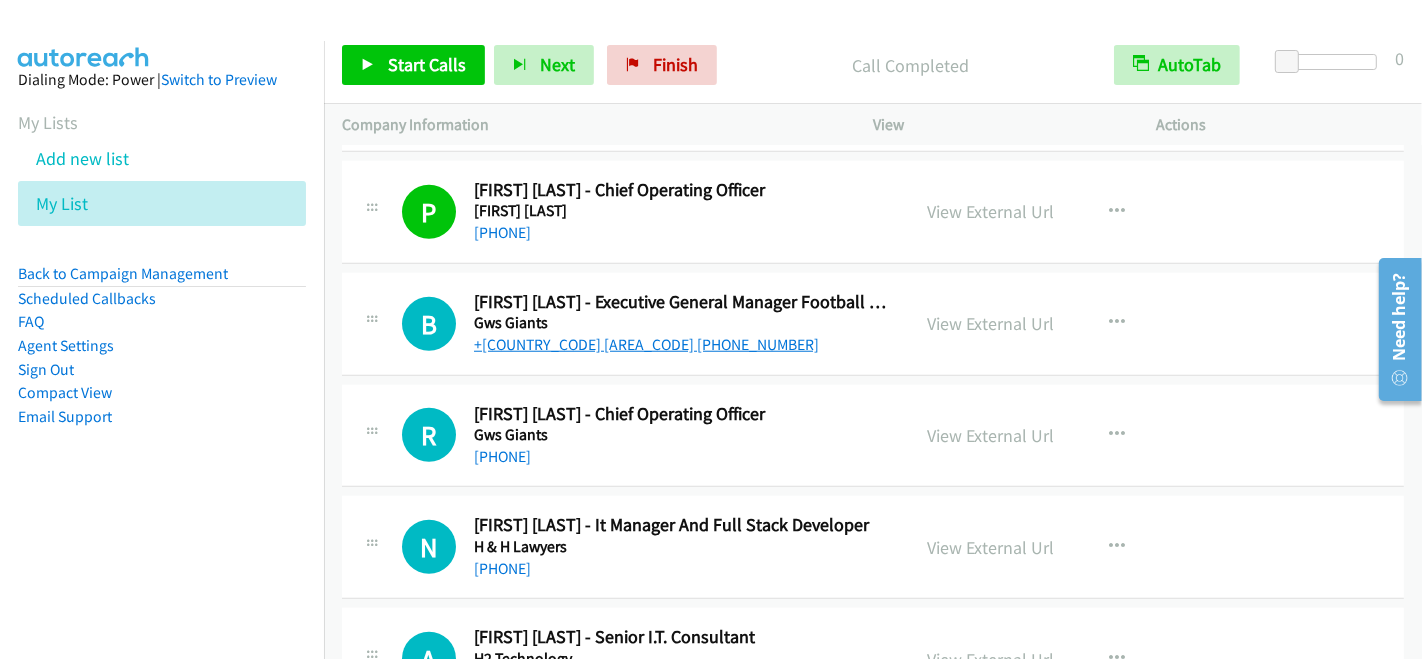 click on "+61 400 770 412" at bounding box center [646, 344] 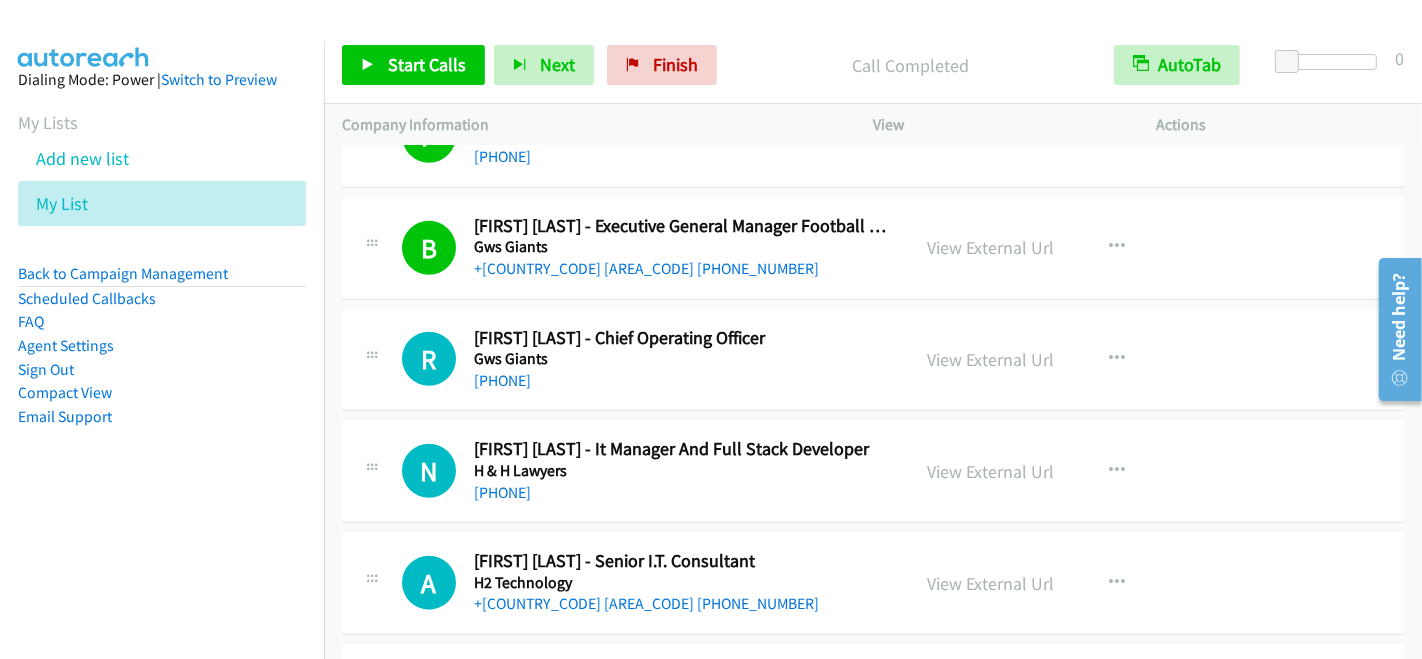 scroll, scrollTop: 1666, scrollLeft: 0, axis: vertical 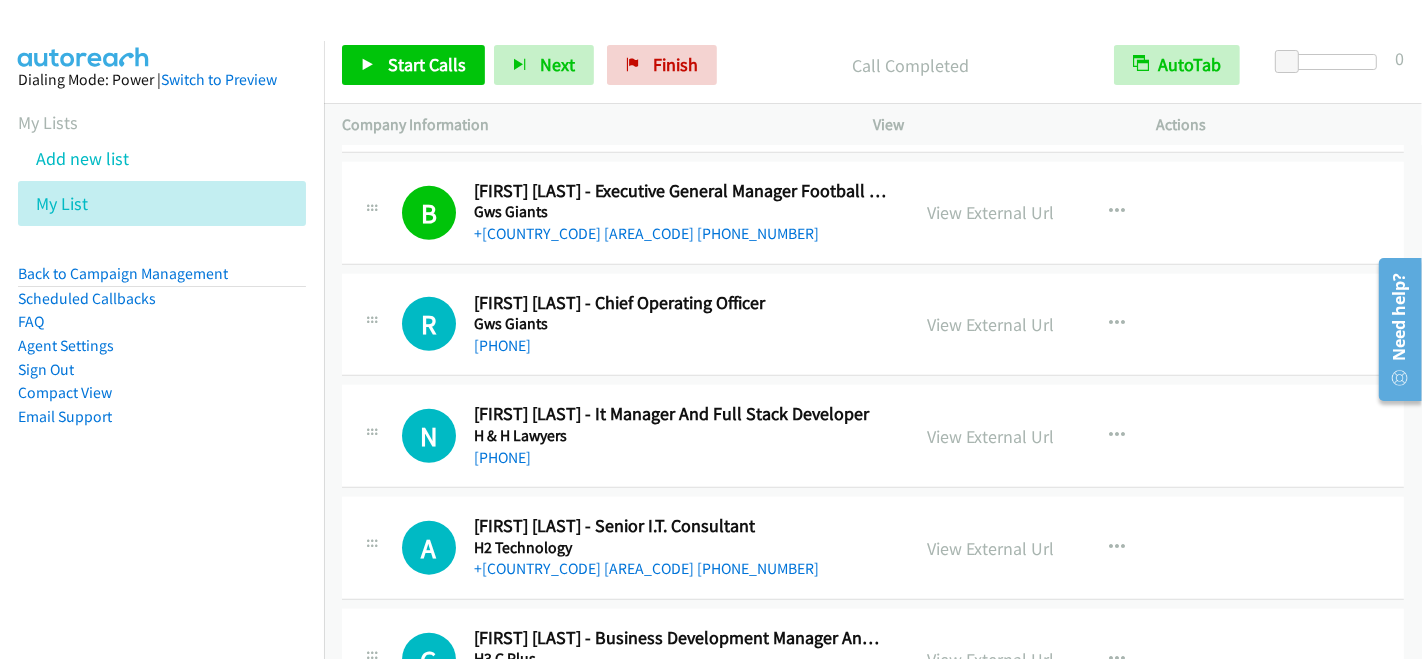 click on "Gws Giants" at bounding box center (680, 324) 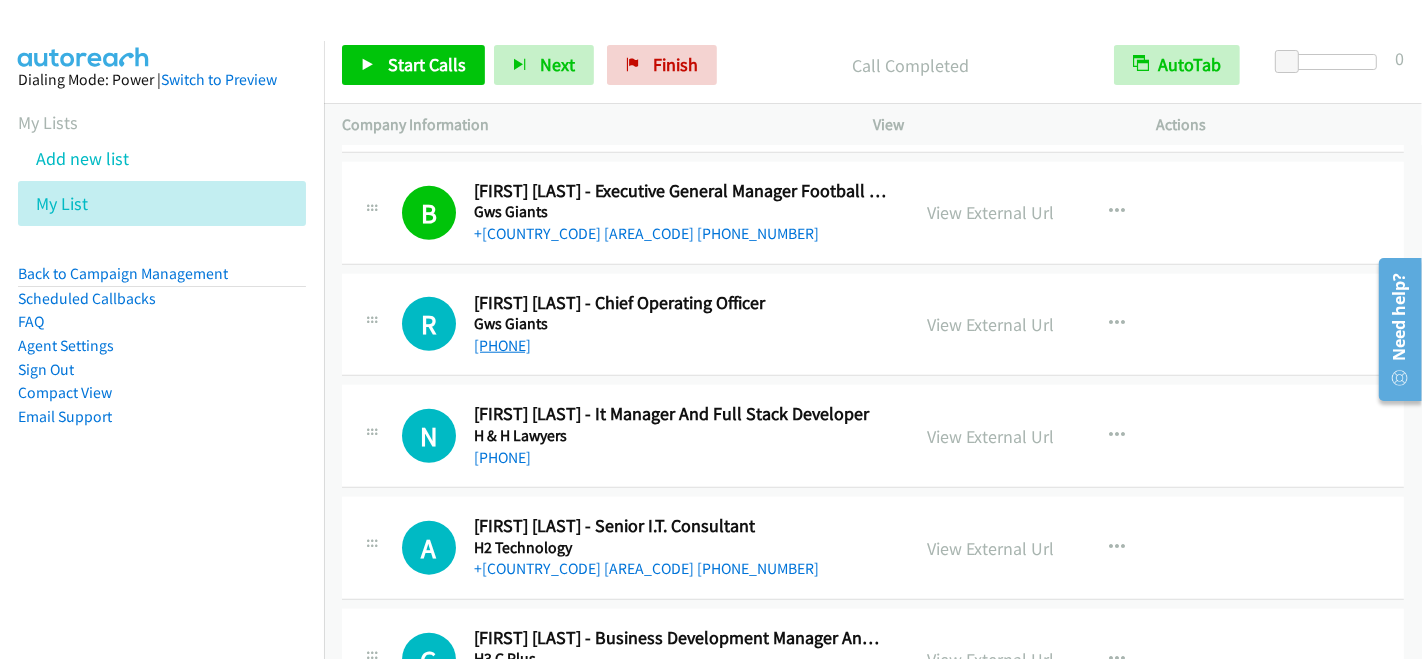 click on "+61 1300 442 687" at bounding box center [502, 345] 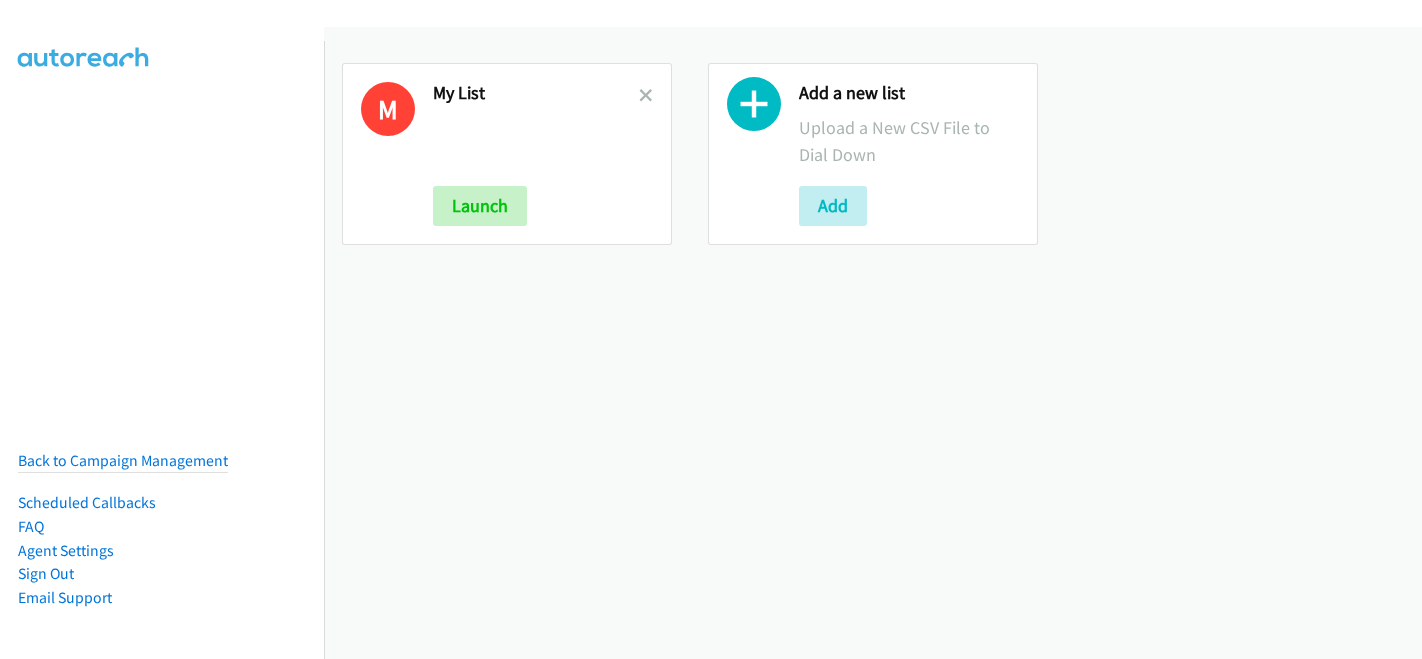 scroll, scrollTop: 0, scrollLeft: 0, axis: both 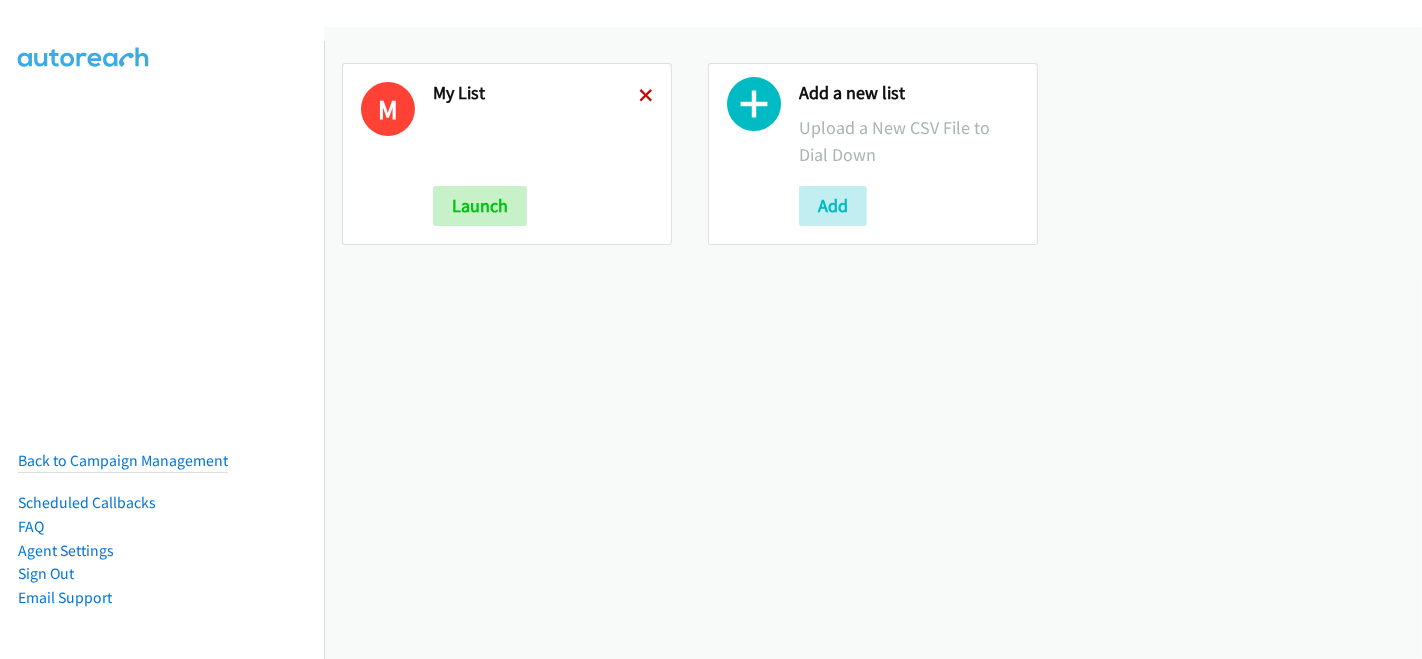 click at bounding box center (646, 97) 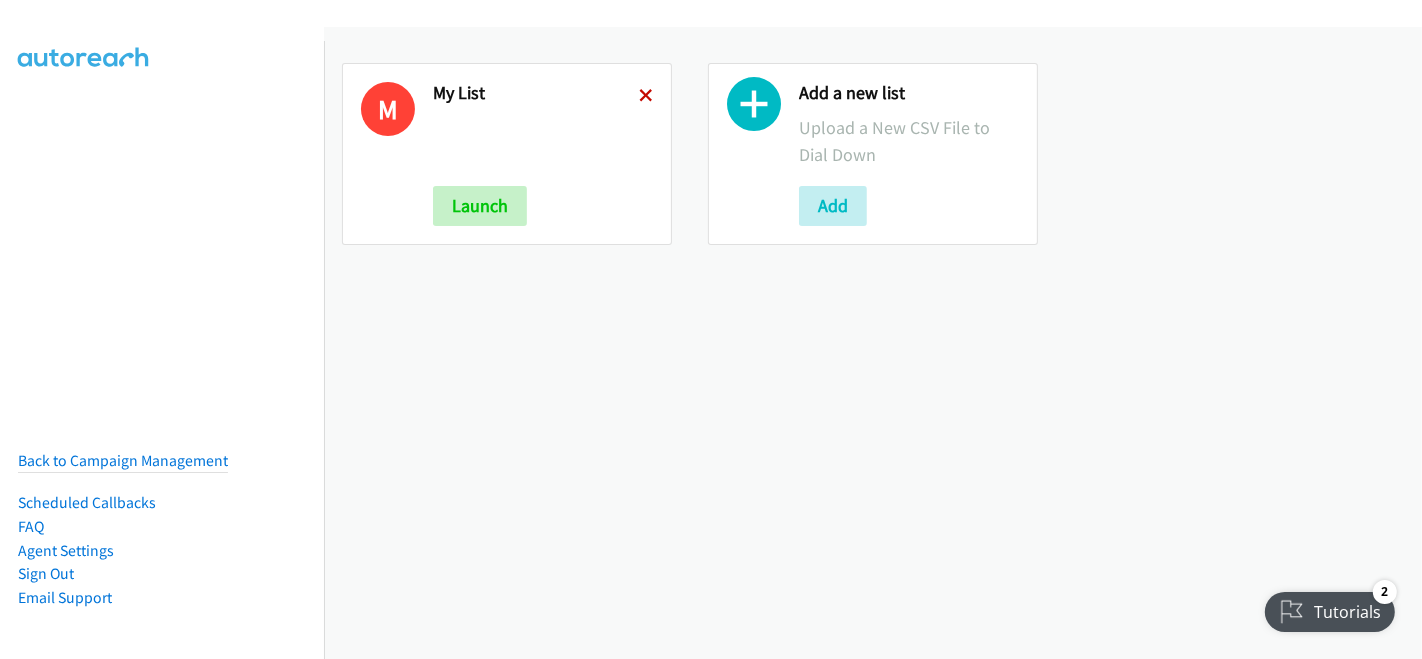 scroll, scrollTop: 0, scrollLeft: 0, axis: both 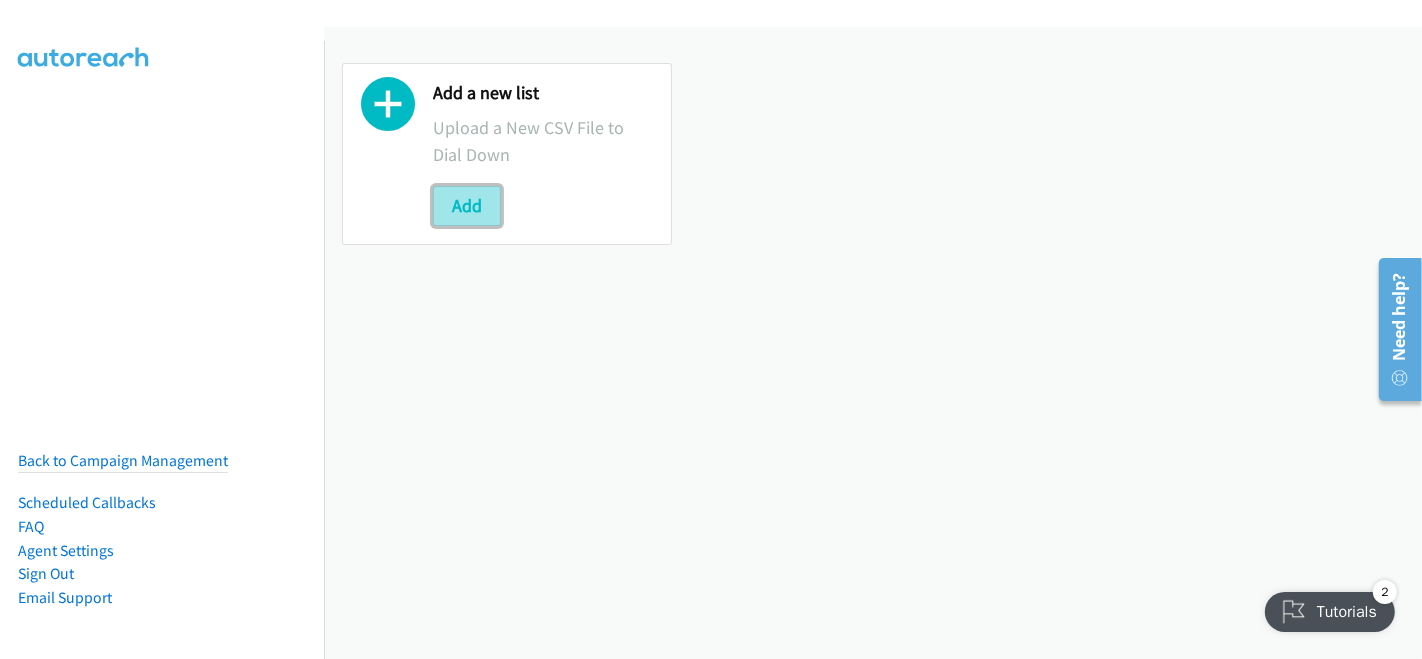 click on "Add" at bounding box center [467, 206] 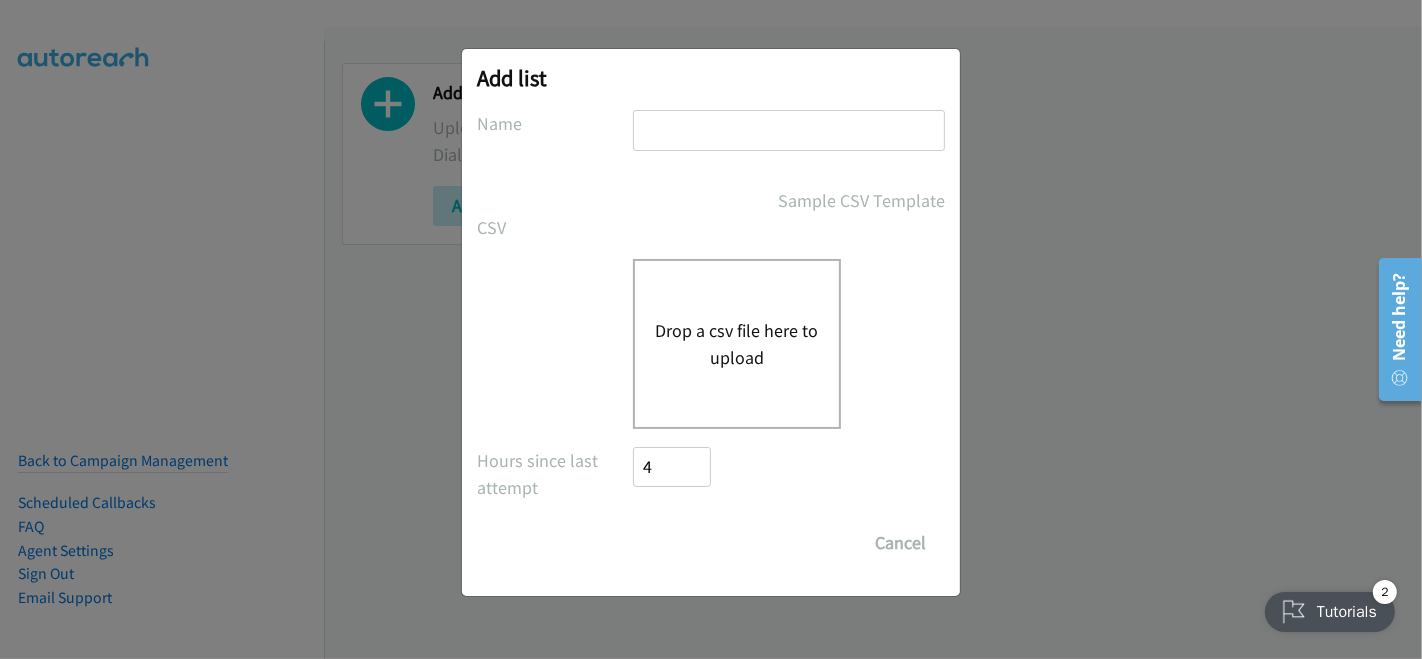 click at bounding box center [789, 130] 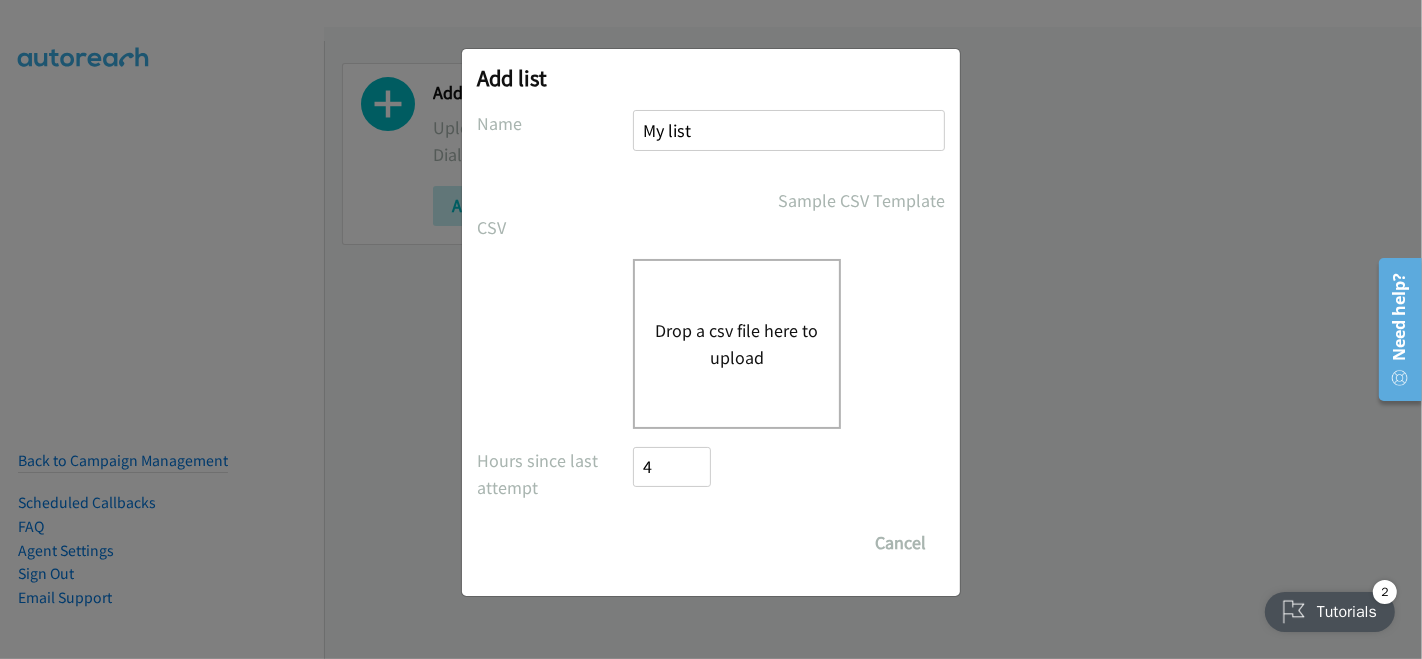 click on "Drop a csv file here to upload" at bounding box center (737, 344) 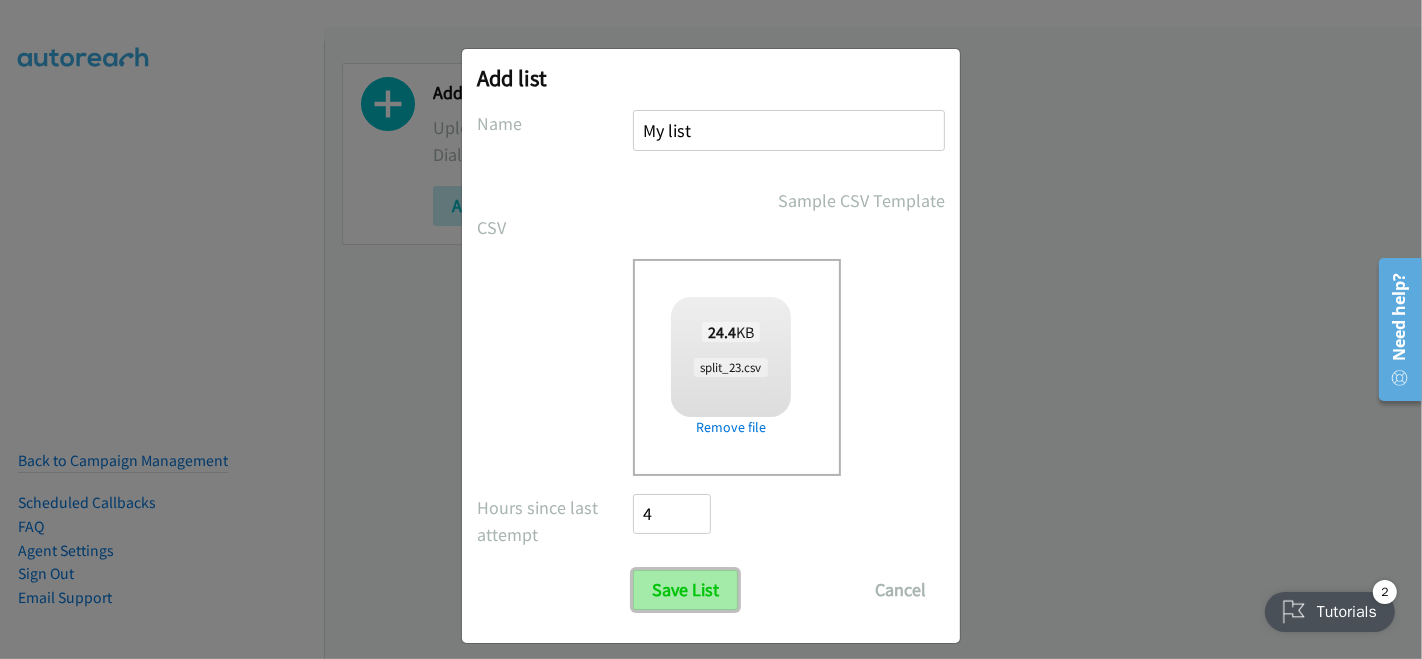 click on "Save List" at bounding box center (685, 590) 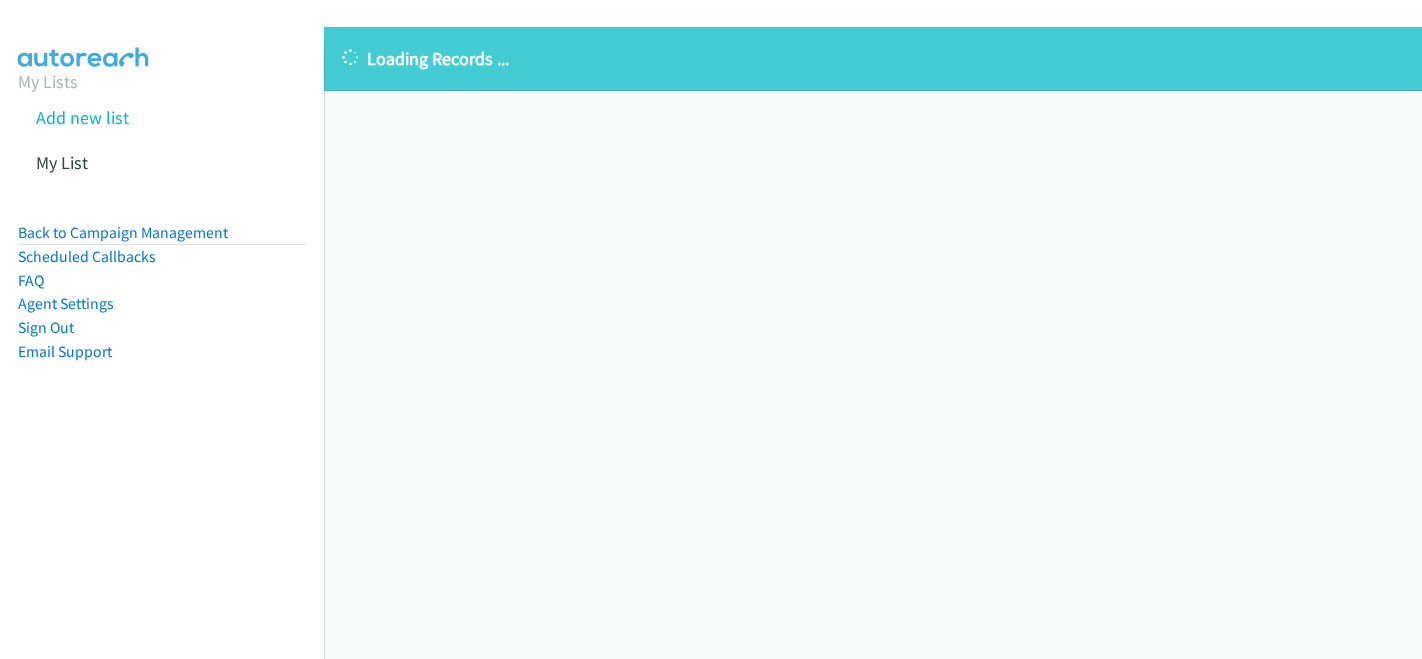 scroll, scrollTop: 0, scrollLeft: 0, axis: both 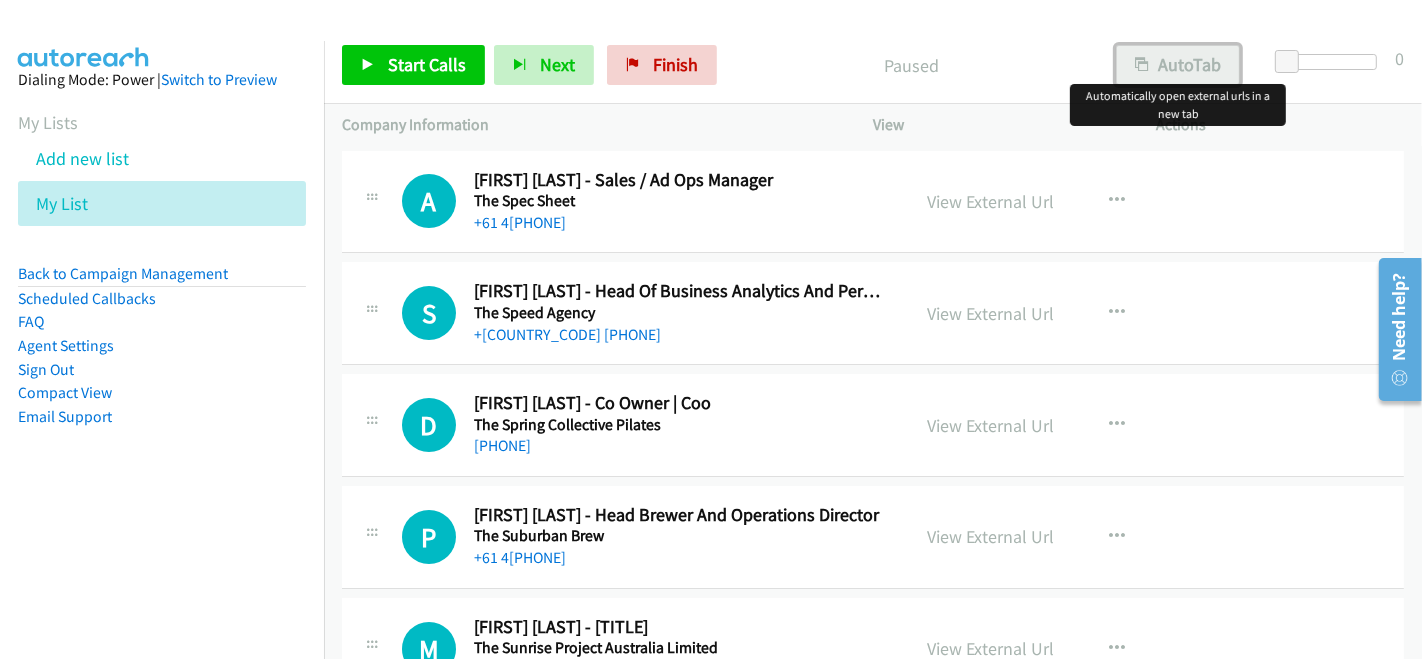 click on "AutoTab" at bounding box center (1178, 65) 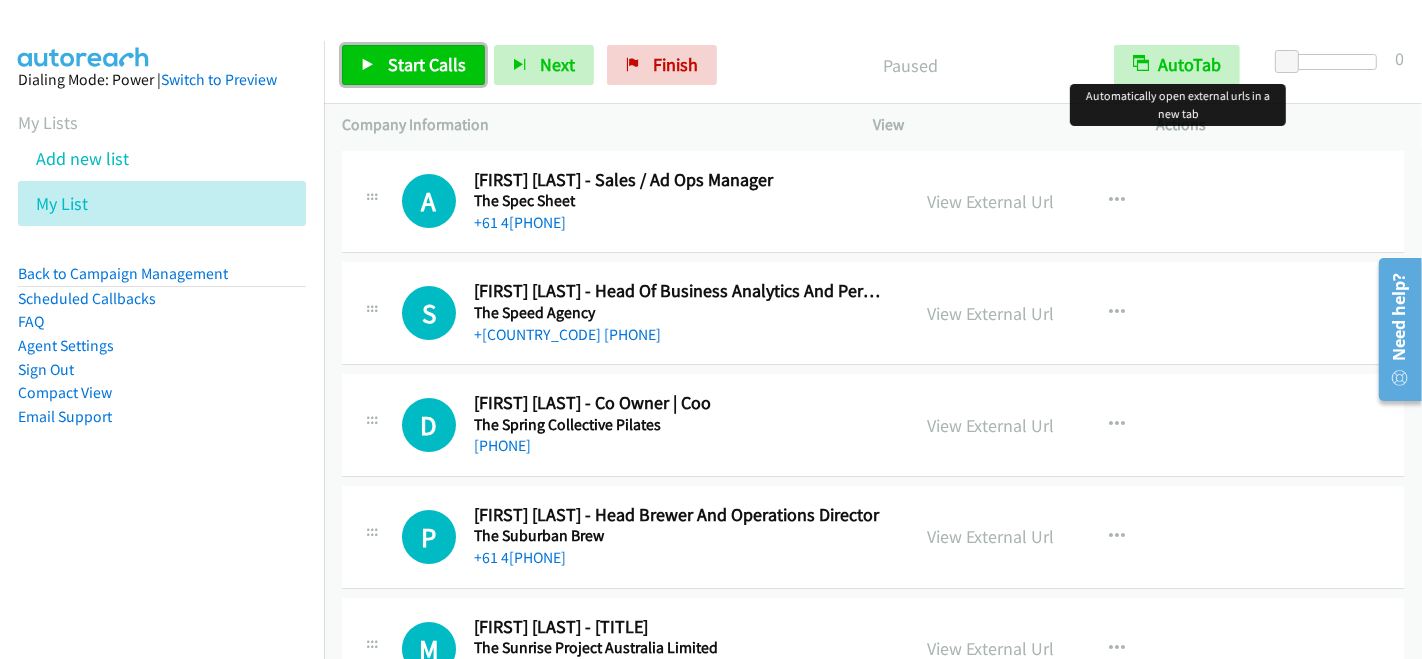 click on "Start Calls" at bounding box center [413, 65] 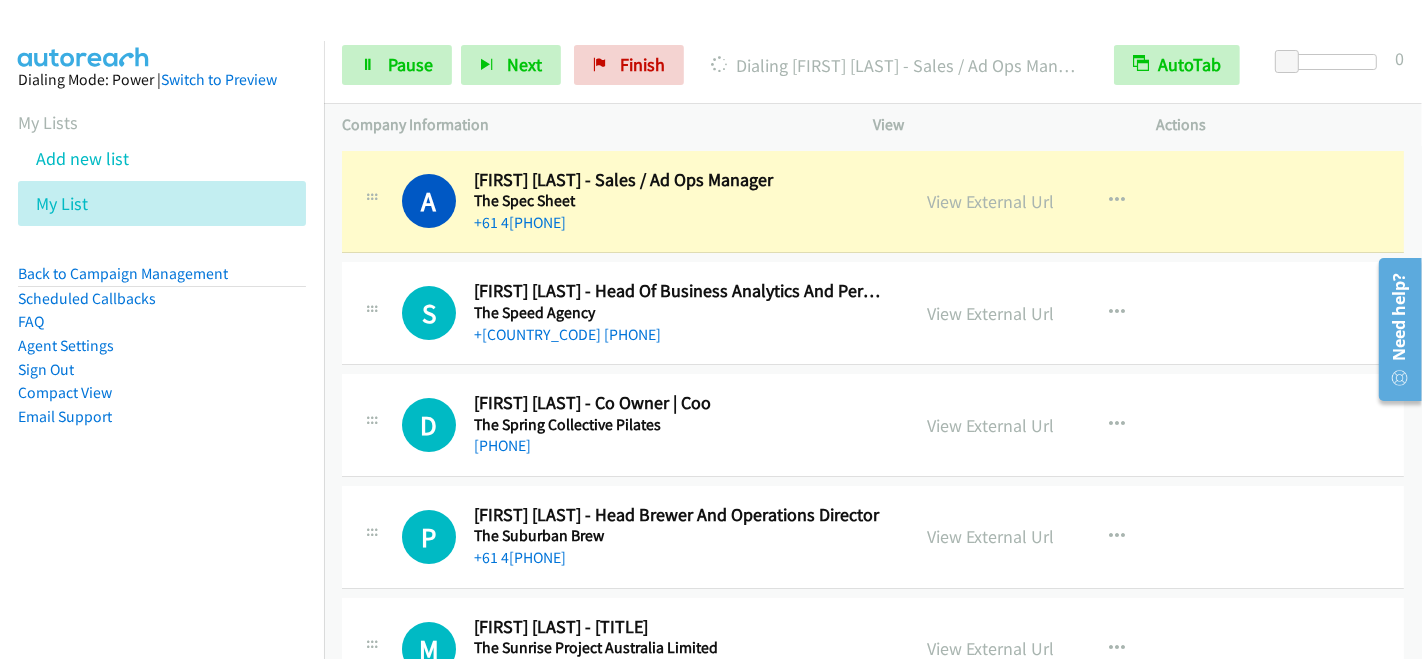 click on "Dialing [FIRST] [LAST] - [TITLE]" at bounding box center [873, 65] 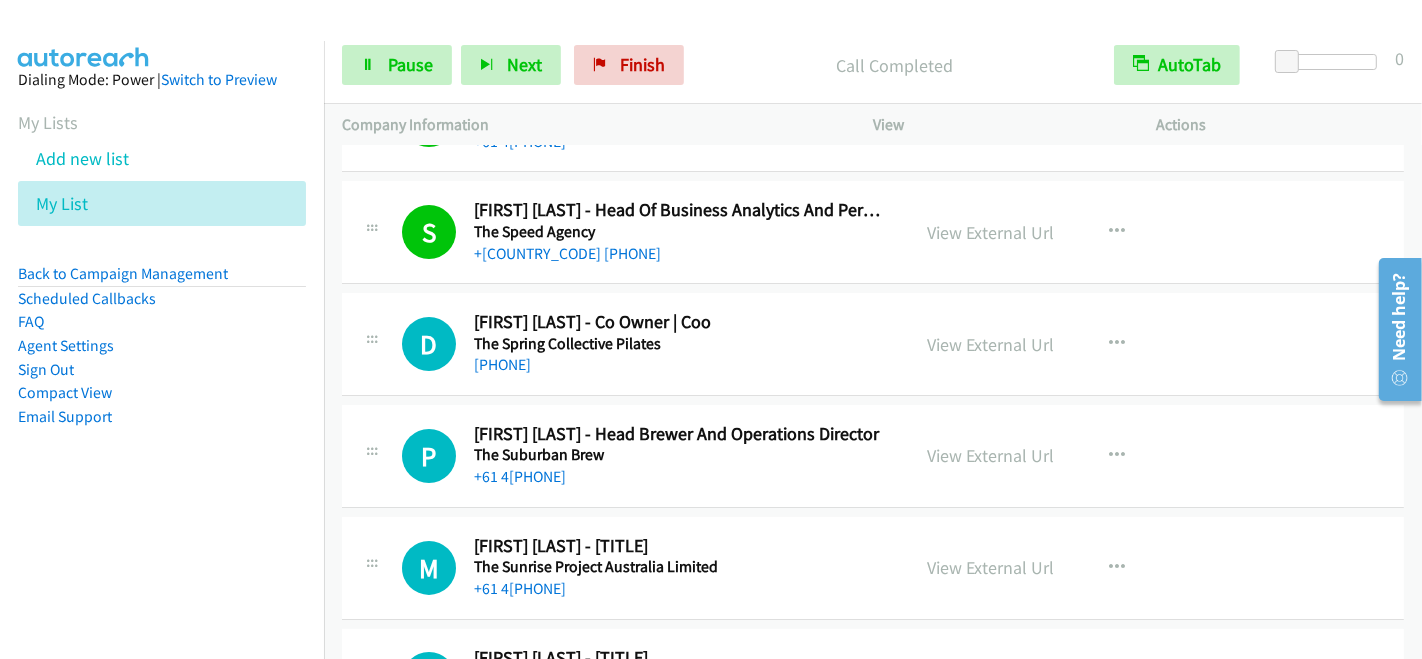 scroll, scrollTop: 111, scrollLeft: 0, axis: vertical 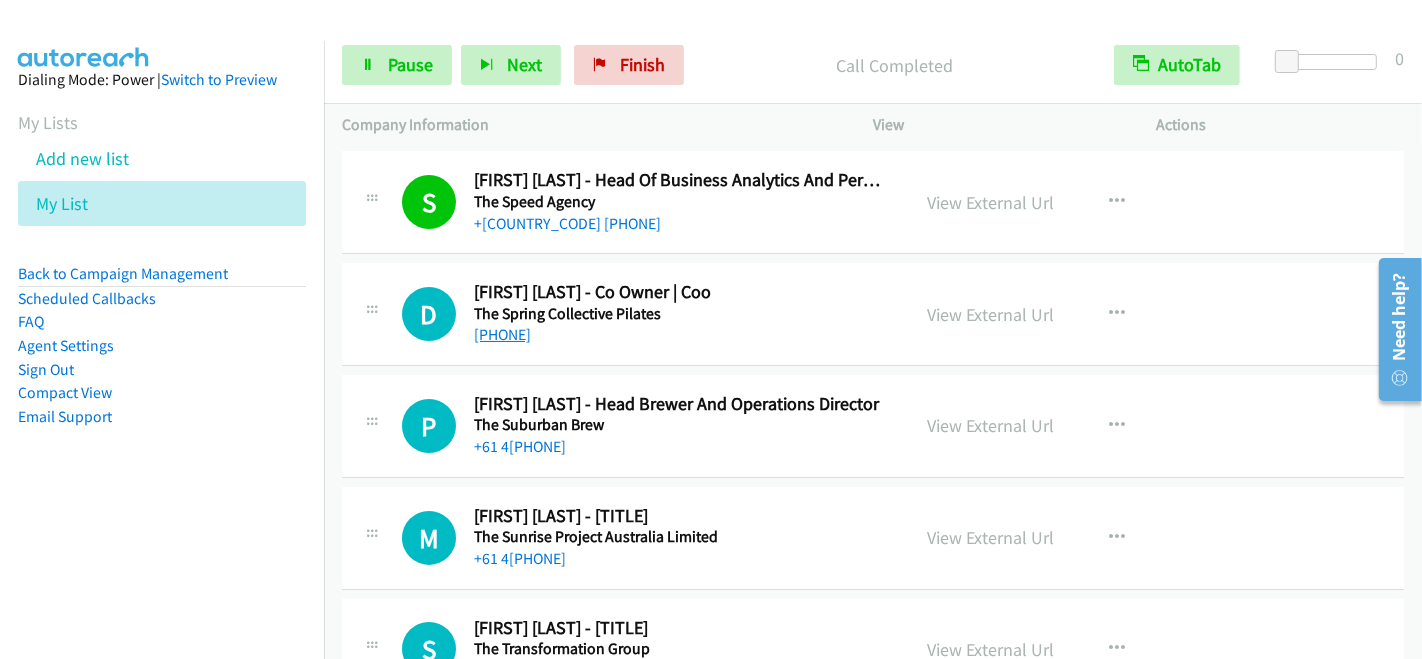 click on "[PHONE]" at bounding box center (502, 334) 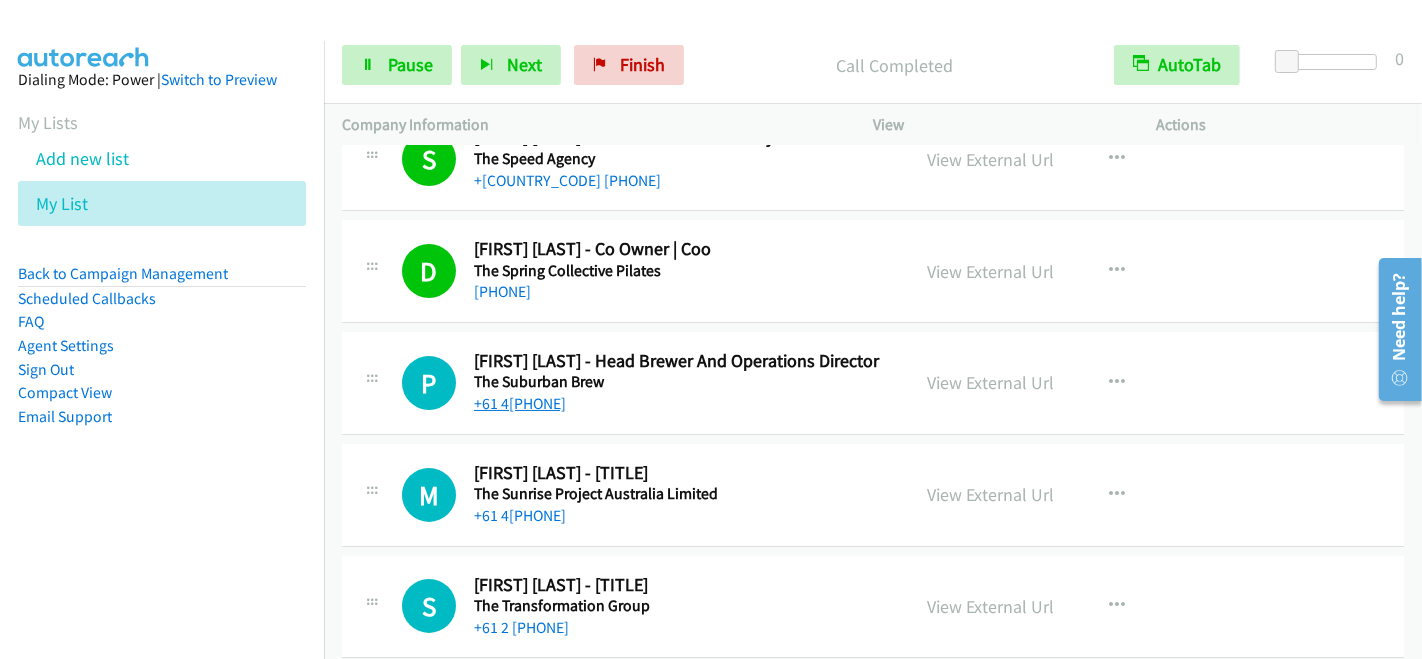 scroll, scrollTop: 222, scrollLeft: 0, axis: vertical 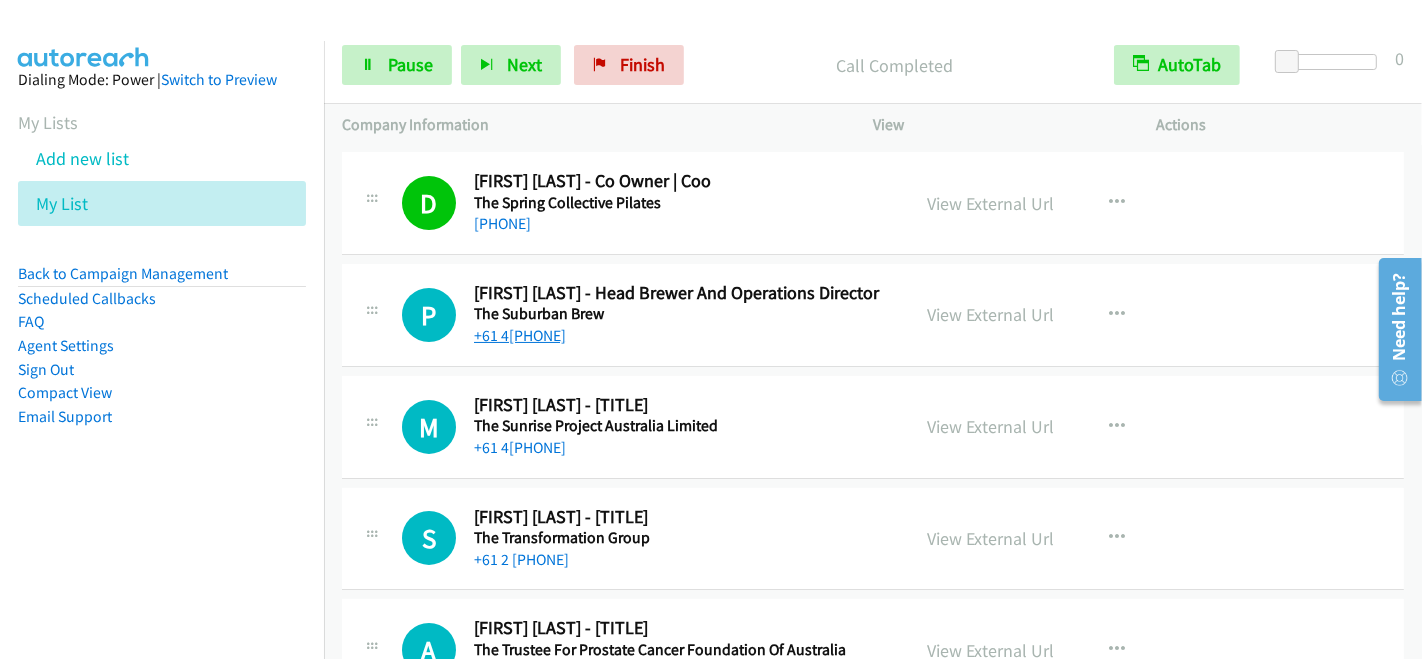 click on "+61 4[PHONE]" at bounding box center [520, 335] 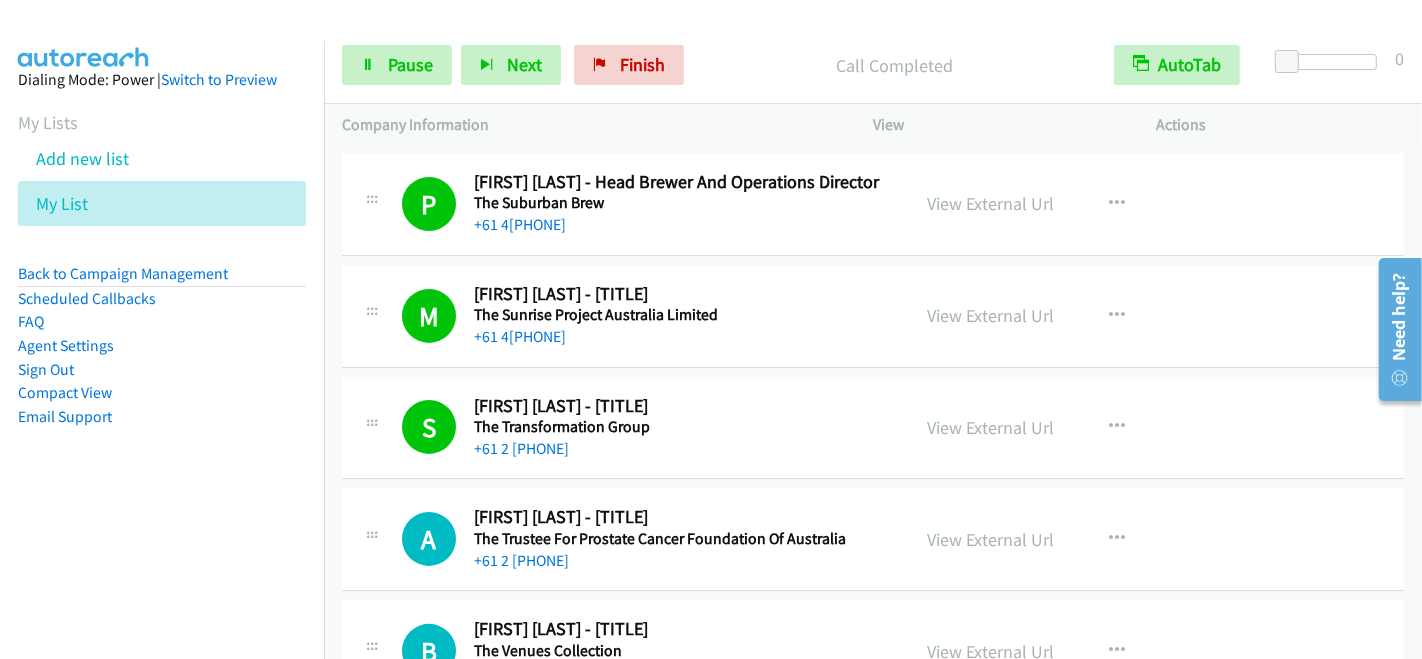 scroll, scrollTop: 444, scrollLeft: 0, axis: vertical 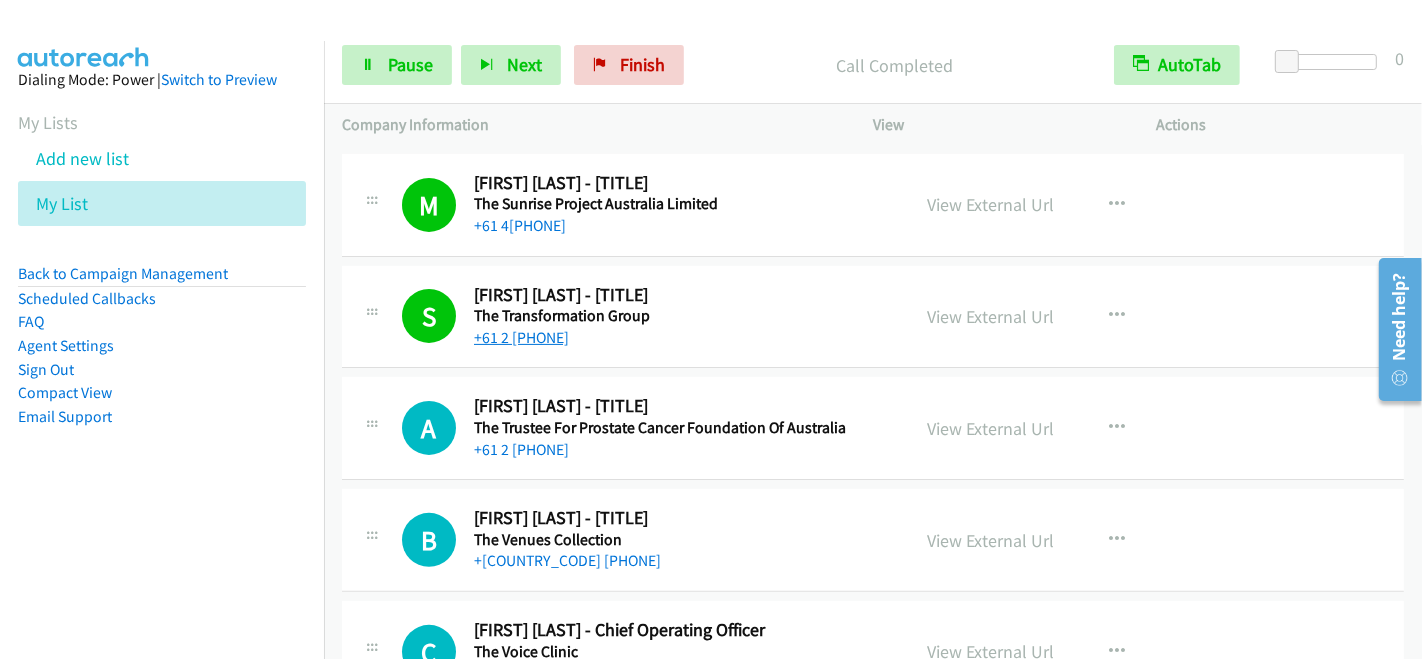 click on "+61 2 [PHONE]" at bounding box center (521, 337) 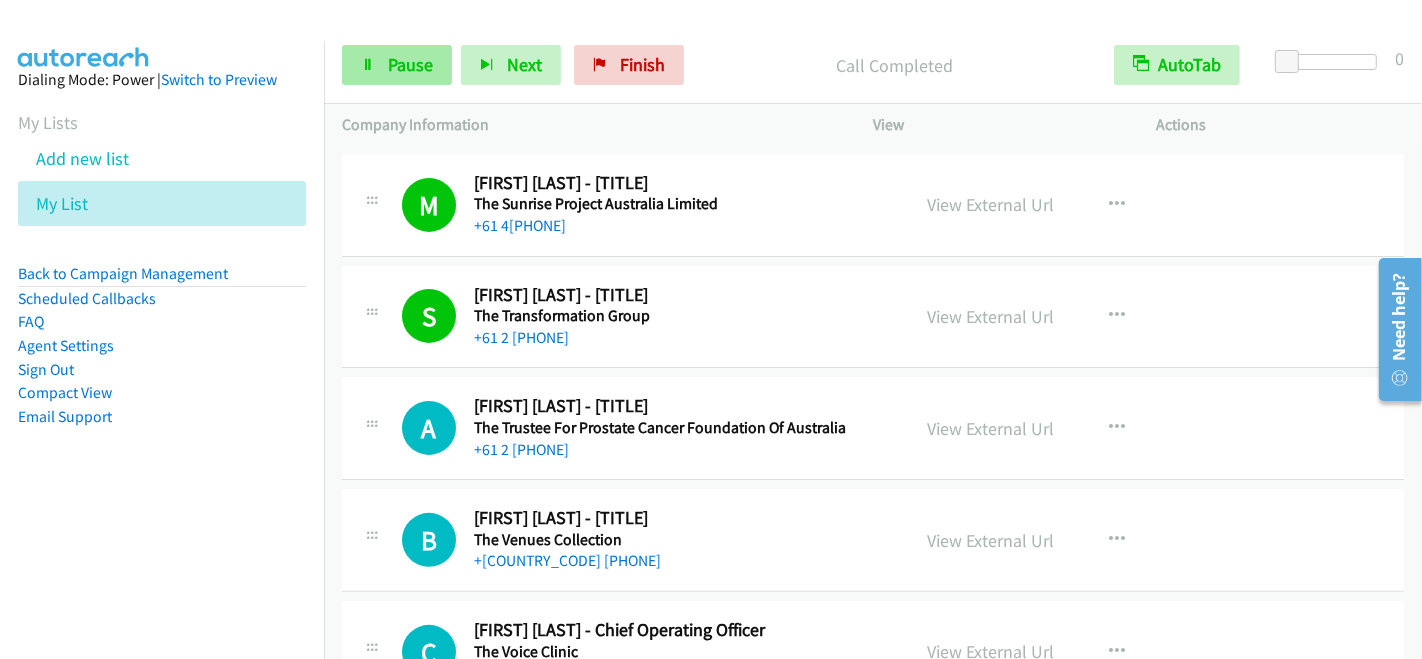 drag, startPoint x: 422, startPoint y: 86, endPoint x: 417, endPoint y: 69, distance: 17.720045 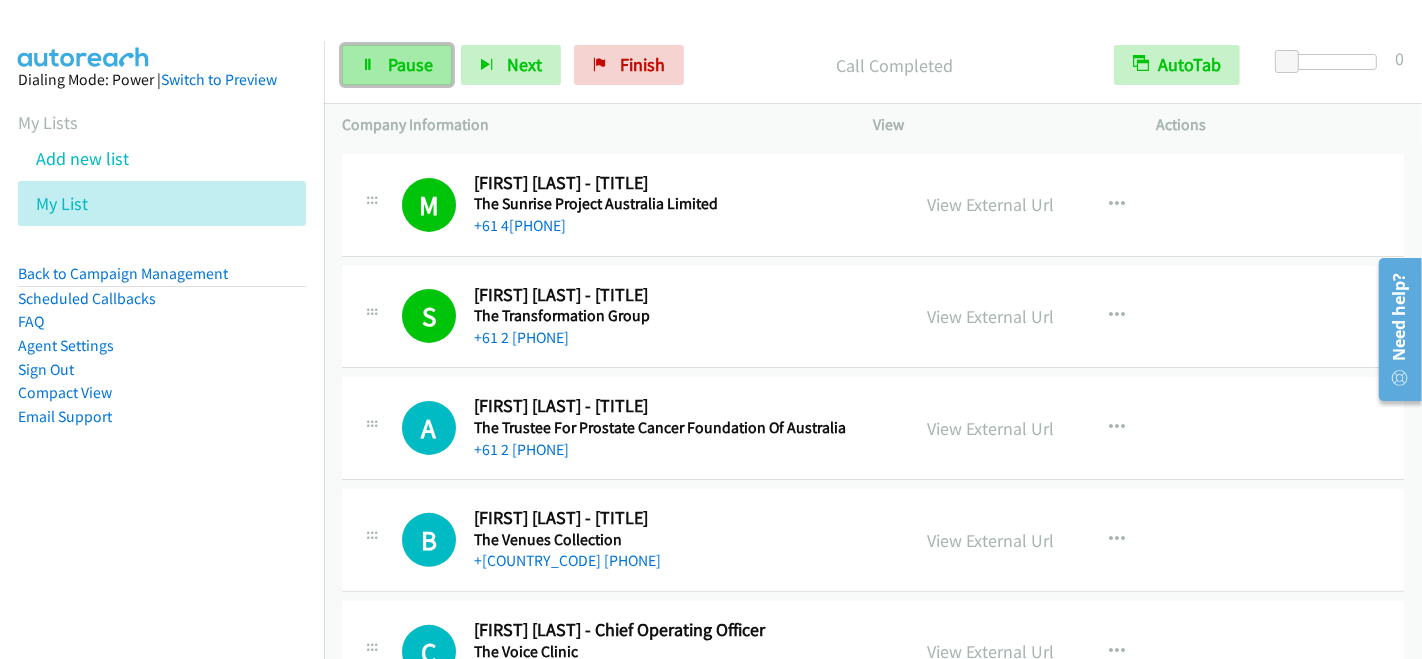 click on "Pause" at bounding box center [410, 64] 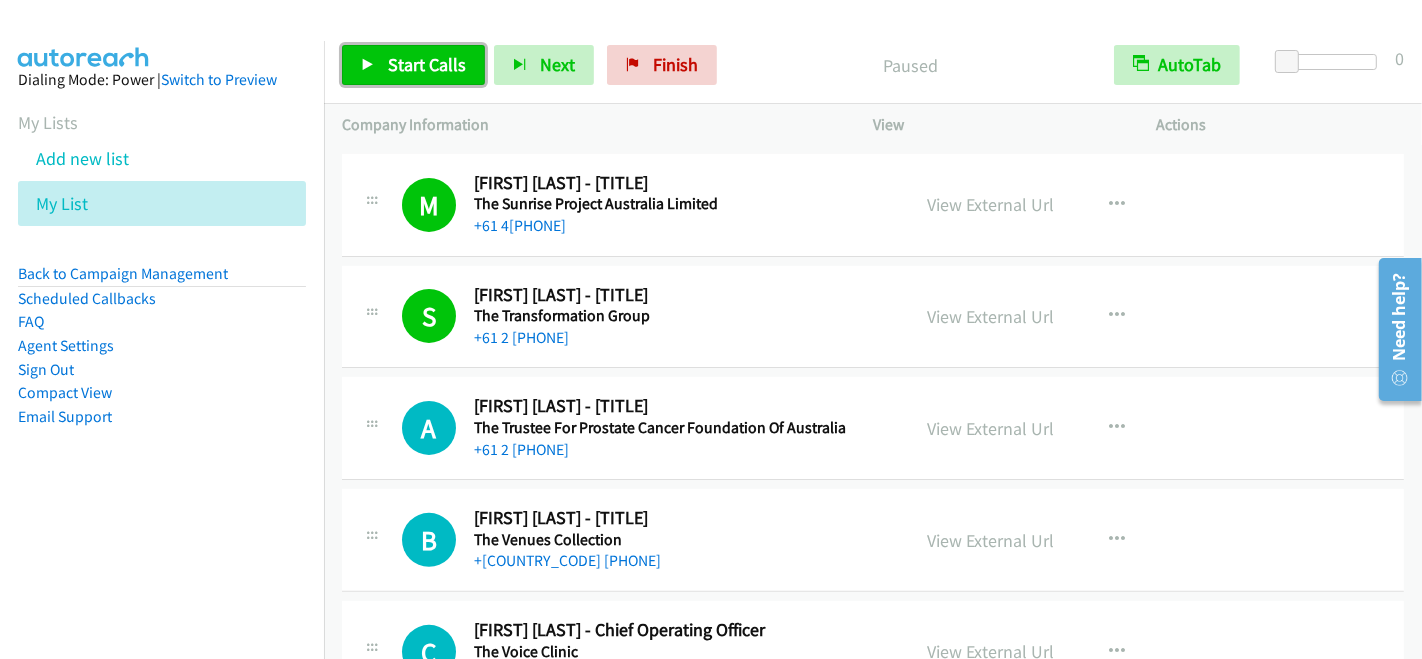 click on "Start Calls" at bounding box center [427, 64] 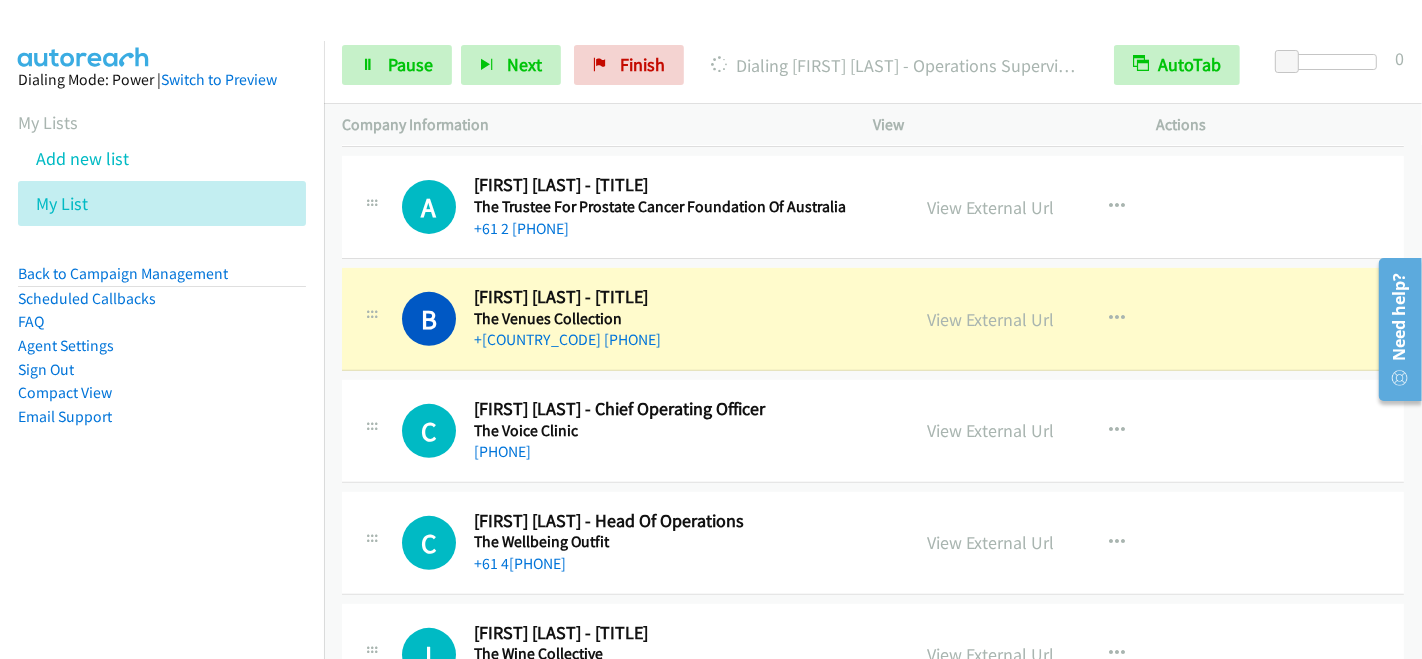 scroll, scrollTop: 666, scrollLeft: 0, axis: vertical 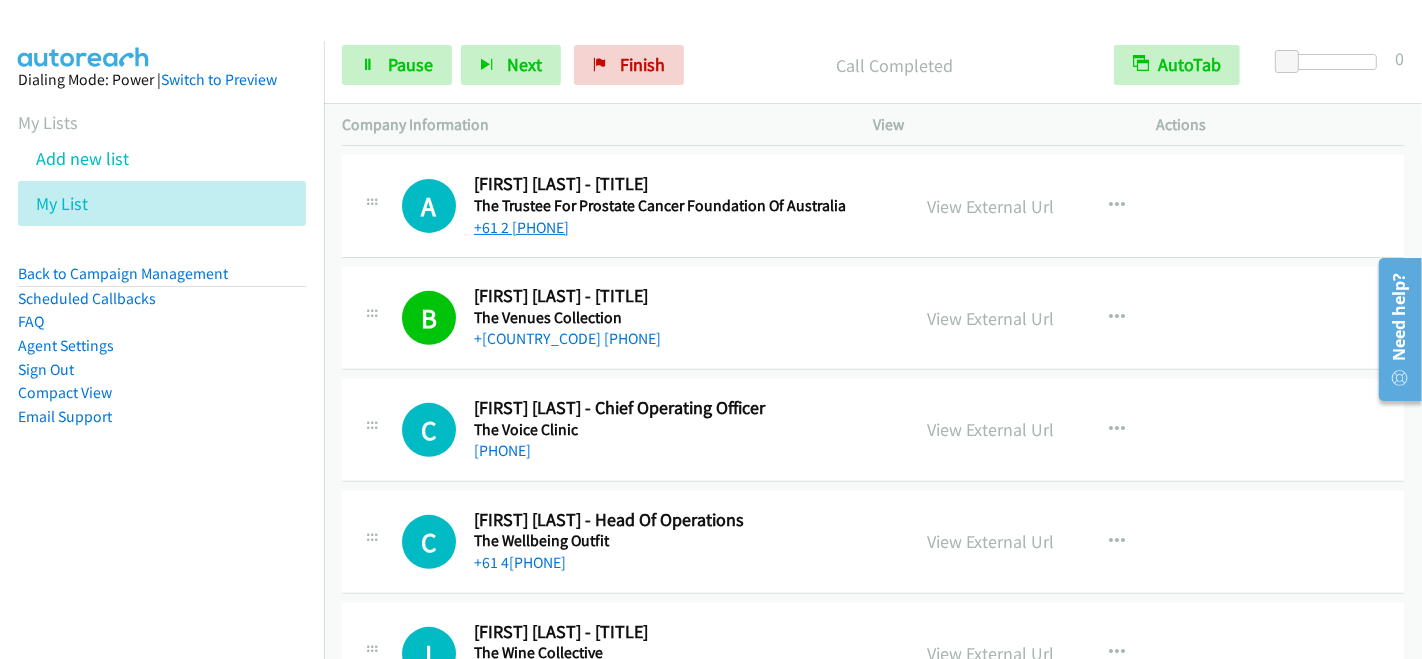 click on "+61 2 9385 1515" at bounding box center (521, 227) 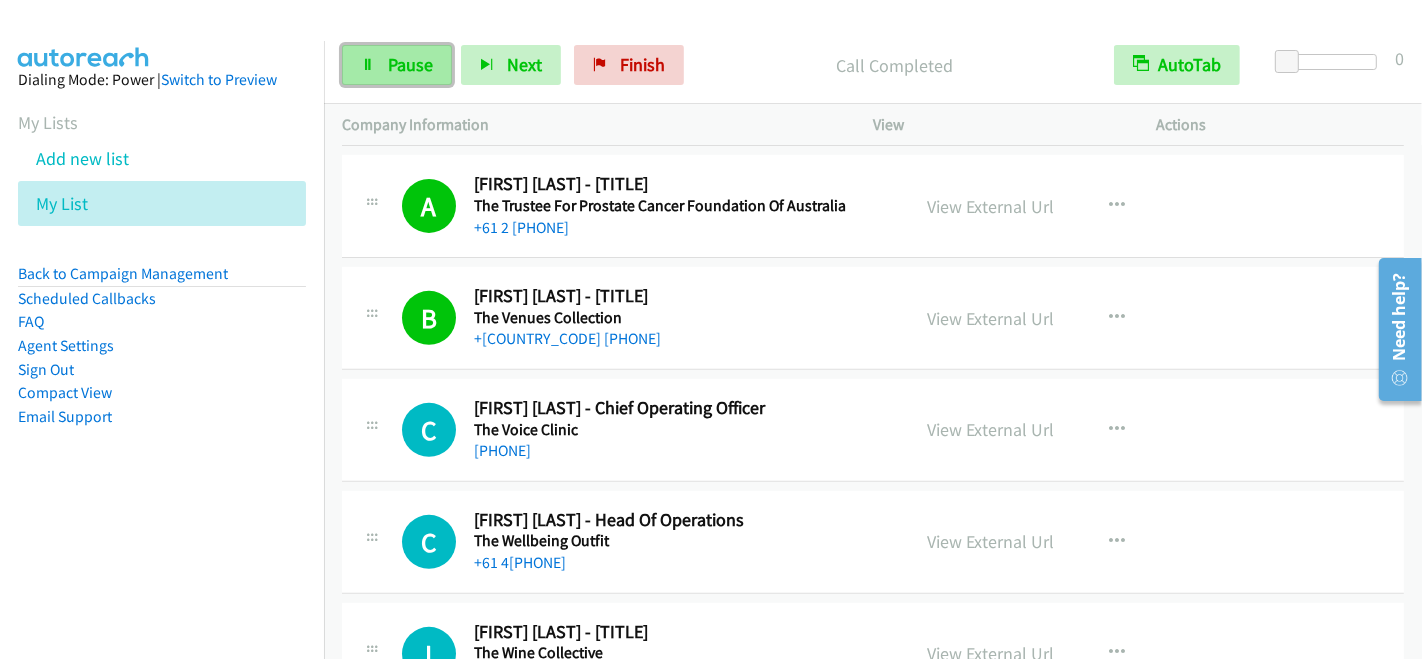 click on "Pause" at bounding box center (410, 64) 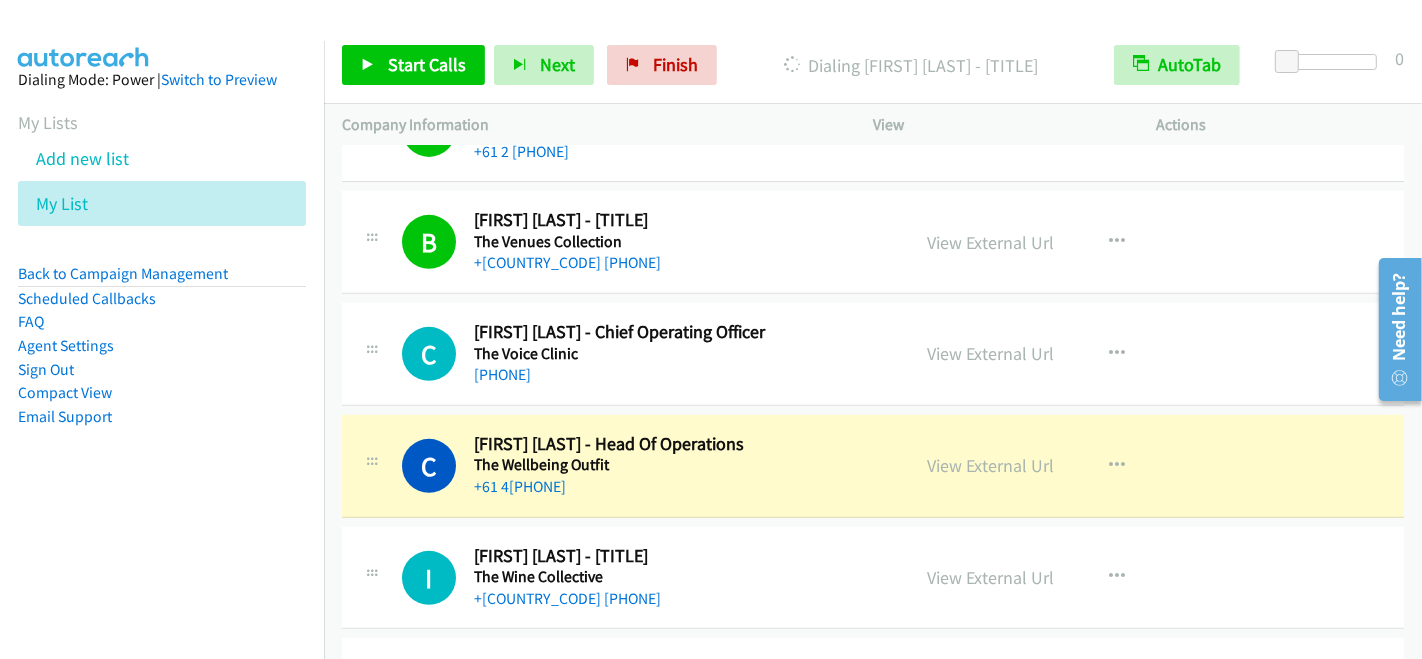 scroll, scrollTop: 777, scrollLeft: 0, axis: vertical 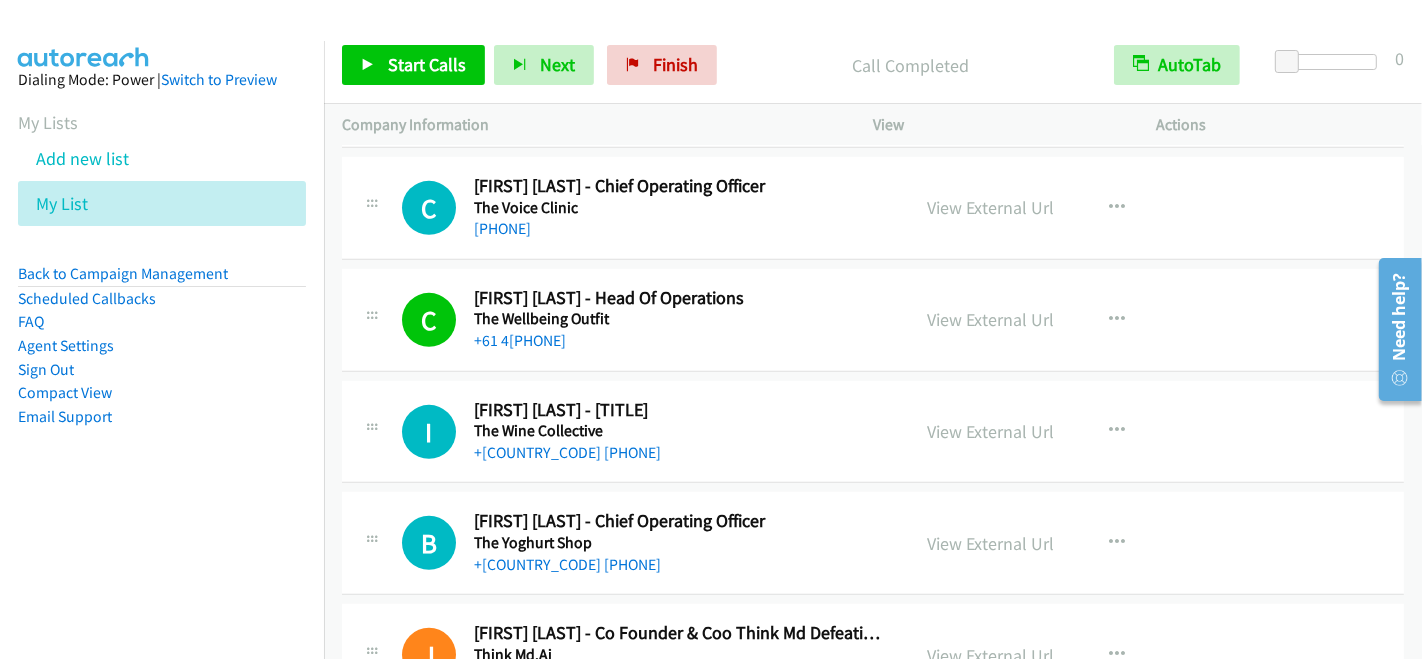 drag, startPoint x: 491, startPoint y: 450, endPoint x: 528, endPoint y: 433, distance: 40.718548 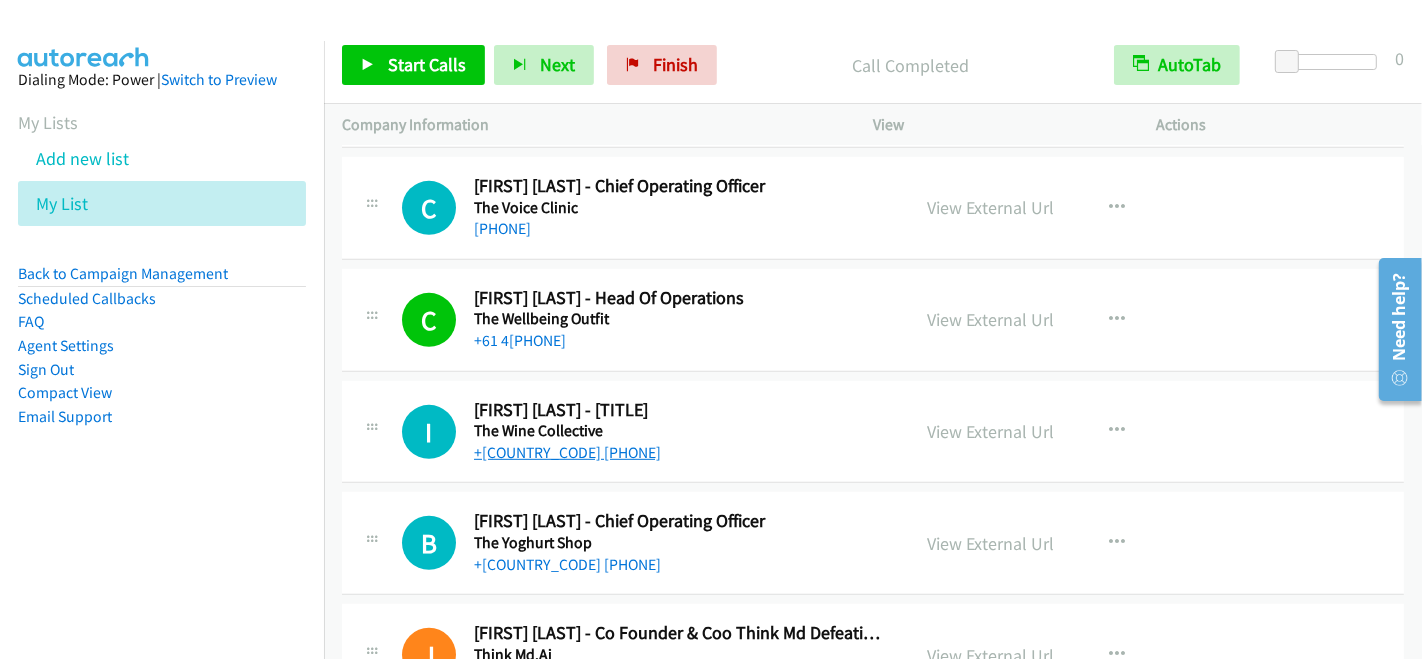 click on "+61 2 9431 4067" at bounding box center [567, 452] 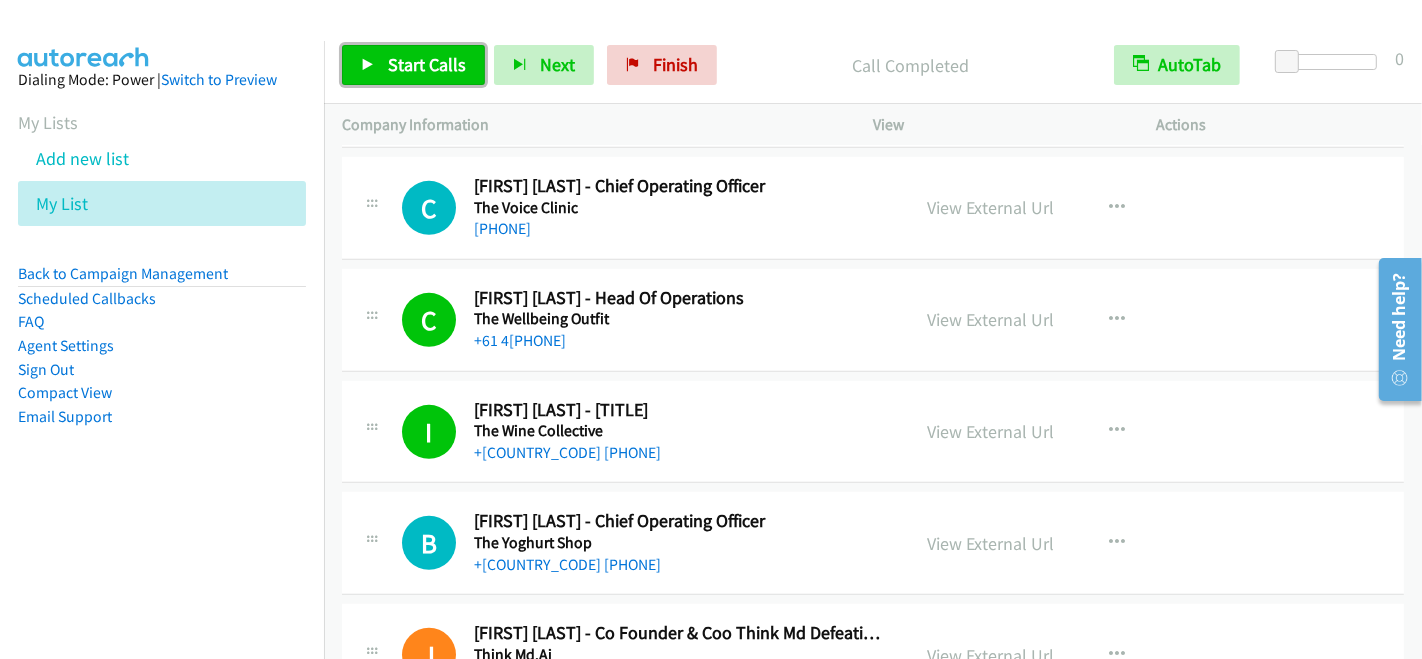 click on "Start Calls" at bounding box center (427, 64) 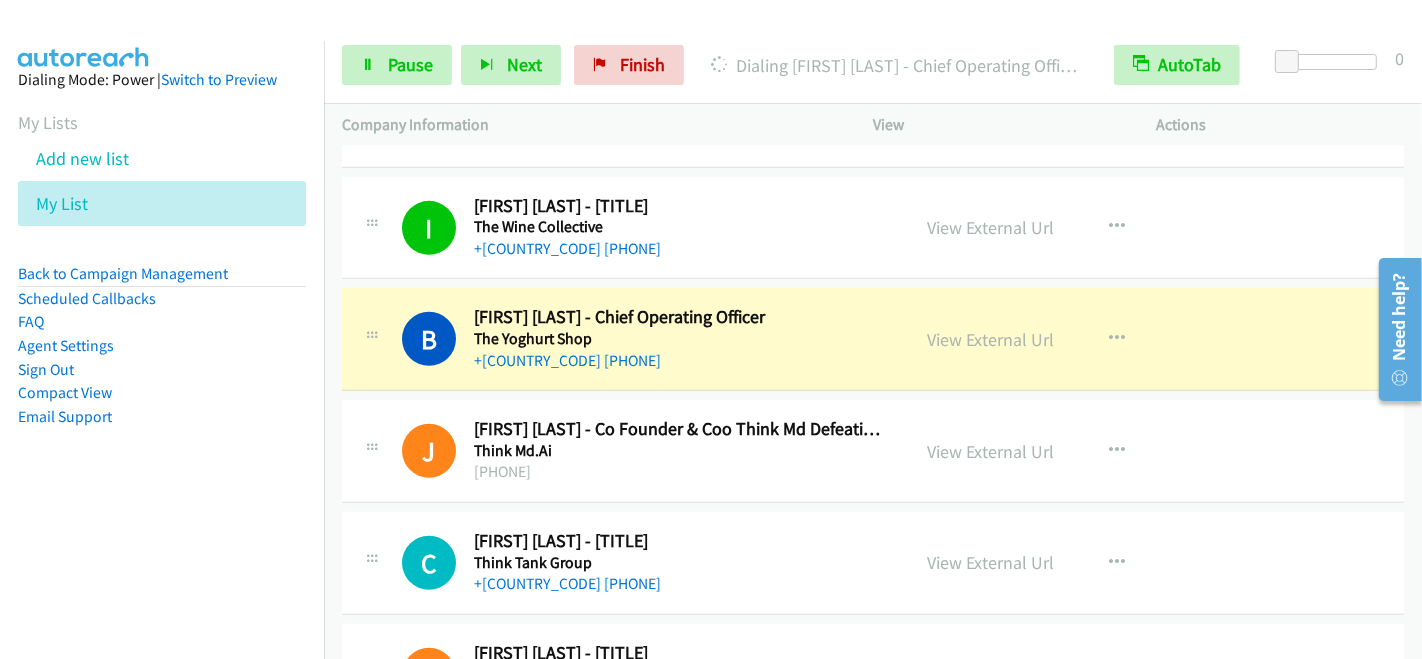 scroll, scrollTop: 1111, scrollLeft: 0, axis: vertical 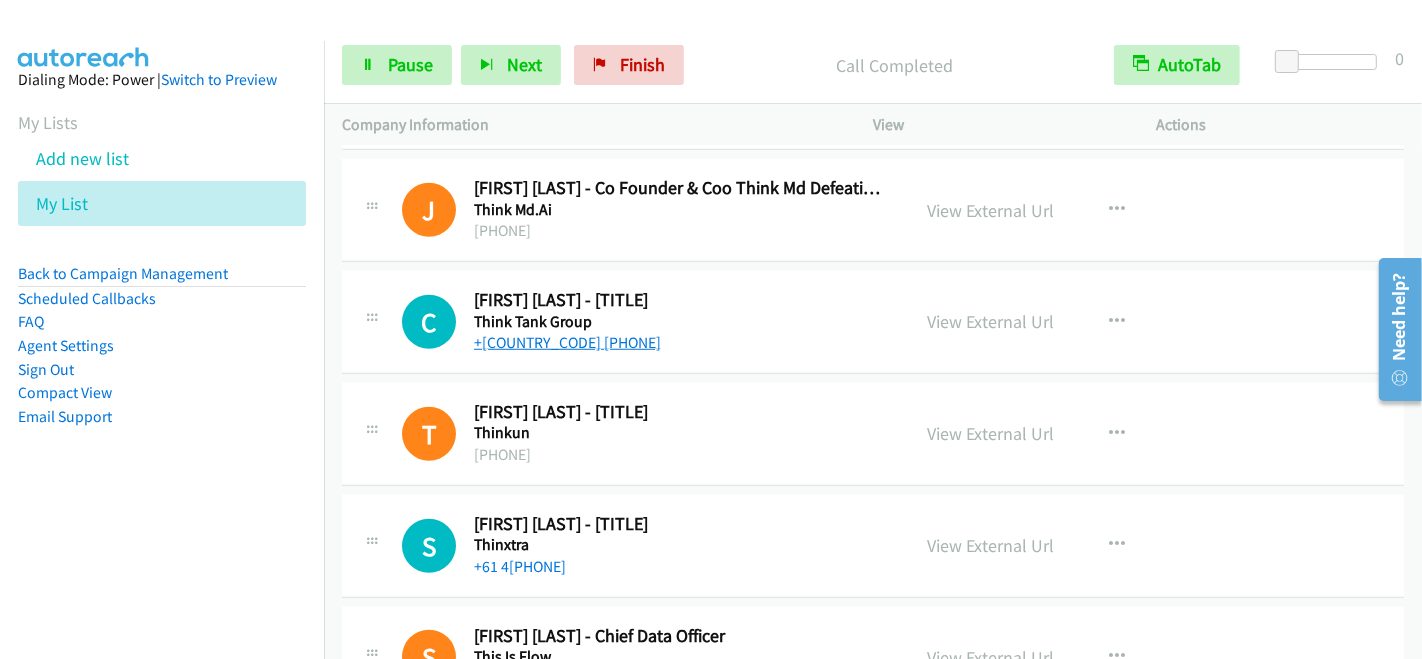 click on "+61 451 672 049" at bounding box center (567, 342) 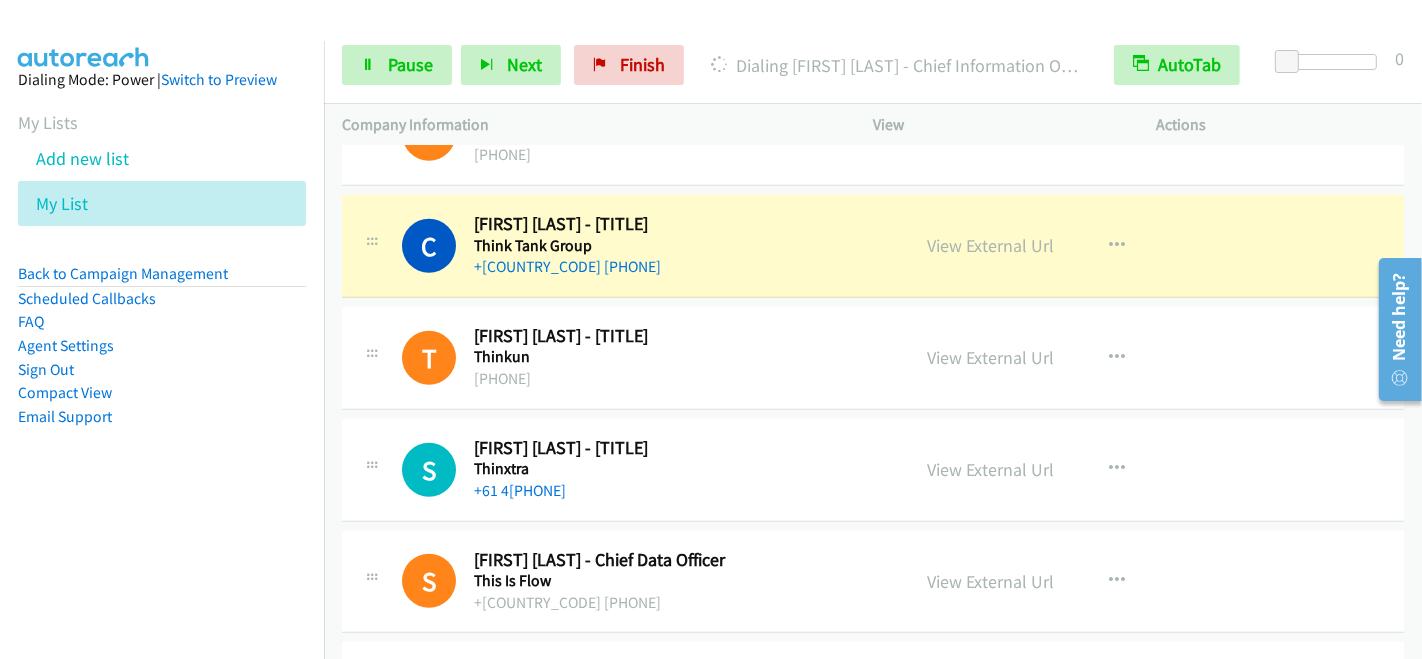 scroll, scrollTop: 1444, scrollLeft: 0, axis: vertical 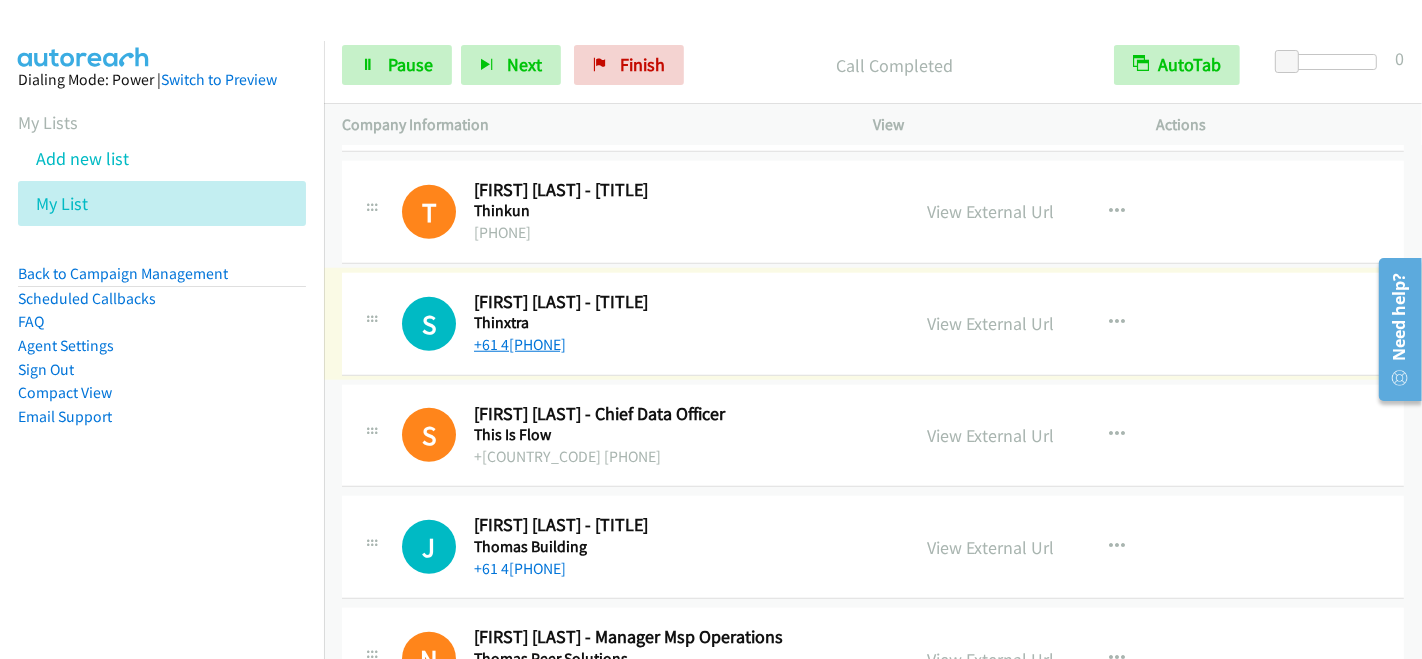 click on "+61 457 104 478" at bounding box center (520, 344) 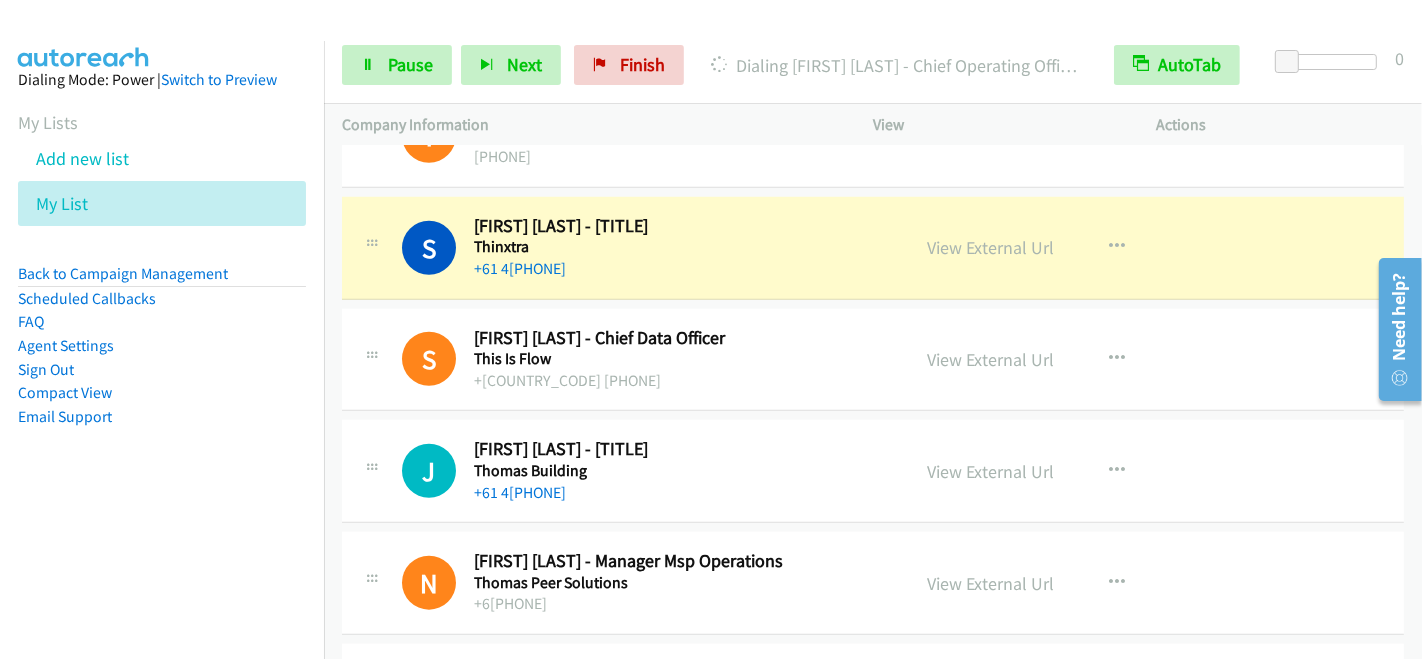 scroll, scrollTop: 1666, scrollLeft: 0, axis: vertical 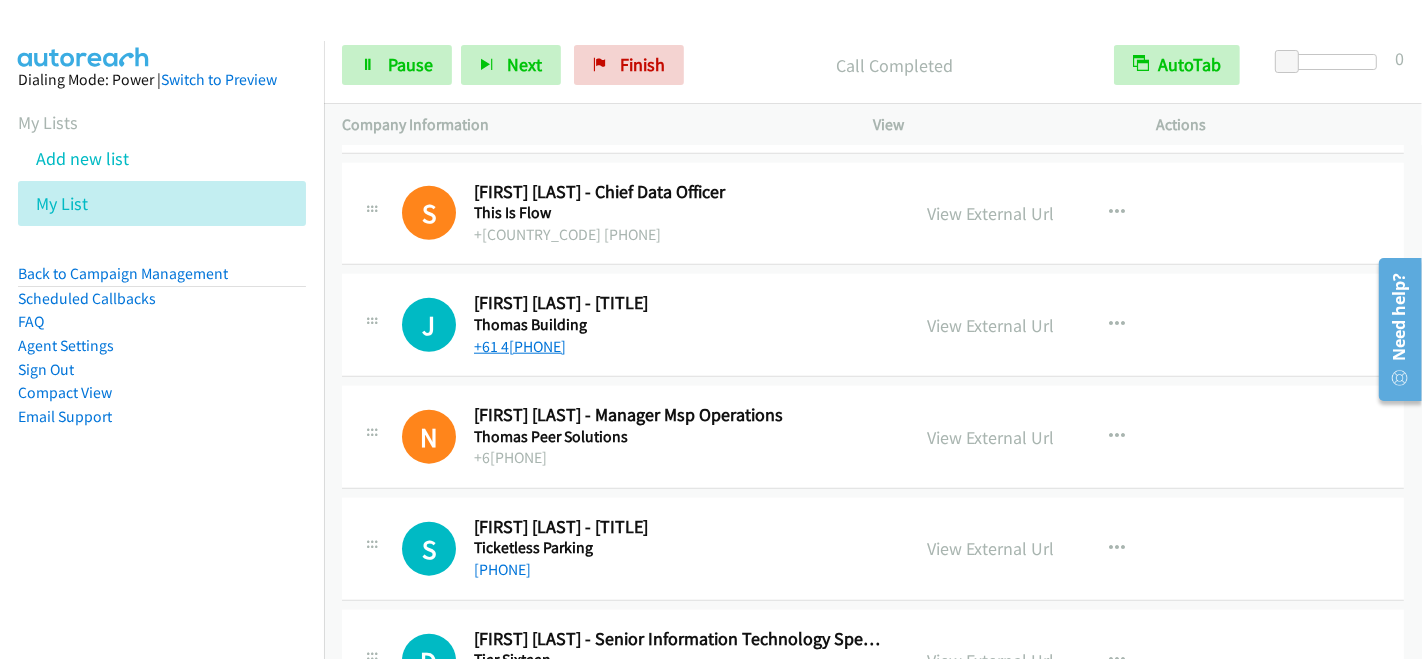 click on "+61 400 234 939" at bounding box center (520, 346) 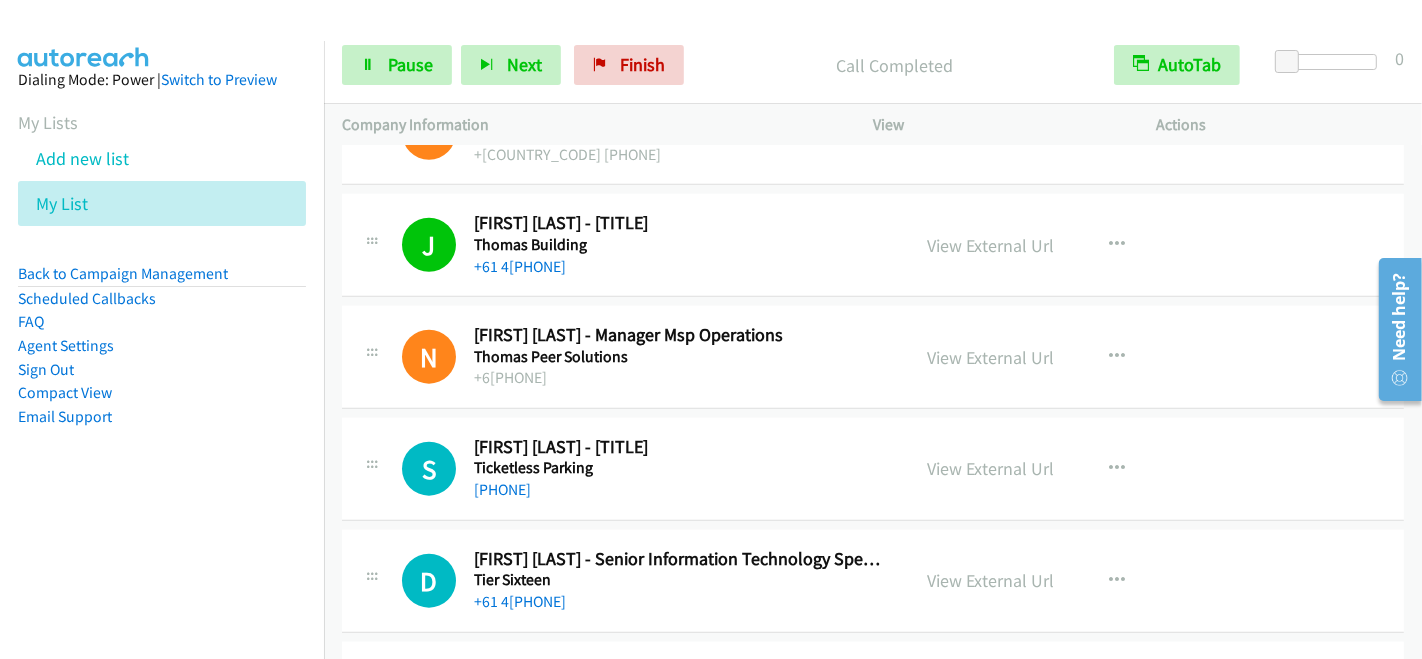 scroll, scrollTop: 2000, scrollLeft: 0, axis: vertical 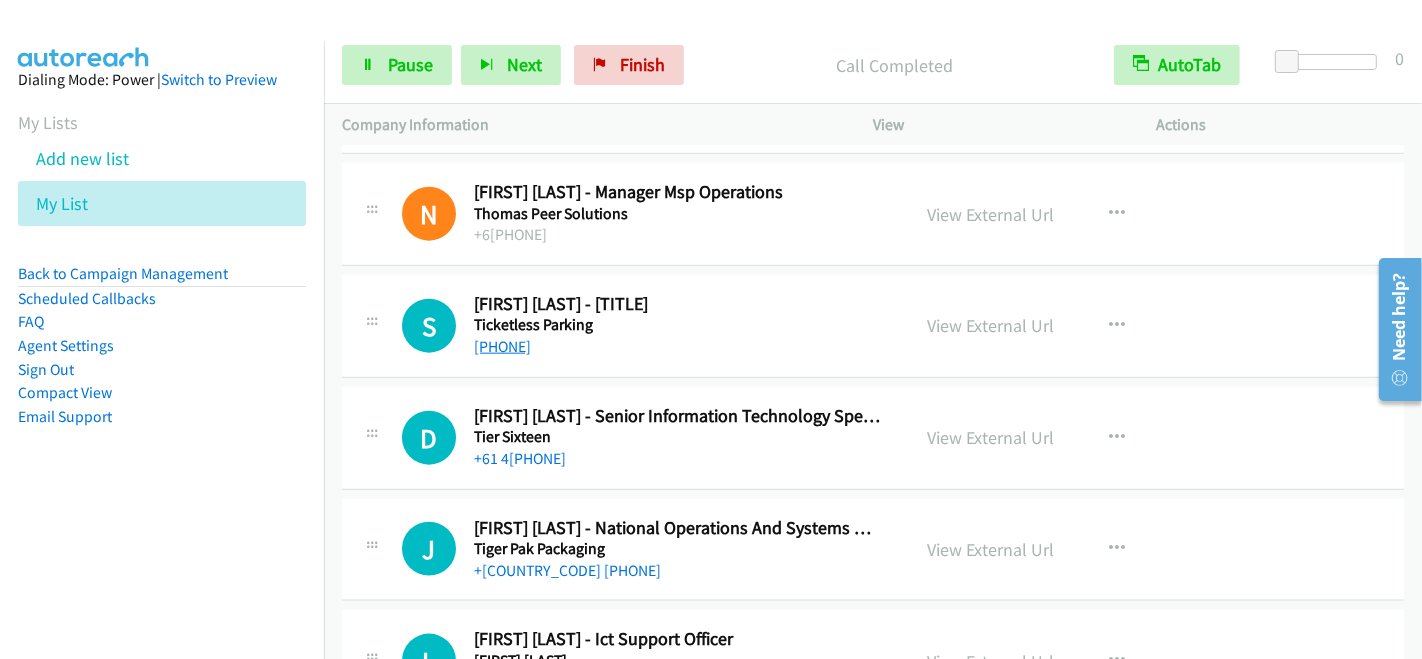 click on "+61 410 386 738" at bounding box center [502, 346] 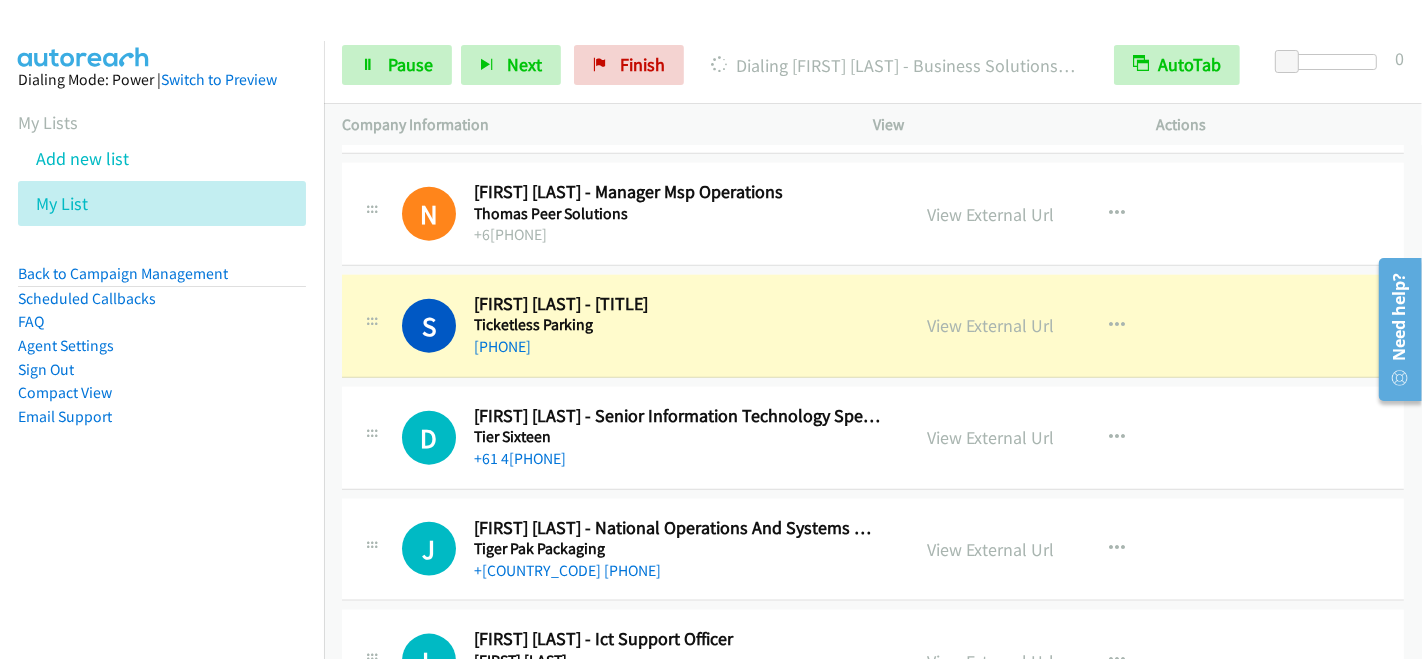 scroll, scrollTop: 2111, scrollLeft: 0, axis: vertical 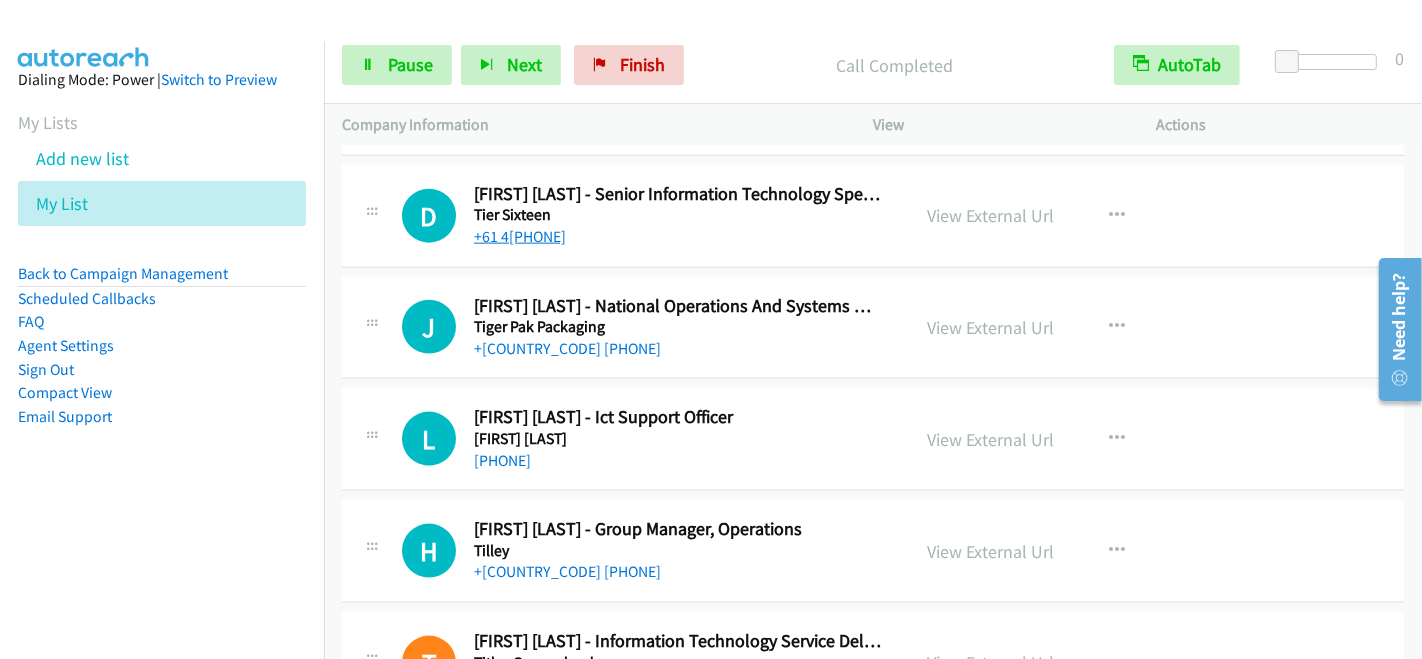 click on "+61 474 365 600" at bounding box center [520, 236] 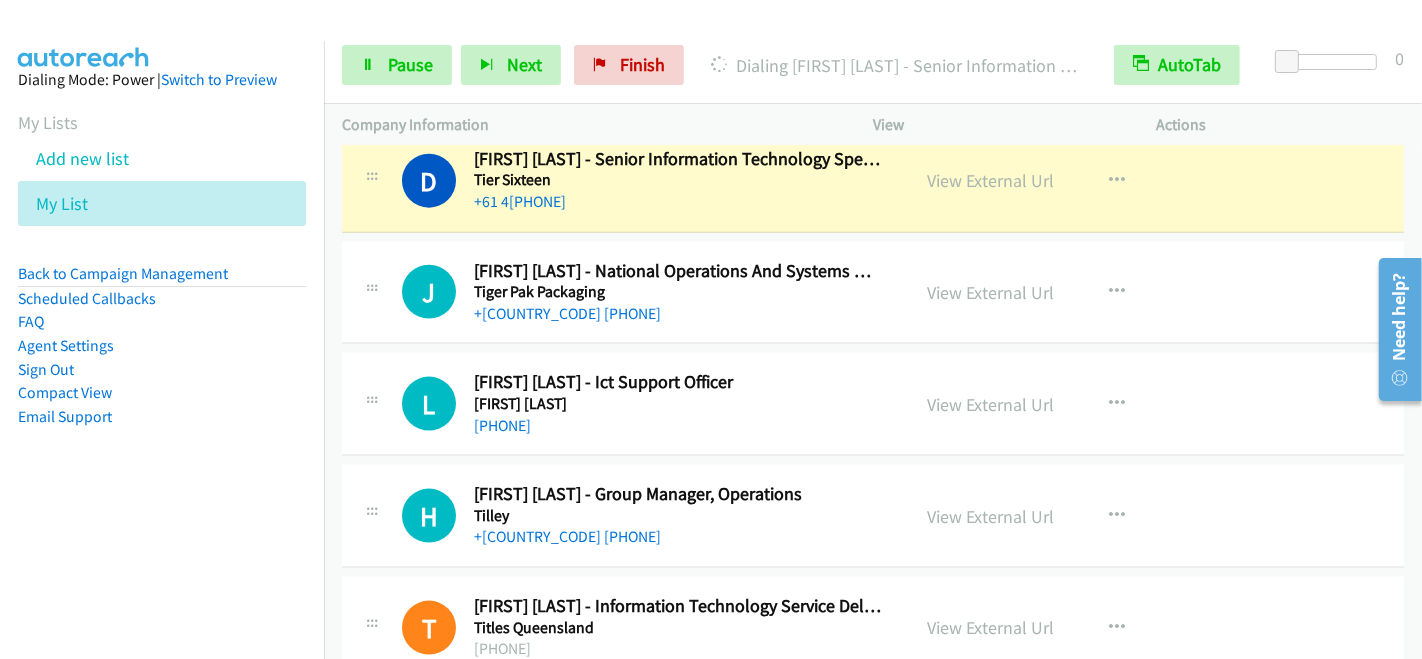 scroll, scrollTop: 2222, scrollLeft: 0, axis: vertical 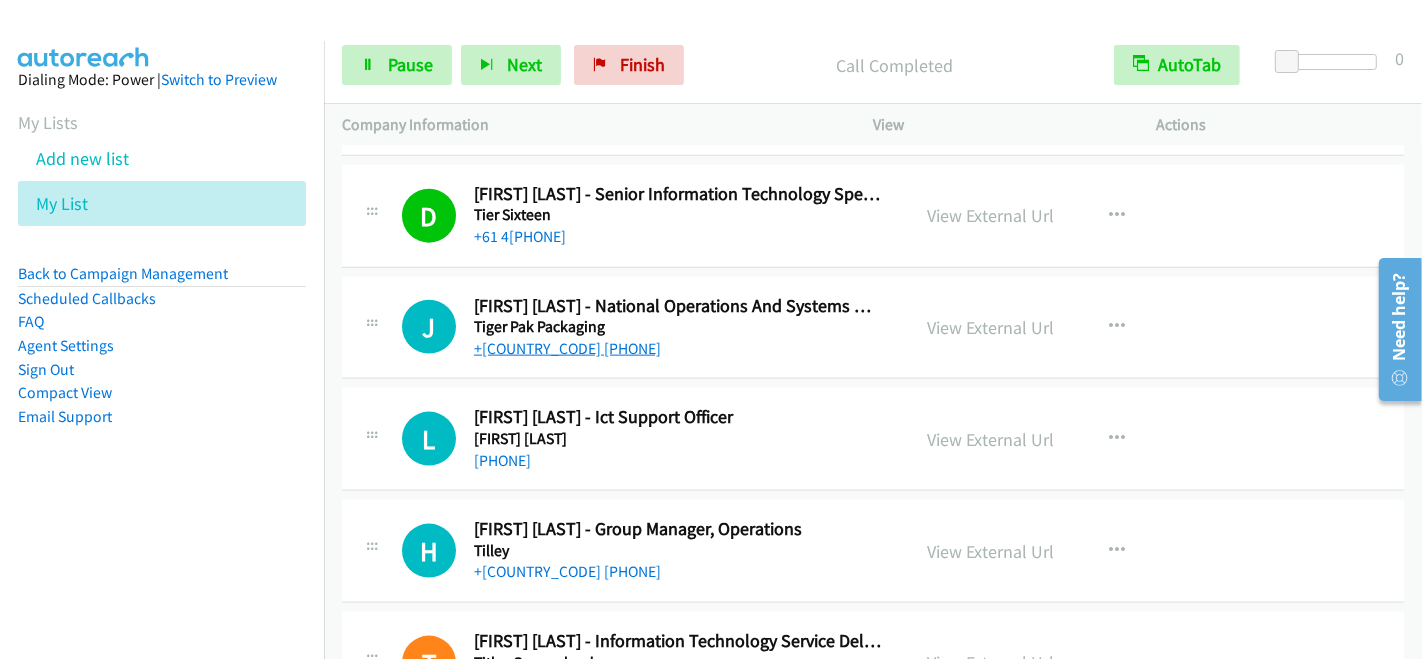click on "+61 426 191 922" at bounding box center [567, 348] 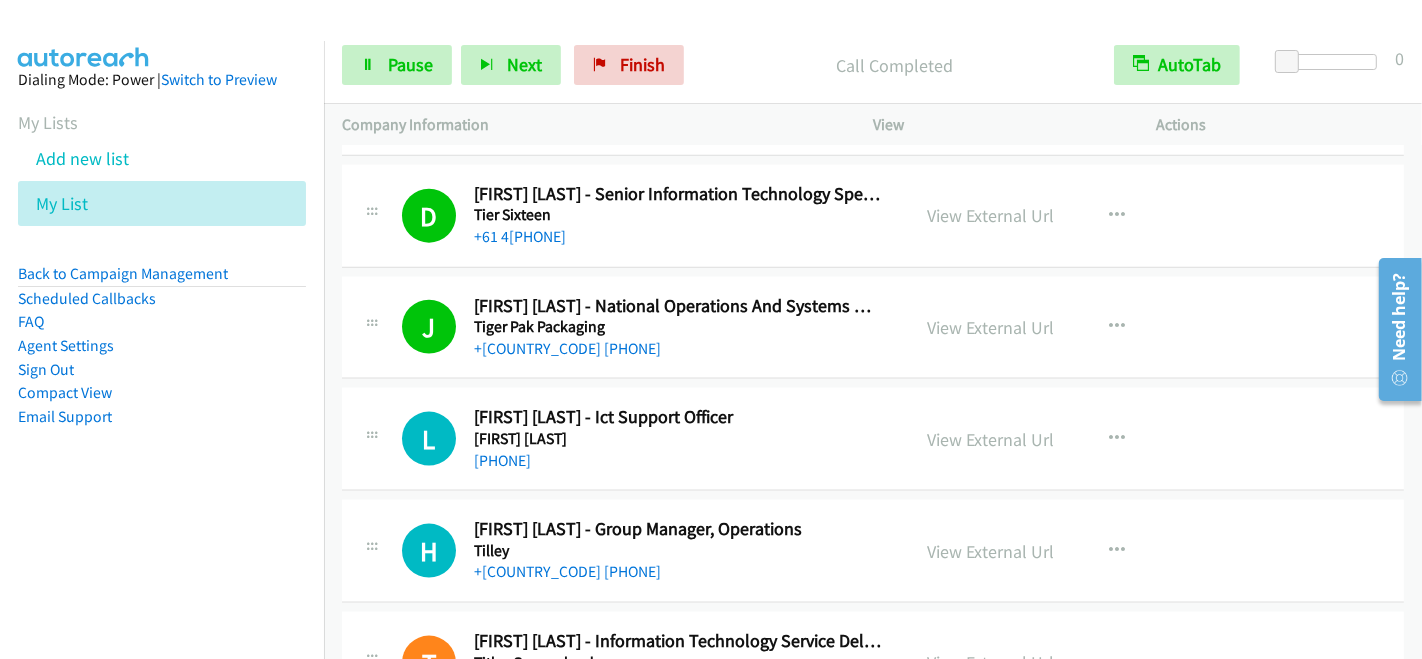 scroll, scrollTop: 2333, scrollLeft: 0, axis: vertical 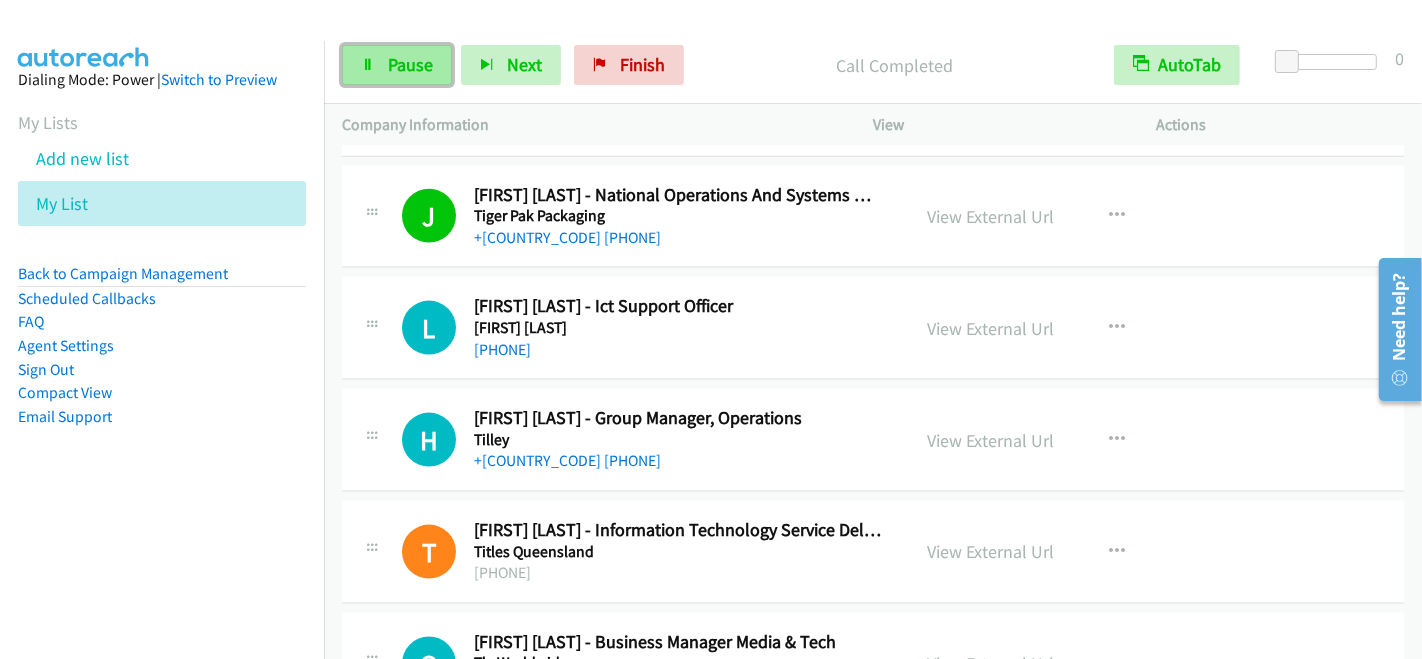 click on "Pause" at bounding box center (410, 64) 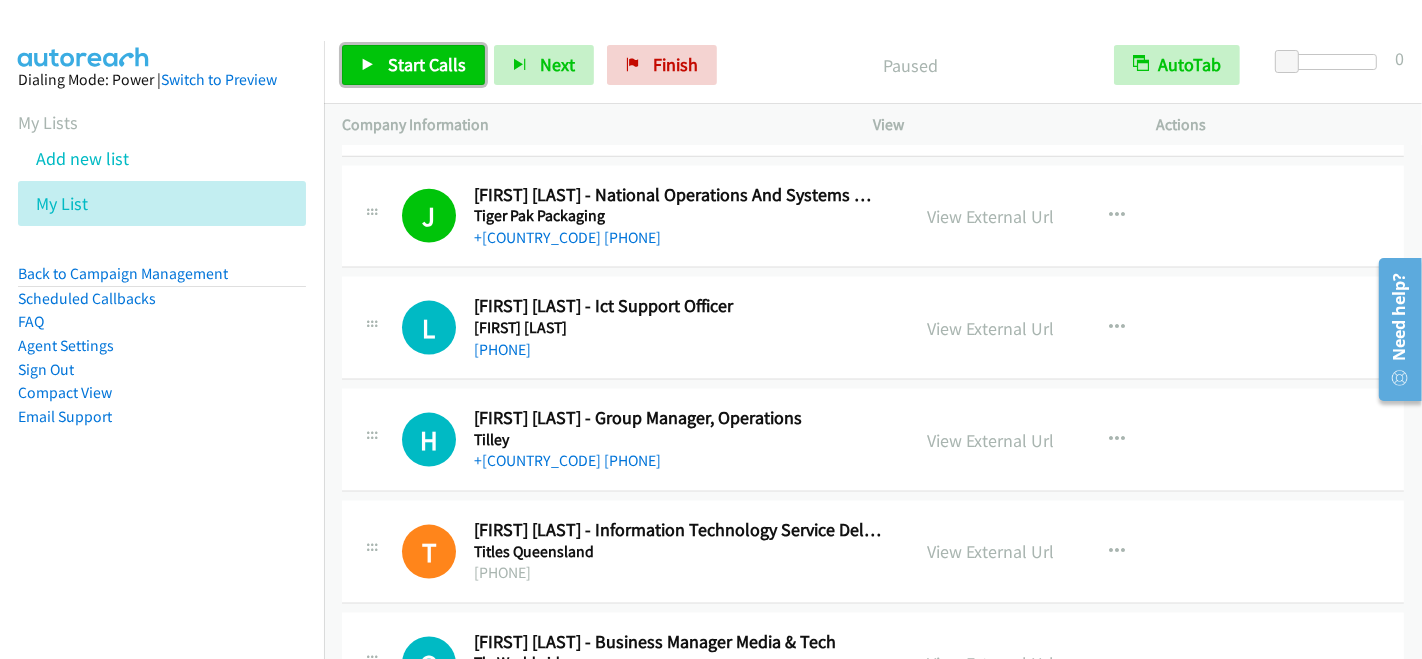 click on "Start Calls" at bounding box center (427, 64) 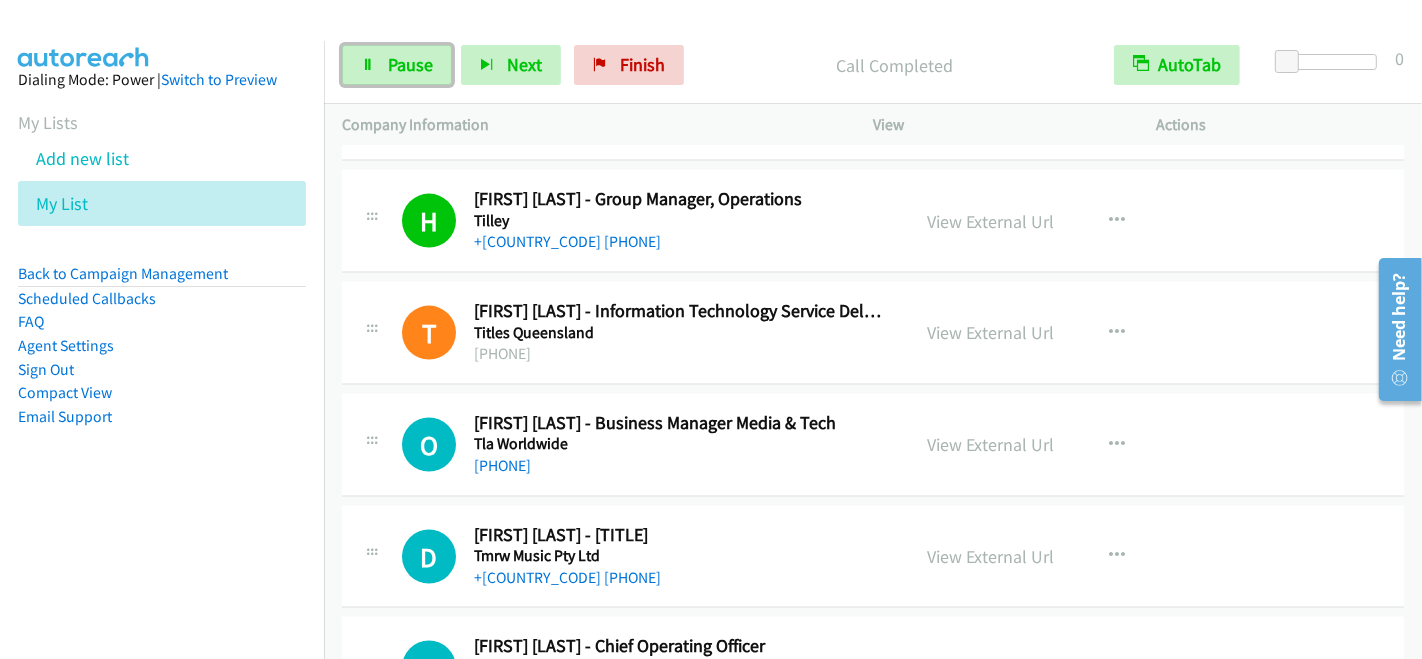 scroll, scrollTop: 2555, scrollLeft: 0, axis: vertical 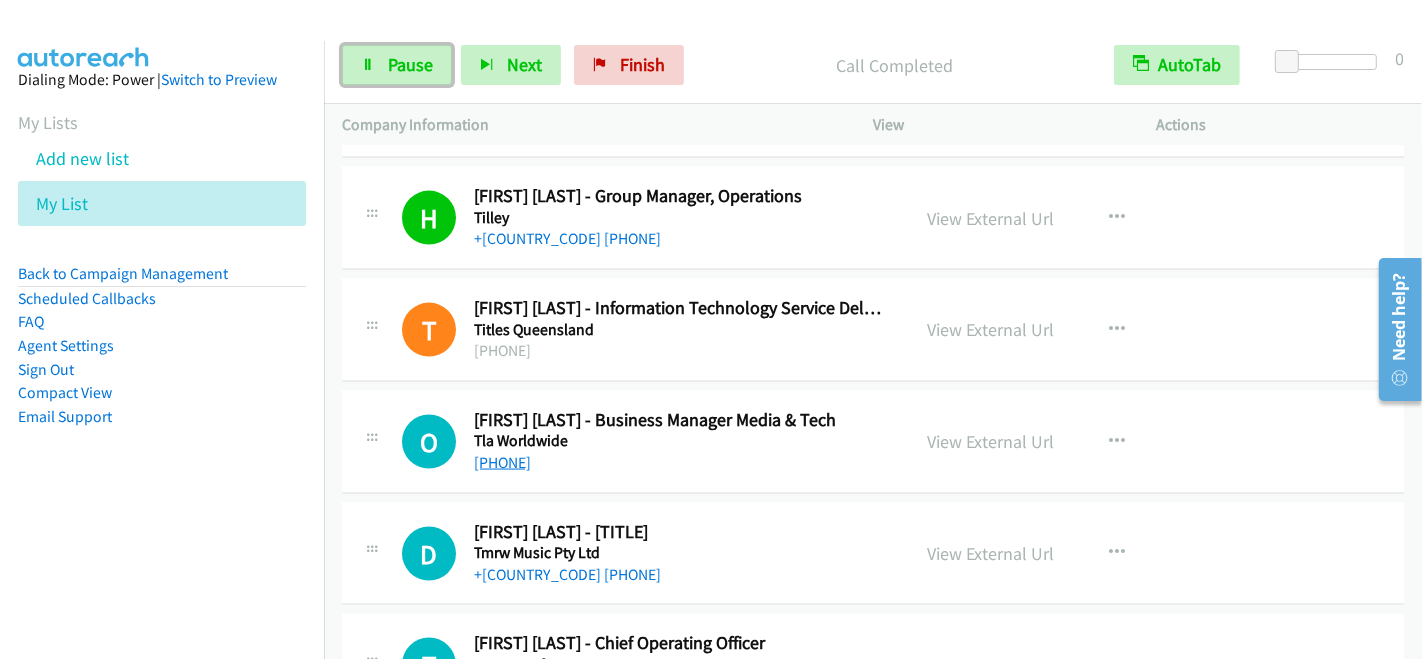 click on "+61 437 406 788" at bounding box center (502, 462) 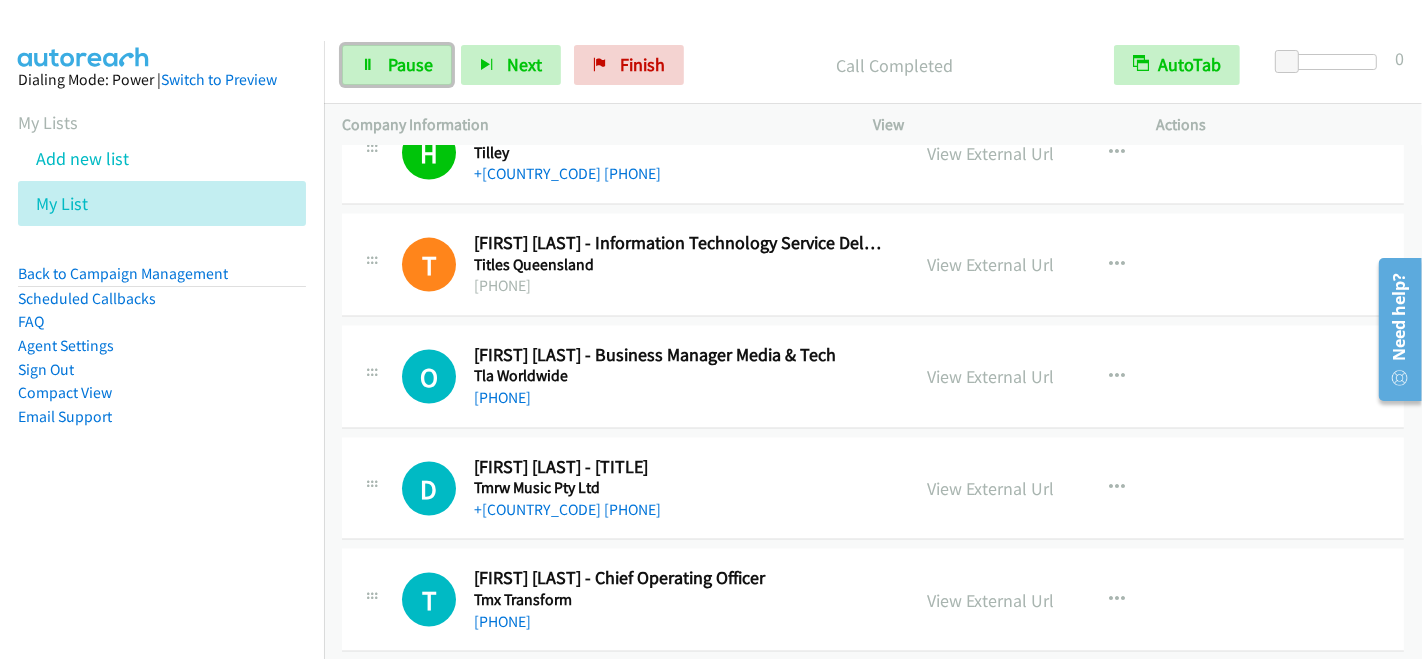 scroll, scrollTop: 2666, scrollLeft: 0, axis: vertical 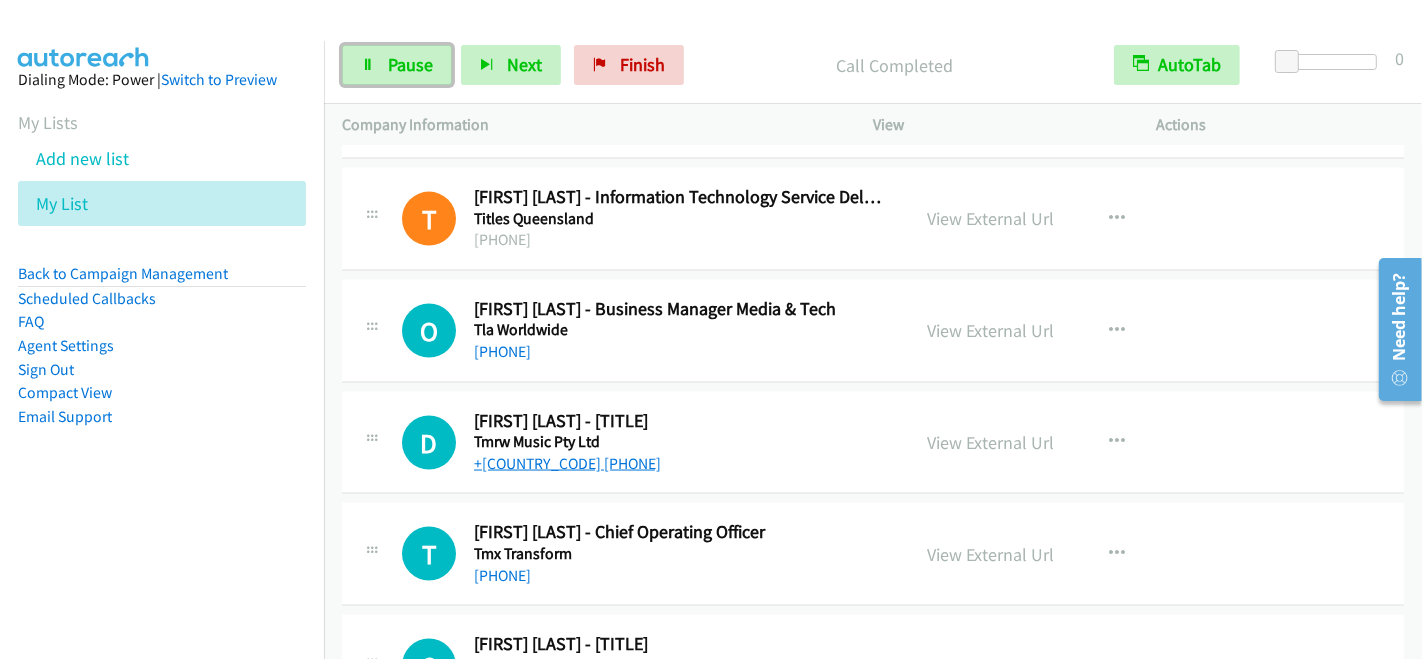 click on "+61 432 512 324" at bounding box center (567, 463) 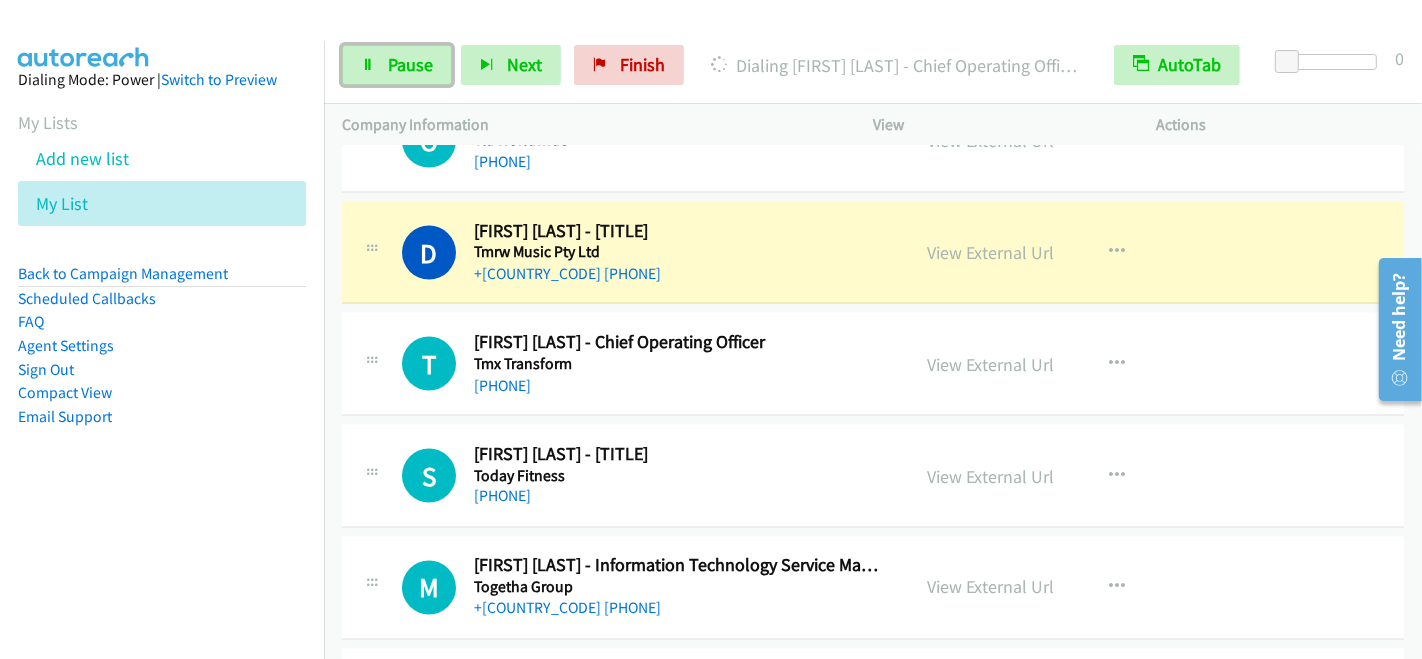 scroll, scrollTop: 2888, scrollLeft: 0, axis: vertical 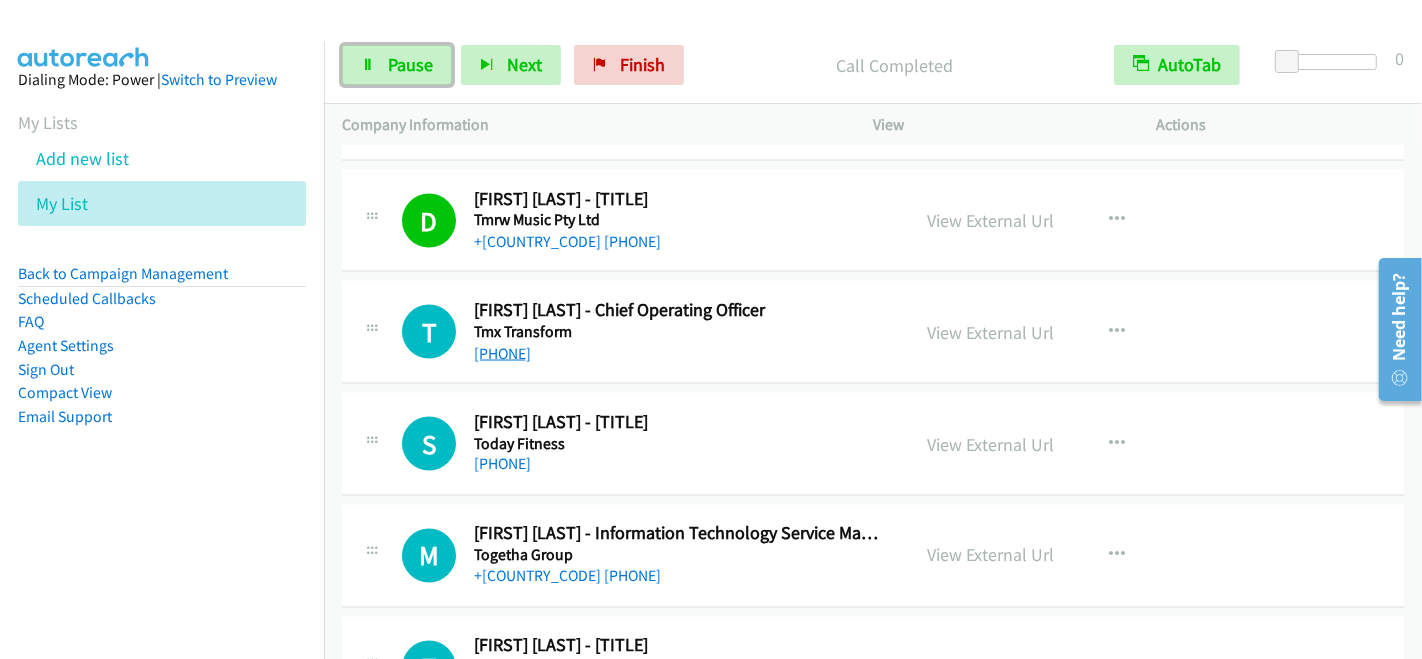 click on "+61 429 912 410" at bounding box center [502, 353] 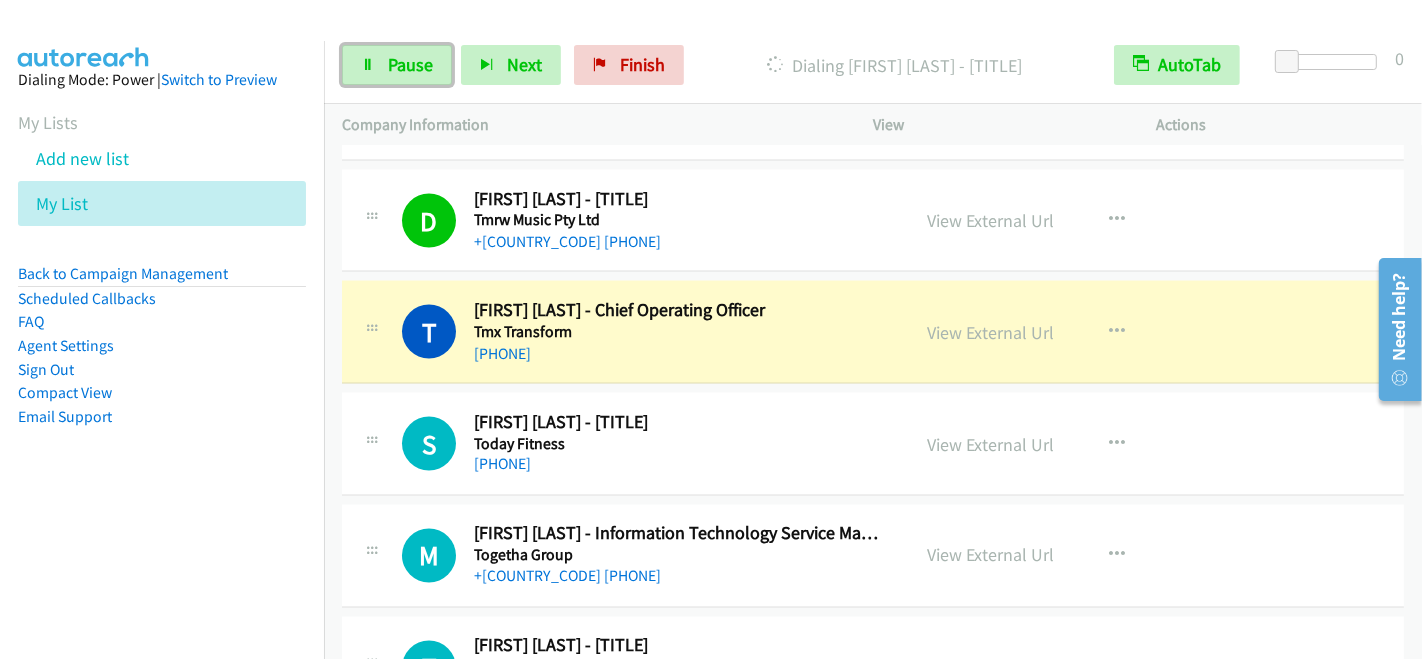 scroll, scrollTop: 3000, scrollLeft: 0, axis: vertical 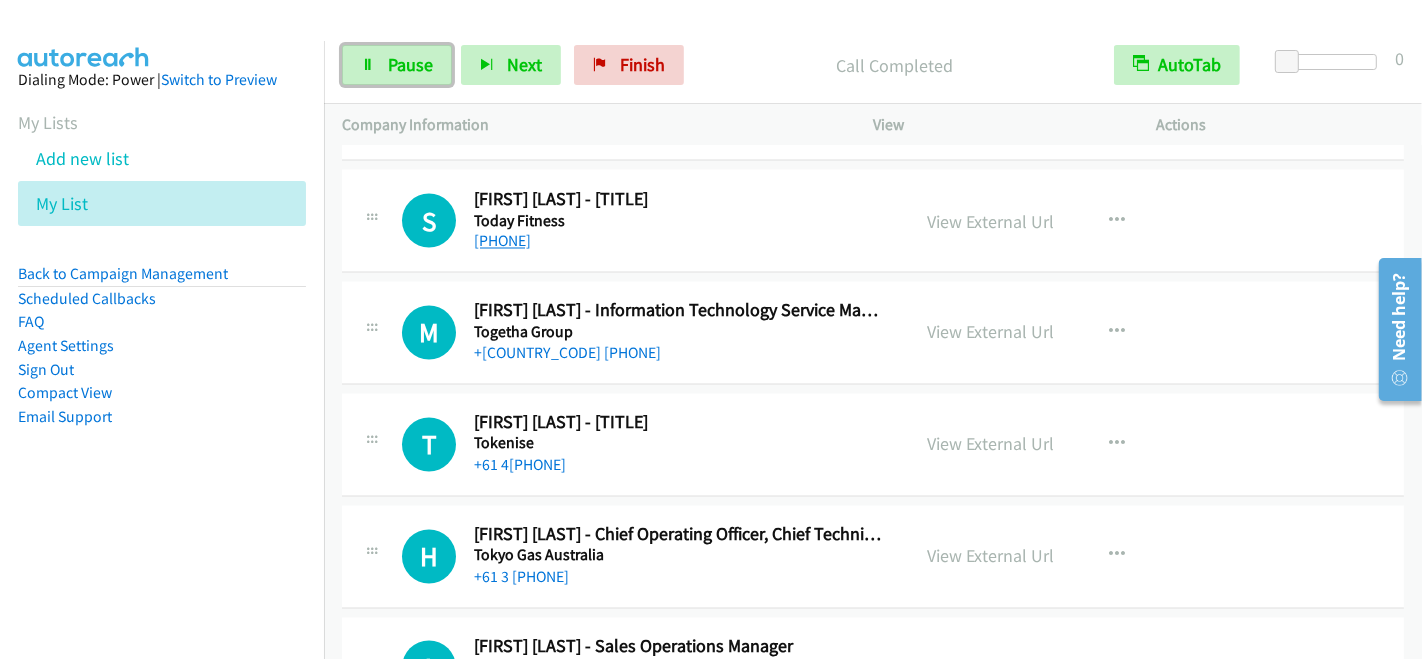 click on "+61 401 490 600" at bounding box center [502, 241] 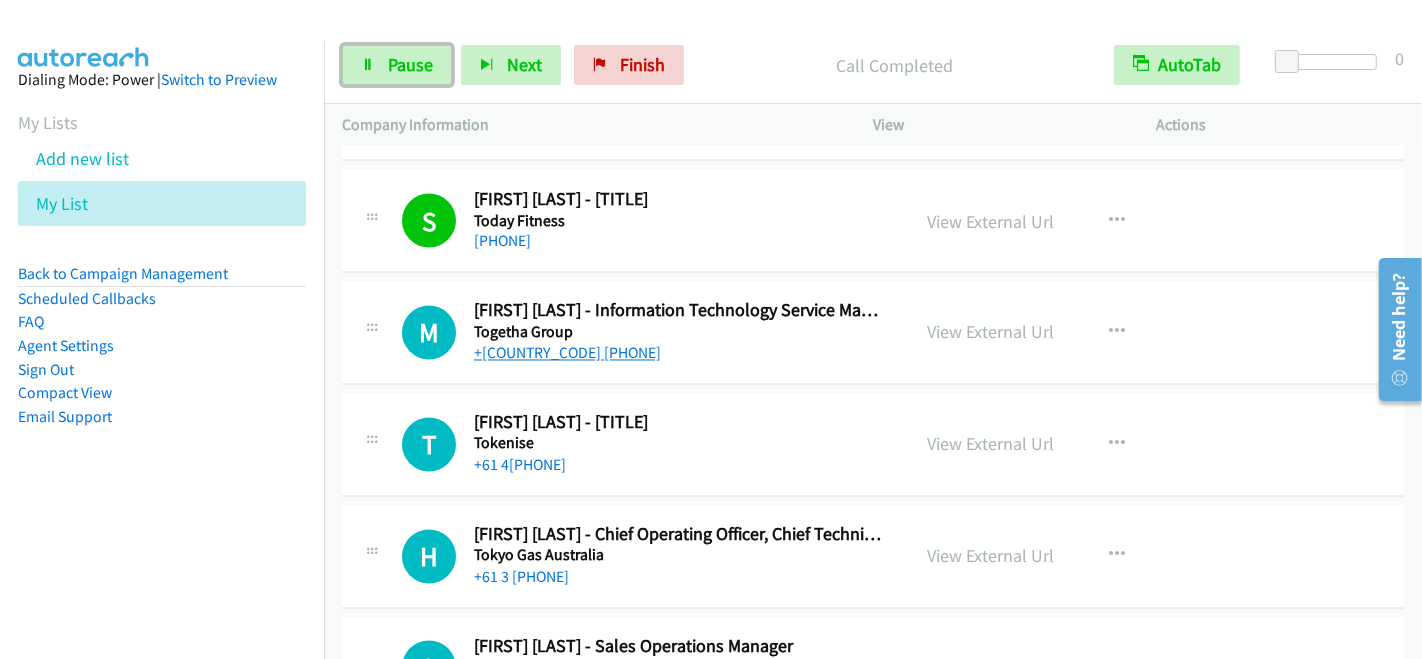 click on "+61 413 333 950" at bounding box center [567, 353] 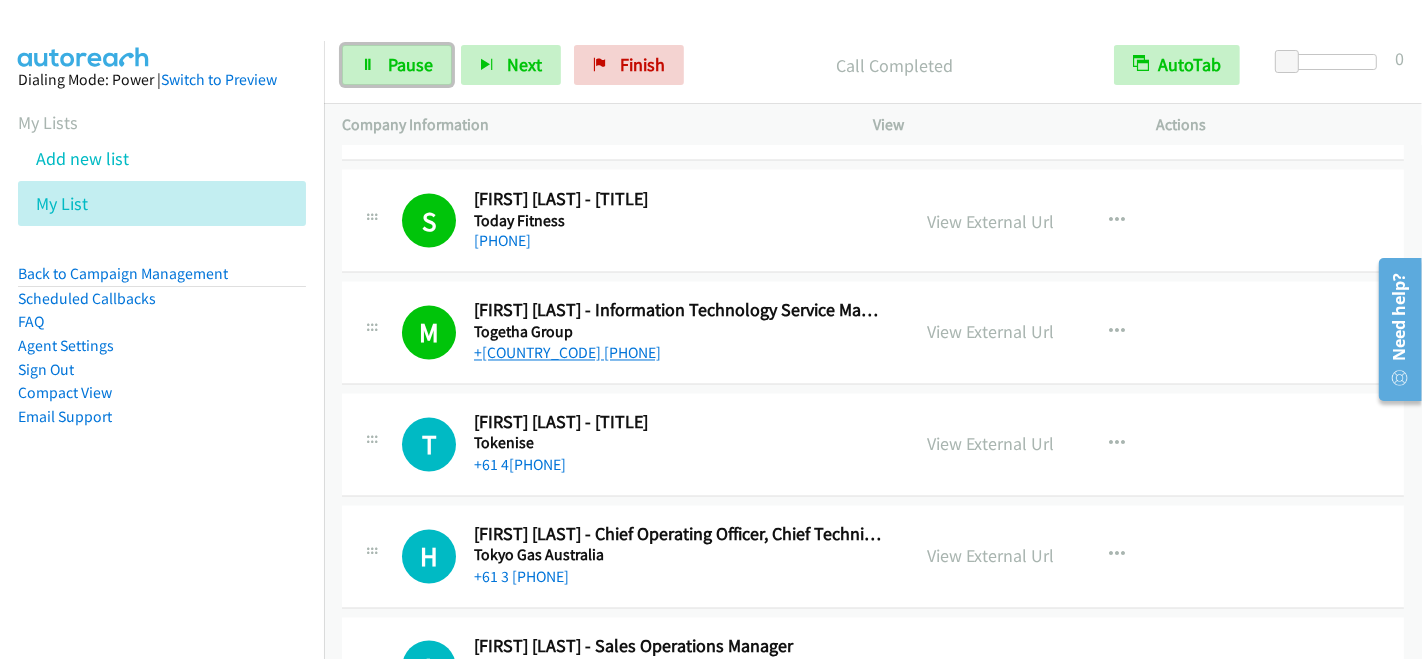 click on "+61 413 333 950" at bounding box center [567, 353] 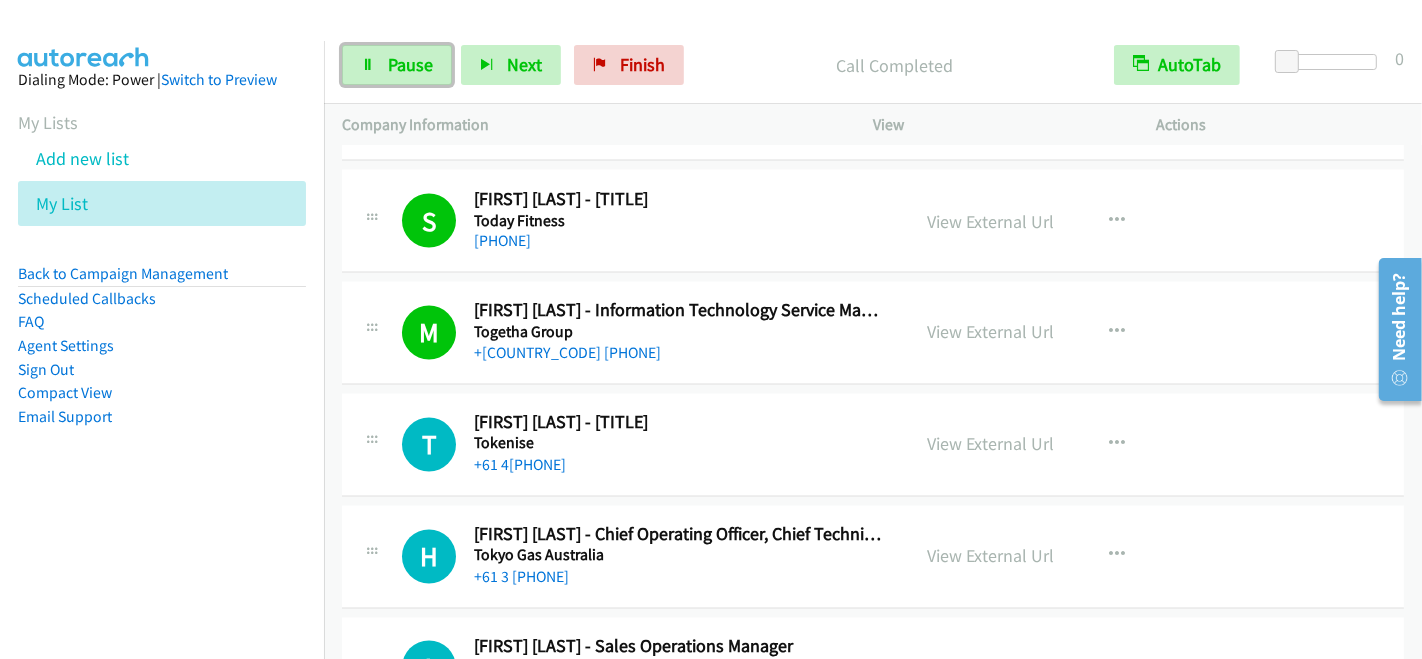 scroll, scrollTop: 3222, scrollLeft: 0, axis: vertical 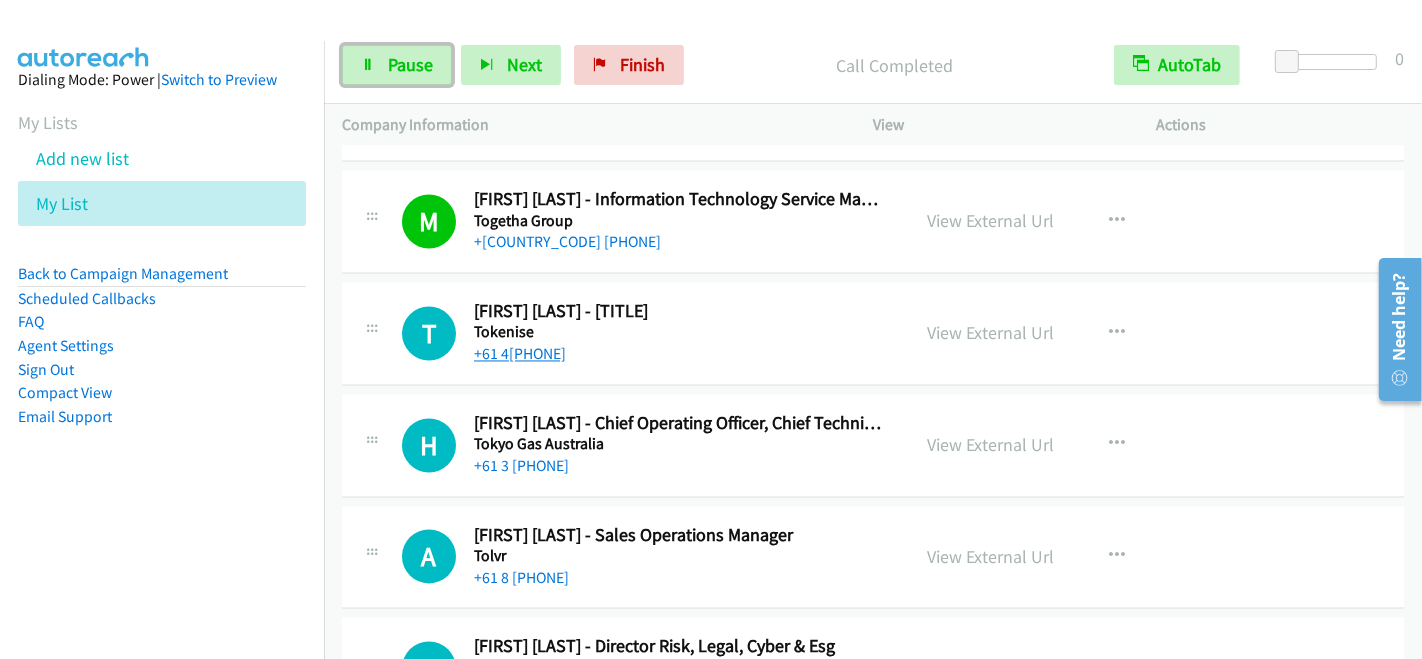 click on "+61 418 766 955" at bounding box center [520, 354] 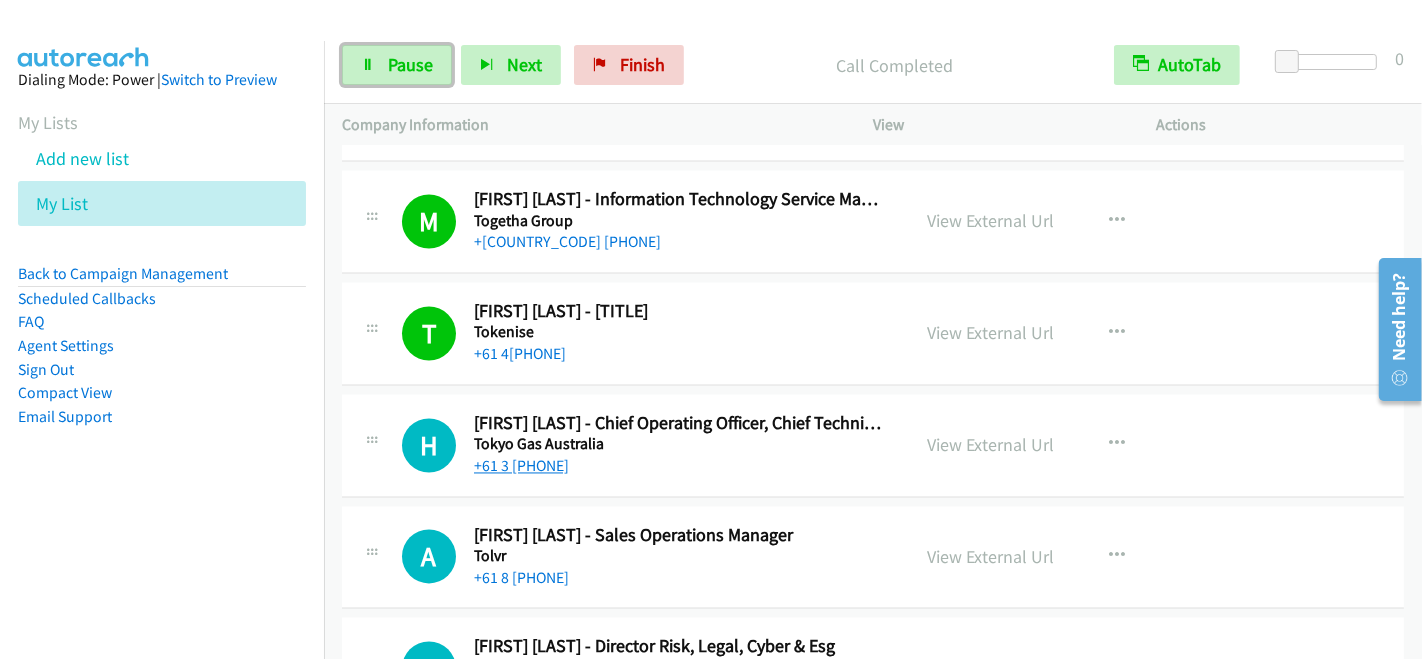 click on "+61 3 5400 7552" at bounding box center [521, 466] 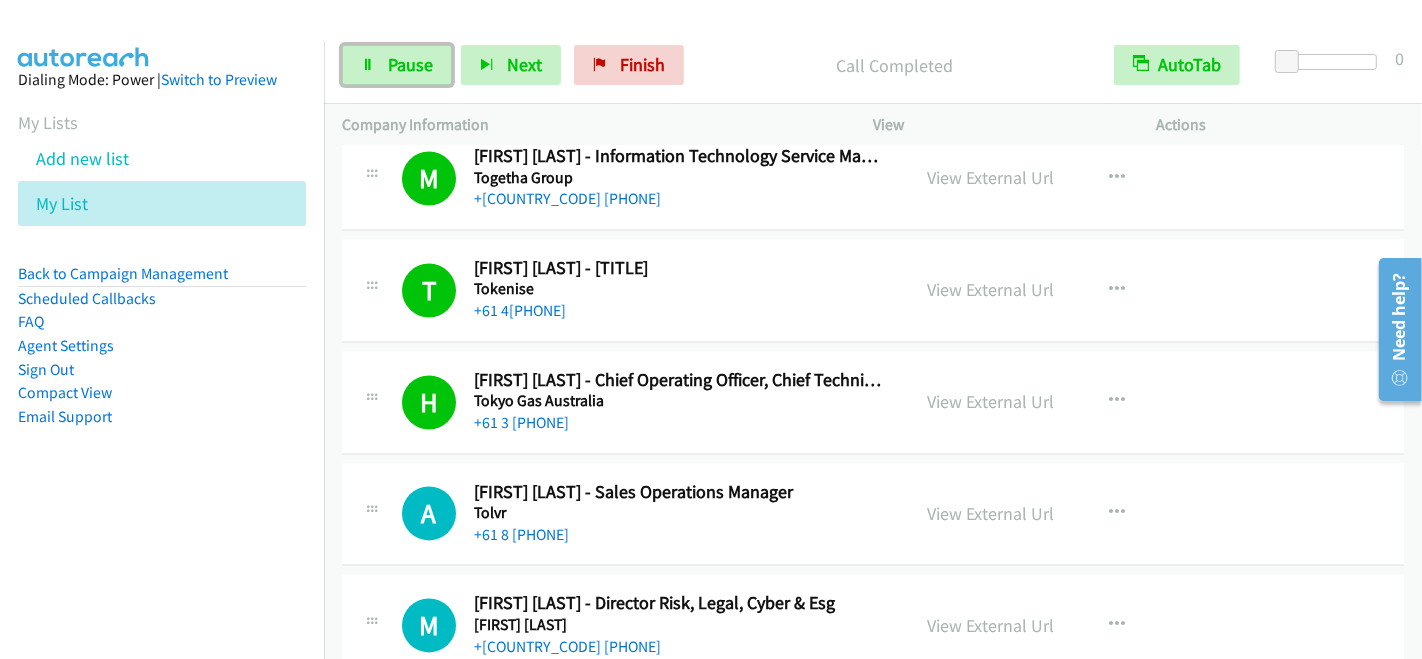 scroll, scrollTop: 3333, scrollLeft: 0, axis: vertical 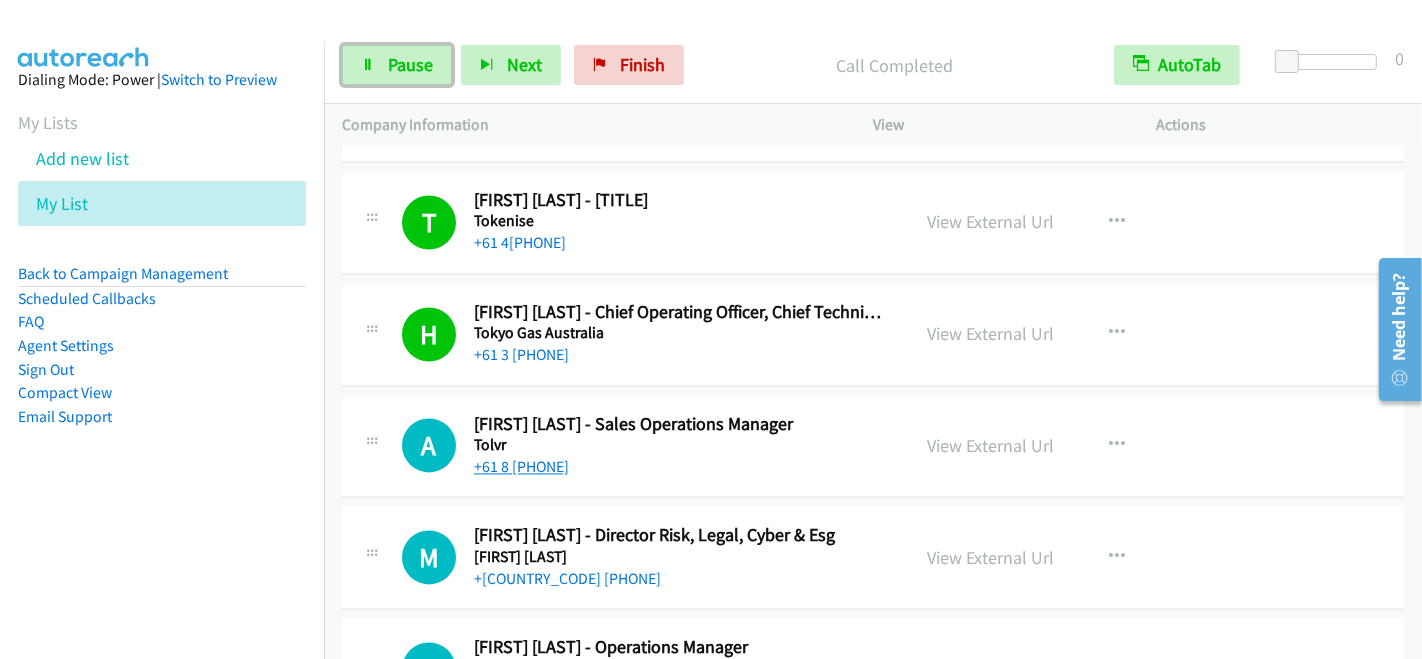 click on "+61 8 9478 8900" at bounding box center (521, 467) 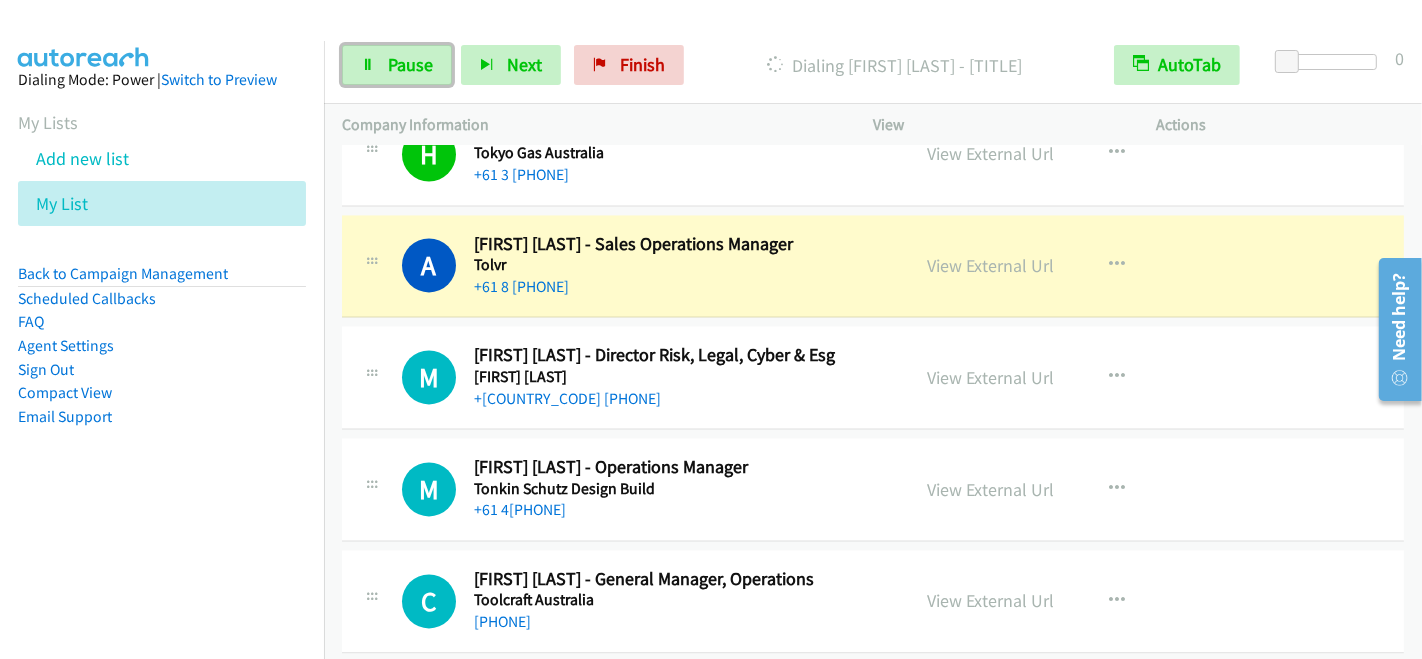 scroll, scrollTop: 3555, scrollLeft: 0, axis: vertical 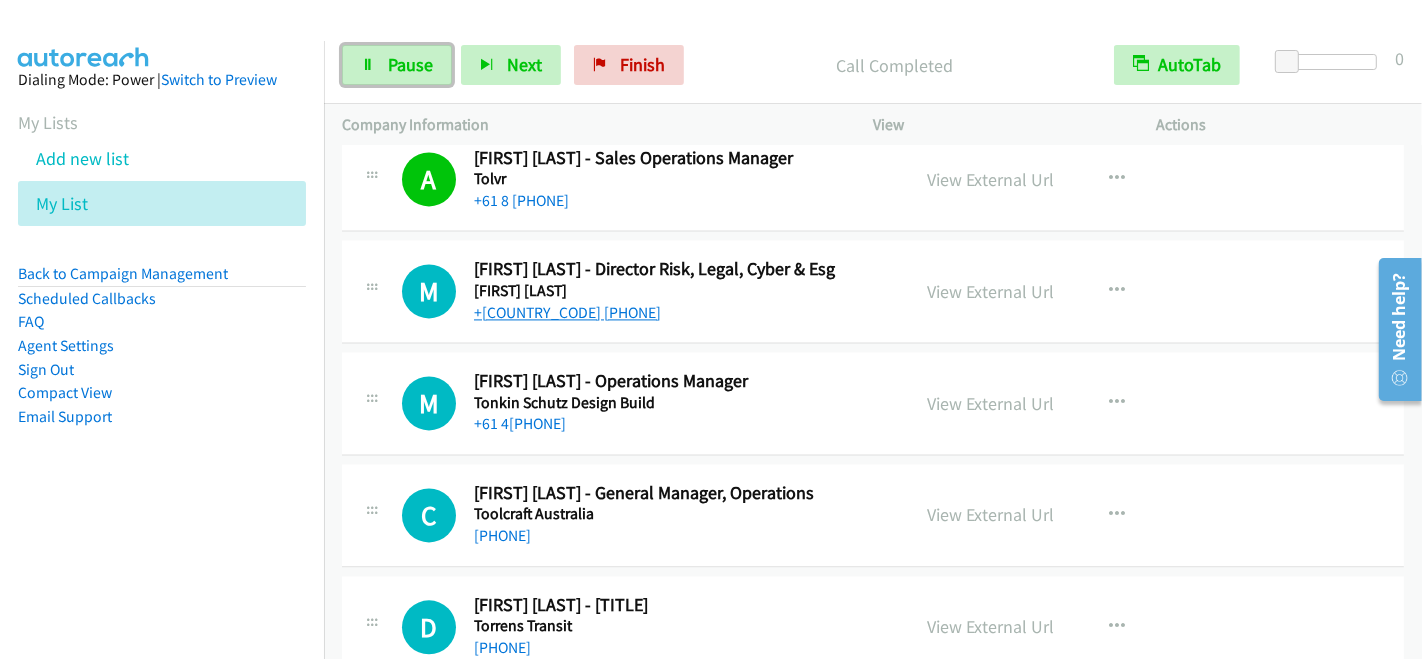 click on "+61 2 8270 0536" at bounding box center [567, 312] 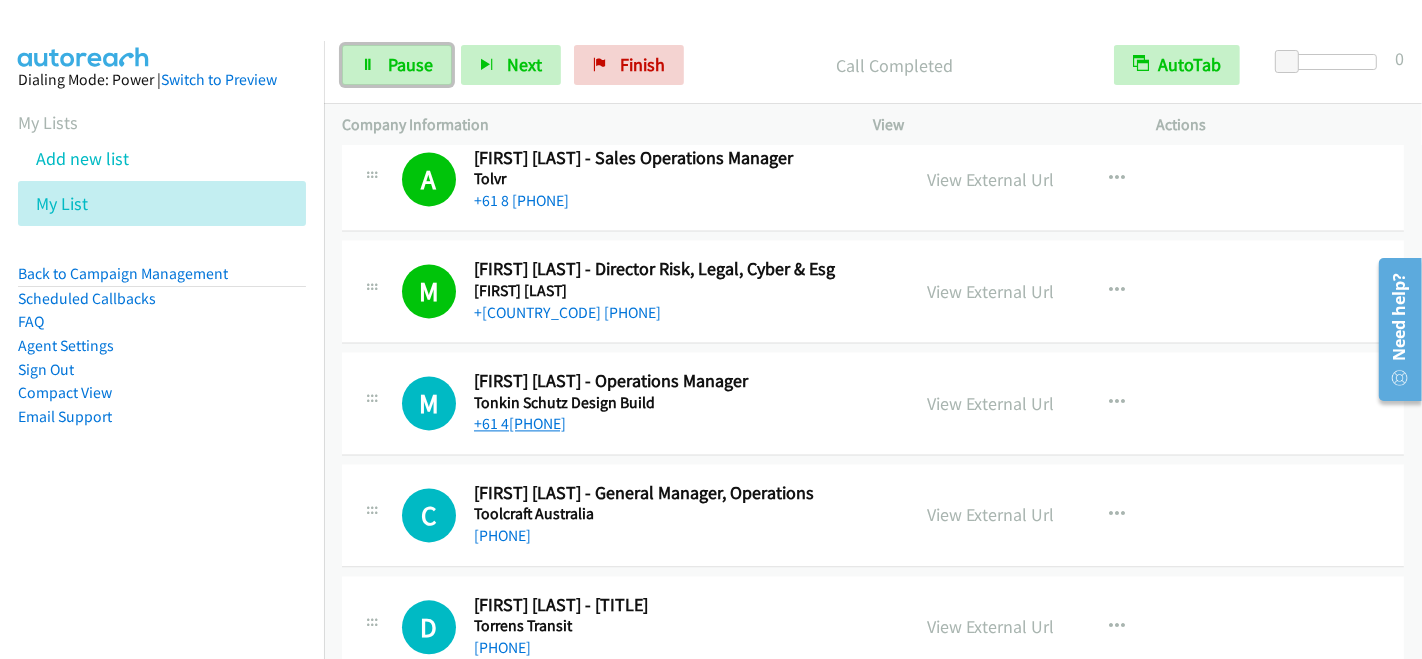 click on "+61 437 787 173" at bounding box center [520, 423] 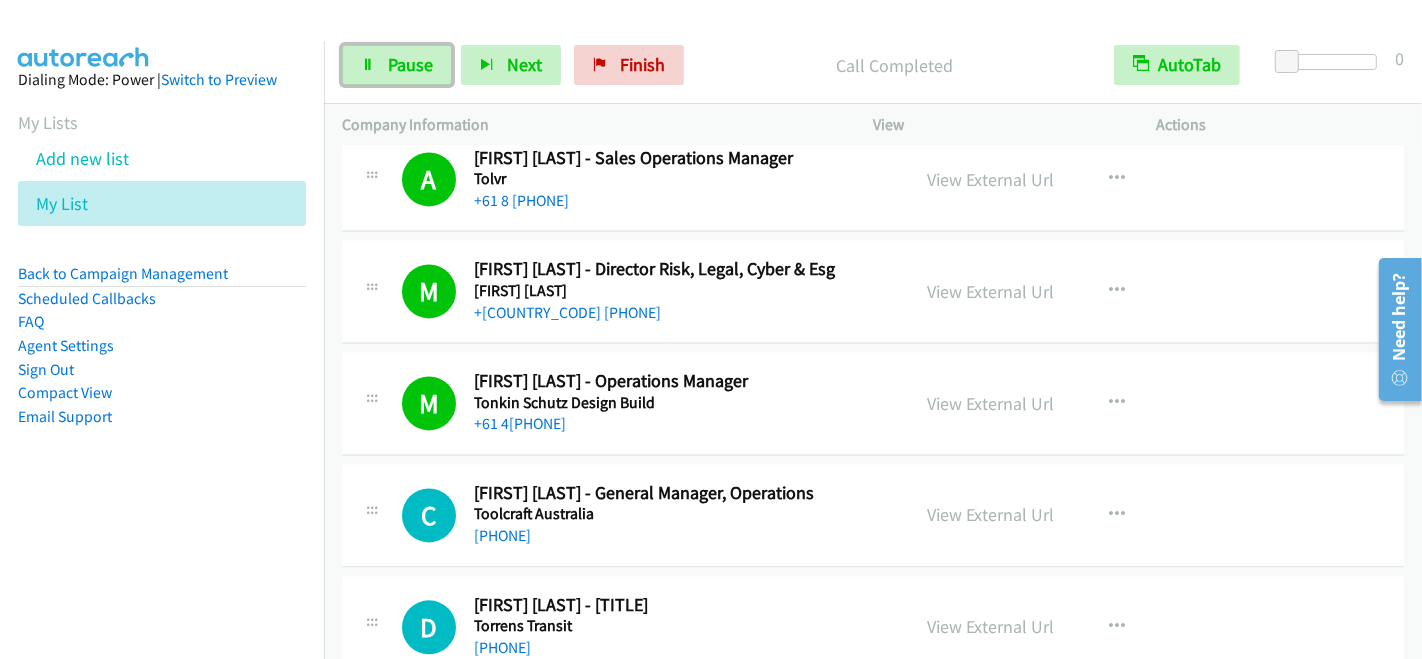 scroll, scrollTop: 3711, scrollLeft: 0, axis: vertical 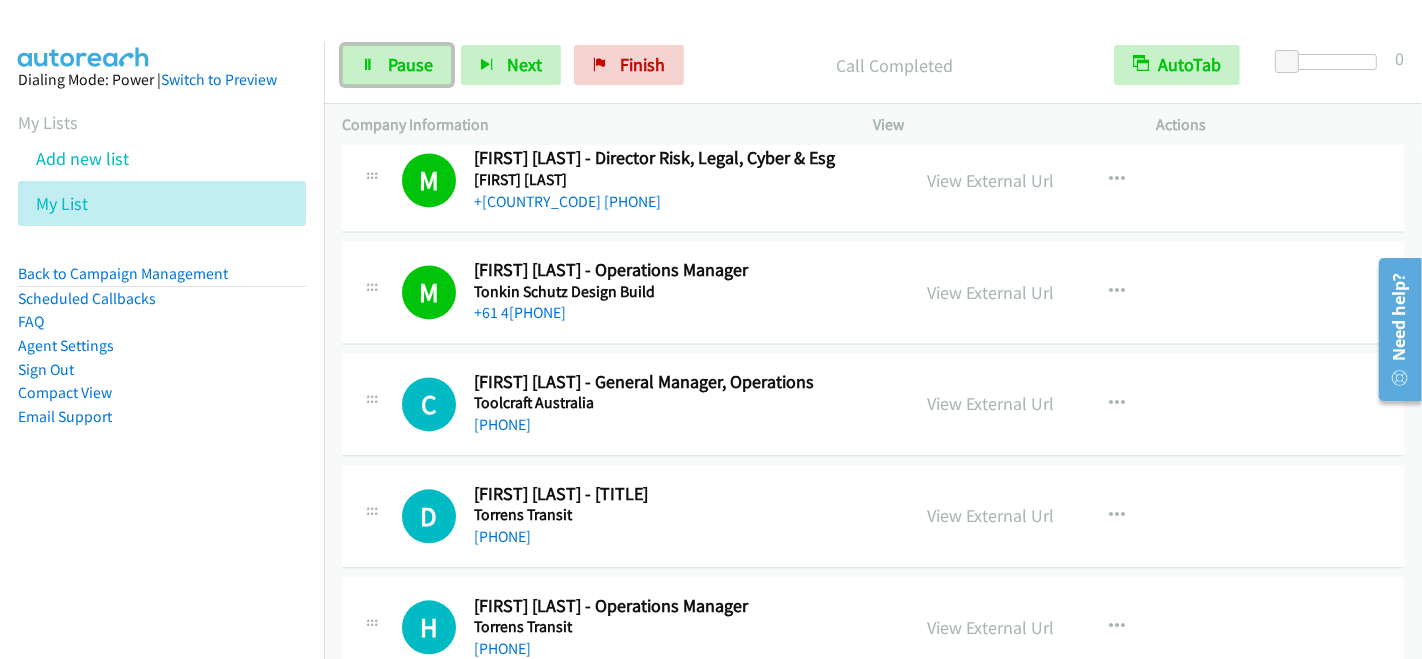 click on "+61 439 857 119" at bounding box center (678, 425) 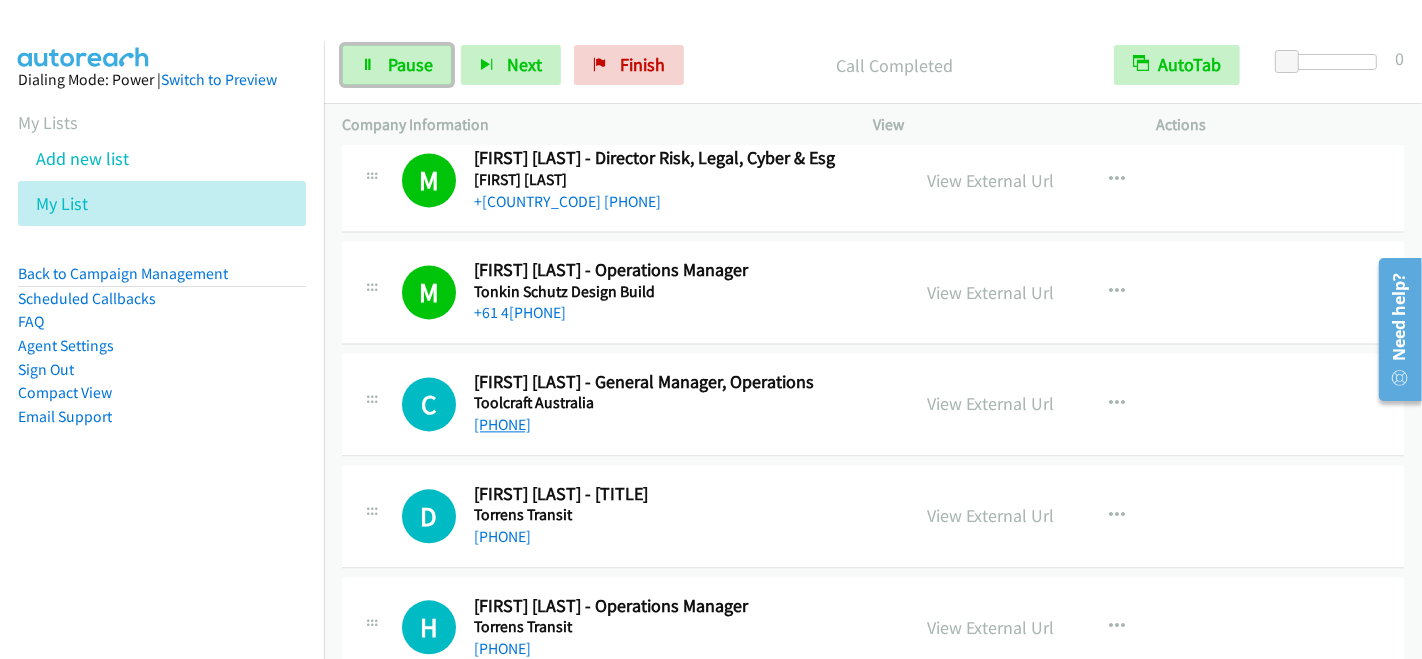 click on "+61 439 857 119" at bounding box center [502, 424] 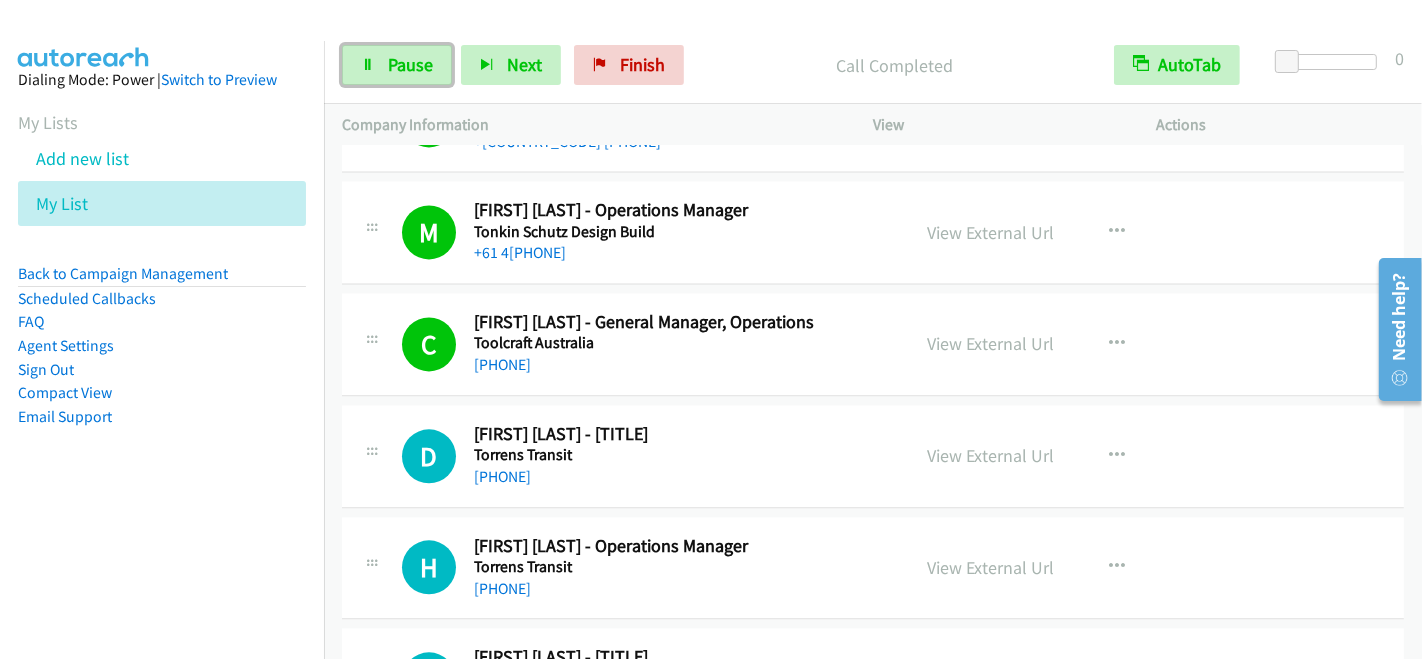 scroll, scrollTop: 3822, scrollLeft: 0, axis: vertical 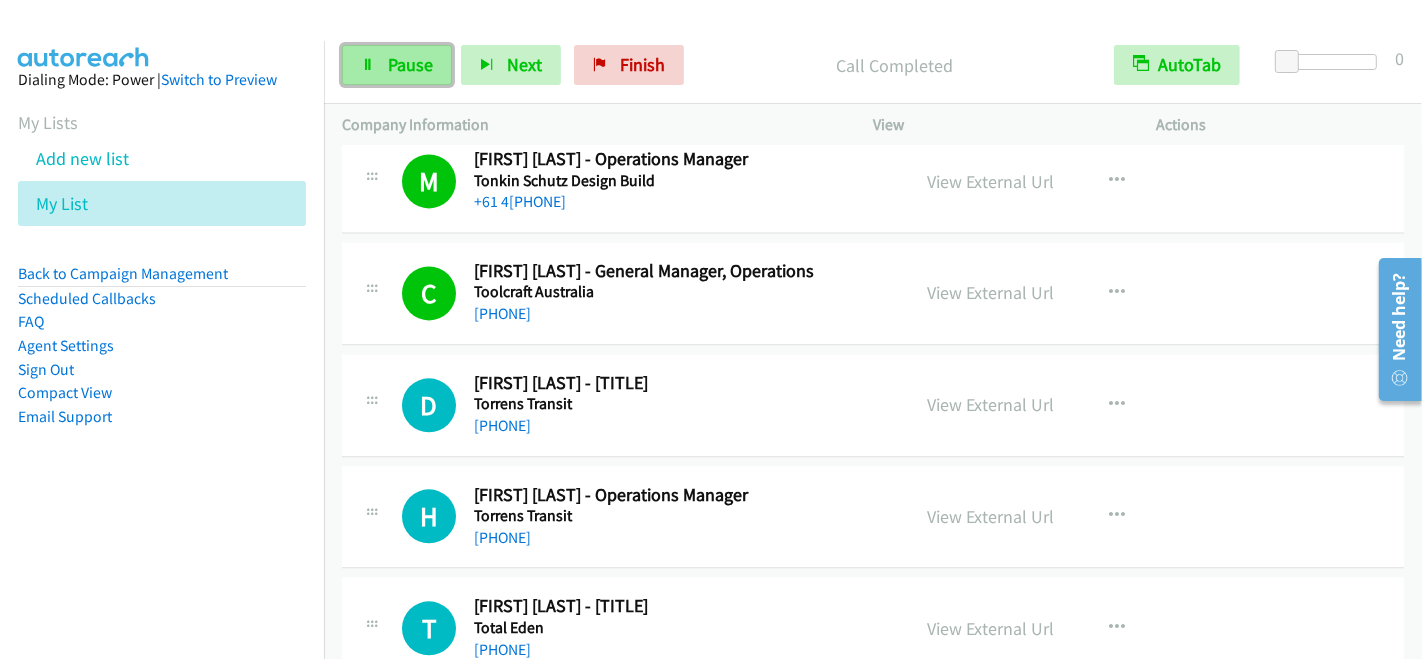 click on "Pause" at bounding box center (397, 65) 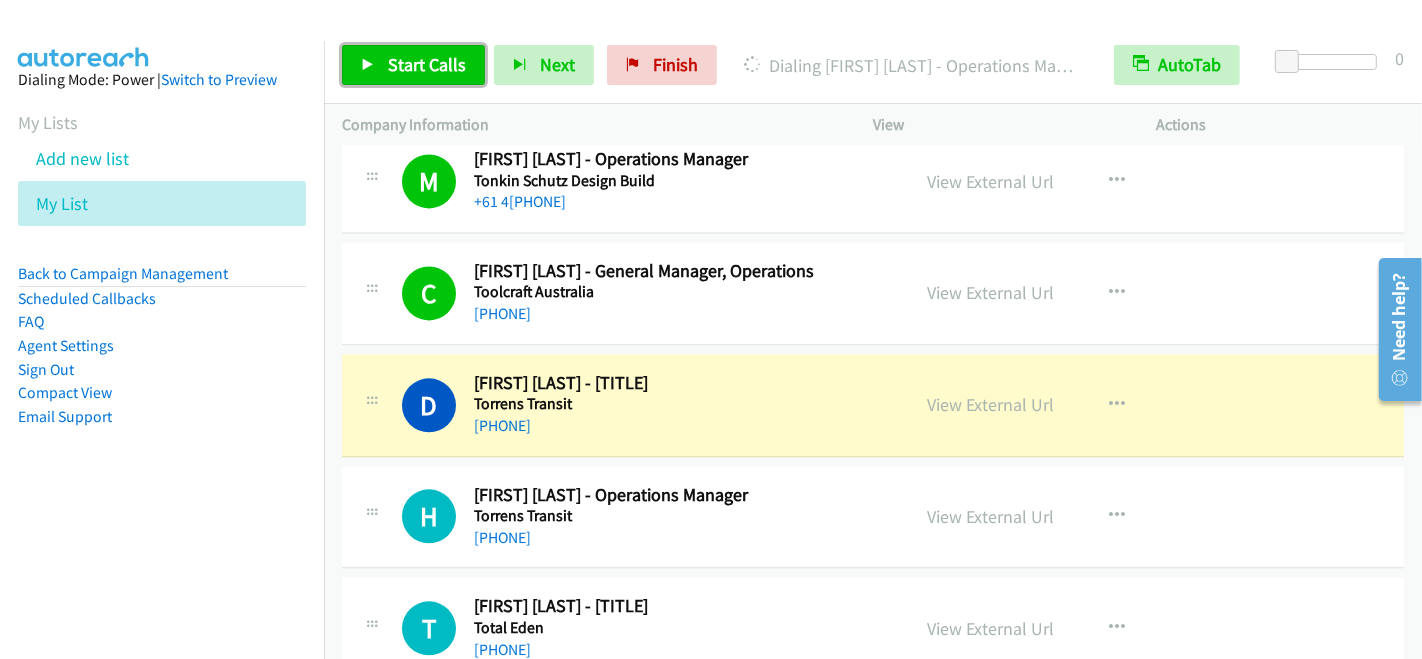 click on "Start Calls" at bounding box center [413, 65] 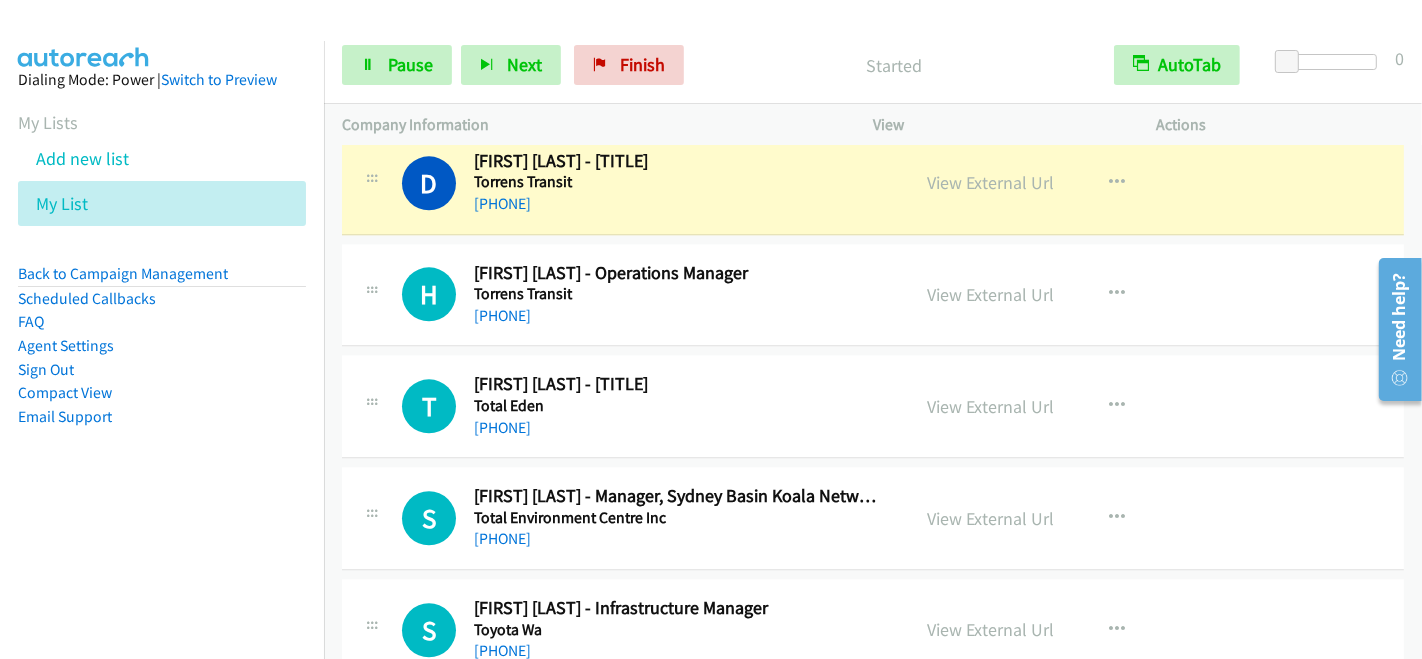 scroll, scrollTop: 3933, scrollLeft: 0, axis: vertical 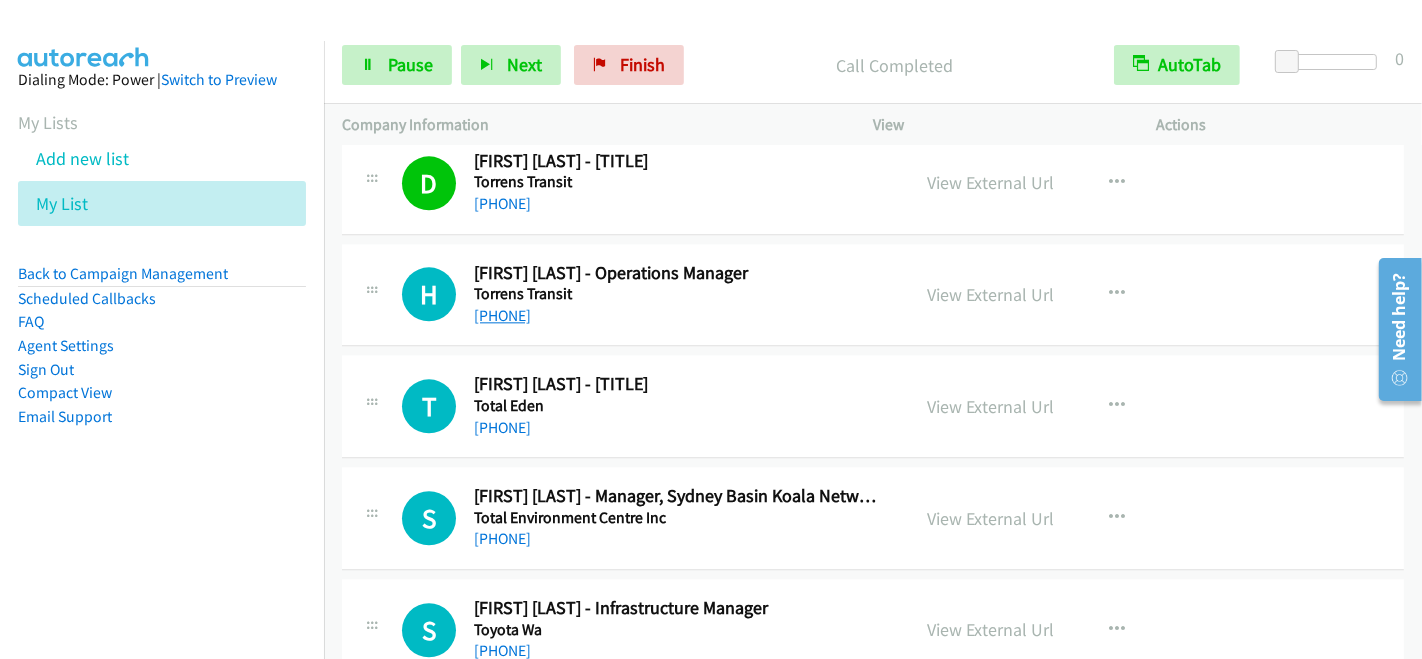 click on "+61 7 3434 8900" at bounding box center (502, 315) 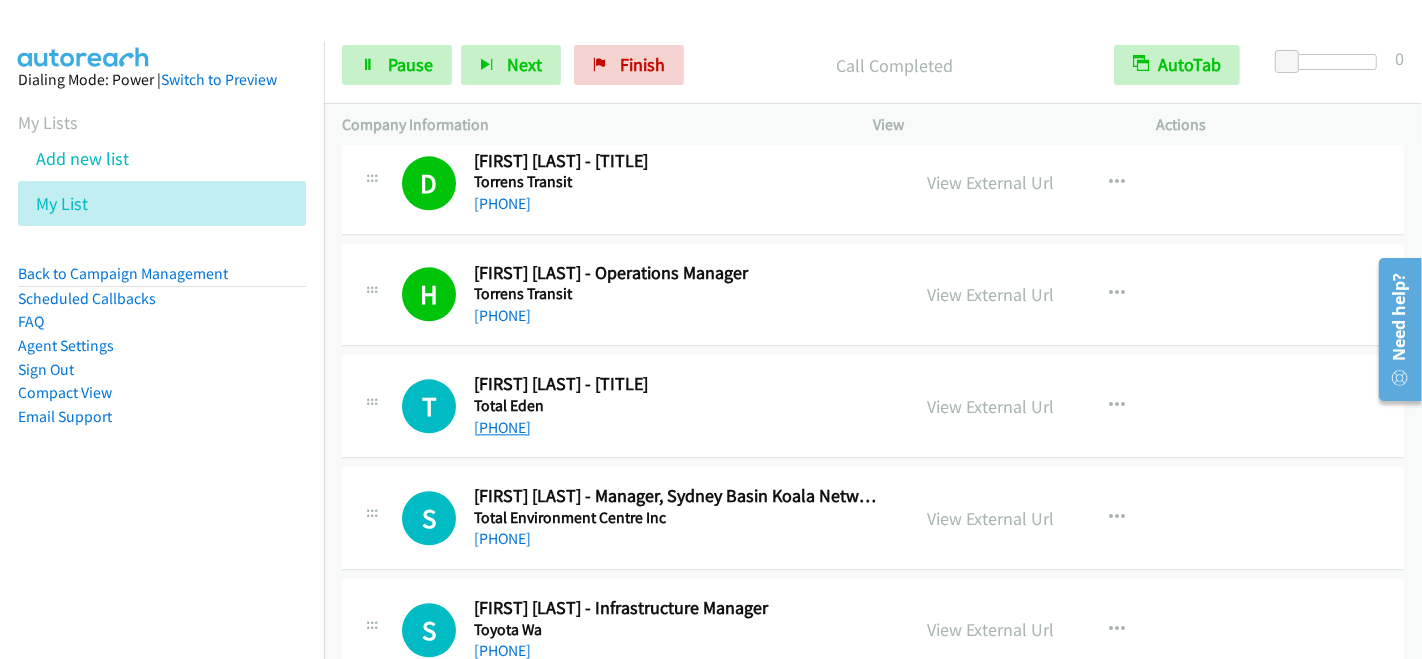 click on "+61 419 134 469" at bounding box center (502, 427) 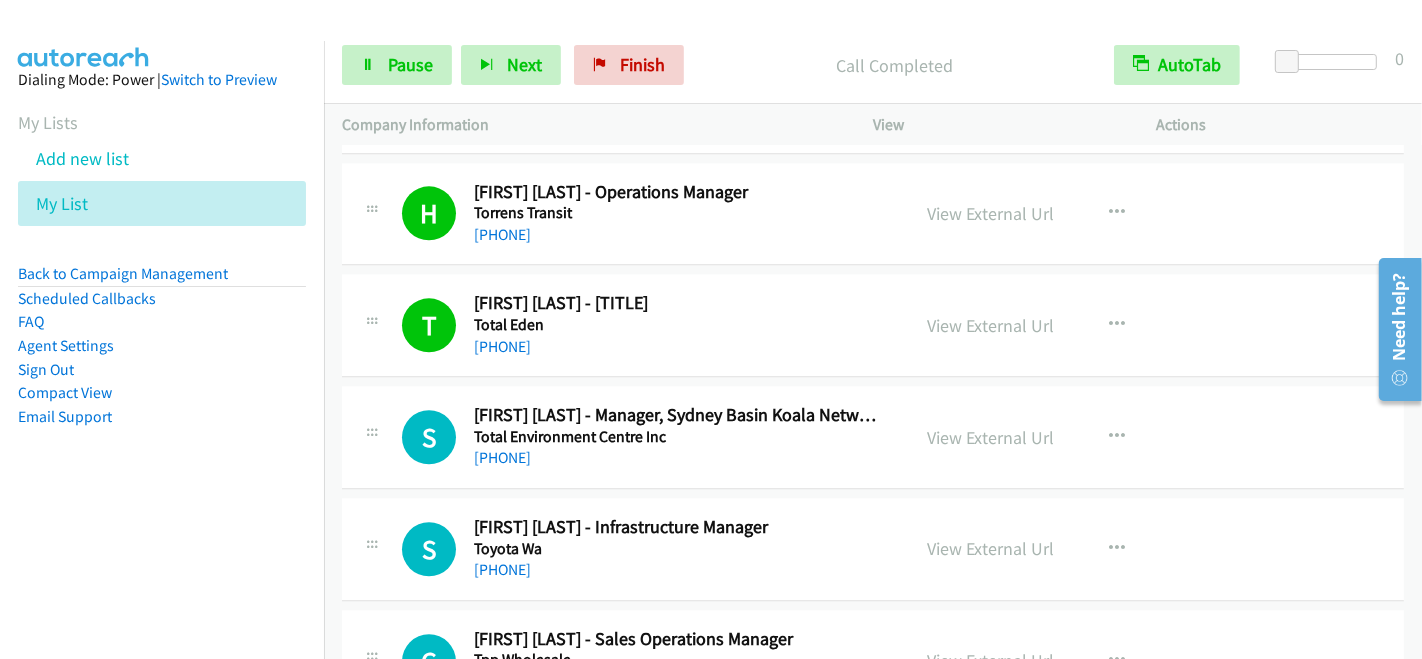 scroll, scrollTop: 4155, scrollLeft: 0, axis: vertical 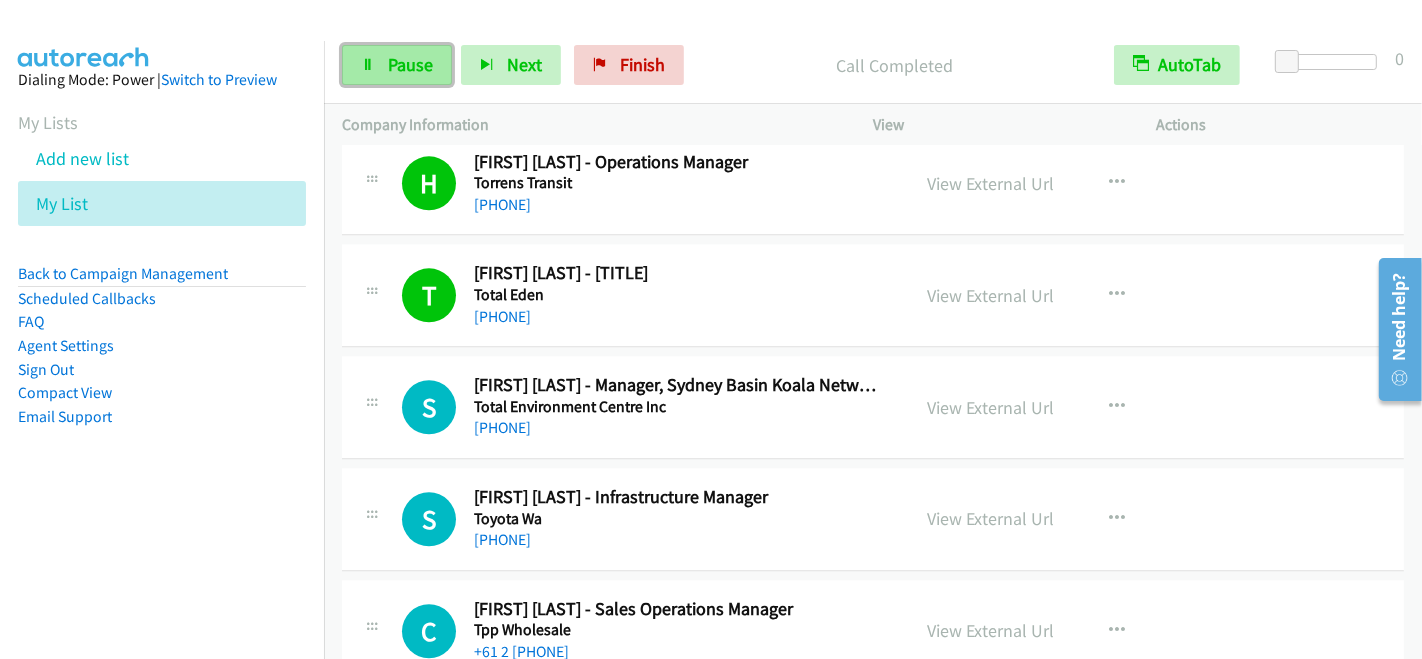 click on "Pause" at bounding box center [410, 64] 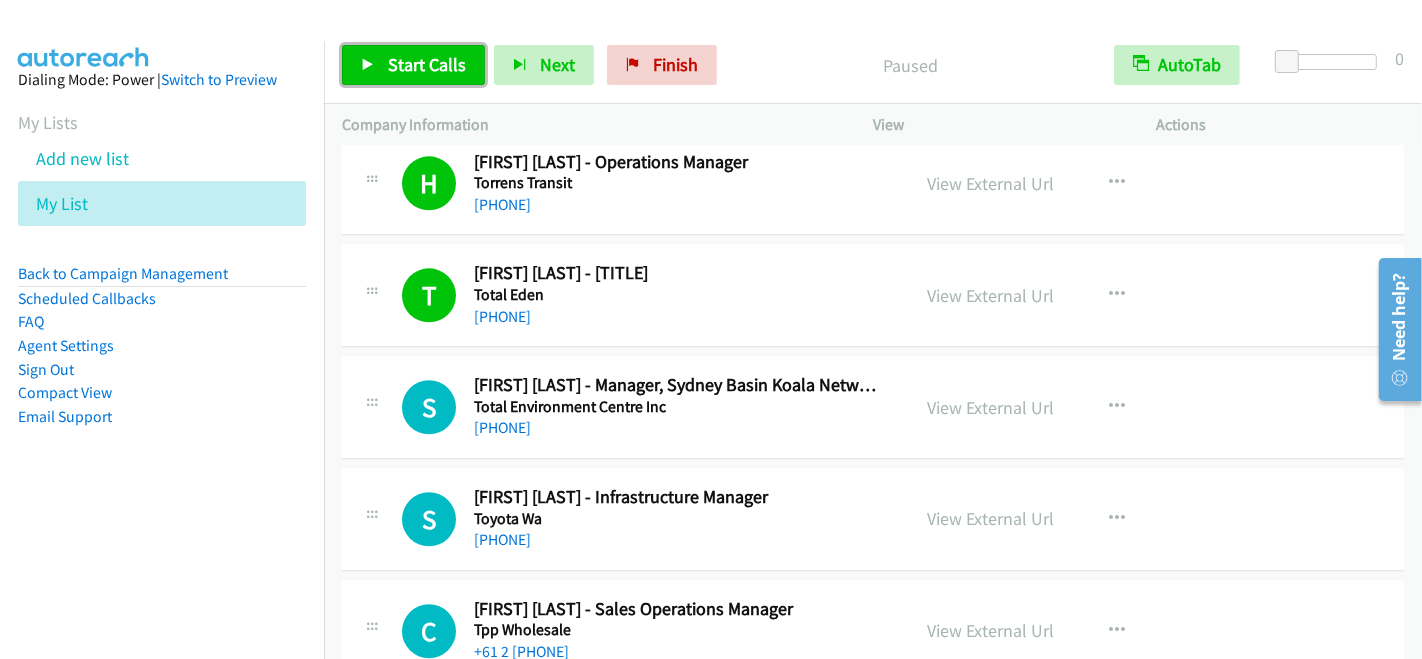 click on "Start Calls" at bounding box center [427, 64] 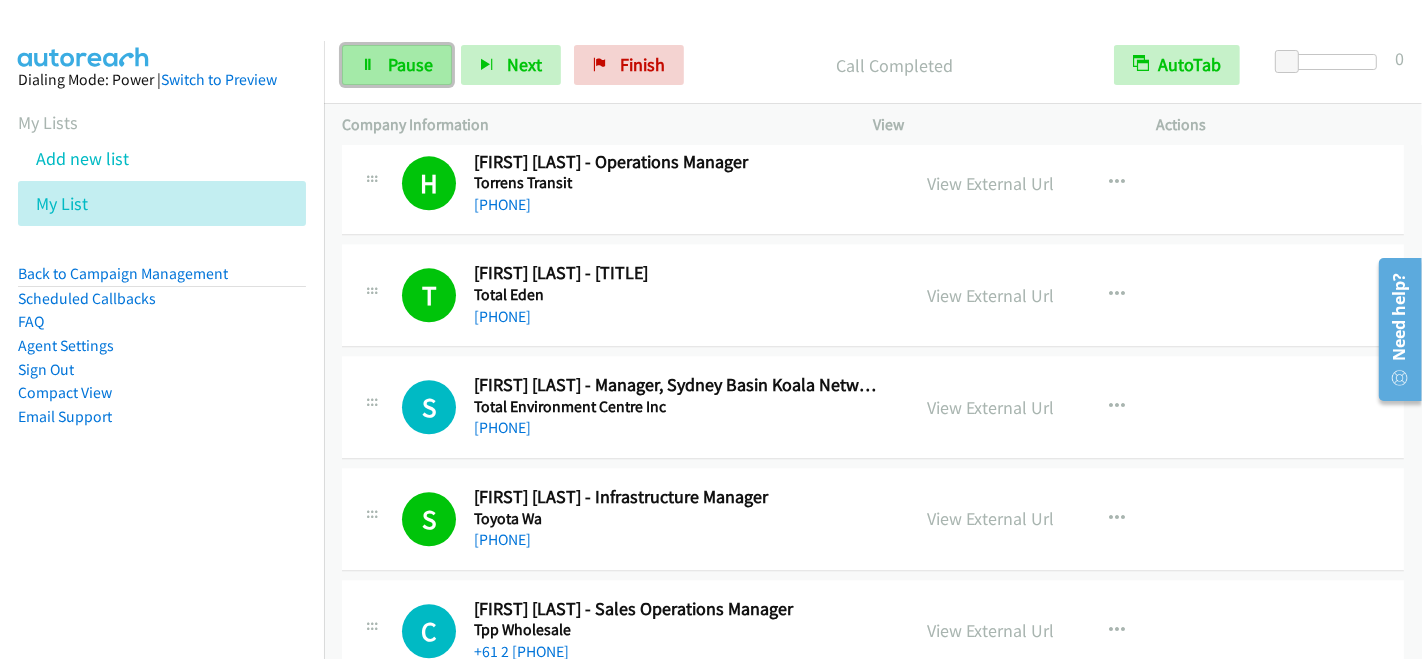 click on "Pause" at bounding box center (410, 64) 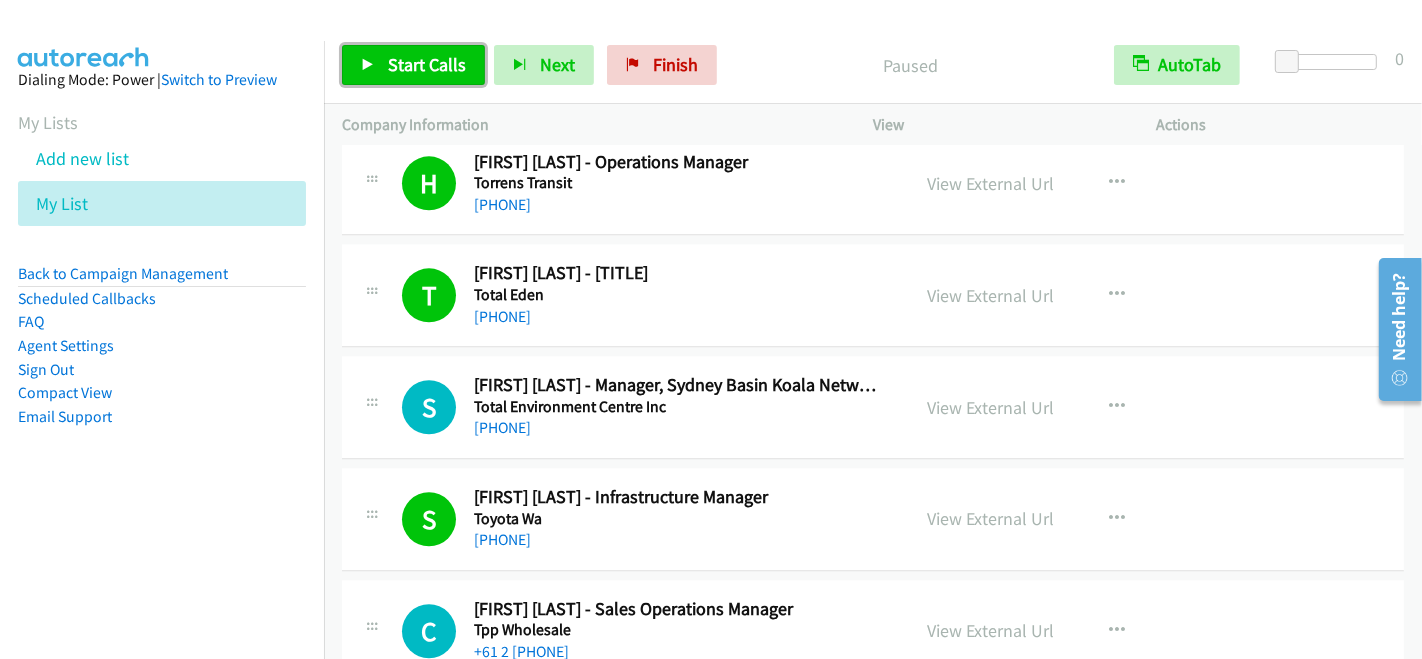 click on "Start Calls" at bounding box center (427, 64) 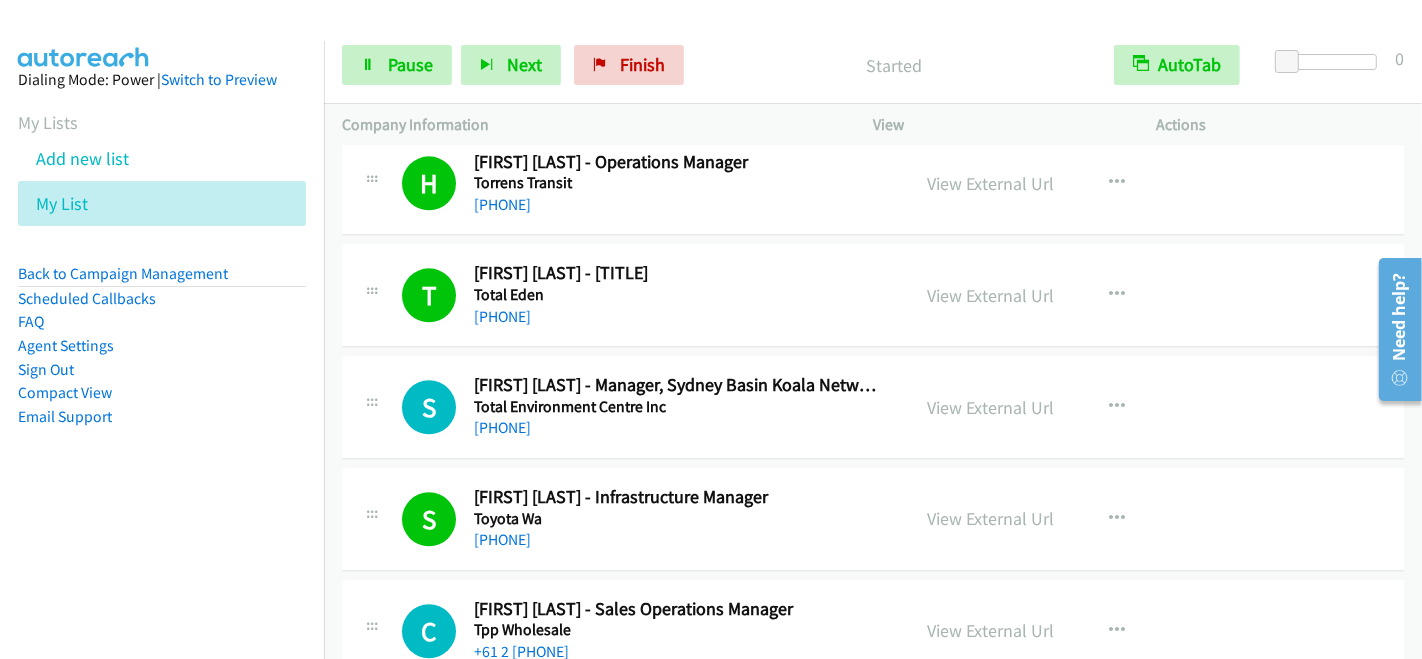 scroll, scrollTop: 4266, scrollLeft: 0, axis: vertical 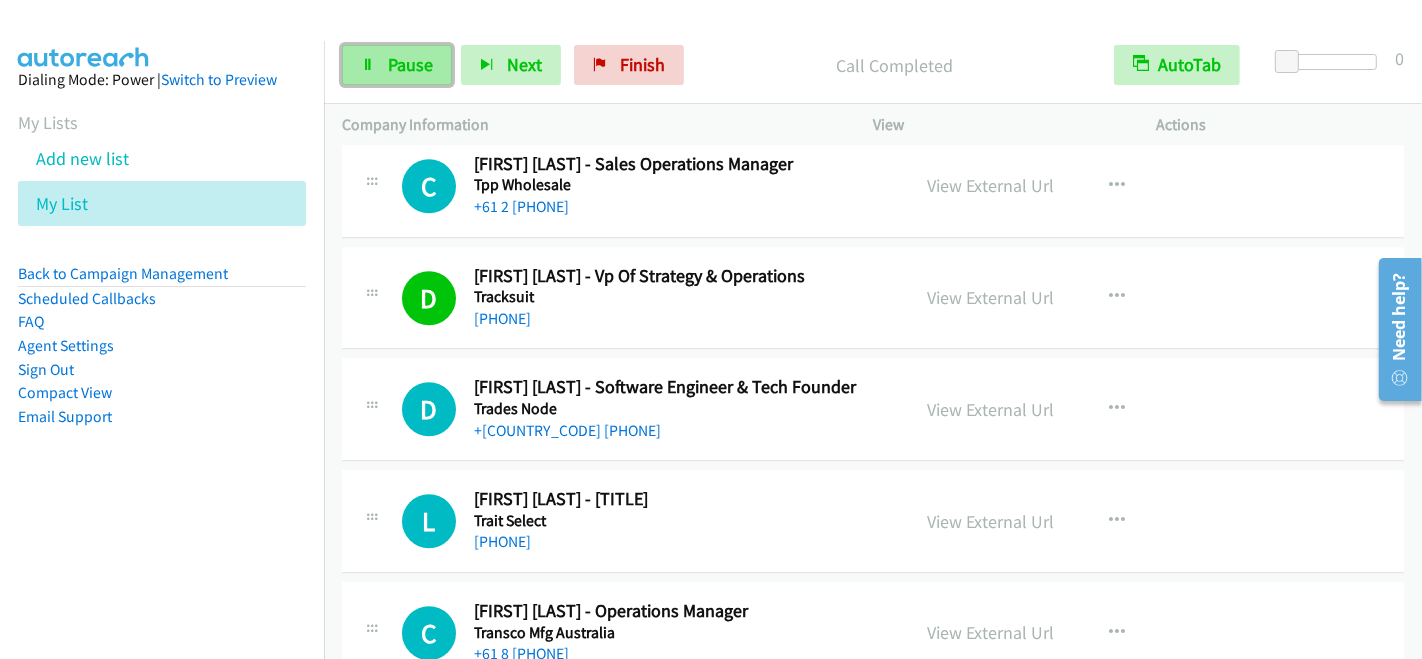 click on "Pause" at bounding box center (410, 64) 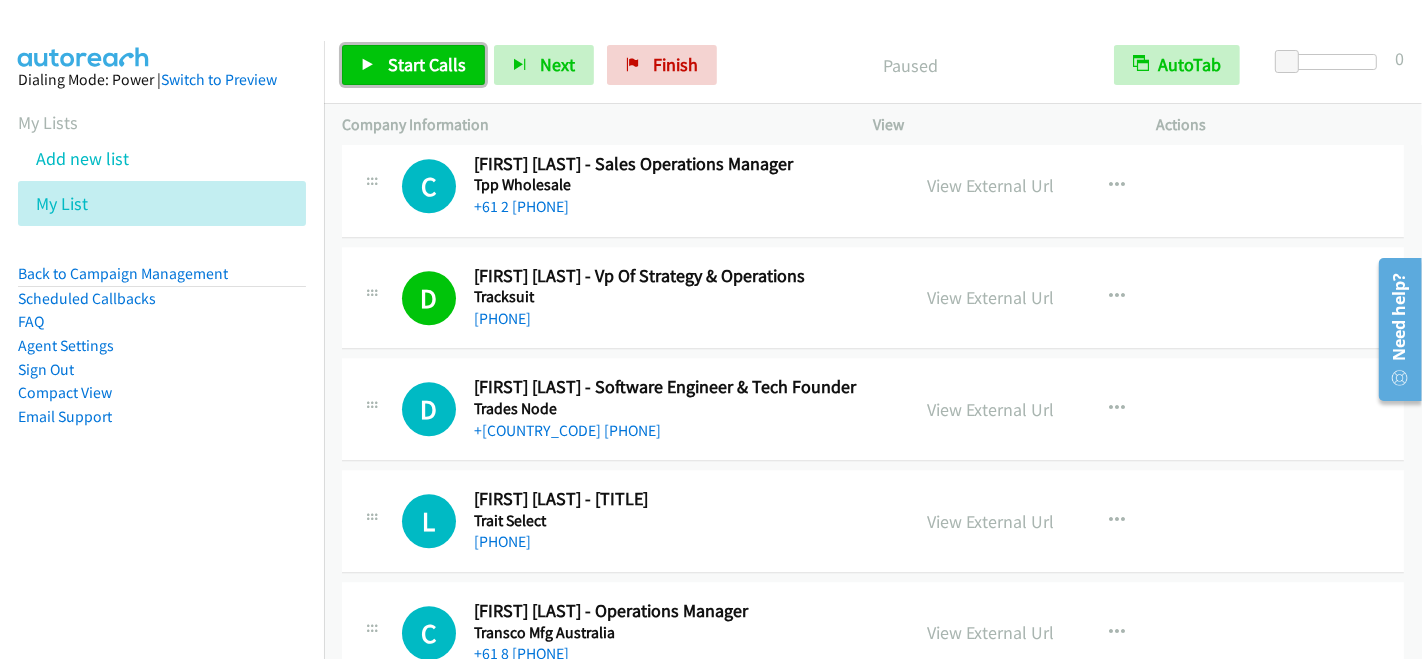 click on "Start Calls" at bounding box center (427, 64) 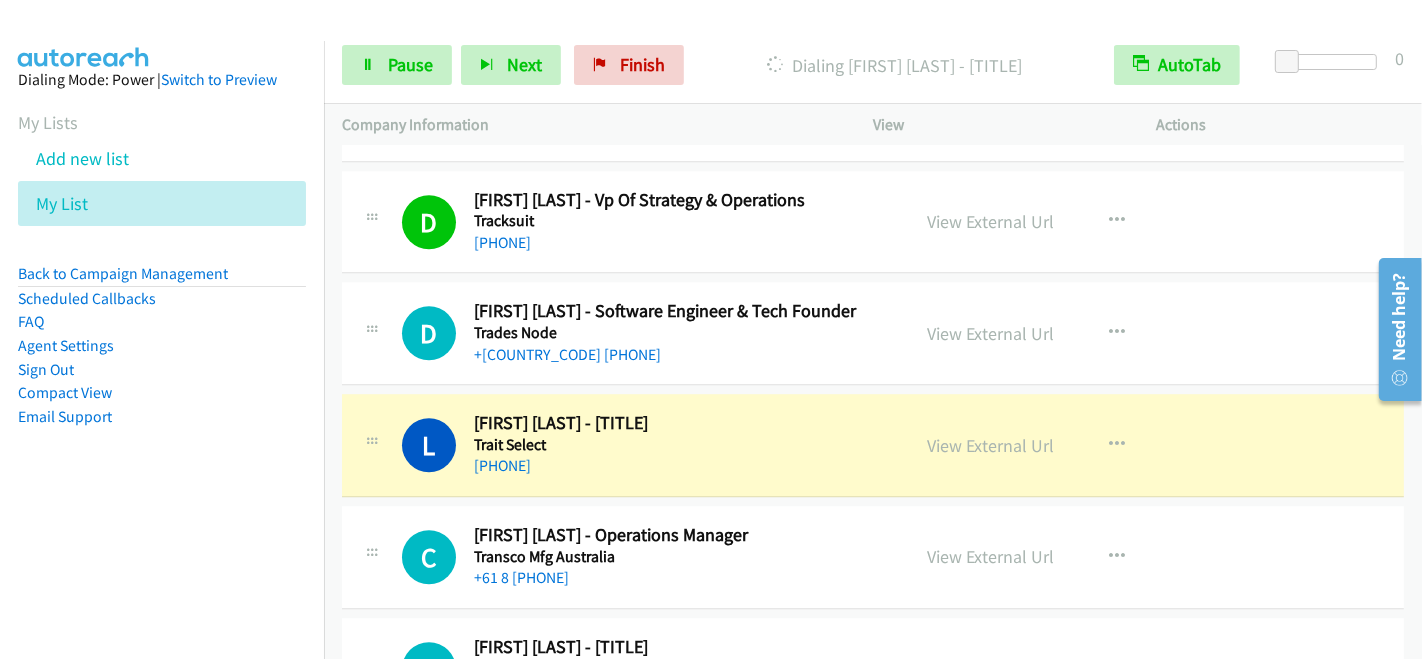 scroll, scrollTop: 4711, scrollLeft: 0, axis: vertical 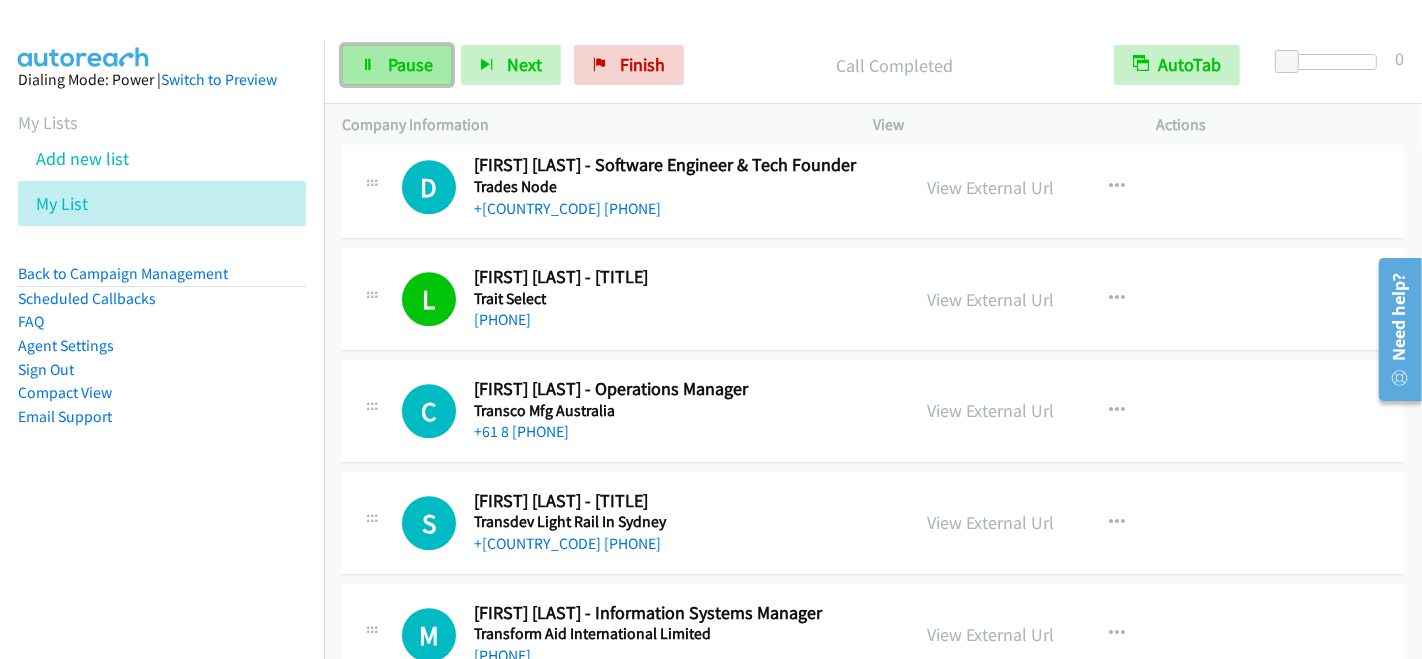 click on "Pause" at bounding box center (410, 64) 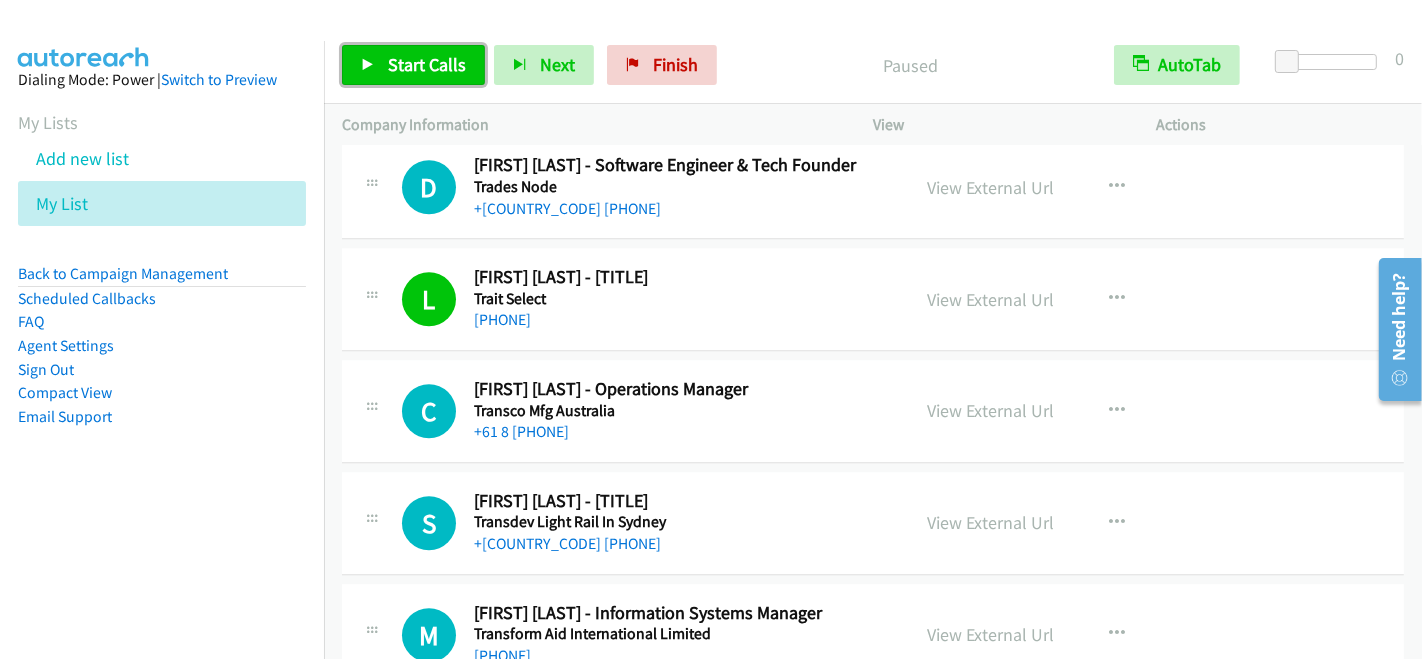 click on "Start Calls" at bounding box center (427, 64) 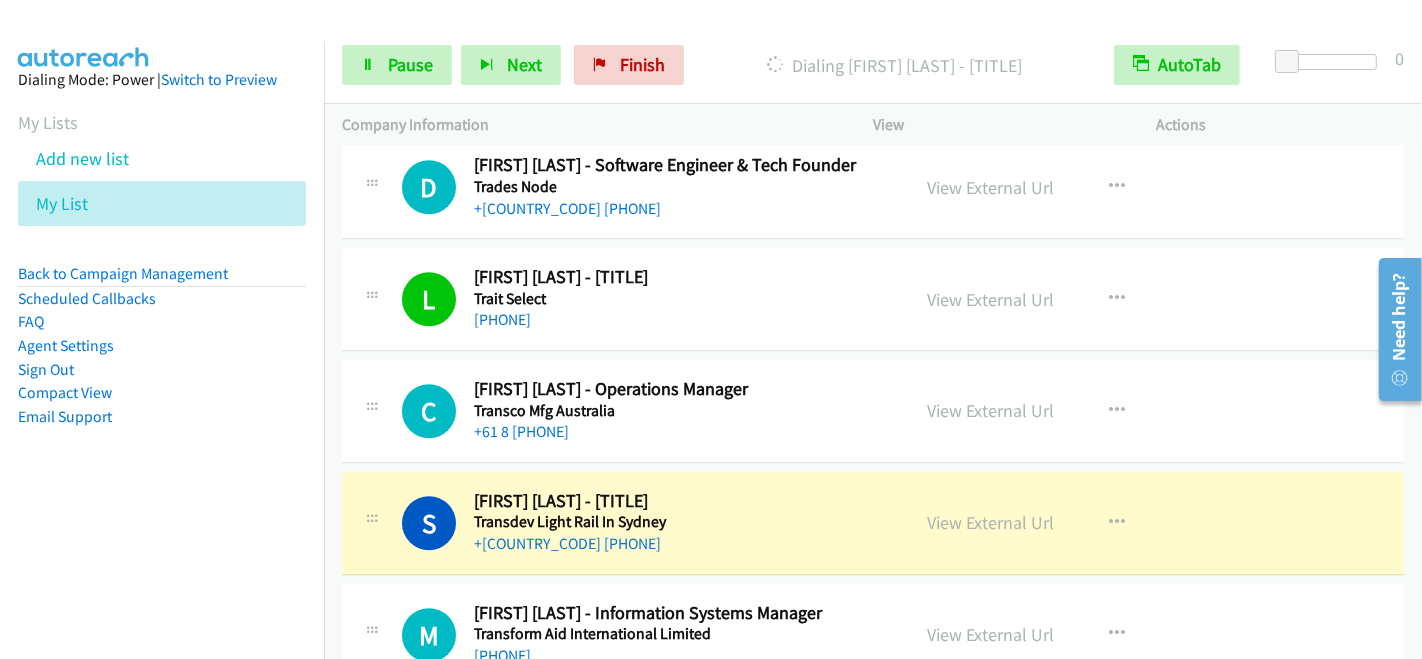 scroll, scrollTop: 4933, scrollLeft: 0, axis: vertical 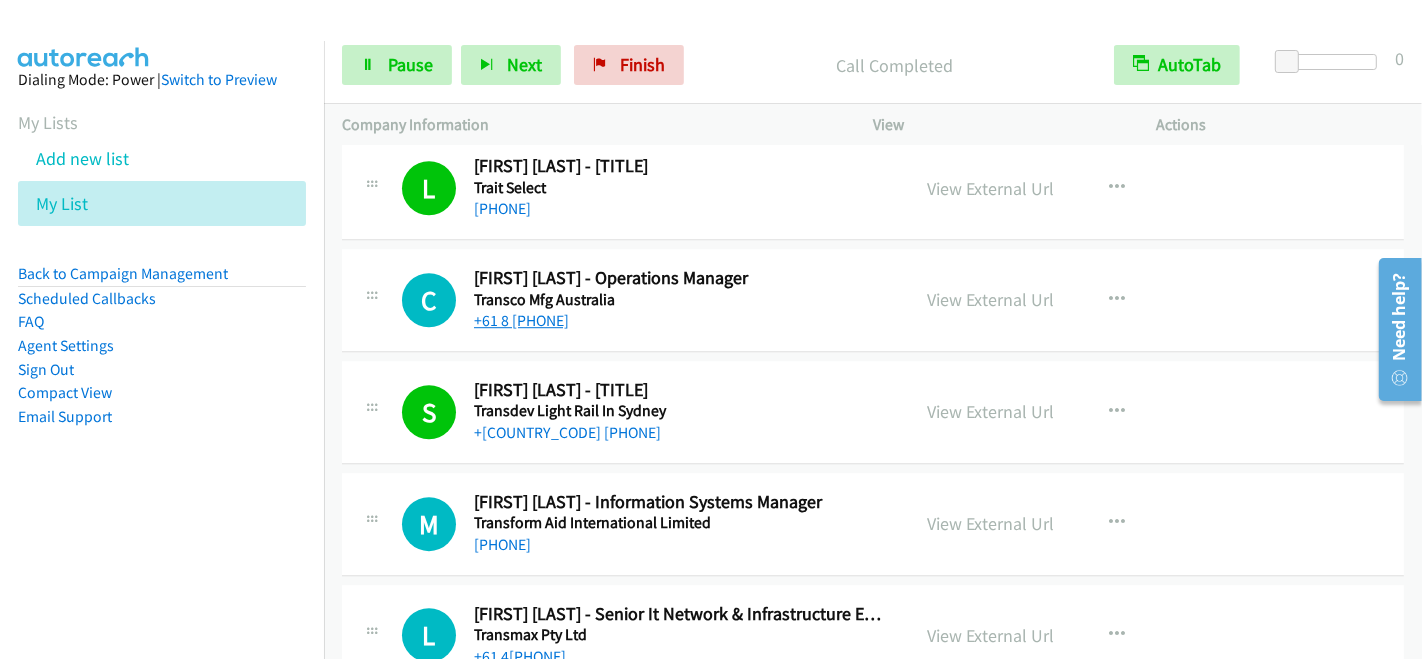 click on "+61 8 8326 5599" at bounding box center (521, 320) 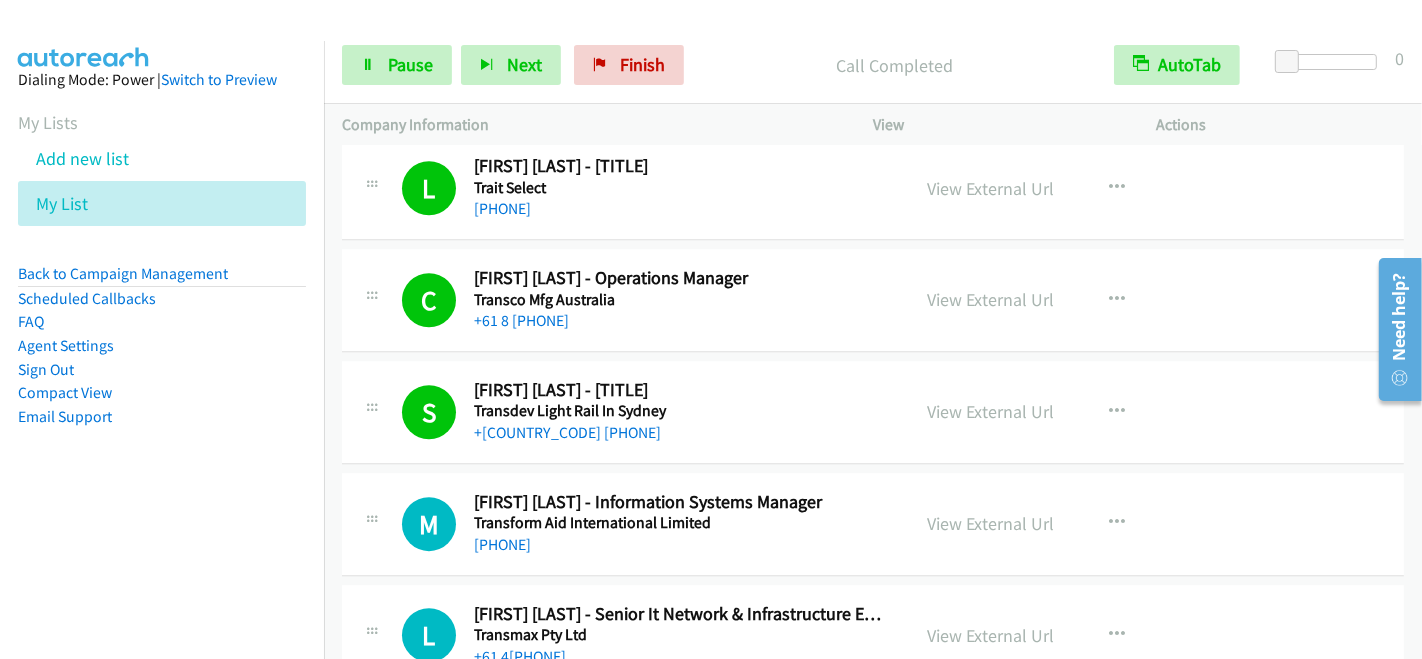 scroll, scrollTop: 5044, scrollLeft: 0, axis: vertical 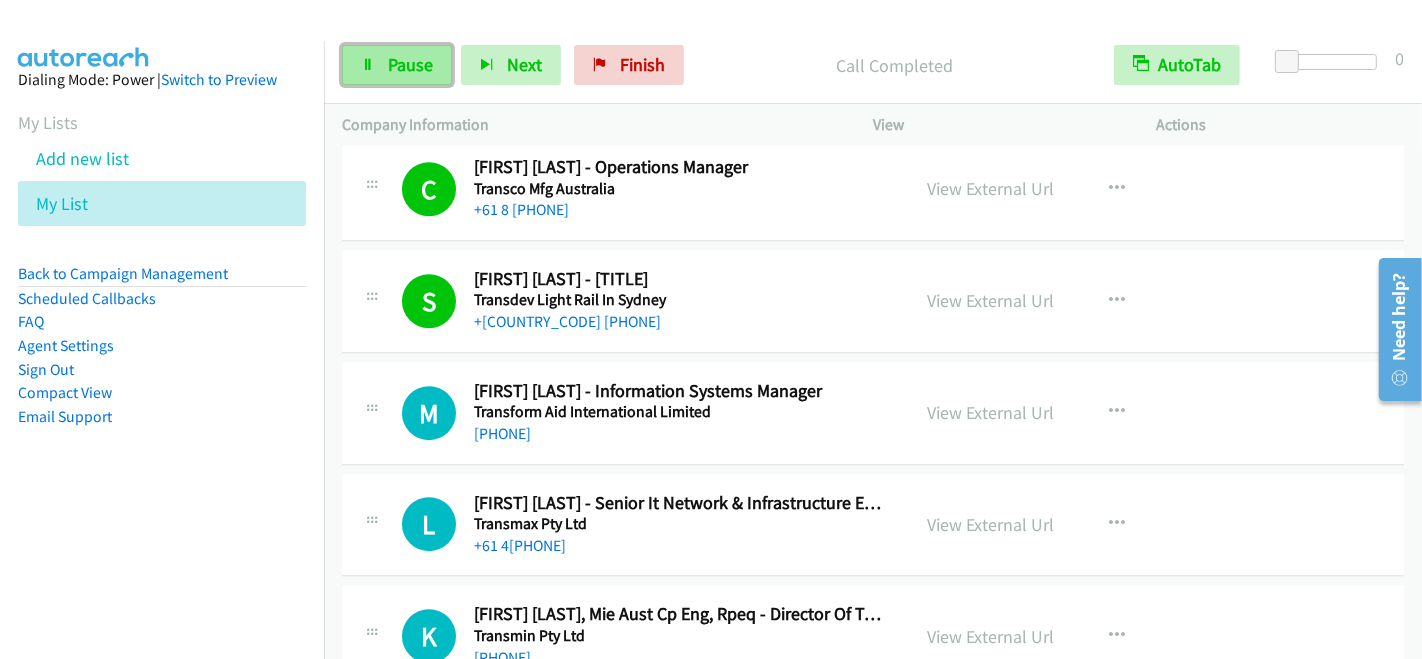 click on "Pause" at bounding box center (397, 65) 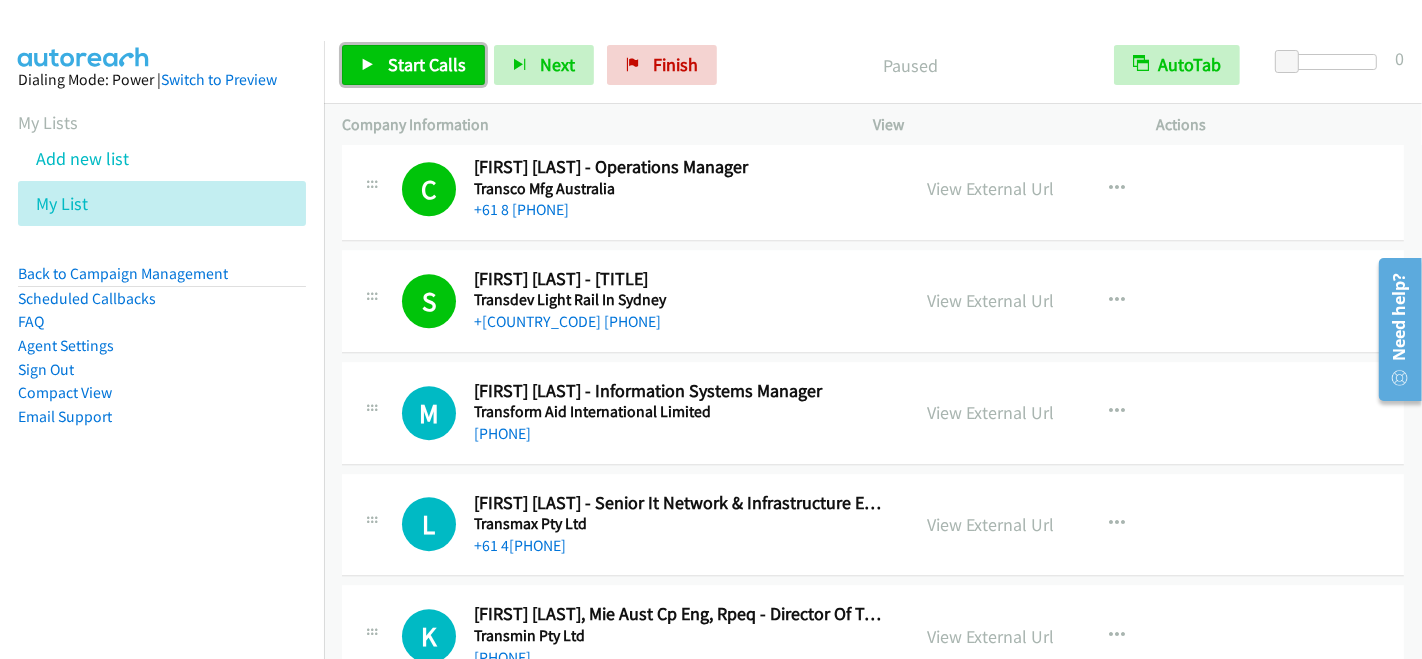 click on "Start Calls" at bounding box center [427, 64] 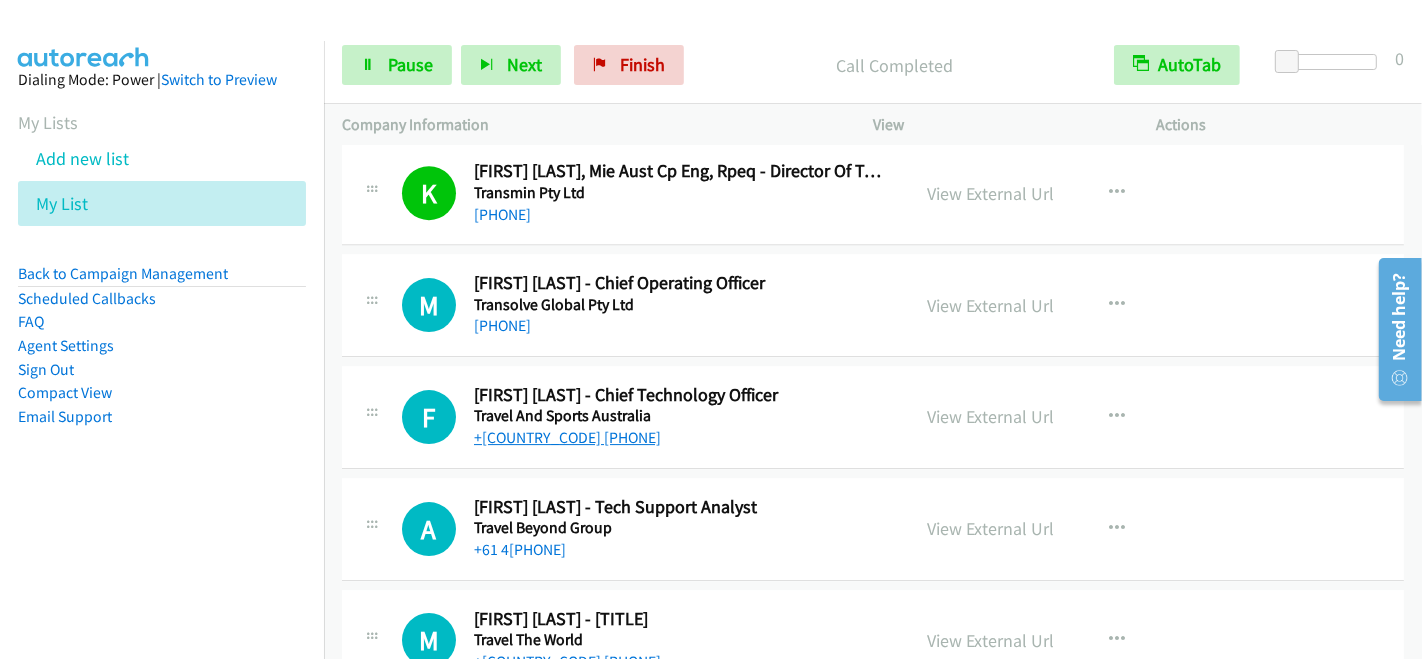 scroll, scrollTop: 5488, scrollLeft: 0, axis: vertical 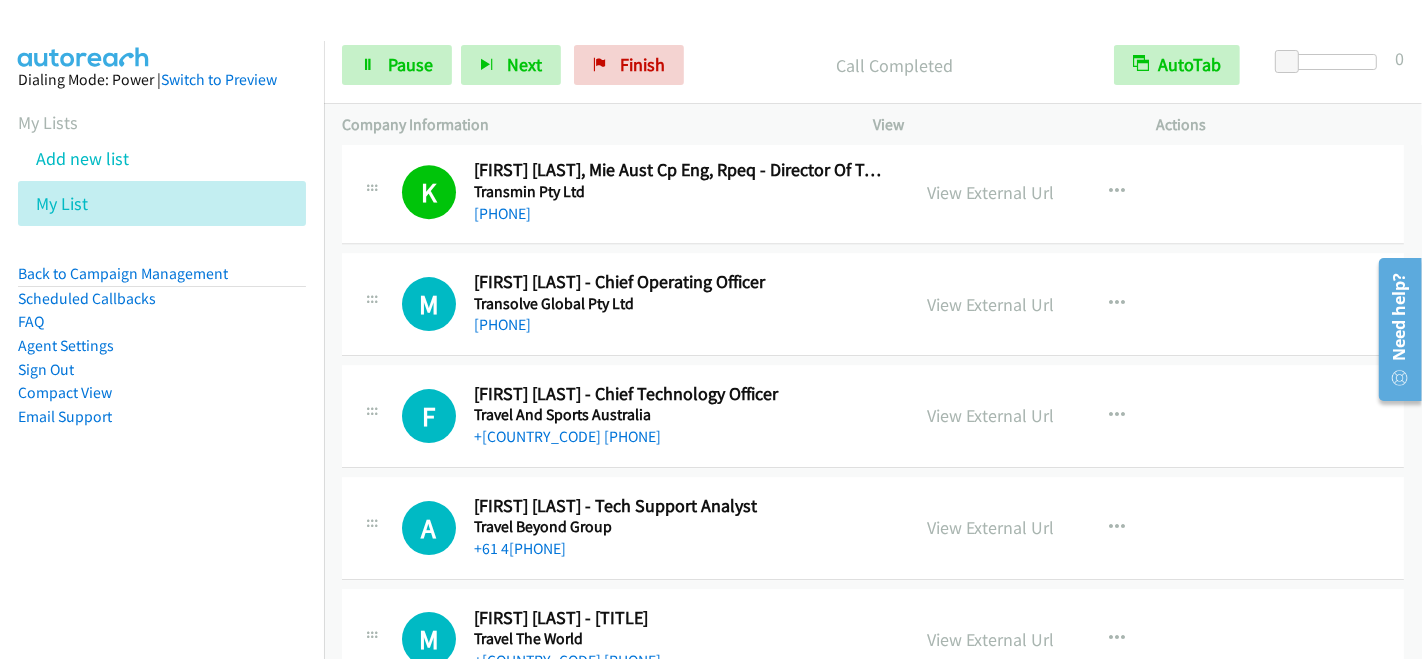 click on "Transolve Global Pty Ltd" at bounding box center [678, 304] 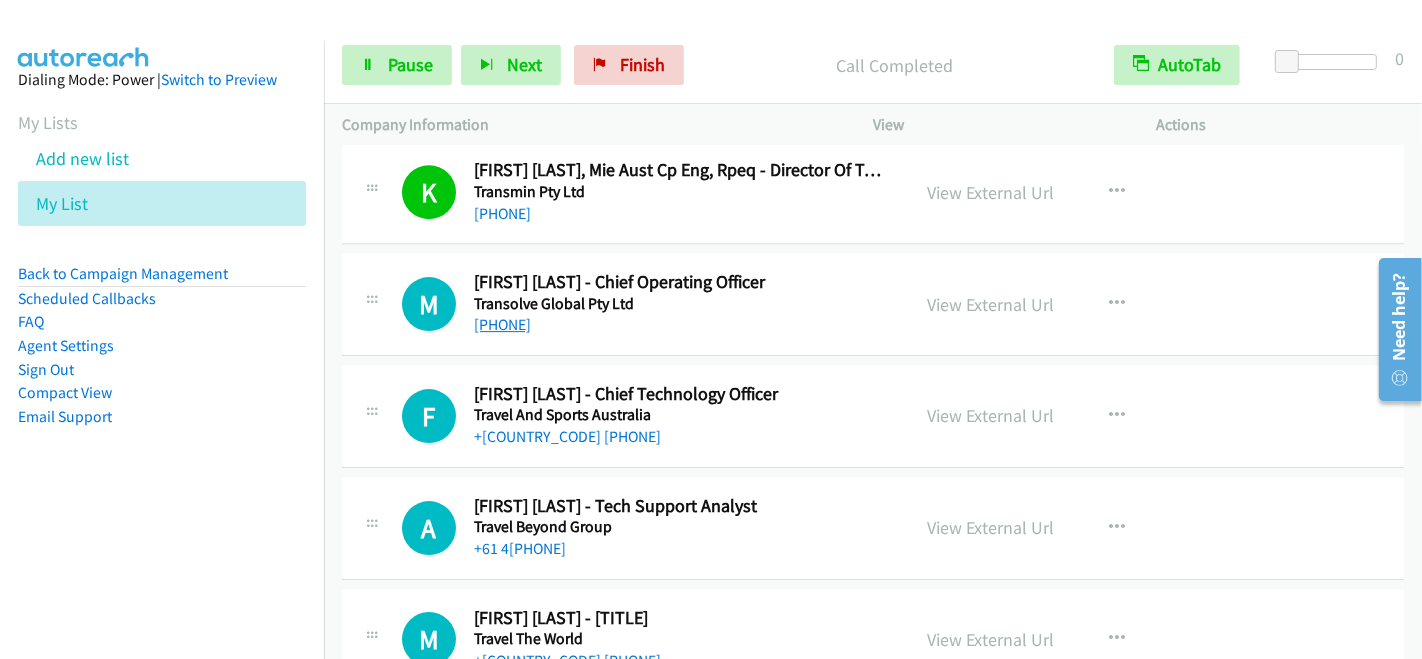 click on "+61 499 019 551" at bounding box center (502, 324) 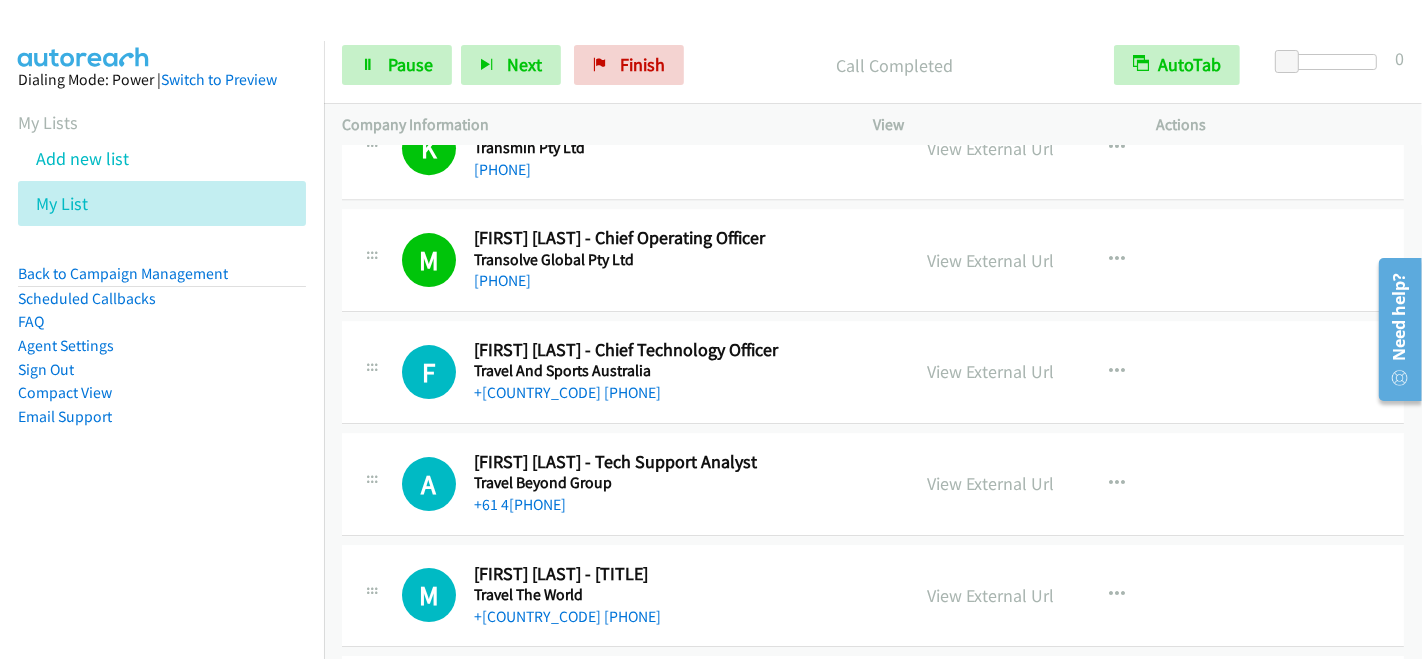 scroll, scrollTop: 5600, scrollLeft: 0, axis: vertical 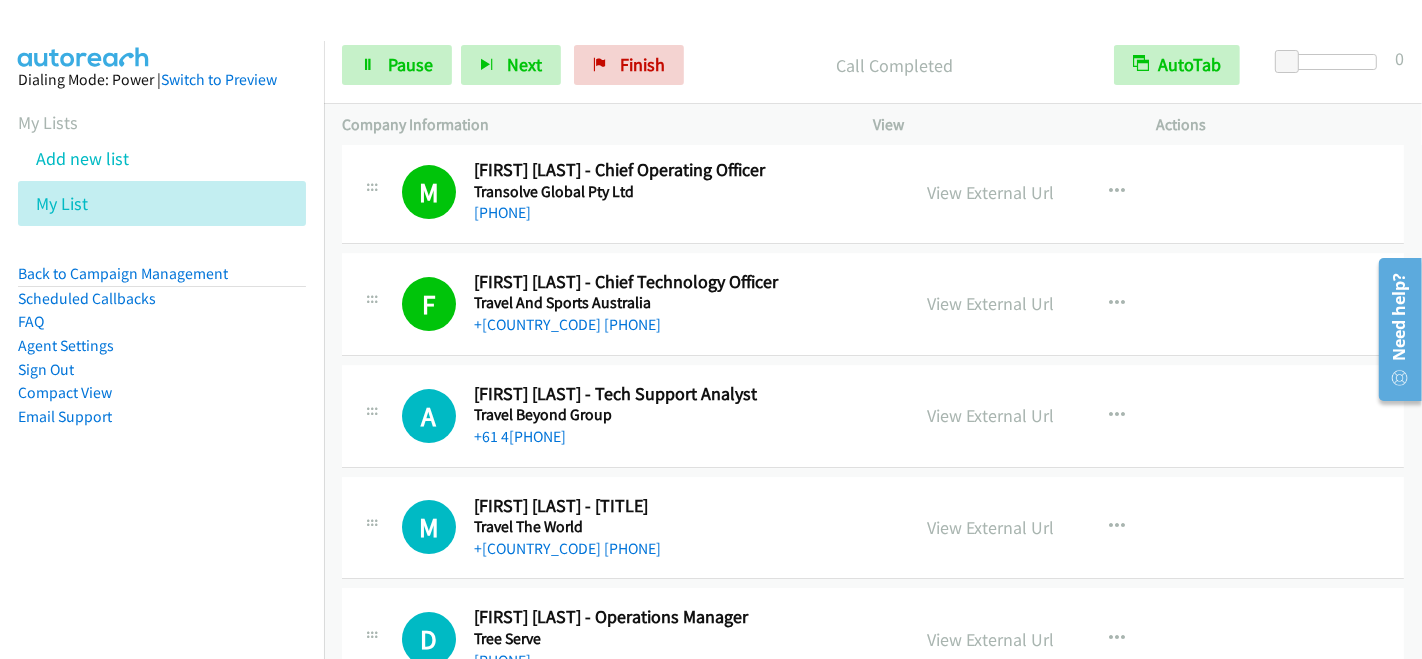 click on "A
Callback Scheduled
Ari Kaisserian - Tech Support Analyst
Travel Beyond Group
Australia/Sydney
+61 410 557 303
View External Url
View External Url
Schedule/Manage Callback
Start Calls Here
Remove from list
Add to do not call list
Reset Call Status" at bounding box center (873, 416) 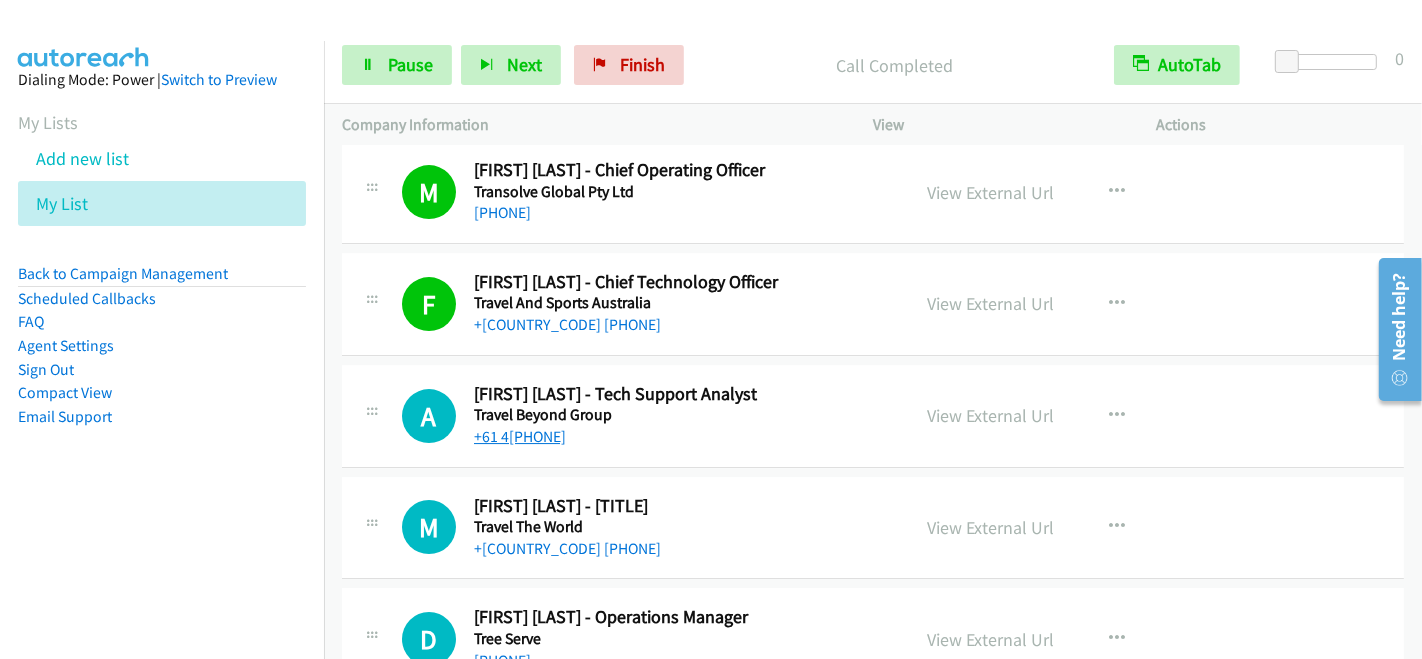 click on "+61 410 557 303" at bounding box center [520, 436] 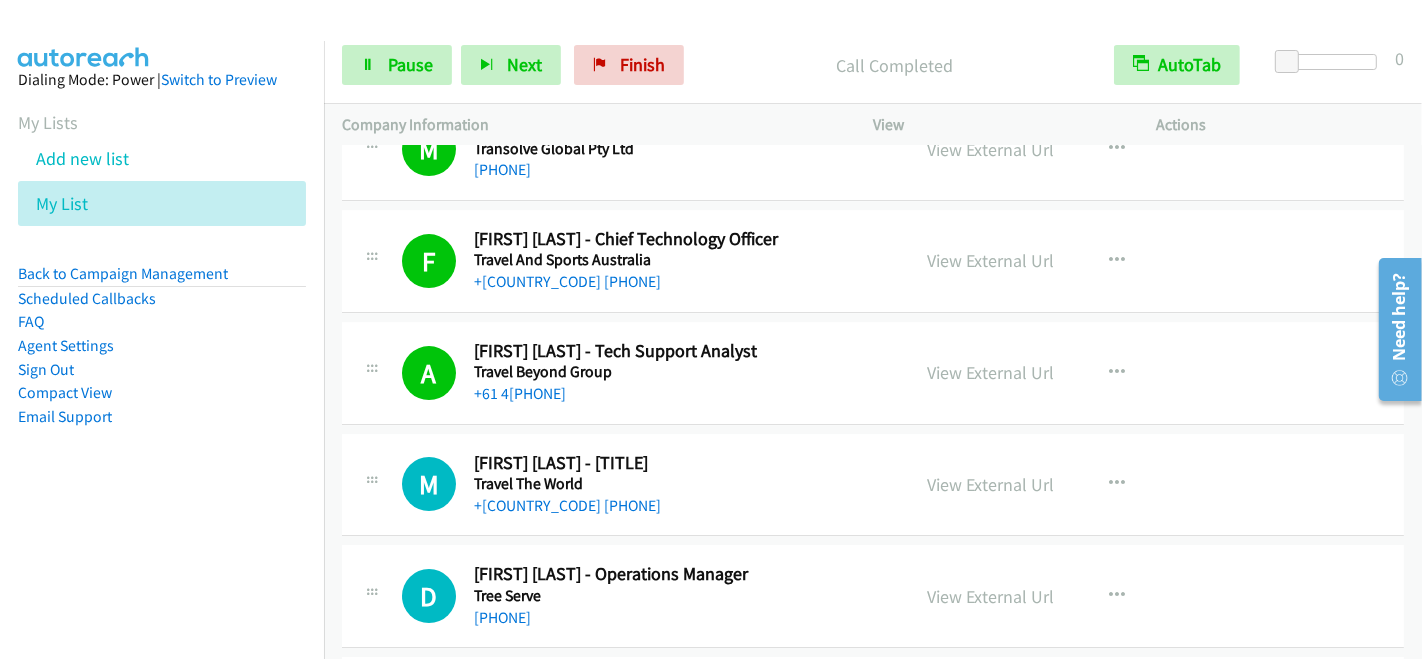 scroll, scrollTop: 5711, scrollLeft: 0, axis: vertical 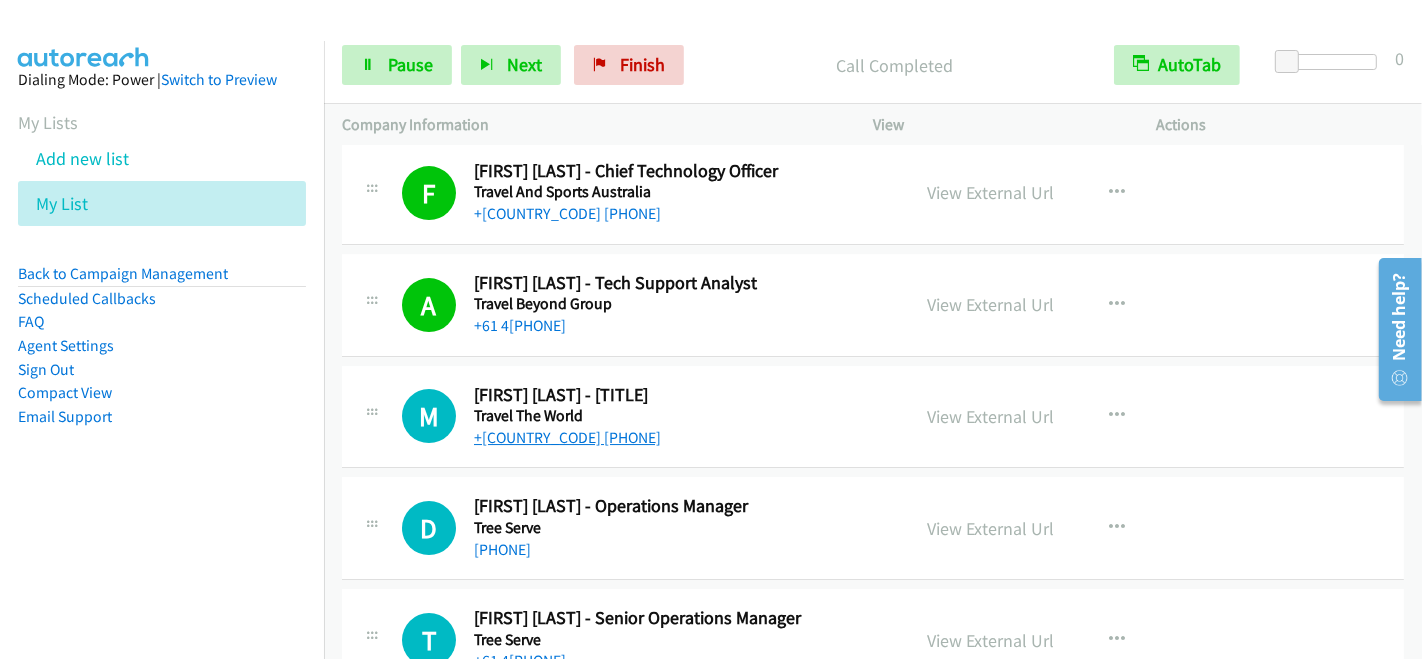 click on "+61 401 219 169" at bounding box center (567, 437) 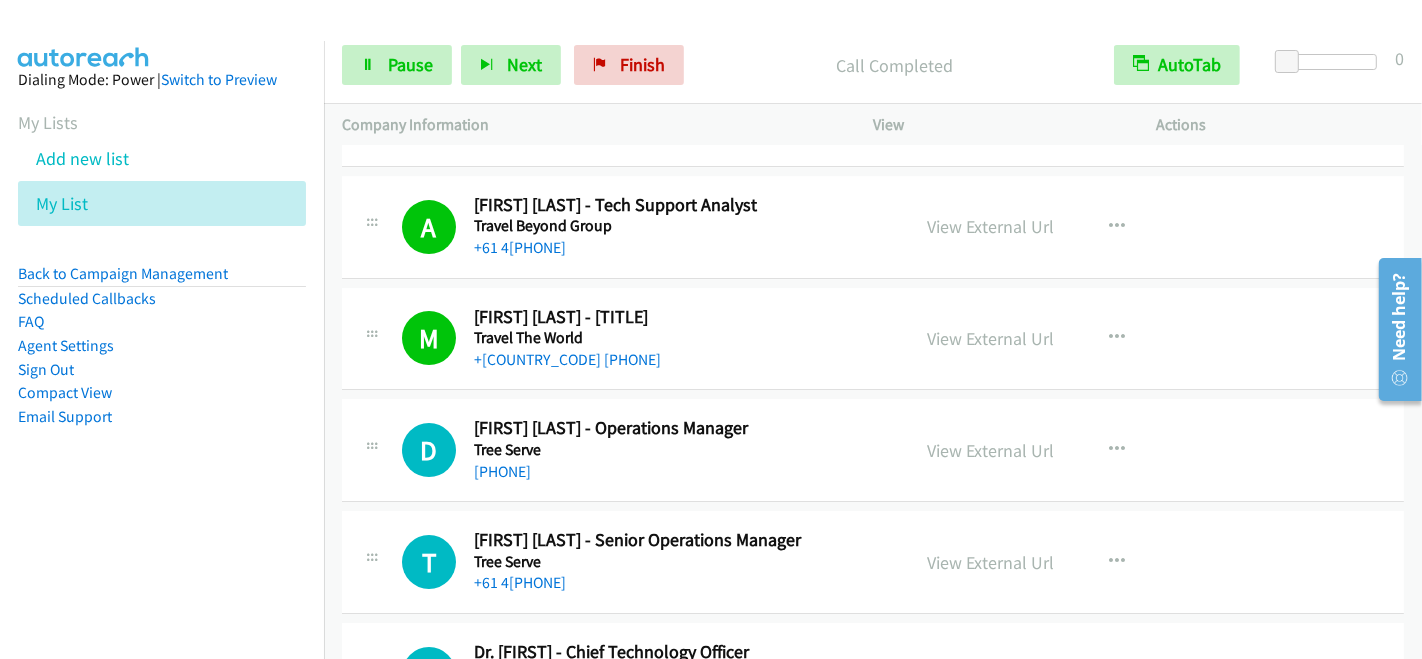 scroll, scrollTop: 5822, scrollLeft: 0, axis: vertical 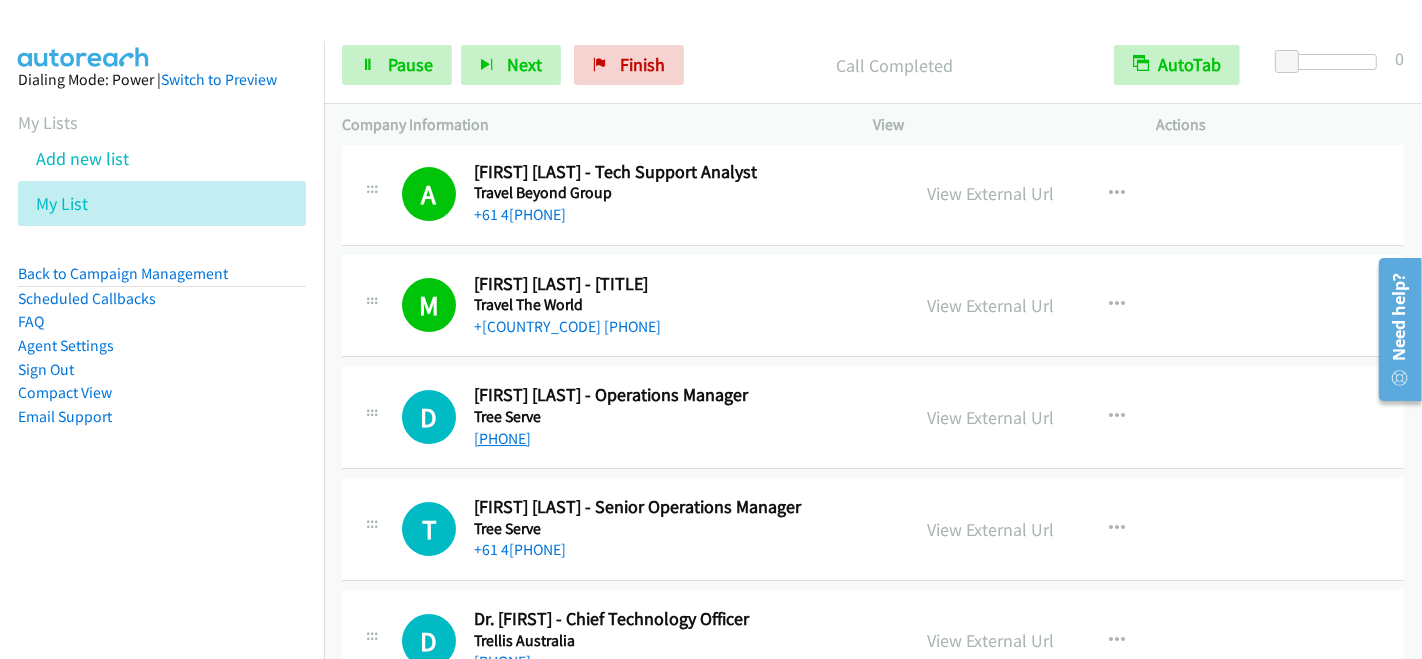 click on "+61 448 574 143" at bounding box center [502, 438] 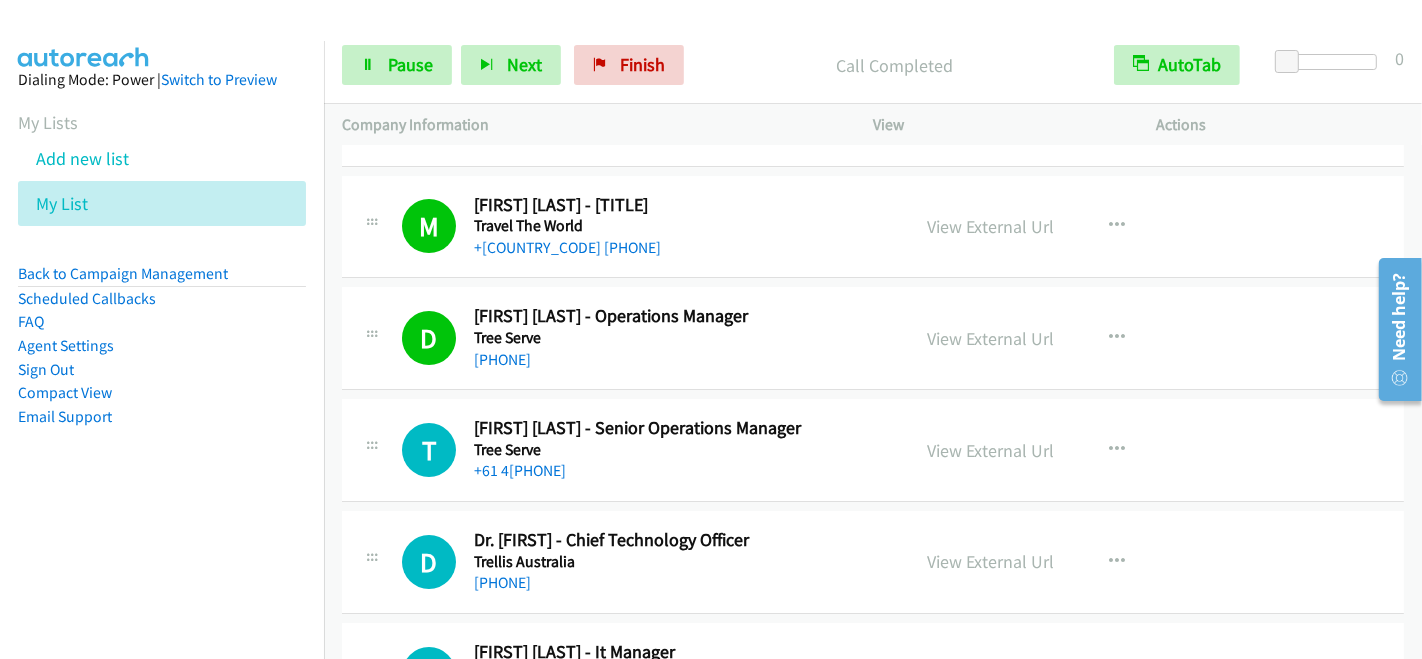 scroll, scrollTop: 5933, scrollLeft: 0, axis: vertical 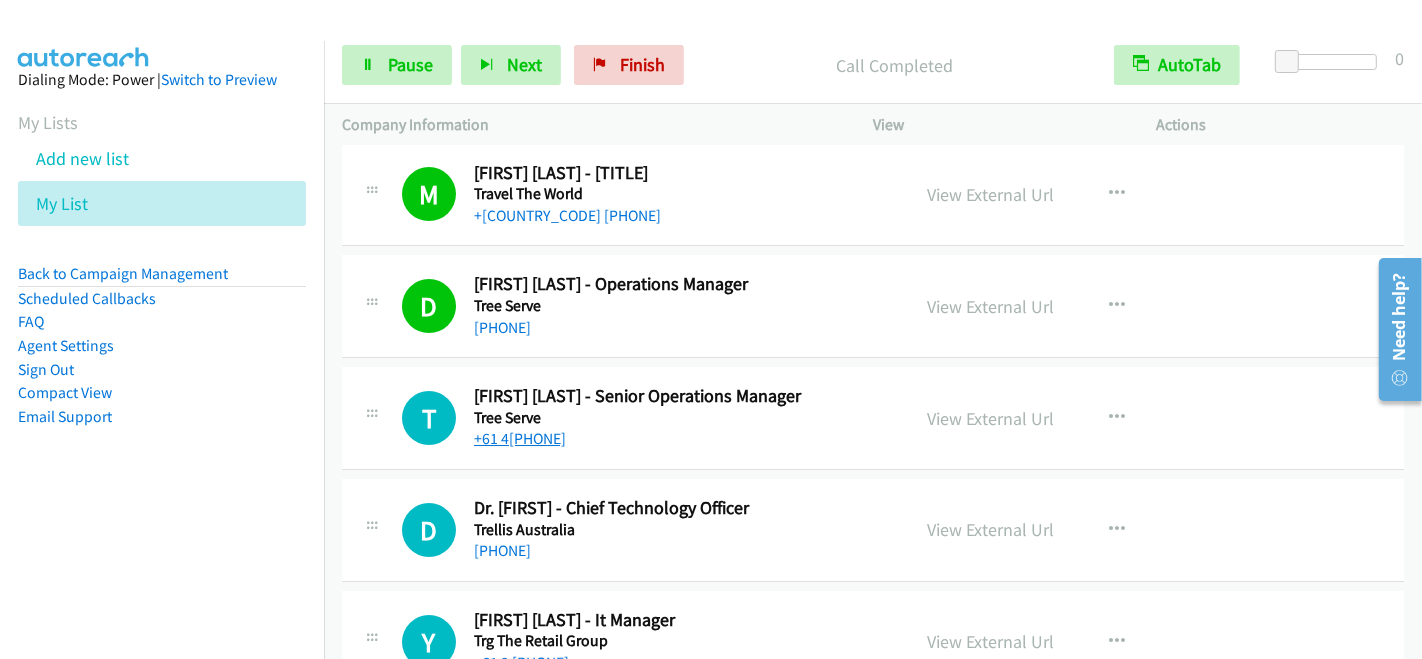 click on "+61 413 852 226" at bounding box center (520, 438) 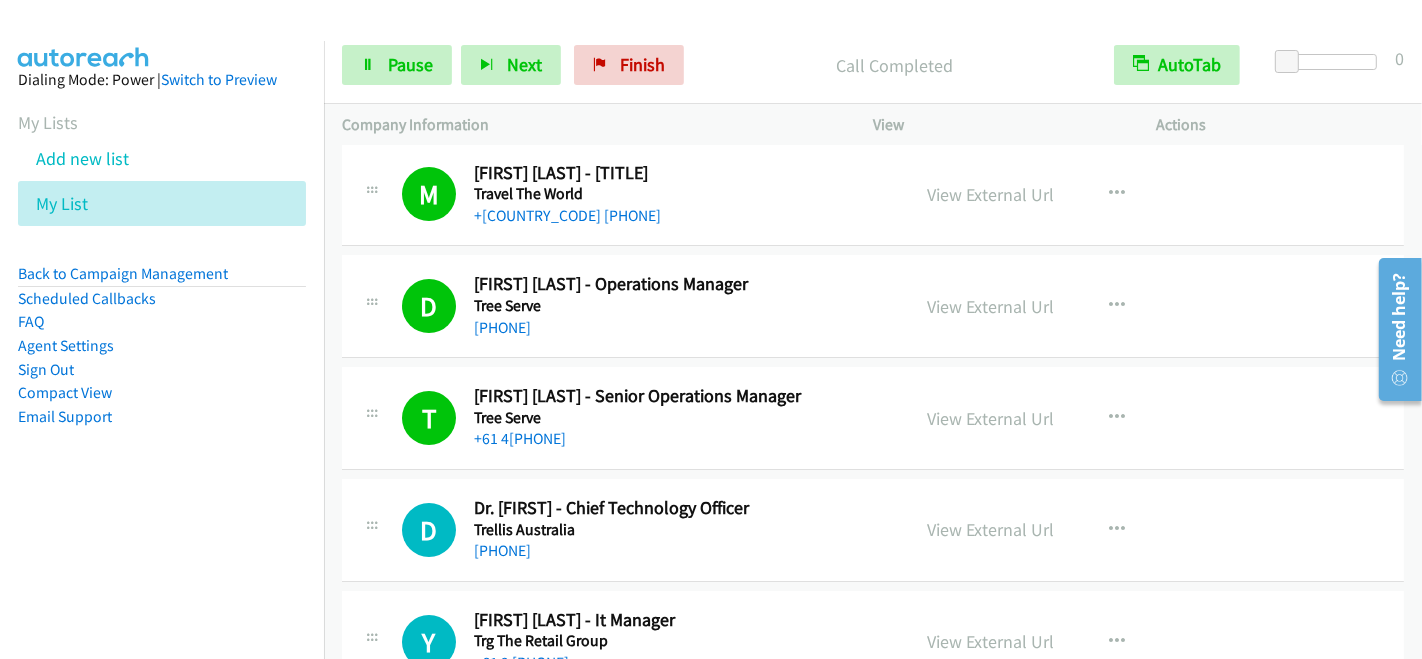 scroll, scrollTop: 6044, scrollLeft: 0, axis: vertical 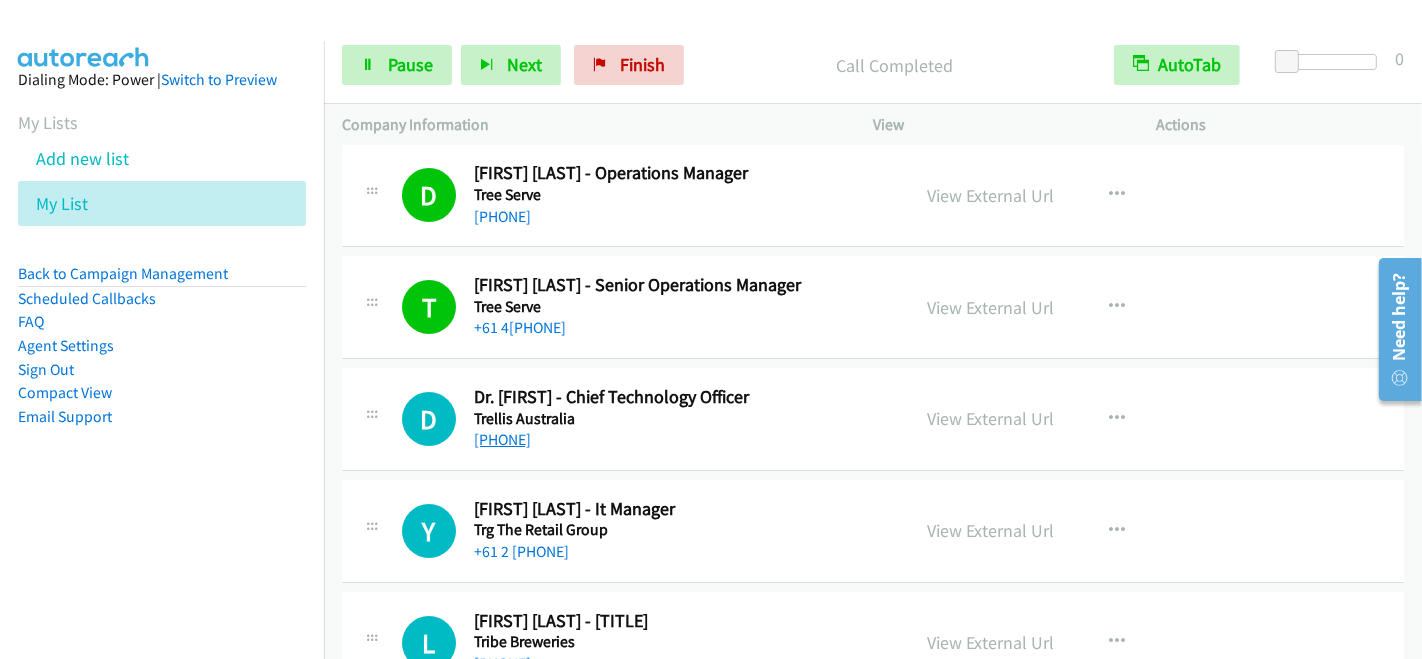 click on "+61 415 308 810" at bounding box center [502, 439] 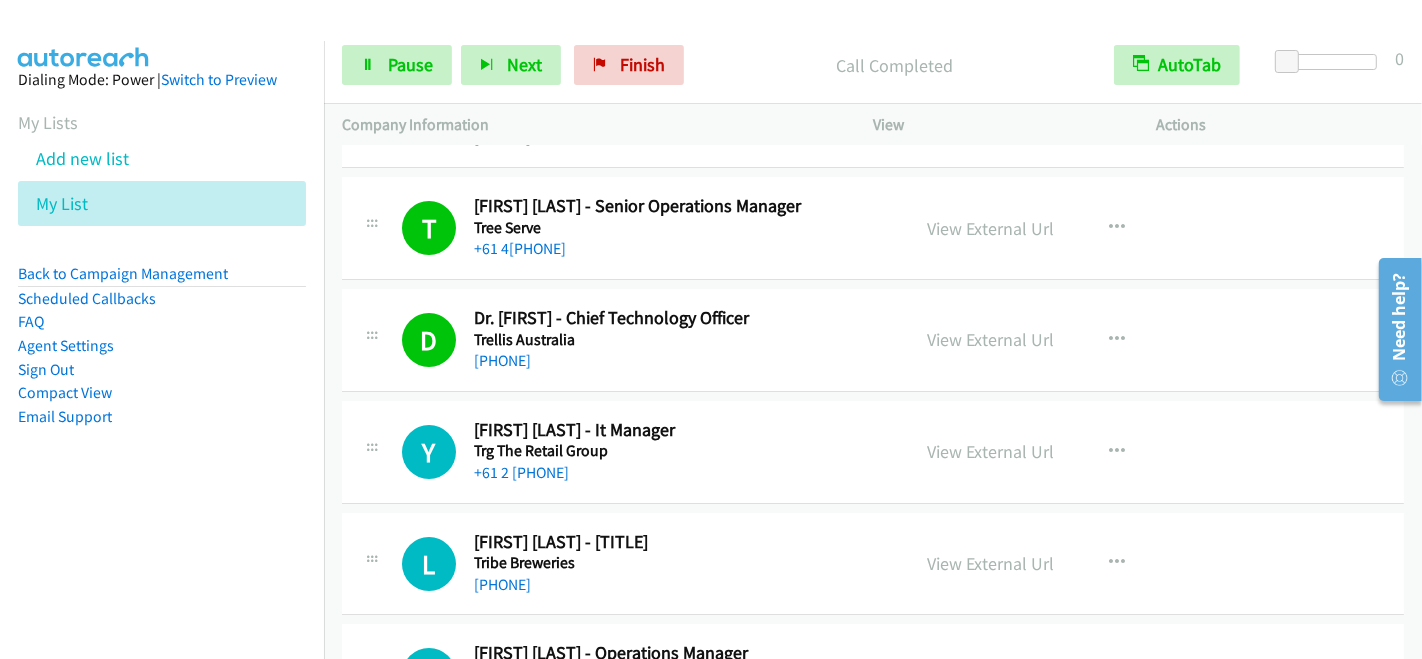 scroll, scrollTop: 6155, scrollLeft: 0, axis: vertical 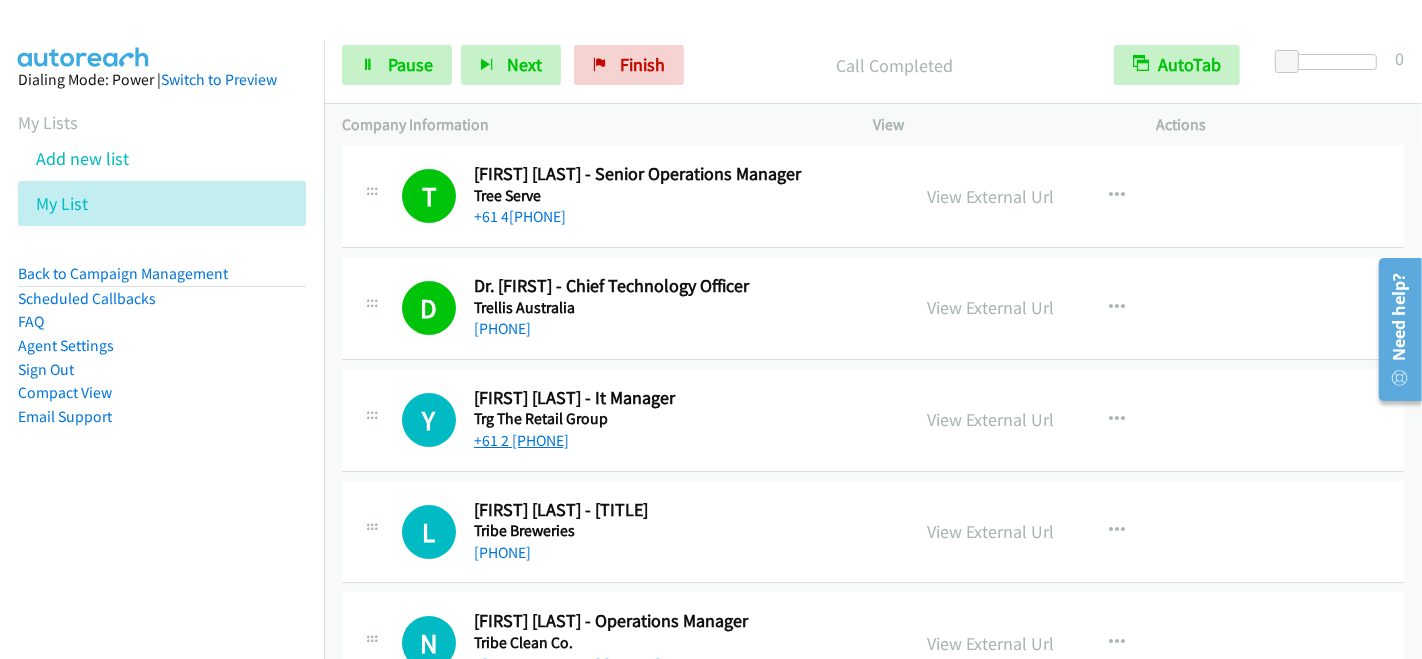 click on "+61 2 9889 8559" at bounding box center [521, 440] 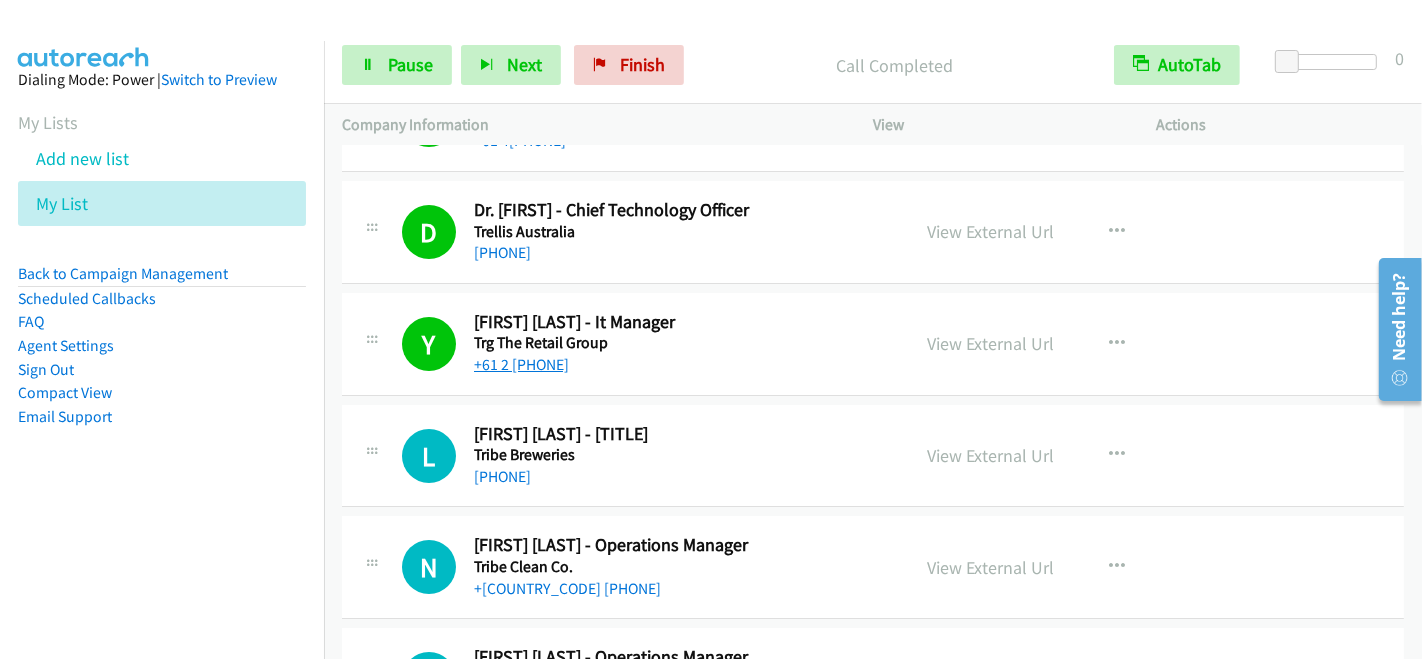 scroll, scrollTop: 6377, scrollLeft: 0, axis: vertical 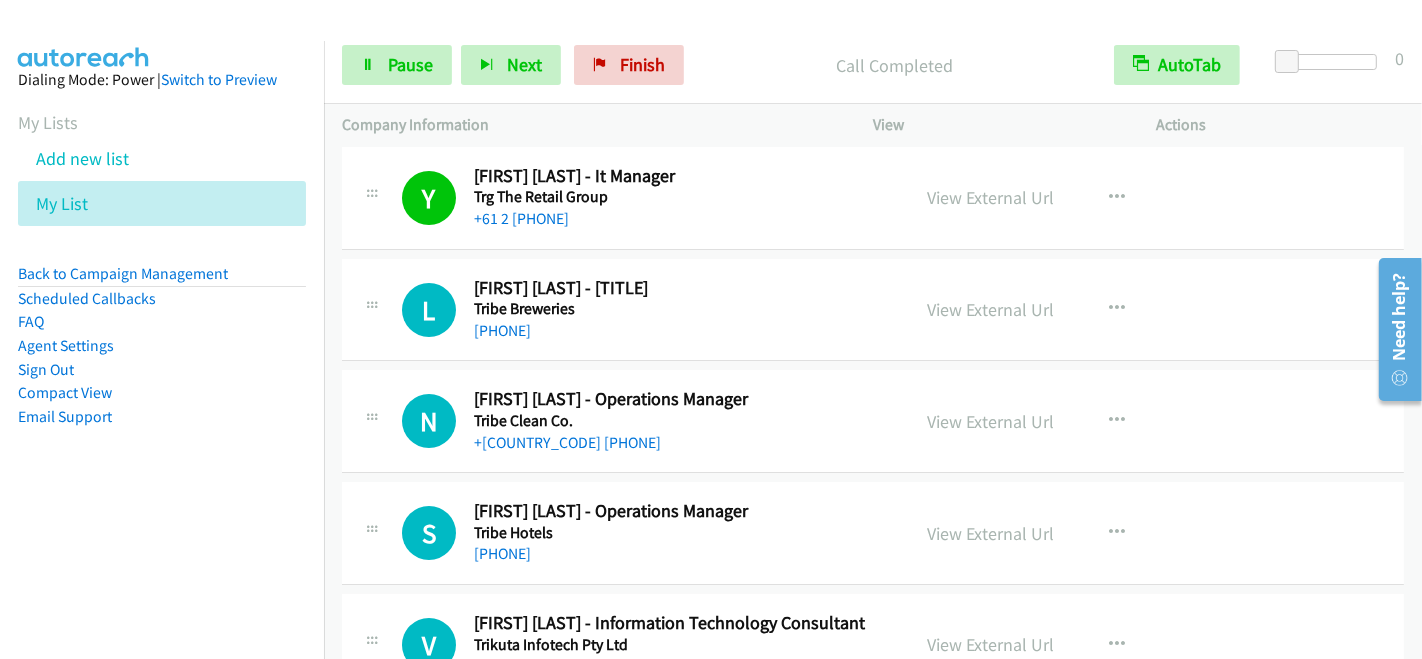 click on "Tribe Breweries" at bounding box center [678, 309] 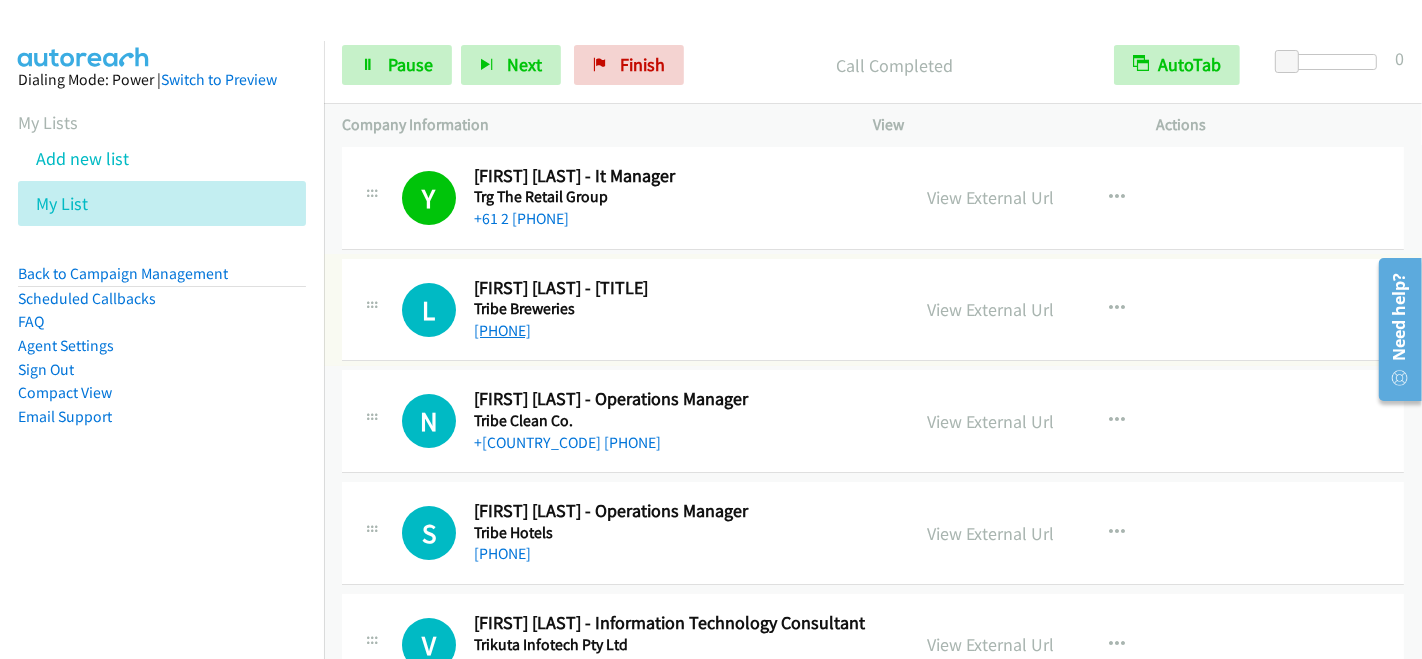 click on "+61 2 4606 1004" at bounding box center [502, 330] 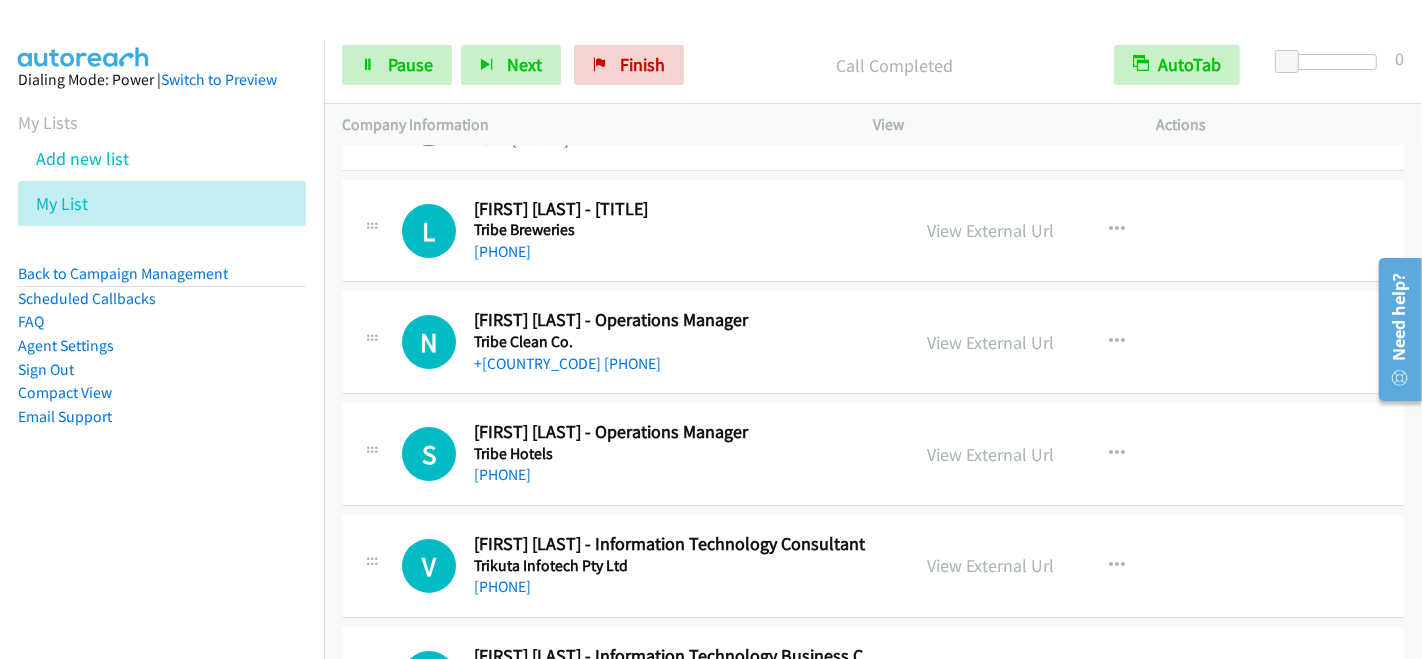 scroll, scrollTop: 6488, scrollLeft: 0, axis: vertical 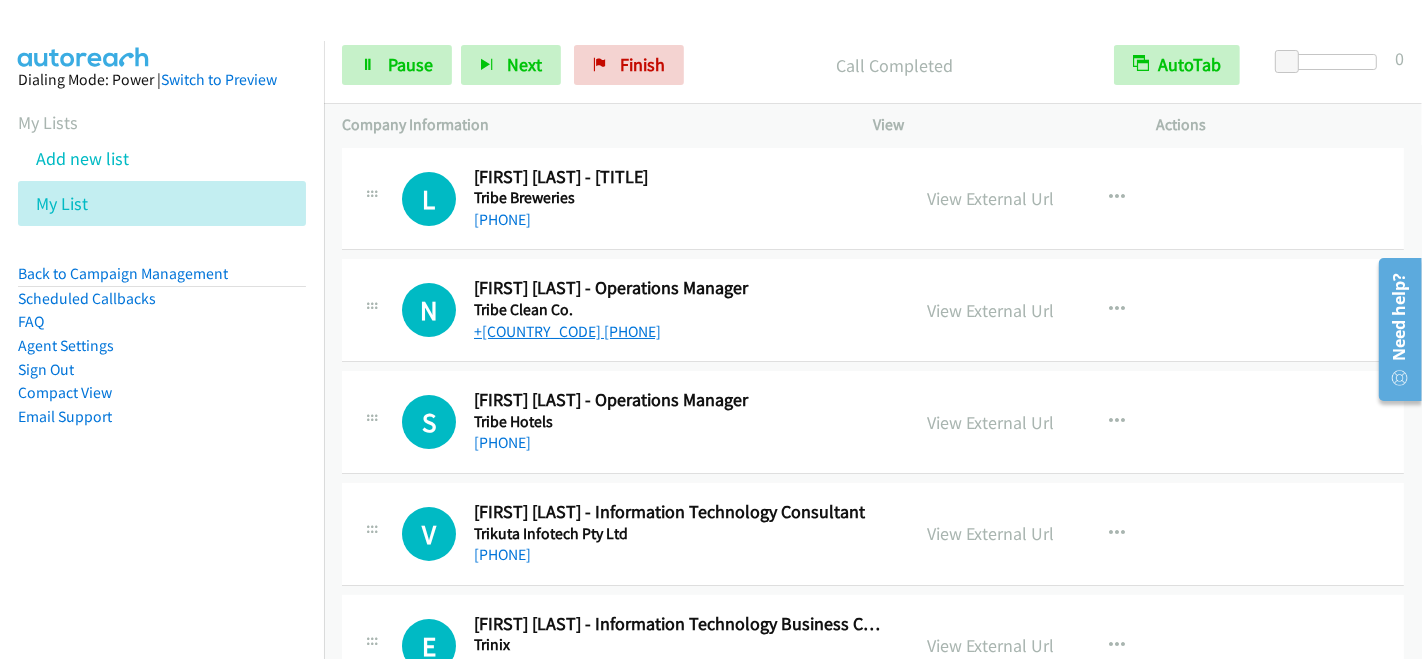 click on "+61 2 8333 4075" at bounding box center (567, 331) 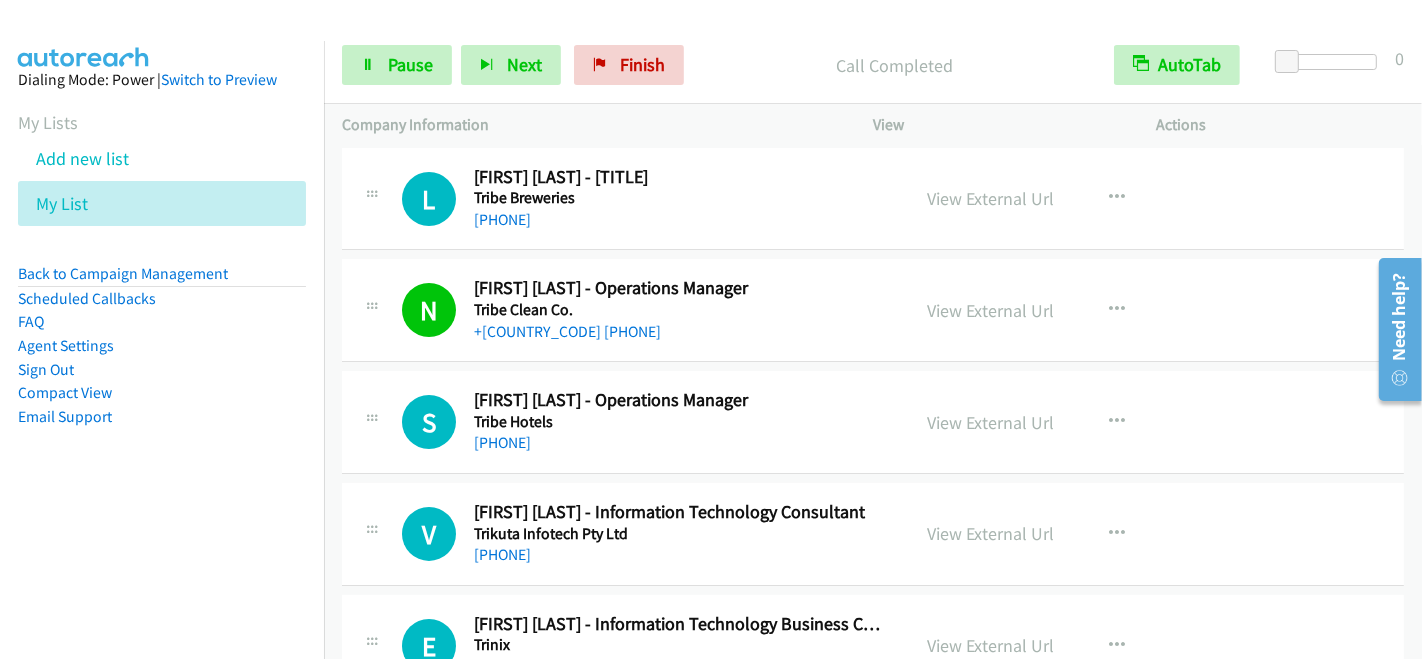 click on "S
Callback Scheduled
Shathieshwaran Tharumalingam - Operations Manager
Tribe Hotels
Australia/Sydney
+61 406 883 773
View External Url
View External Url
Schedule/Manage Callback
Start Calls Here
Remove from list
Add to do not call list
Reset Call Status" at bounding box center [873, 422] 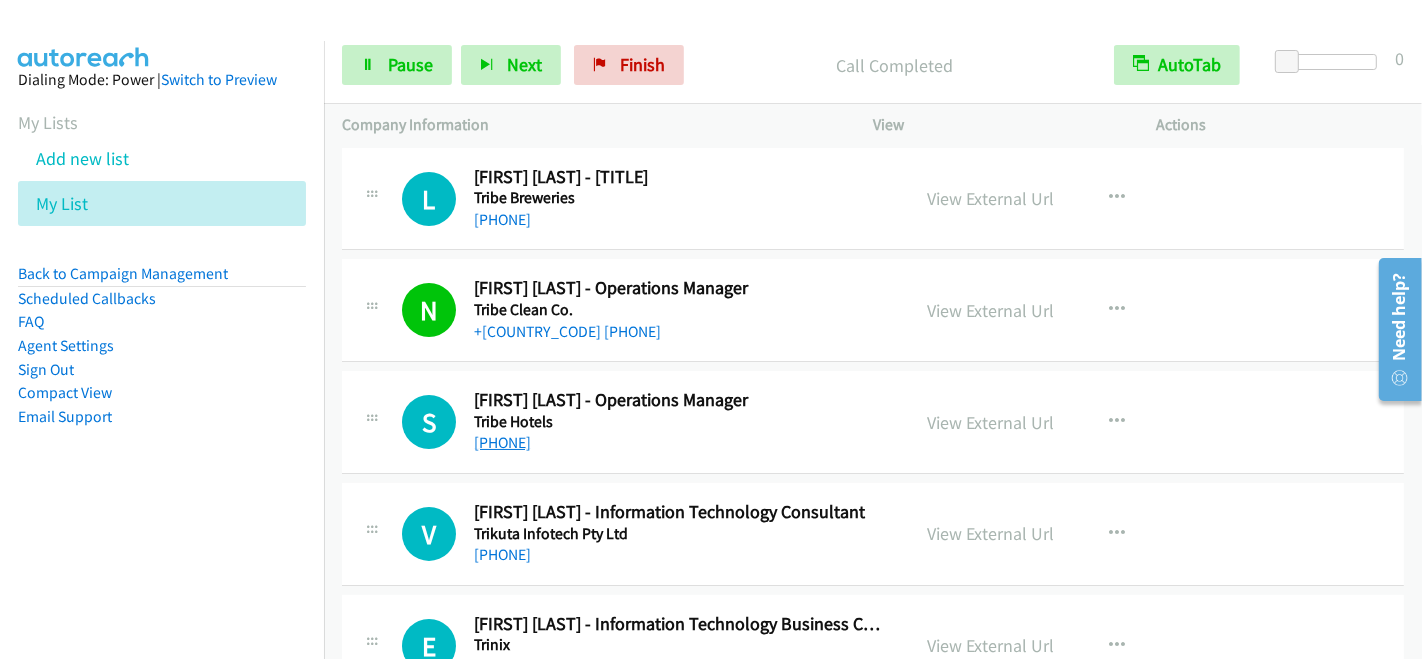 click on "+61 406 883 773" at bounding box center (502, 442) 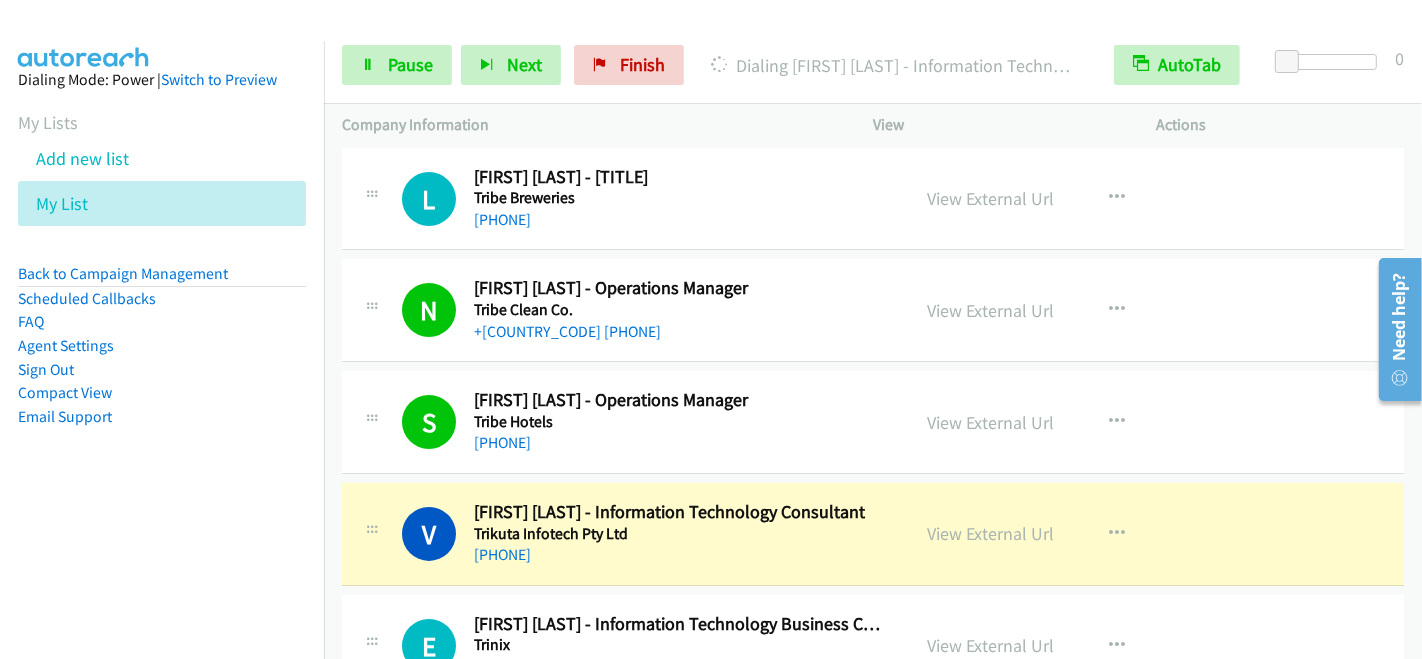 scroll, scrollTop: 6600, scrollLeft: 0, axis: vertical 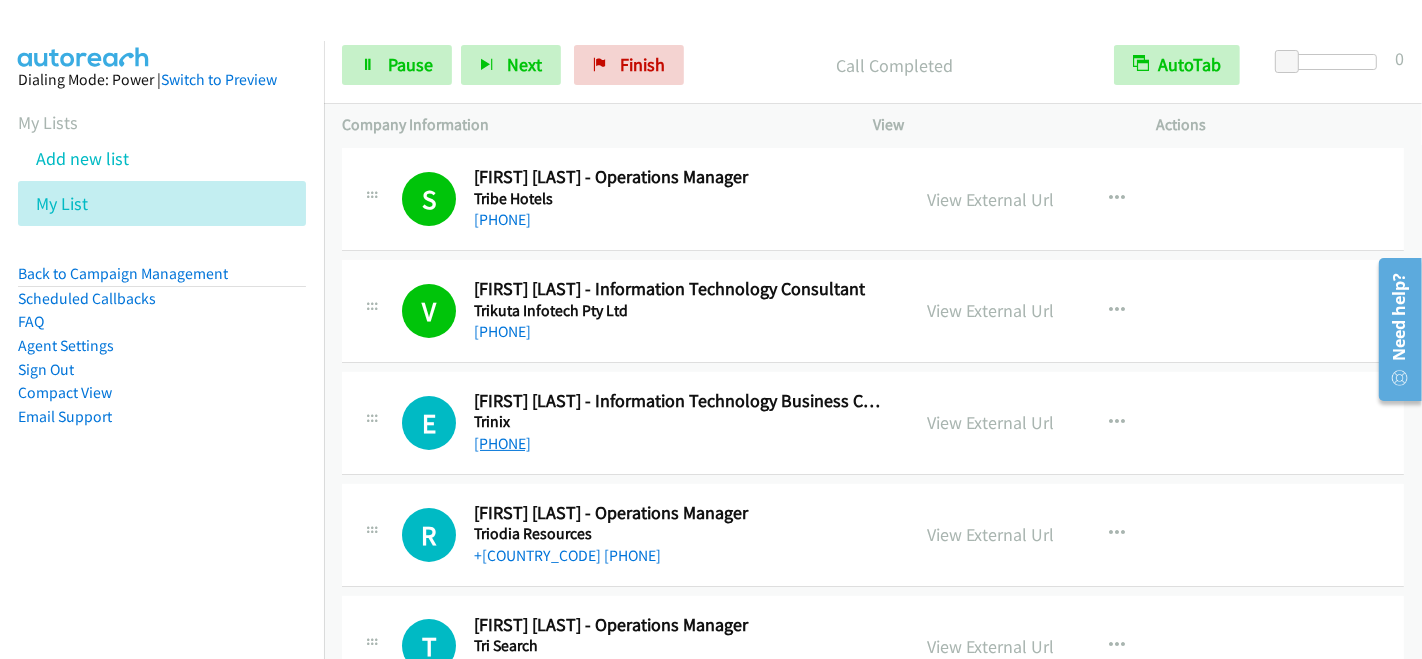 click on "+61 421 573 987" at bounding box center (502, 443) 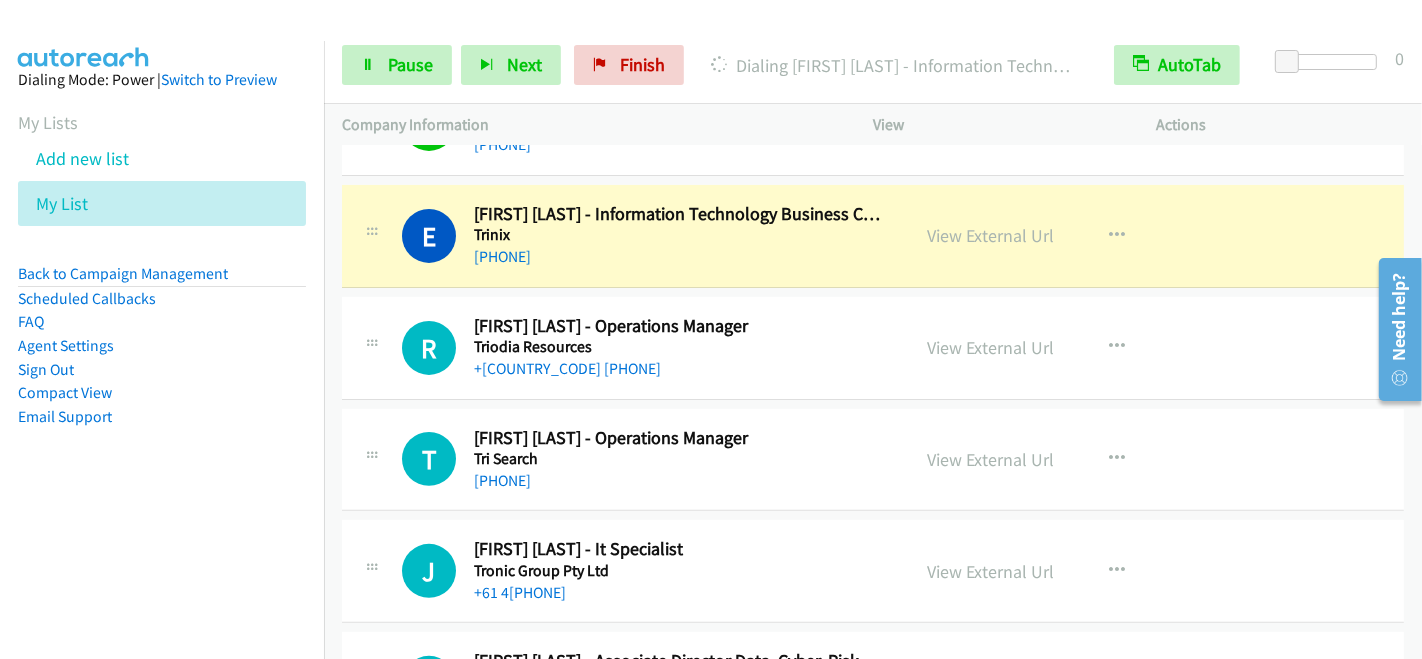 scroll, scrollTop: 6933, scrollLeft: 0, axis: vertical 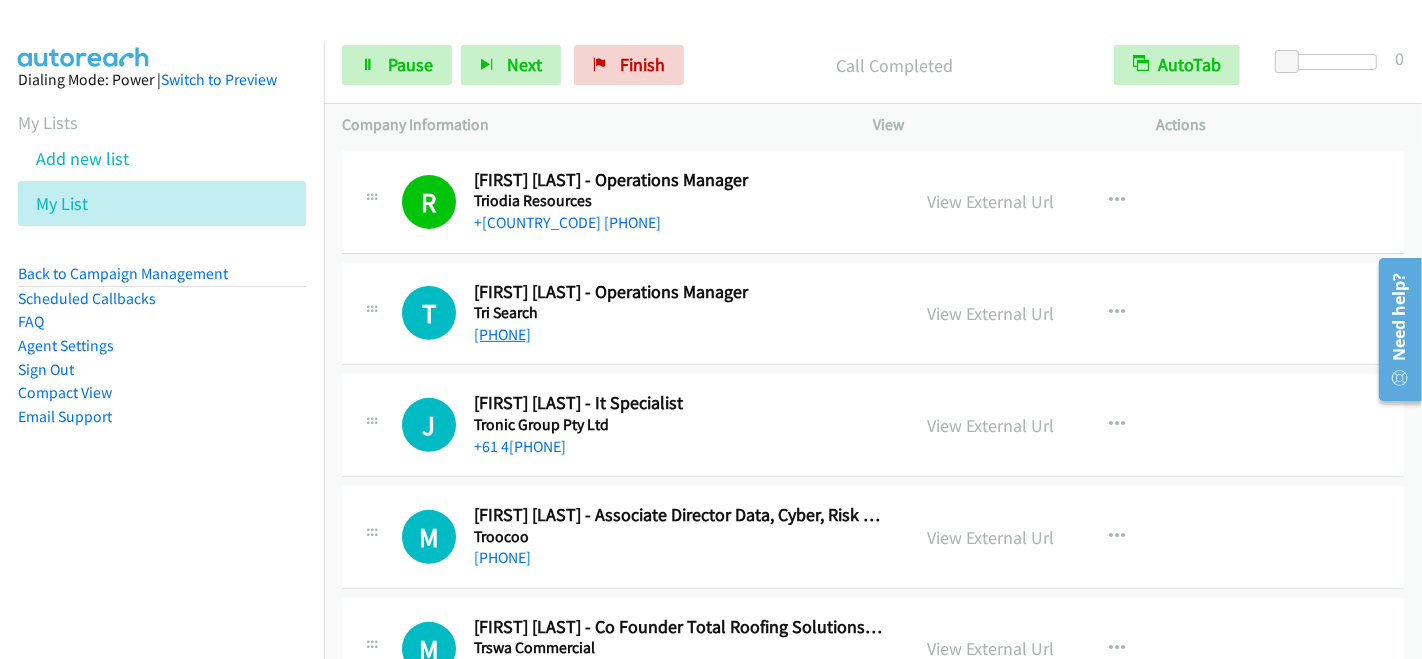 click on "+61 431 419 042" at bounding box center (502, 334) 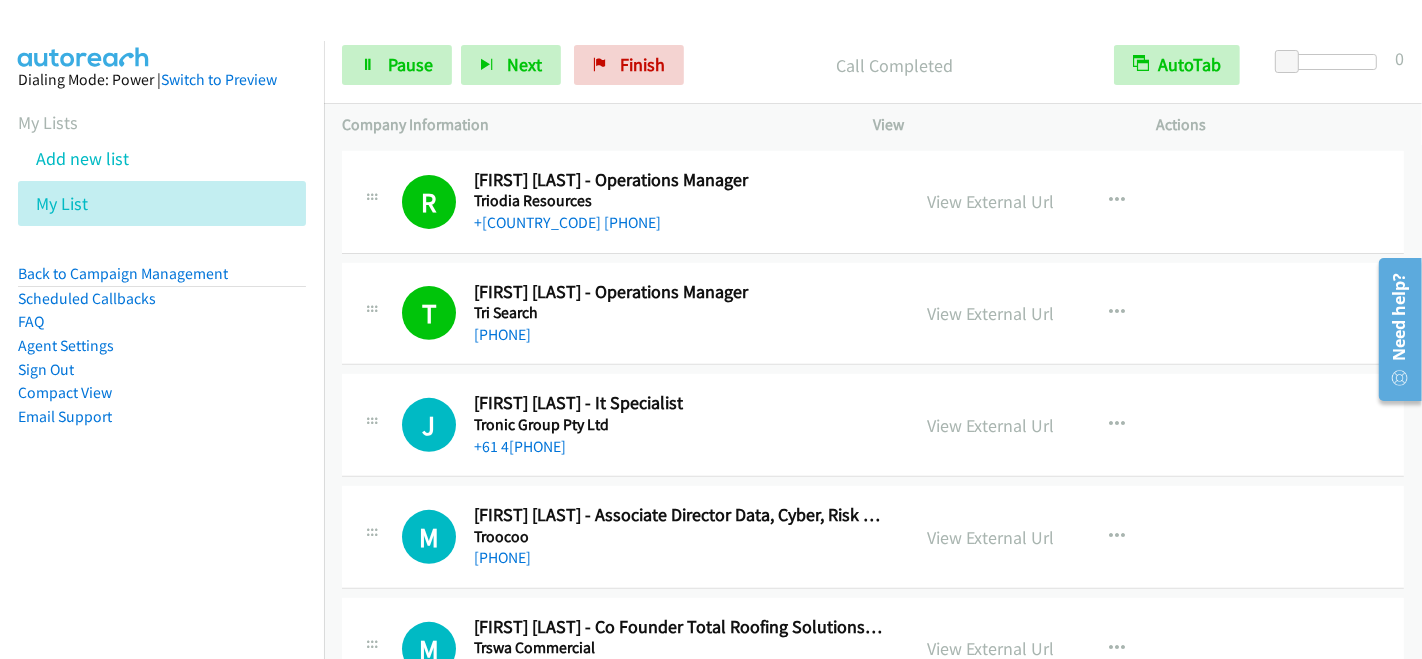 scroll, scrollTop: 7155, scrollLeft: 0, axis: vertical 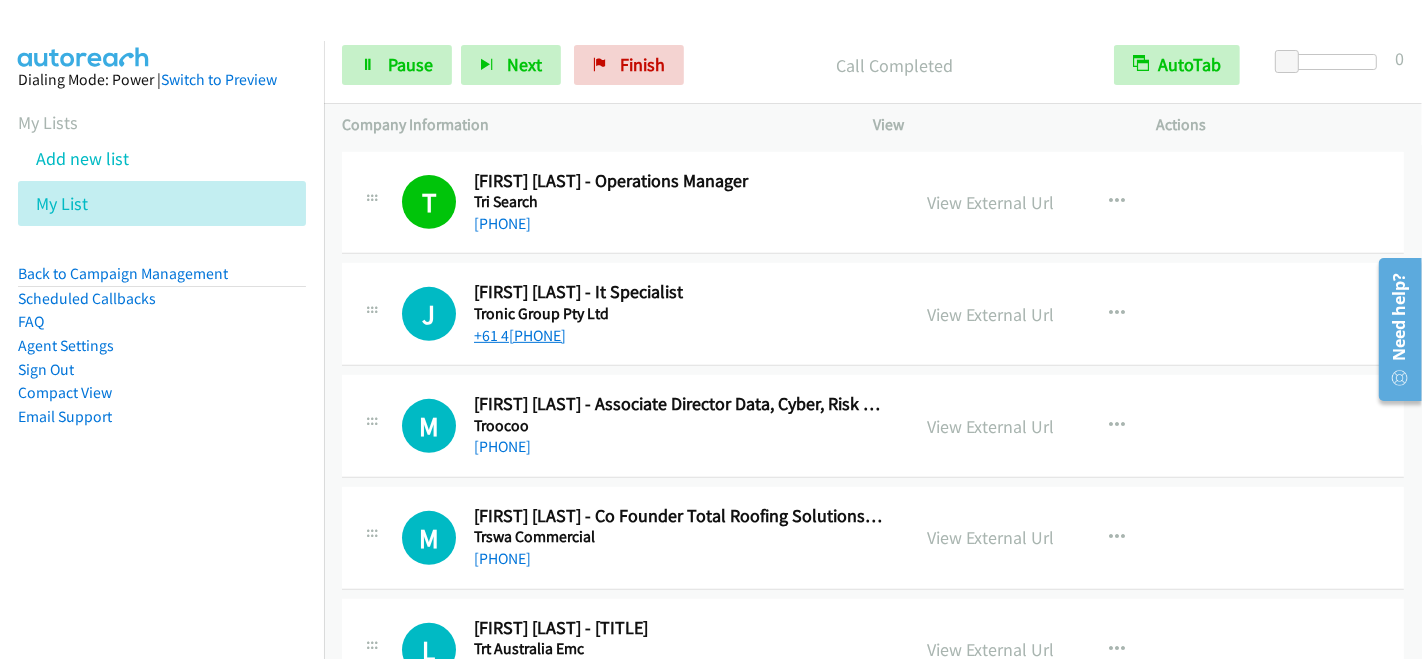 click on "+61 403 010 679" at bounding box center [520, 335] 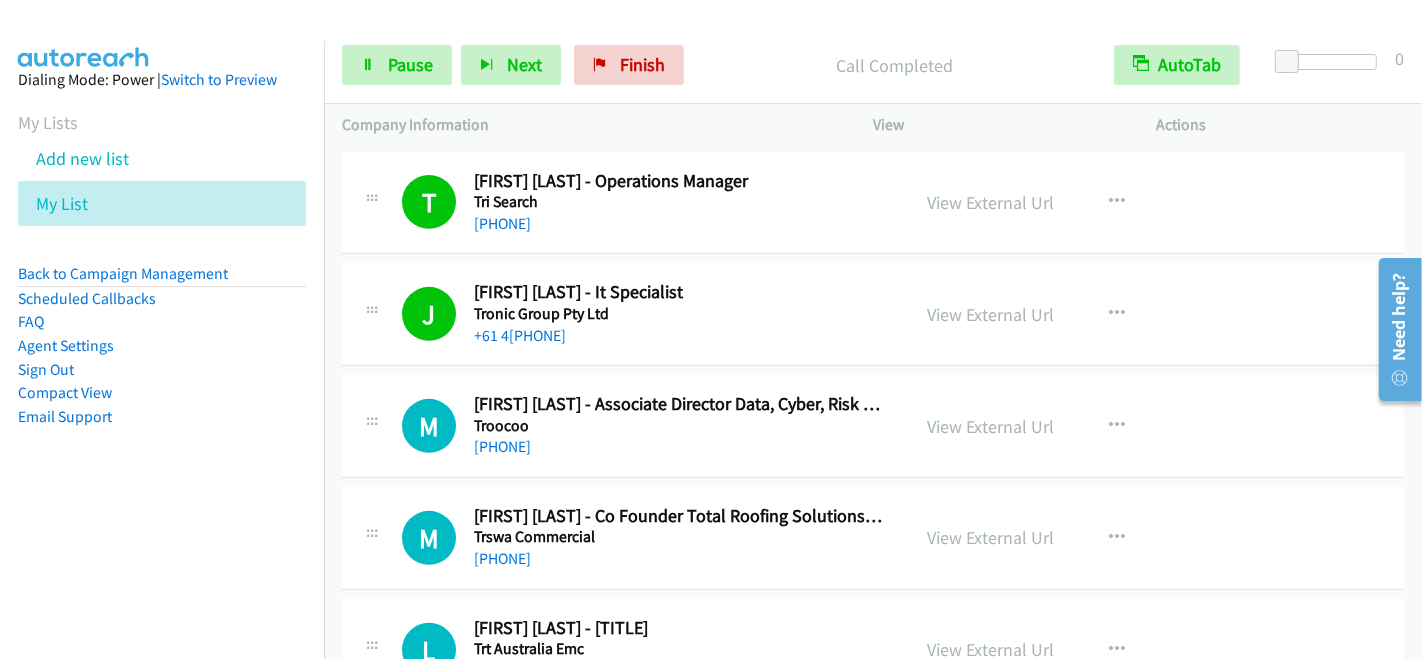 scroll, scrollTop: 7266, scrollLeft: 0, axis: vertical 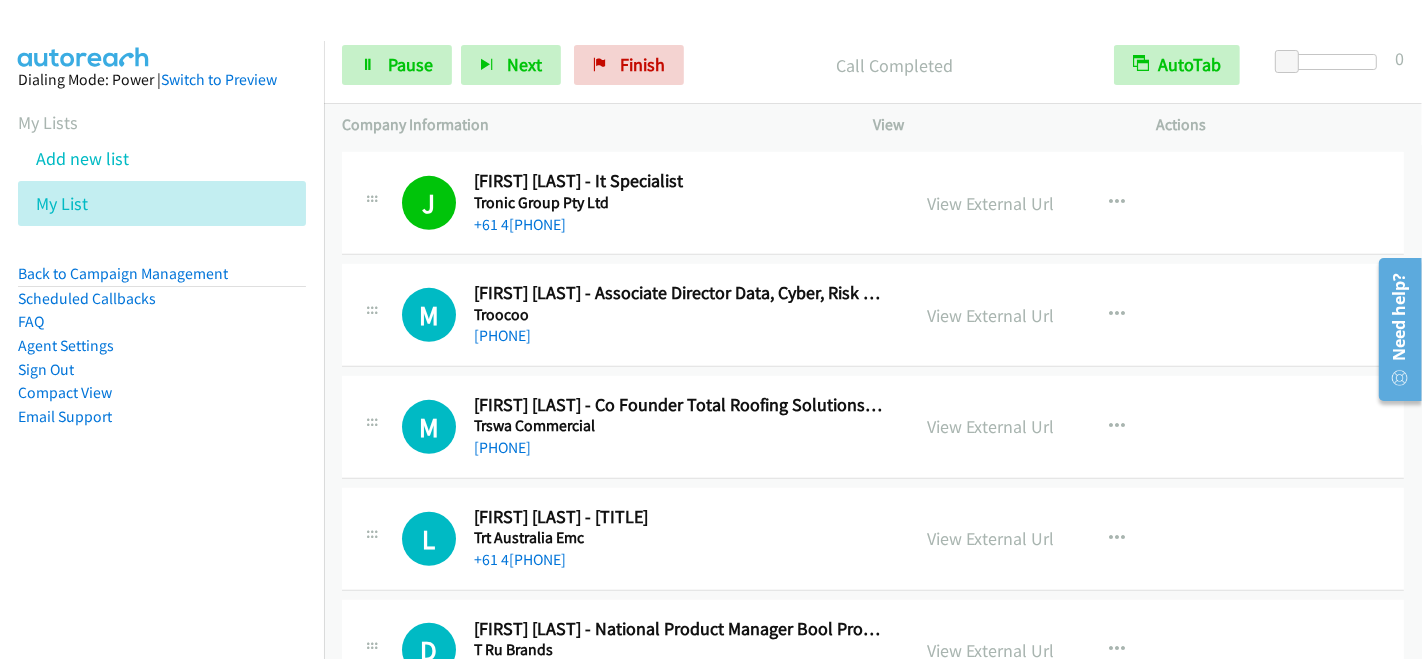 click on "M
Callback Scheduled
Mark Penn - Associate Director   Data, Cyber, Risk & Regulatory Change
Troocoo
Australia/Sydney
+61 424 170 530
View External Url
View External Url
Schedule/Manage Callback
Start Calls Here
Remove from list
Add to do not call list
Reset Call Status" at bounding box center (873, 315) 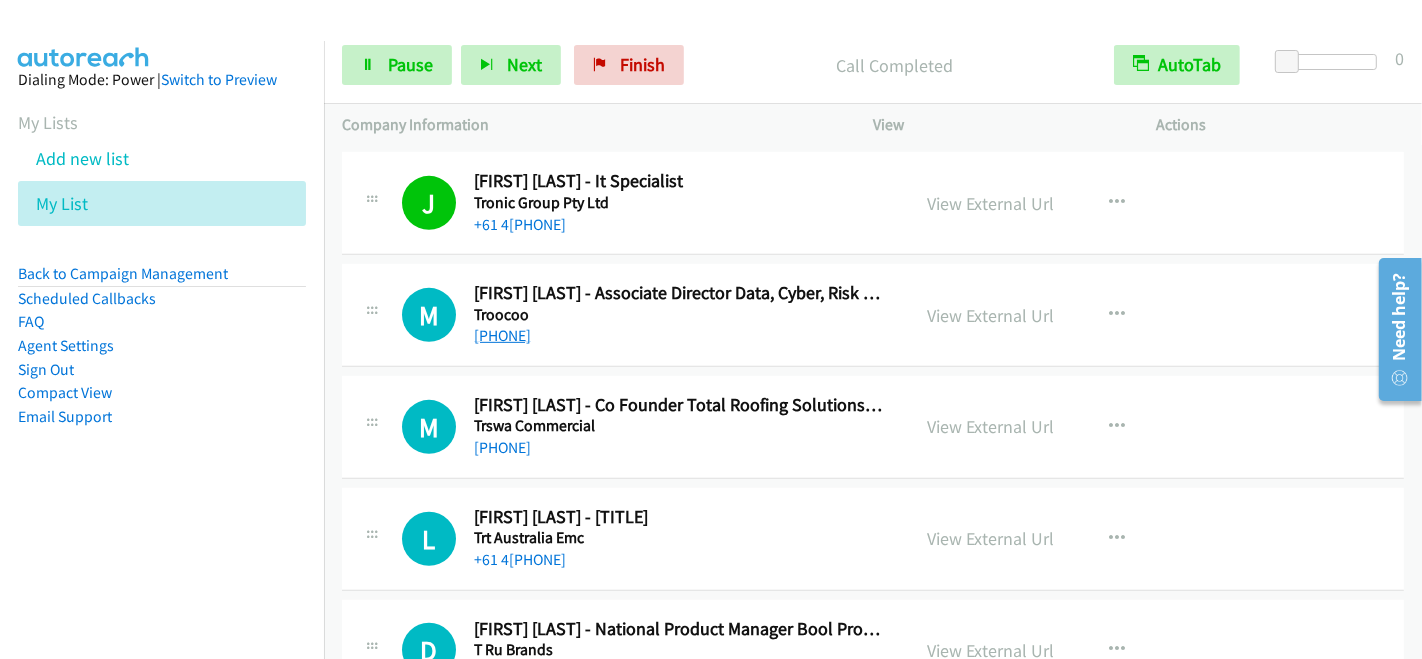 click on "+61 424 170 530" at bounding box center [502, 335] 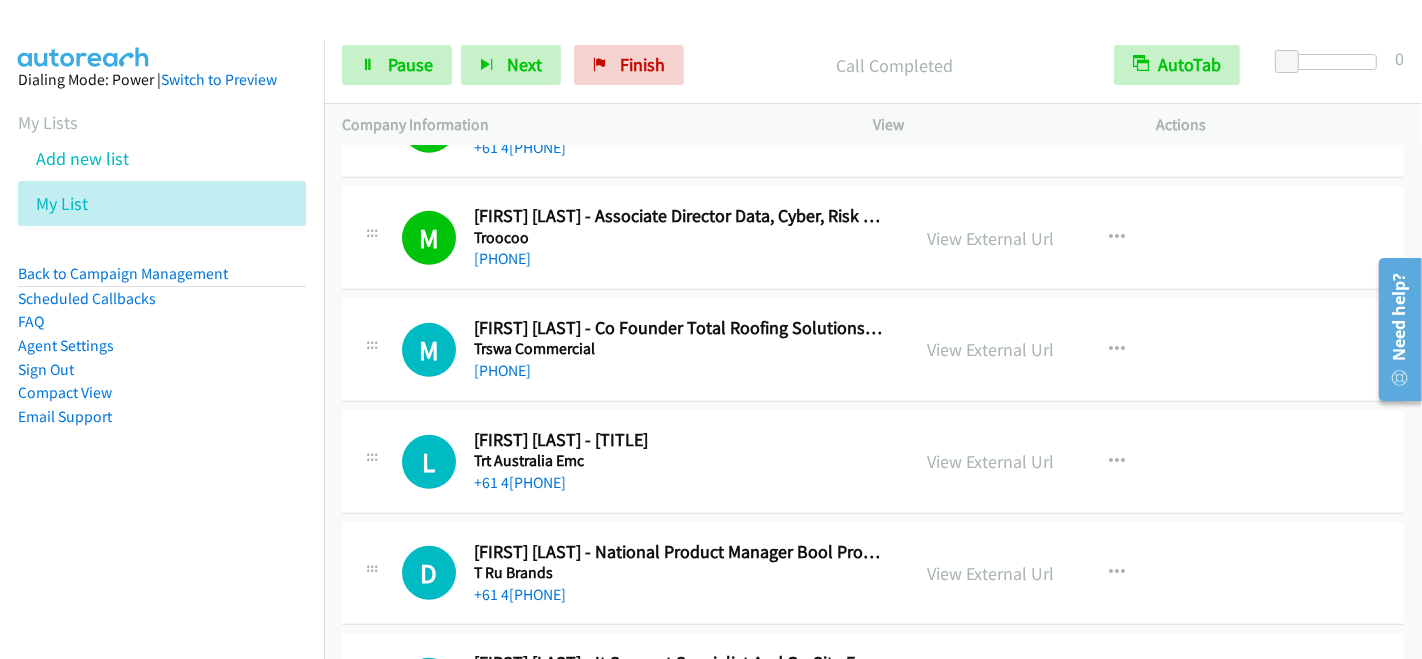 scroll, scrollTop: 7377, scrollLeft: 0, axis: vertical 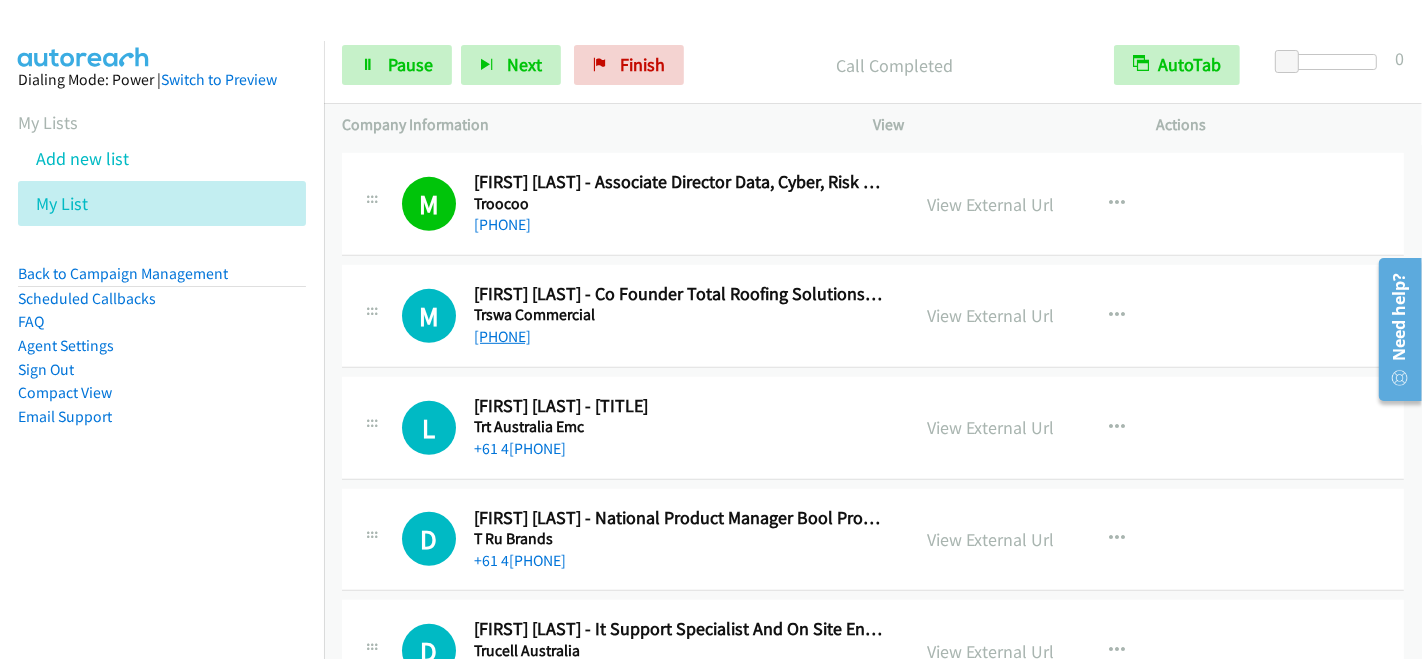 click on "+61 421 699 763" at bounding box center [502, 336] 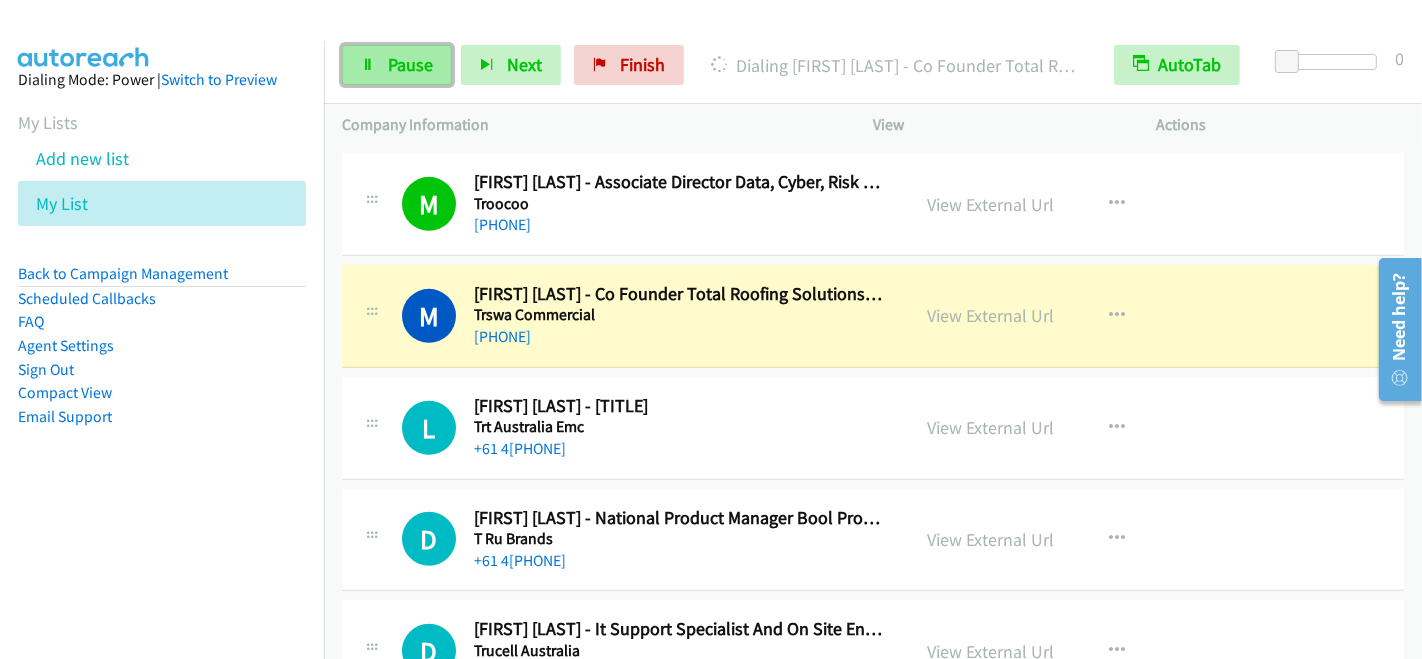 click on "Pause" at bounding box center (410, 64) 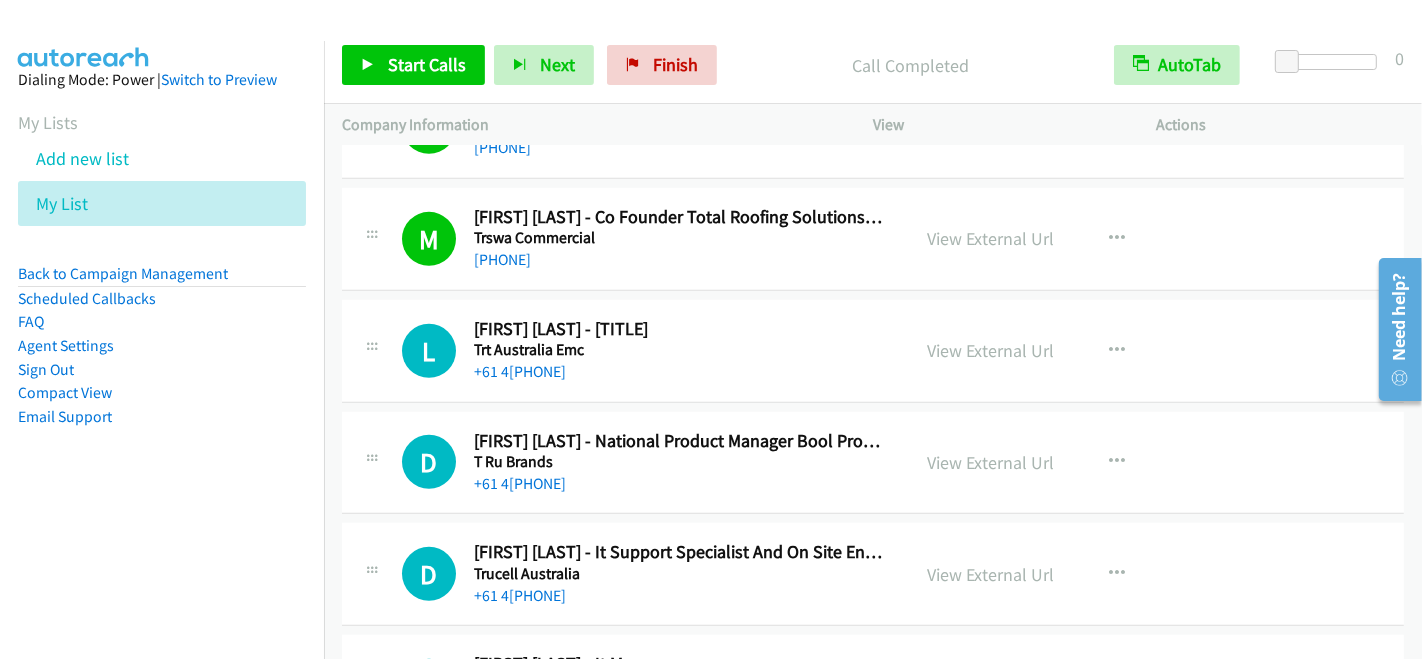 scroll, scrollTop: 7488, scrollLeft: 0, axis: vertical 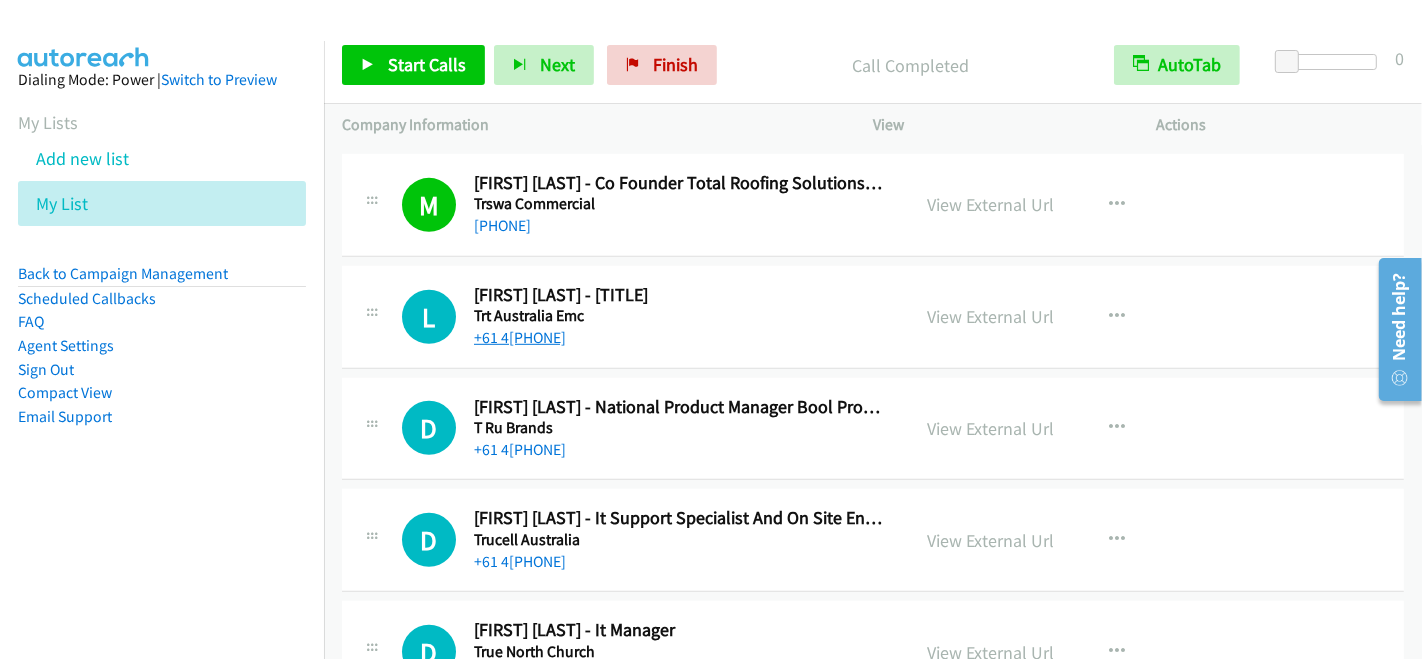 click on "+61 418 798 854" at bounding box center (520, 337) 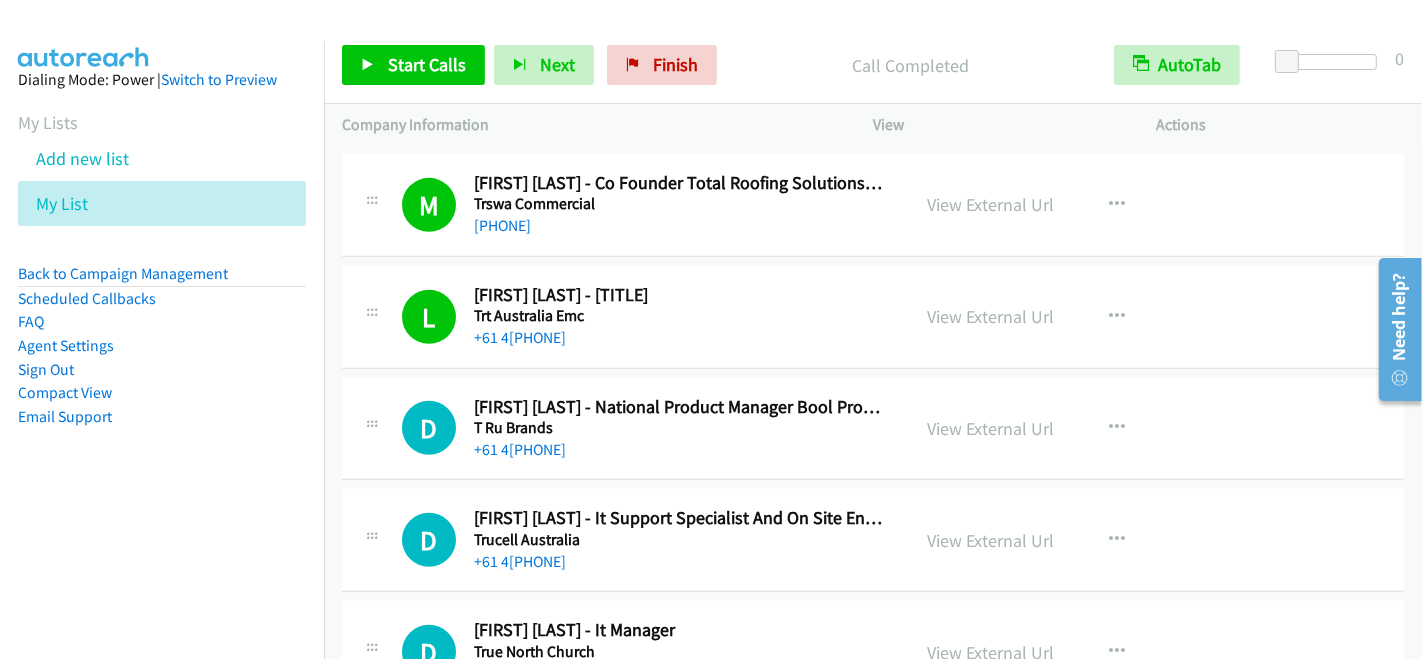 scroll, scrollTop: 7600, scrollLeft: 0, axis: vertical 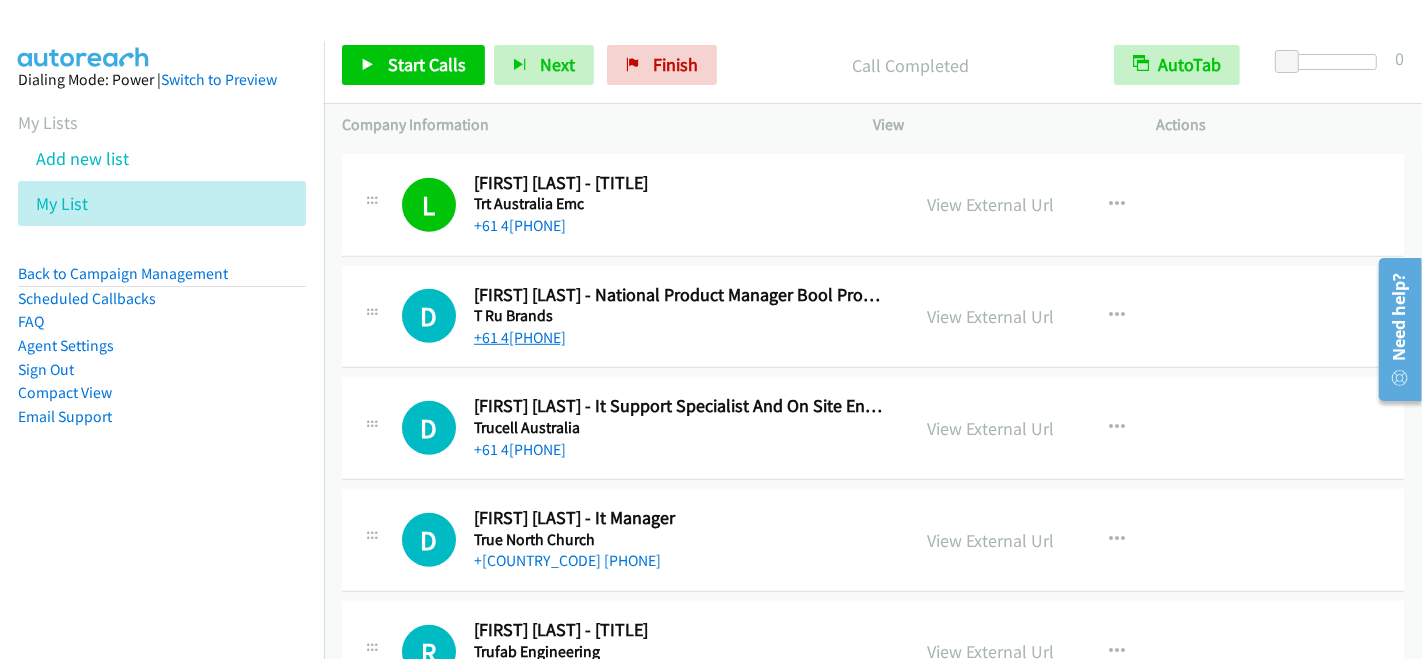 click on "+61 476 791 008" at bounding box center [520, 337] 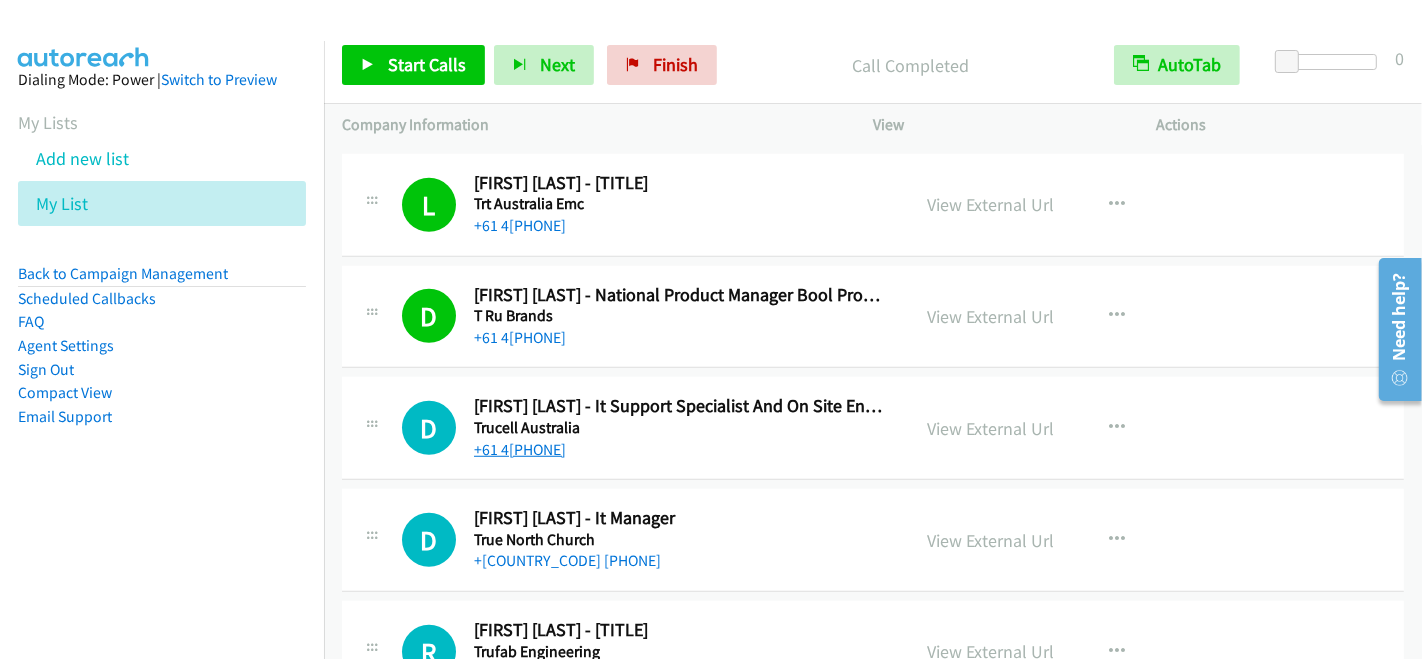 click on "+61 449 827 856" at bounding box center [520, 449] 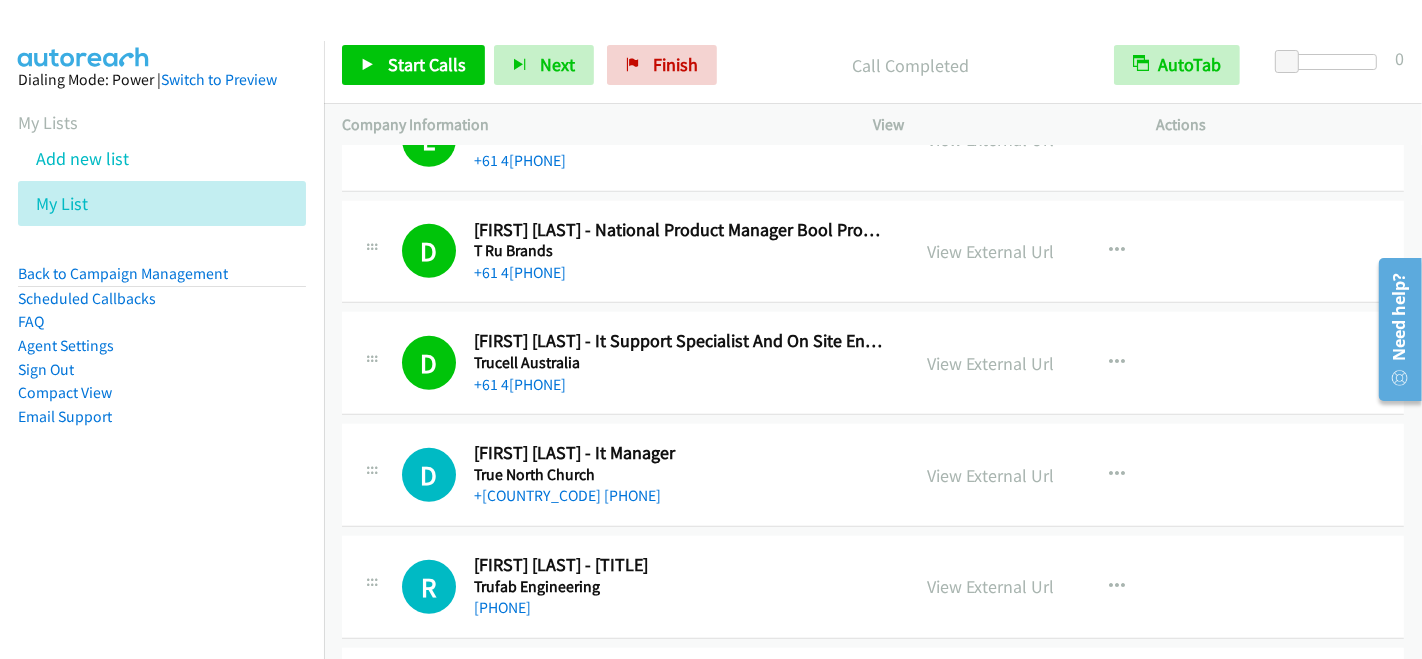 scroll, scrollTop: 7711, scrollLeft: 0, axis: vertical 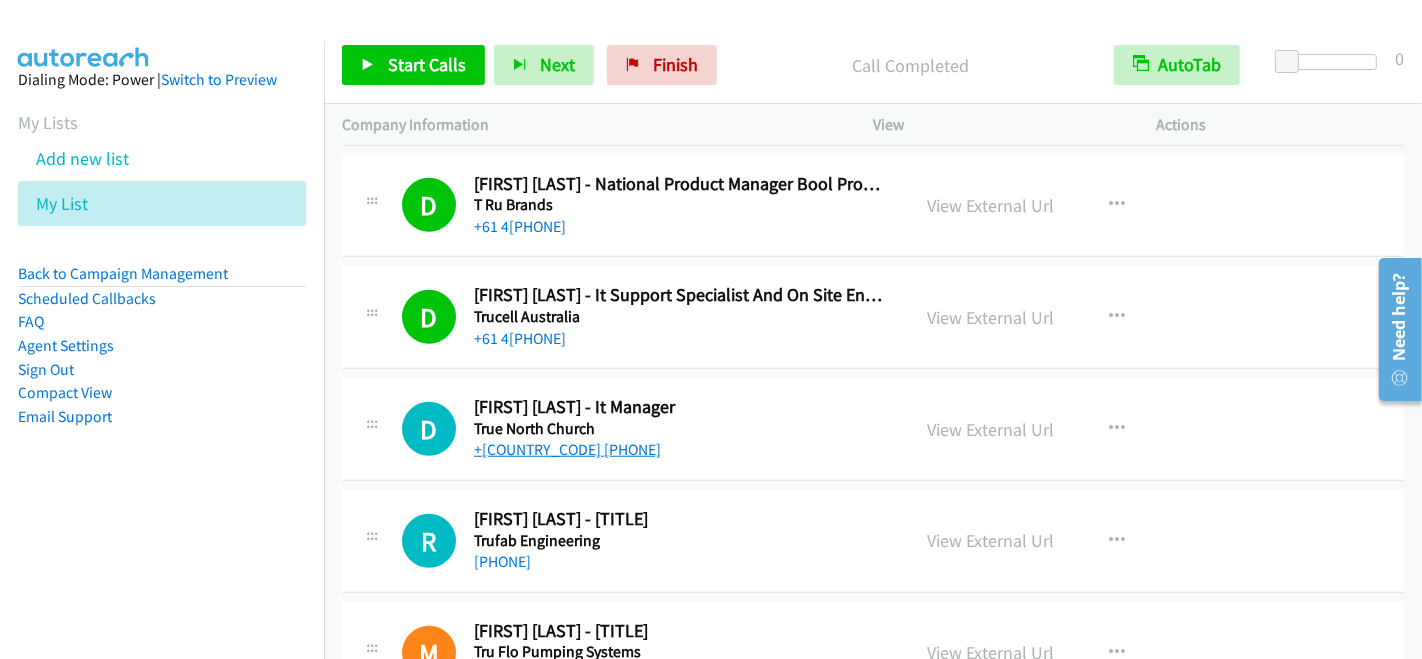 click on "+61 8 9403 1800" at bounding box center (567, 449) 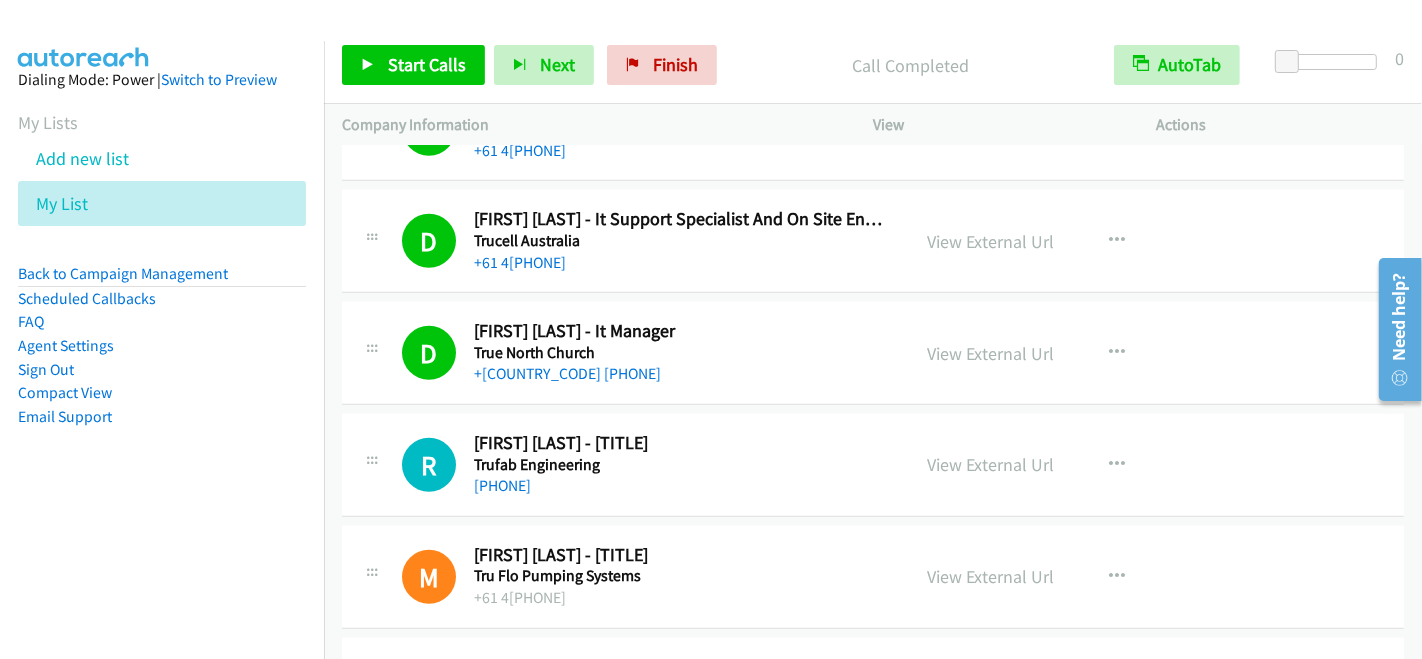 scroll, scrollTop: 7822, scrollLeft: 0, axis: vertical 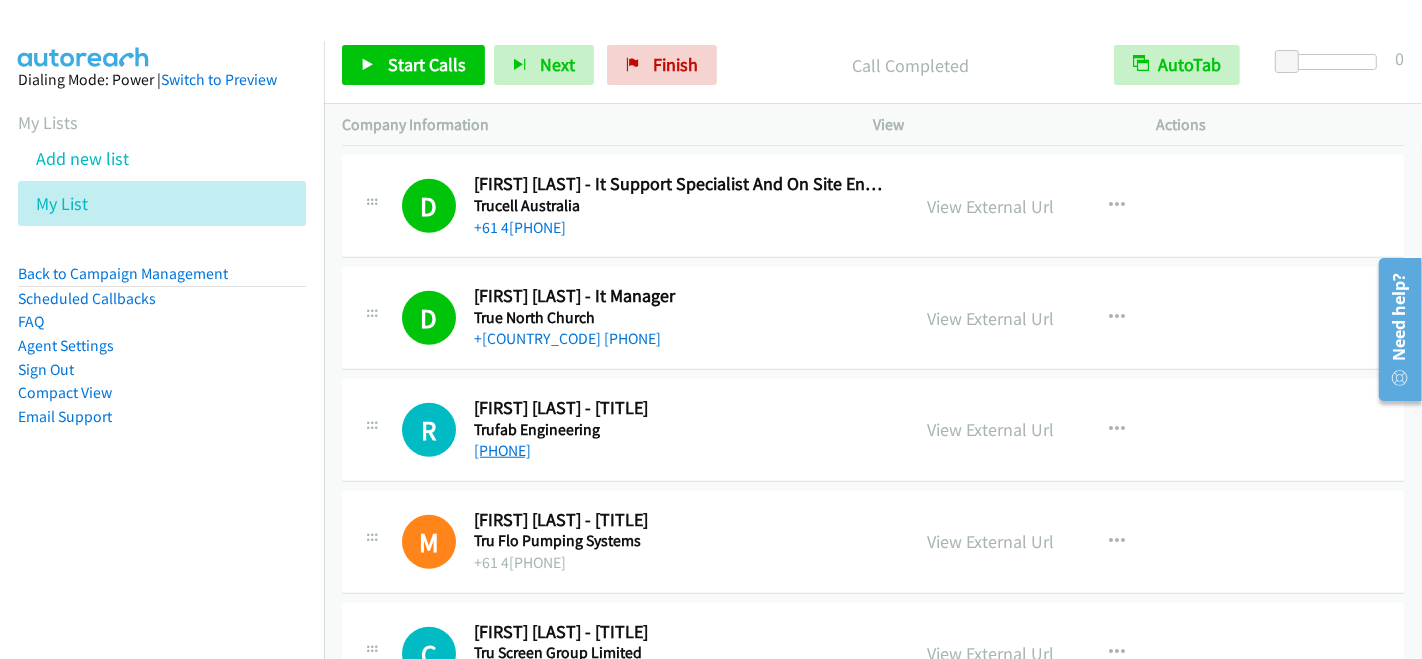 click on "+61 8 9455 1377" at bounding box center (502, 450) 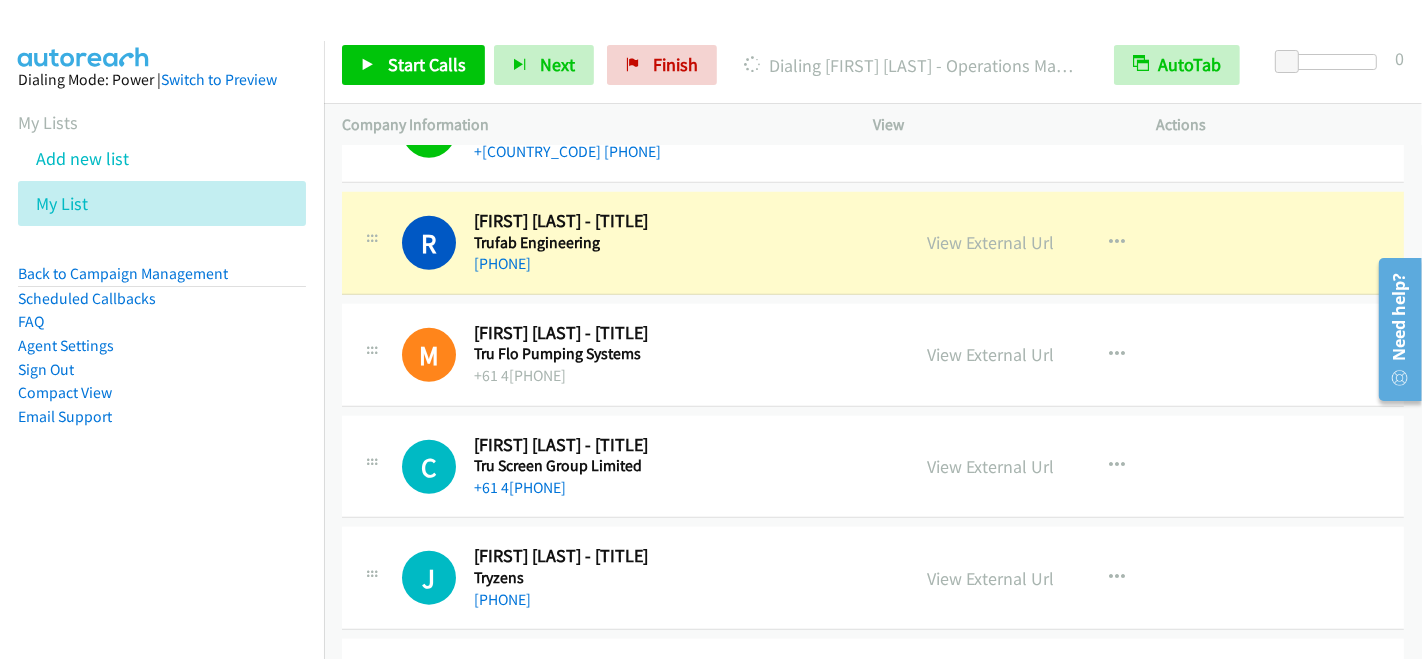 scroll, scrollTop: 8044, scrollLeft: 0, axis: vertical 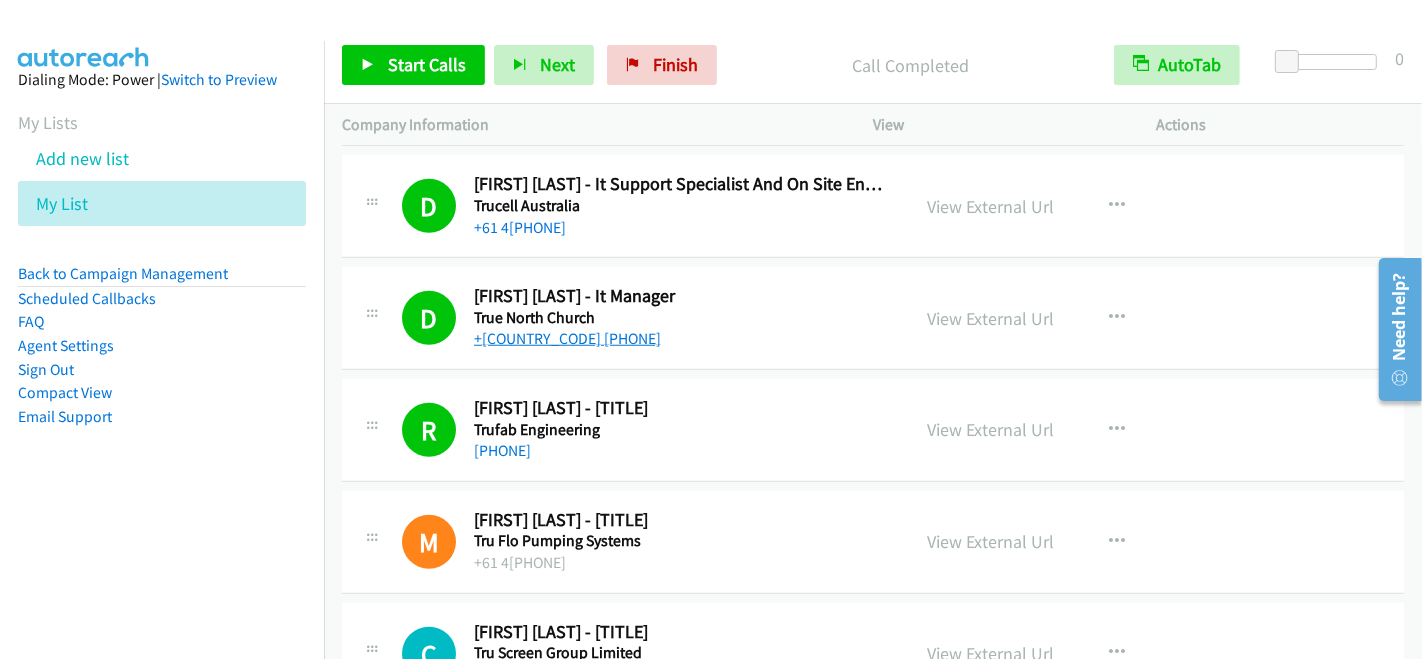 click on "+61 8 9403 1800" at bounding box center [567, 338] 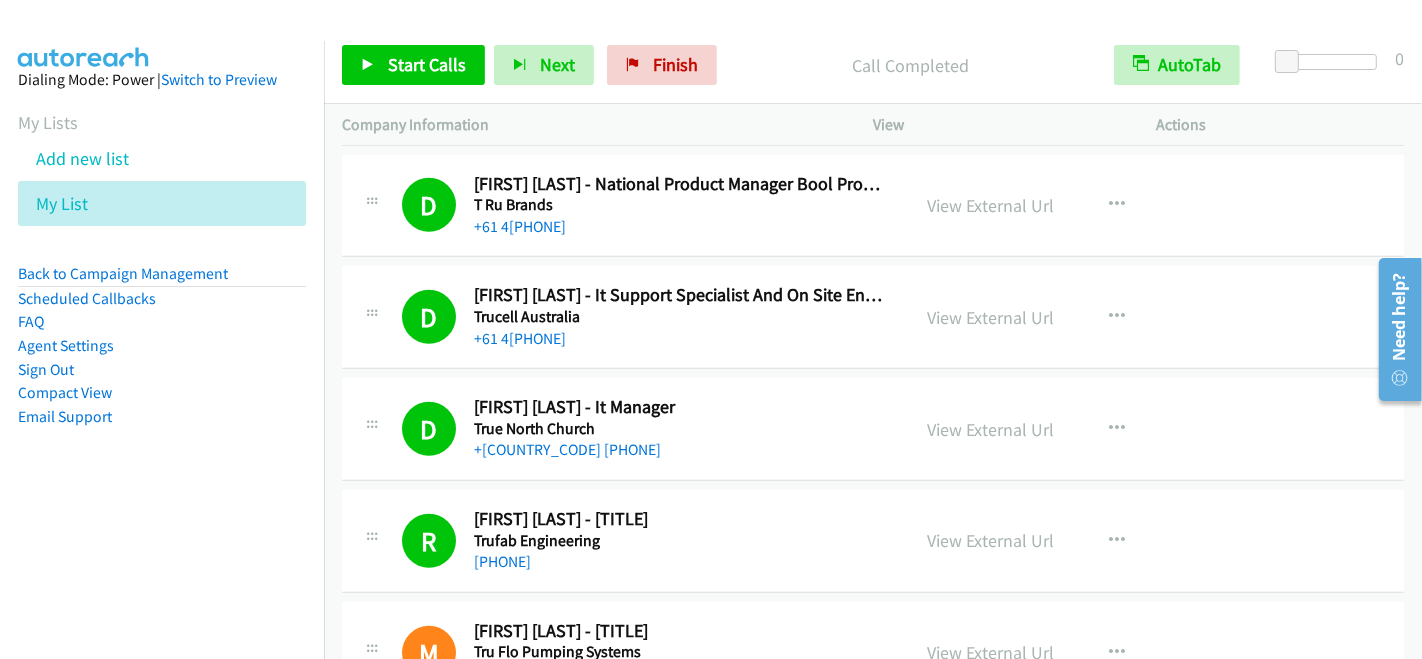 scroll, scrollTop: 7822, scrollLeft: 0, axis: vertical 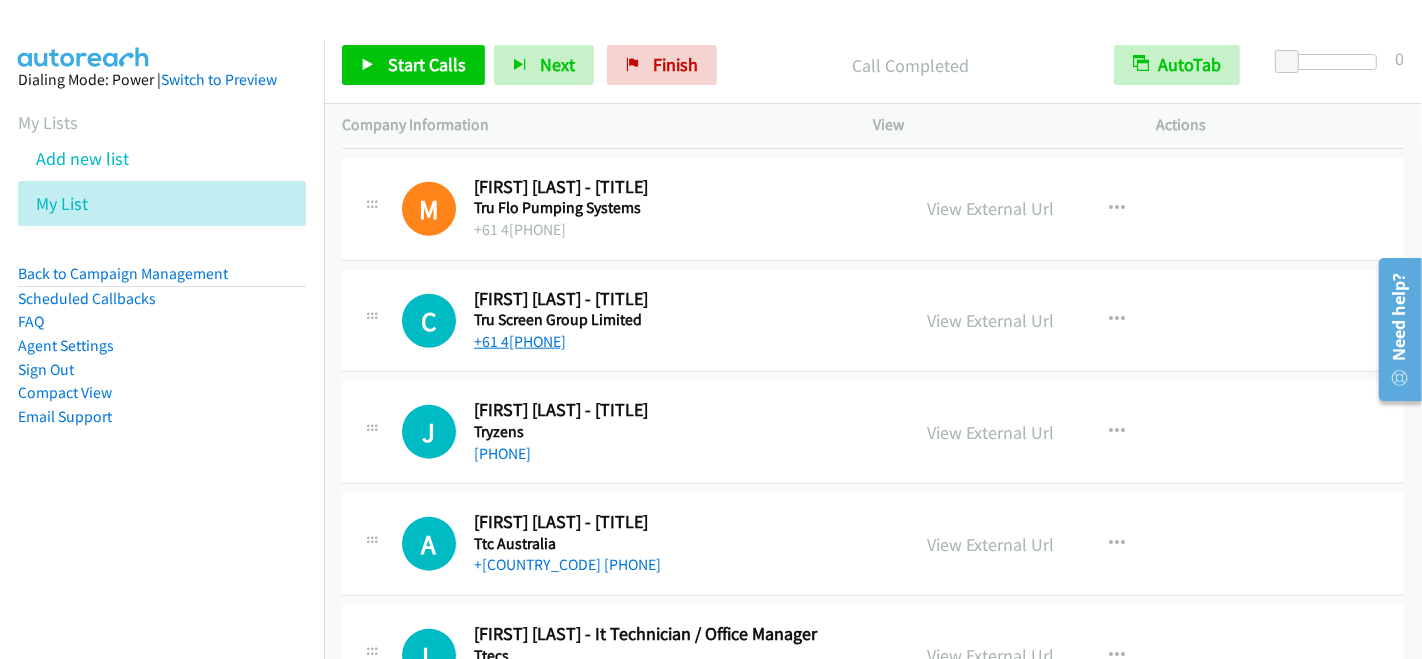 click on "+61 409 441 693" at bounding box center [520, 341] 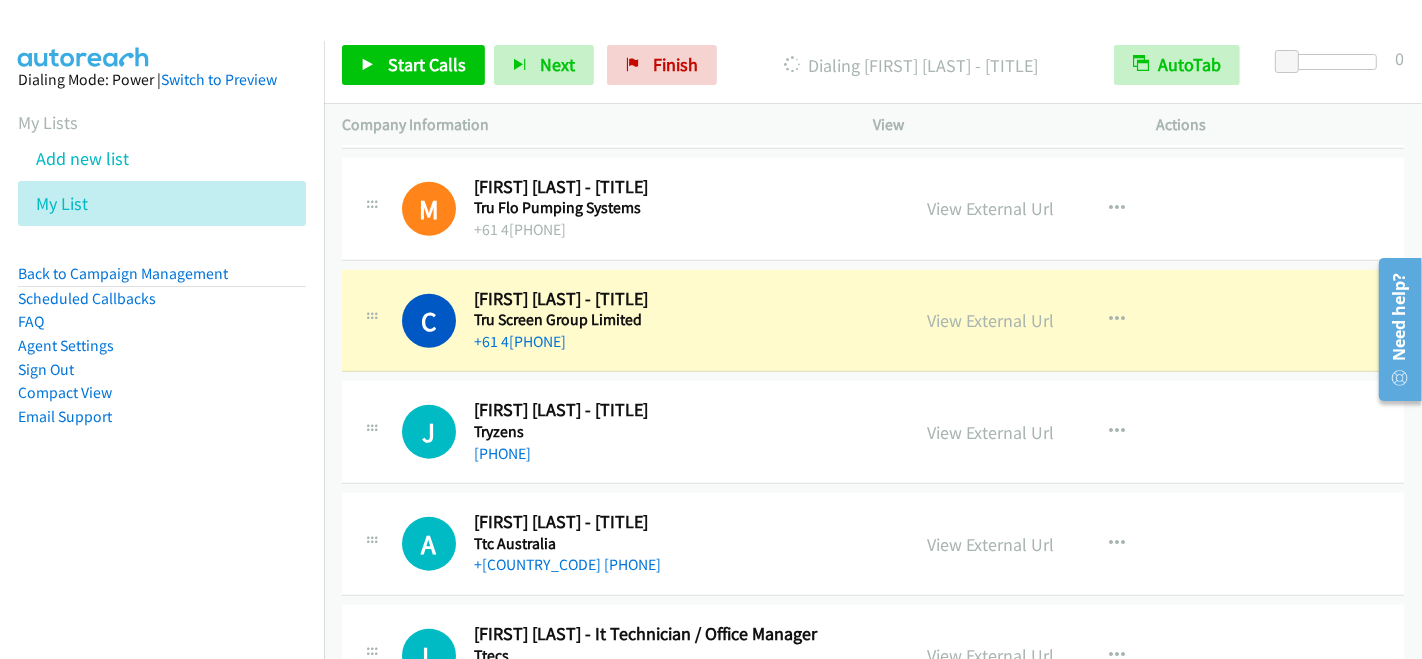 click on "View External Url
View External Url
Schedule/Manage Callback
Start Calls Here
Remove from list
Add to do not call list
Reset Call Status" at bounding box center [1060, 321] 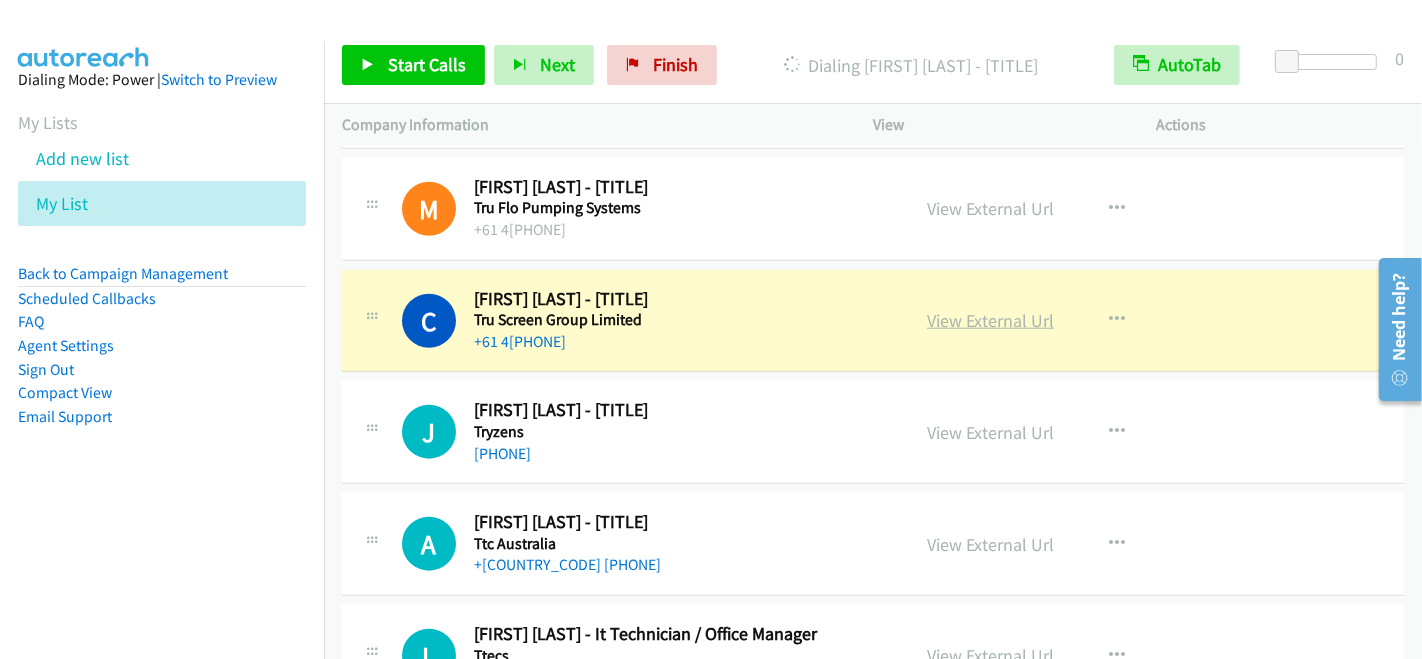 click on "View External Url" at bounding box center [990, 320] 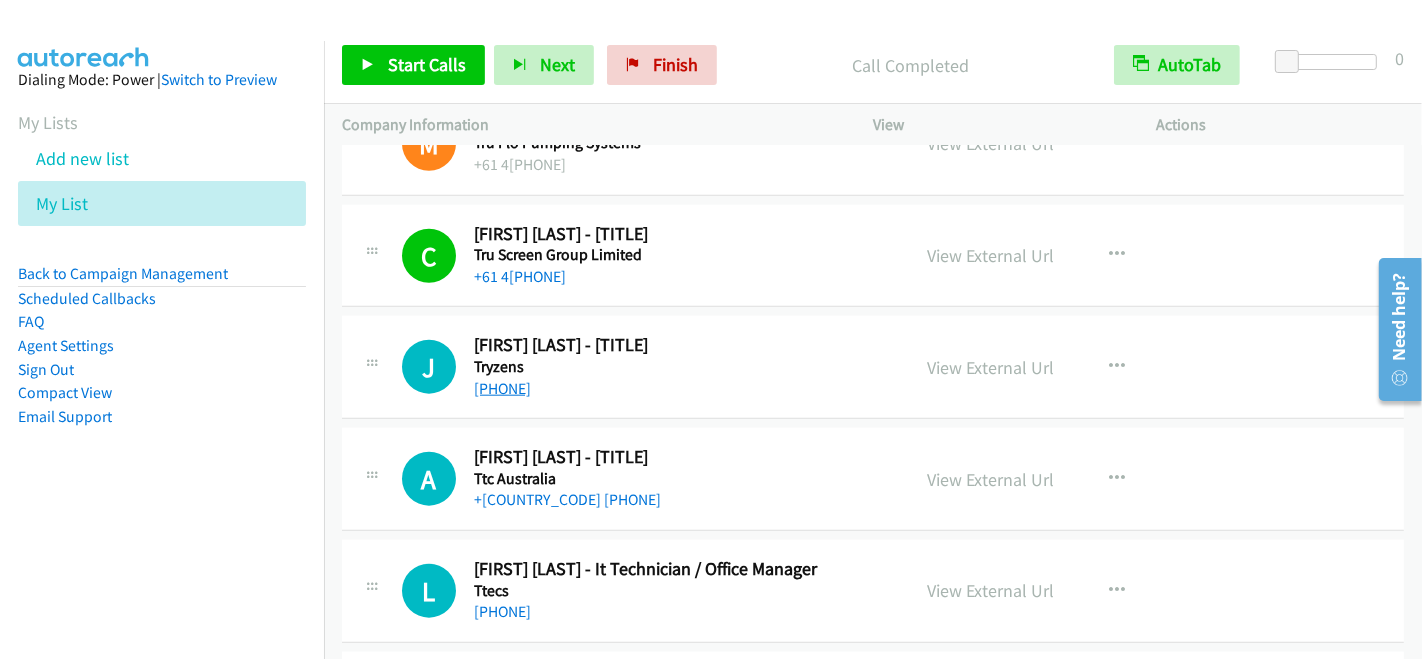 scroll, scrollTop: 8266, scrollLeft: 0, axis: vertical 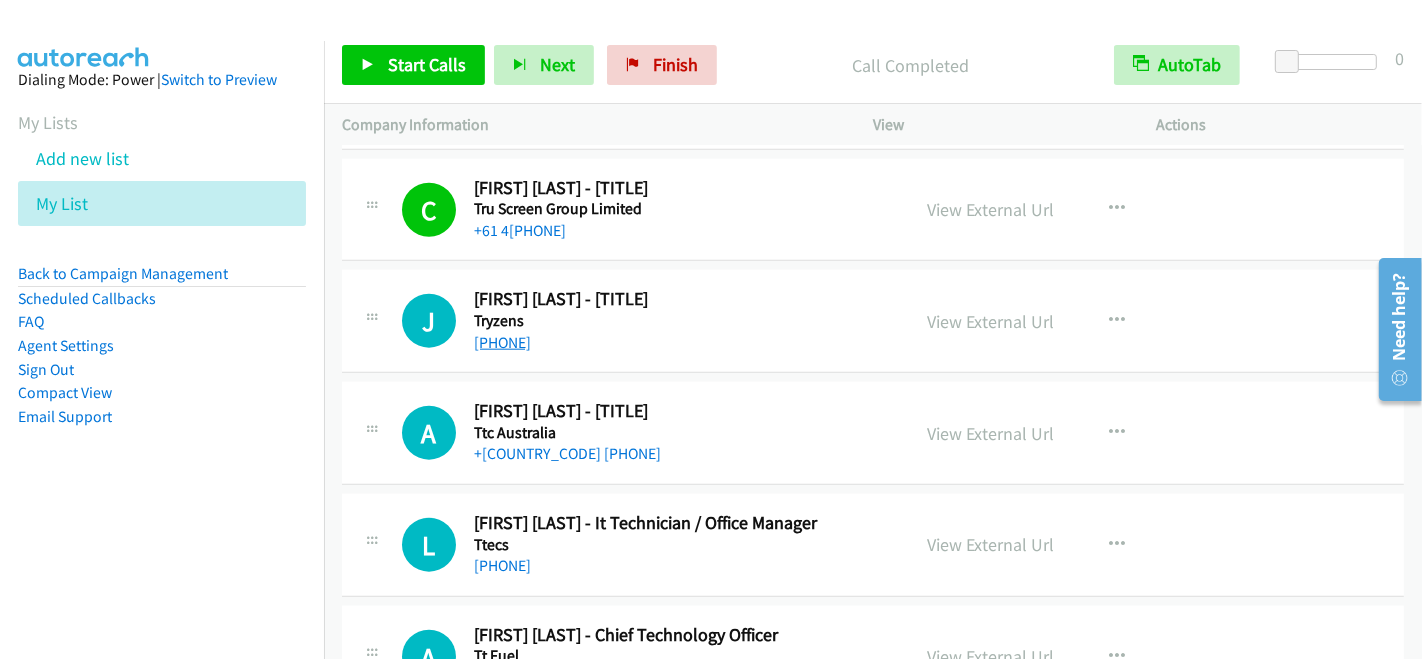 click on "+61 413 558 633" at bounding box center (502, 342) 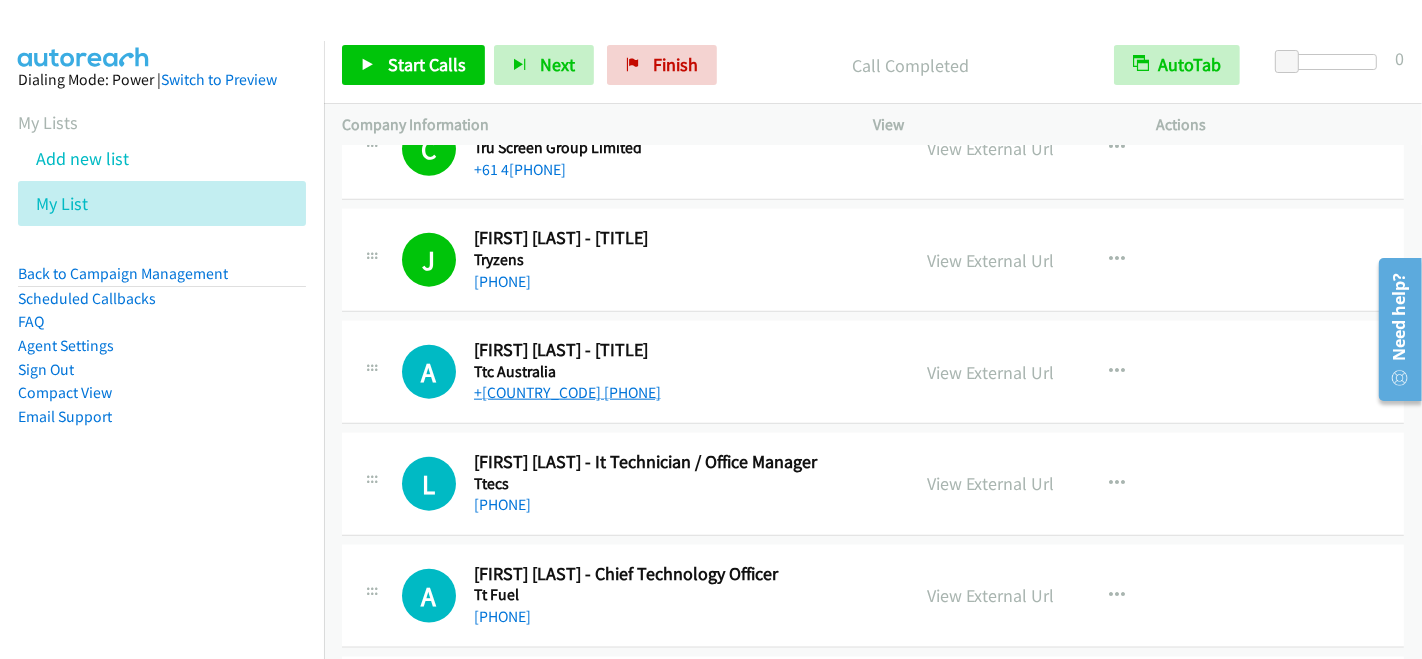 scroll, scrollTop: 8377, scrollLeft: 0, axis: vertical 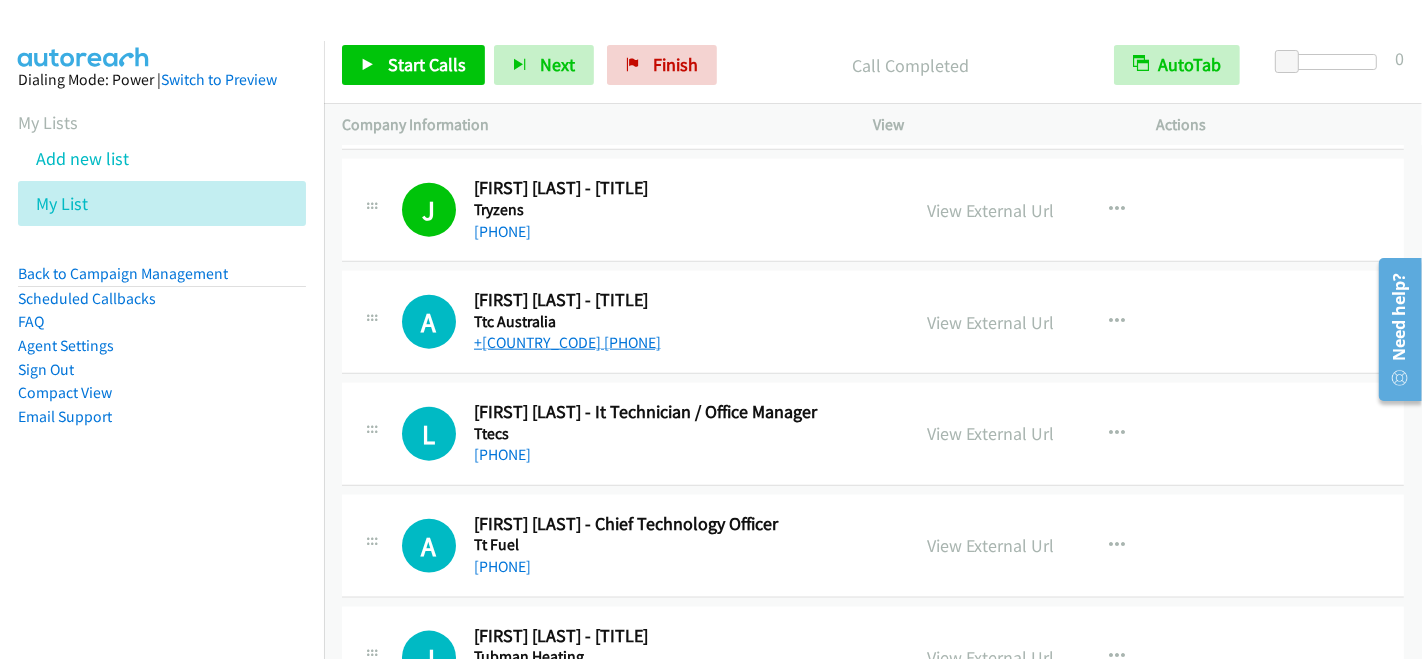 click on "+61 483 092 835" at bounding box center [567, 342] 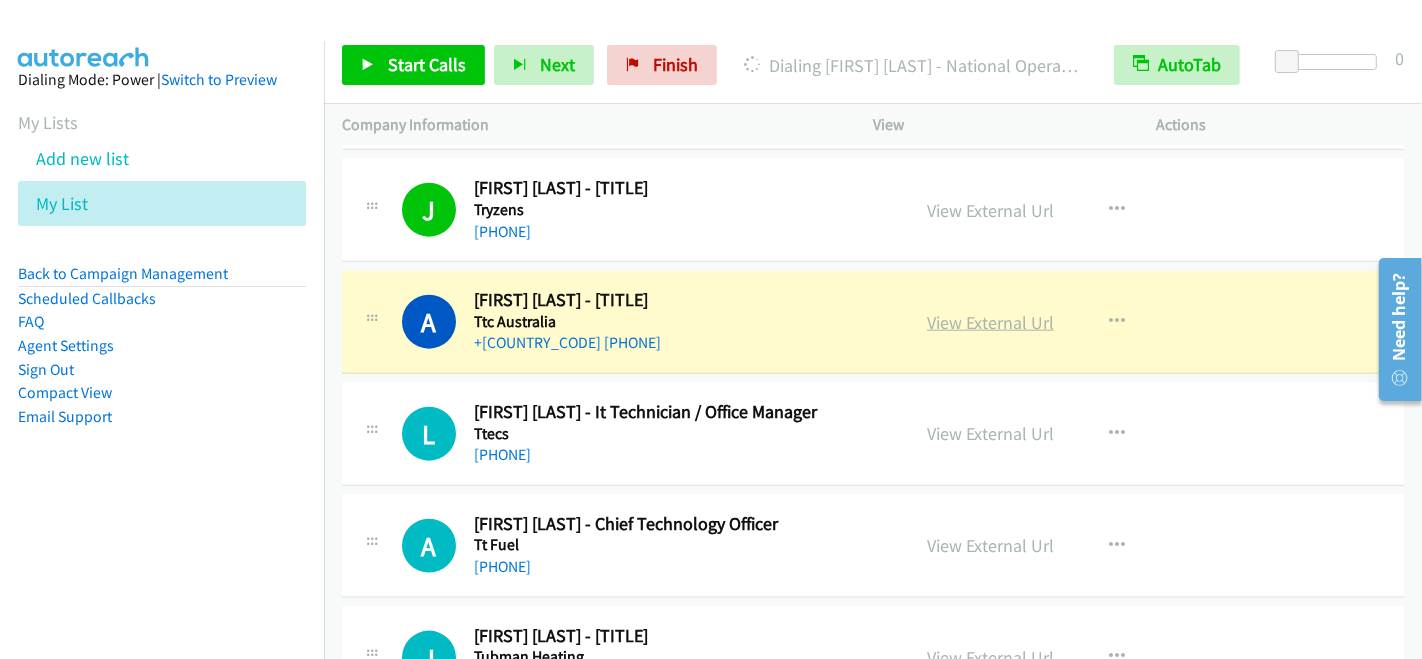 click on "View External Url" at bounding box center [990, 322] 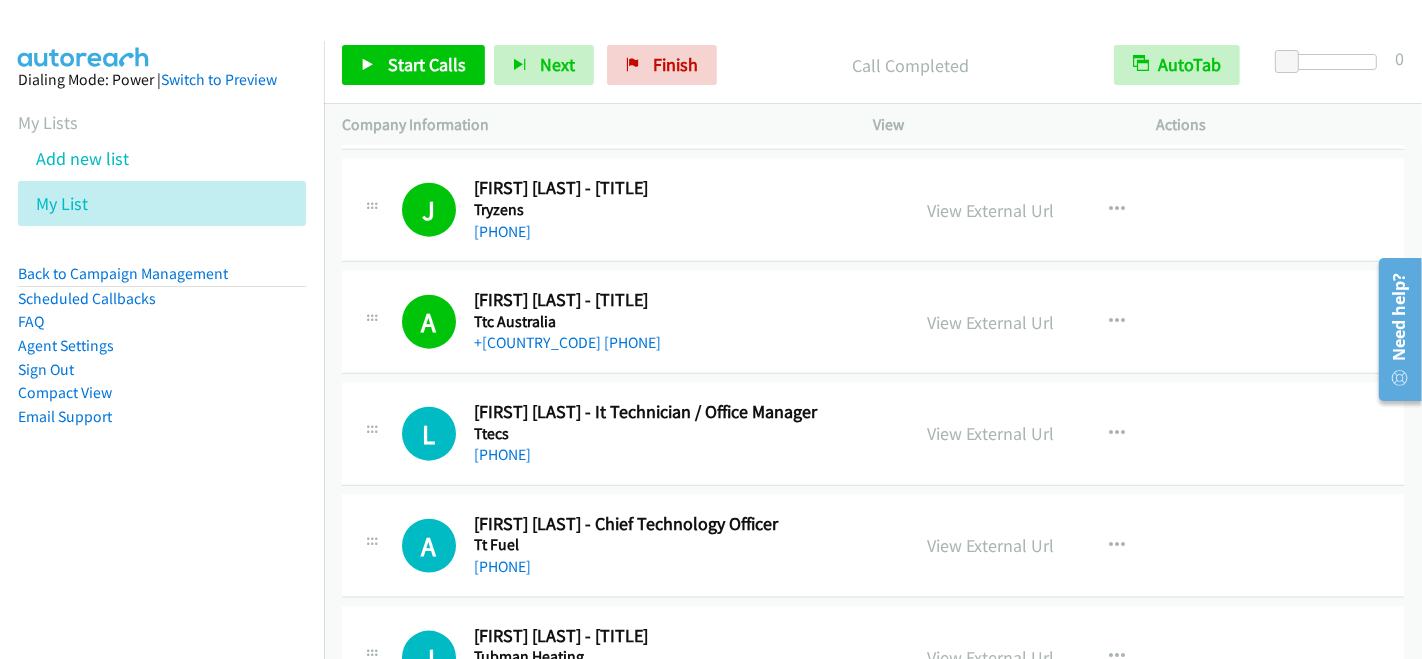 scroll, scrollTop: 8488, scrollLeft: 0, axis: vertical 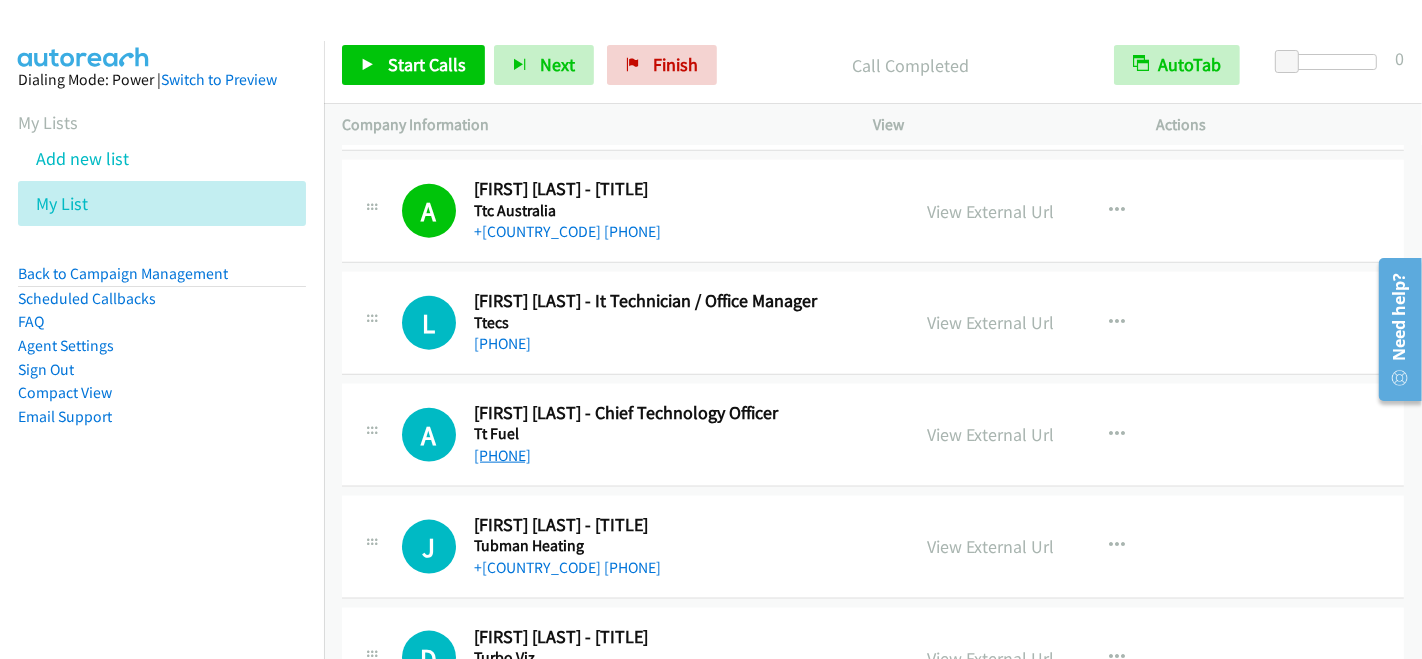click on "+61 420 553 962" at bounding box center (502, 455) 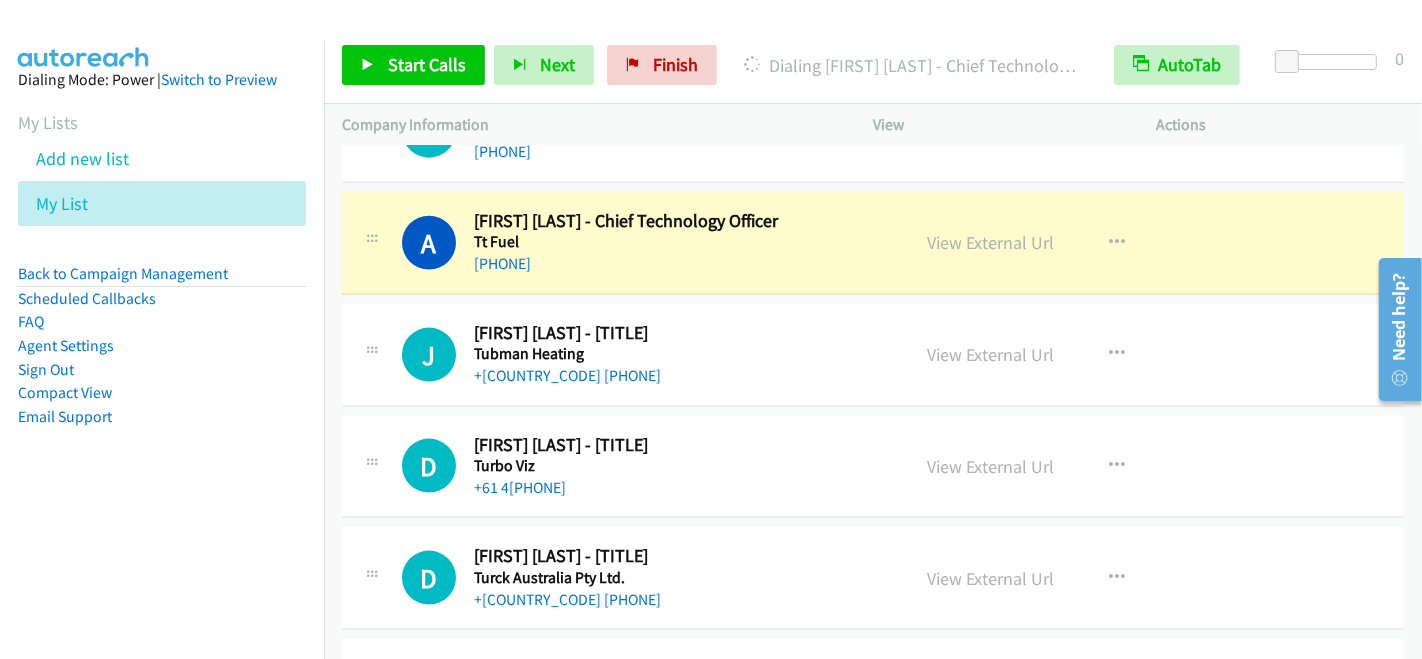 scroll, scrollTop: 8711, scrollLeft: 0, axis: vertical 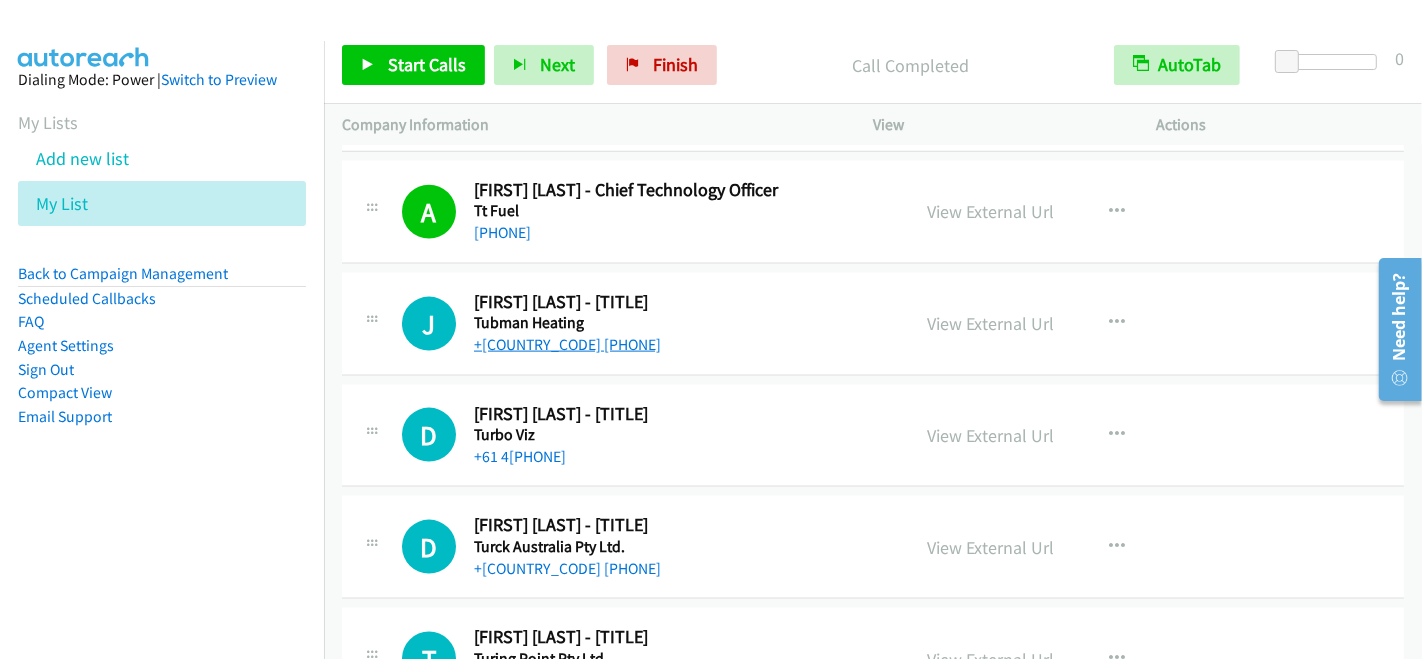 click on "+64 210 671 595" at bounding box center [567, 344] 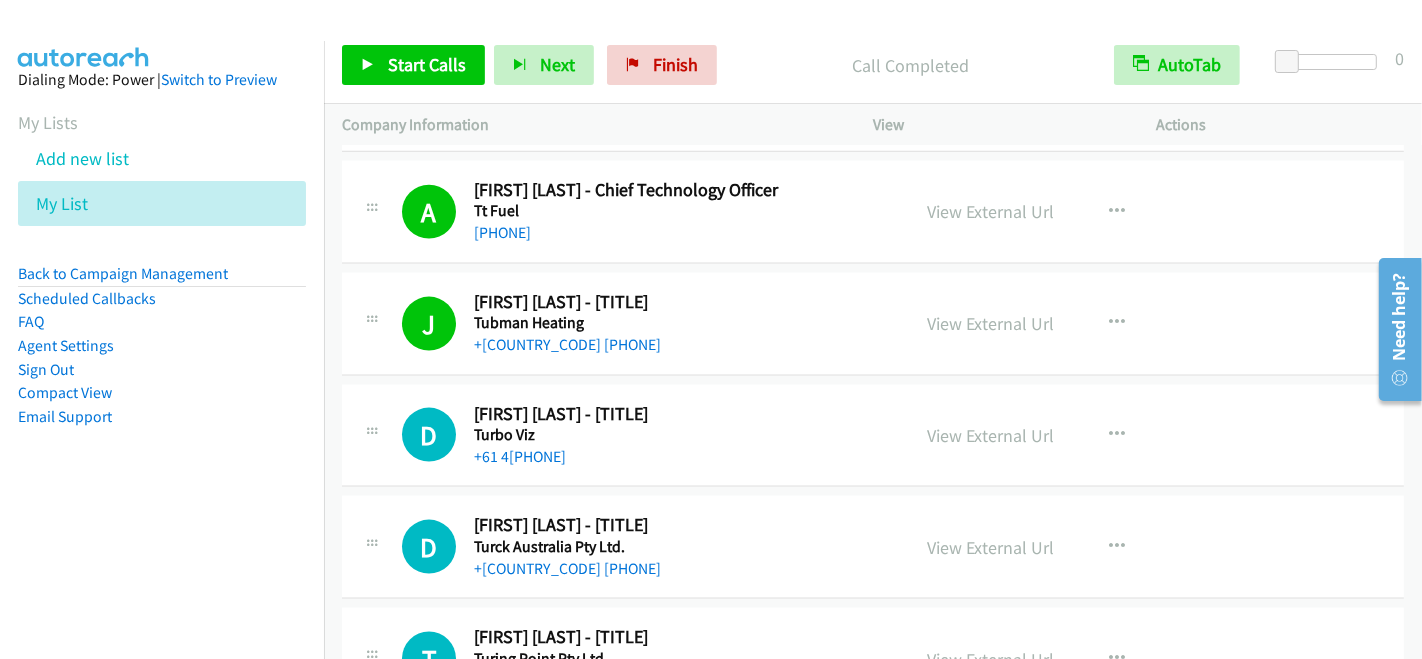 scroll, scrollTop: 8822, scrollLeft: 0, axis: vertical 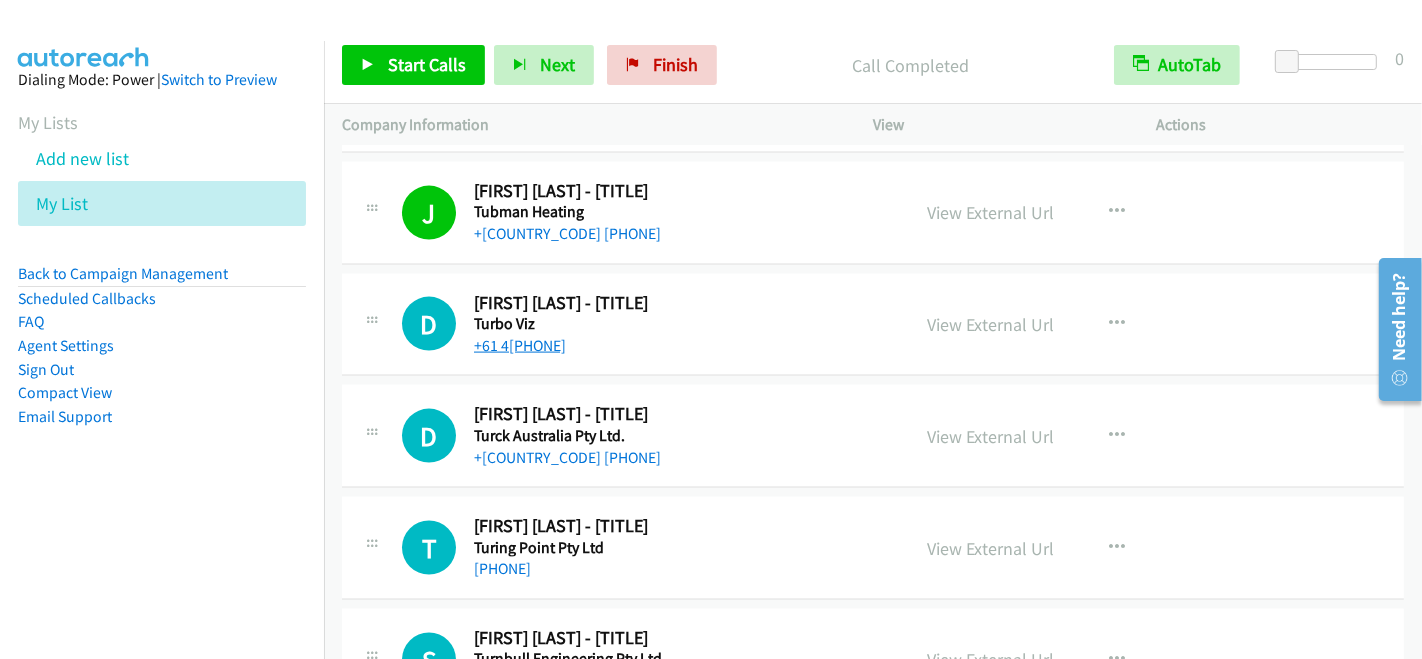 click on "+61 412 446 105" at bounding box center (520, 345) 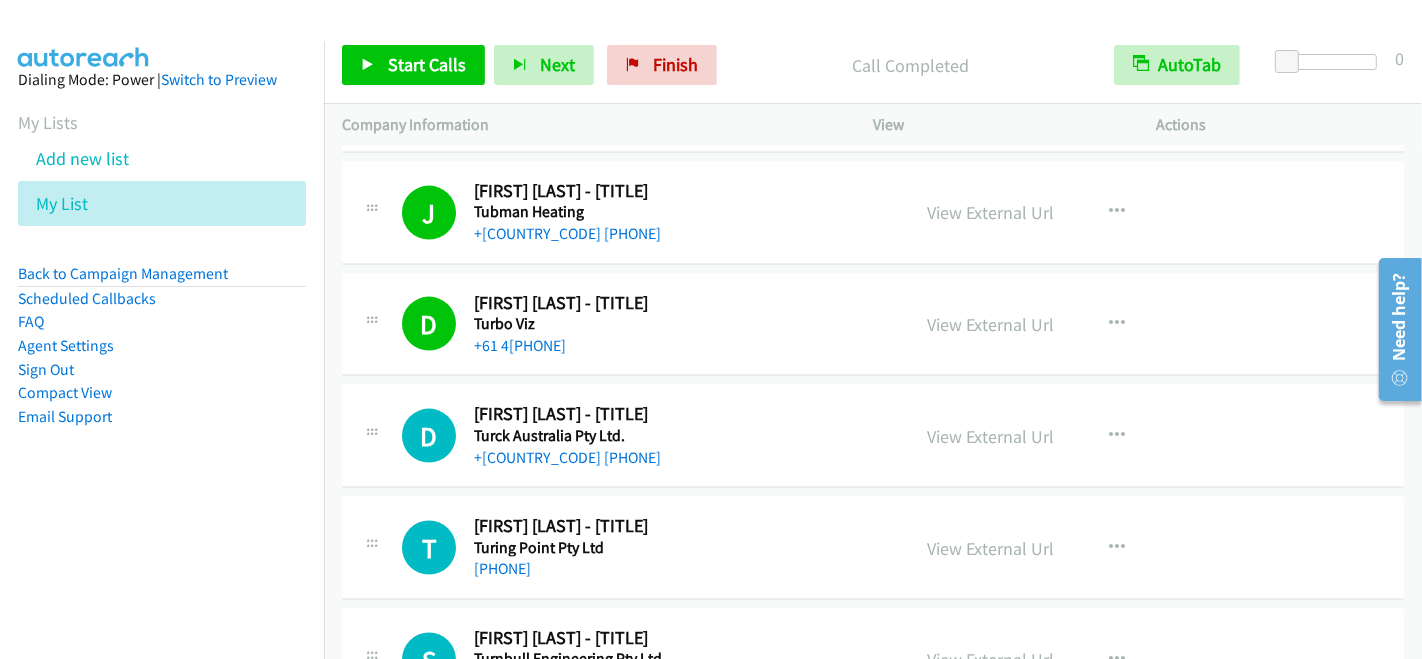 scroll, scrollTop: 8933, scrollLeft: 0, axis: vertical 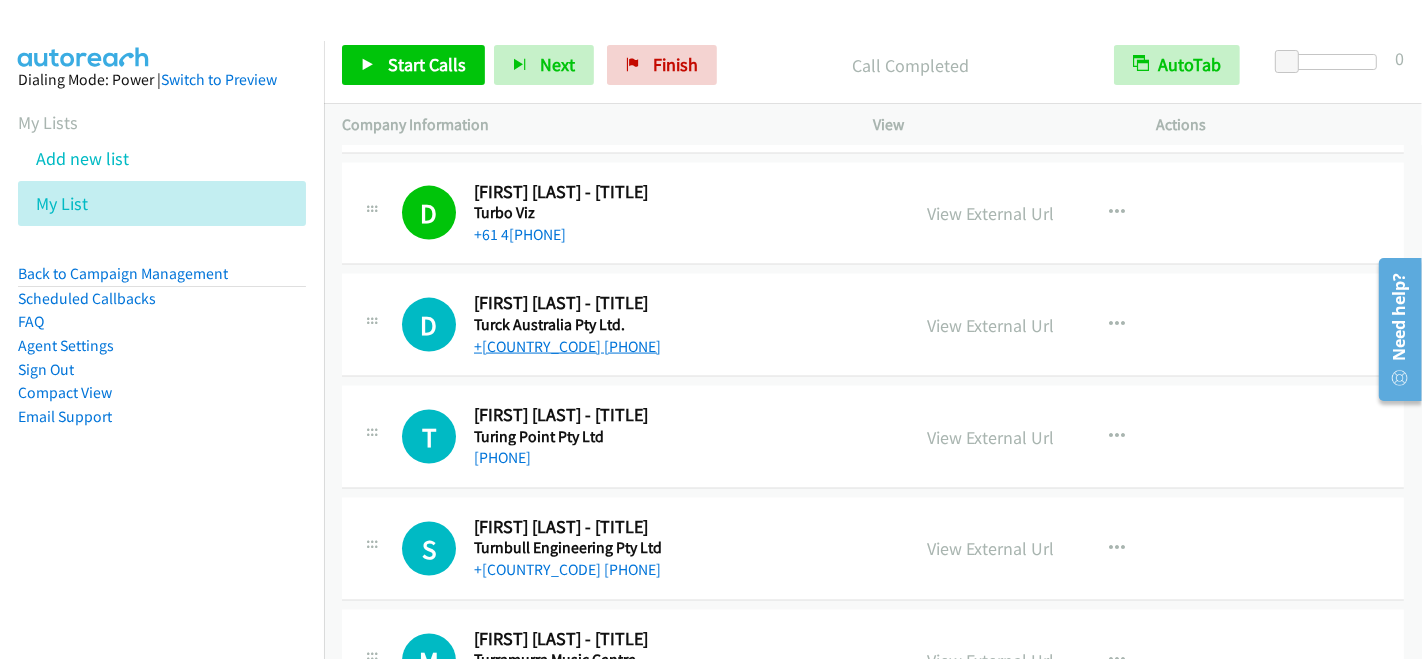 click on "+61 3 8544 7200" at bounding box center [567, 346] 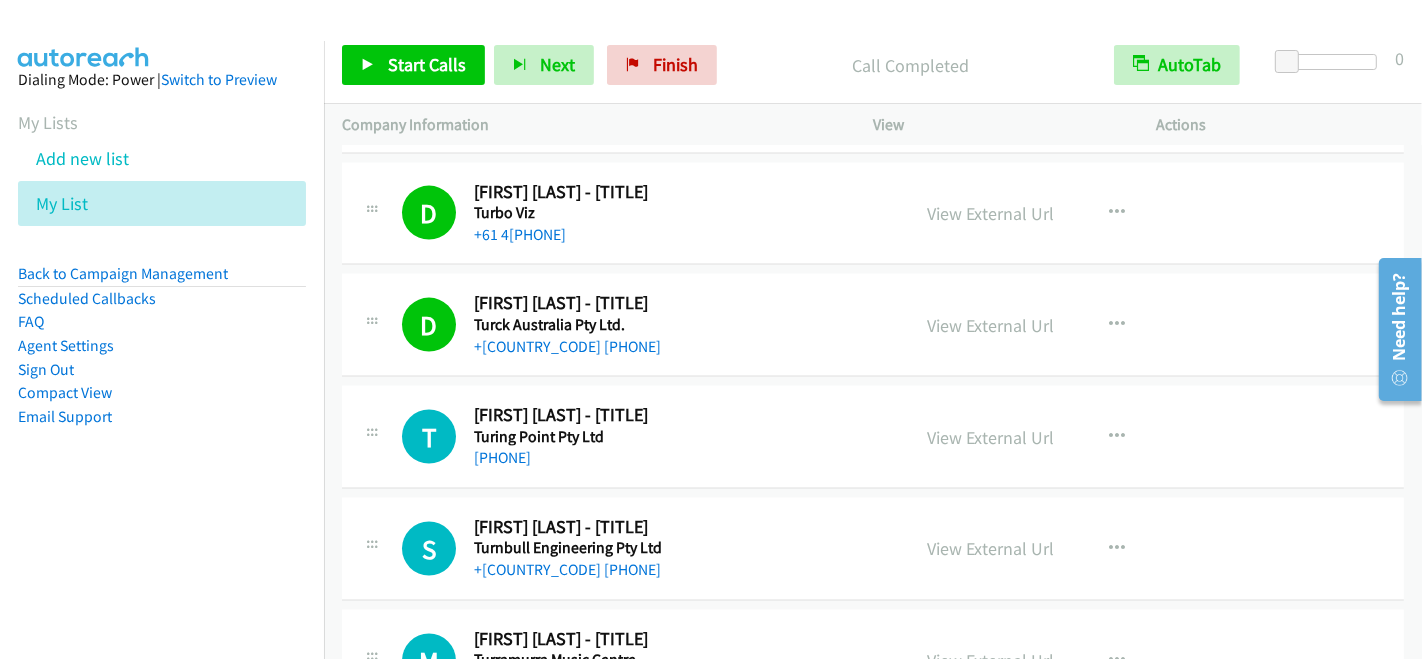click on "+61 410 455 676" at bounding box center (678, 458) 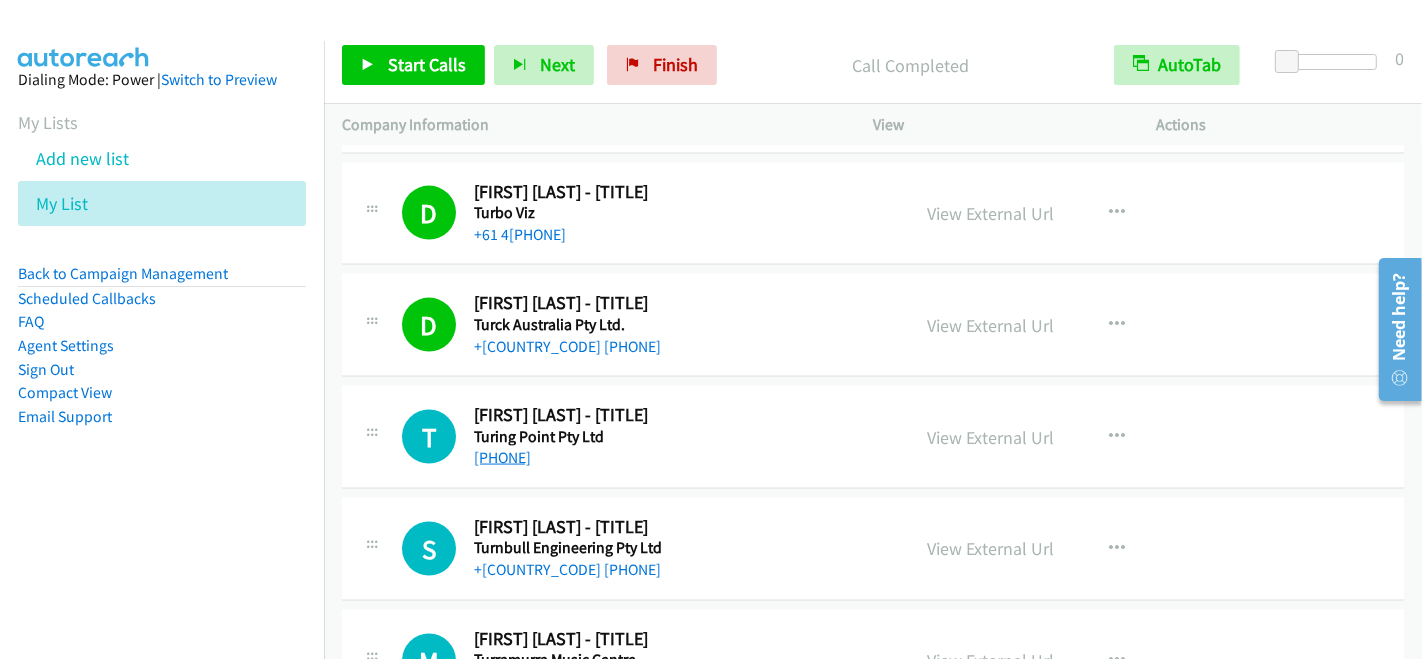 click on "+61 410 455 676" at bounding box center (502, 457) 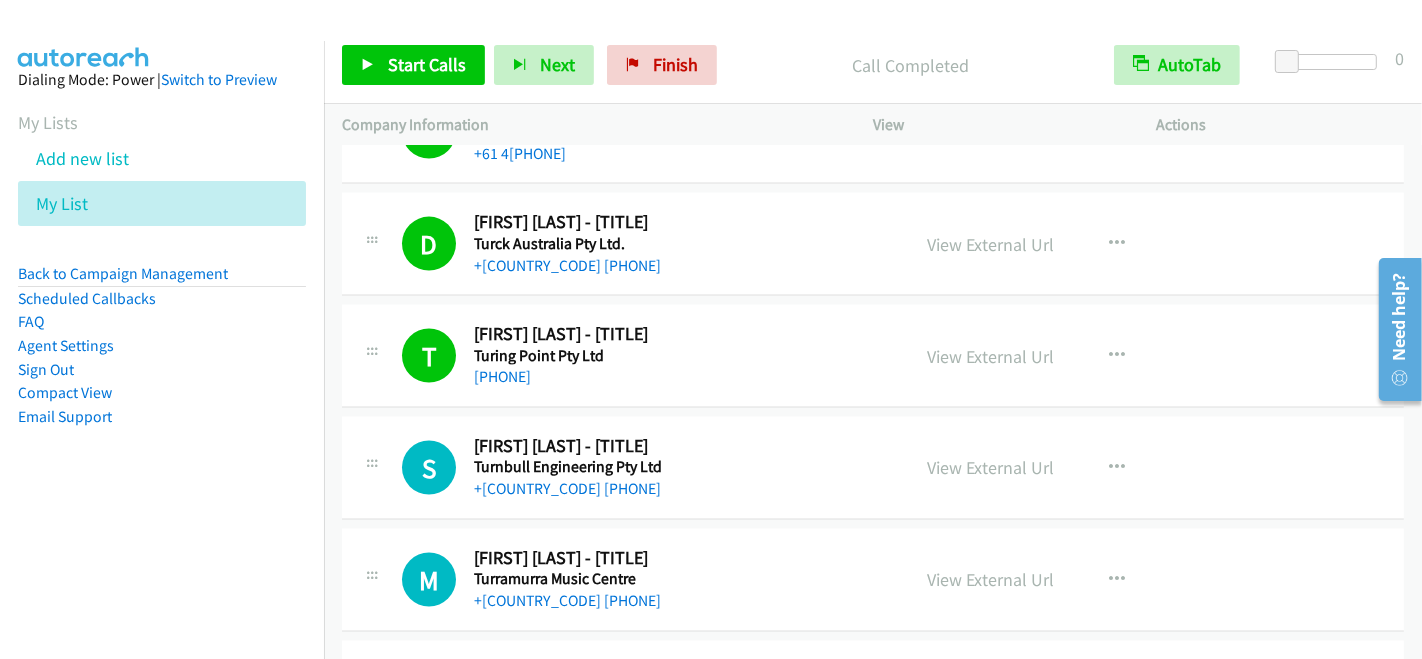 scroll, scrollTop: 9044, scrollLeft: 0, axis: vertical 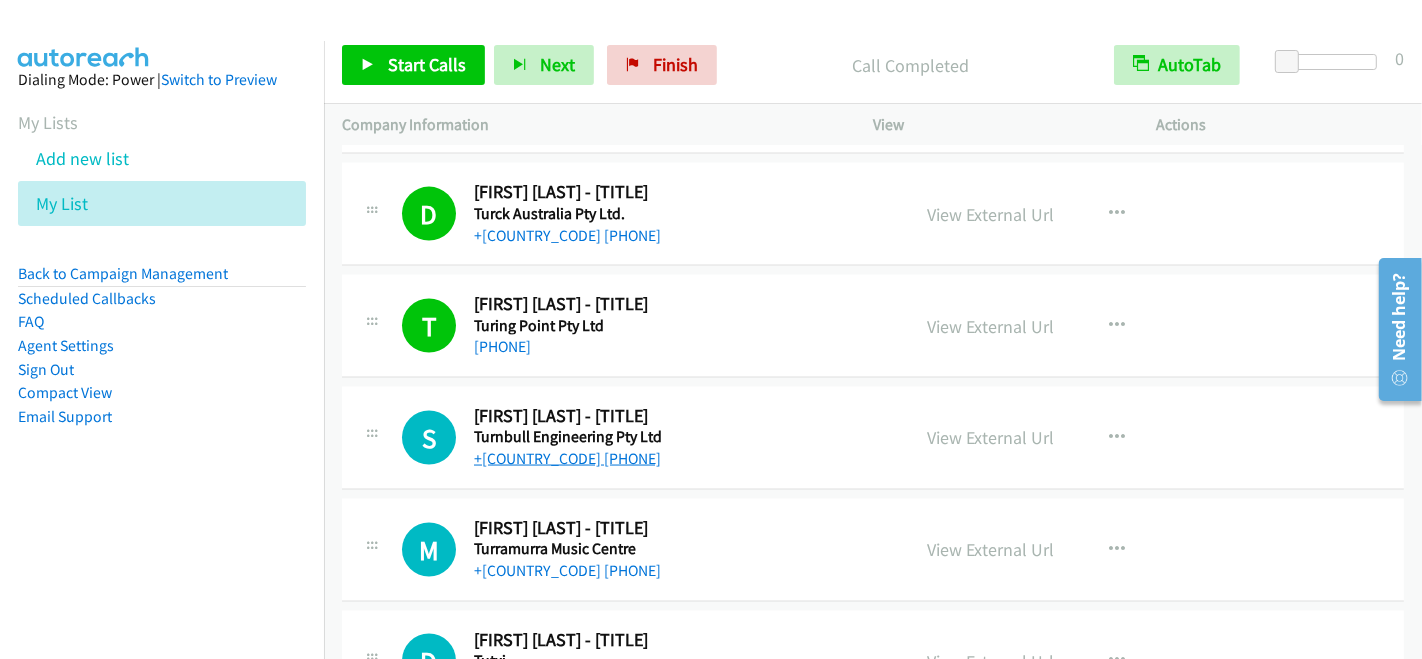 click on "+61 423 377 695" at bounding box center [567, 458] 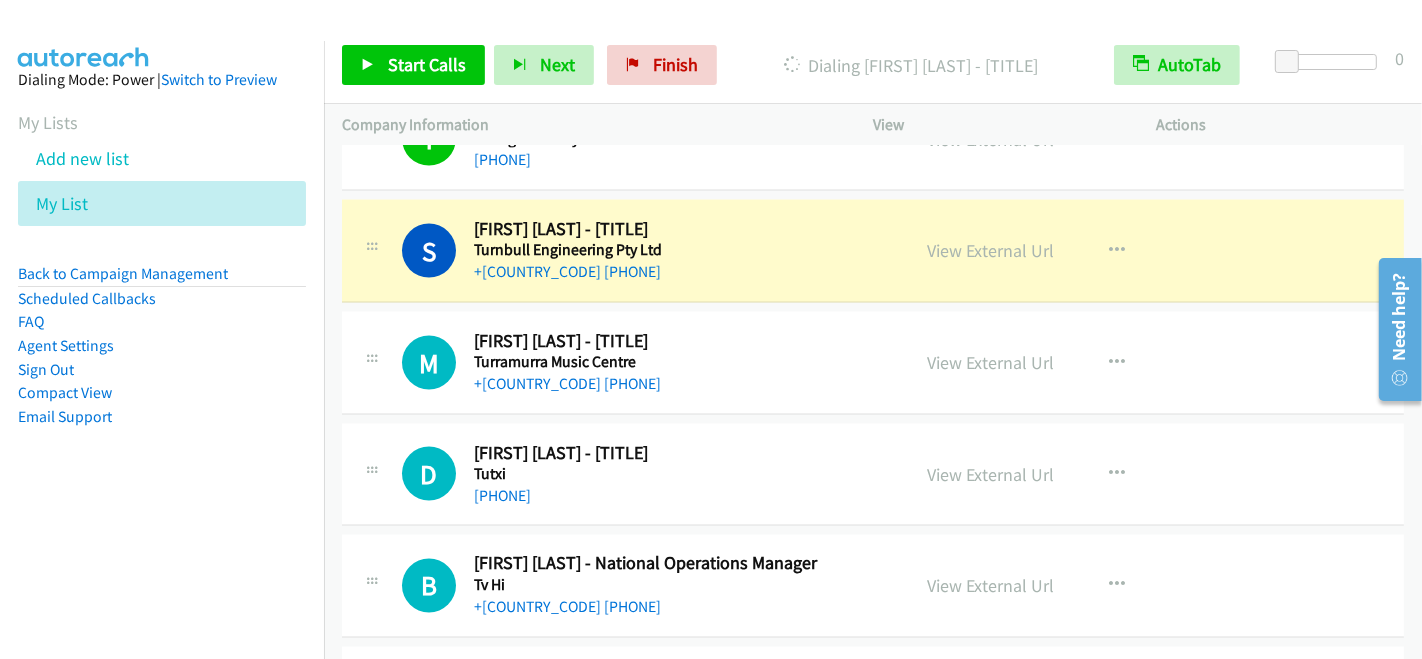 scroll, scrollTop: 9266, scrollLeft: 0, axis: vertical 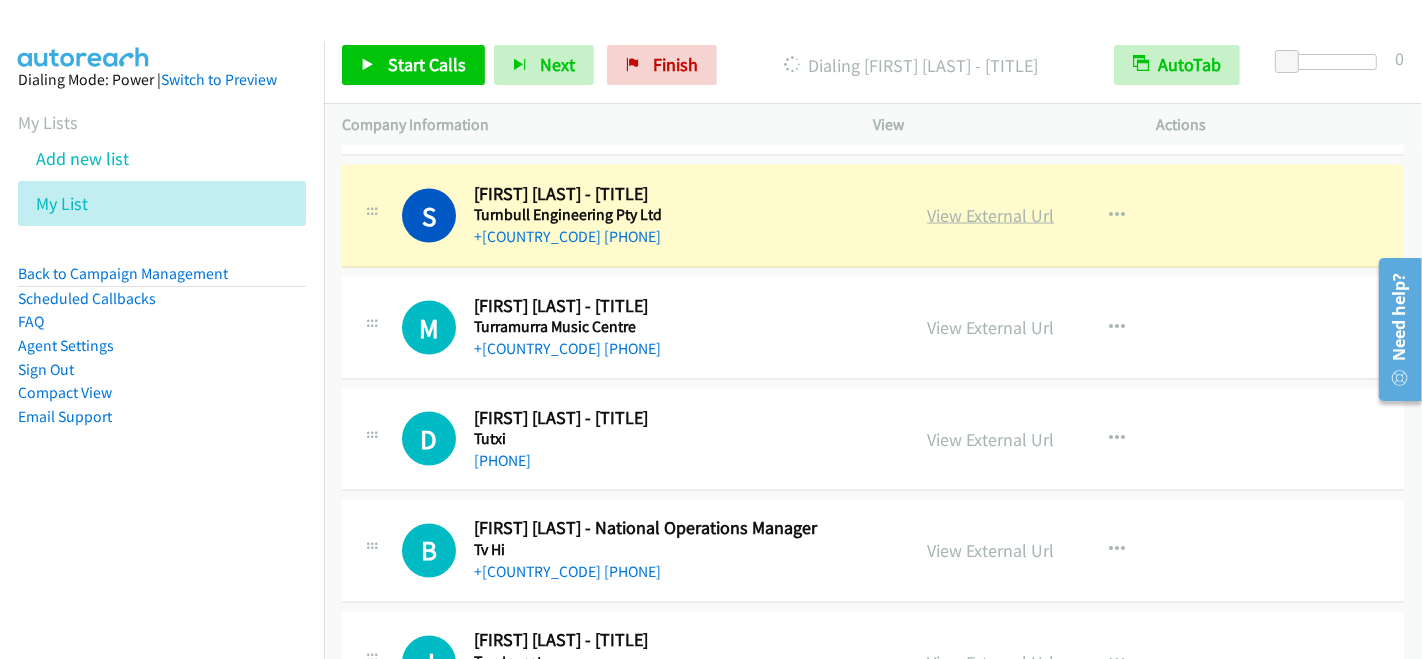click on "View External Url" at bounding box center (990, 215) 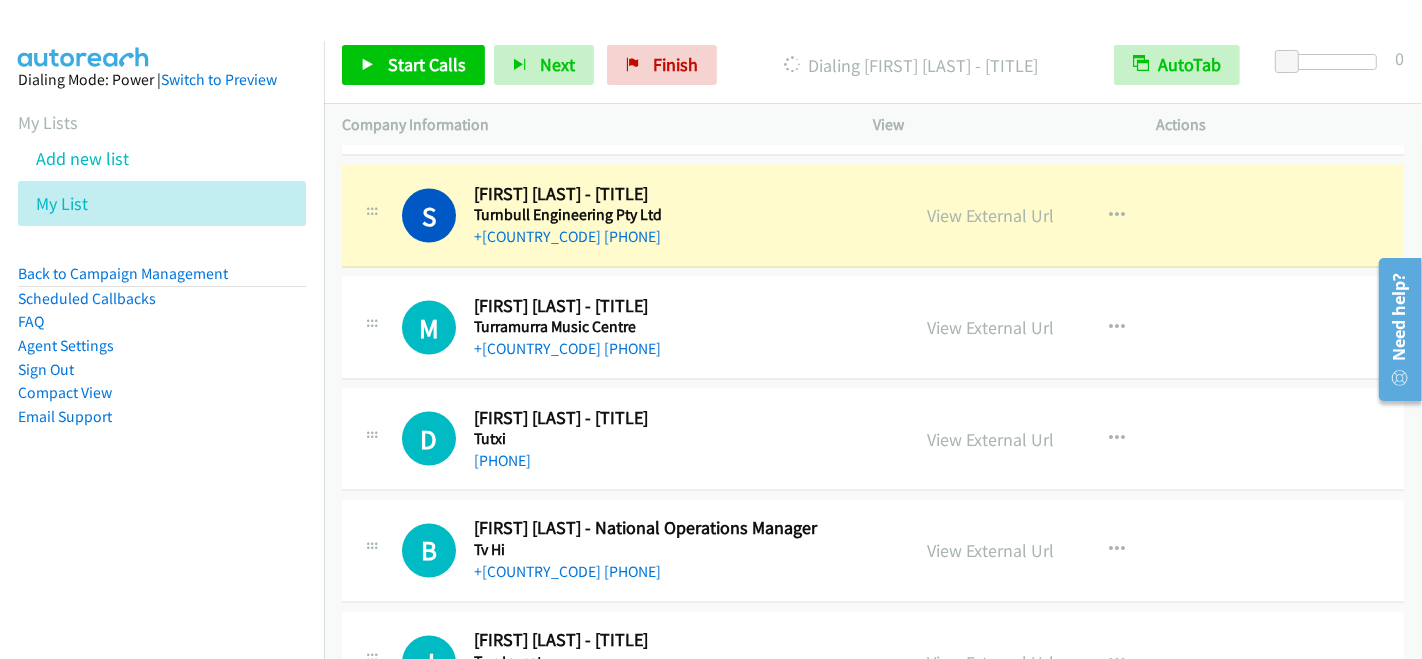 click on "View External Url
View External Url
Schedule/Manage Callback
Start Calls Here
Remove from list
Add to do not call list
Reset Call Status" at bounding box center (1060, 216) 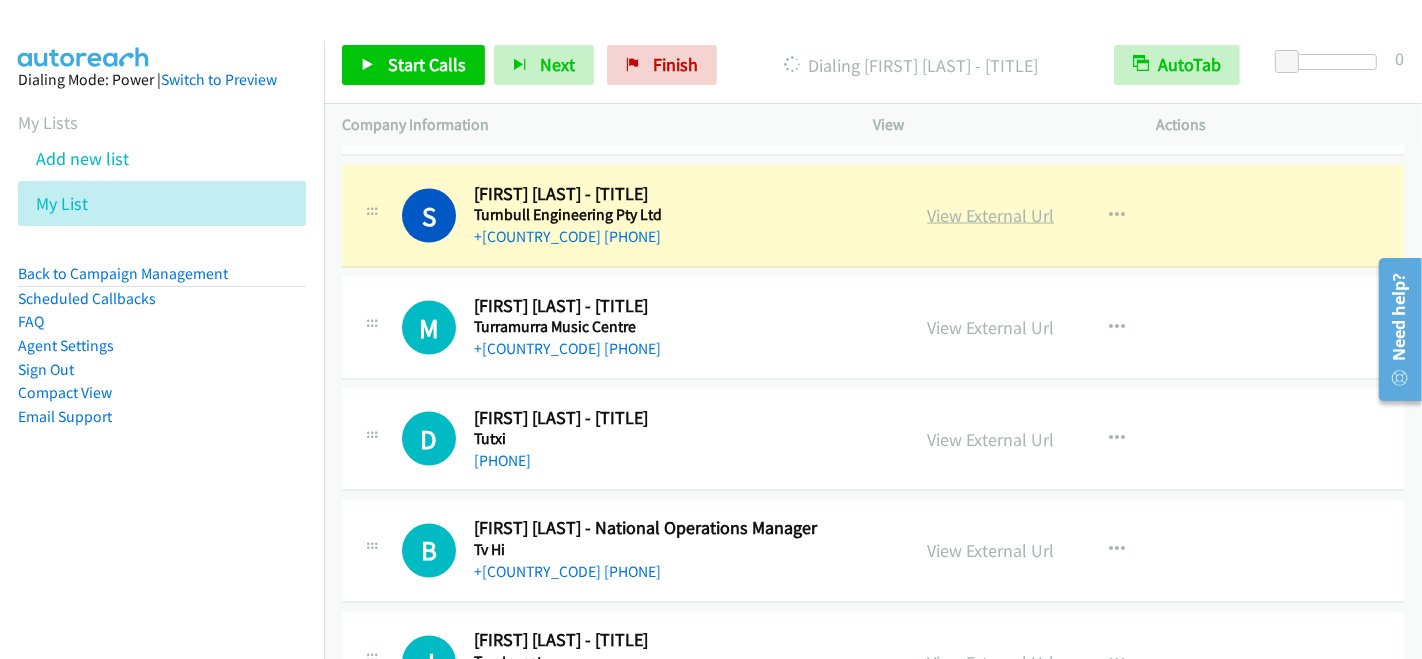 click on "View External Url" at bounding box center [990, 215] 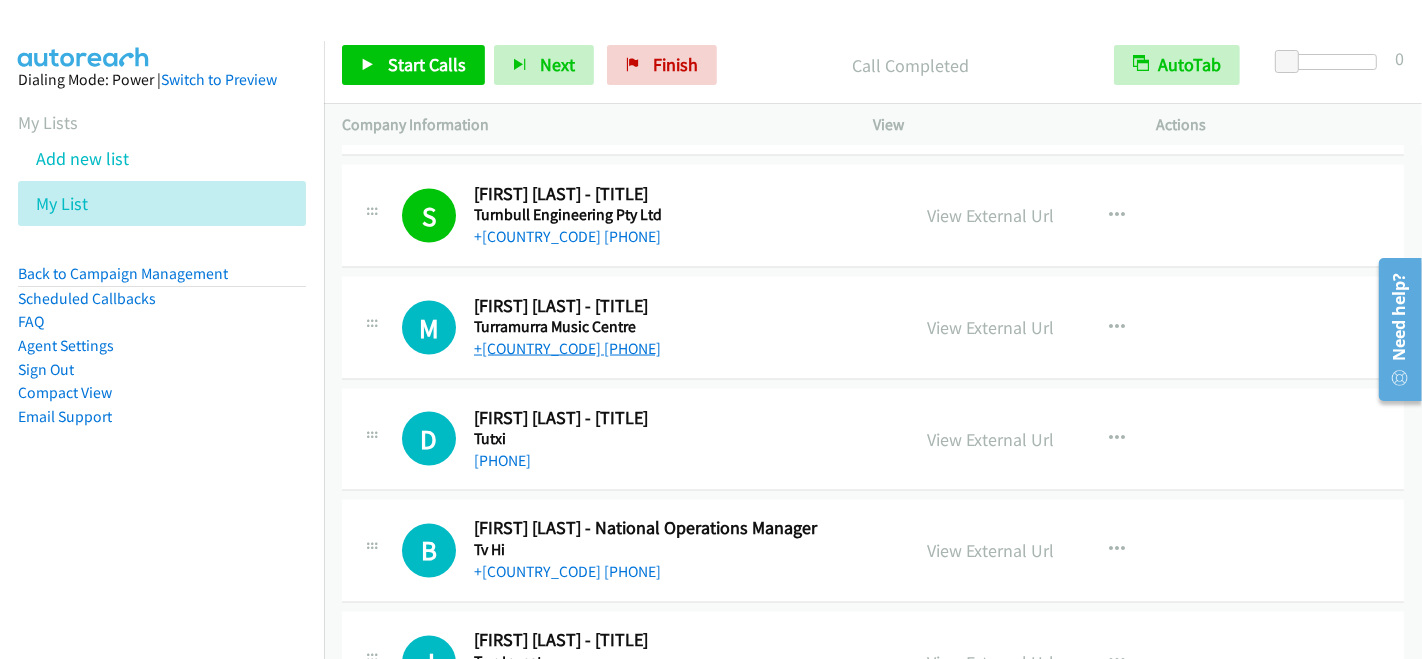 click on "+61 450 905 316" at bounding box center (567, 348) 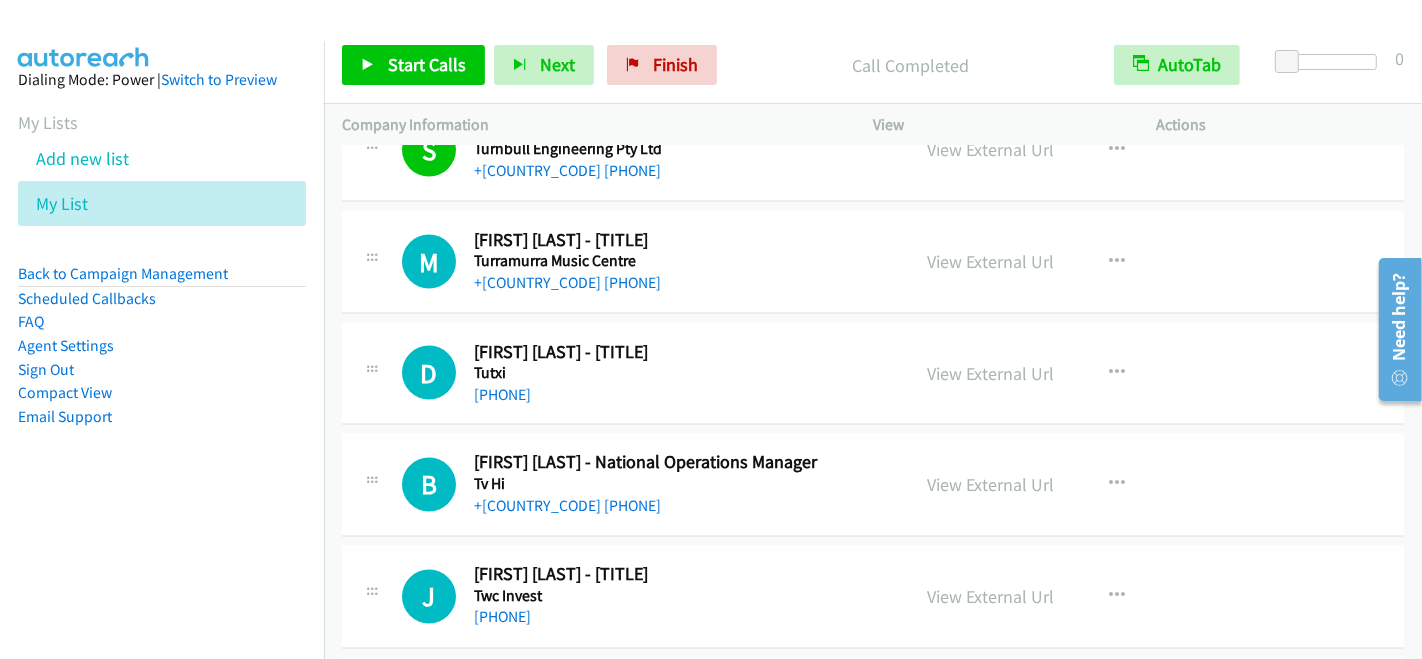 scroll, scrollTop: 9377, scrollLeft: 0, axis: vertical 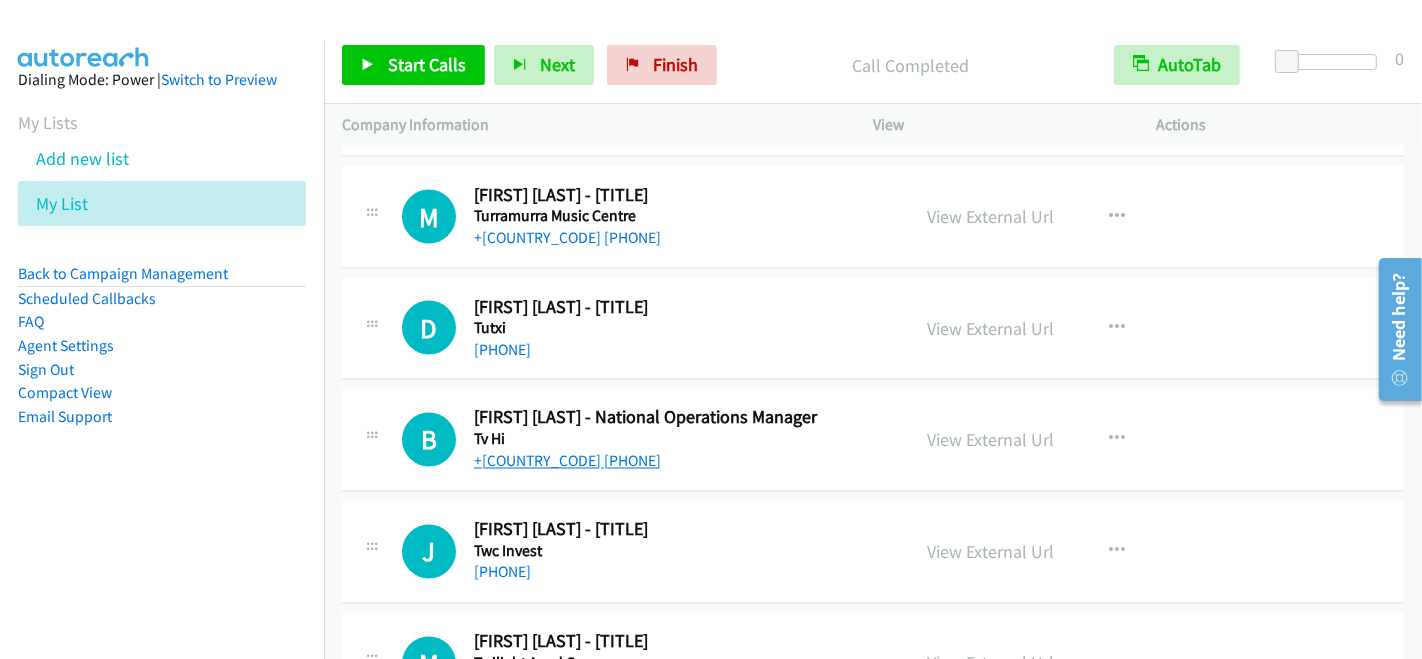 click on "+61 428 616 686" at bounding box center (567, 461) 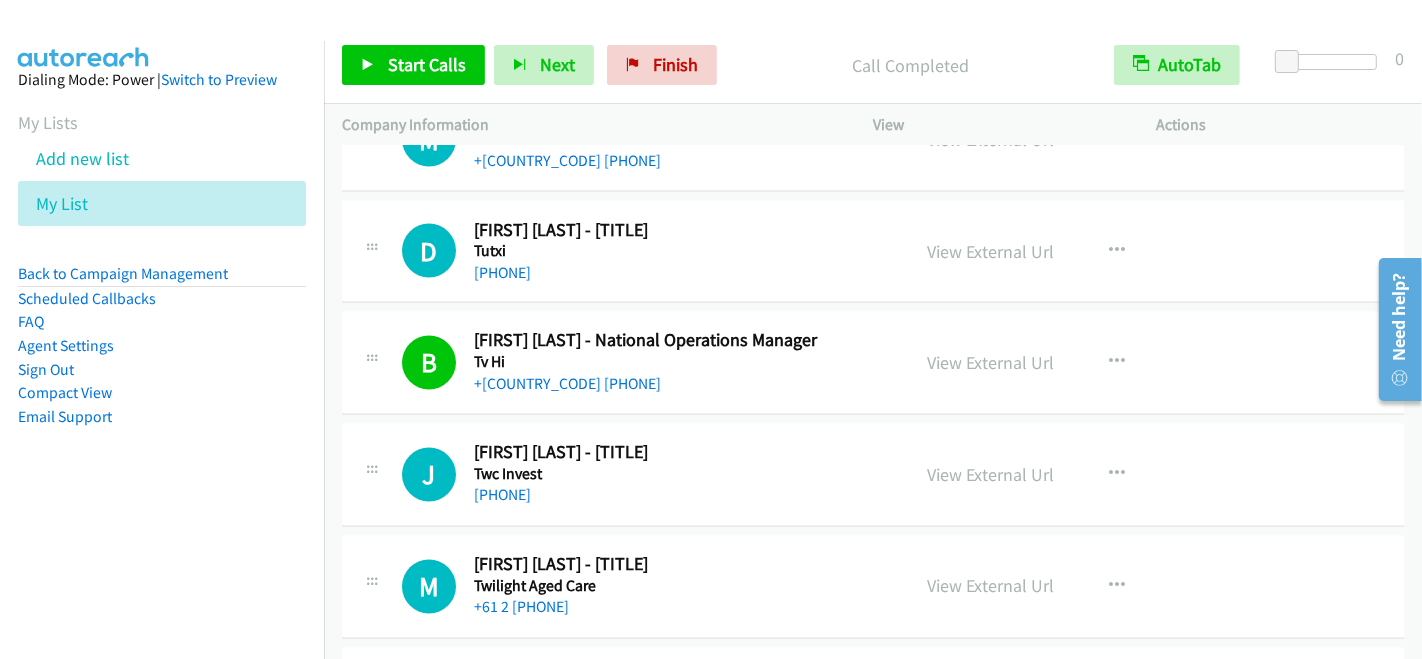 scroll, scrollTop: 9488, scrollLeft: 0, axis: vertical 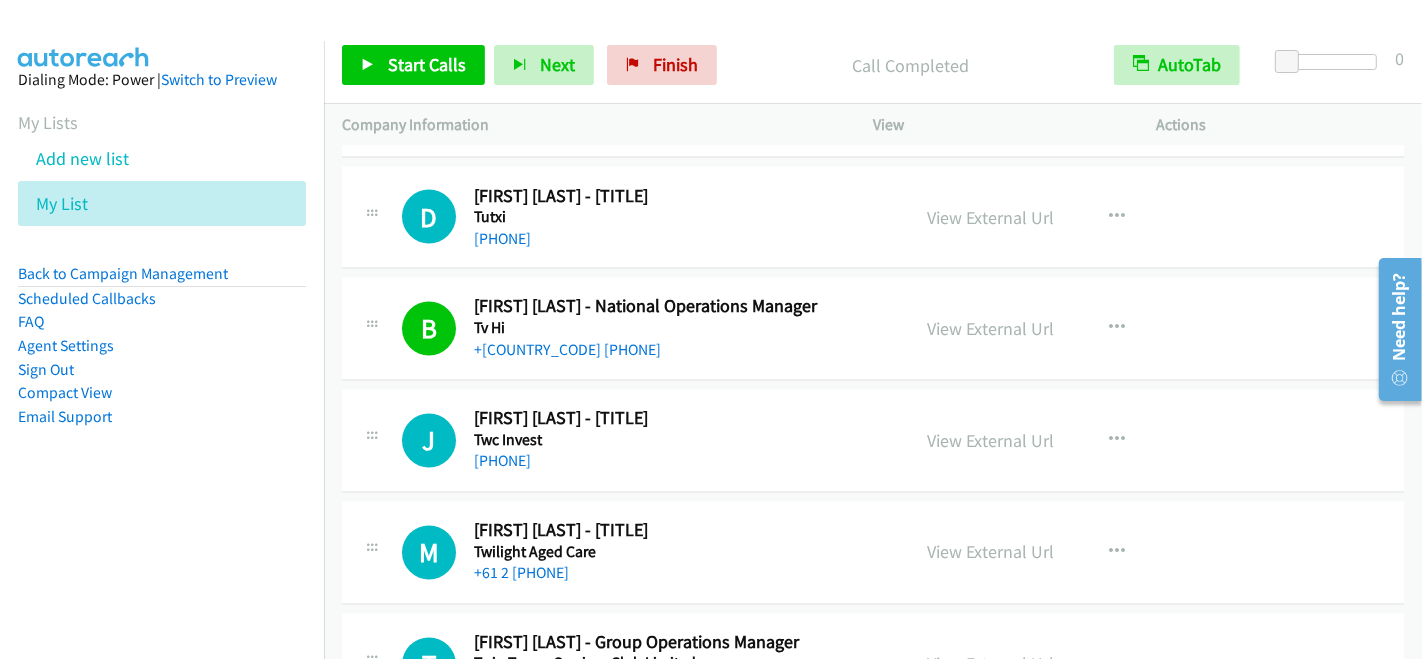 click on "Twc Invest" at bounding box center [678, 441] 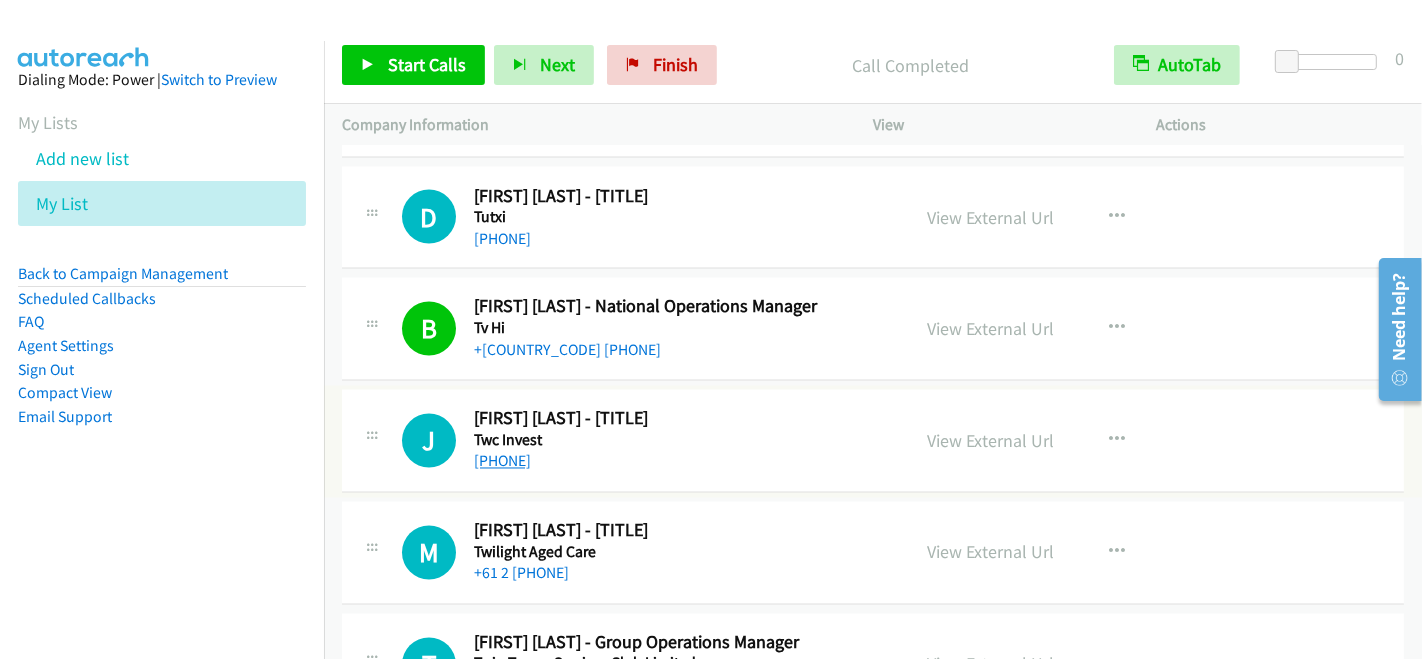 click on "+64 27 756 5822" at bounding box center [502, 461] 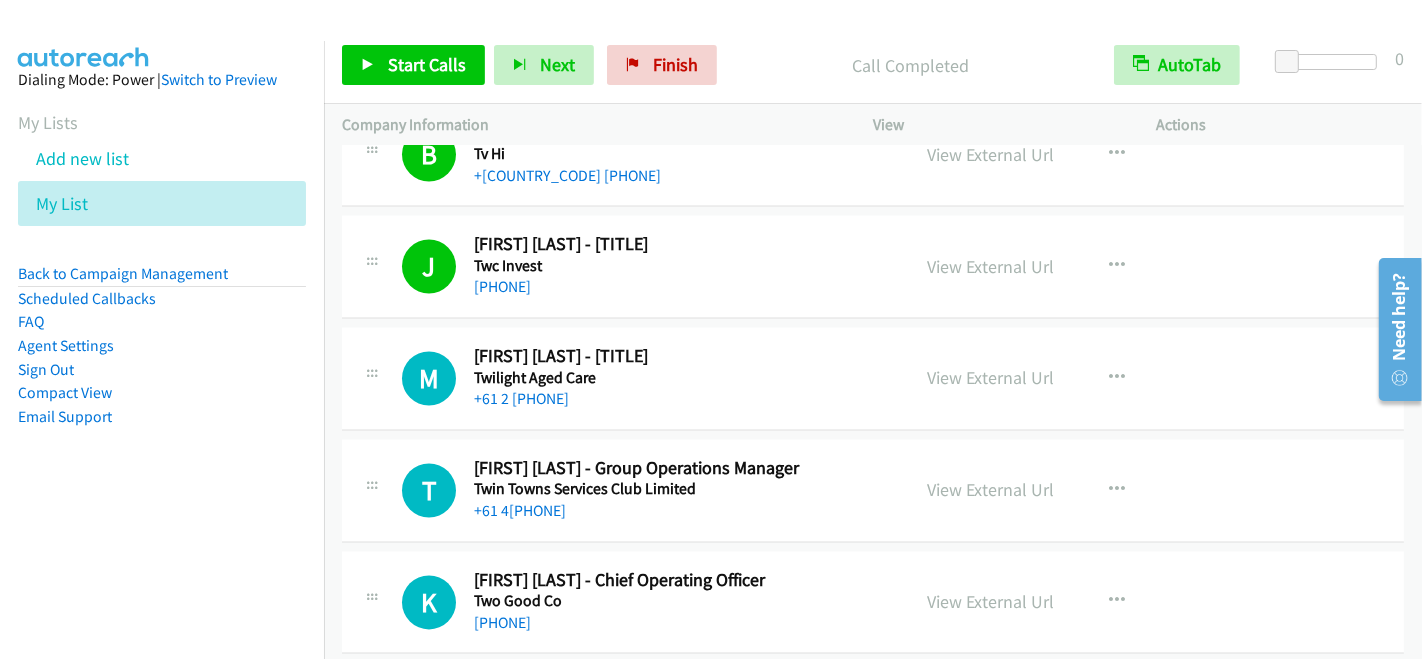 scroll, scrollTop: 9711, scrollLeft: 0, axis: vertical 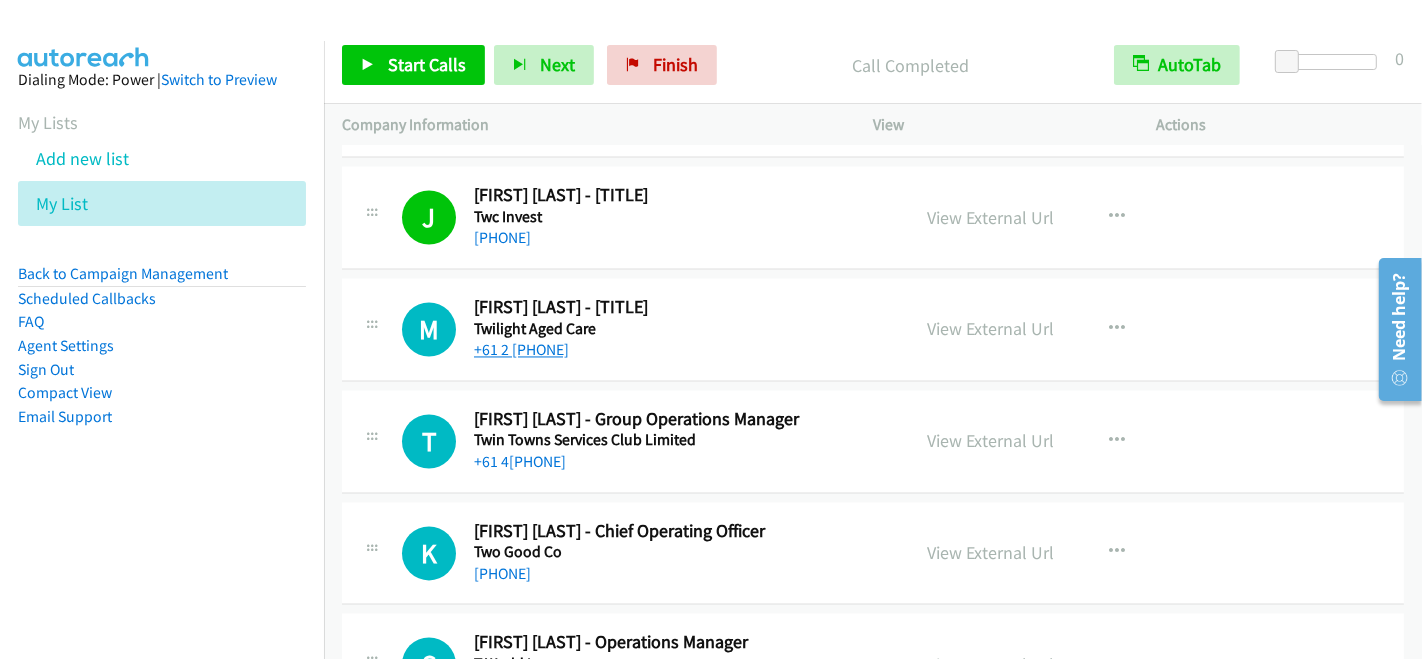 click on "+61 2 9414 4406" at bounding box center (521, 350) 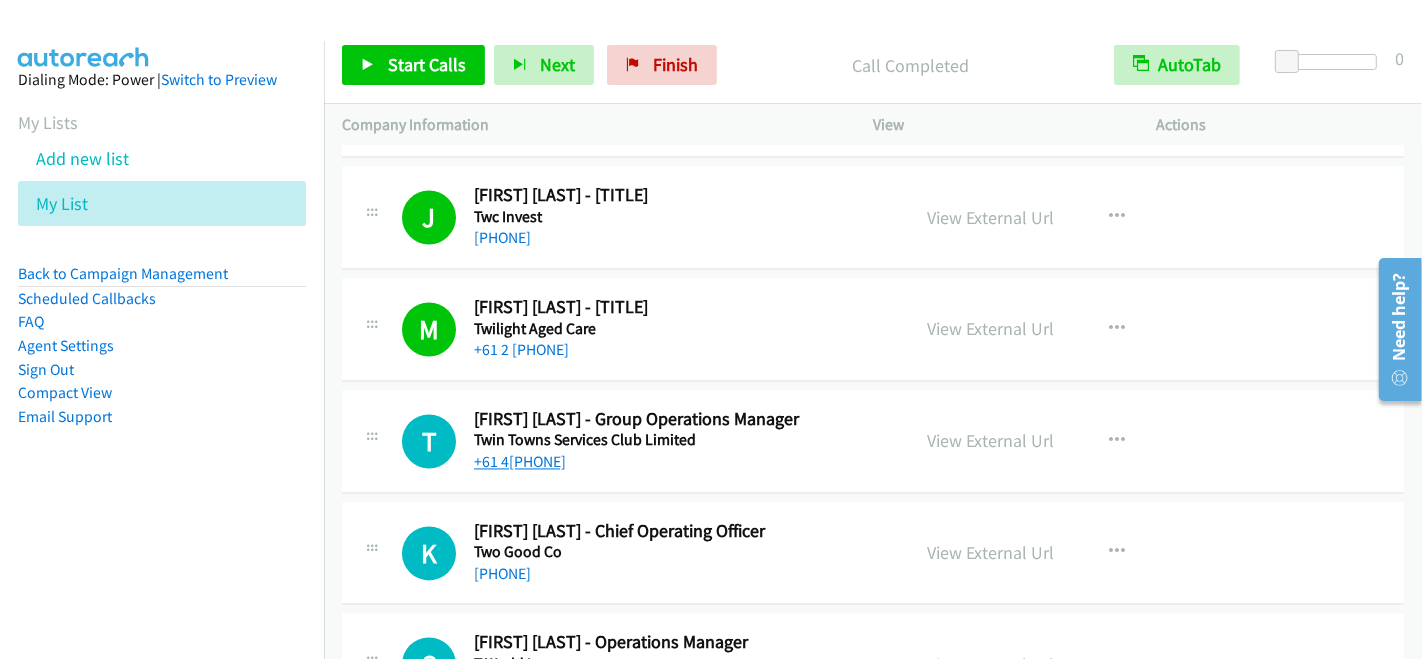click on "+61 406 530 564" at bounding box center (520, 462) 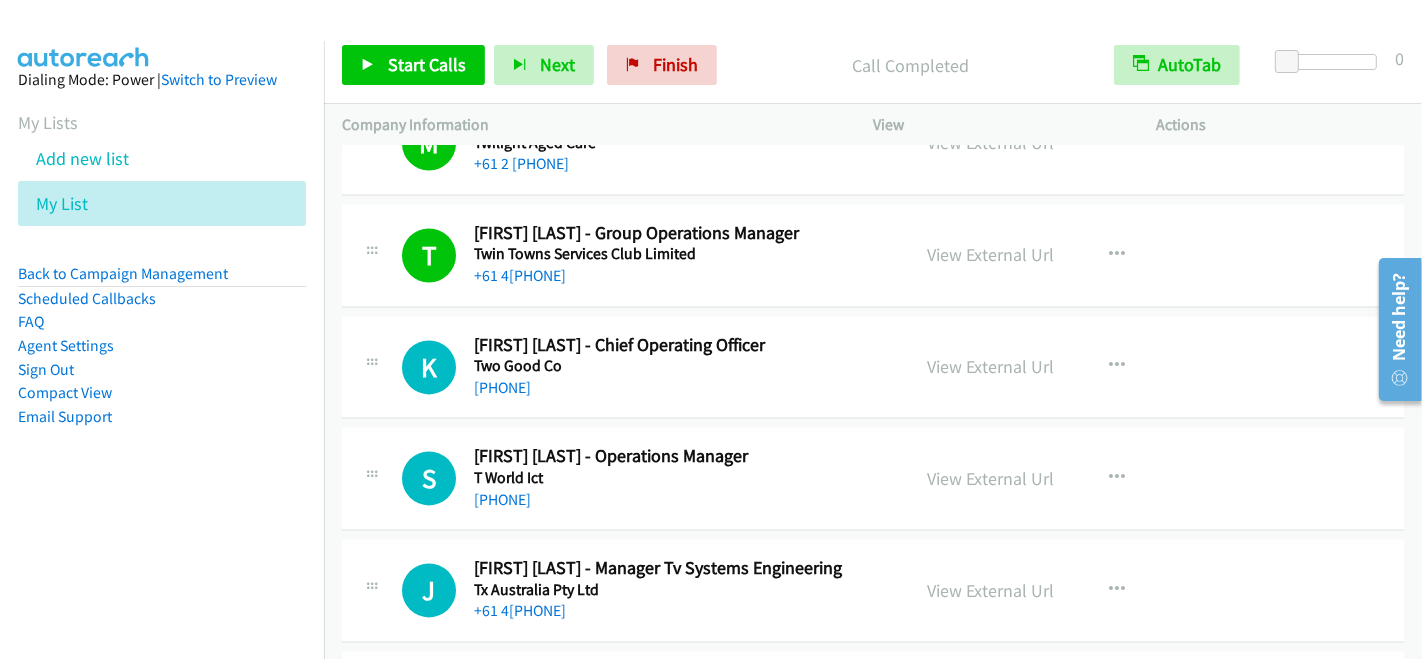 scroll, scrollTop: 9933, scrollLeft: 0, axis: vertical 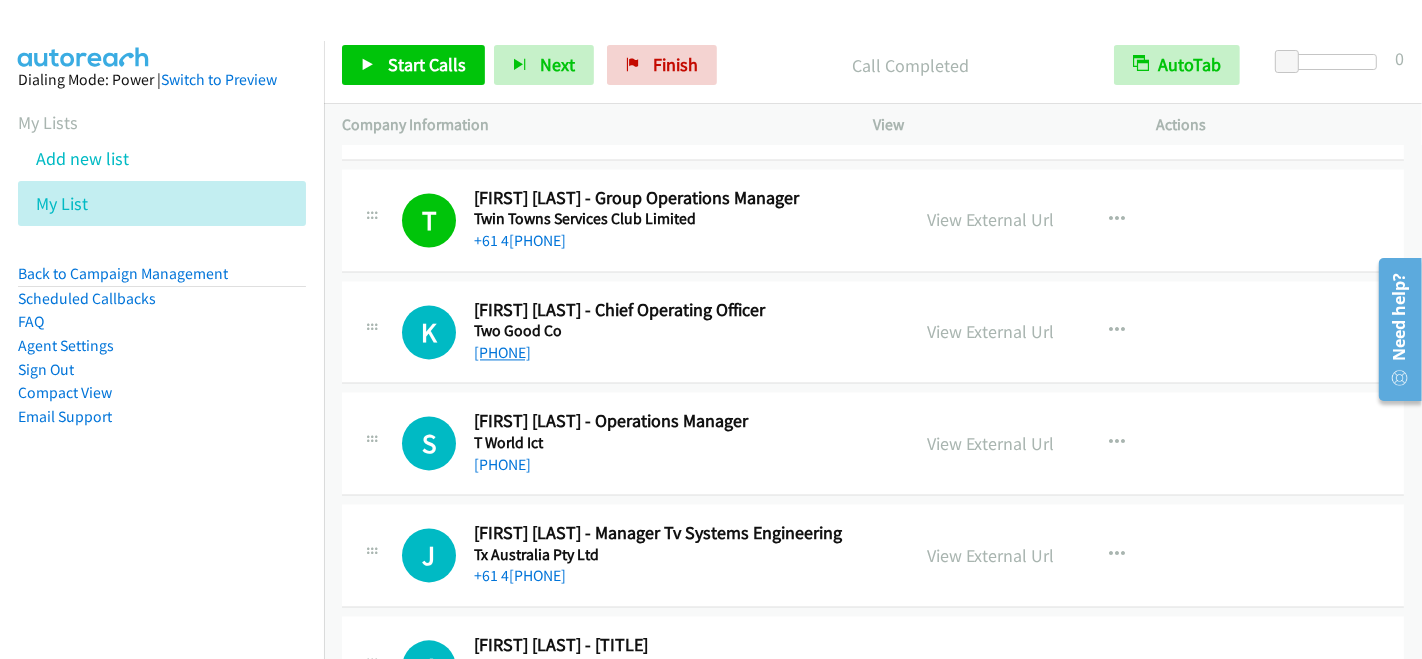 click on "+61 401 083 302" at bounding box center [502, 352] 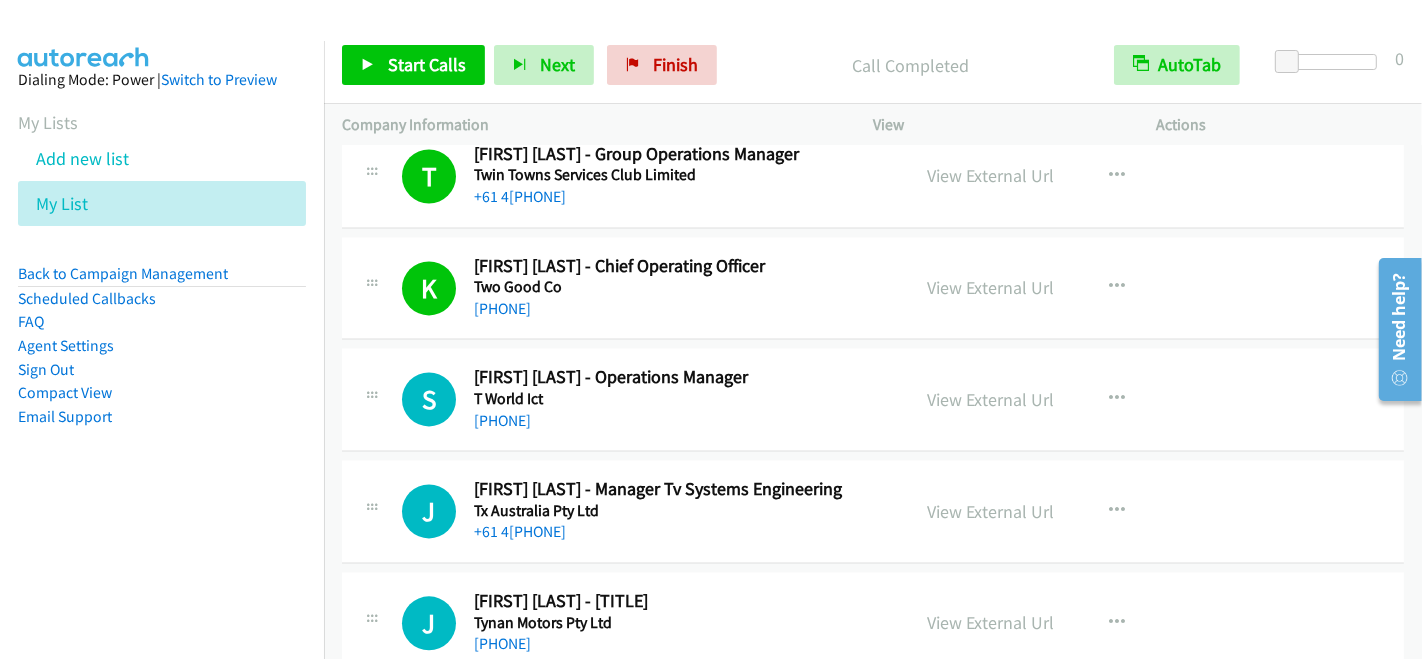 scroll, scrollTop: 10044, scrollLeft: 0, axis: vertical 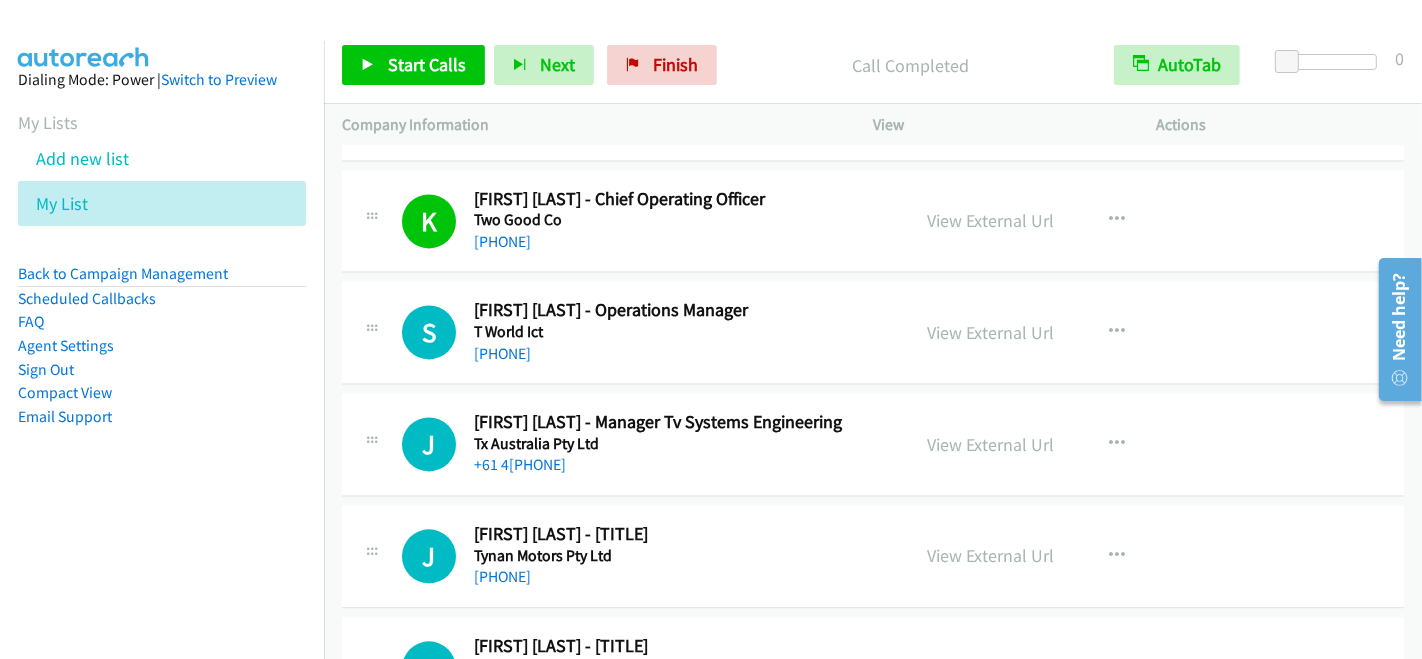 click on "+61 412 344 605" at bounding box center (678, 354) 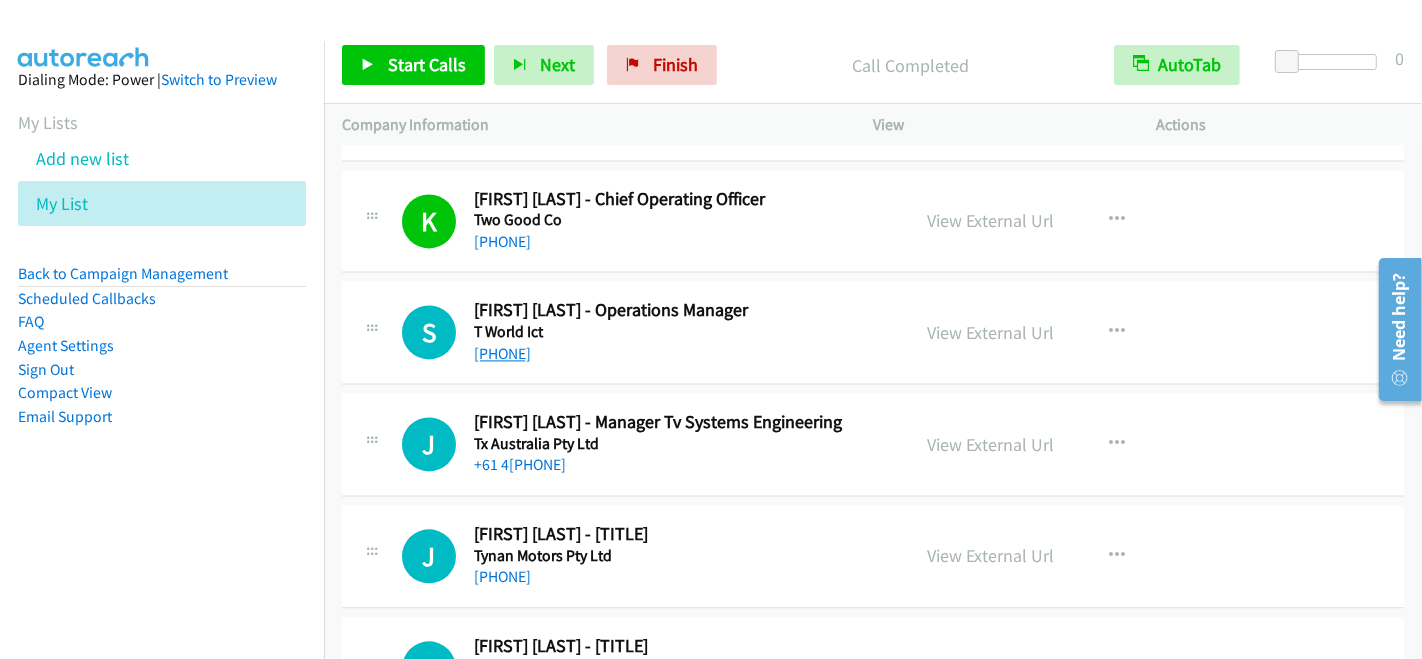 click on "+61 412 344 605" at bounding box center [502, 353] 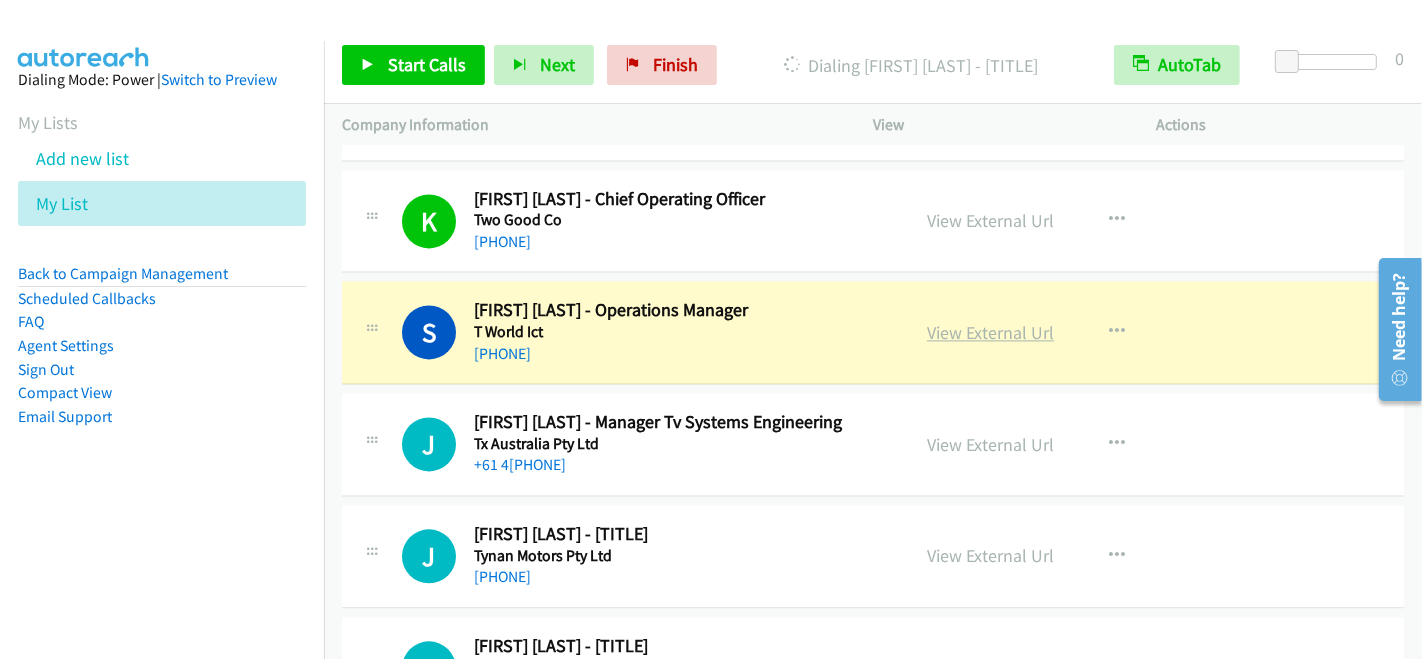 click on "View External Url" at bounding box center [990, 332] 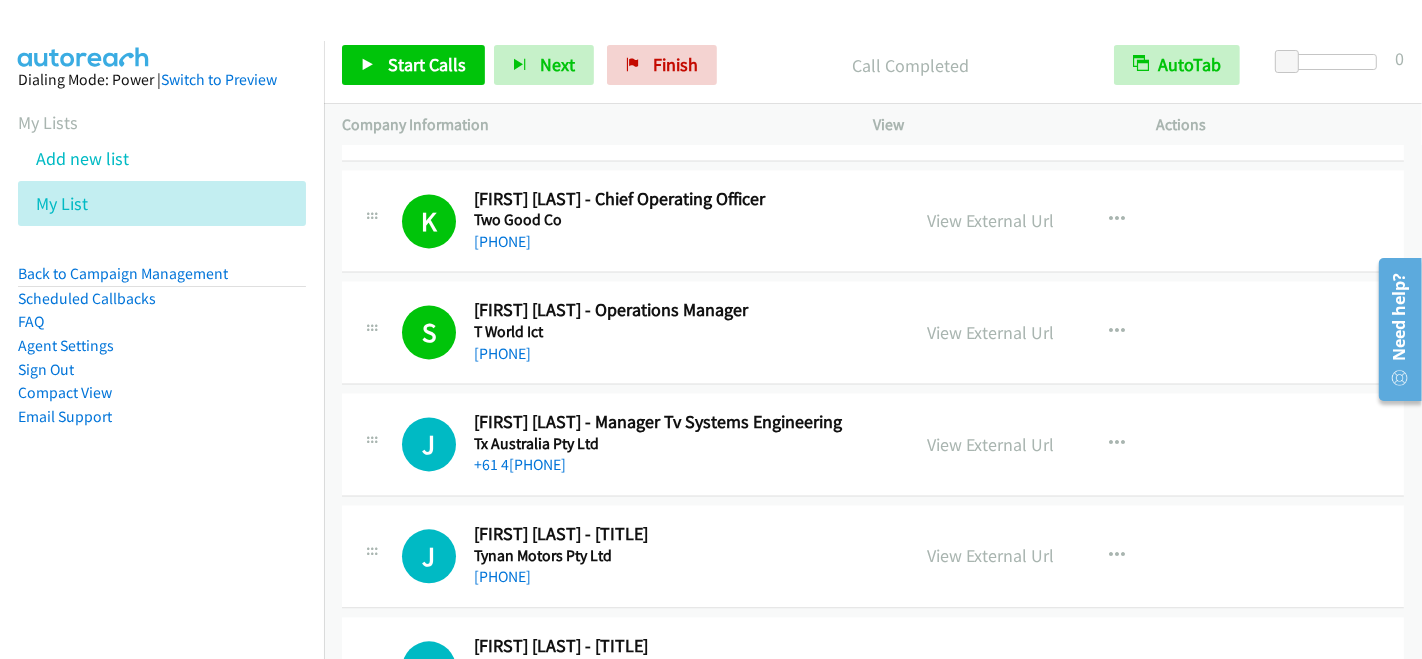 scroll, scrollTop: 10155, scrollLeft: 0, axis: vertical 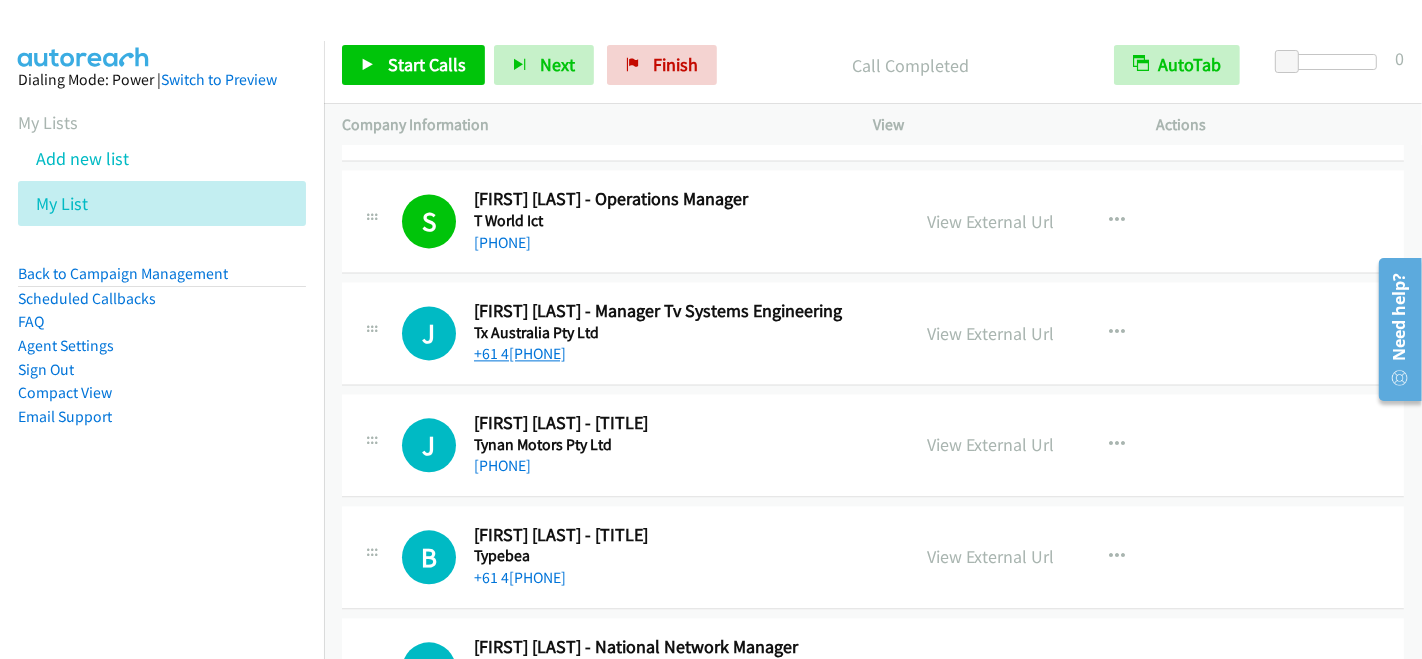 click on "+61 432 324 649" at bounding box center (520, 353) 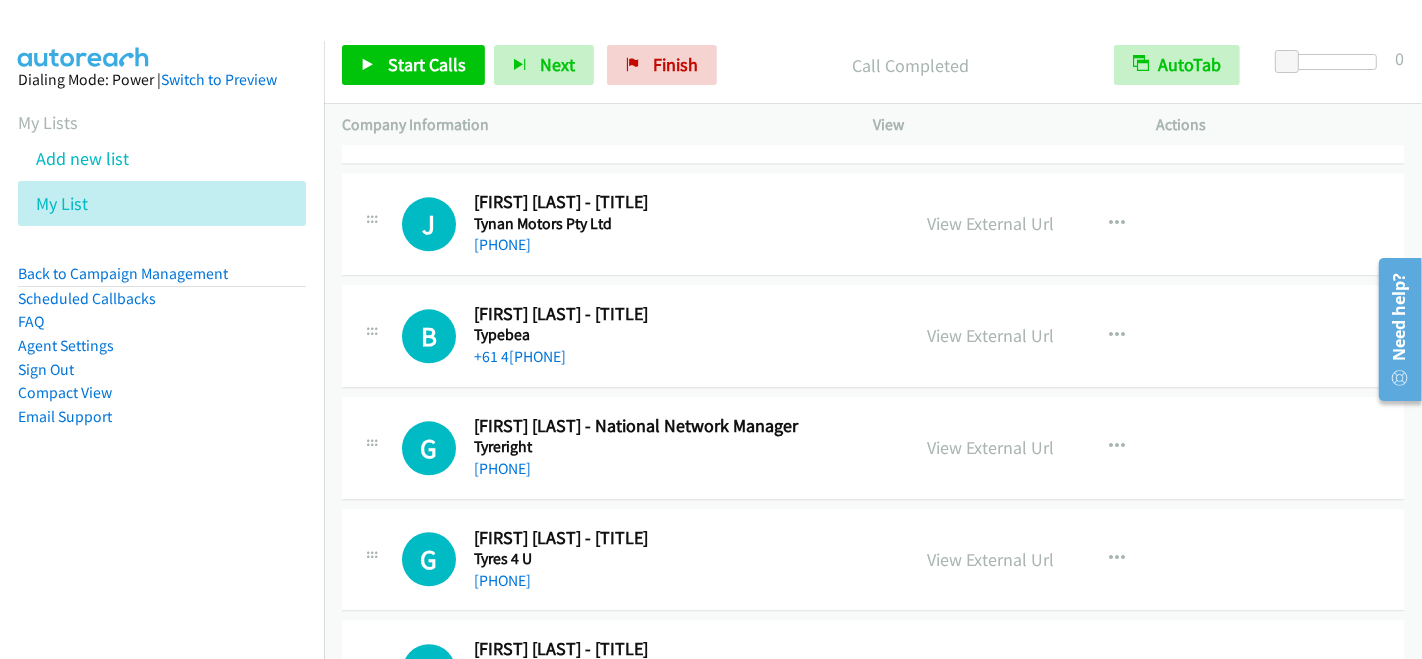 scroll, scrollTop: 10377, scrollLeft: 0, axis: vertical 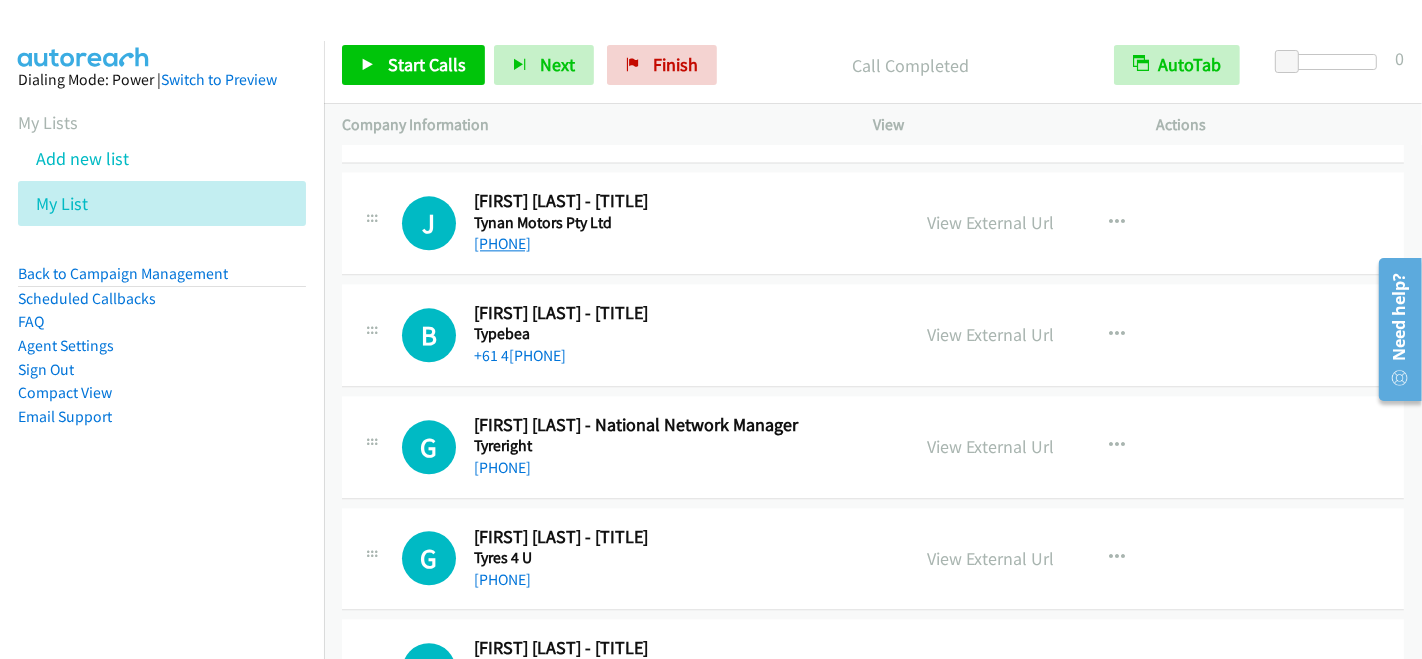 click on "+61 2 8545 8888" at bounding box center [502, 243] 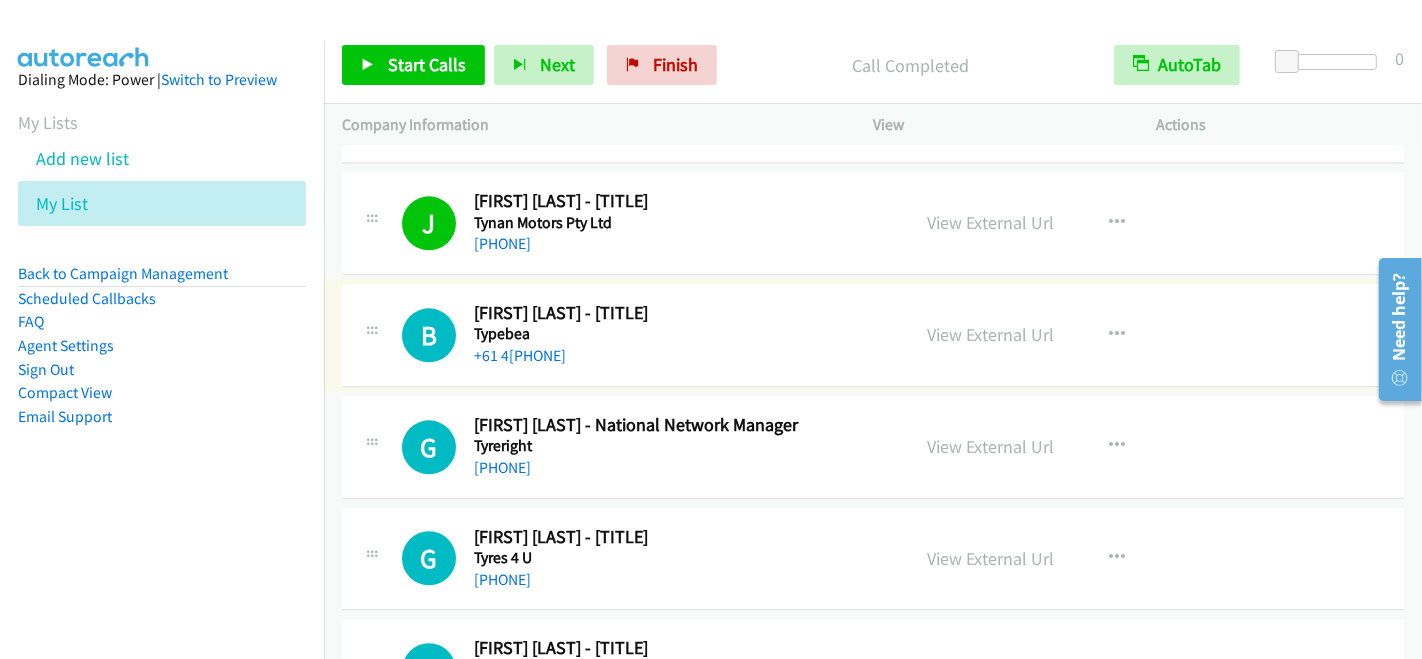 click on "+61 434 940 320" at bounding box center (678, 356) 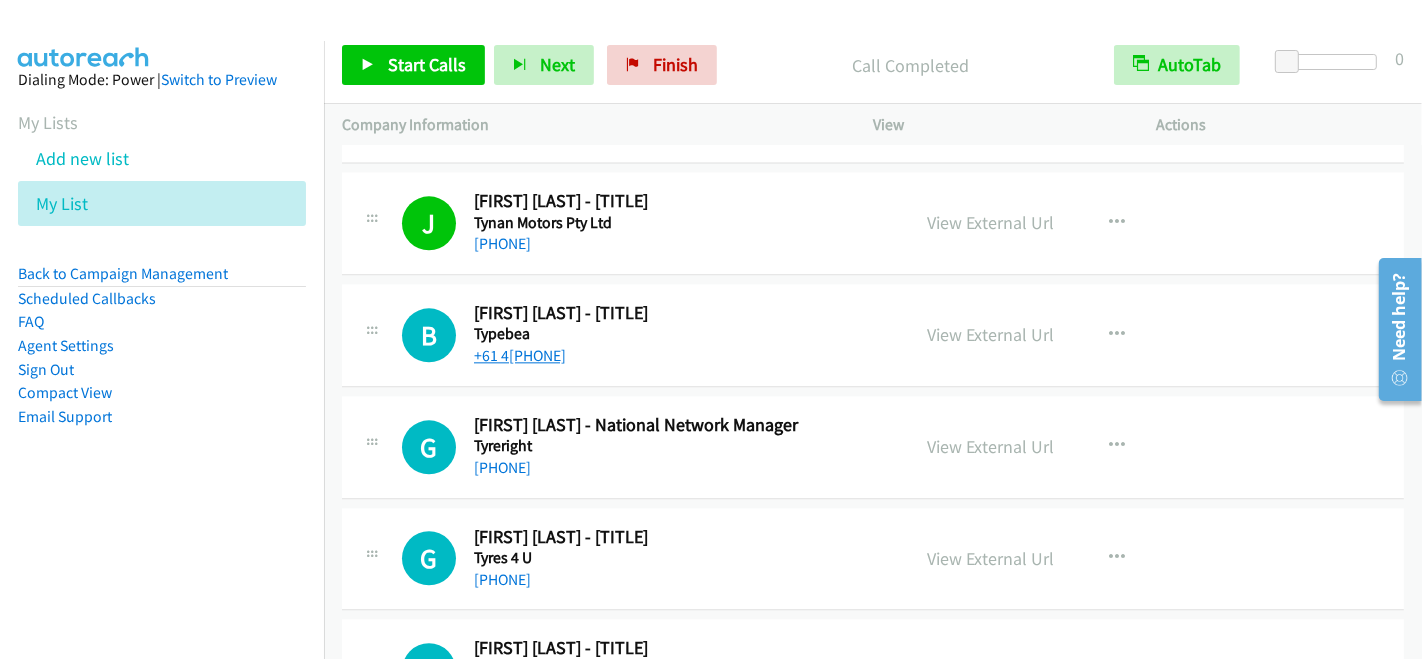 click on "+61 434 940 320" at bounding box center [520, 355] 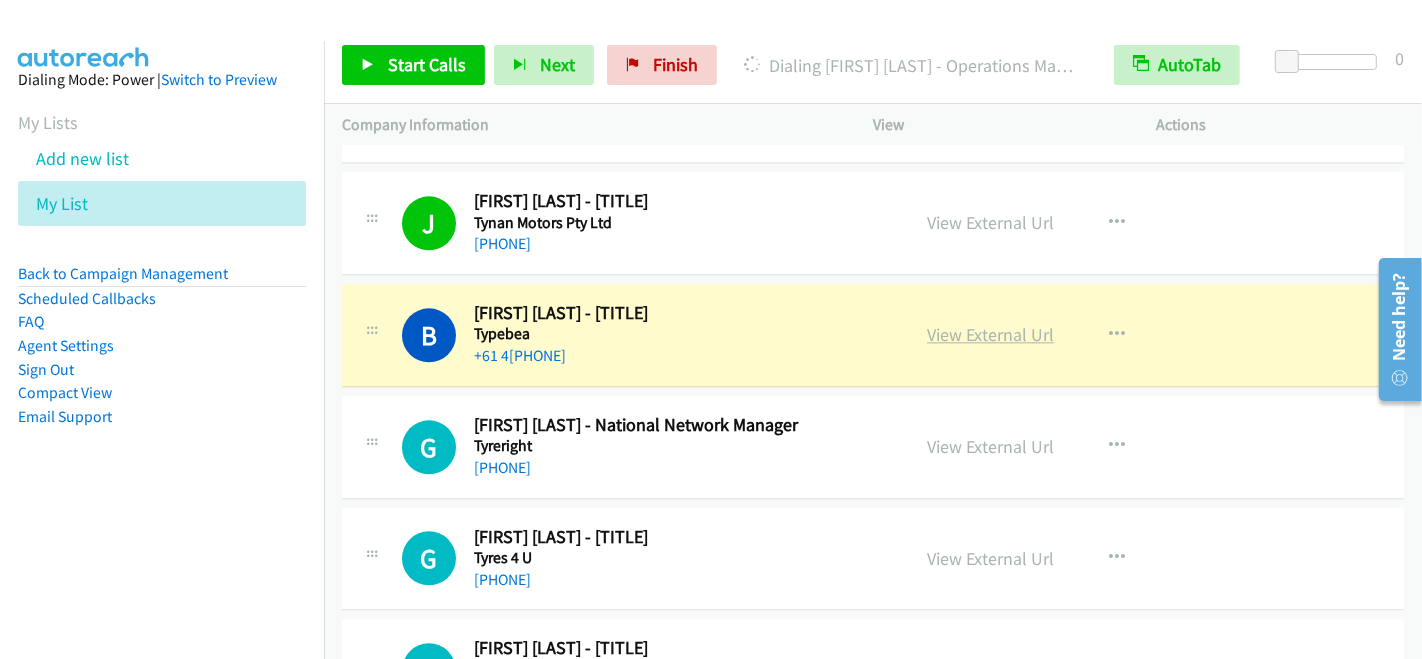 click on "View External Url" at bounding box center [990, 334] 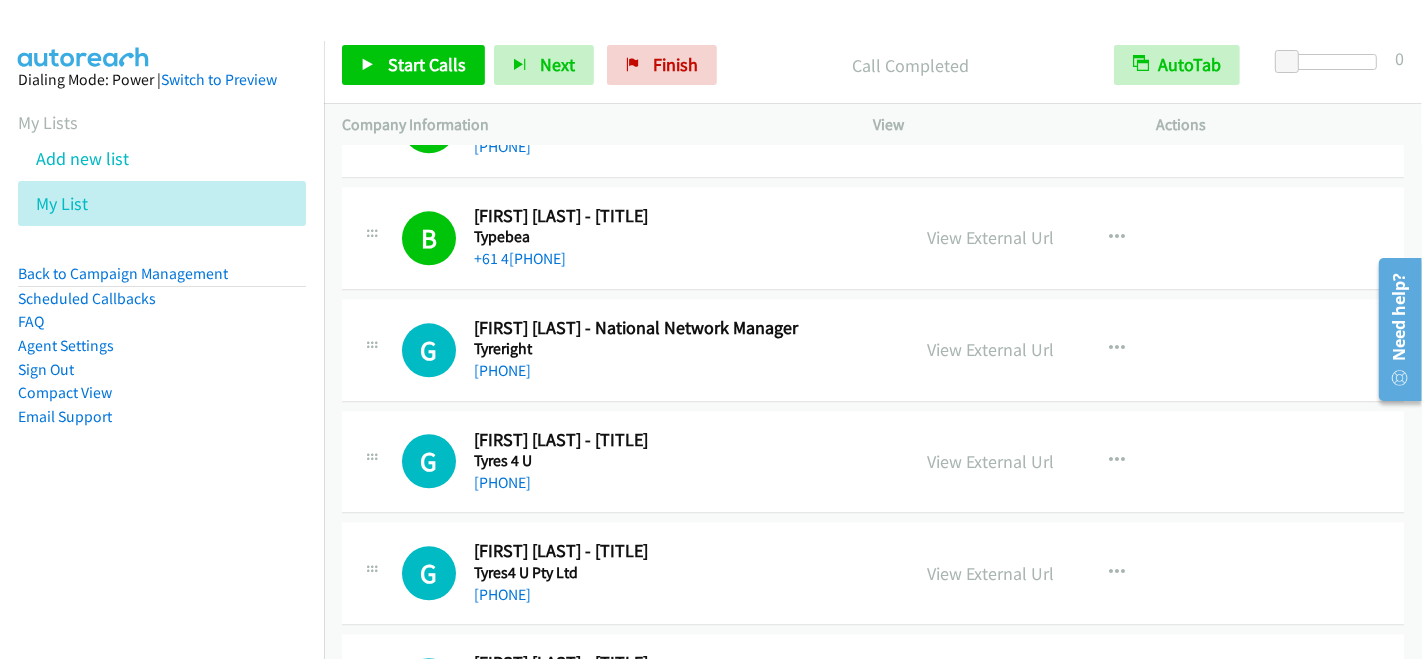 scroll, scrollTop: 10600, scrollLeft: 0, axis: vertical 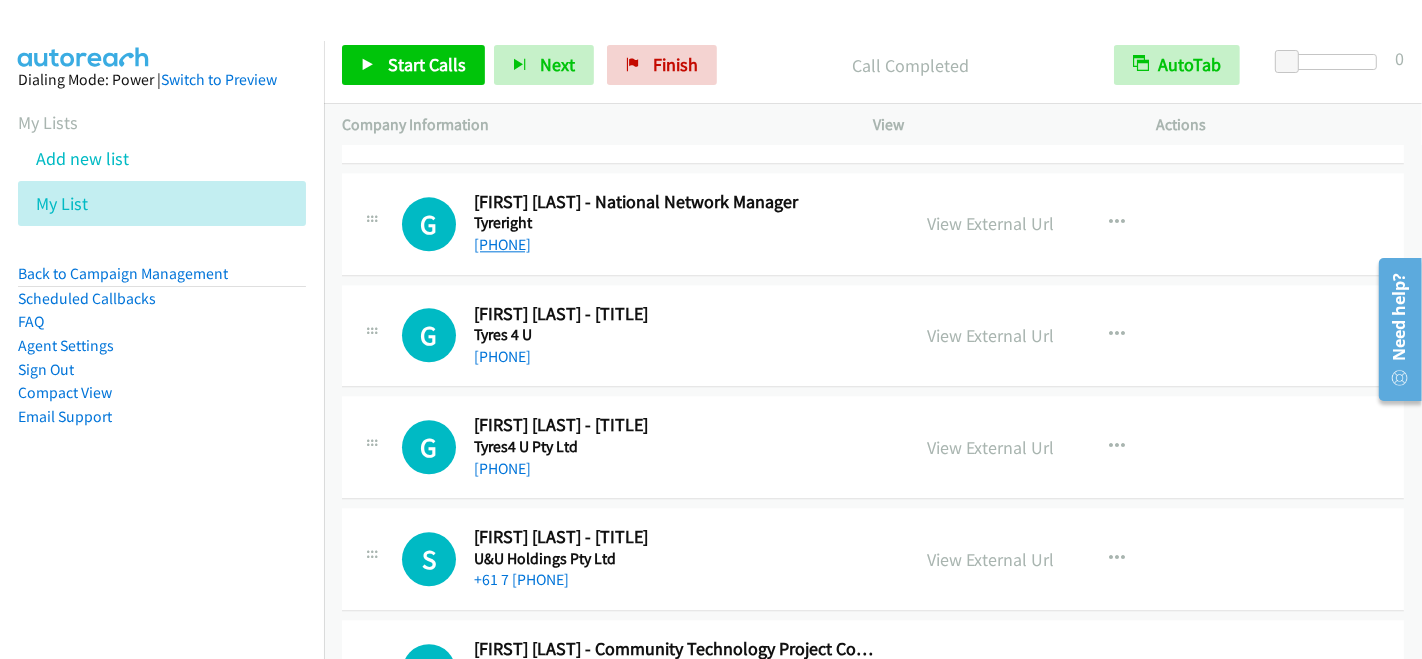click on "+61 405 246 203" at bounding box center (502, 244) 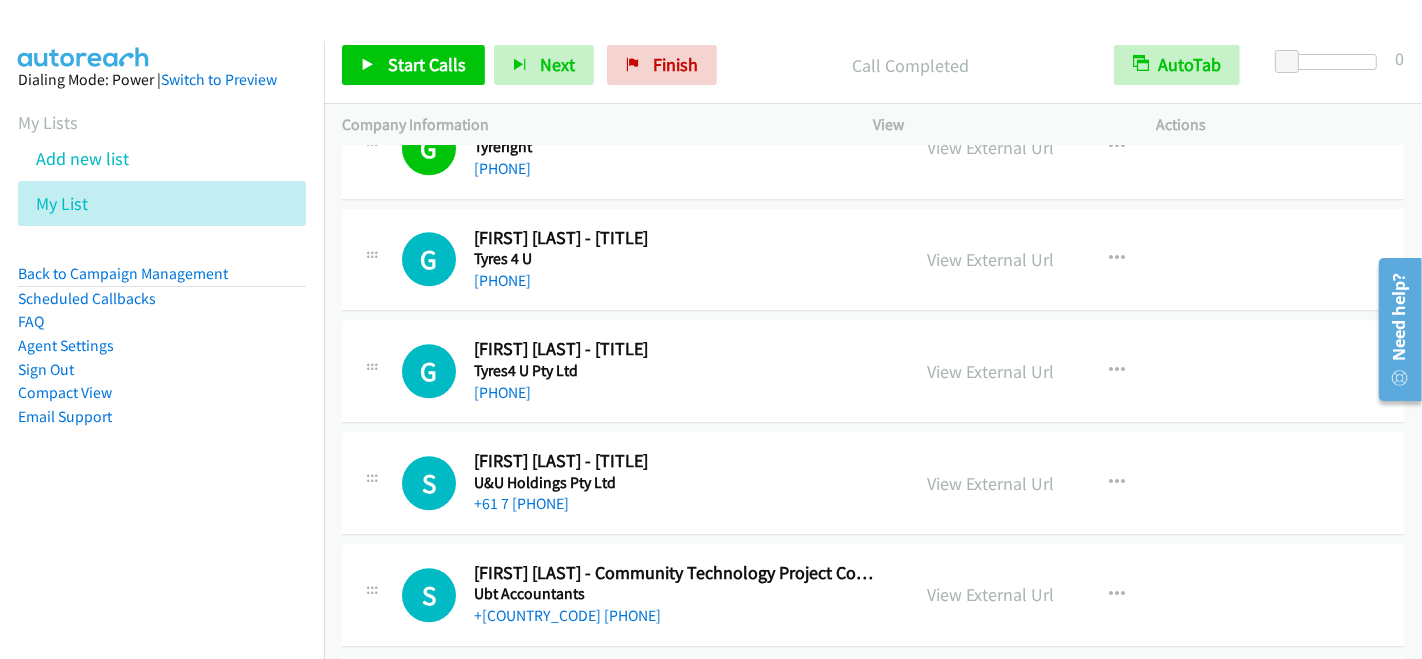 scroll, scrollTop: 10711, scrollLeft: 0, axis: vertical 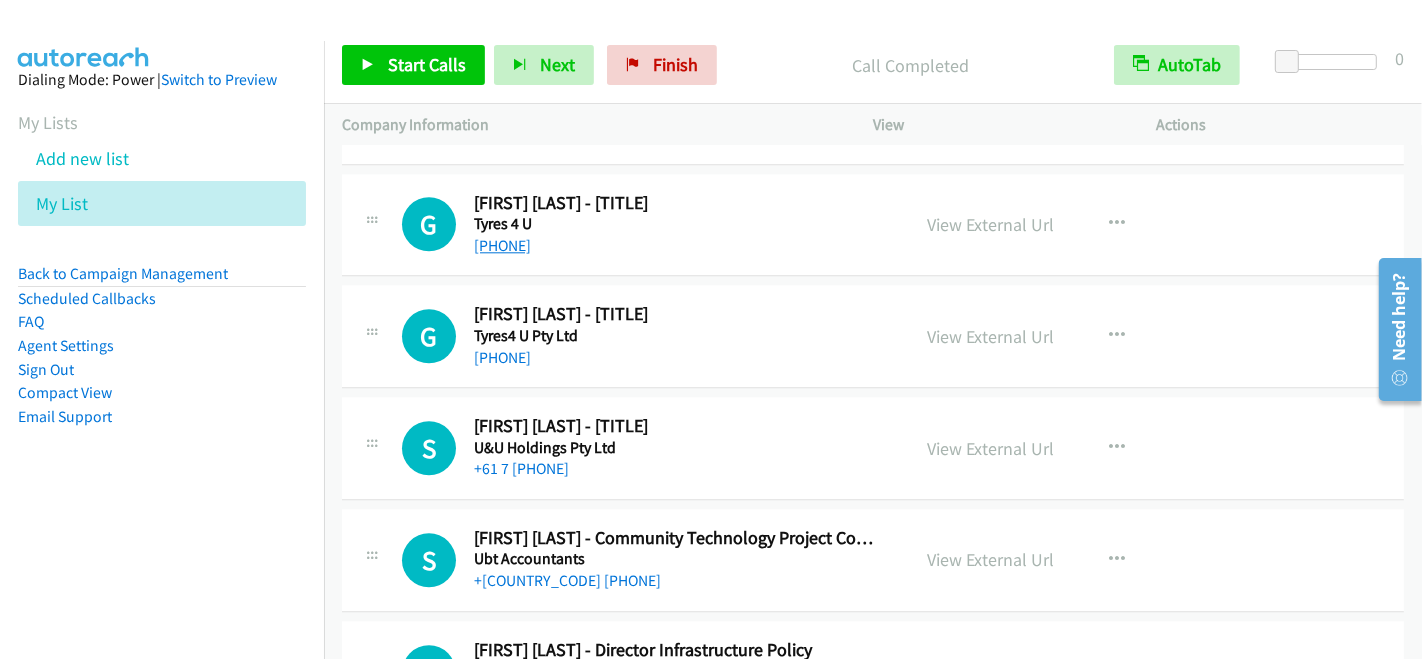 click on "+61 402 019 114" at bounding box center [502, 245] 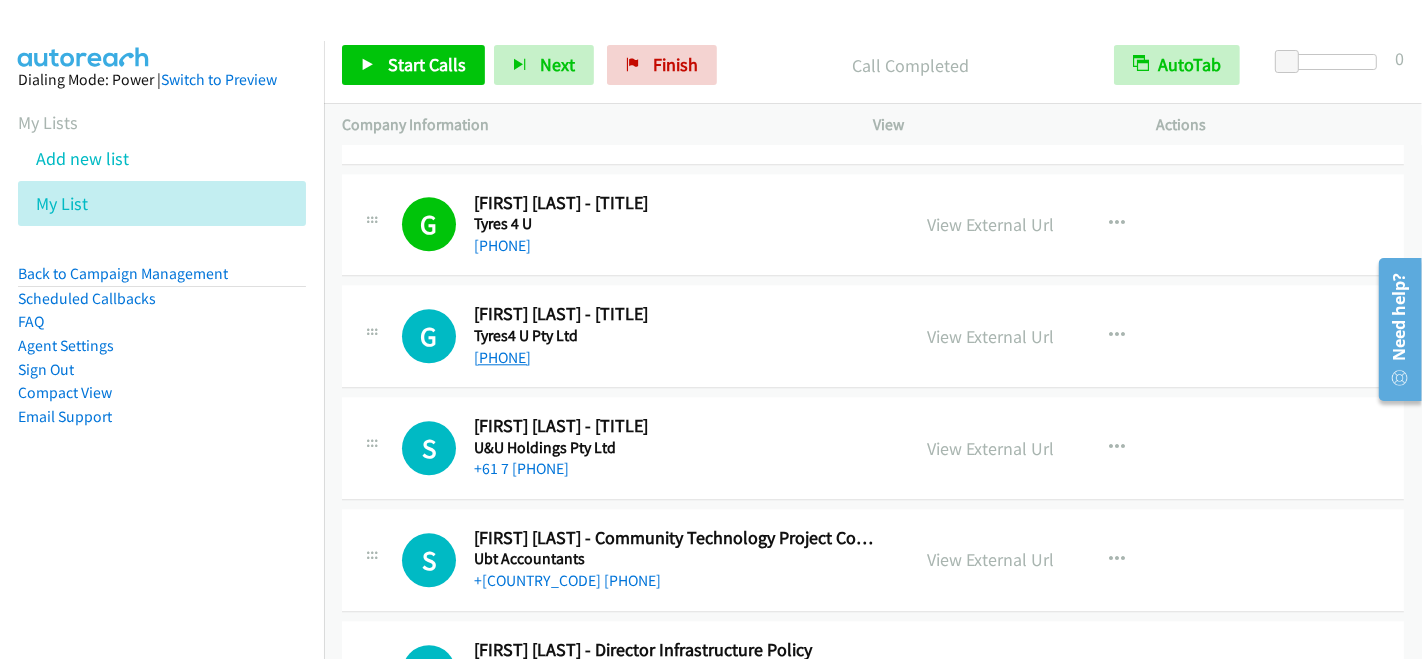 click on "+61 2 9716 1706" at bounding box center (502, 357) 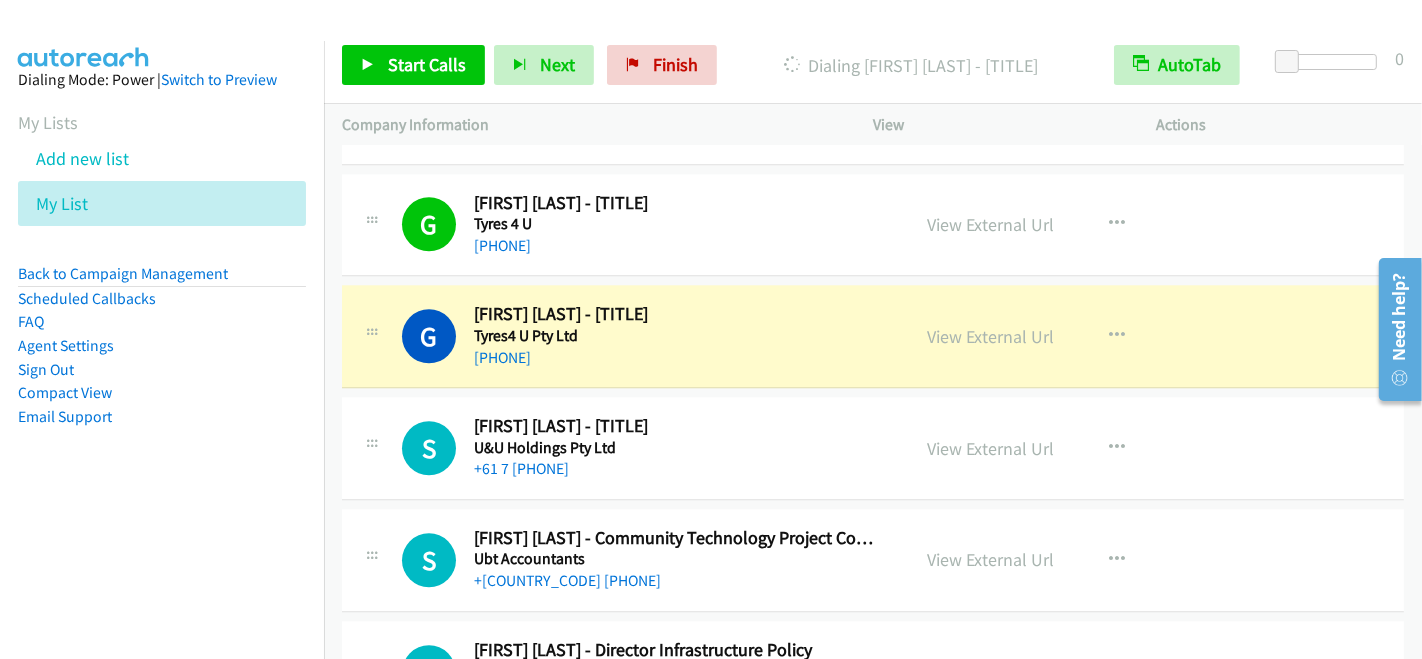 scroll, scrollTop: 10822, scrollLeft: 0, axis: vertical 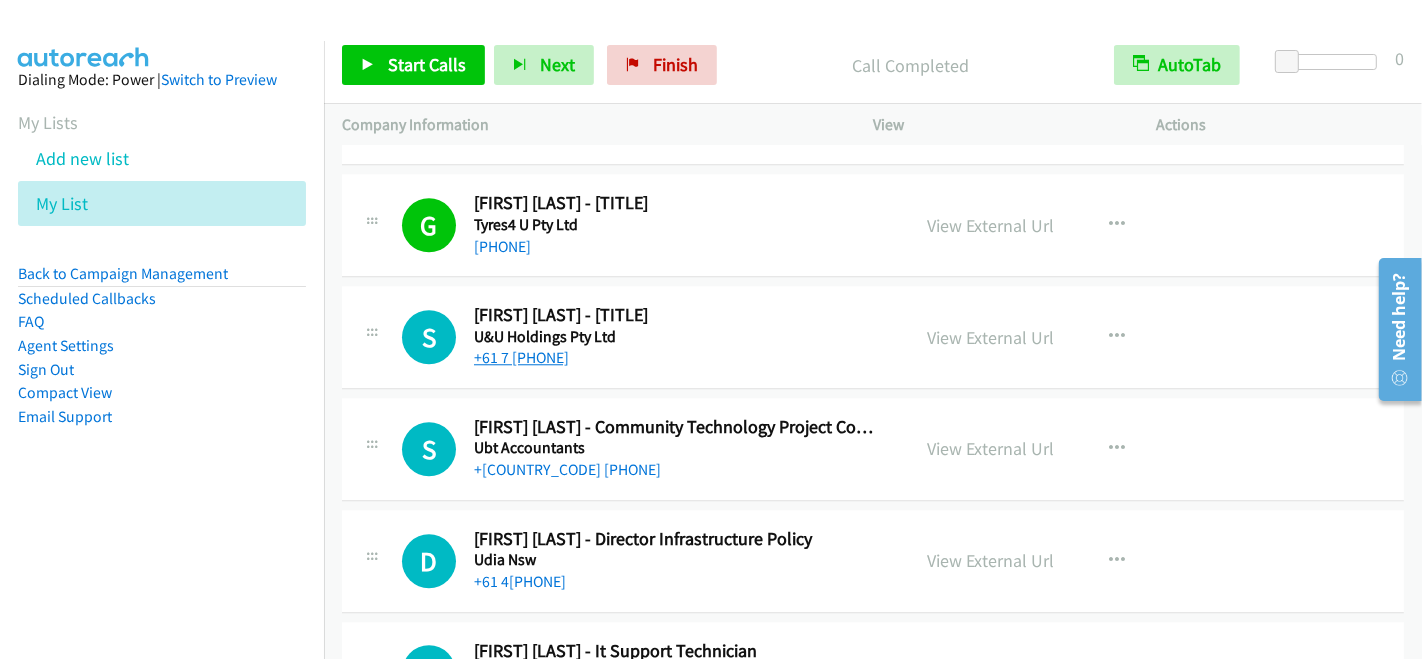click on "+61 7 3232 9100" at bounding box center (521, 357) 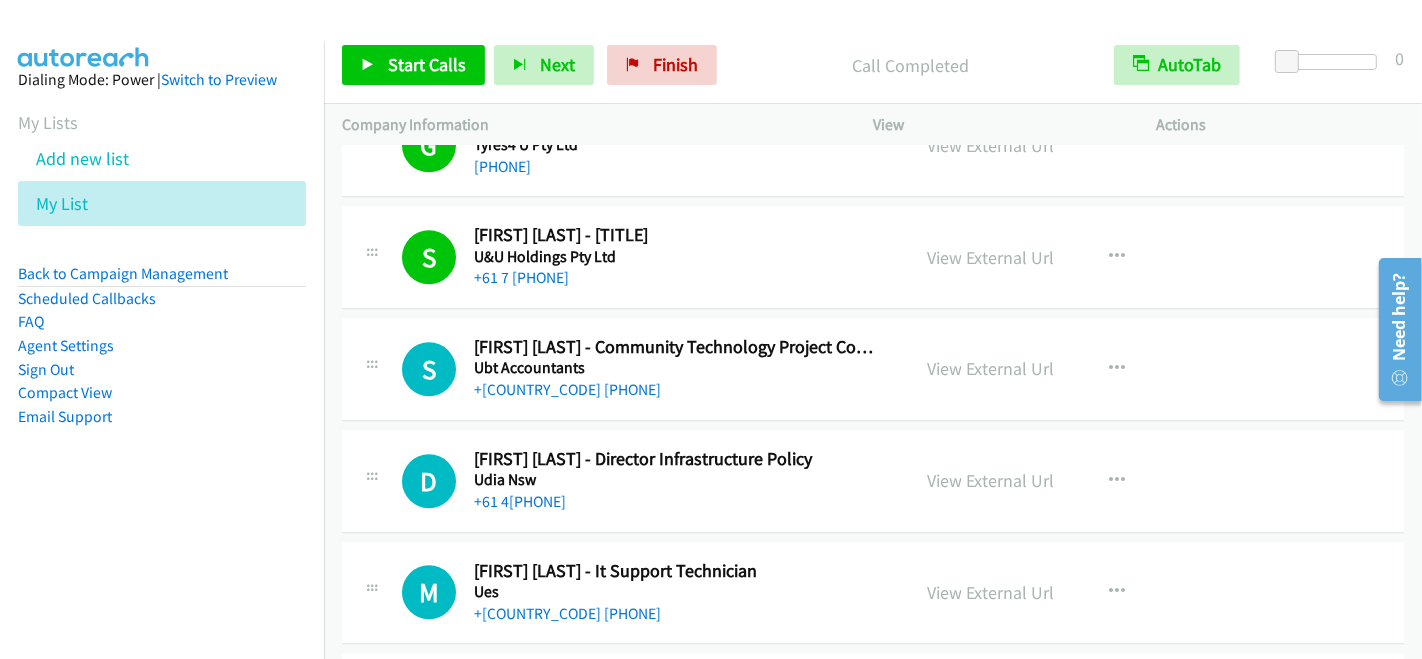 scroll, scrollTop: 10933, scrollLeft: 0, axis: vertical 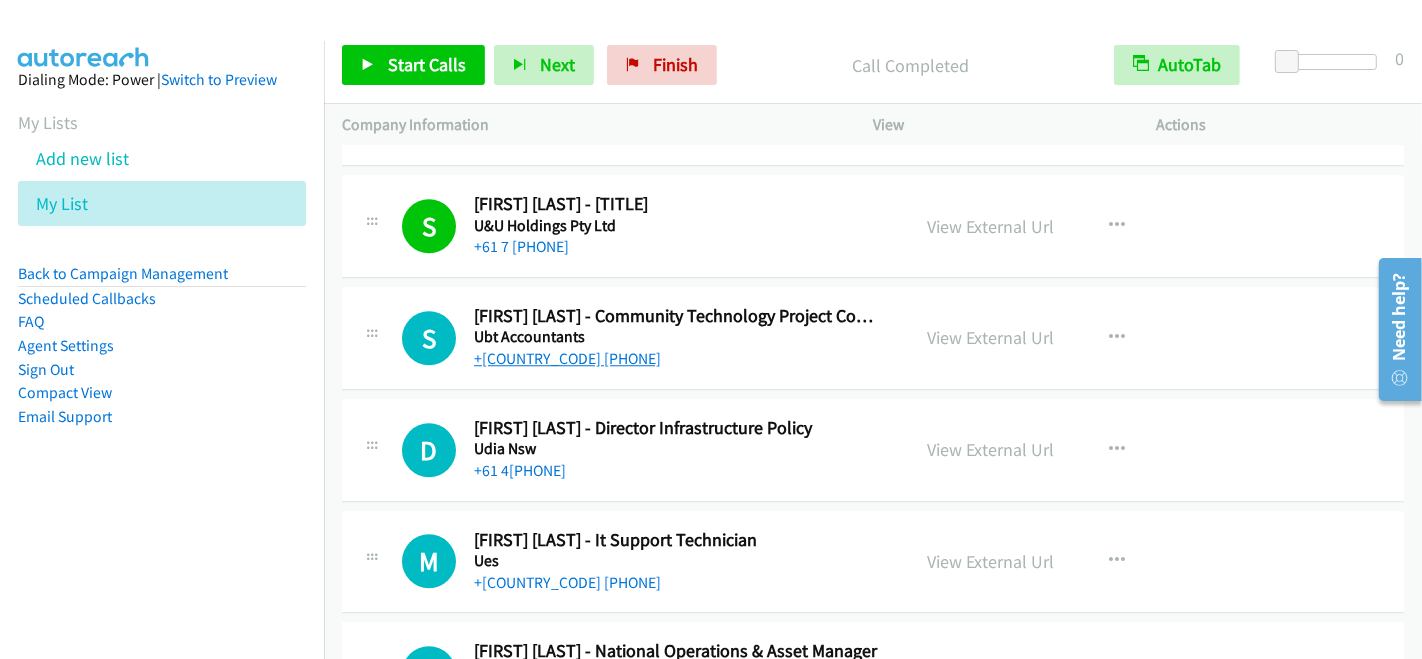 click on "+61 491 067 840" at bounding box center (567, 358) 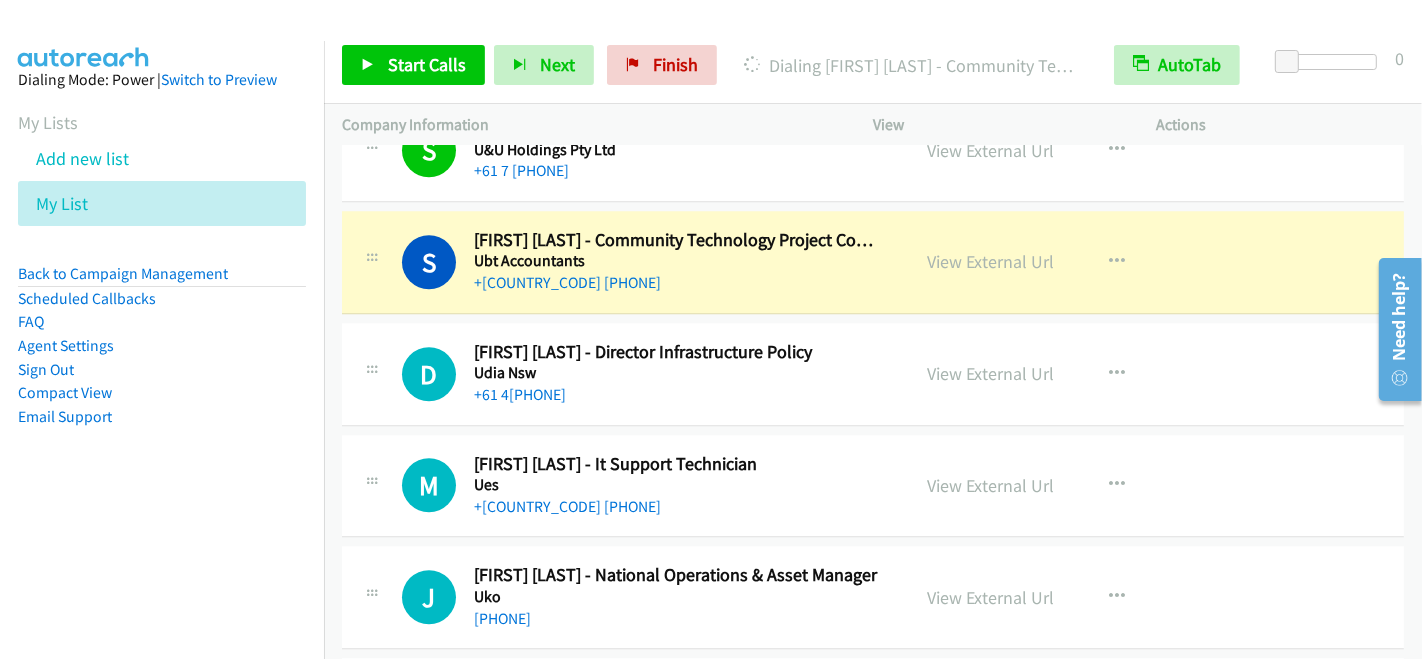 scroll, scrollTop: 11044, scrollLeft: 0, axis: vertical 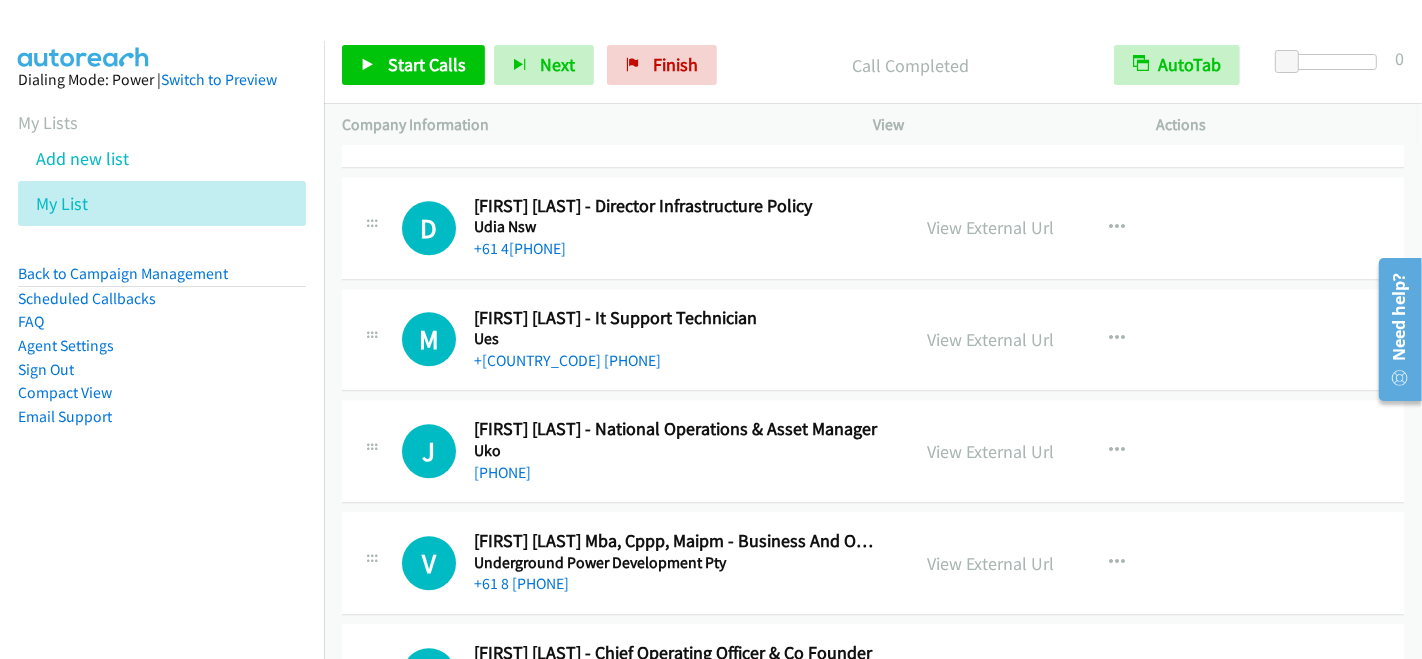 click on "D
Callback Scheduled
David Petrie - Director Infrastructure Policy
Udia Nsw
Australia/Sydney
+61 447 646 202
View External Url
View External Url
Schedule/Manage Callback
Start Calls Here
Remove from list
Add to do not call list
Reset Call Status" at bounding box center (873, 228) 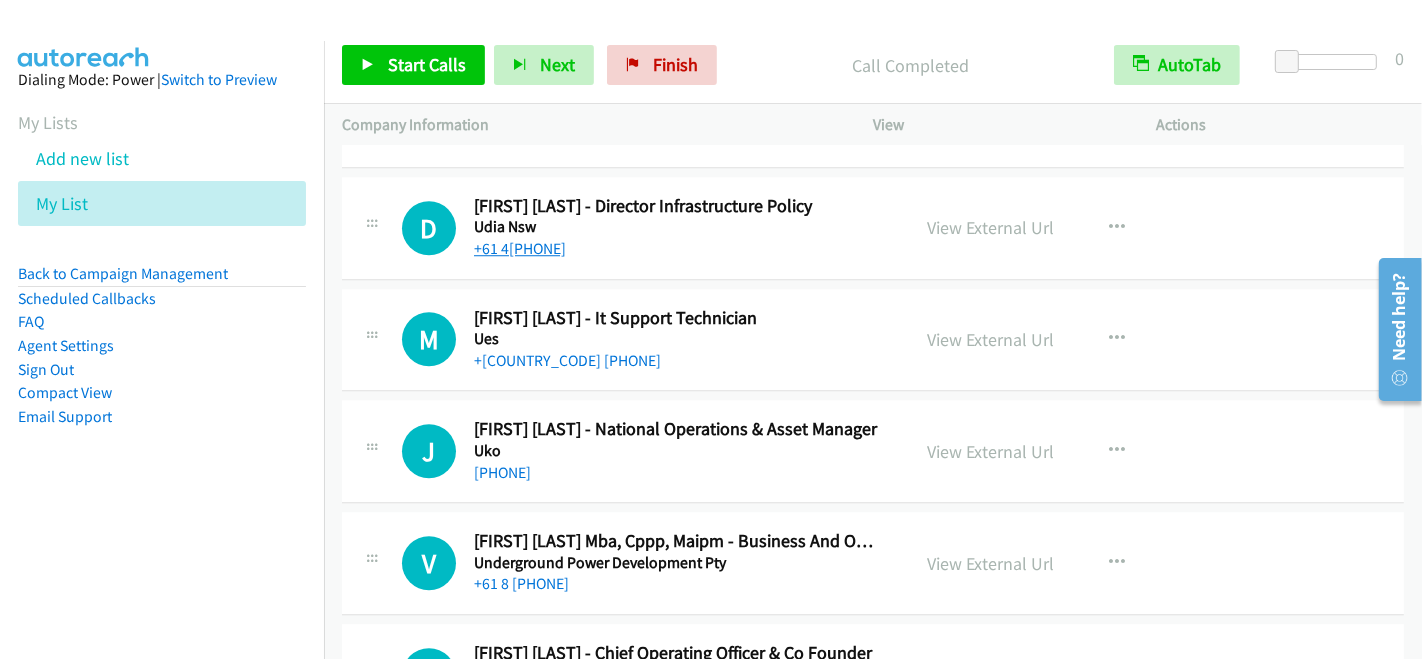 click on "+61 447 646 202" at bounding box center (520, 248) 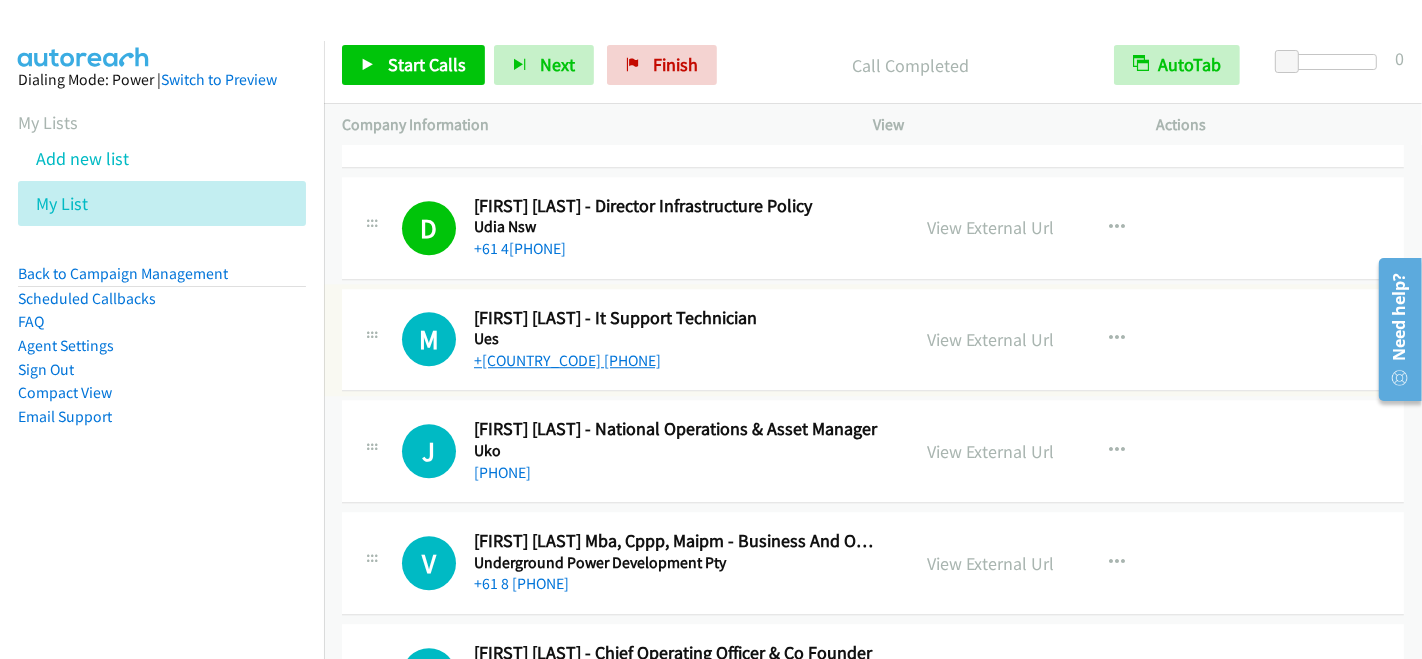 click on "+61 2 8787 6500" at bounding box center [567, 360] 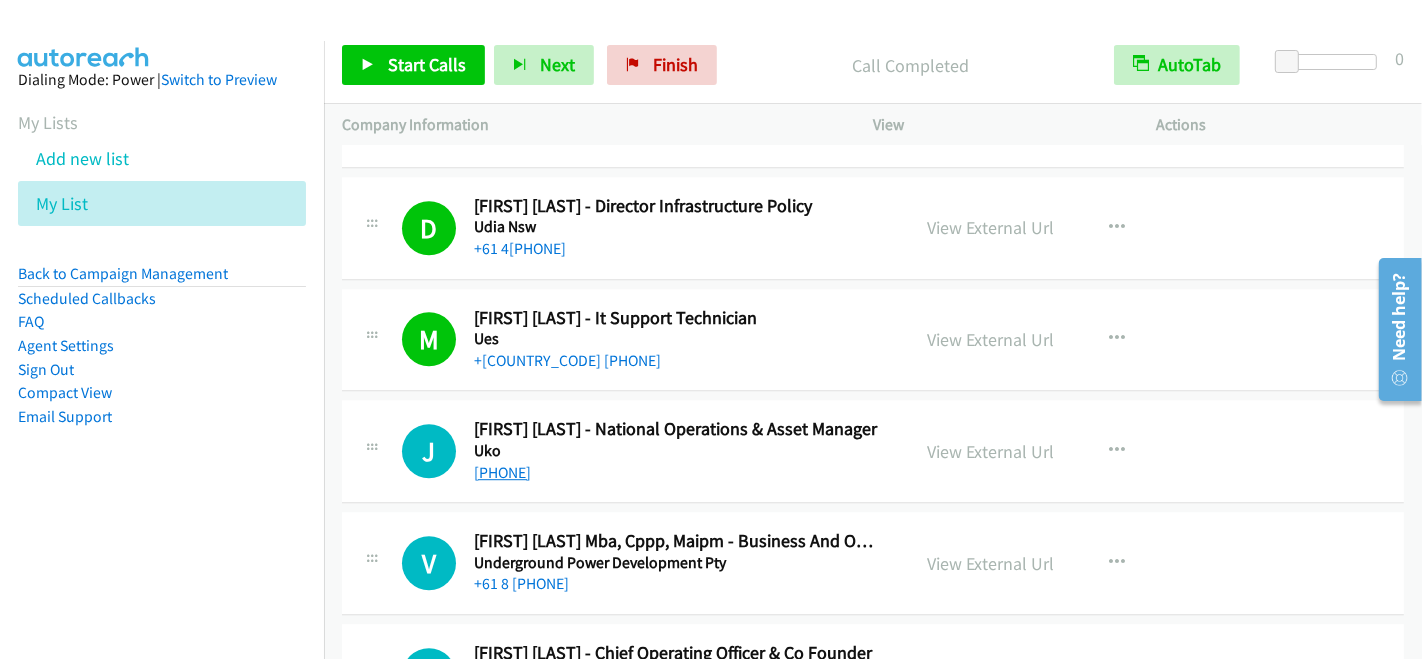 click on "+61 401 334 700" at bounding box center (502, 472) 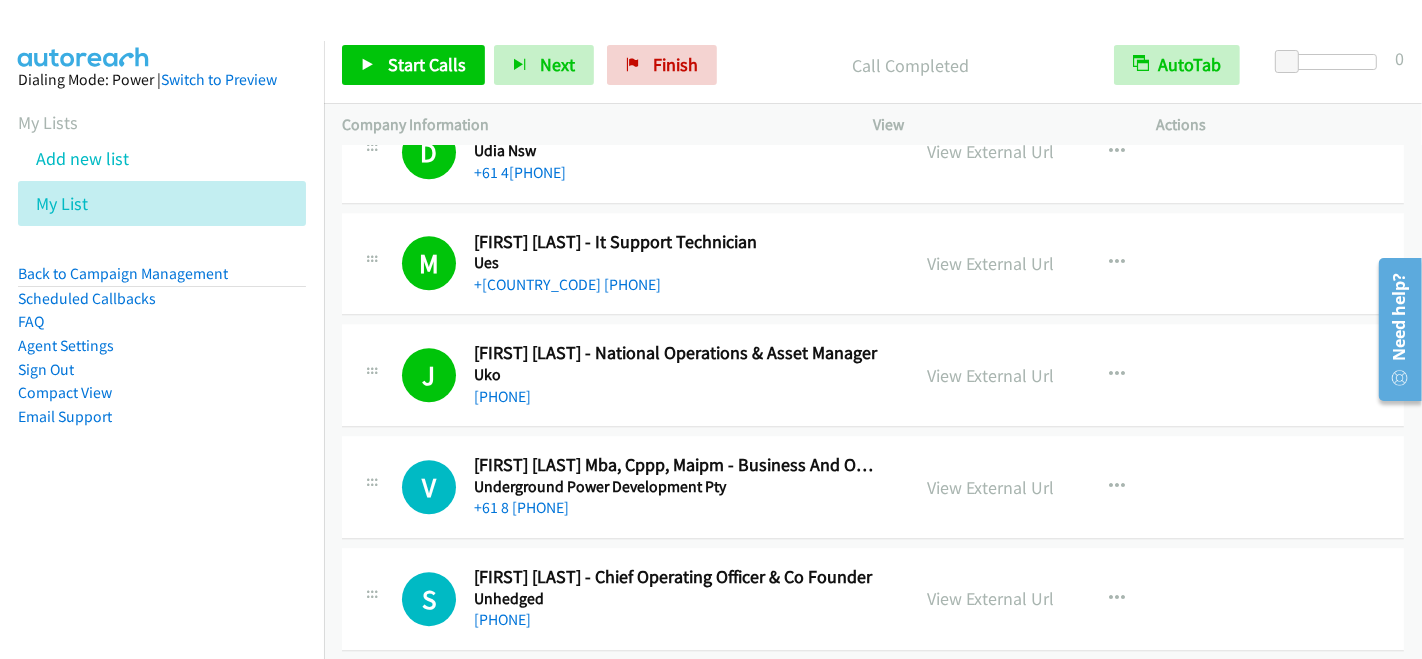 scroll, scrollTop: 11266, scrollLeft: 0, axis: vertical 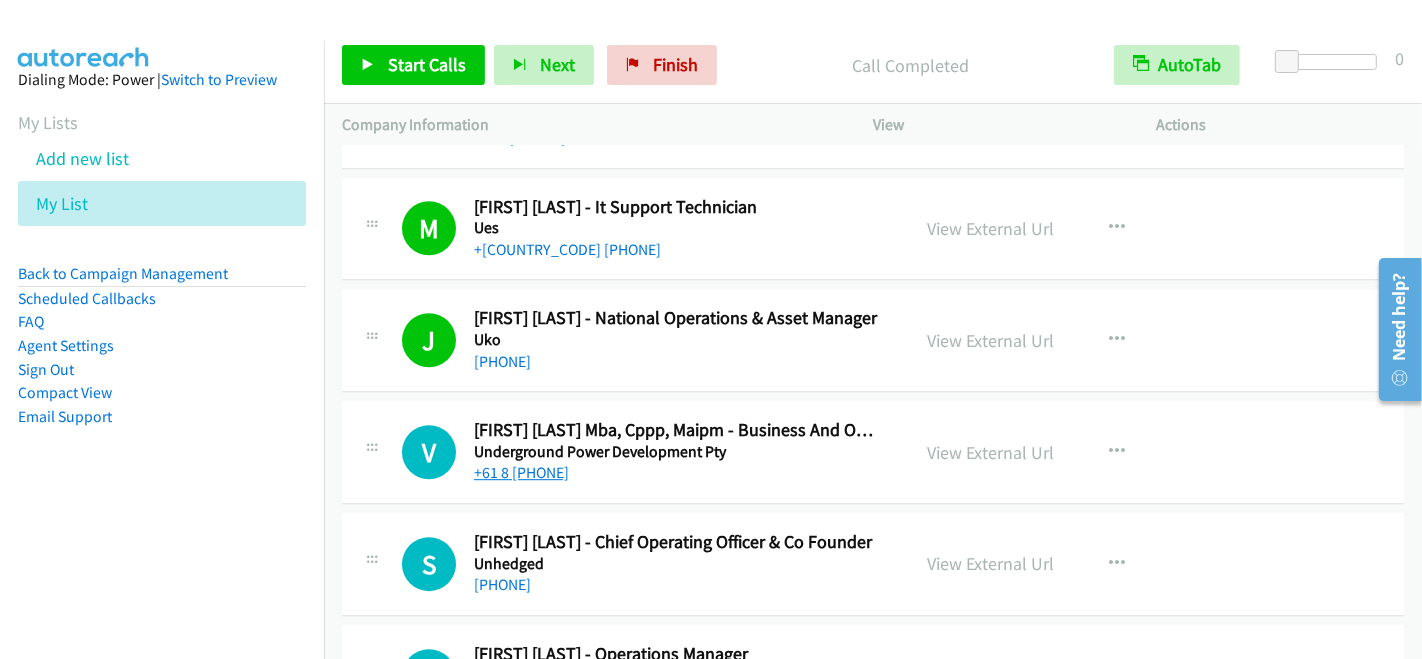 click on "+61 8 9212 8777" at bounding box center (521, 472) 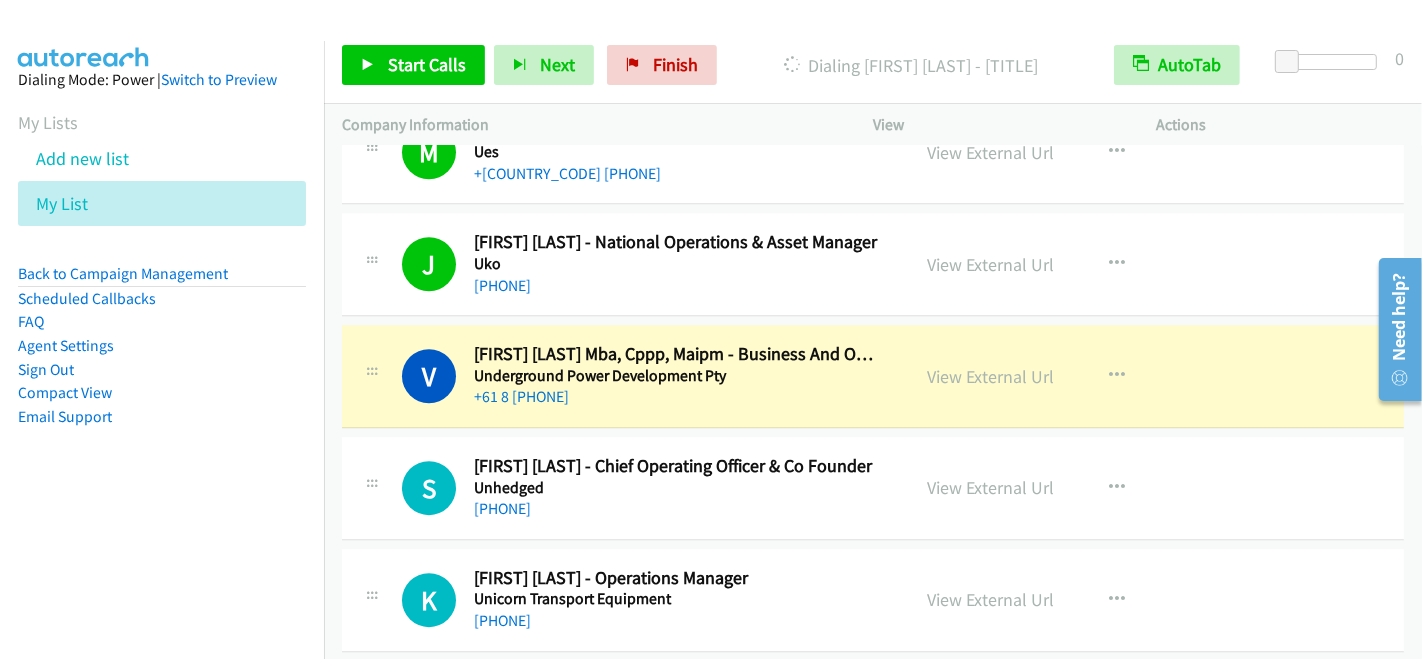 scroll, scrollTop: 11377, scrollLeft: 0, axis: vertical 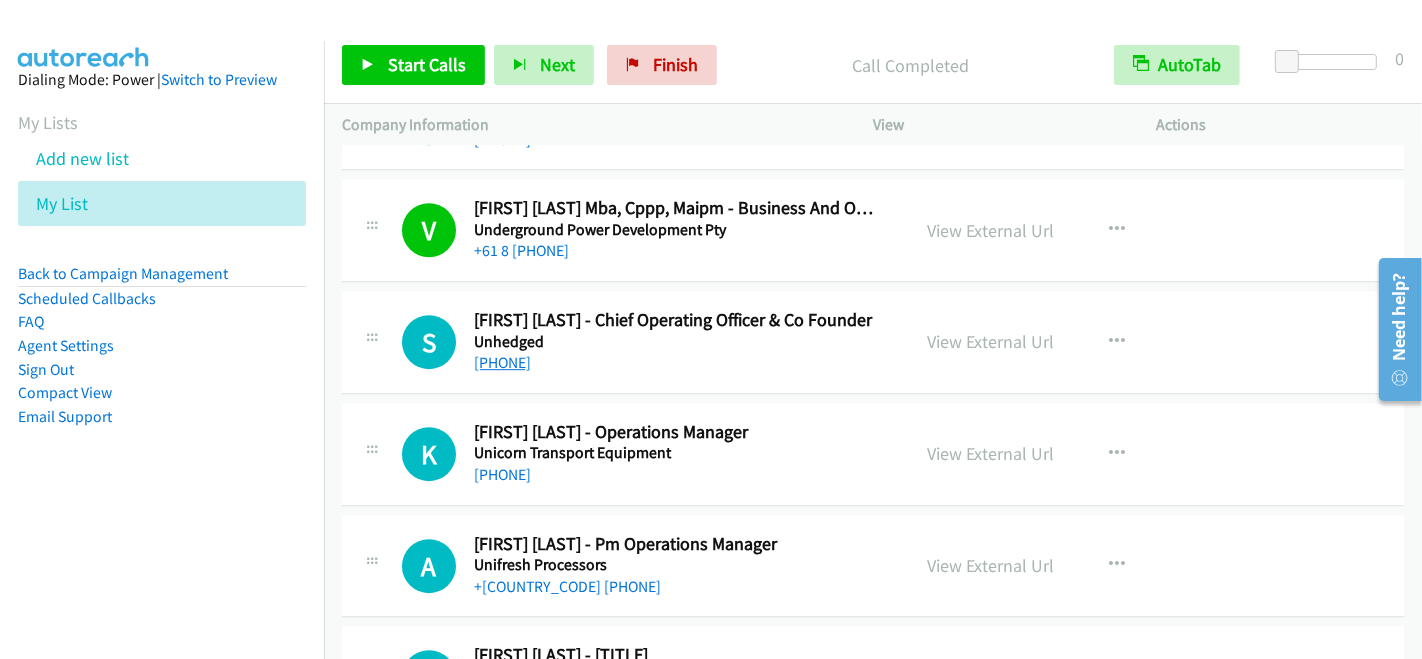 click on "+61 2 9259 1951" at bounding box center [502, 362] 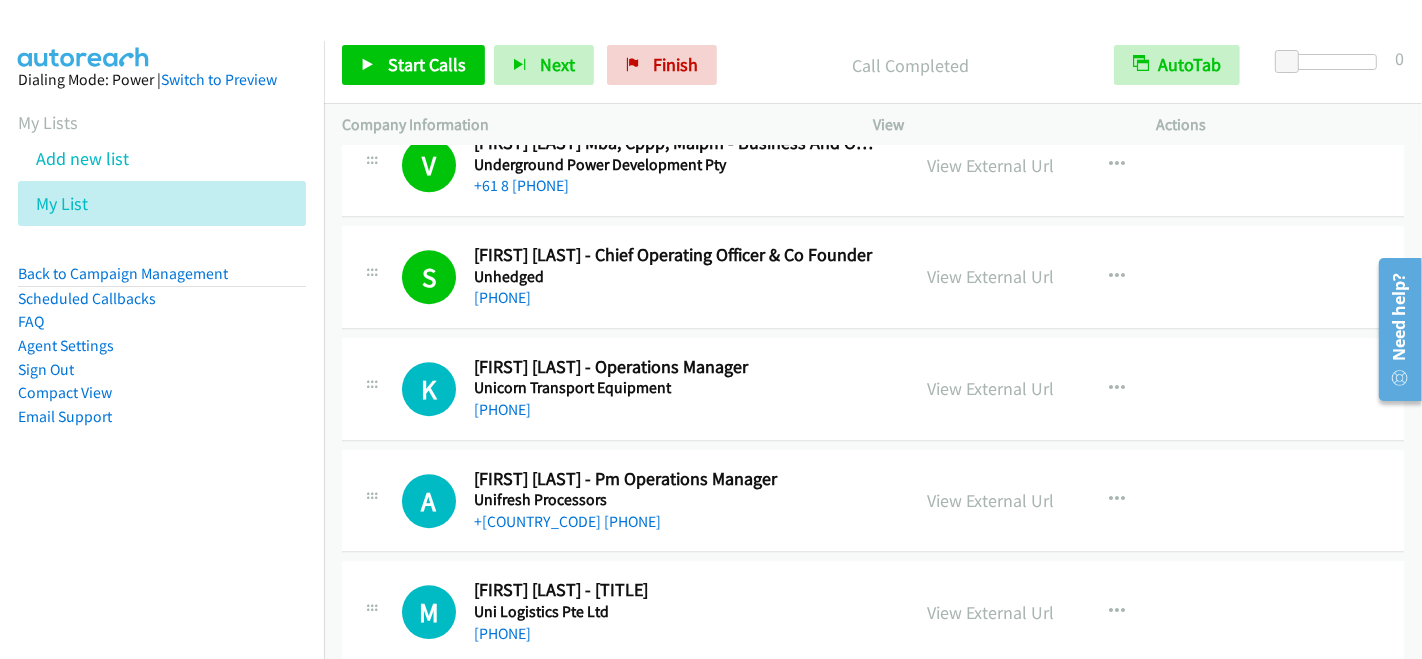 scroll, scrollTop: 11600, scrollLeft: 0, axis: vertical 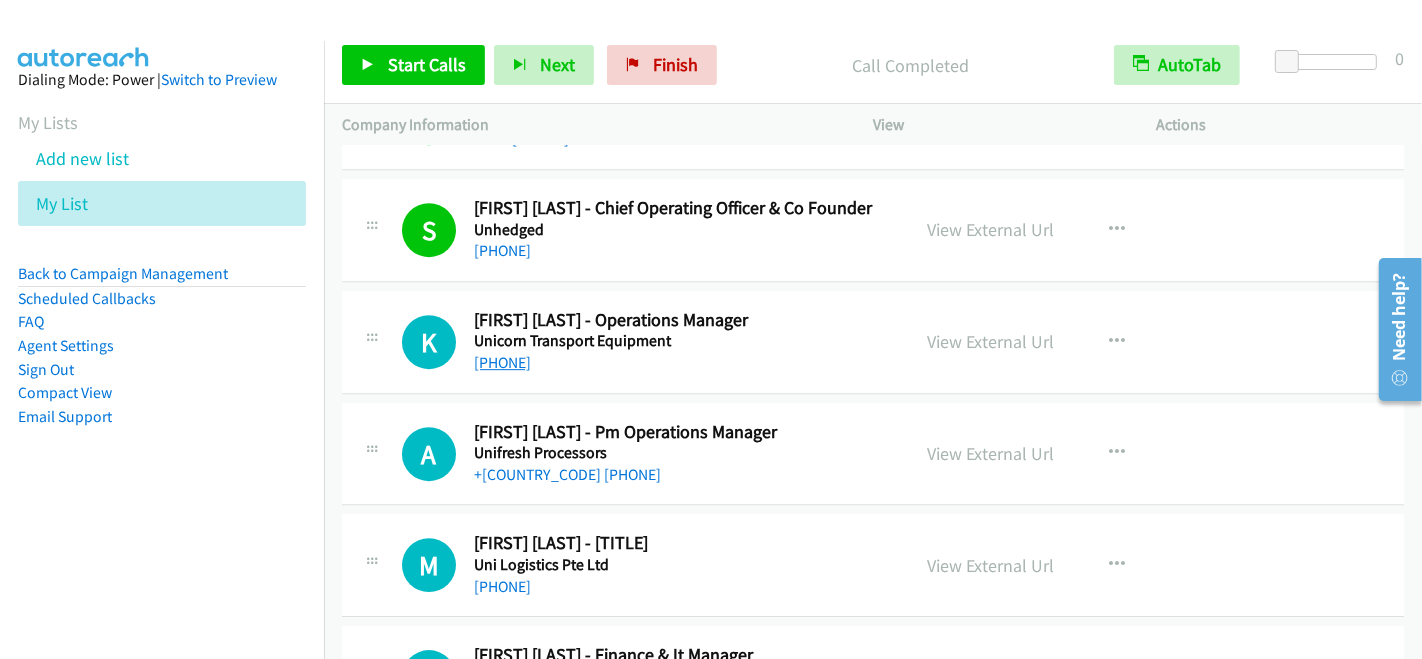 drag, startPoint x: 520, startPoint y: 338, endPoint x: 540, endPoint y: 332, distance: 20.880613 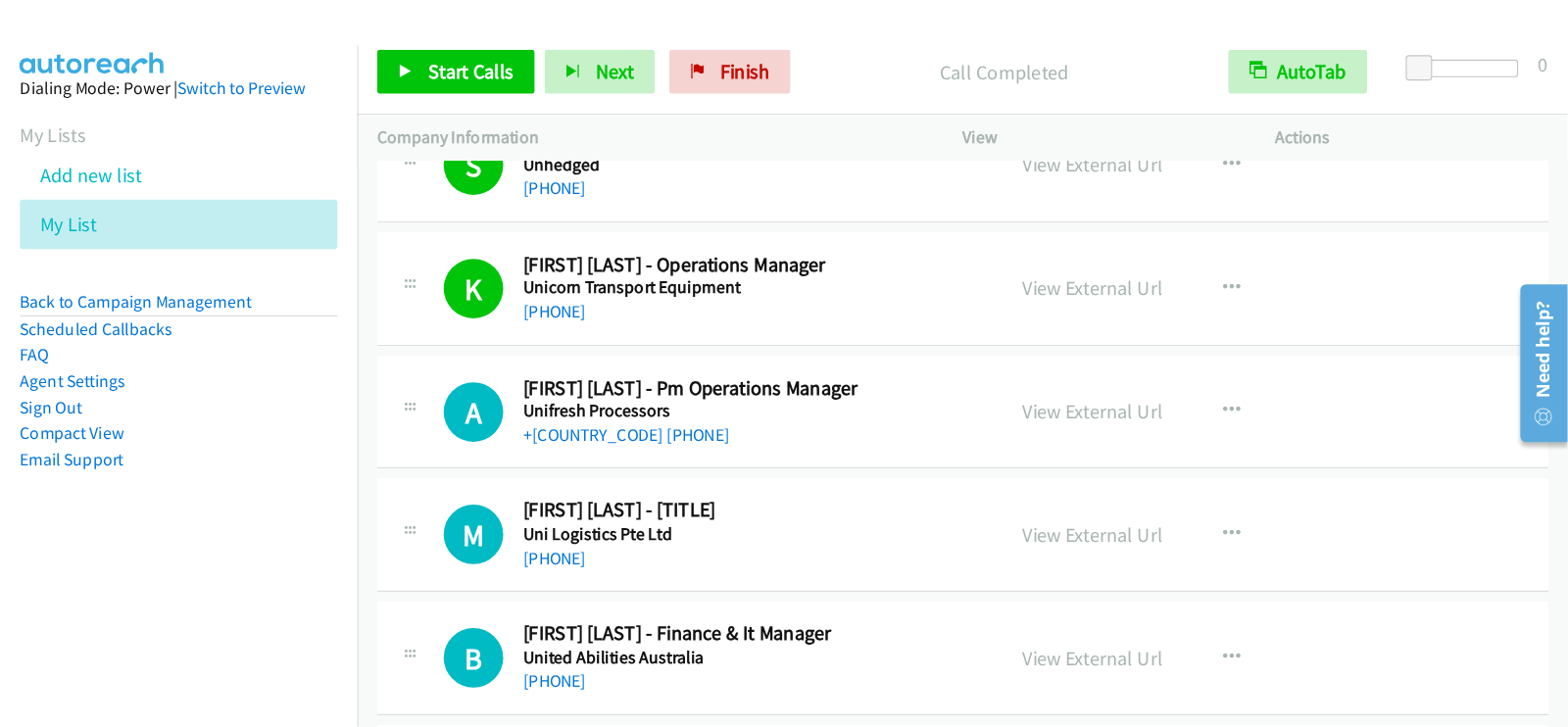scroll, scrollTop: 11474, scrollLeft: 0, axis: vertical 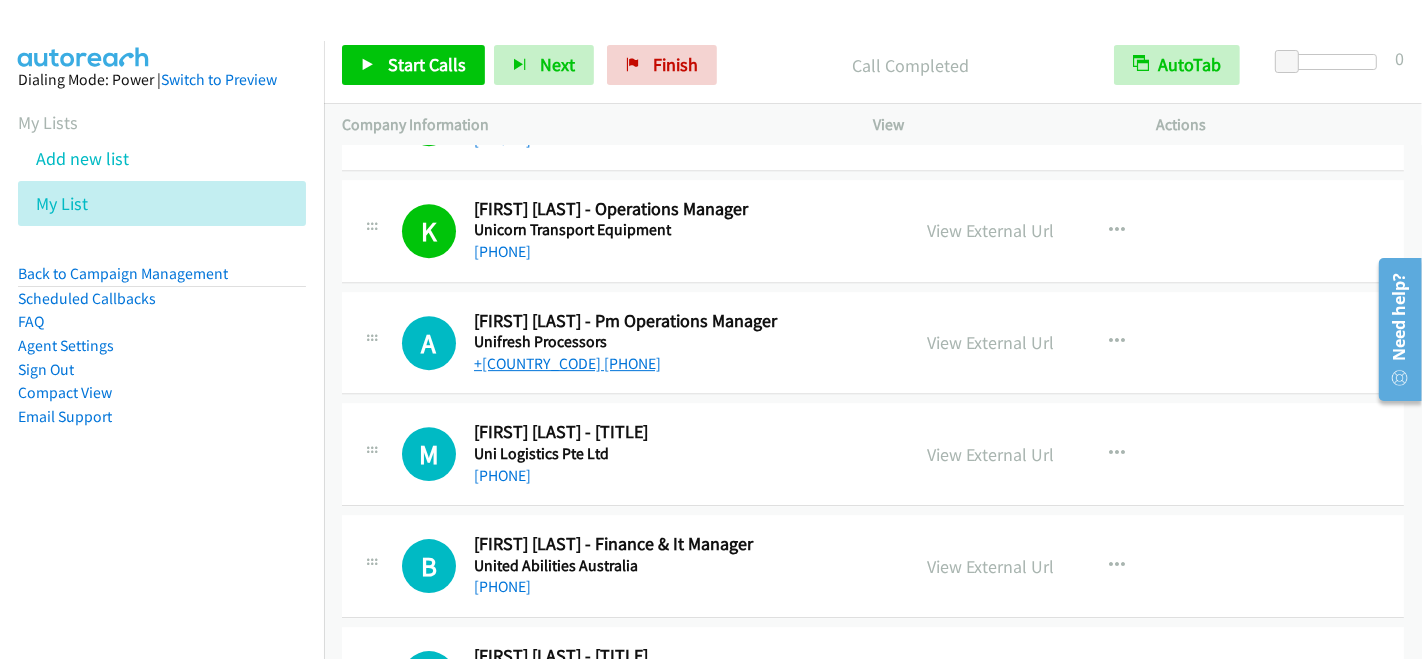 click on "+61 423 727 698" at bounding box center [567, 363] 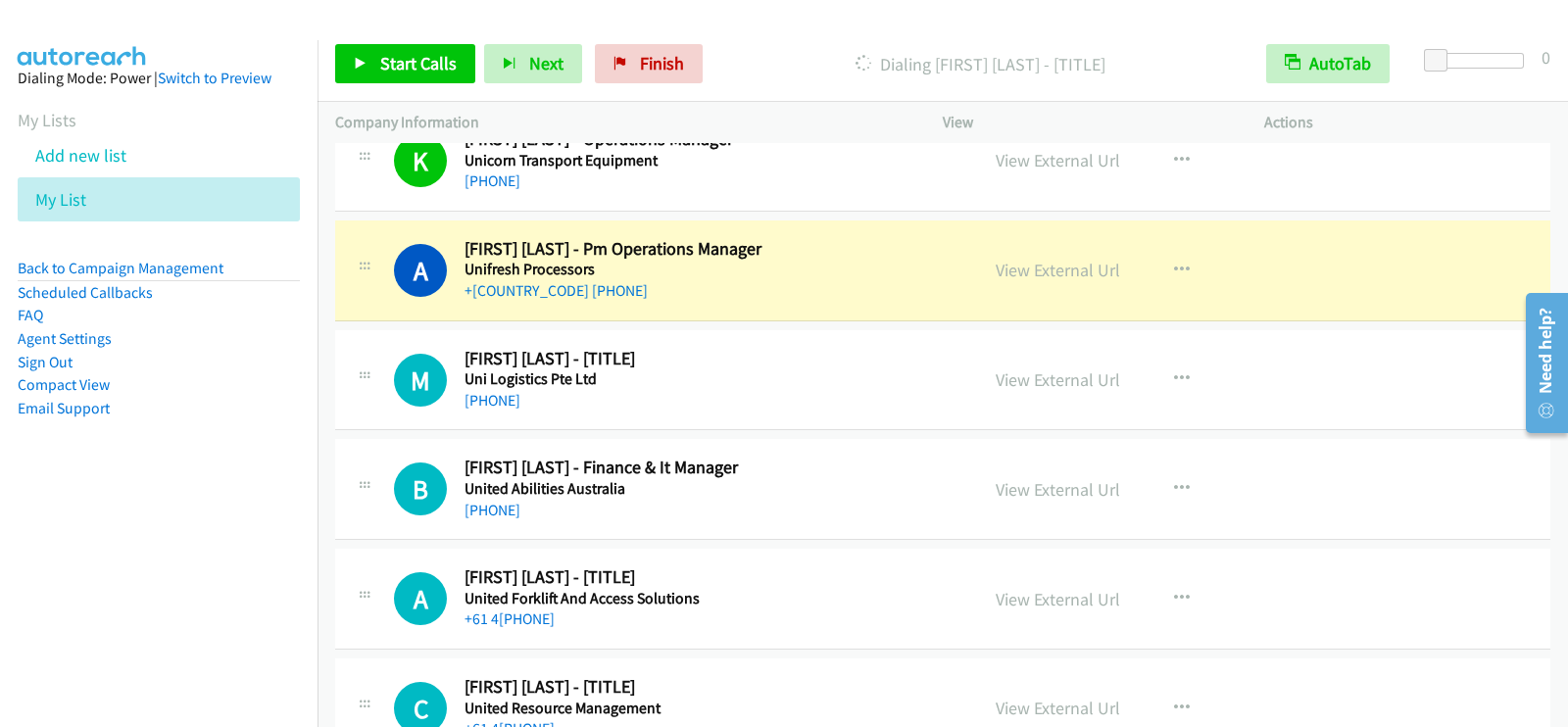 scroll, scrollTop: 11596, scrollLeft: 0, axis: vertical 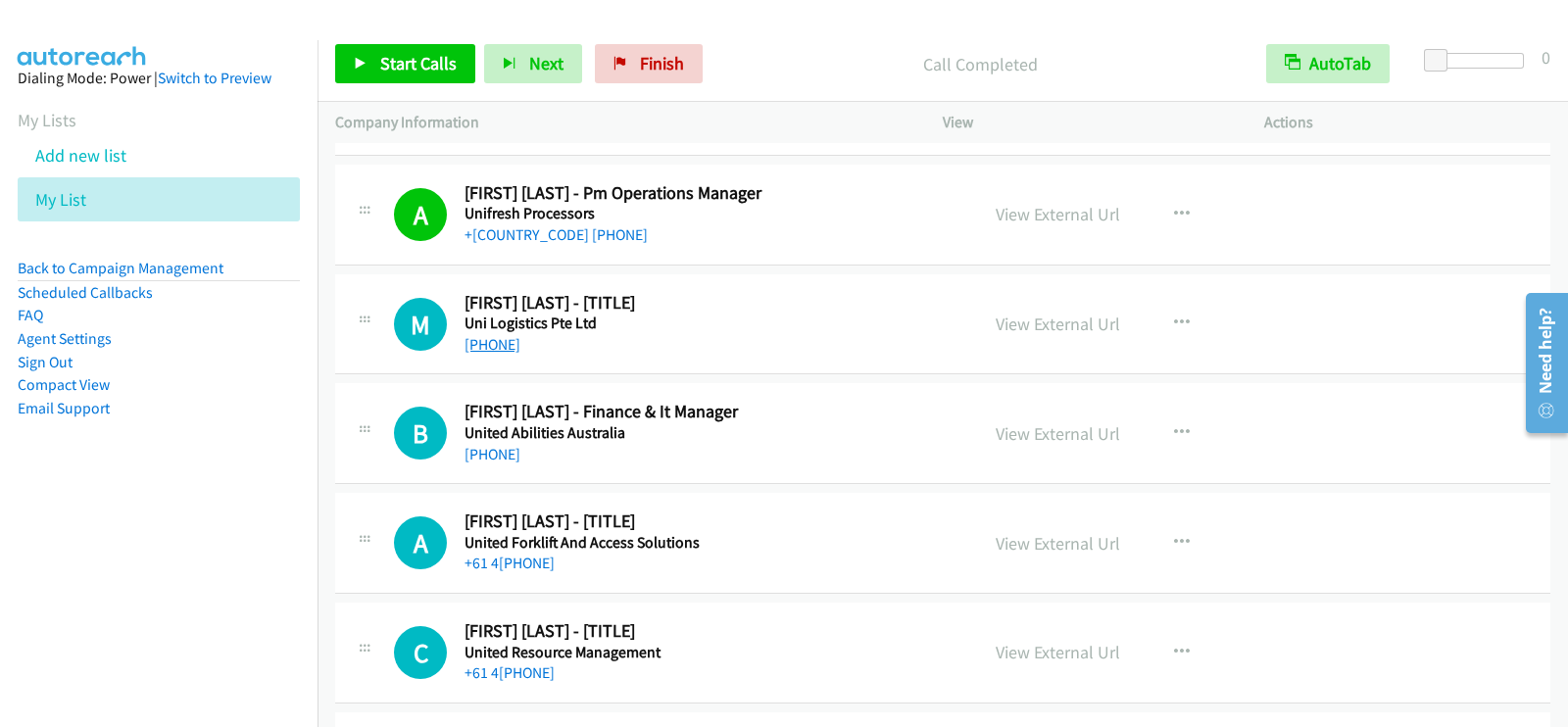 click on "+61 2 9355 3888" at bounding box center [492, 344] 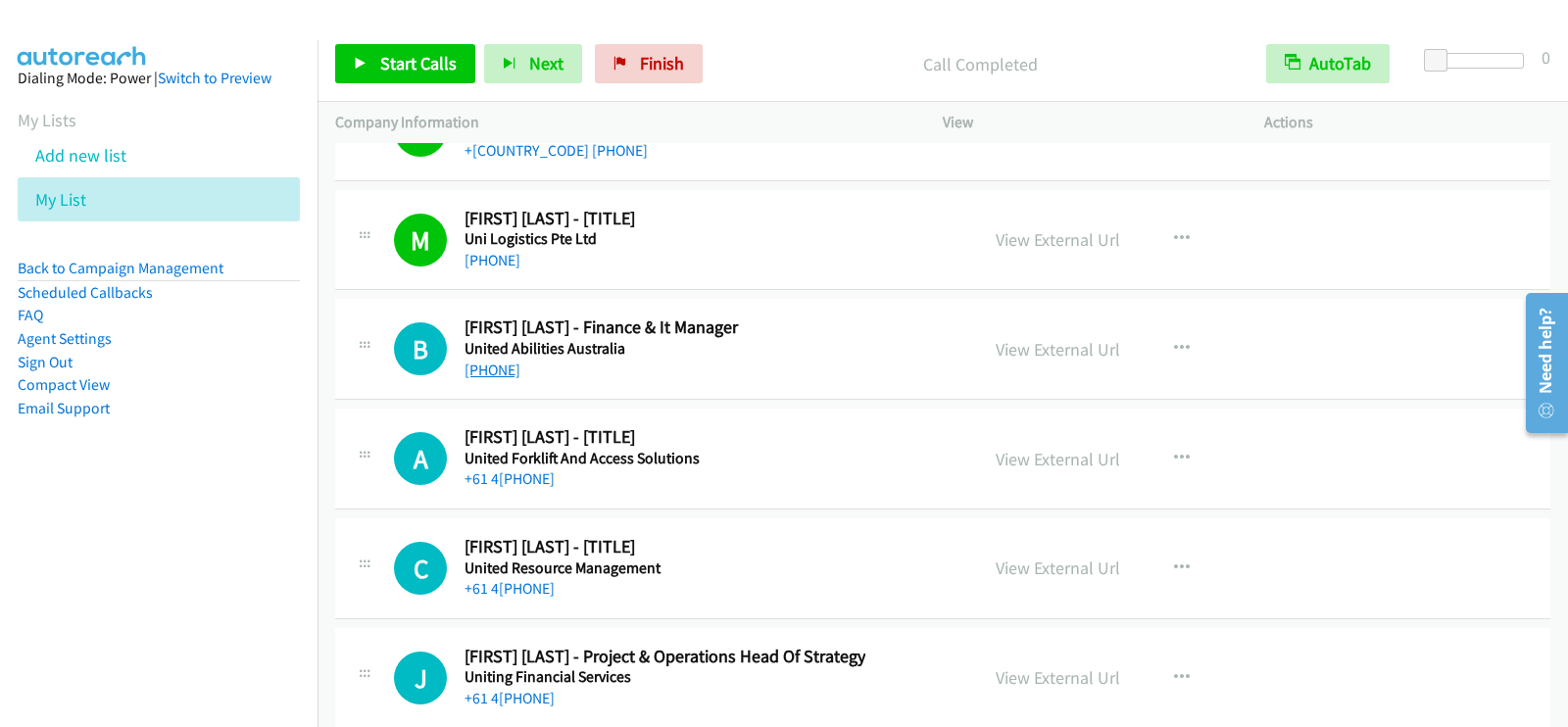 scroll, scrollTop: 11718, scrollLeft: 0, axis: vertical 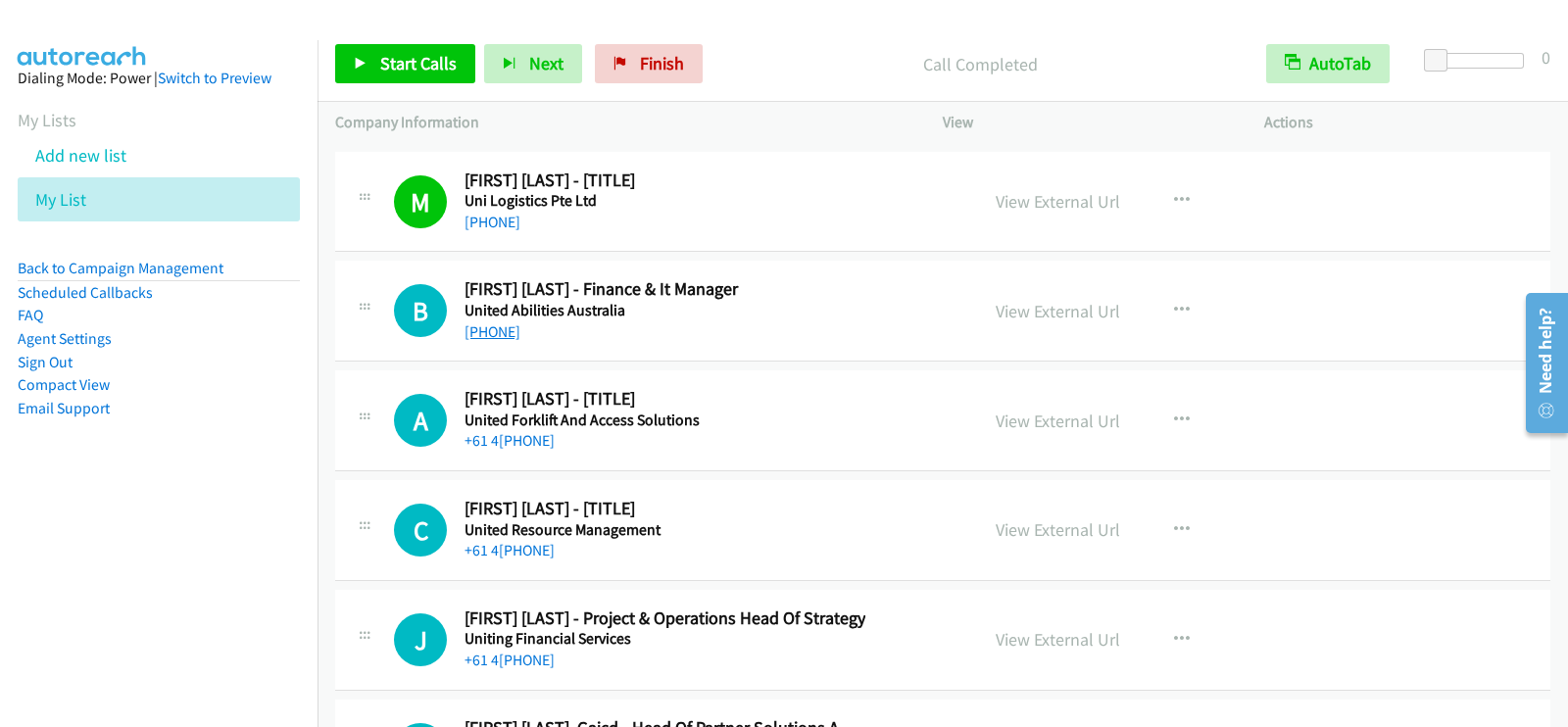 click on "+61 426 150 221" at bounding box center (492, 331) 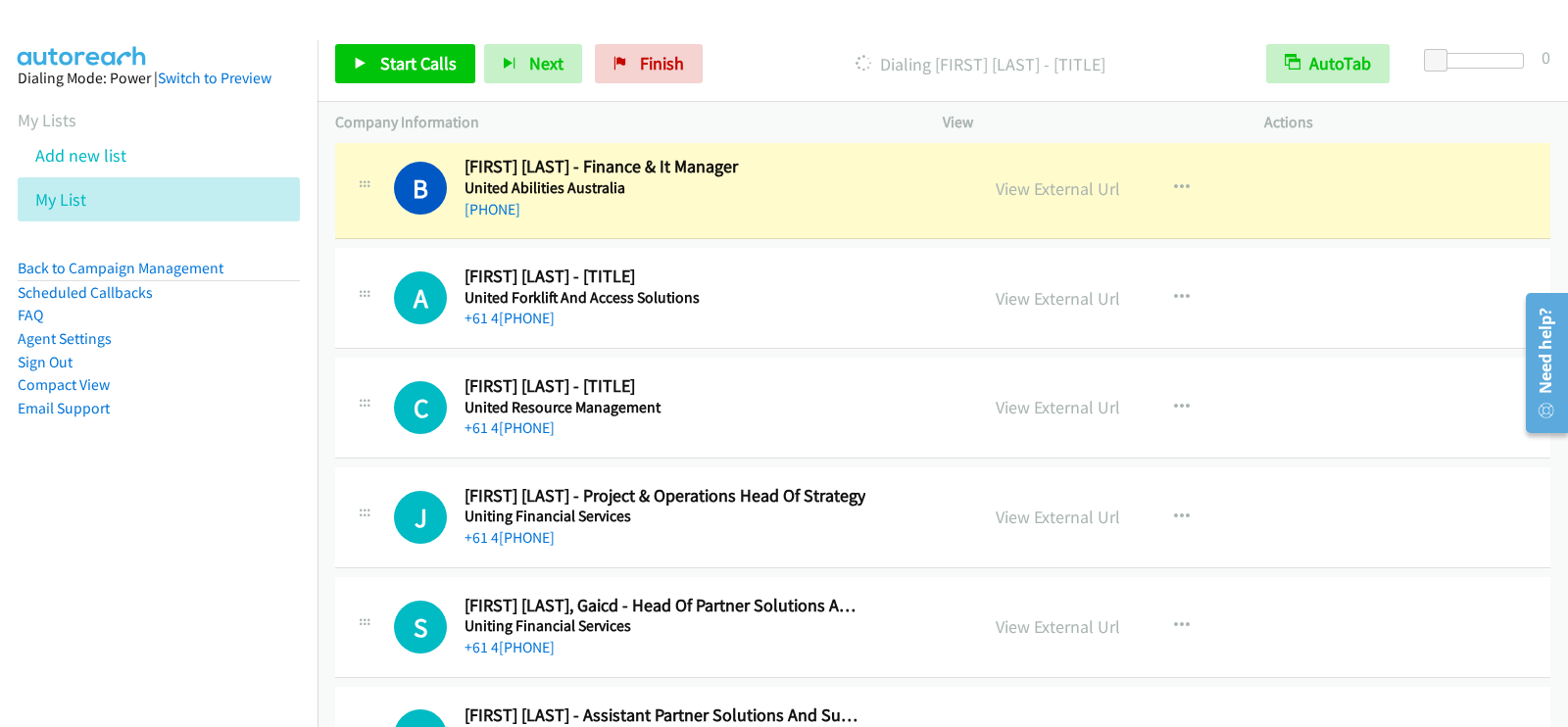 scroll, scrollTop: 11718, scrollLeft: 0, axis: vertical 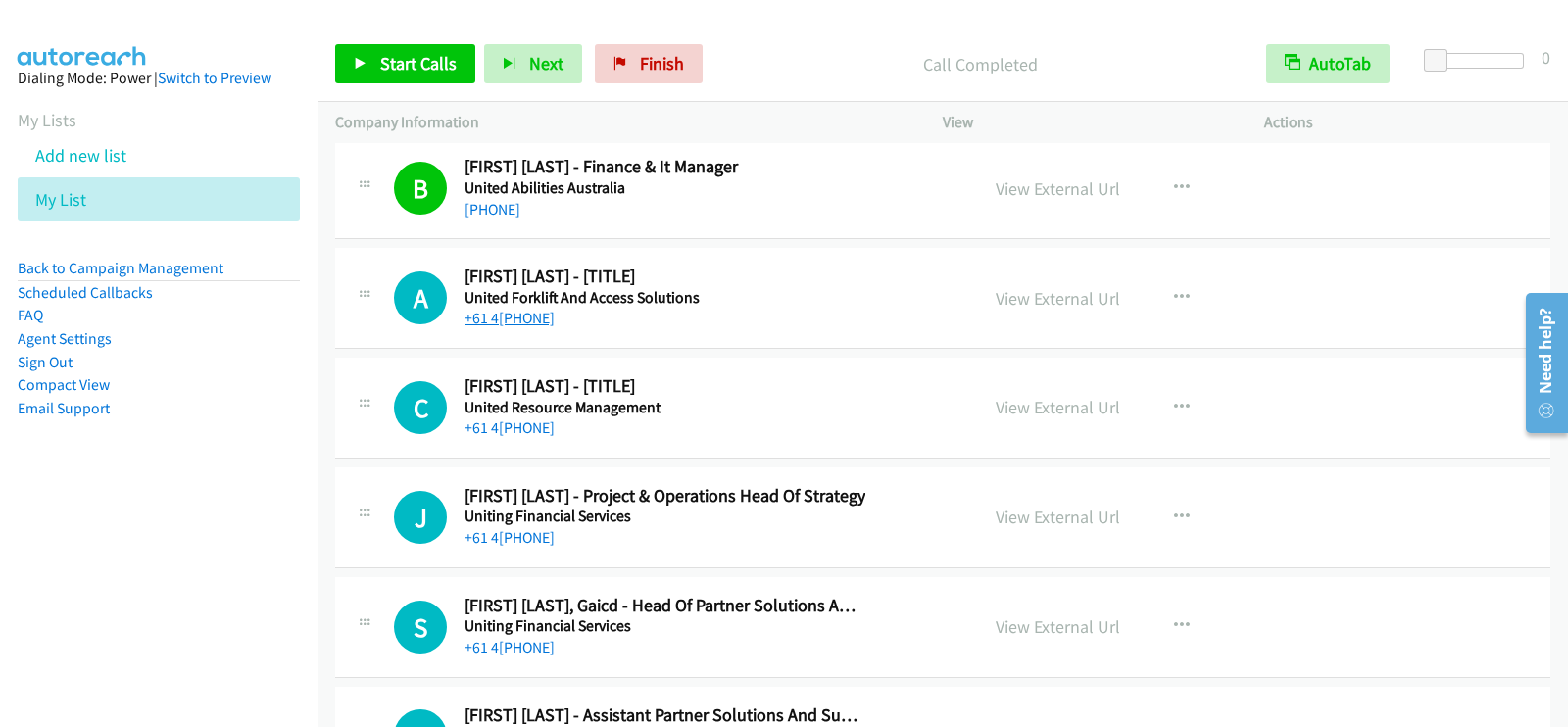click on "+61 406 090 238" at bounding box center [510, 317] 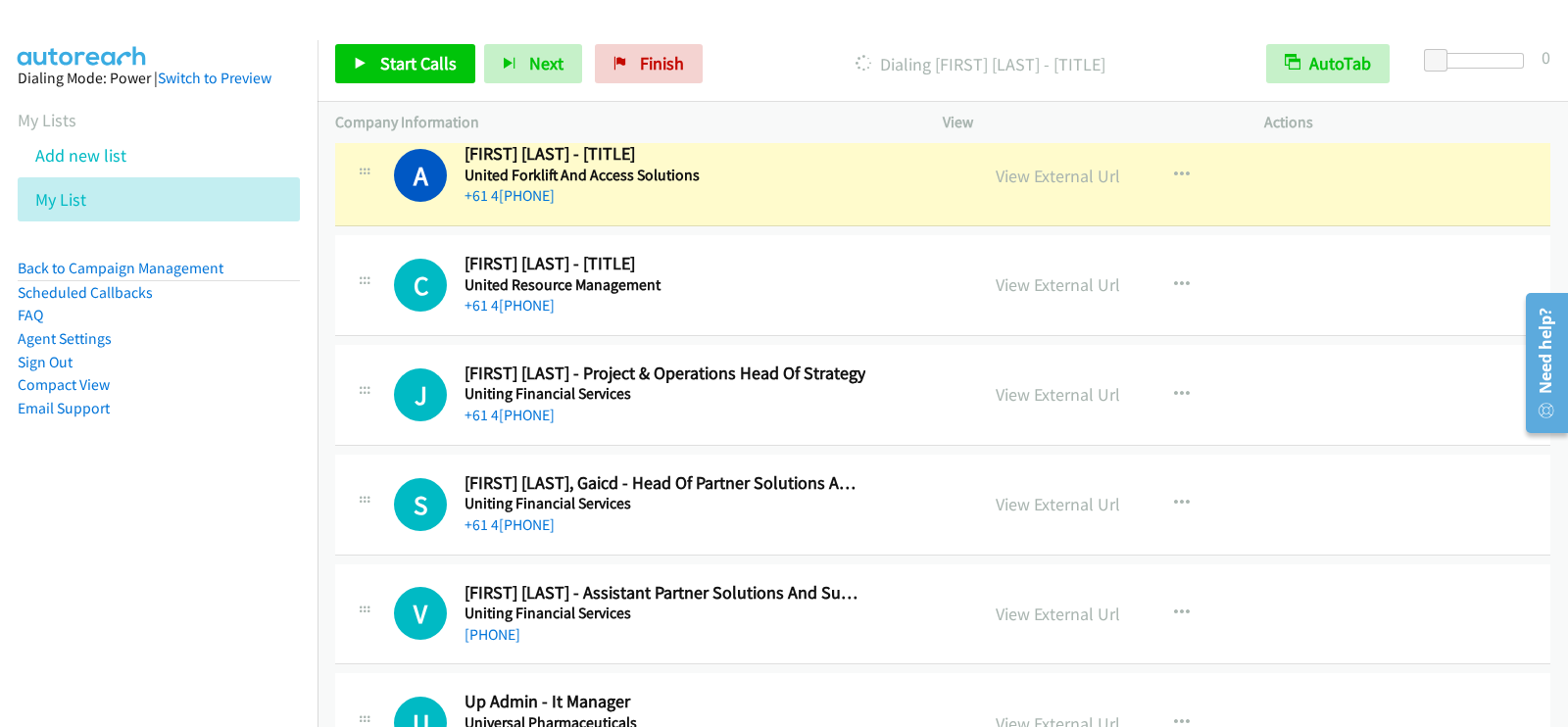 scroll, scrollTop: 11841, scrollLeft: 0, axis: vertical 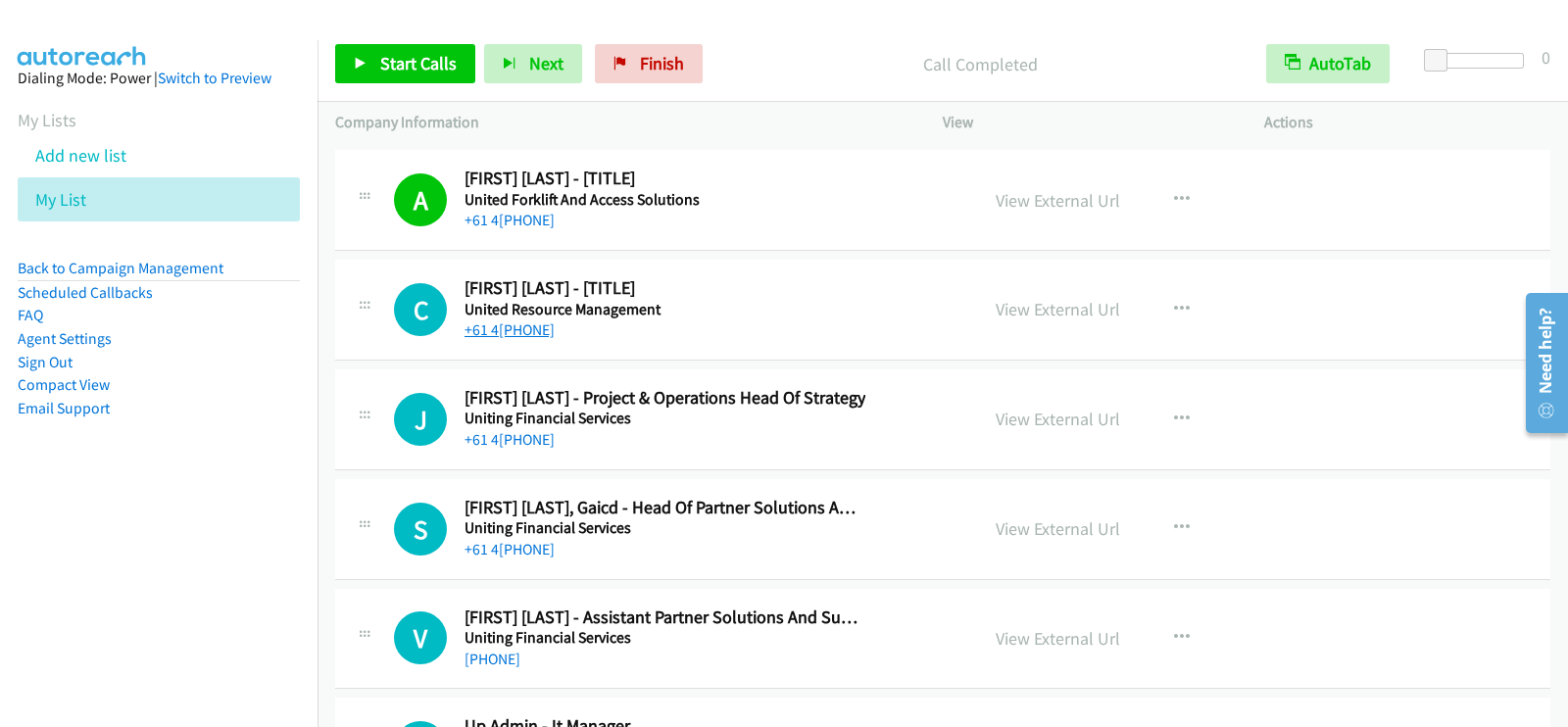 click on "+61 431 695 852" at bounding box center (510, 329) 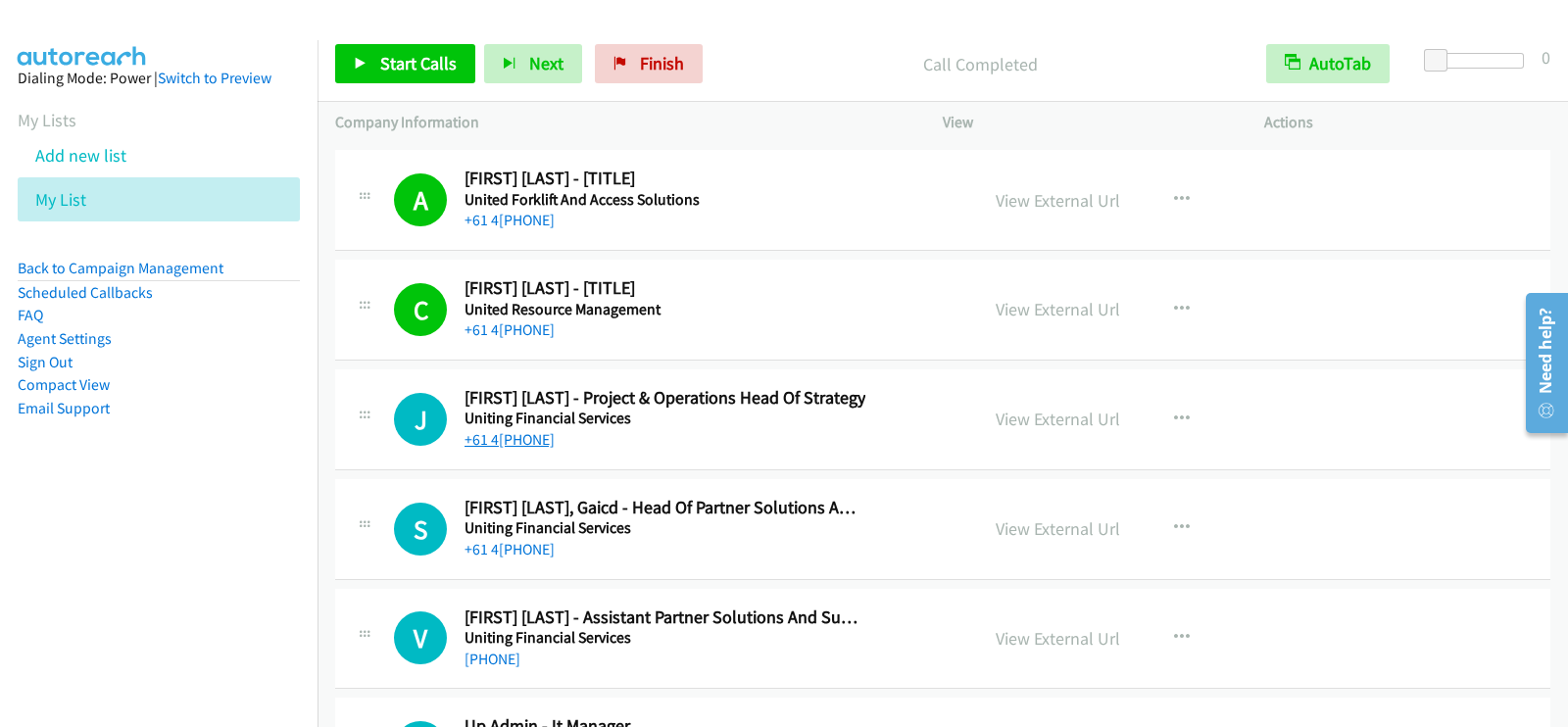 click on "+61 417 477 709" at bounding box center (510, 439) 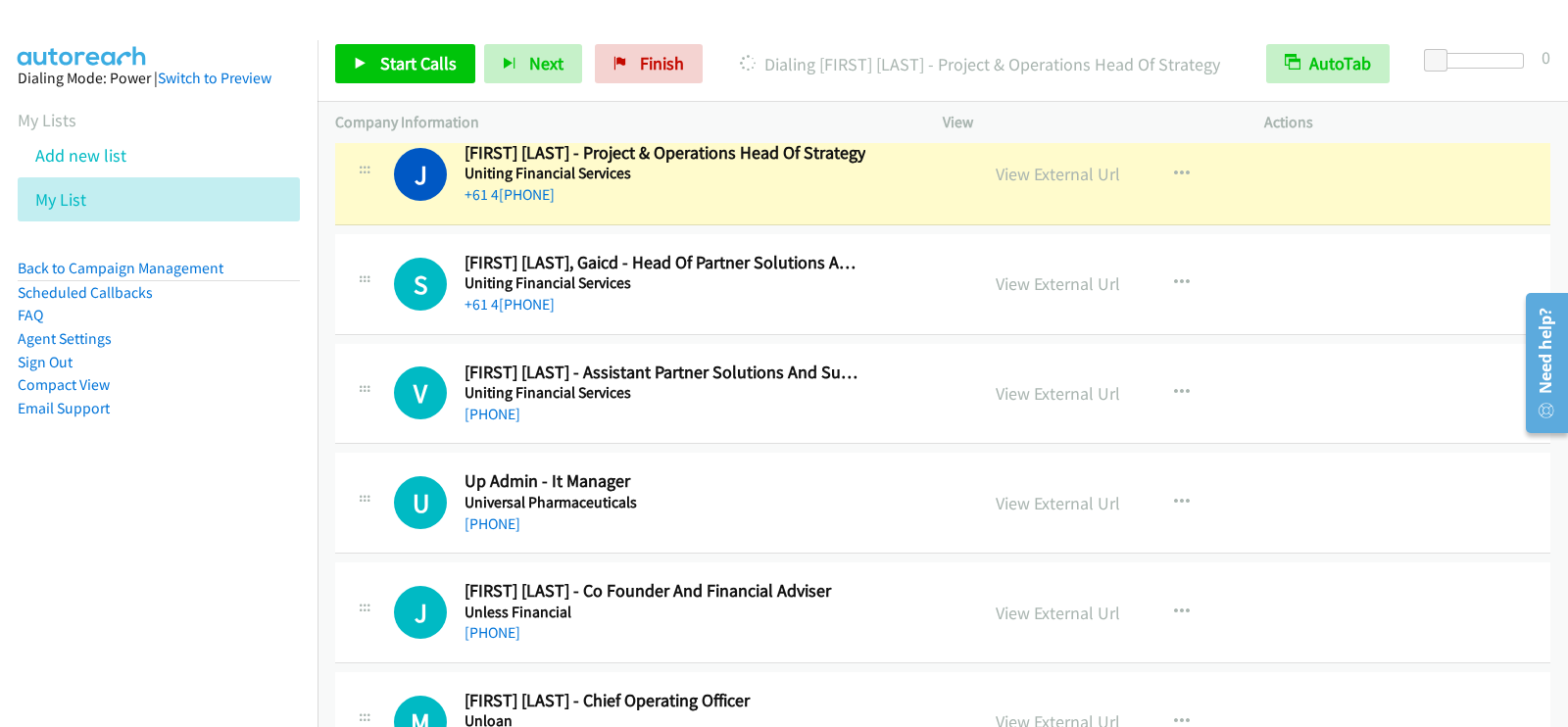 scroll, scrollTop: 12061, scrollLeft: 0, axis: vertical 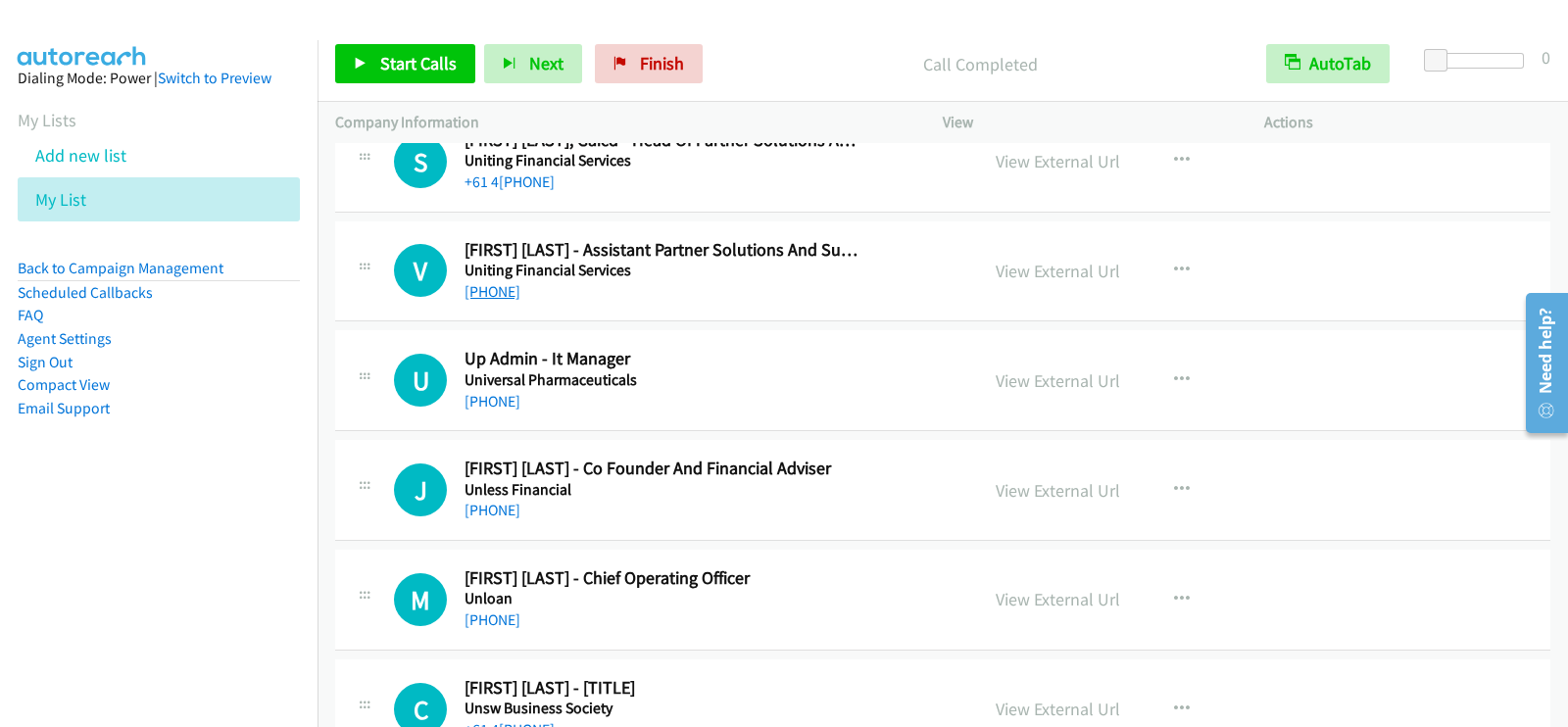 click on "+61 2 8026 9763" at bounding box center [492, 291] 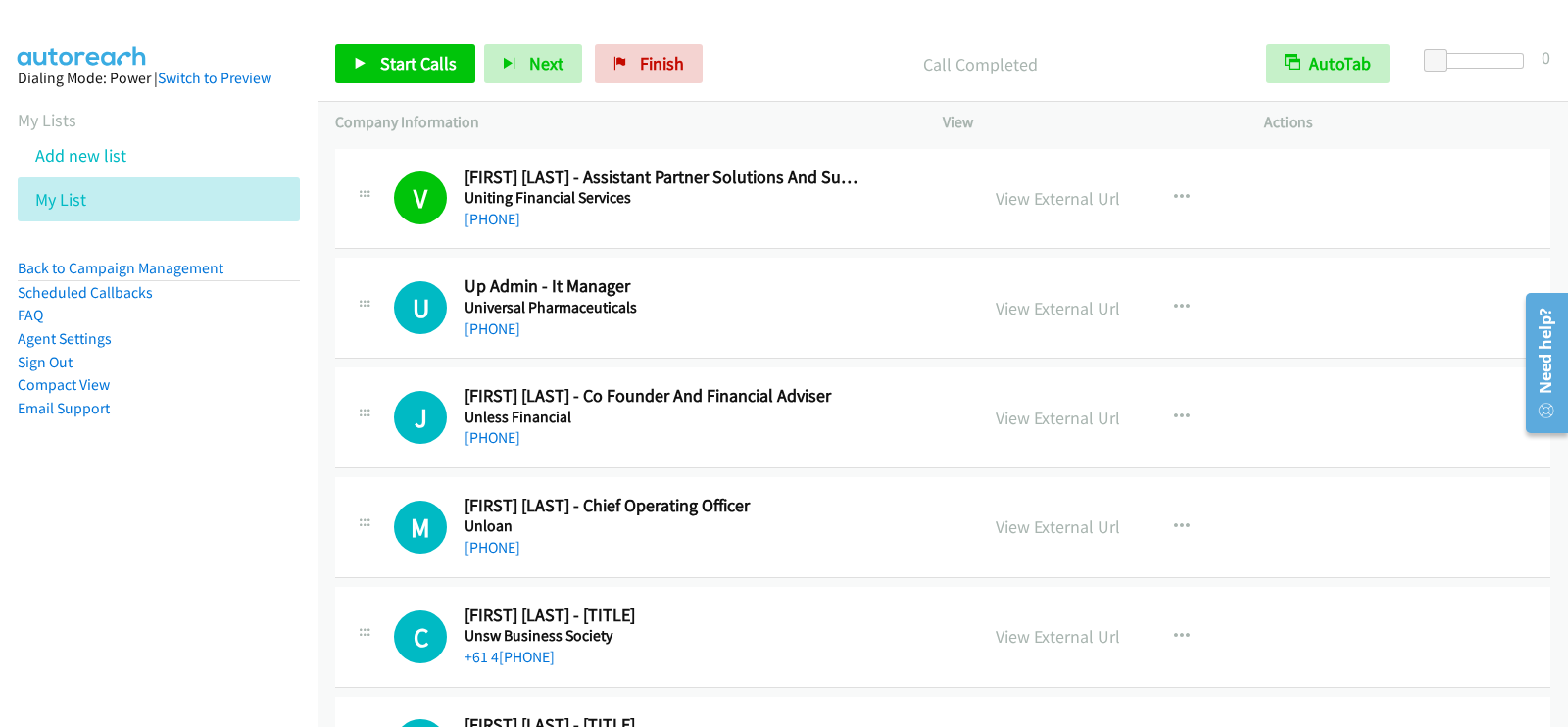 scroll, scrollTop: 12429, scrollLeft: 0, axis: vertical 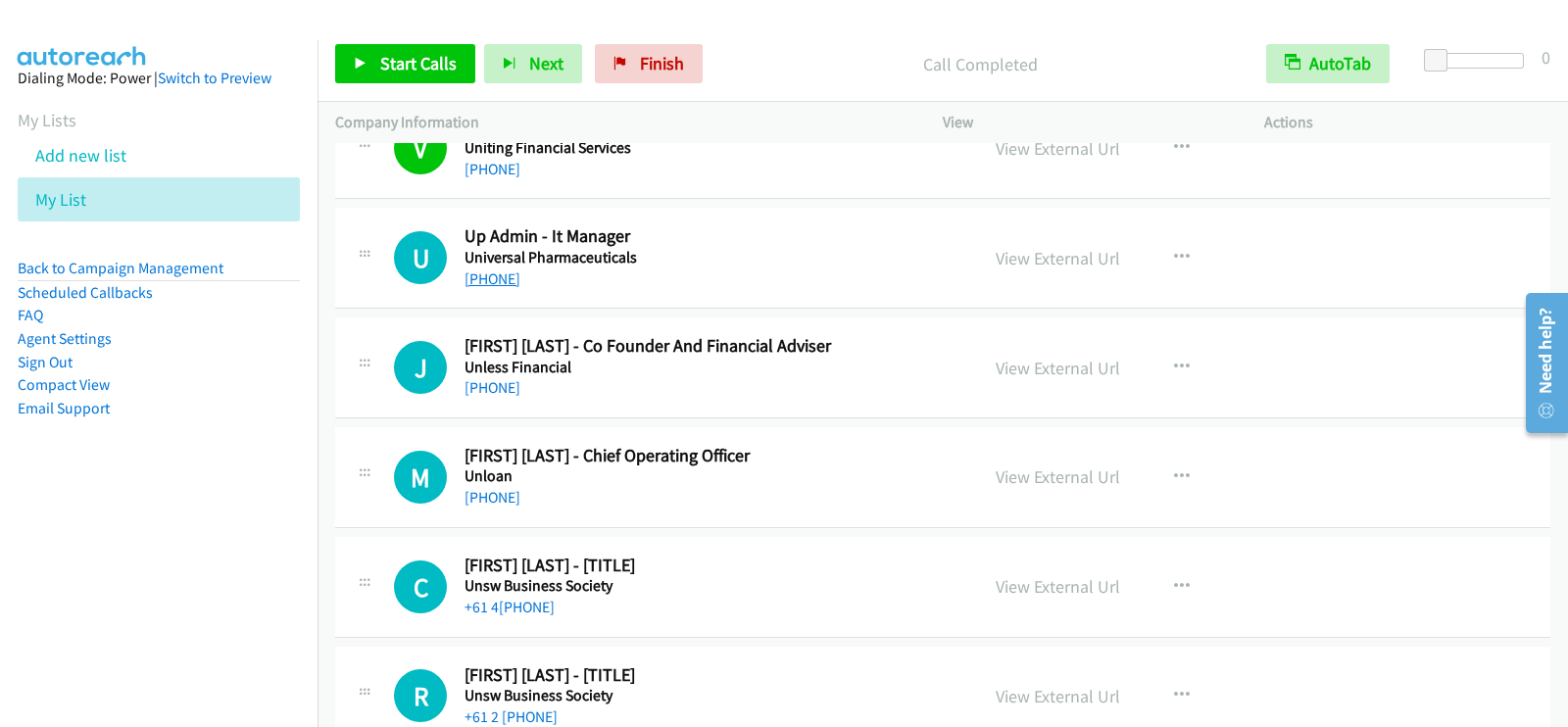 click on "+61 2 9648 4838" at bounding box center (492, 278) 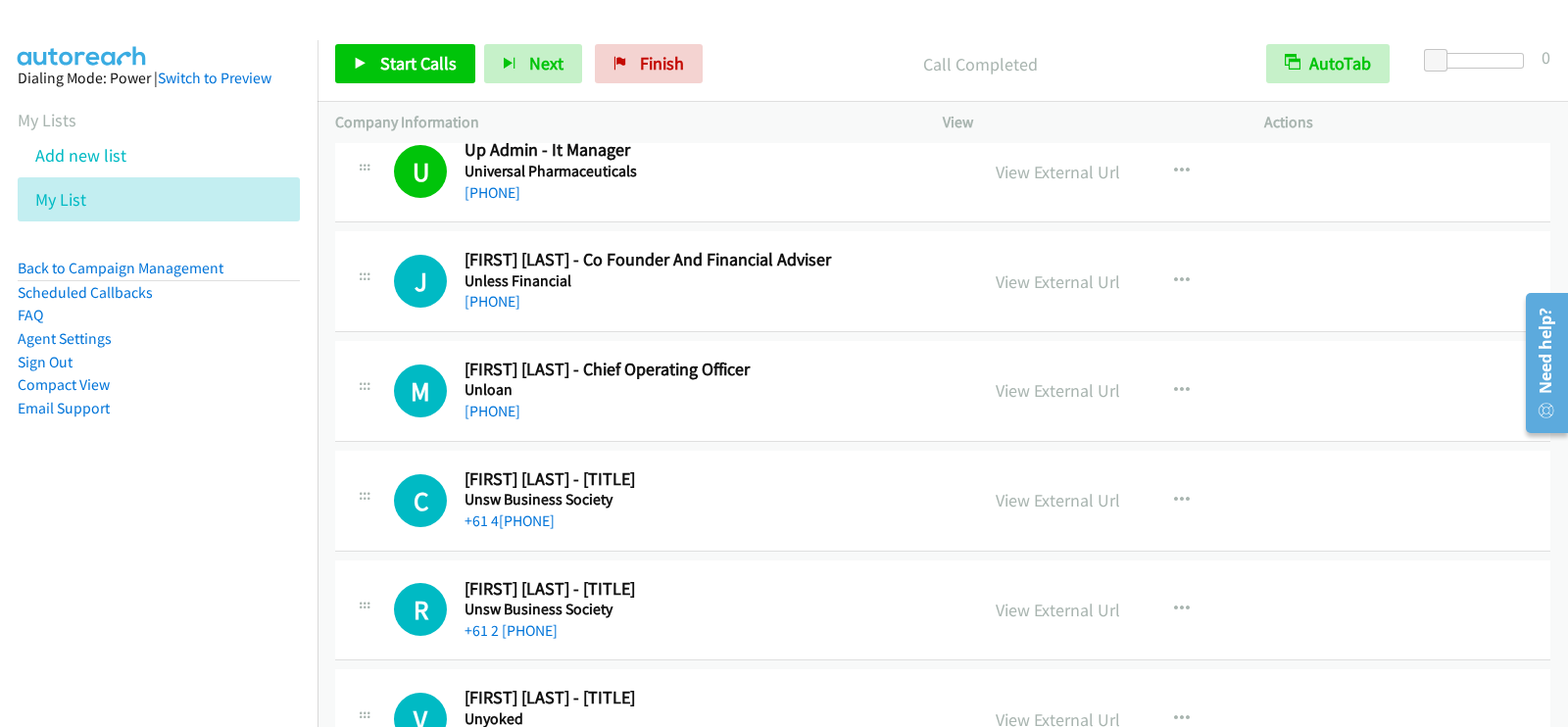 scroll, scrollTop: 12551, scrollLeft: 0, axis: vertical 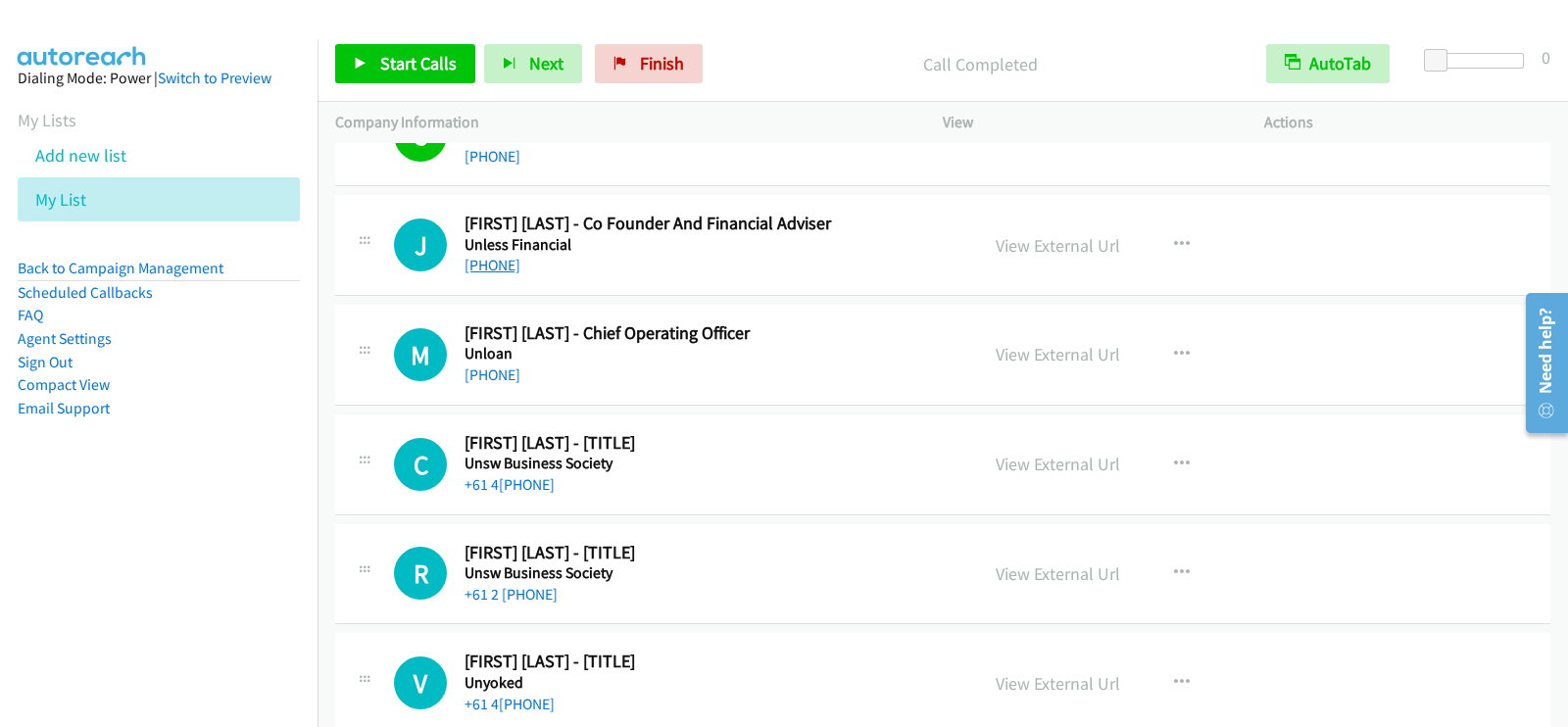 click on "+61 2 9211 8686" at bounding box center [492, 265] 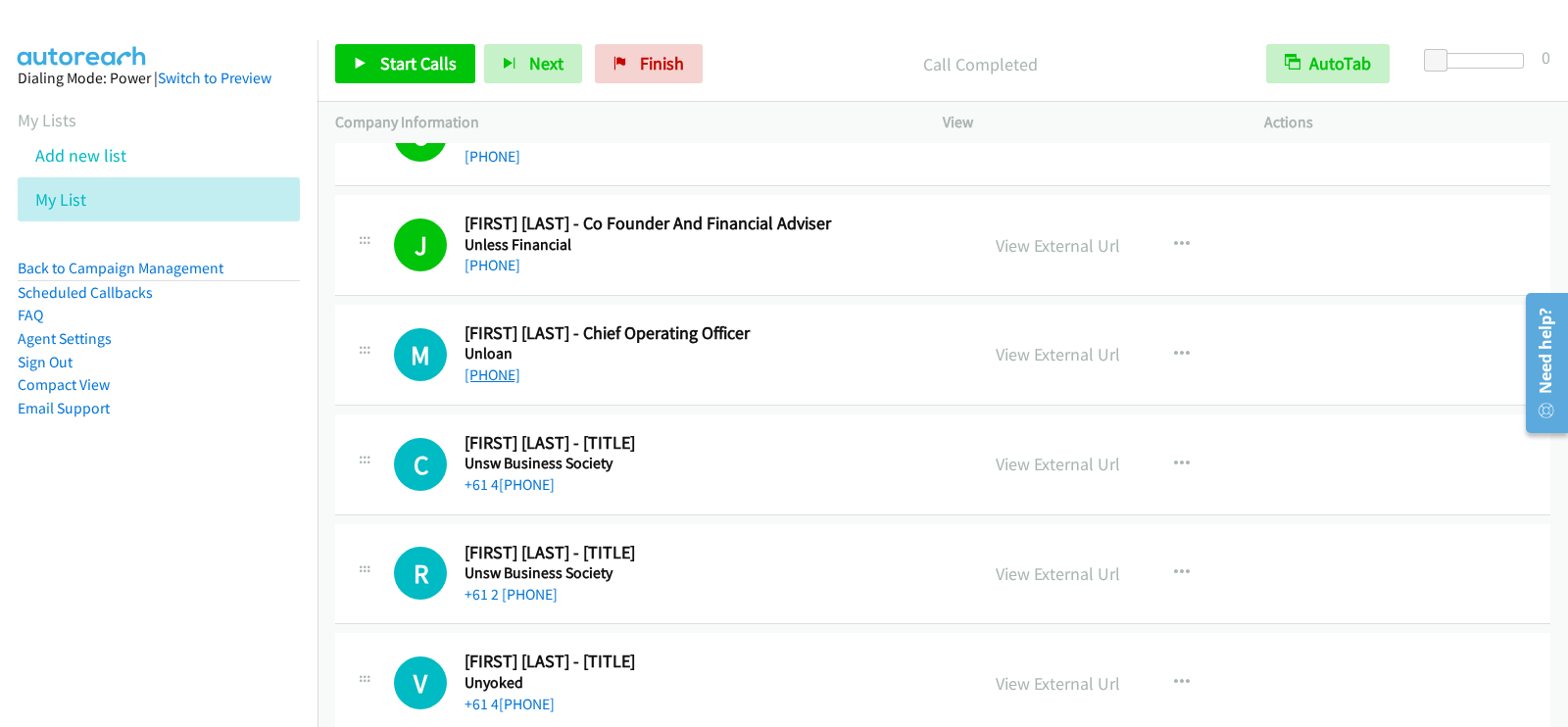 click on "+61 418 504 574" at bounding box center [492, 374] 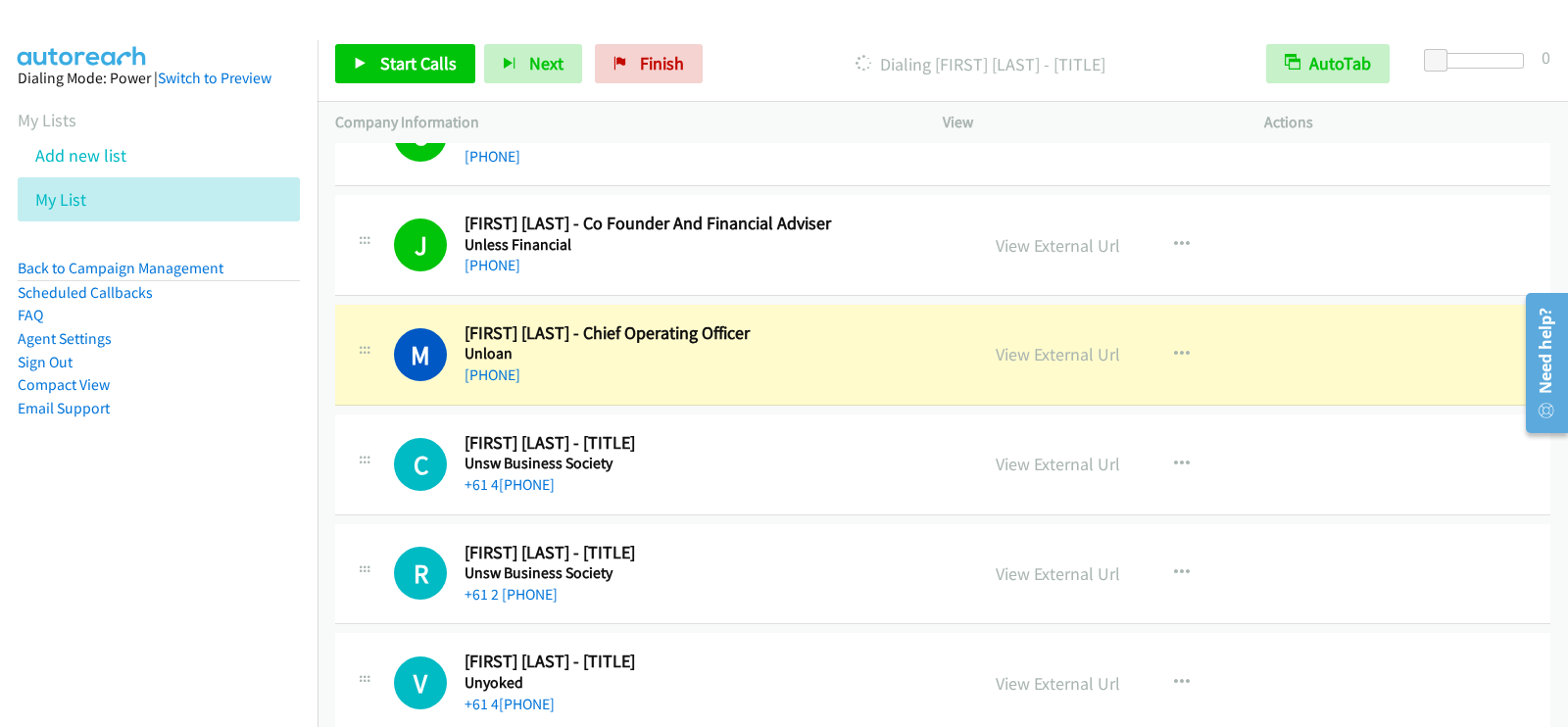 scroll, scrollTop: 12674, scrollLeft: 0, axis: vertical 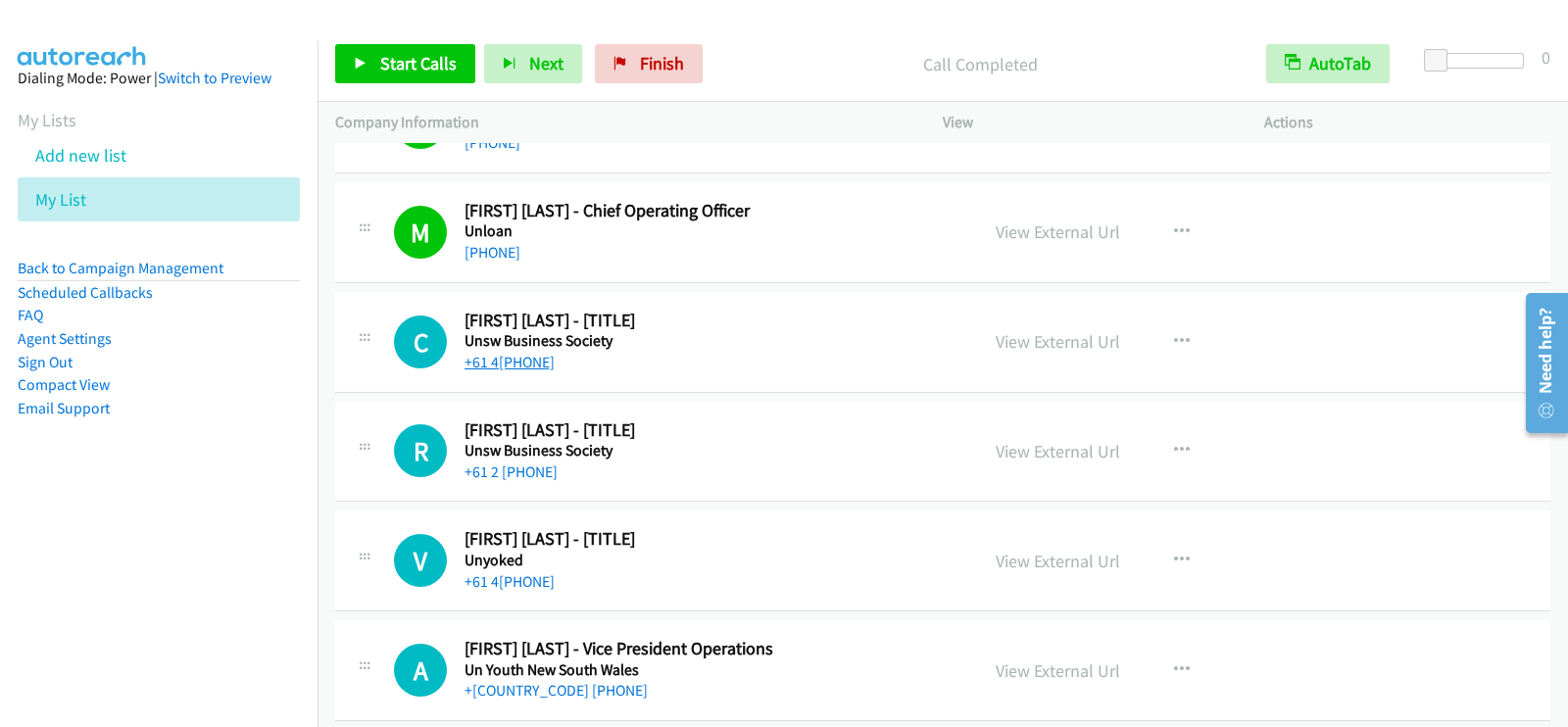 click on "+61 426 276 312" at bounding box center (510, 362) 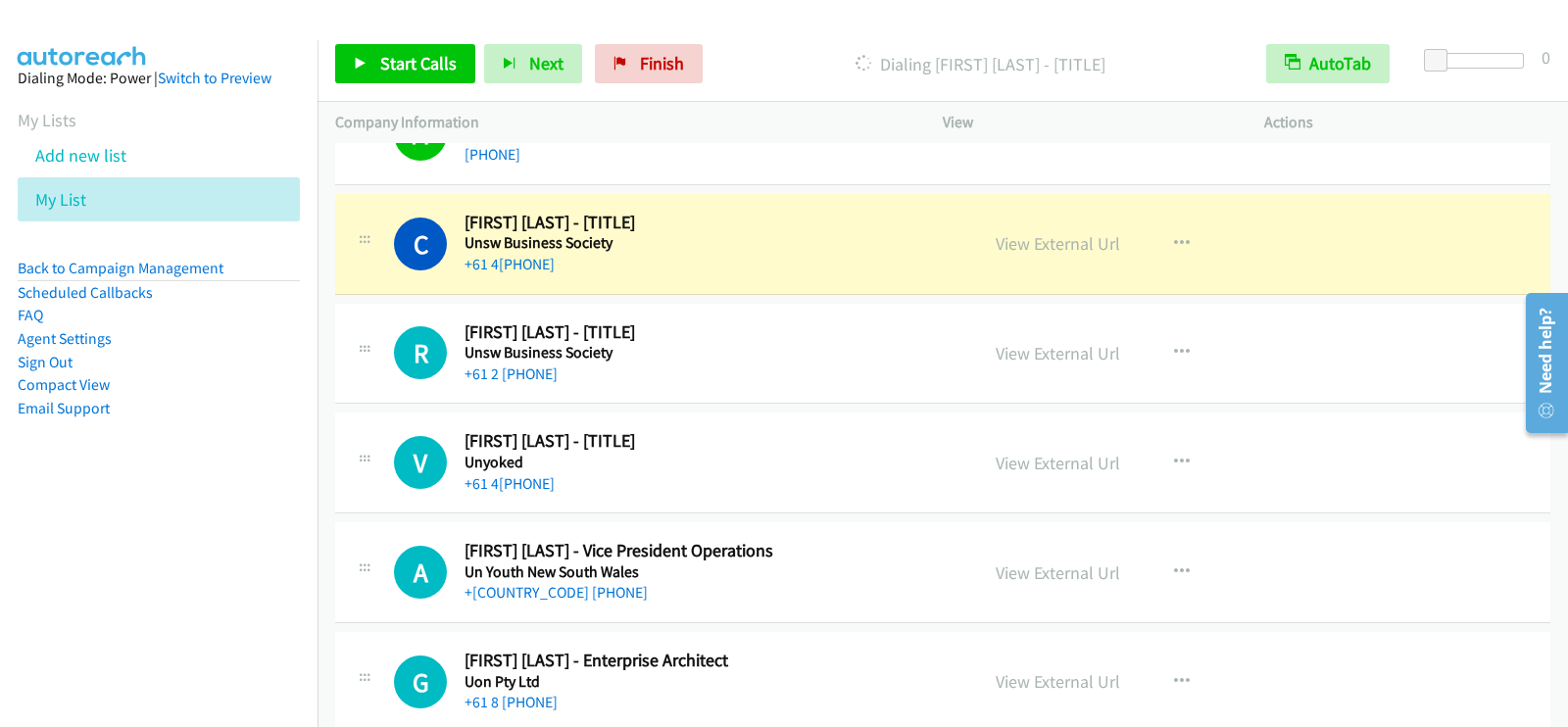 scroll, scrollTop: 12733, scrollLeft: 0, axis: vertical 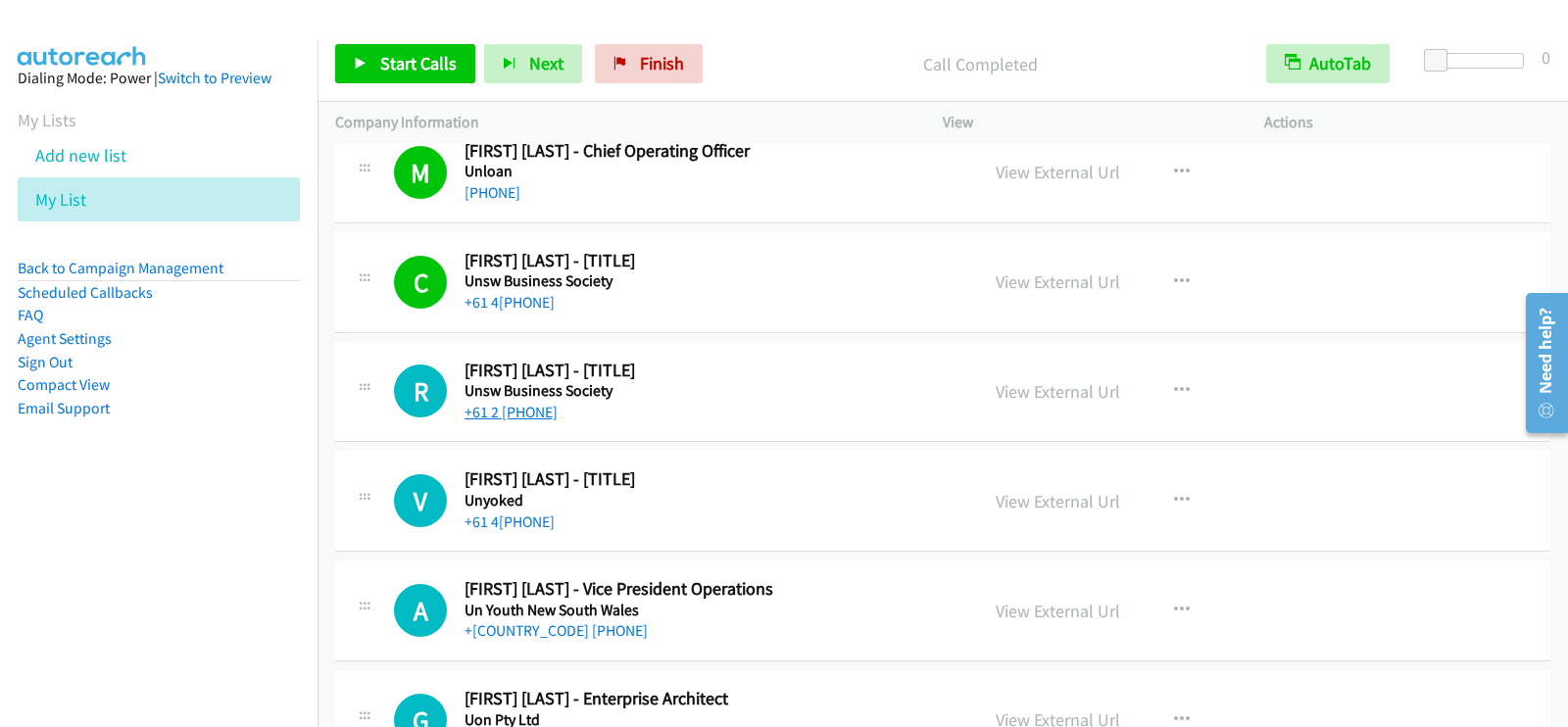 click on "+61 2 8237 4477" at bounding box center (511, 412) 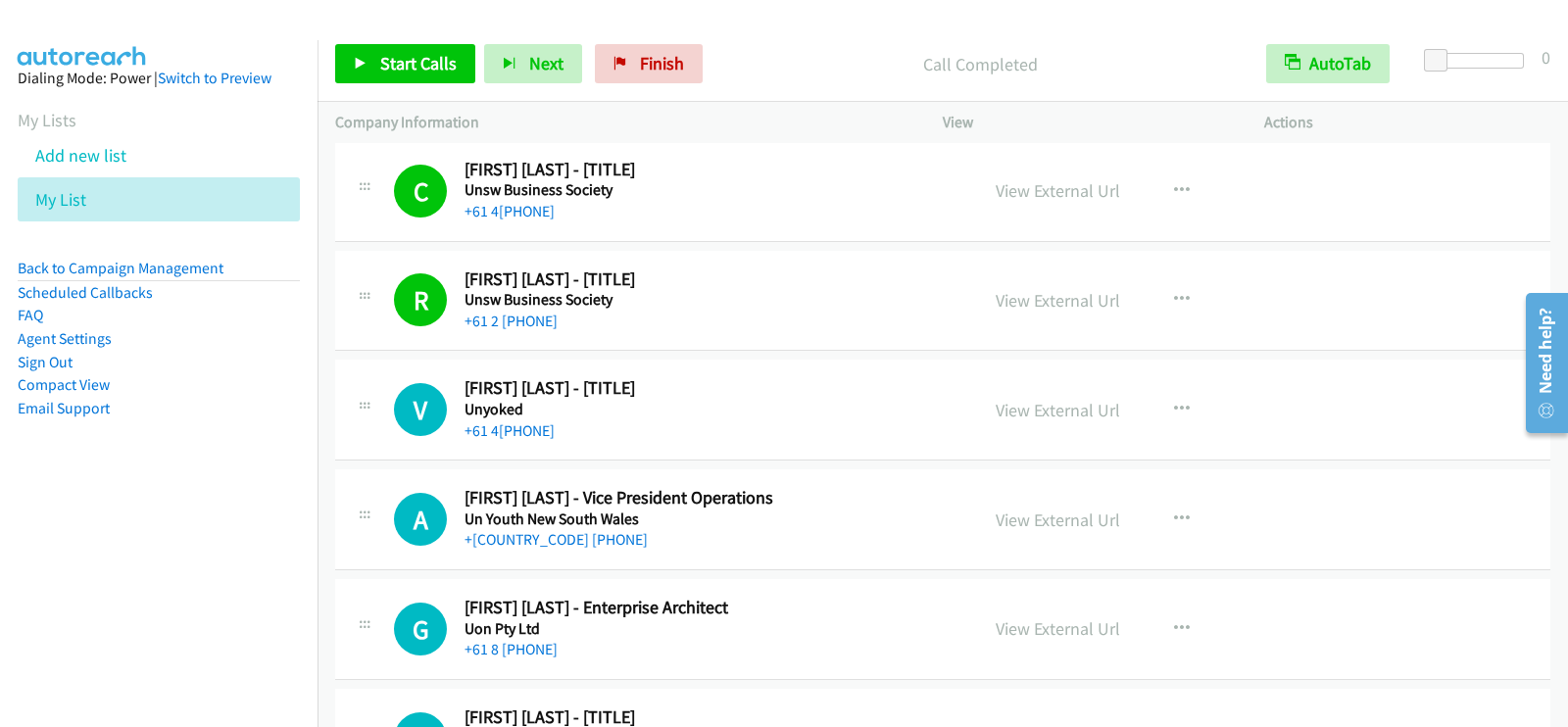 scroll, scrollTop: 12856, scrollLeft: 0, axis: vertical 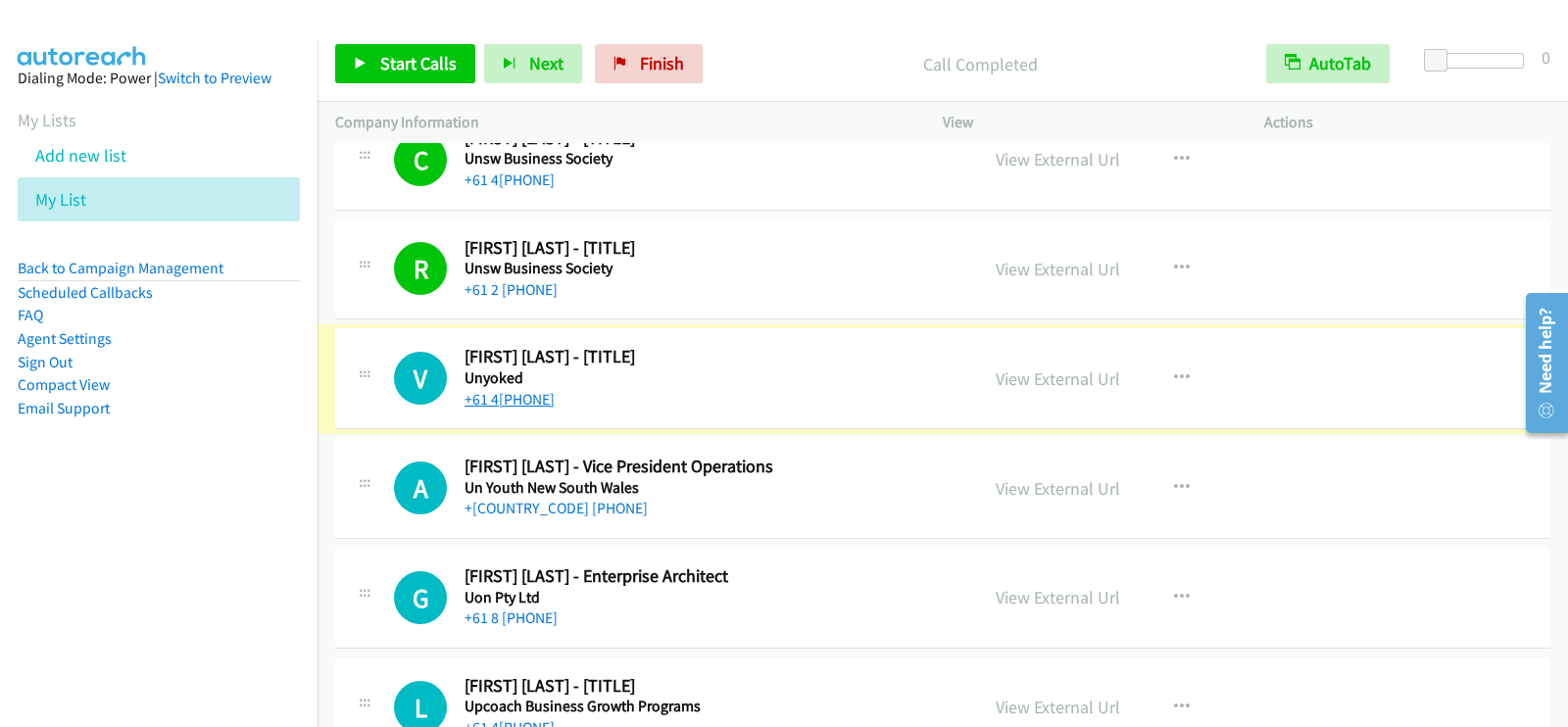 click on "+61 449 965 326" at bounding box center (510, 399) 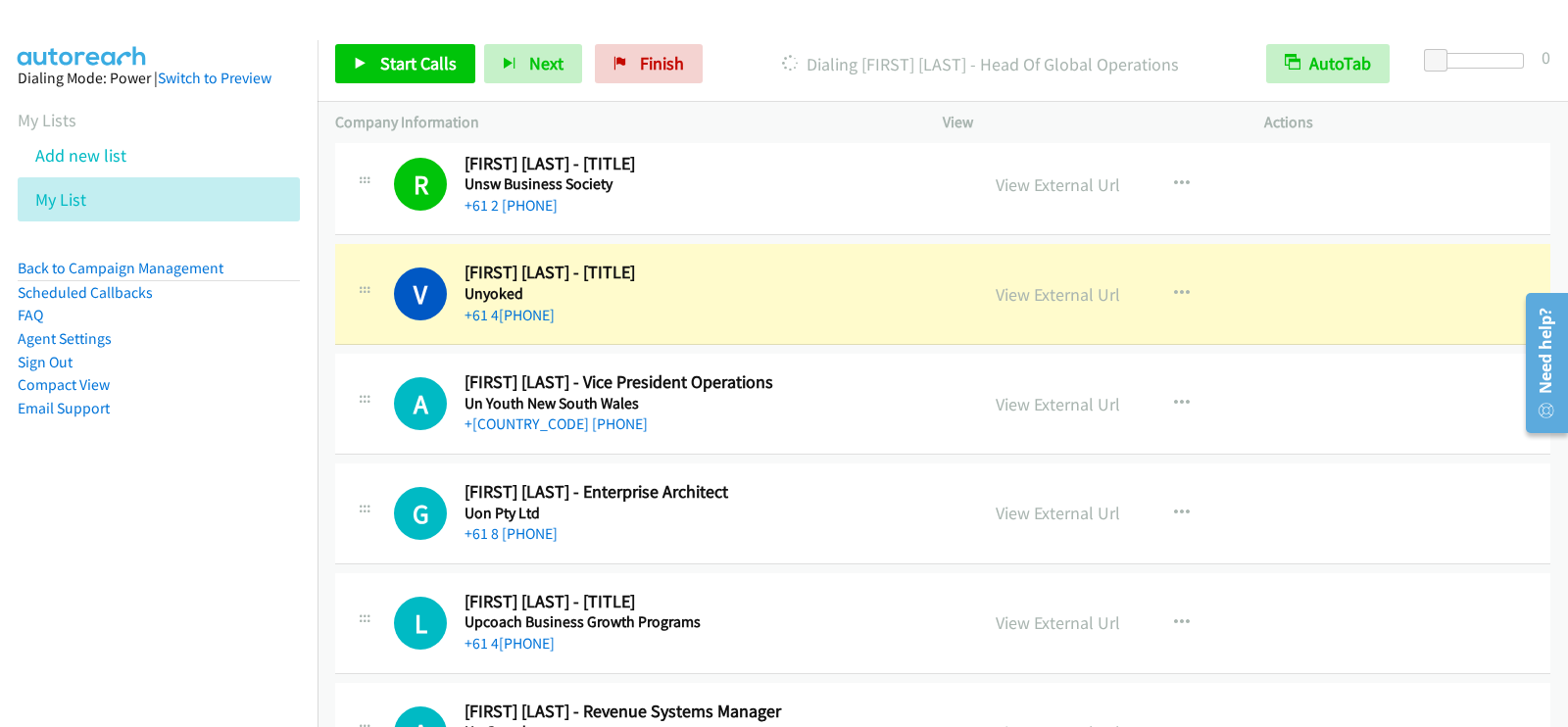 scroll, scrollTop: 12978, scrollLeft: 0, axis: vertical 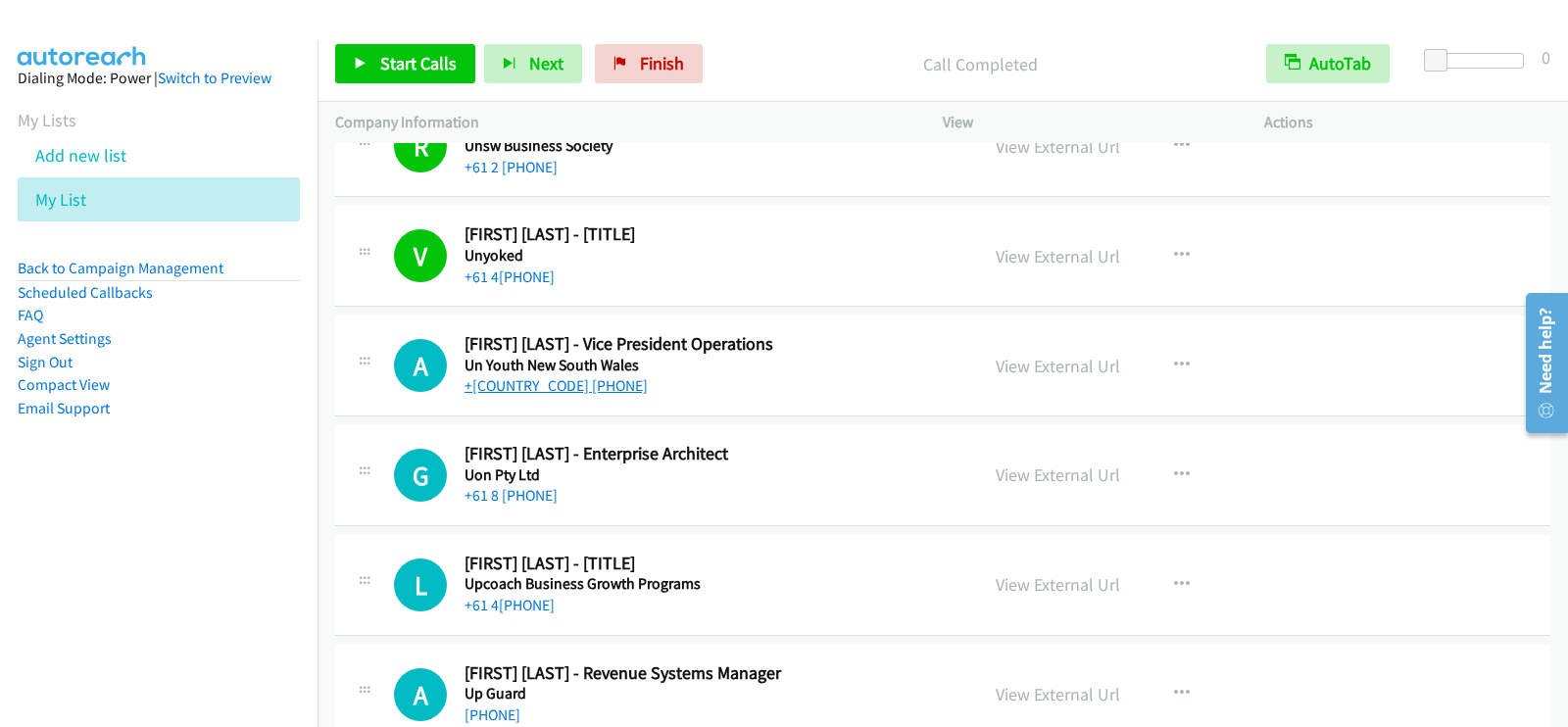 click on "+61 417 123 863" at bounding box center (556, 385) 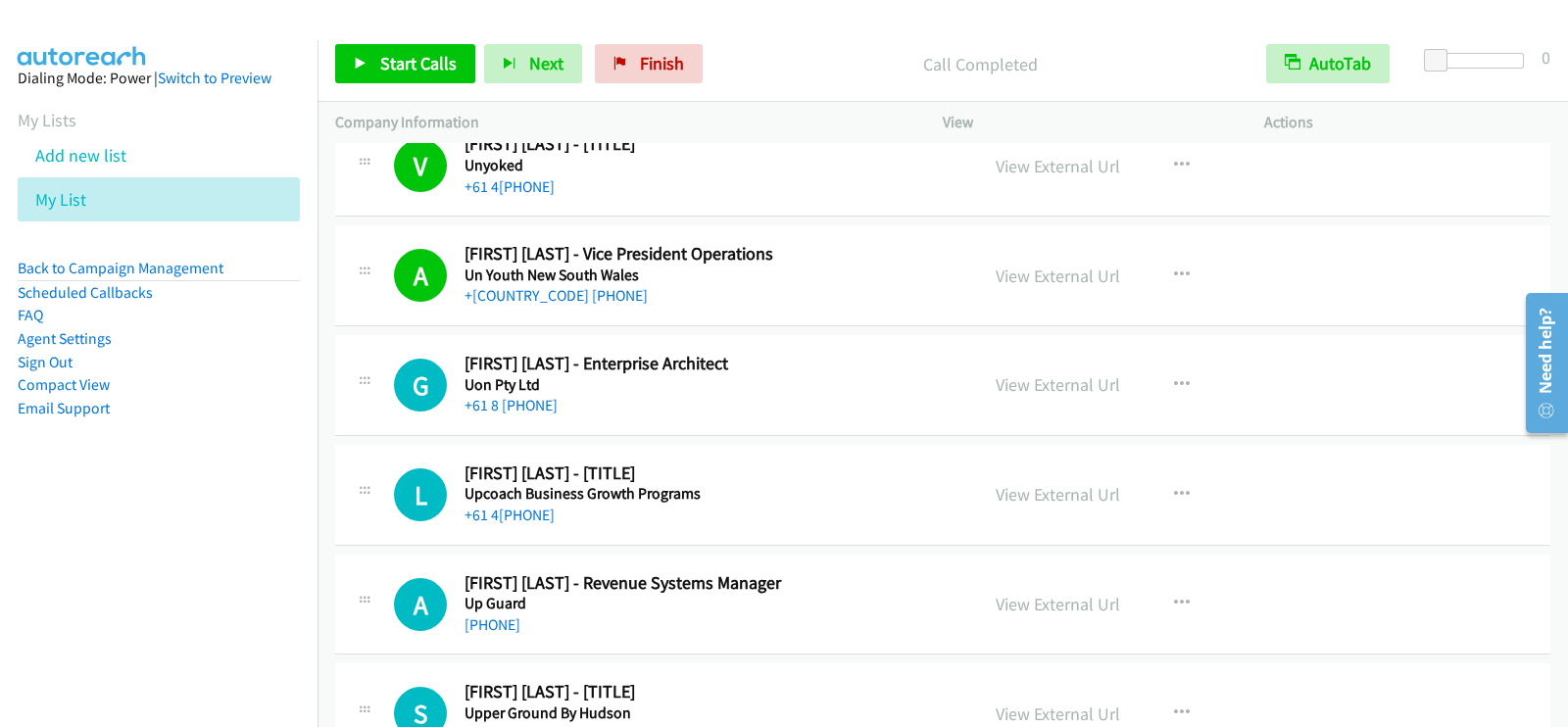 scroll, scrollTop: 13101, scrollLeft: 0, axis: vertical 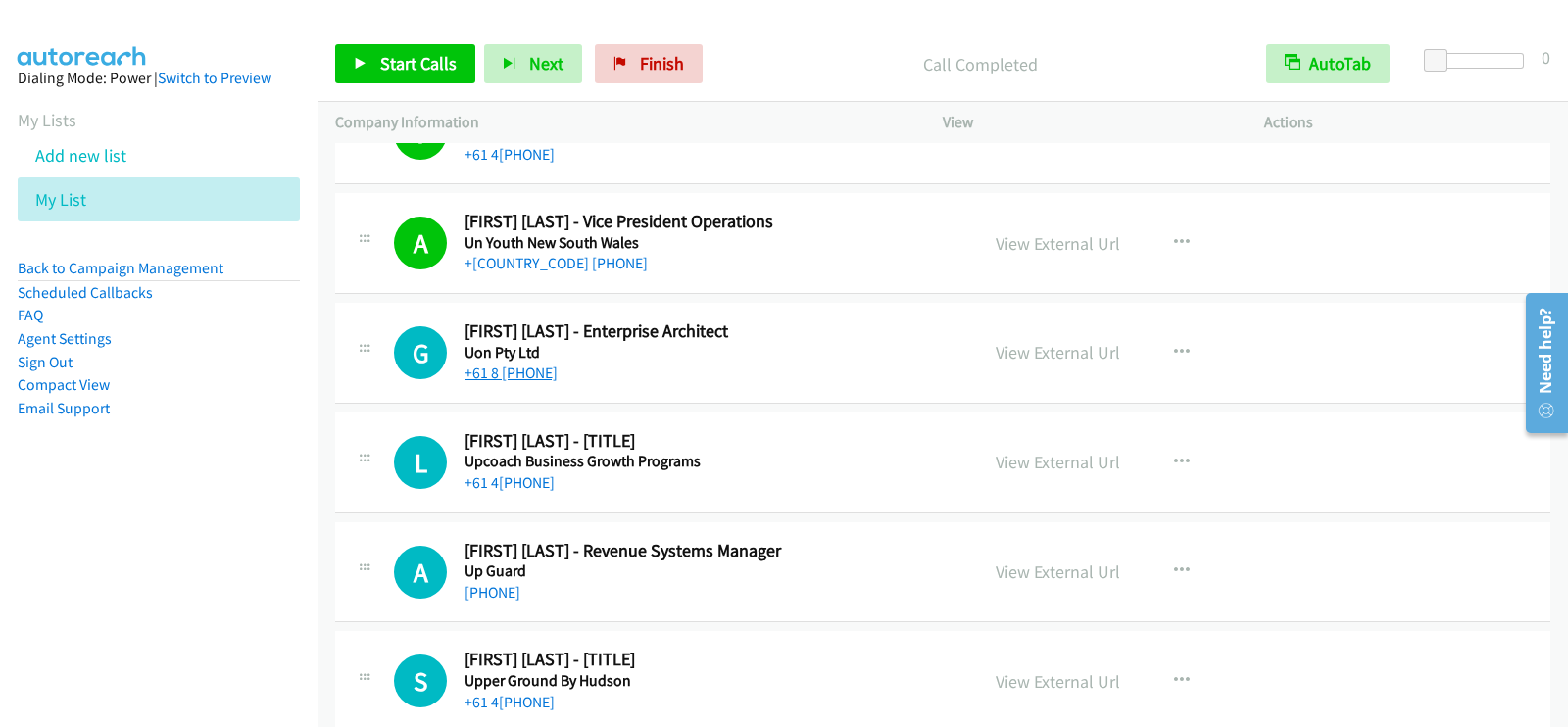 click on "+61 8 9248 5133" at bounding box center (511, 372) 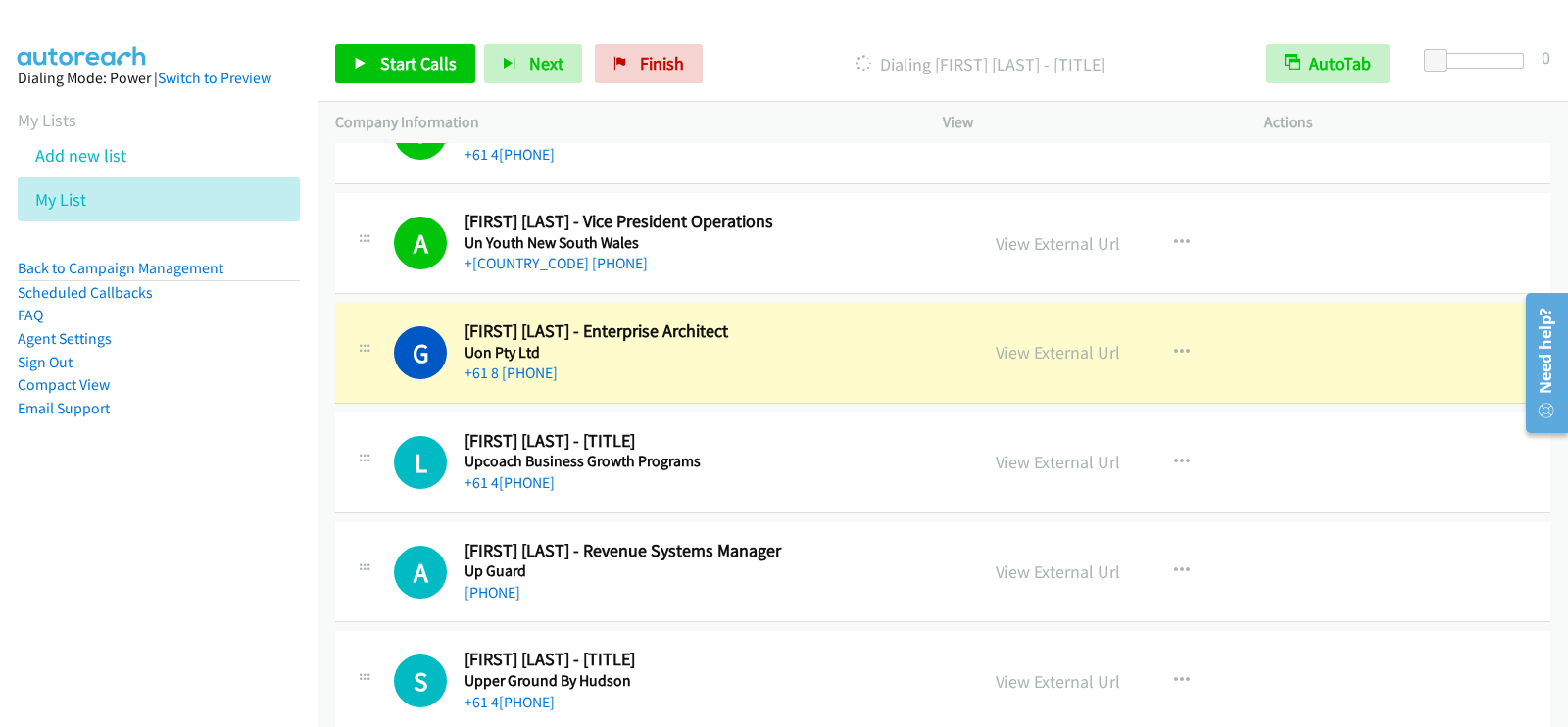 scroll, scrollTop: 13223, scrollLeft: 0, axis: vertical 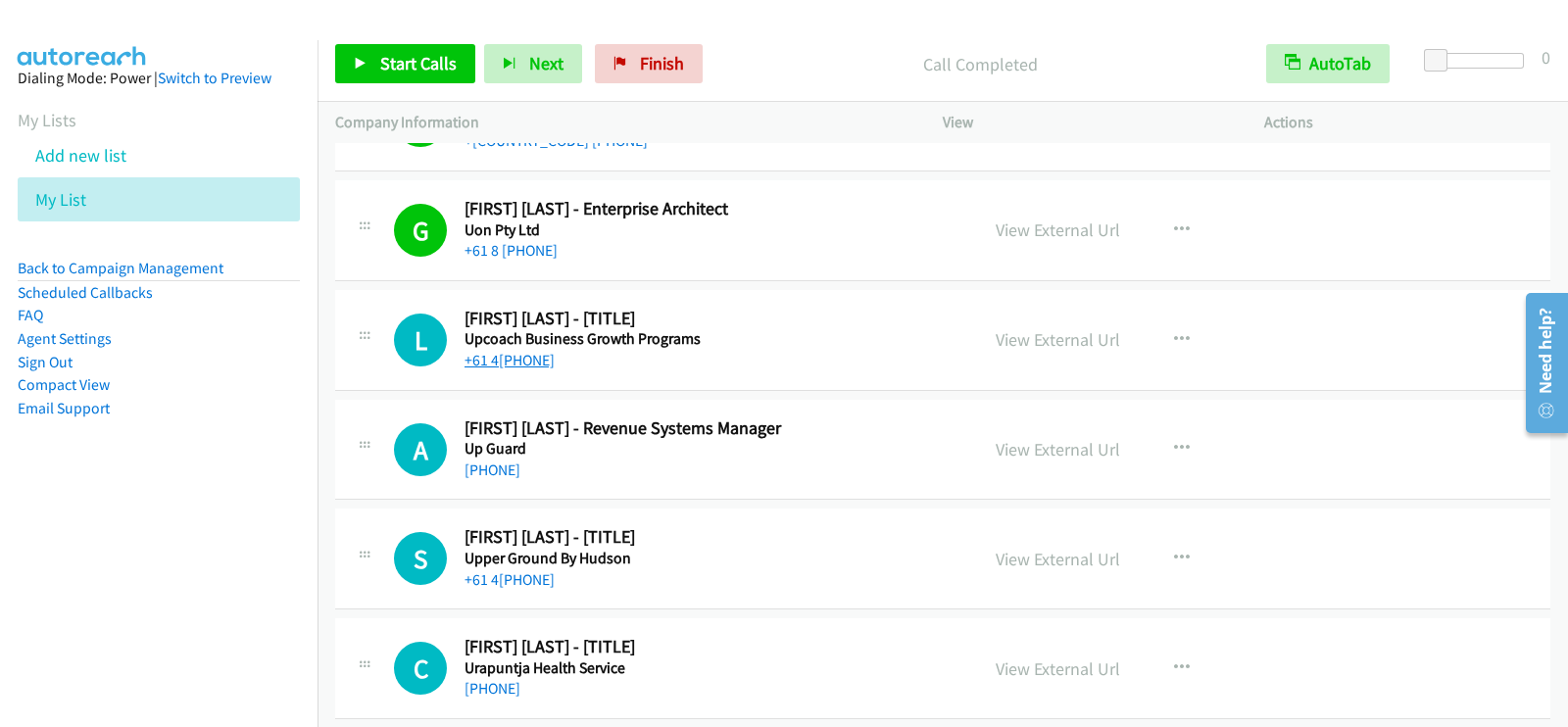 click on "+61 411 193 901" at bounding box center [510, 360] 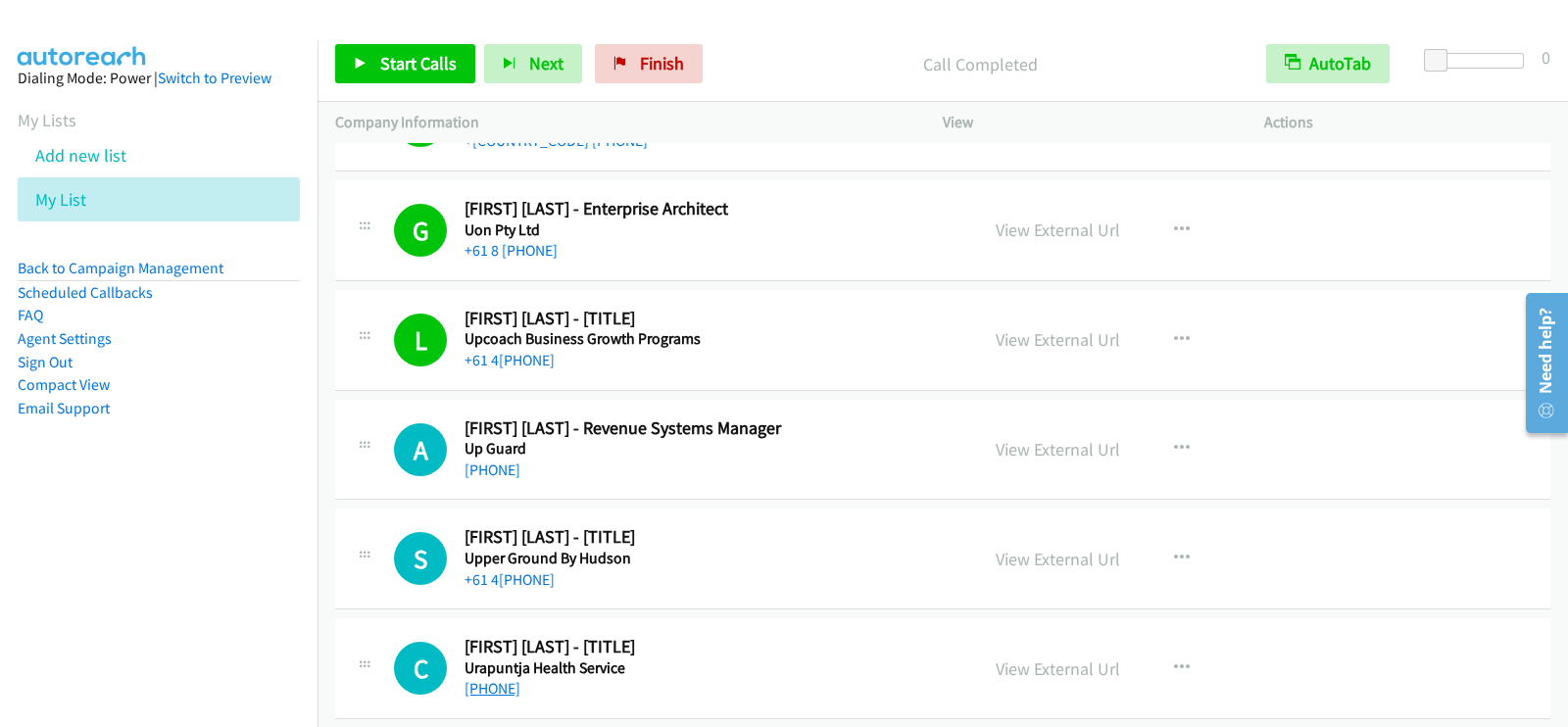 drag, startPoint x: 544, startPoint y: 668, endPoint x: 546, endPoint y: 654, distance: 14.142136 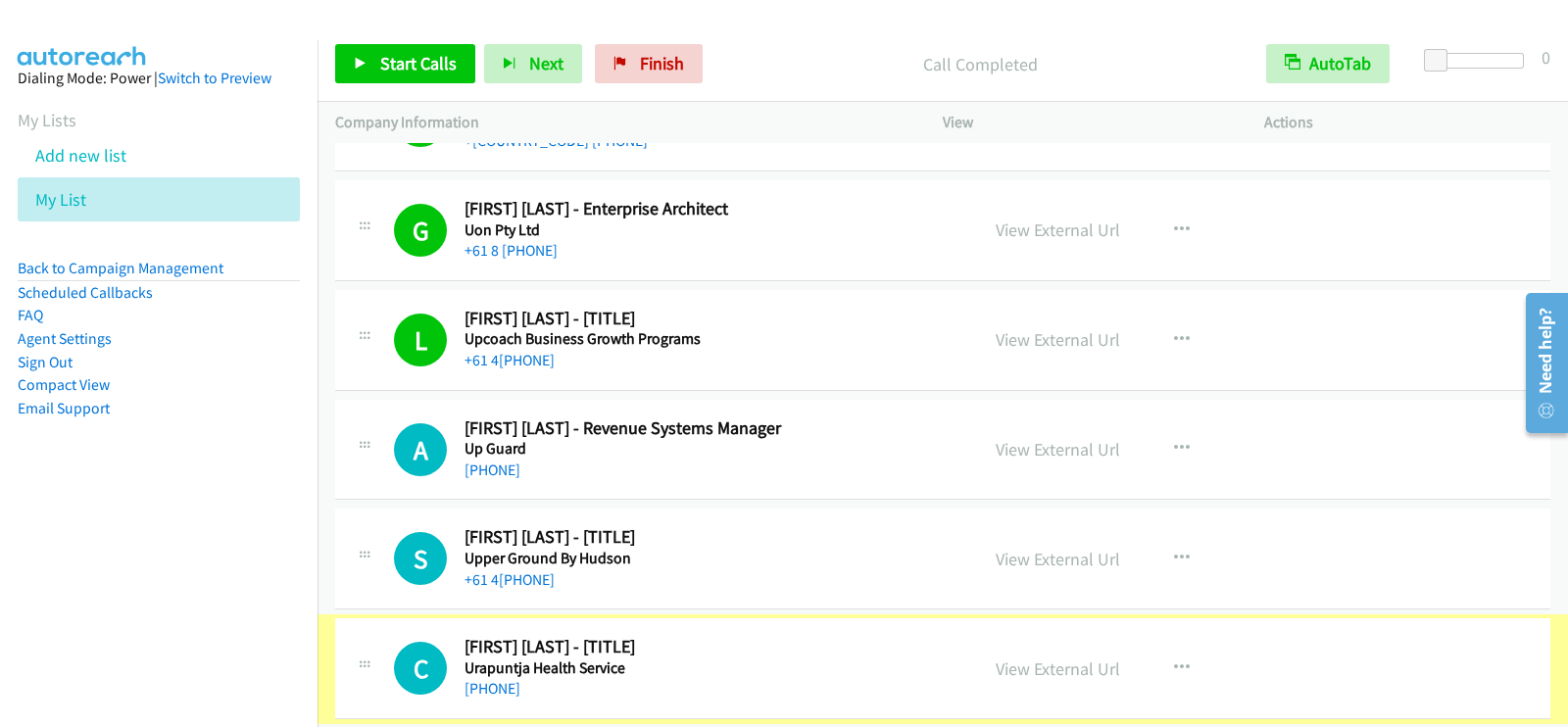 scroll, scrollTop: 13223, scrollLeft: 0, axis: vertical 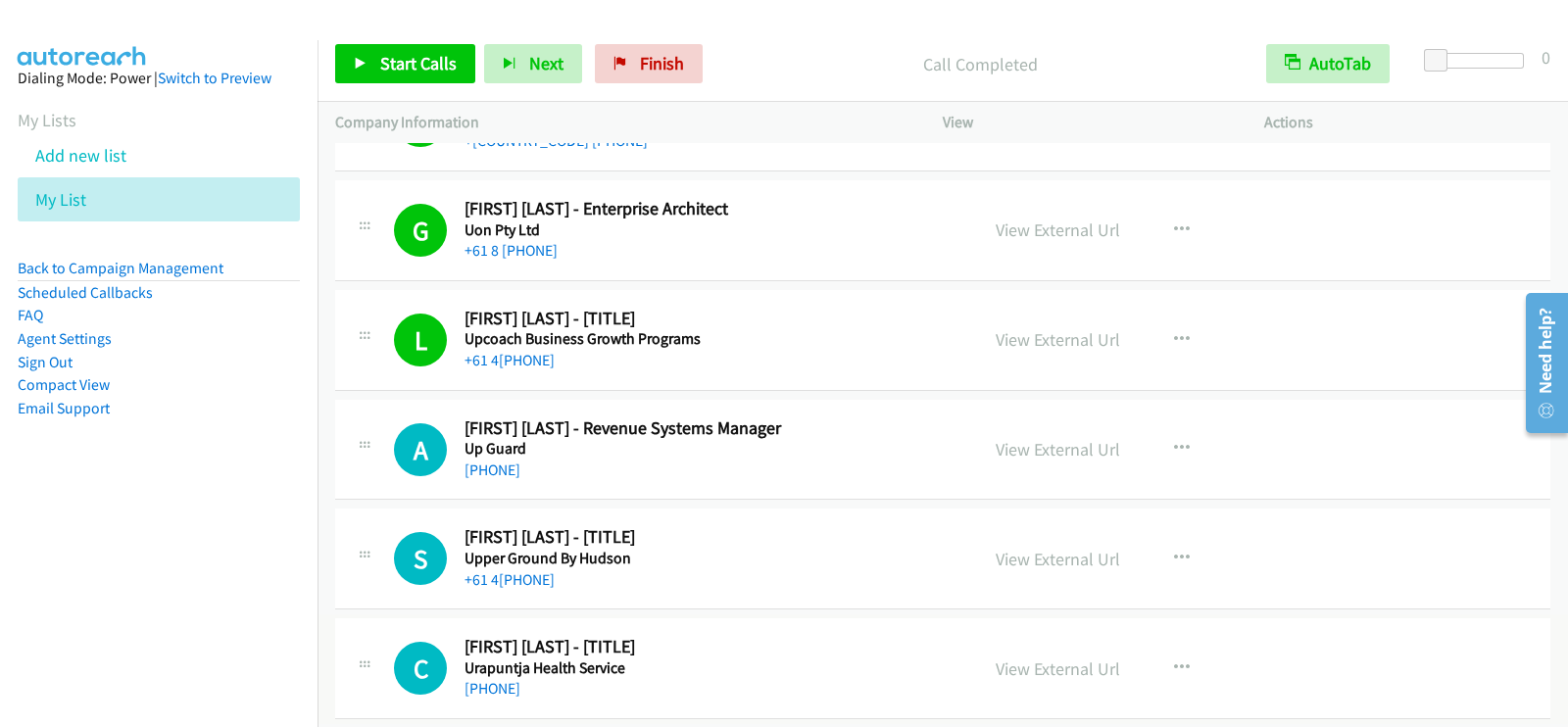 click on "Urapuntja Health Service" at bounding box center (664, 668) 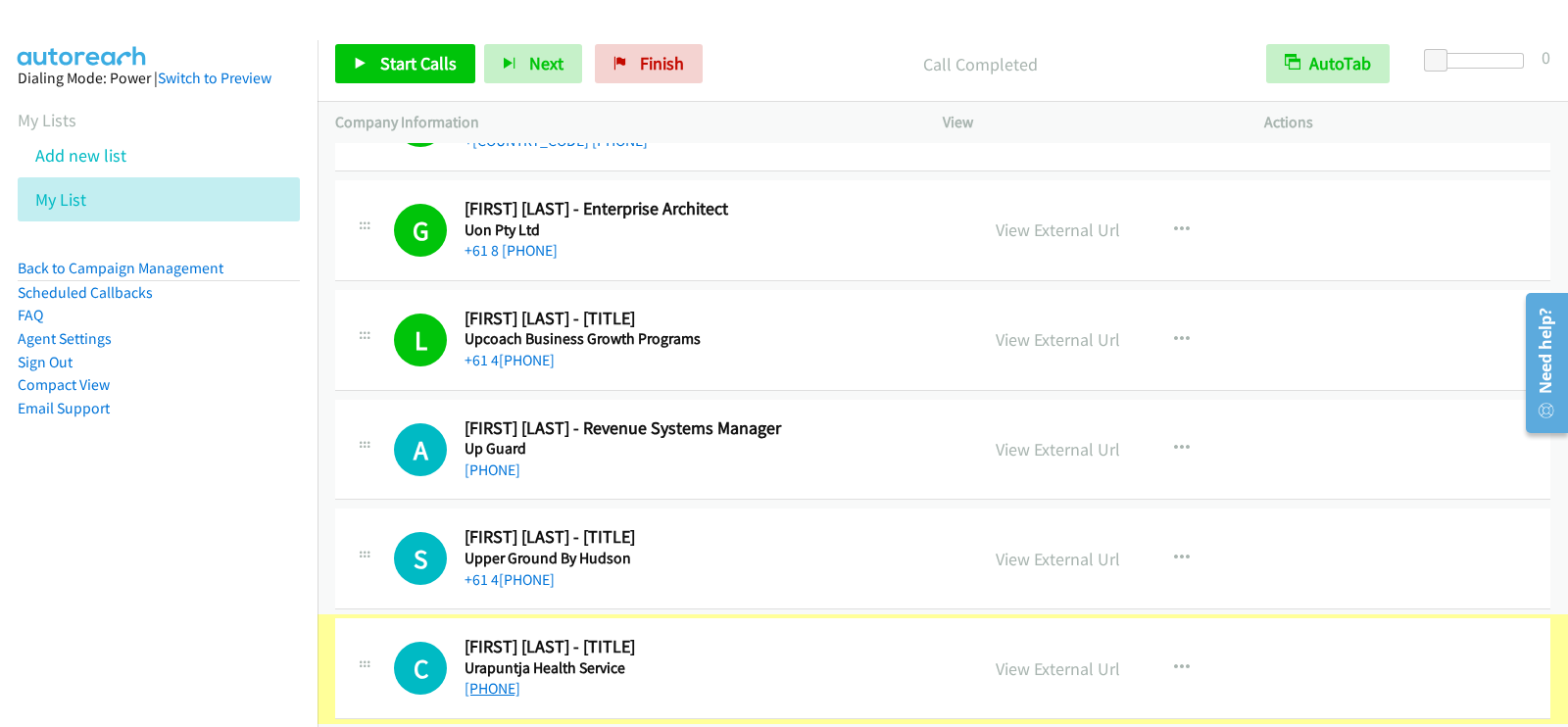 scroll, scrollTop: 13223, scrollLeft: 0, axis: vertical 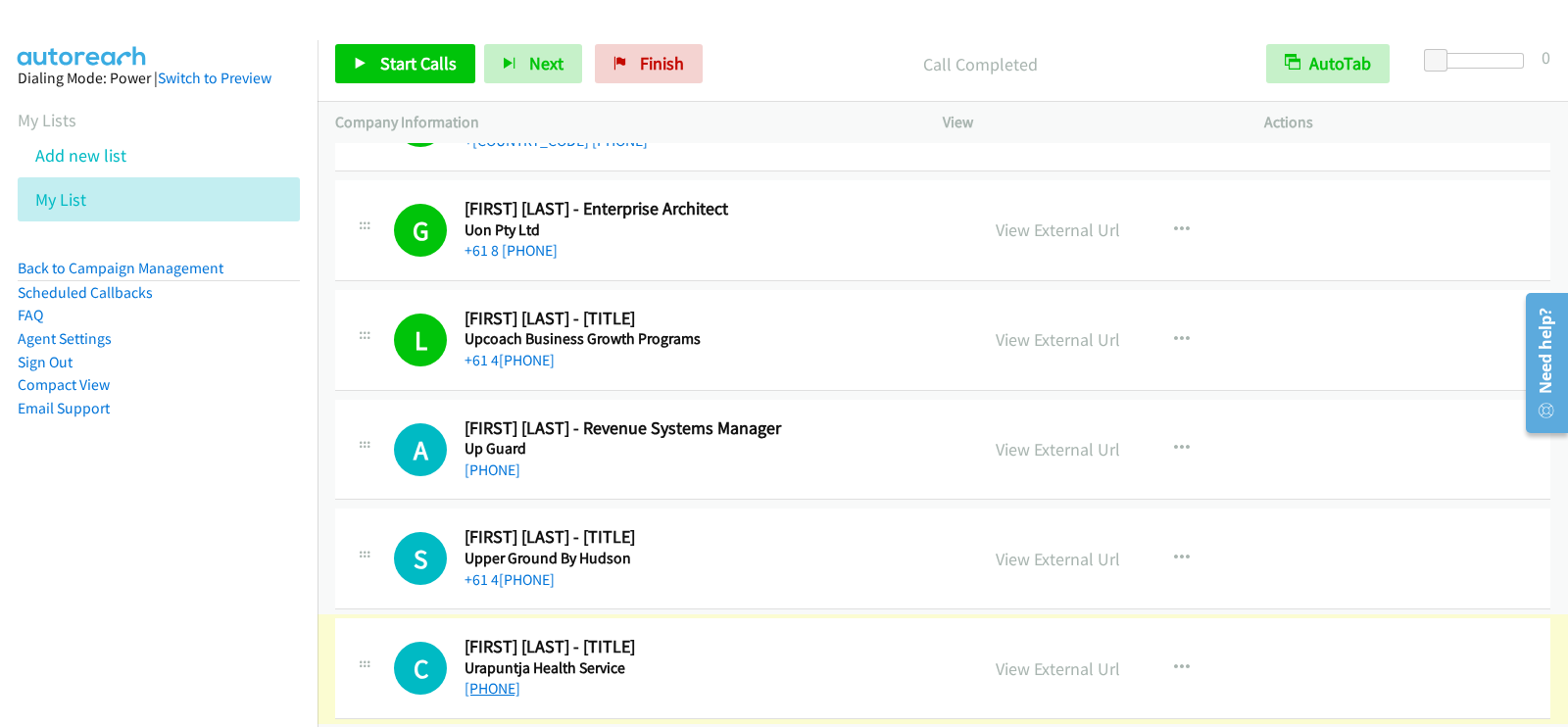 click on "+61 470 341 803" at bounding box center [492, 688] 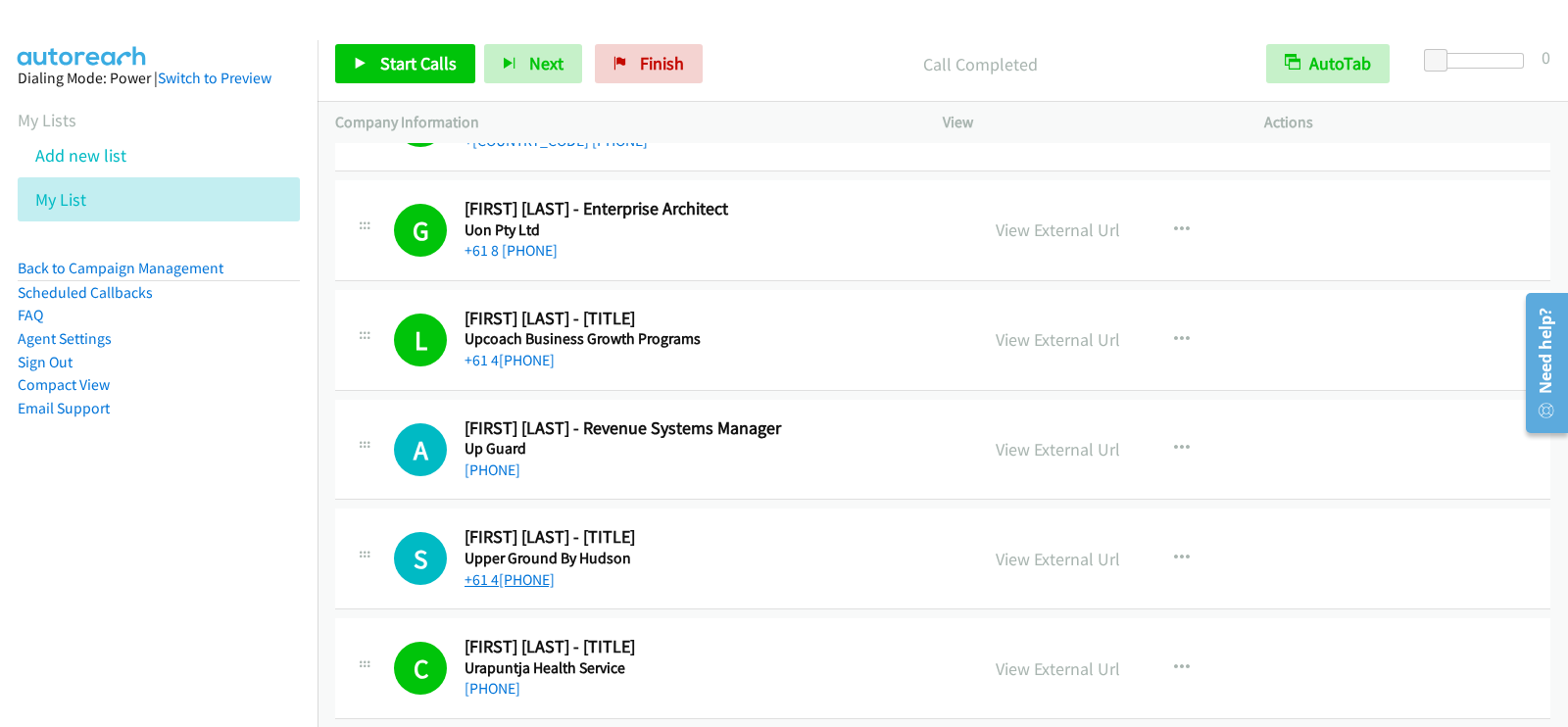 click on "+61 417 666 050" at bounding box center (510, 579) 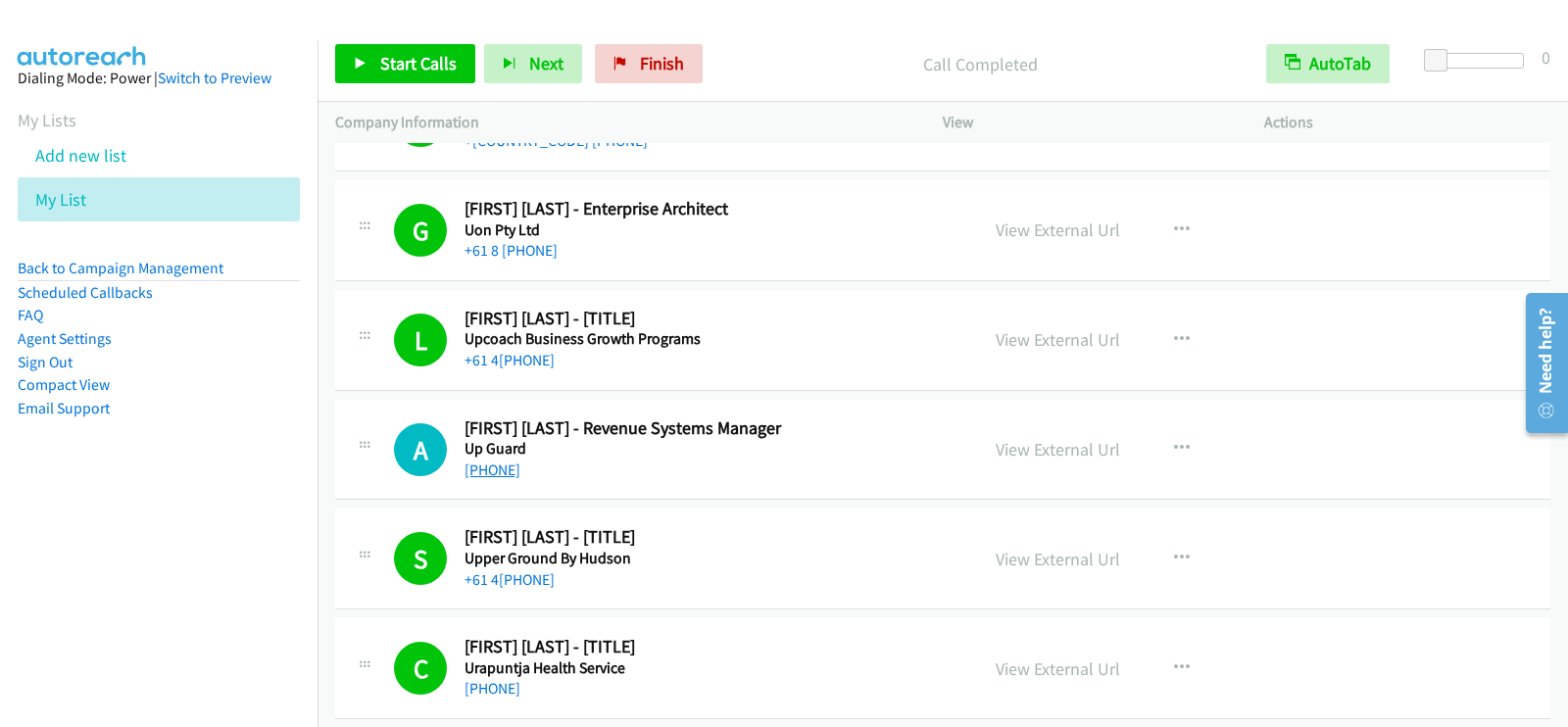 click on "+61 2 9114 9515" at bounding box center (492, 469) 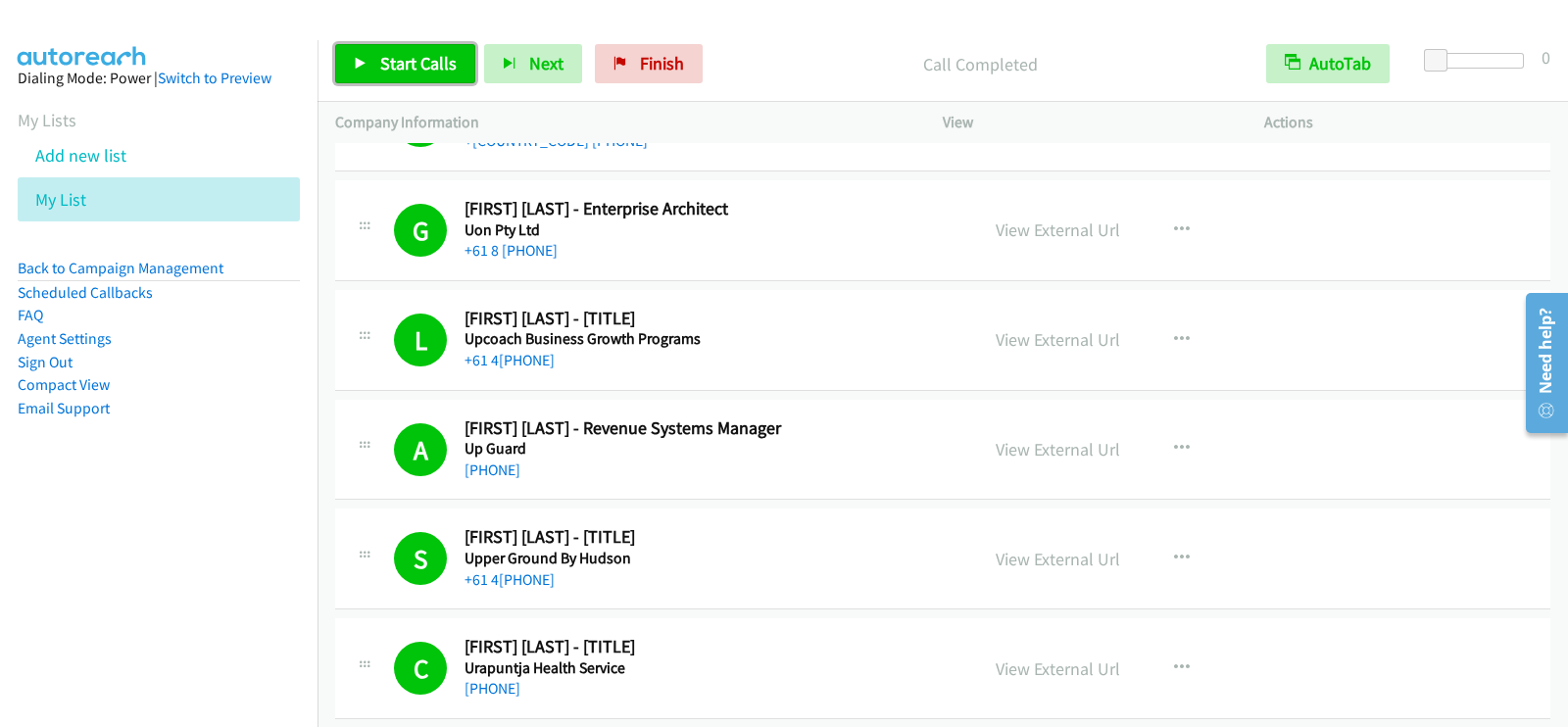 click at bounding box center [361, 65] 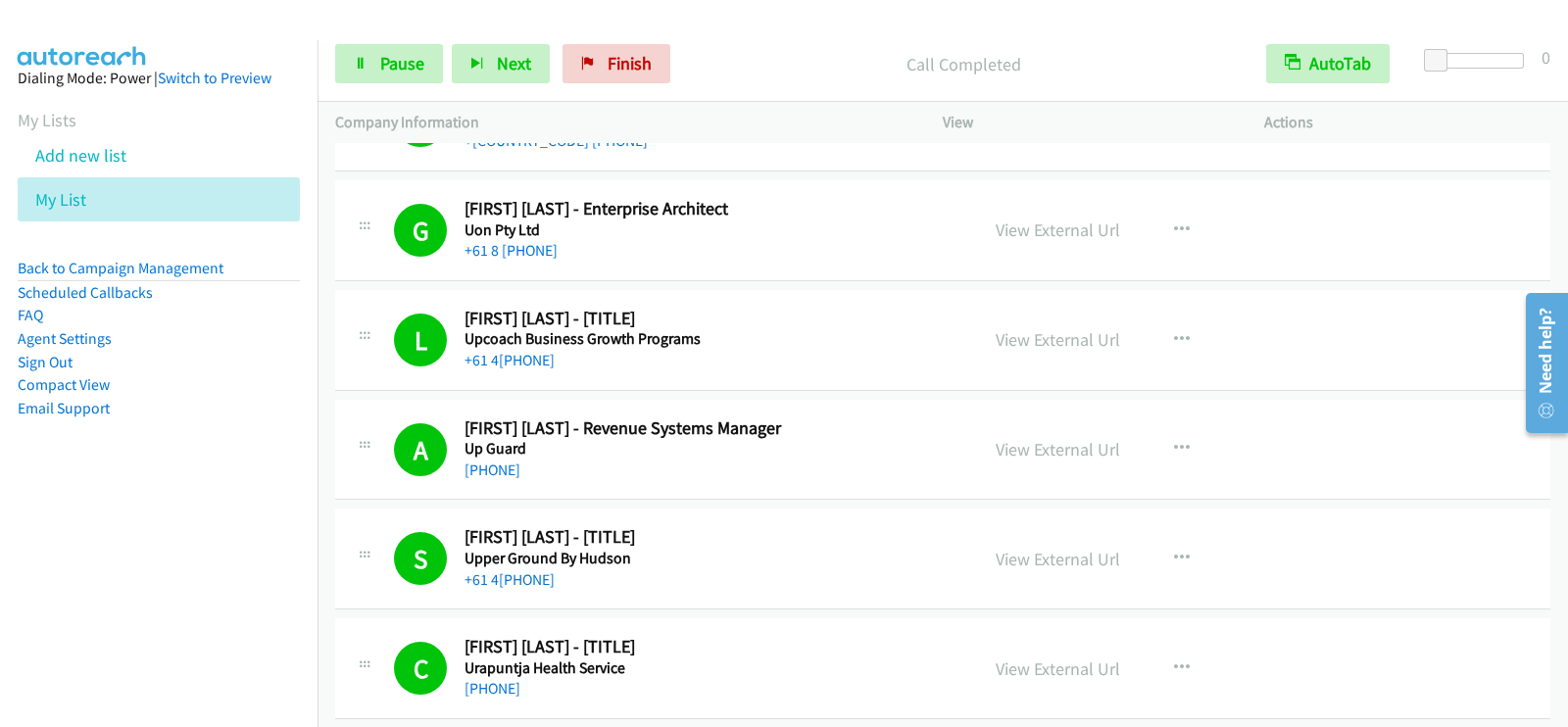 click on "Start Calls
Pause
Next
Finish
Call Completed
AutoTab
AutoTab
0" at bounding box center (943, 64) 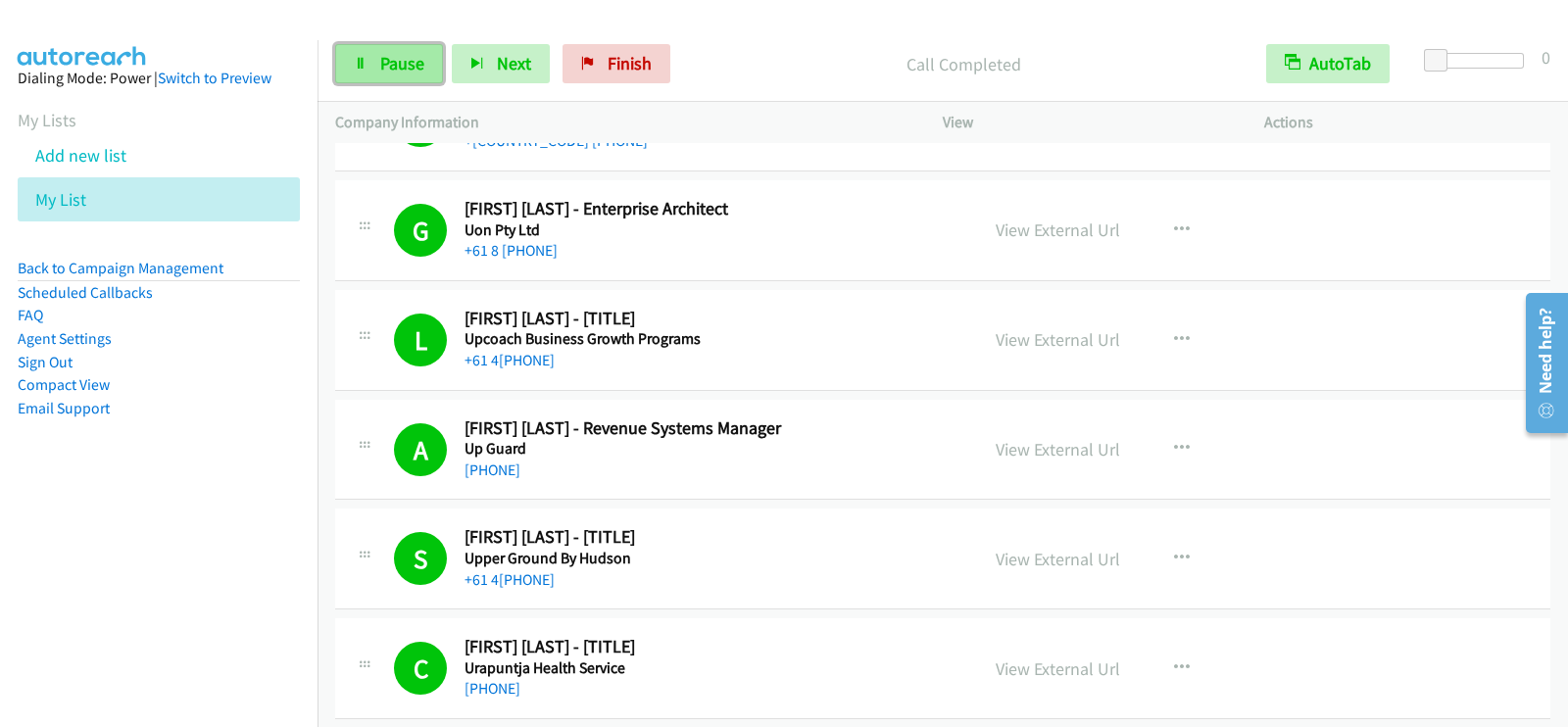click on "Pause" at bounding box center (389, 64) 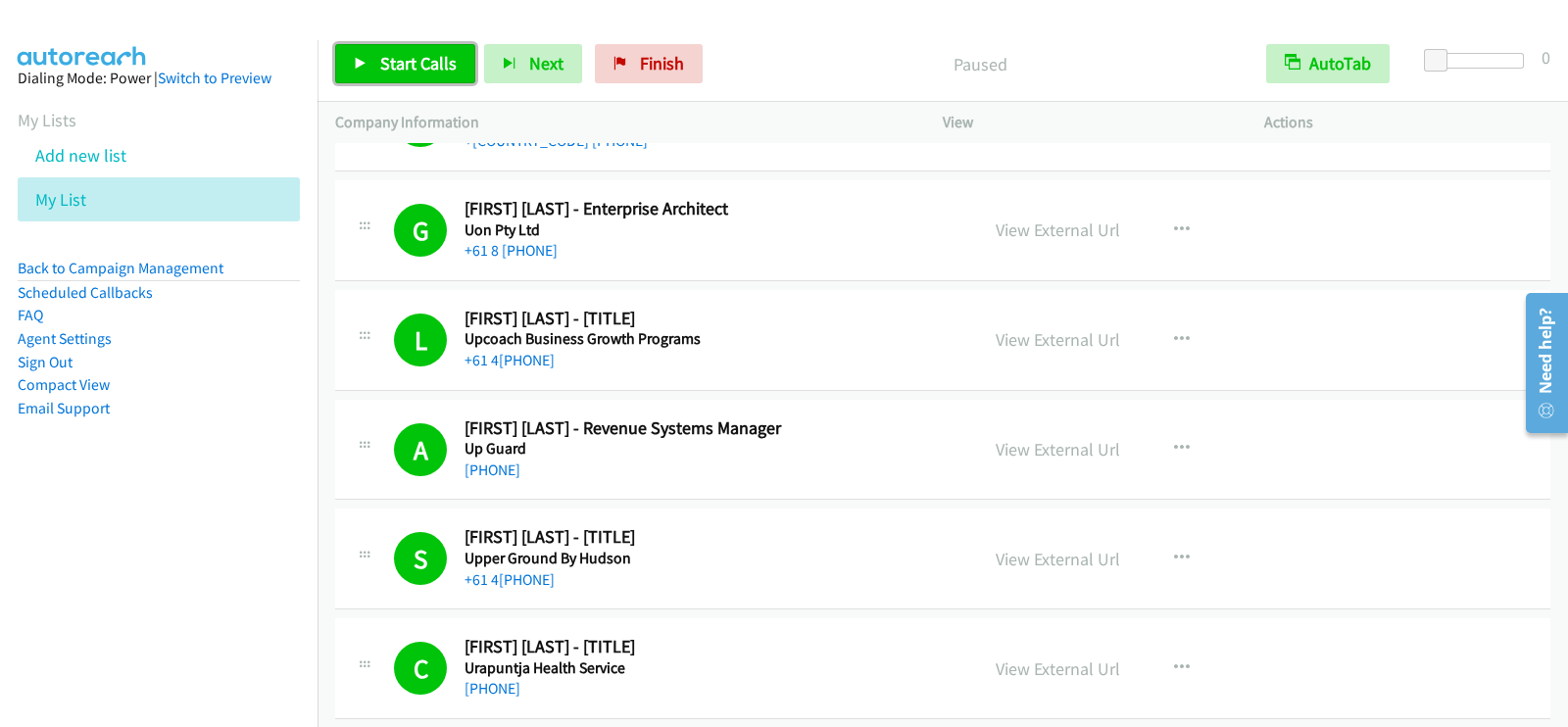 click on "Start Calls" at bounding box center (405, 64) 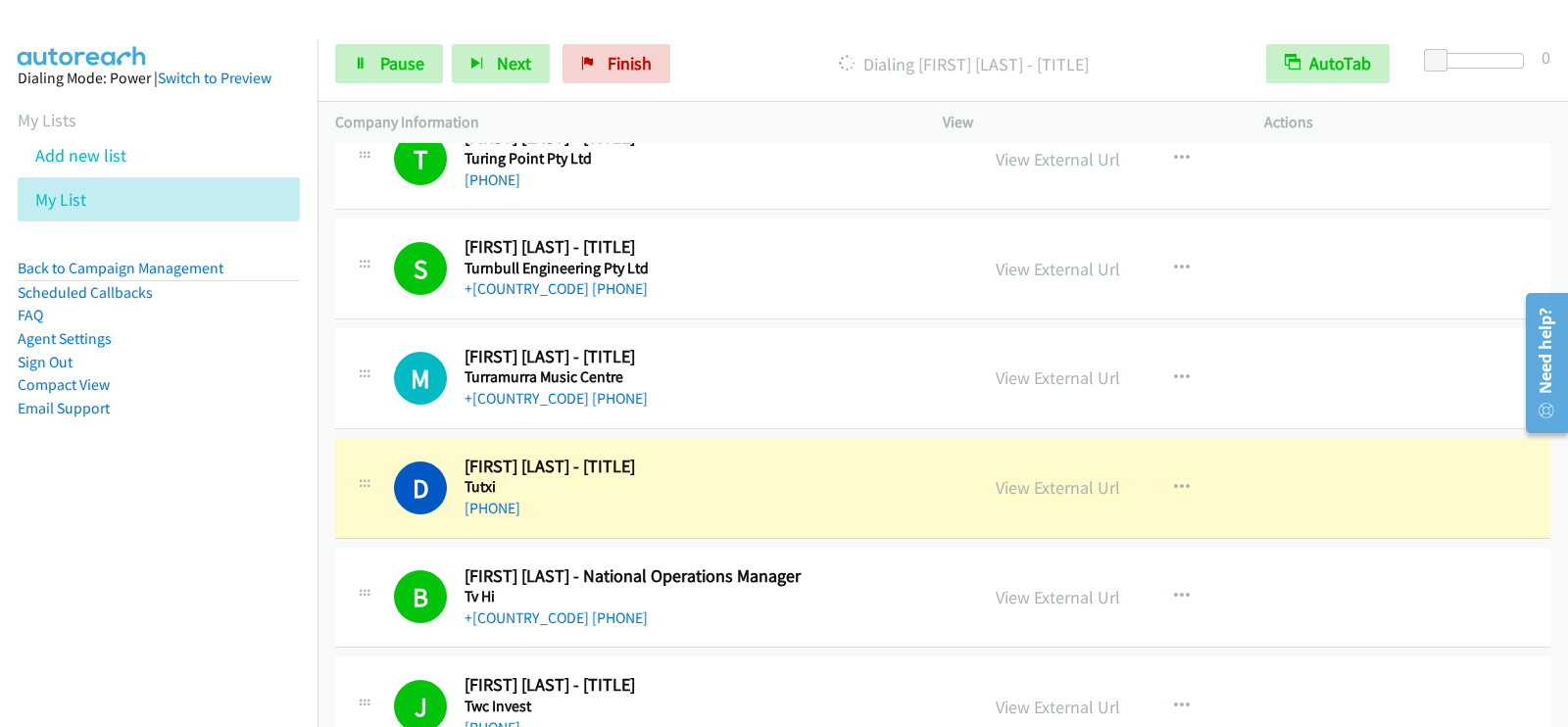 scroll, scrollTop: 9060, scrollLeft: 0, axis: vertical 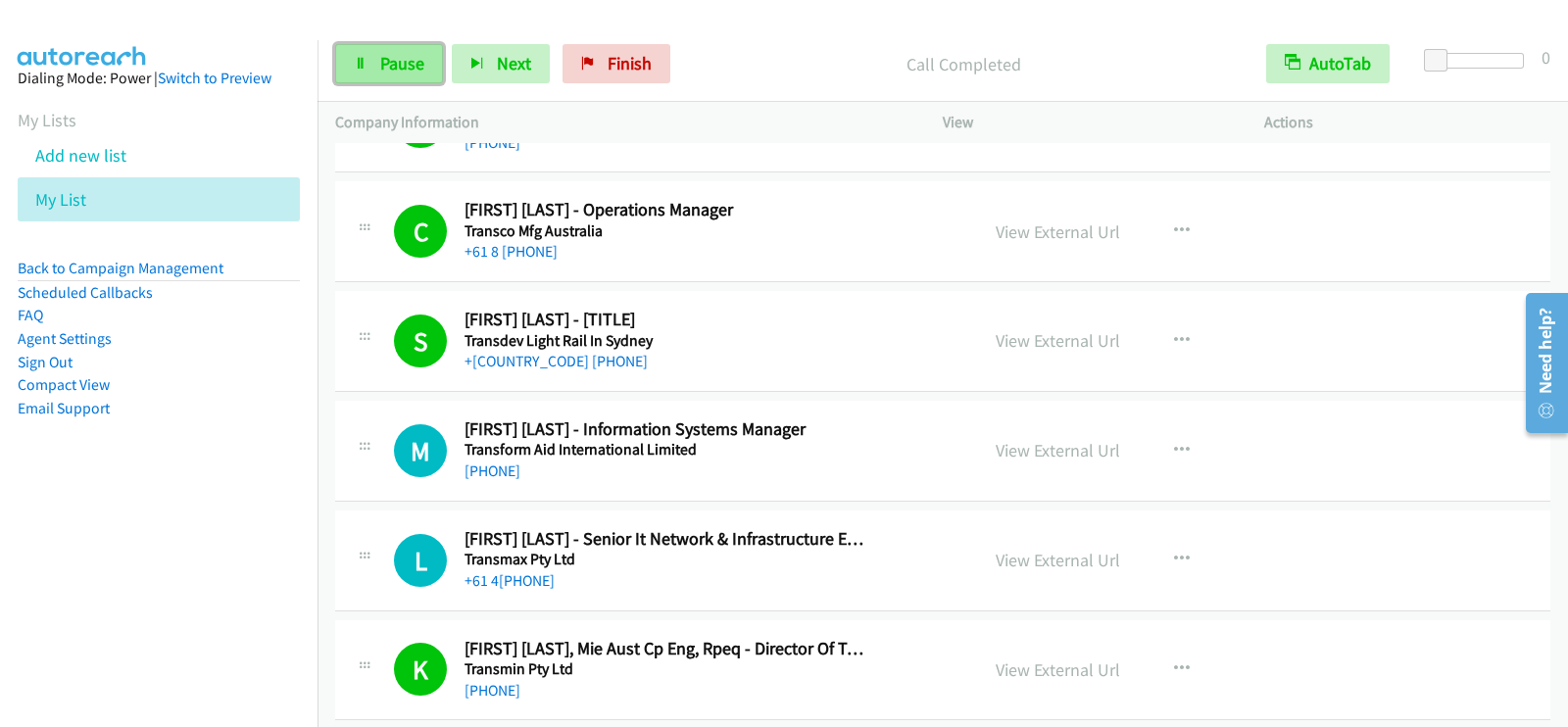 click on "Pause" at bounding box center [402, 63] 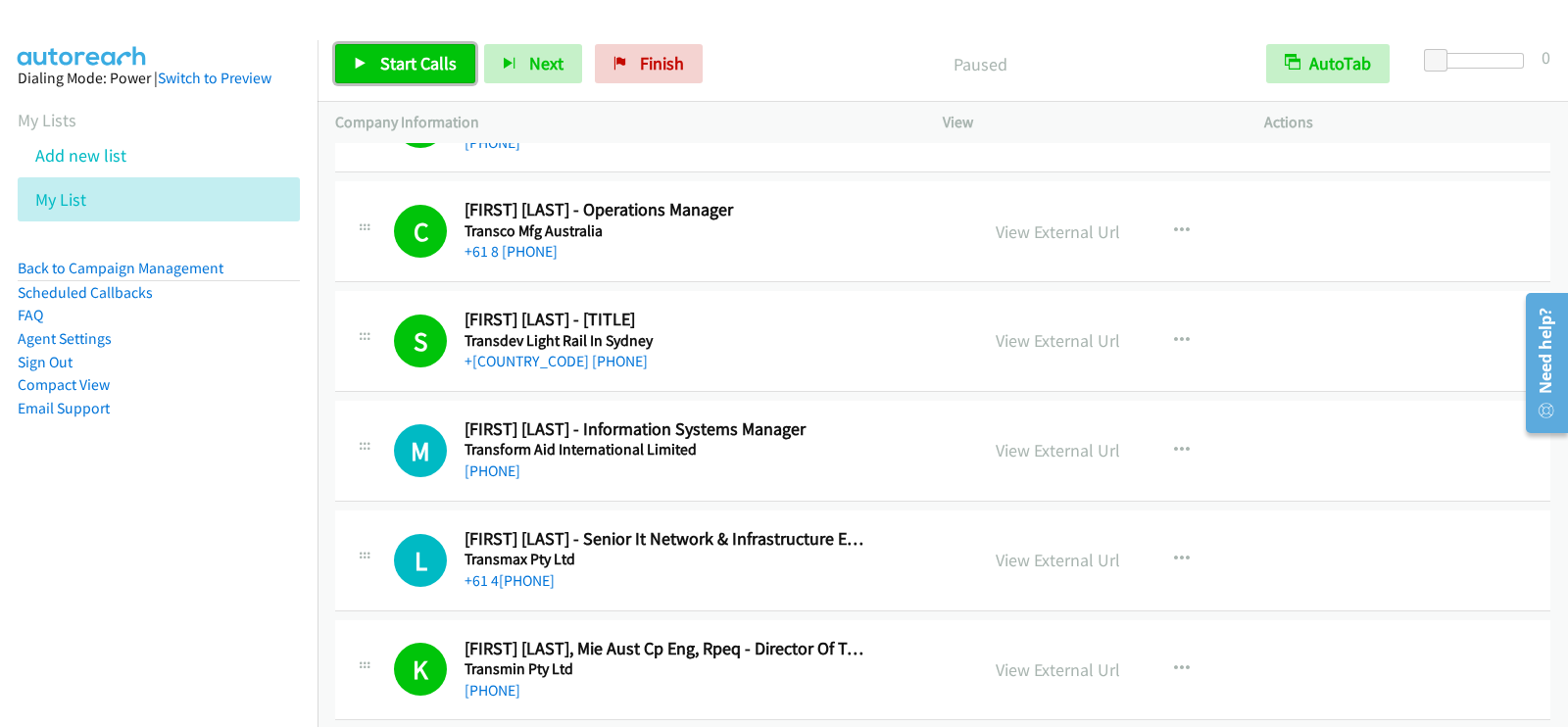 click on "Start Calls" at bounding box center [405, 64] 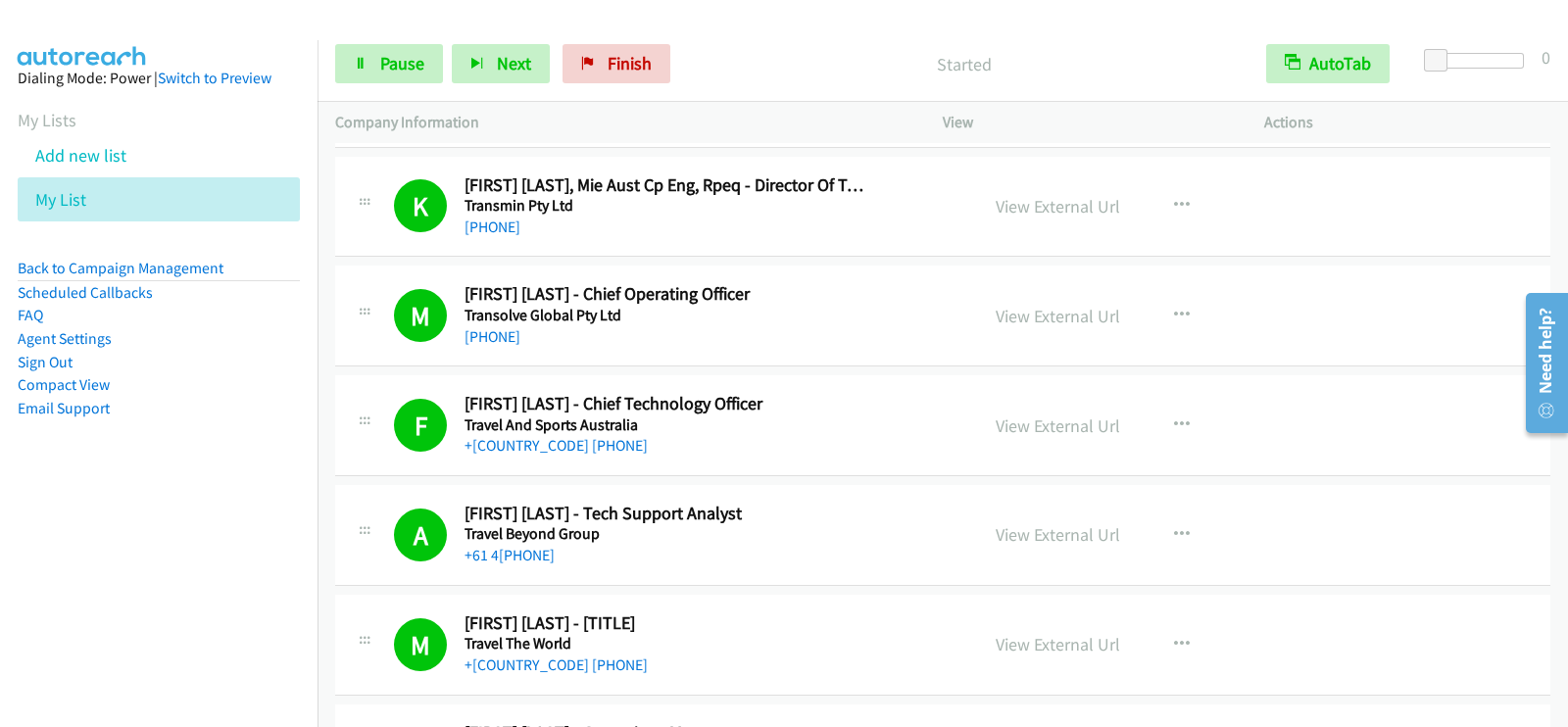 scroll, scrollTop: 5386, scrollLeft: 0, axis: vertical 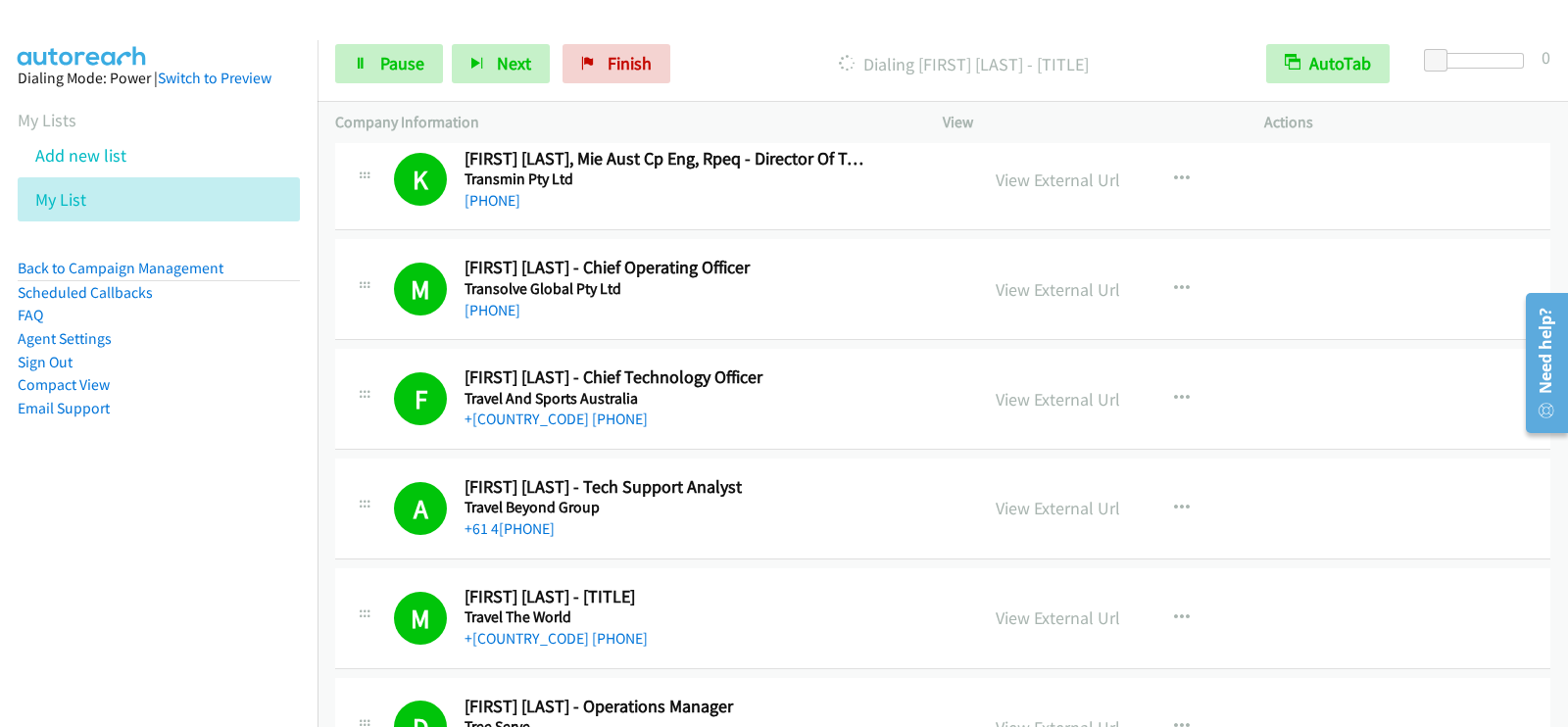 click on "Dialing Cyril Harrisberg - Chief Operating Officer" at bounding box center (963, 64) 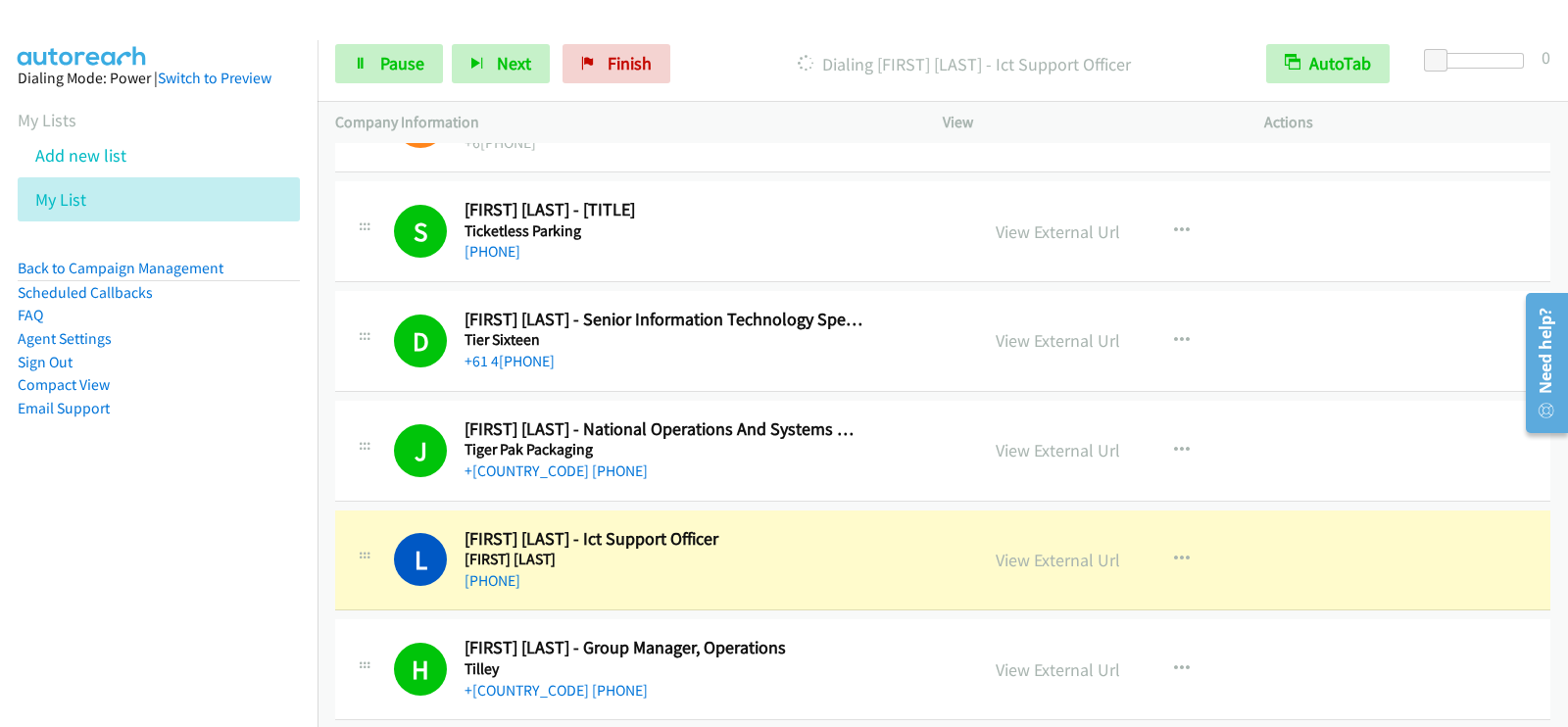 scroll, scrollTop: 2327, scrollLeft: 0, axis: vertical 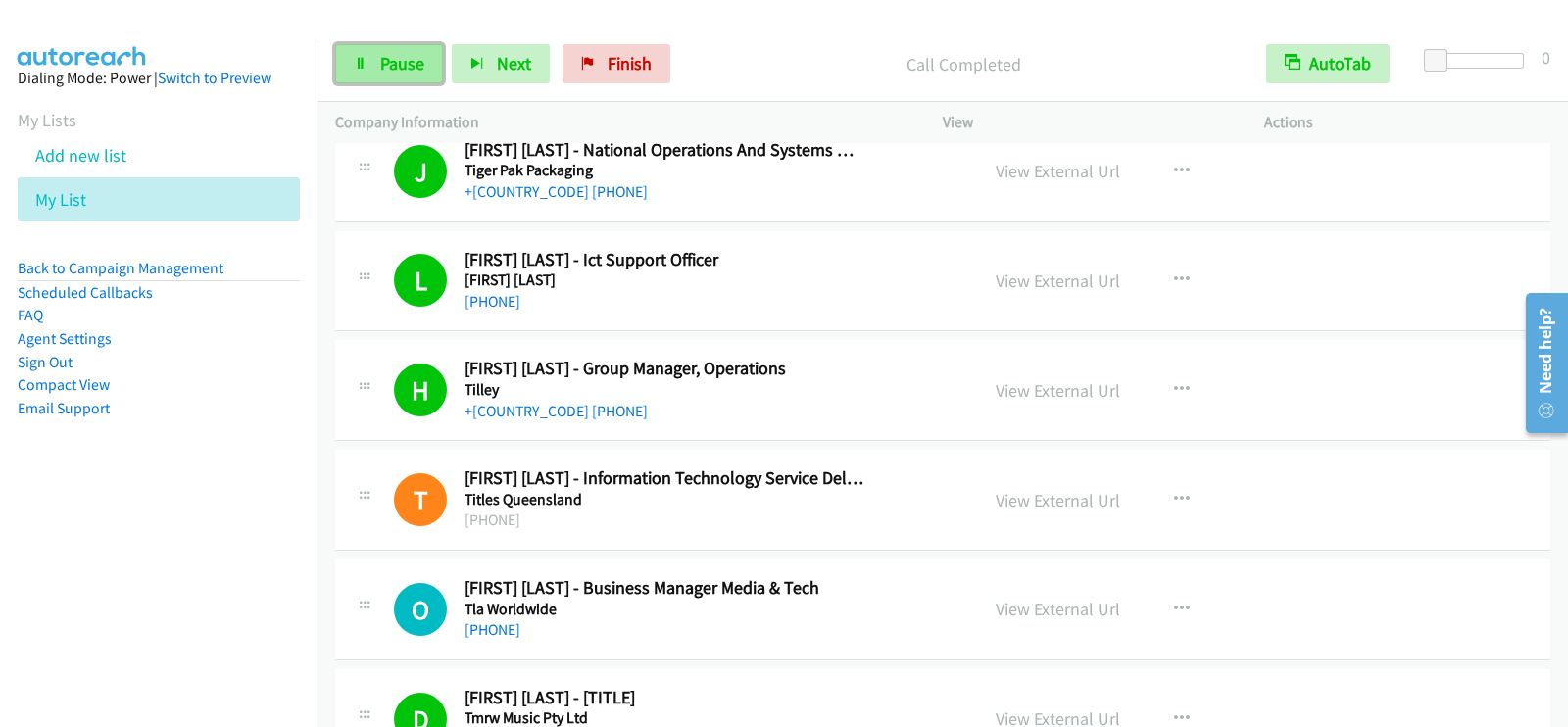 click on "Pause" at bounding box center [389, 64] 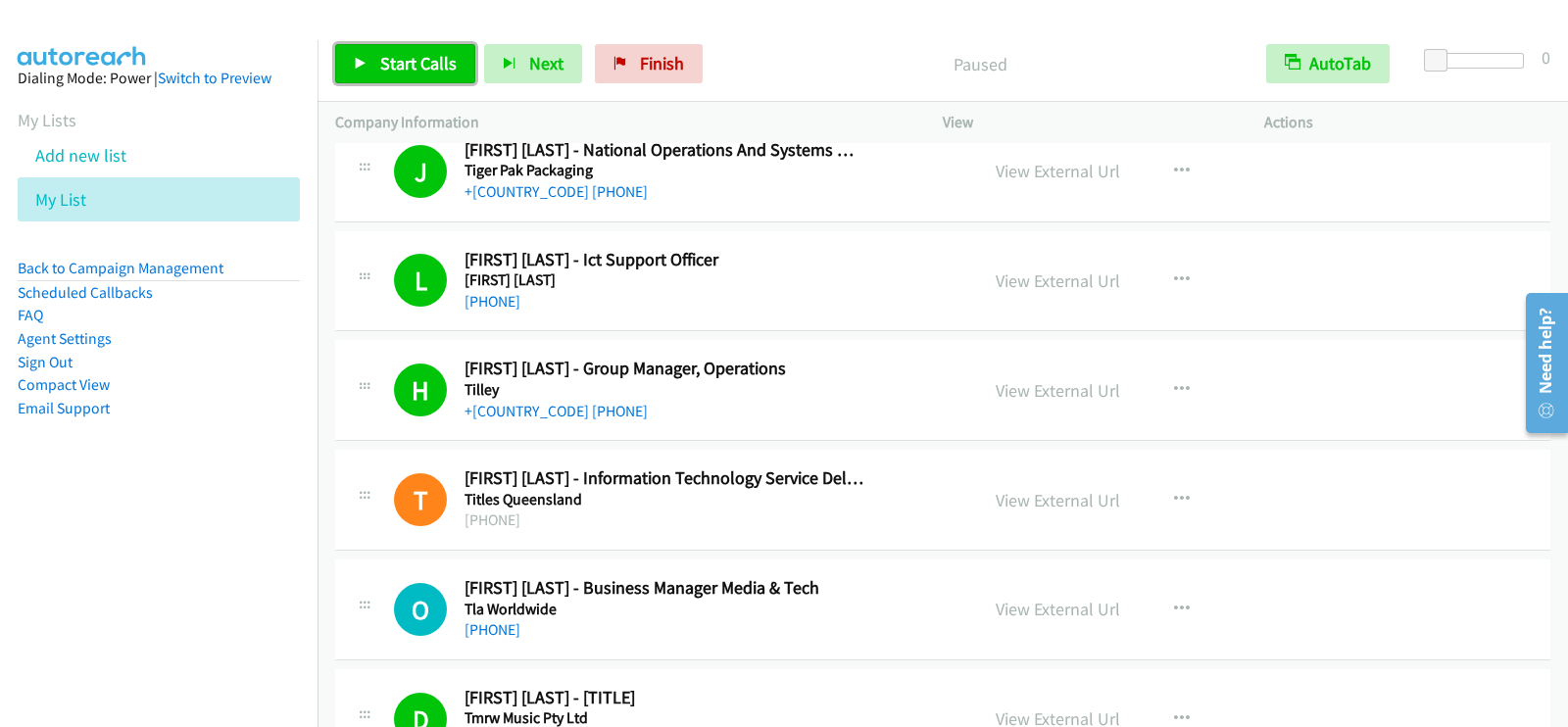 click on "Start Calls" at bounding box center (405, 64) 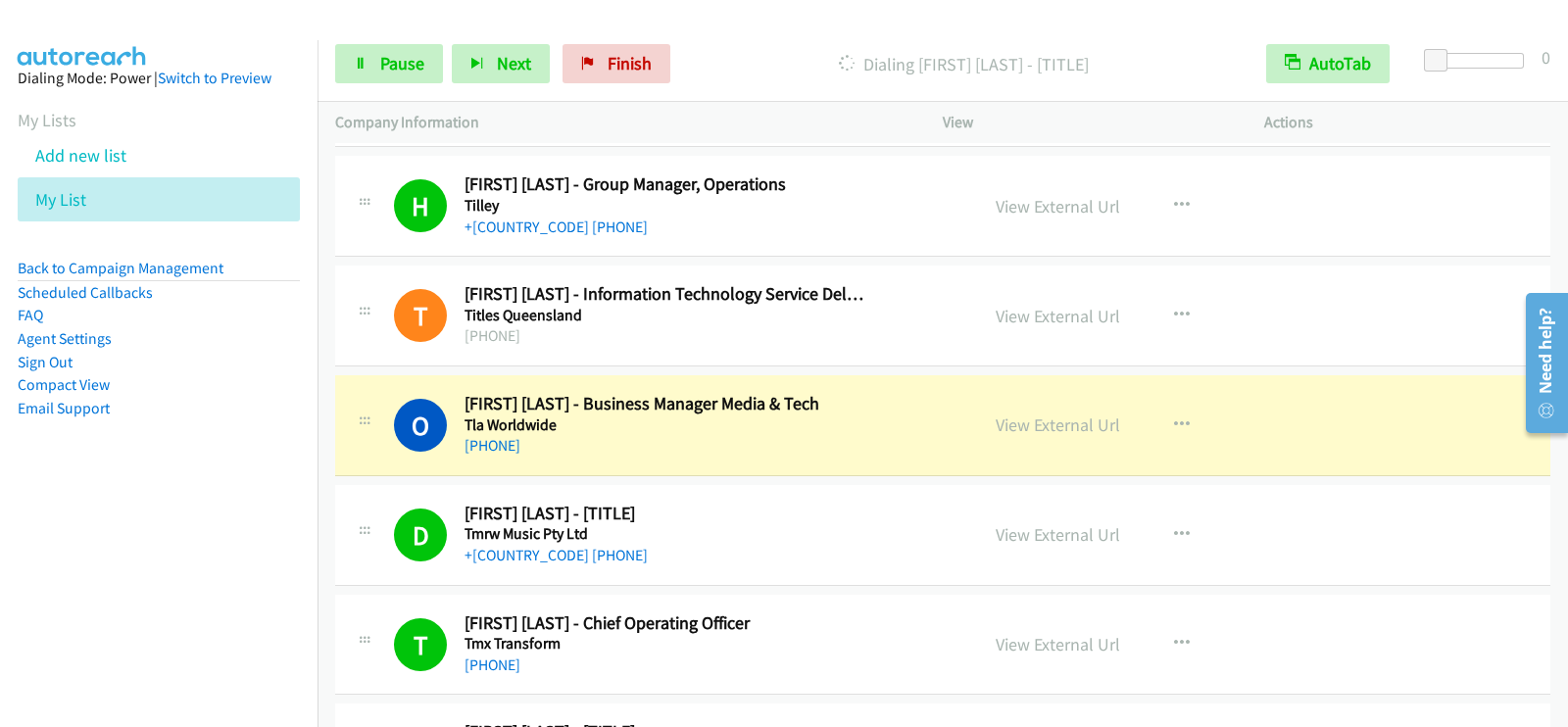 scroll, scrollTop: 2572, scrollLeft: 0, axis: vertical 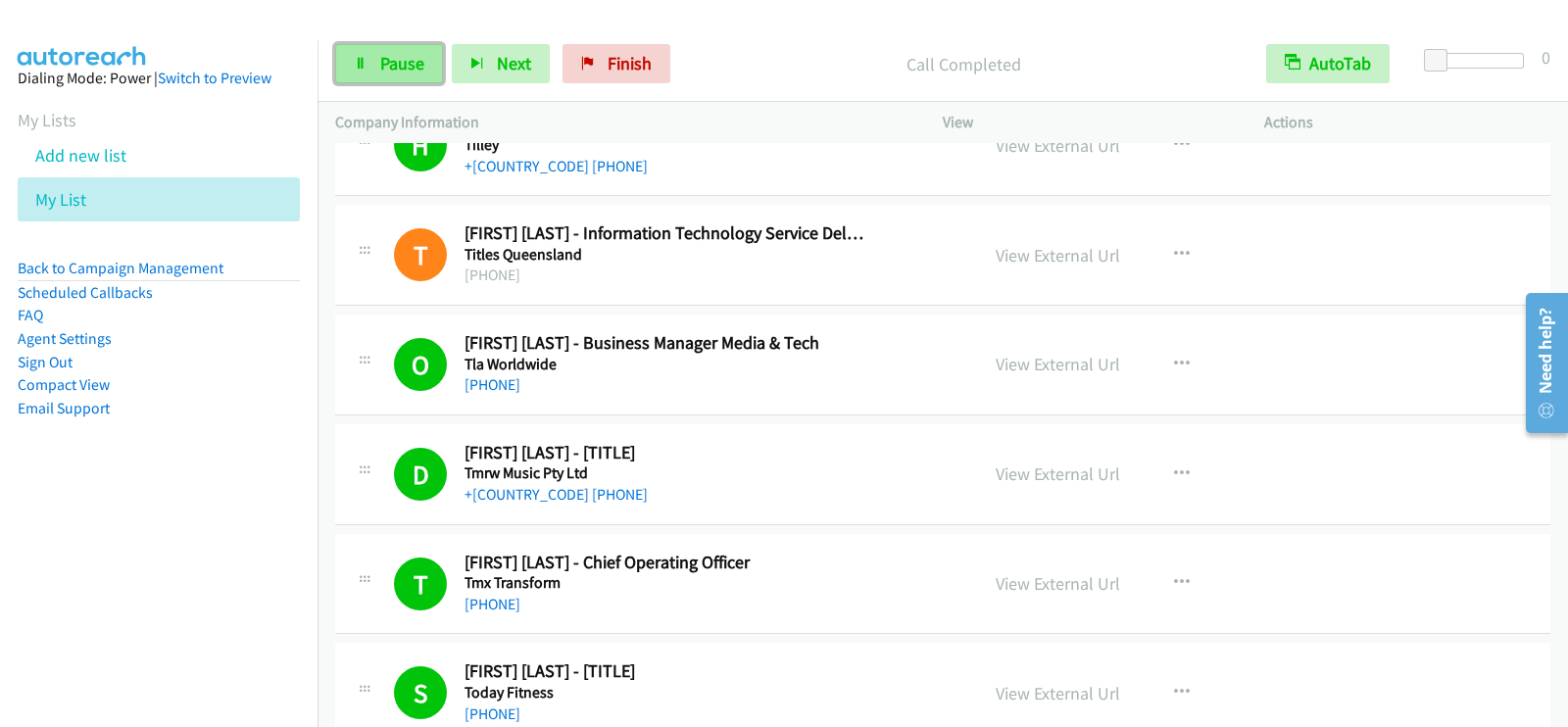 click on "Pause" at bounding box center (389, 64) 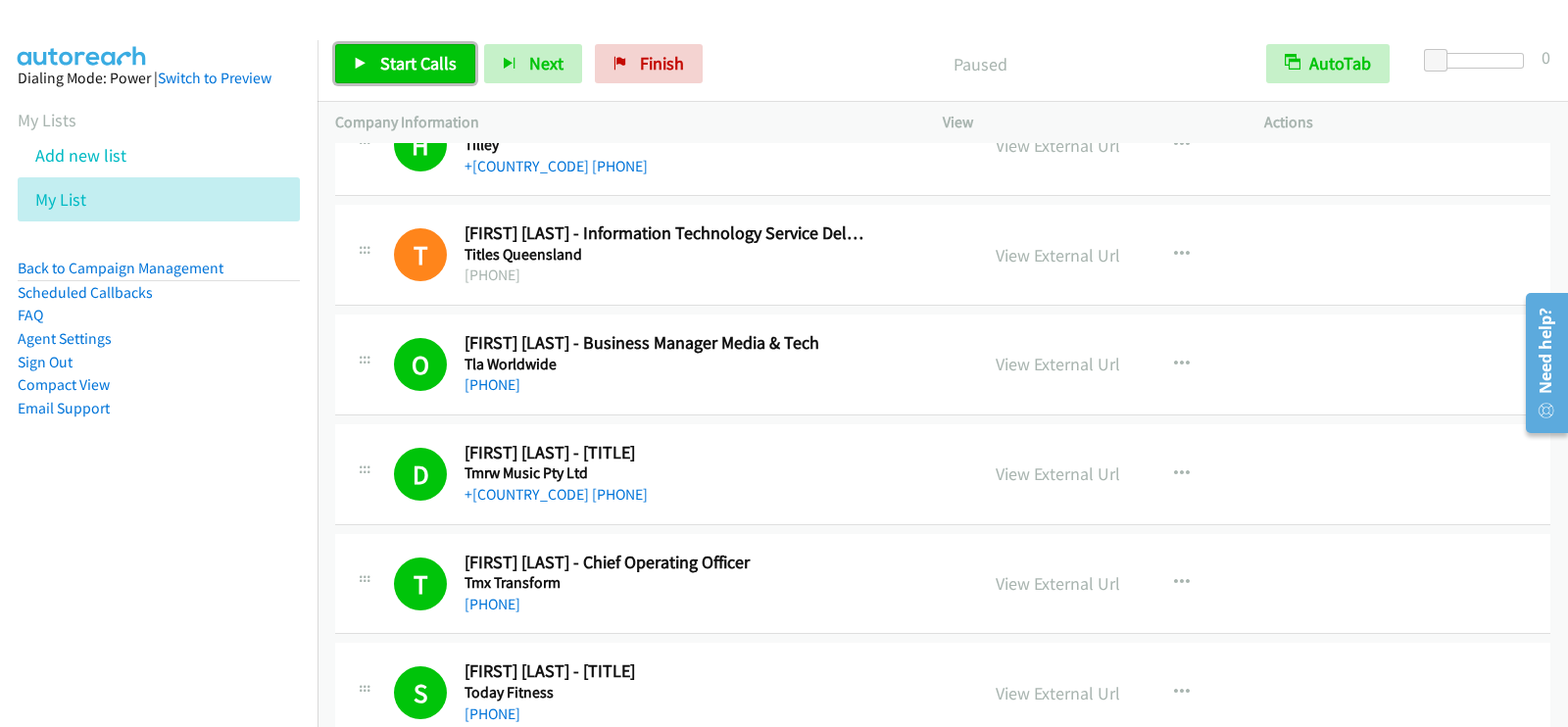 click on "Start Calls" at bounding box center (418, 63) 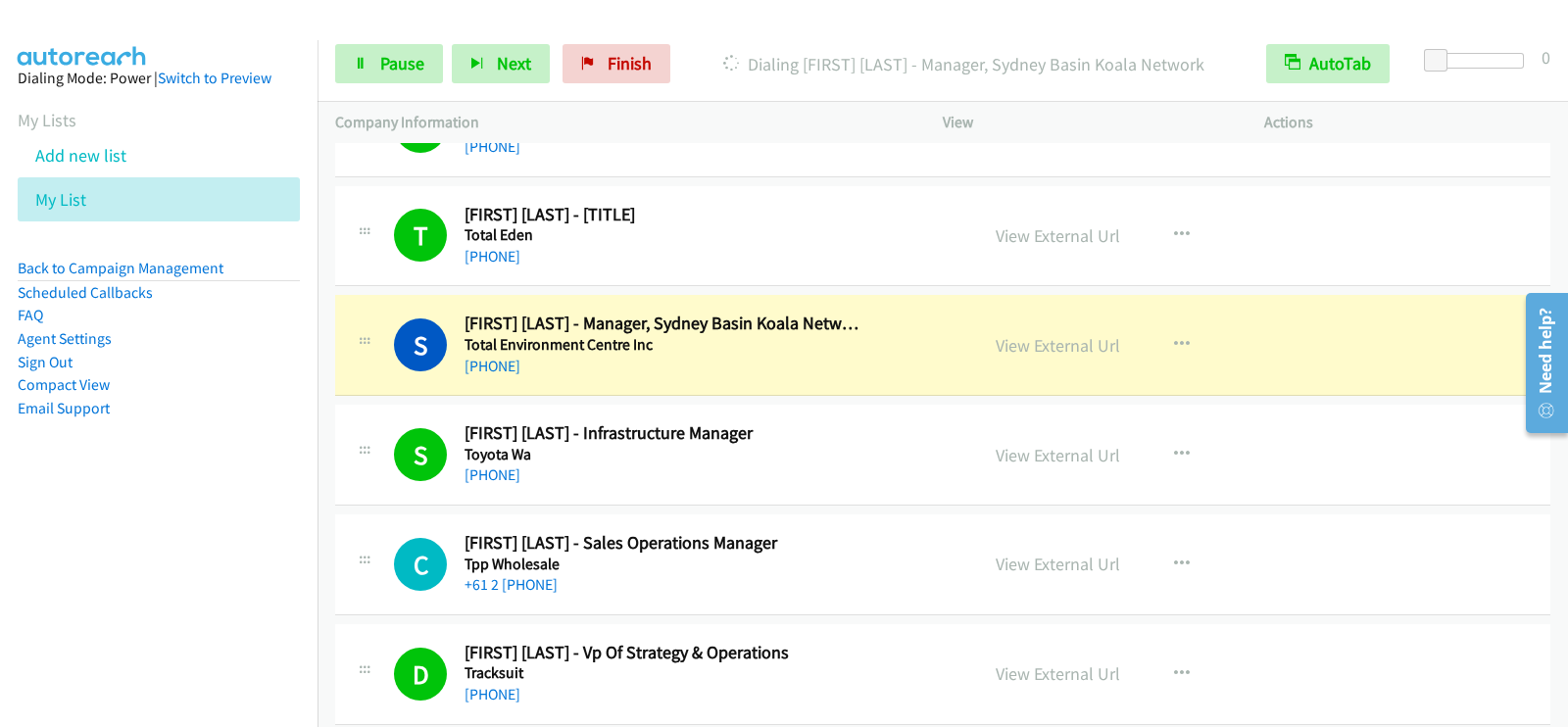 scroll, scrollTop: 4164, scrollLeft: 0, axis: vertical 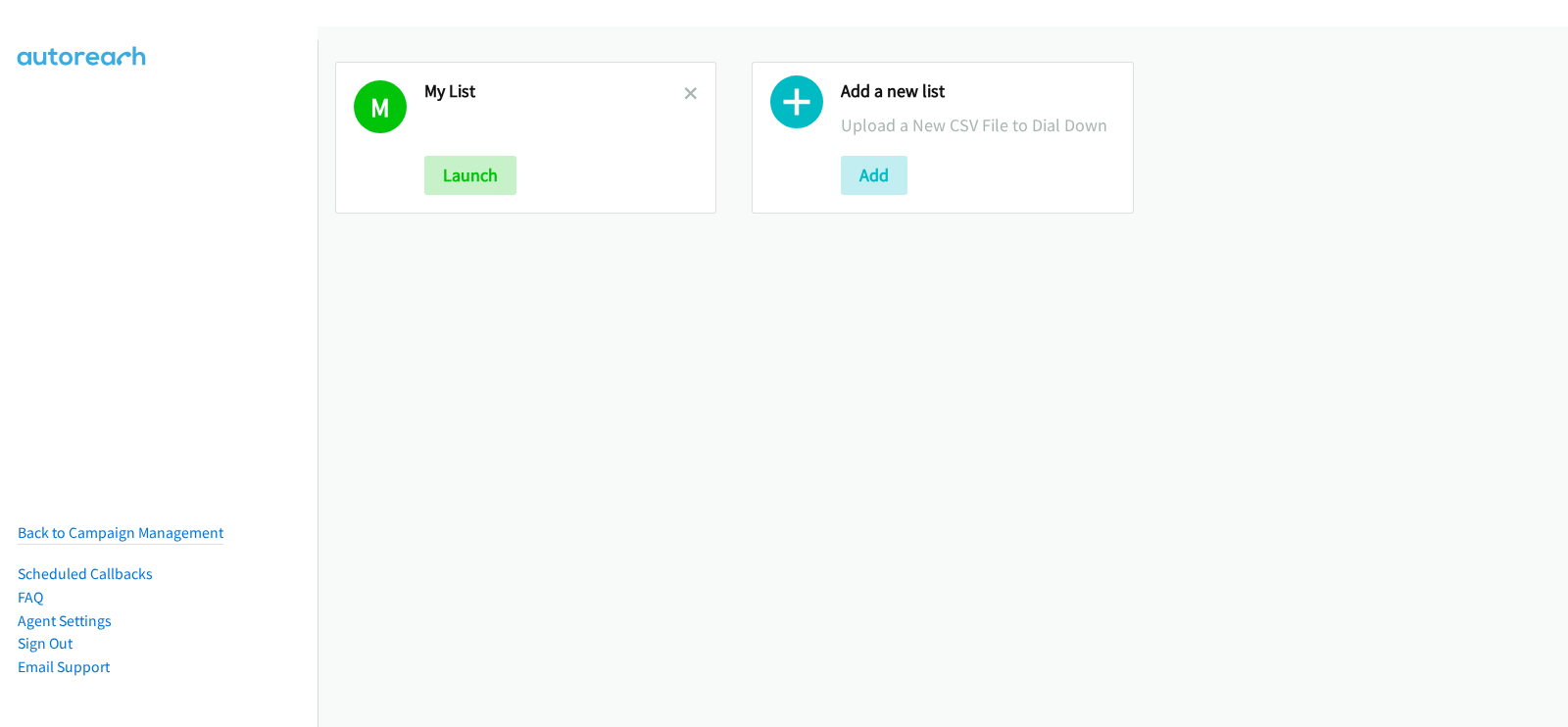 click on "My List" at bounding box center [554, 91] 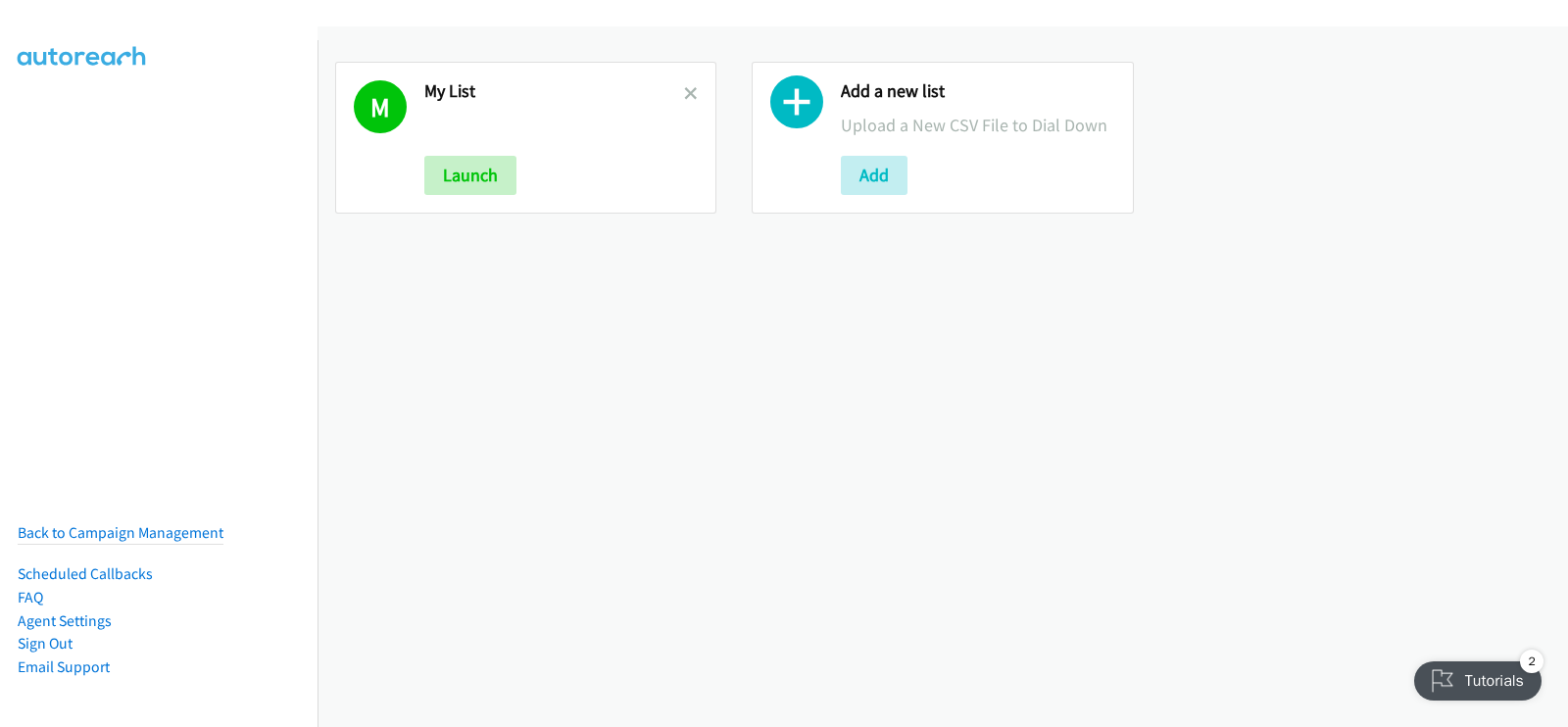 scroll, scrollTop: 0, scrollLeft: 0, axis: both 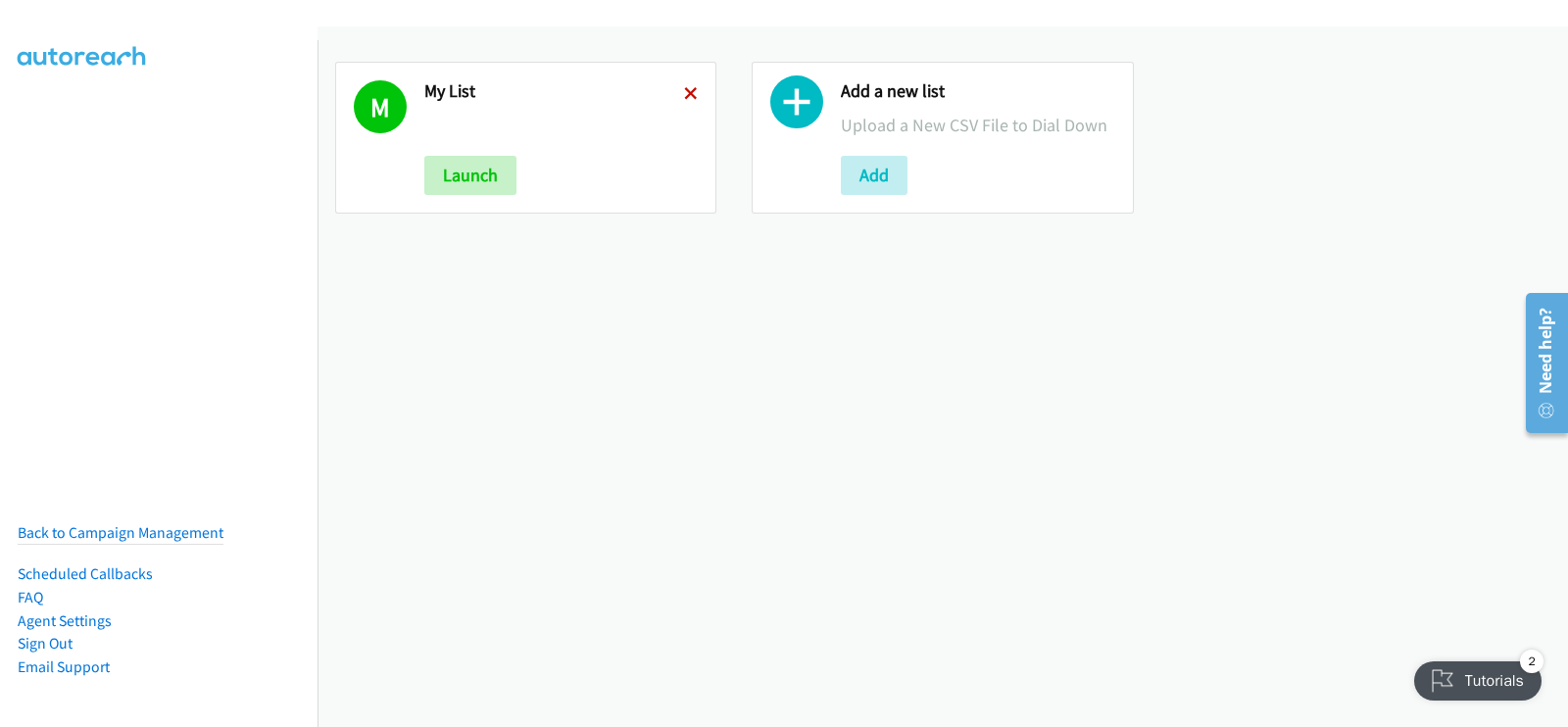 click at bounding box center (691, 95) 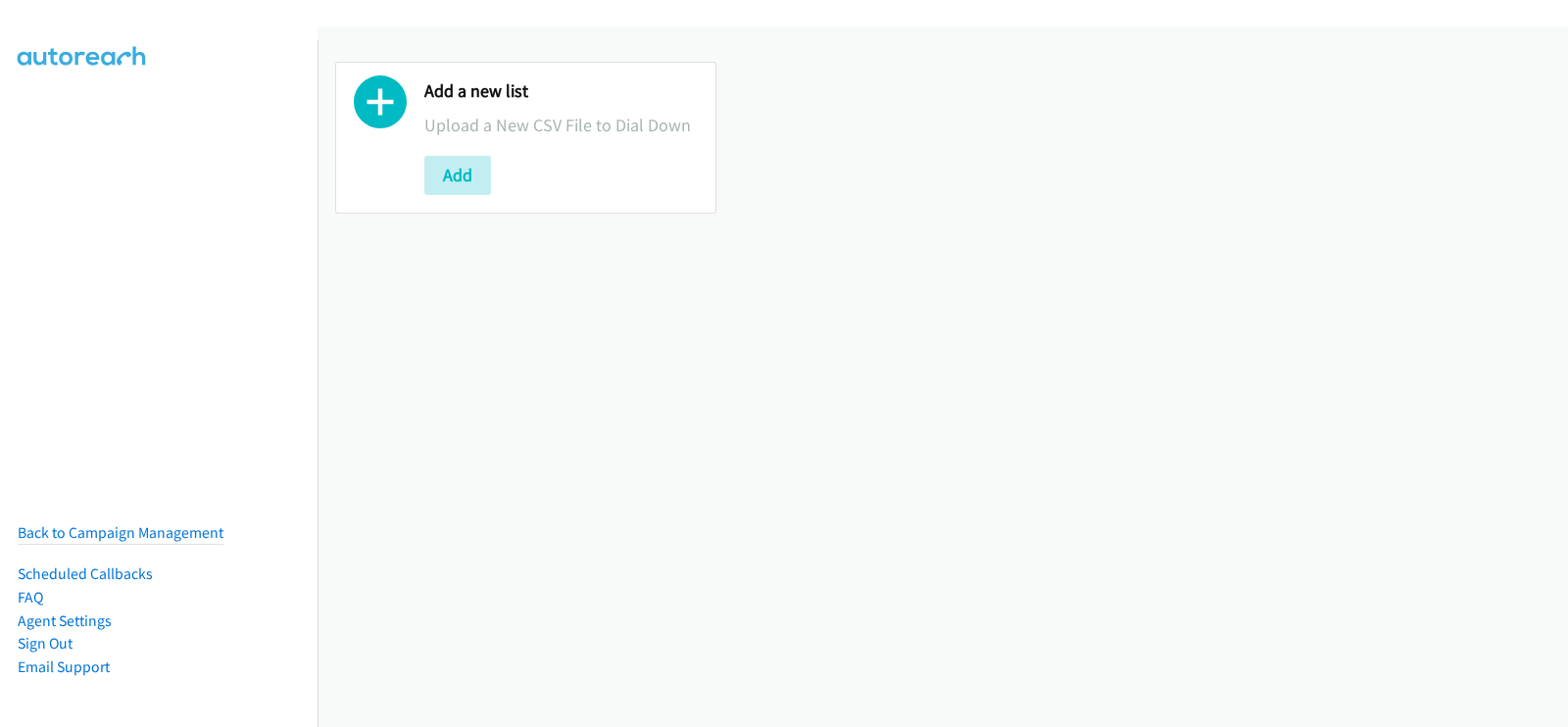scroll, scrollTop: 0, scrollLeft: 0, axis: both 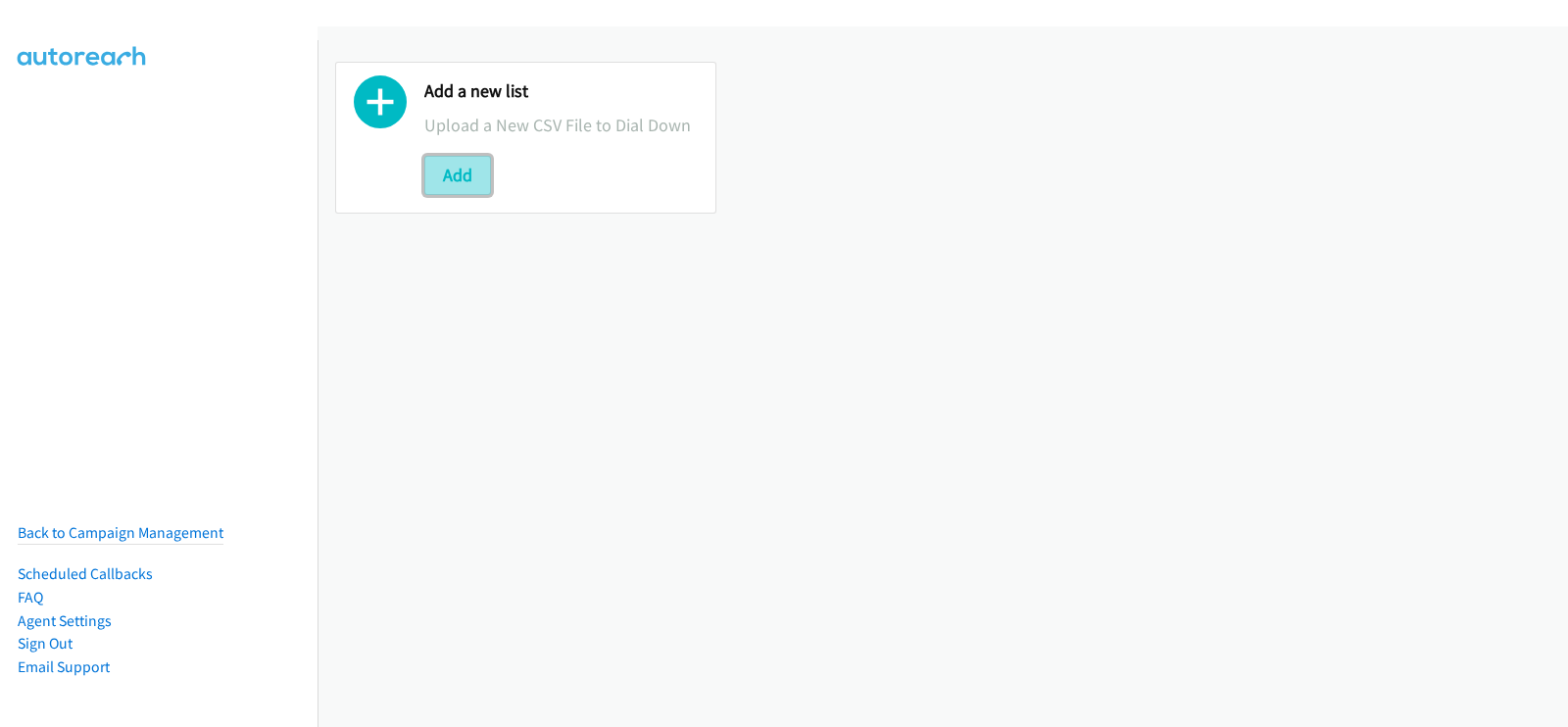 click on "Add" at bounding box center (458, 175) 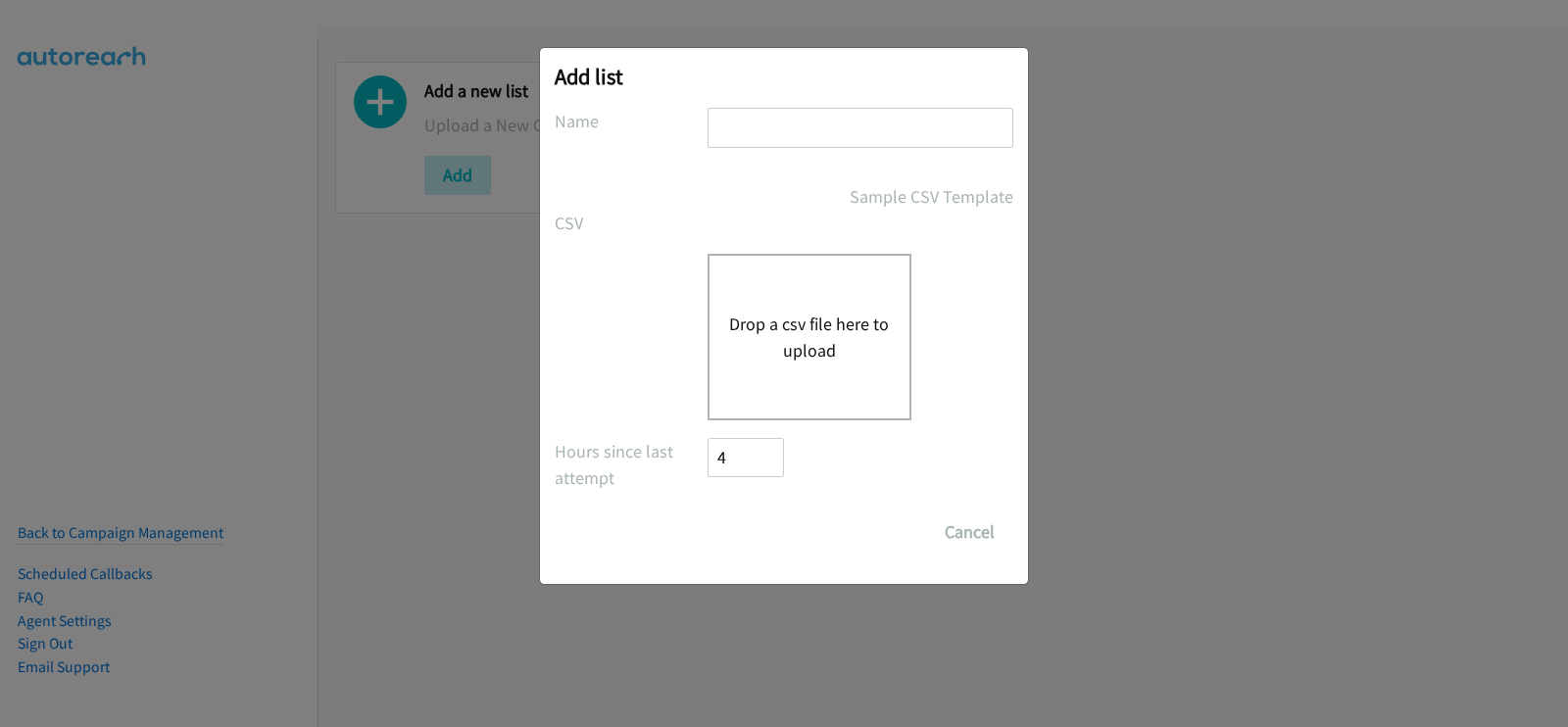 click at bounding box center (860, 127) 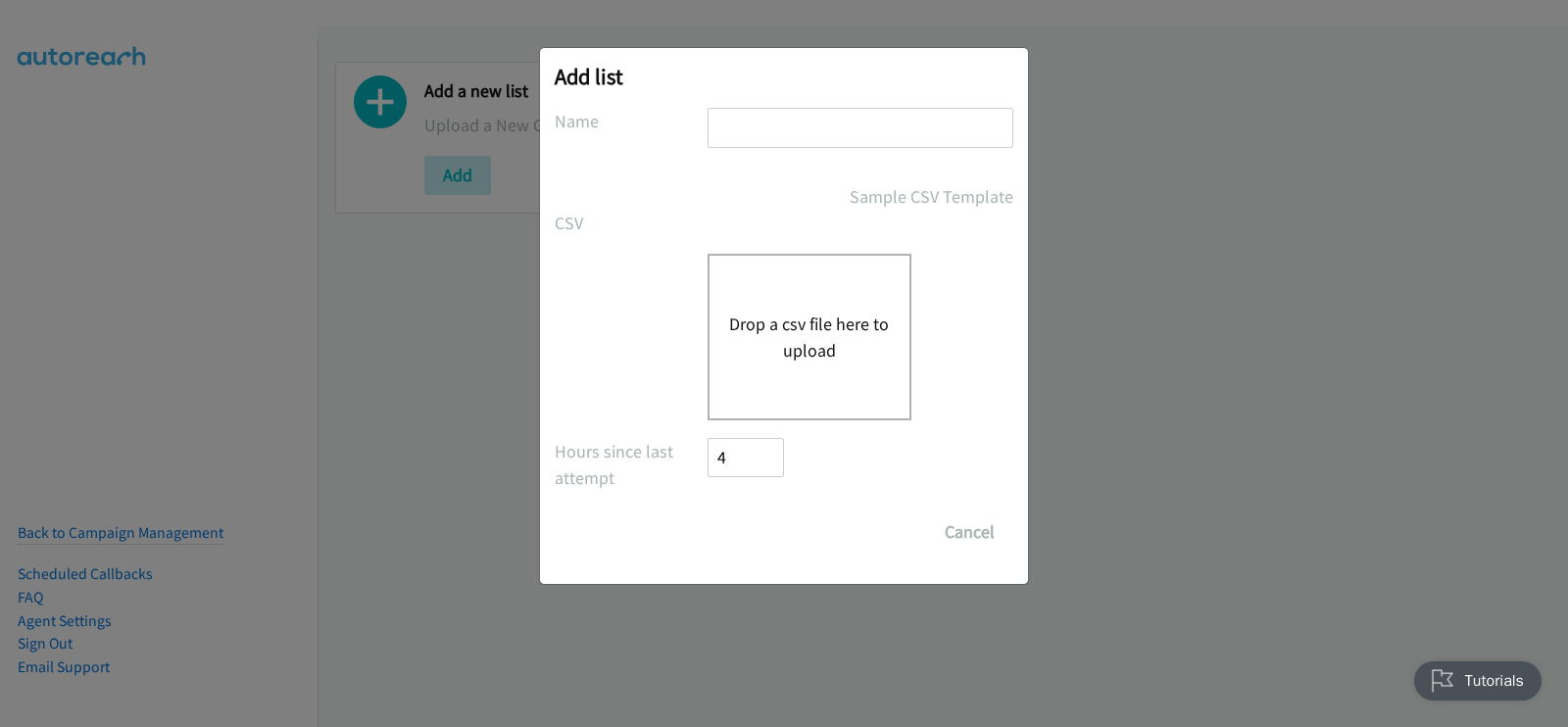 scroll, scrollTop: 0, scrollLeft: 0, axis: both 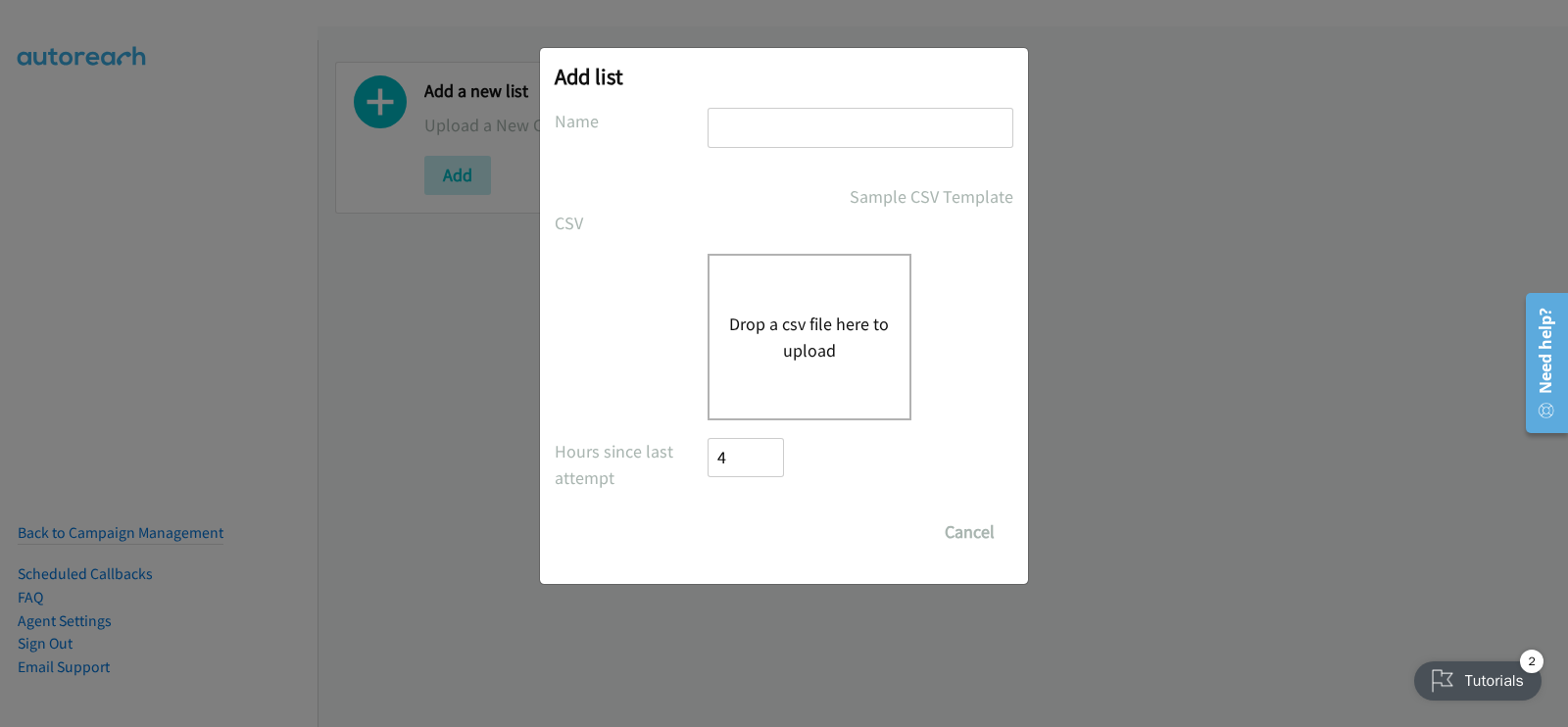 type on "My list" 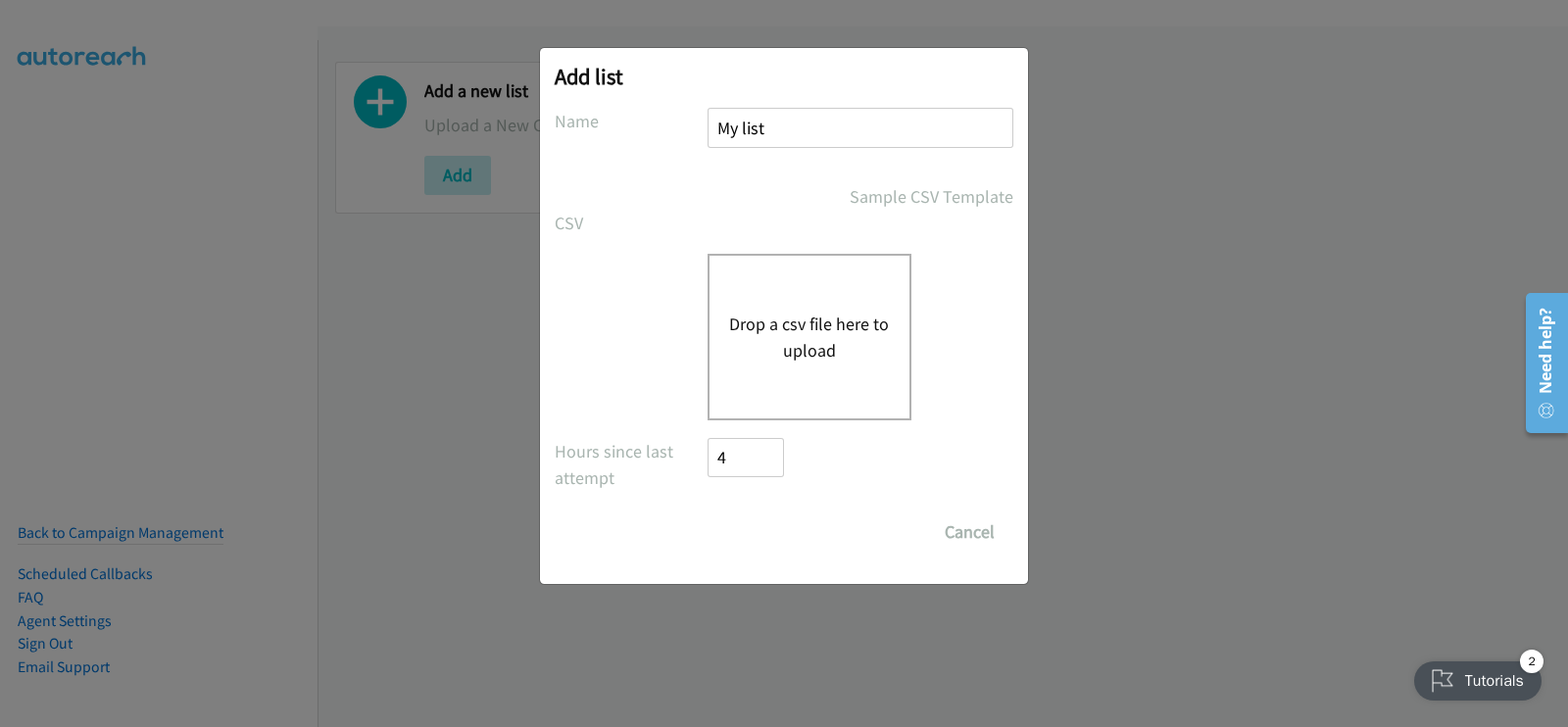 click on "Drop a csv file here to upload" at bounding box center [809, 337] 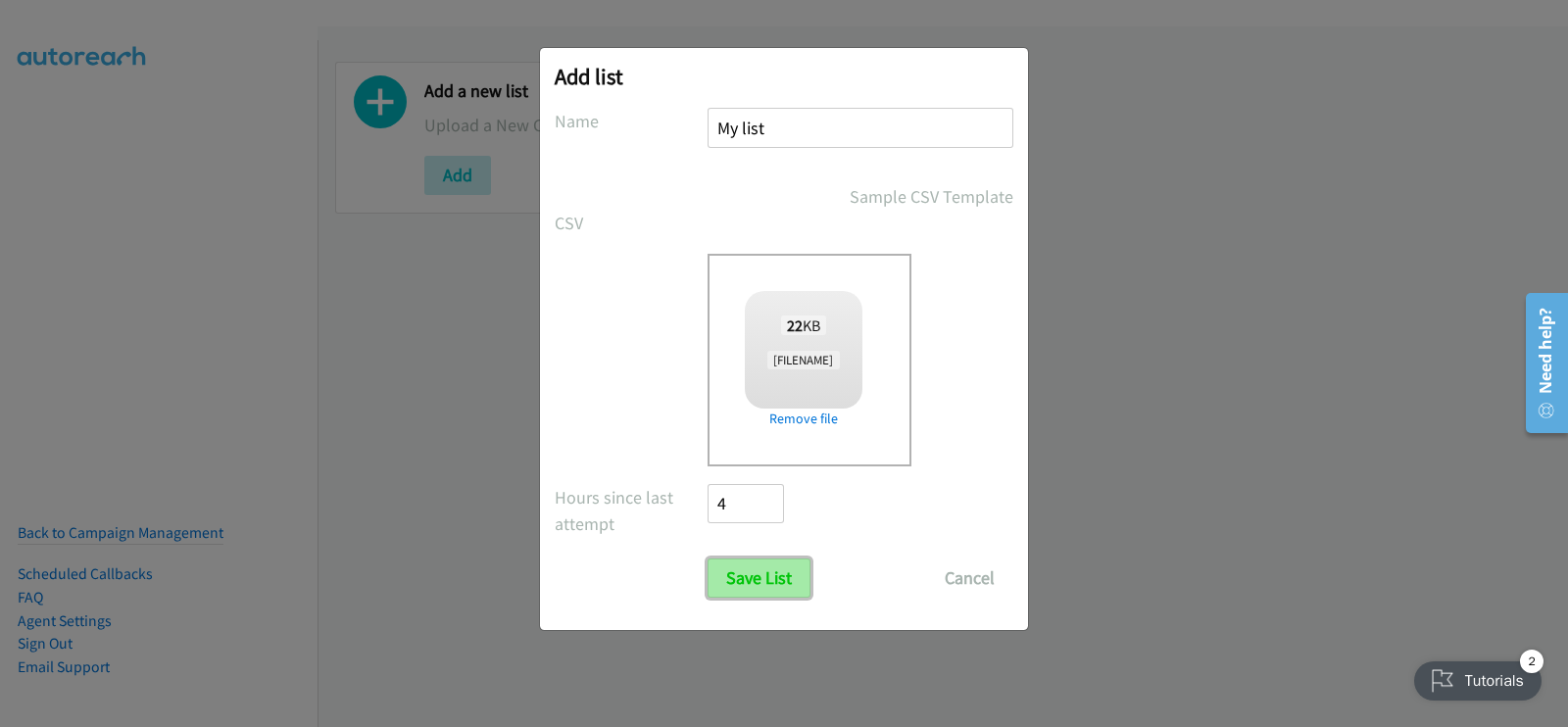 click on "Save List" at bounding box center (759, 578) 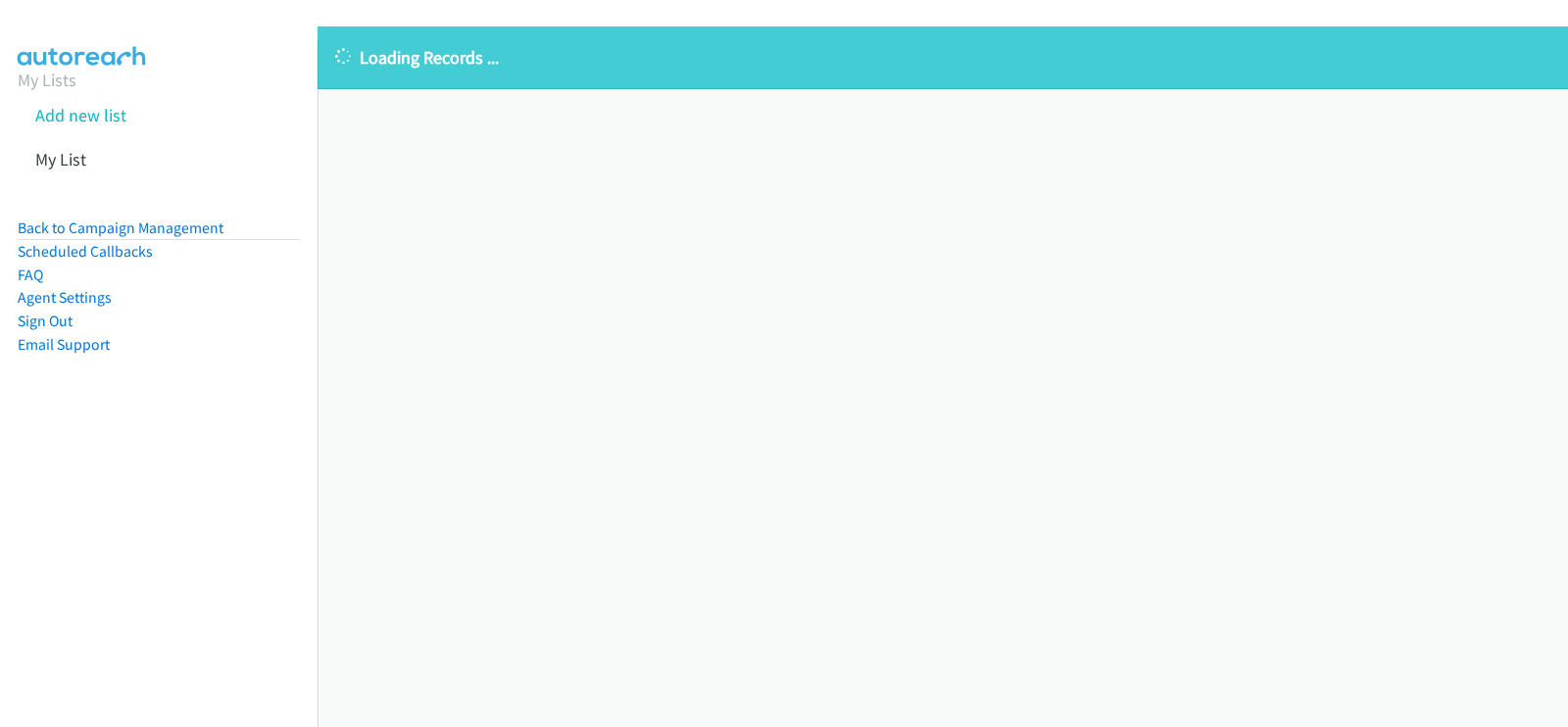 scroll, scrollTop: 0, scrollLeft: 0, axis: both 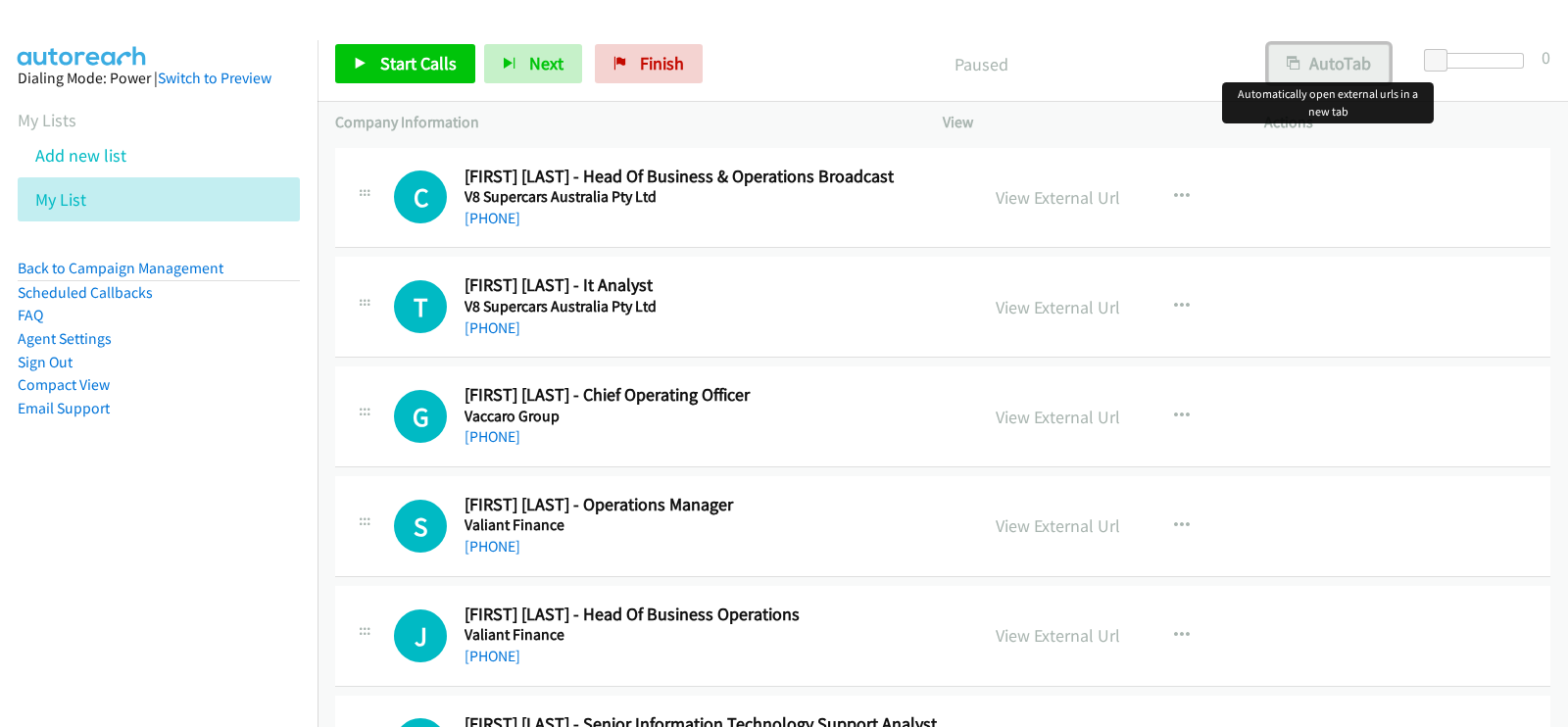 click on "AutoTab" at bounding box center [1329, 64] 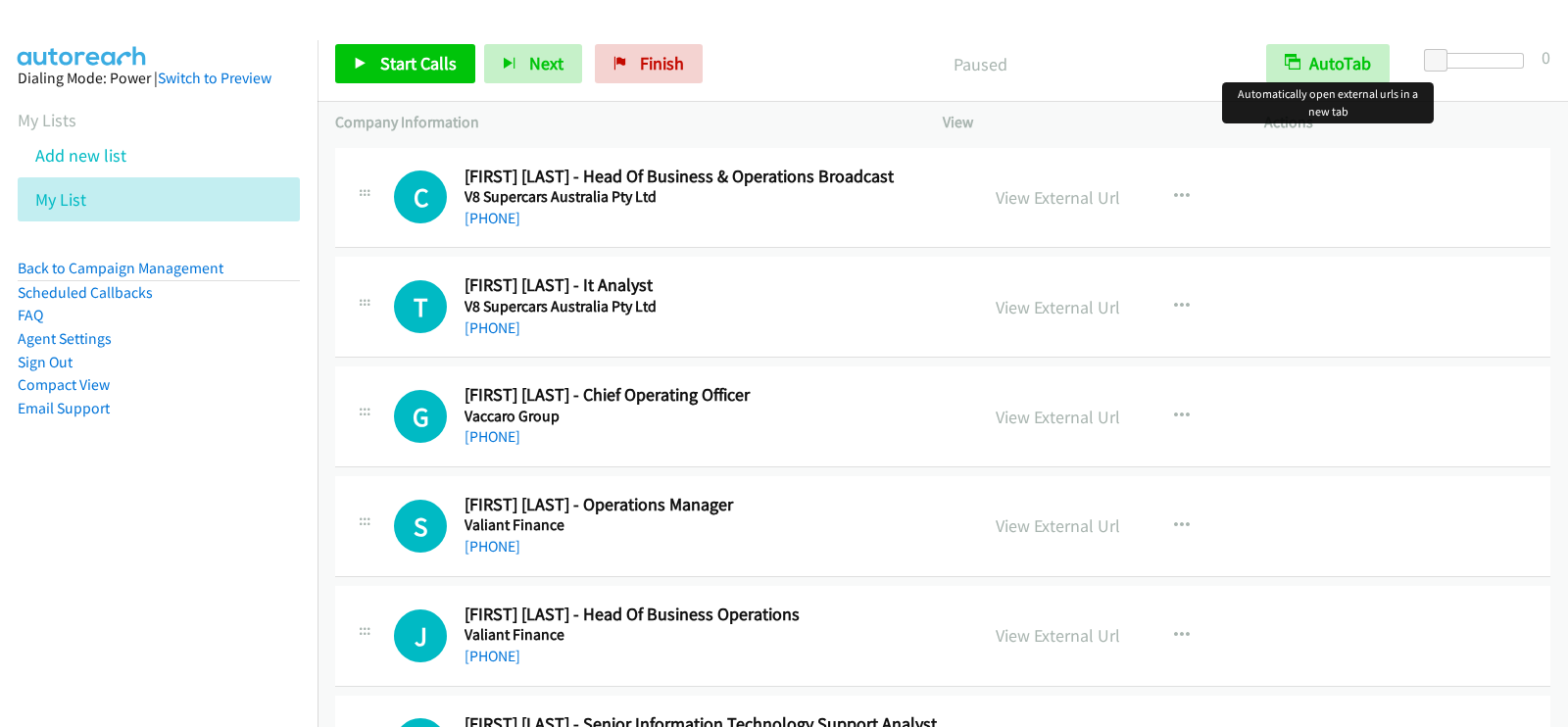 scroll, scrollTop: 0, scrollLeft: 0, axis: both 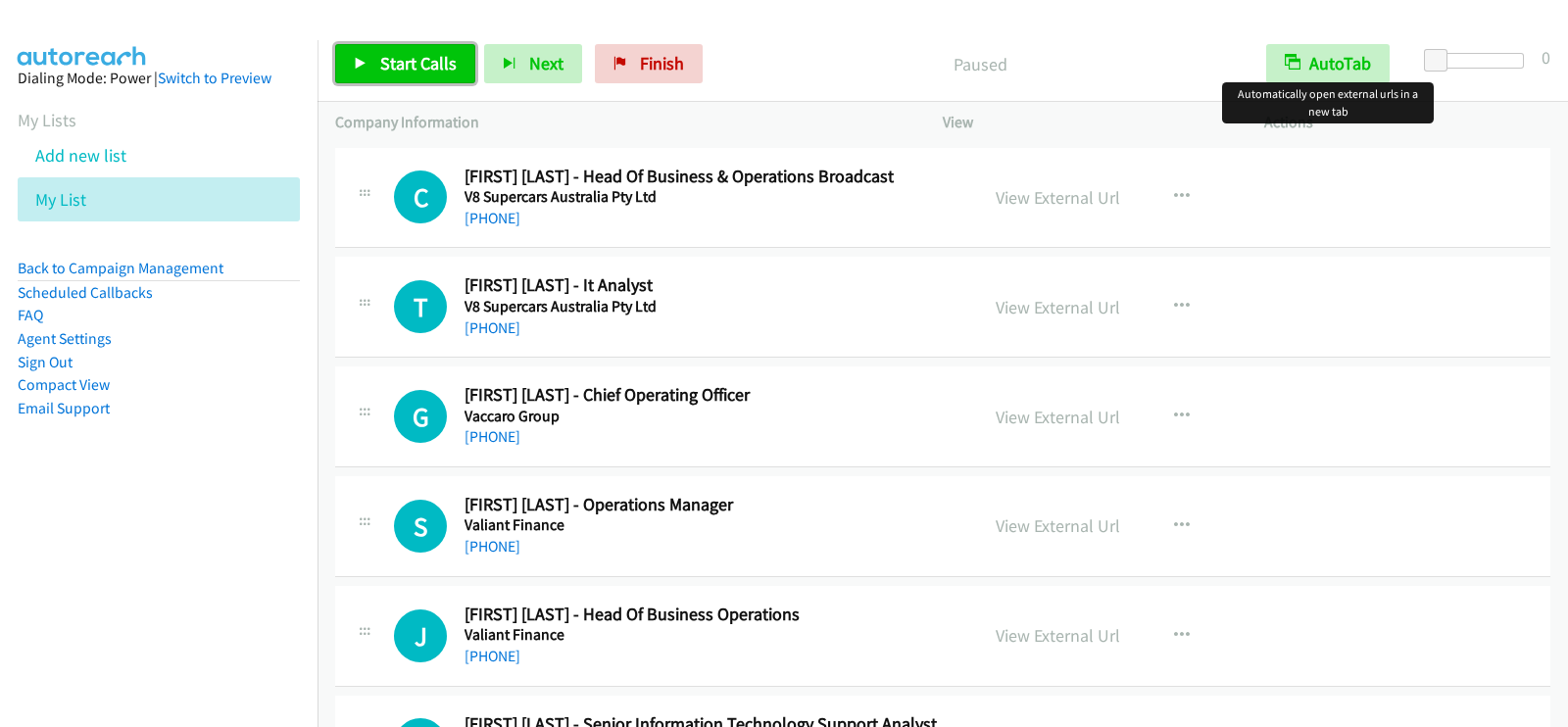 click on "Start Calls" at bounding box center [418, 63] 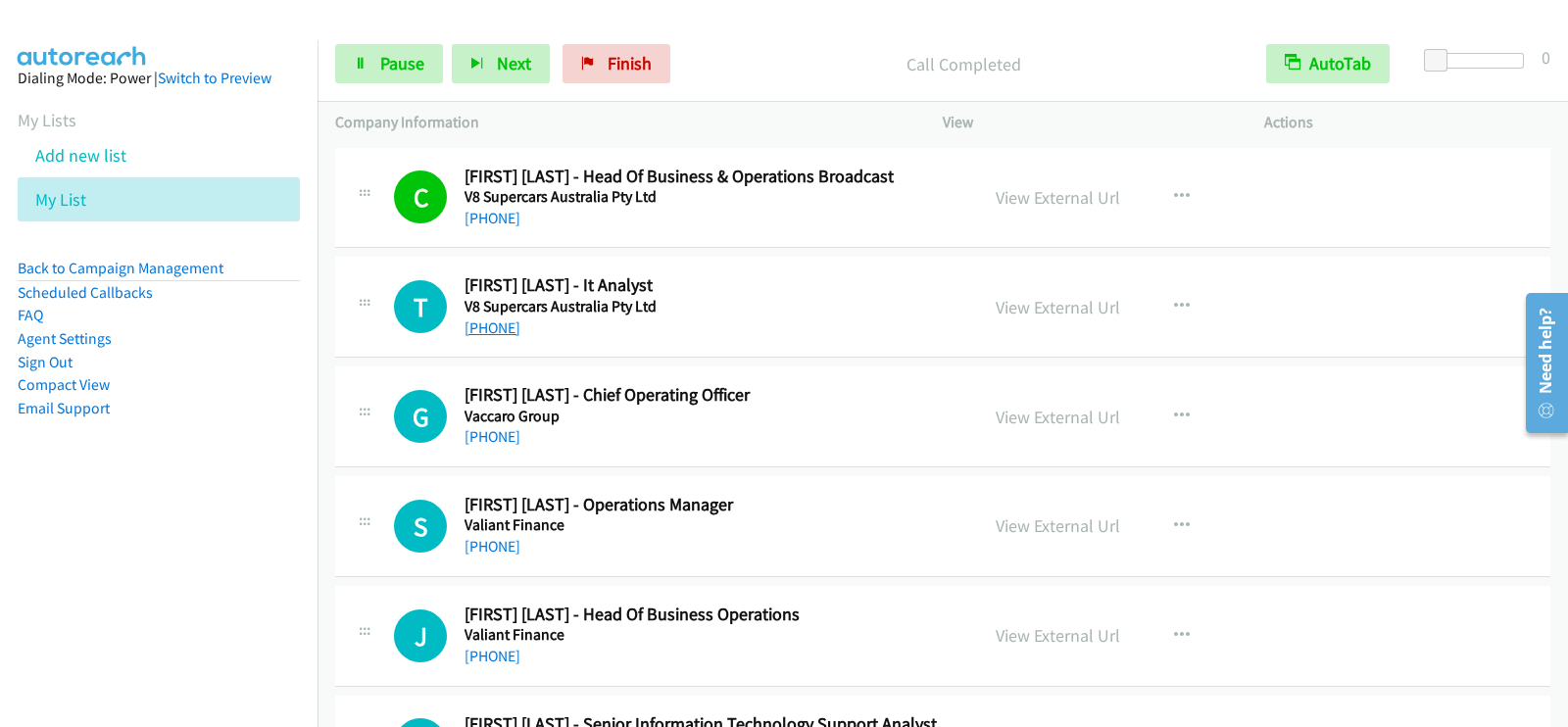 click on "+61 2 8356 2600" at bounding box center [492, 327] 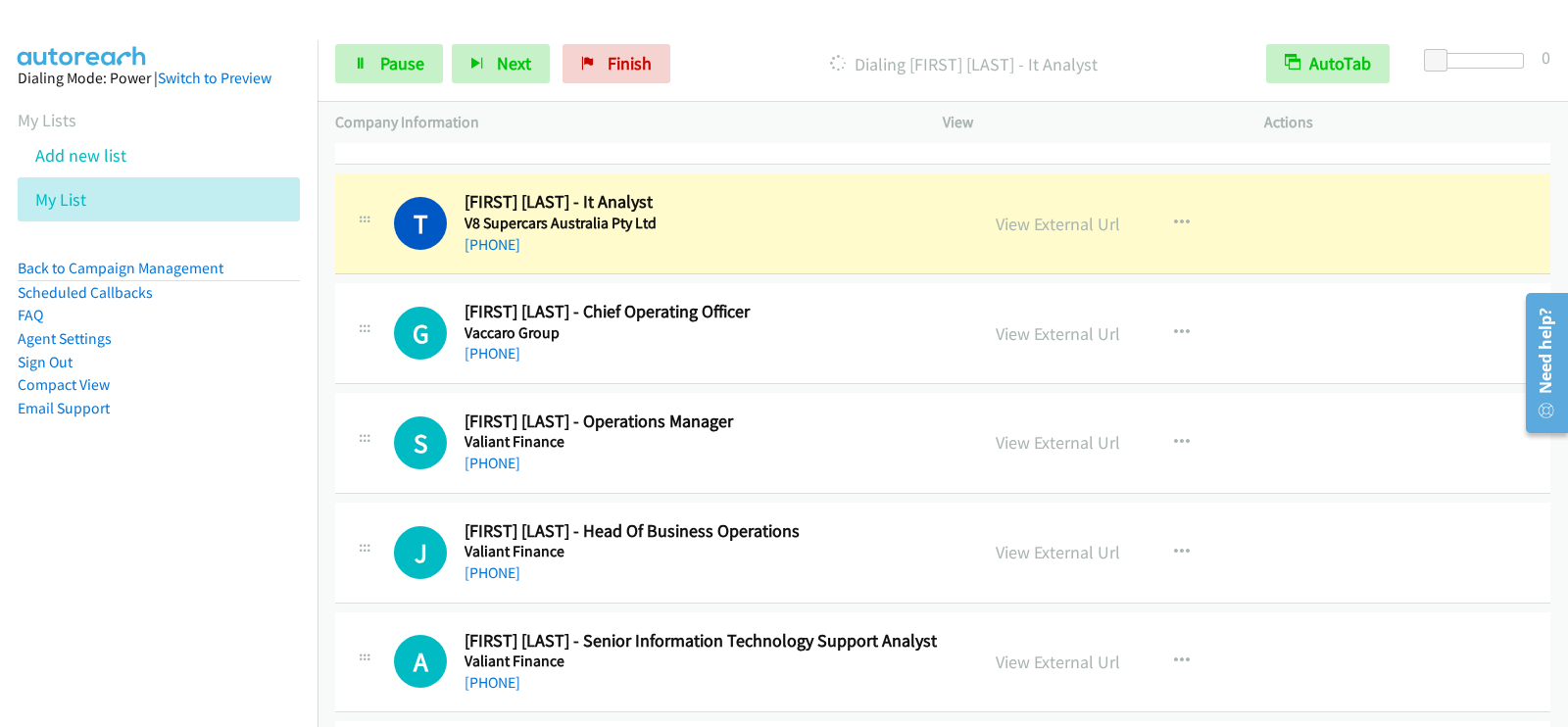 scroll, scrollTop: 121, scrollLeft: 0, axis: vertical 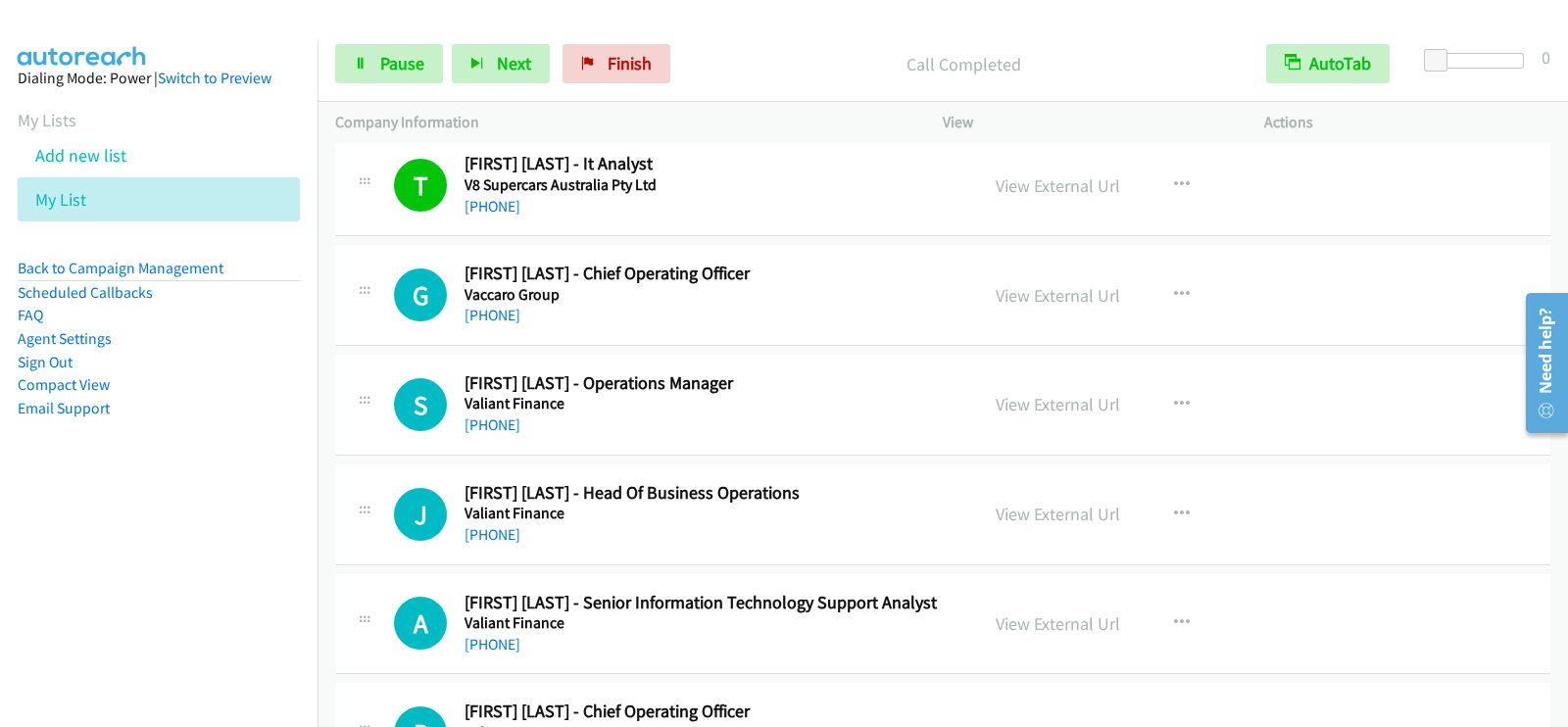 click on "G
Callback Scheduled
Genevieve Bruzzese - Chief Operating Officer
Vaccaro Group
Australia/Sydney
+61 2 9725 4611
View External Url
View External Url
Schedule/Manage Callback
Start Calls Here
Remove from list
Add to do not call list
Reset Call Status" at bounding box center [943, 295] 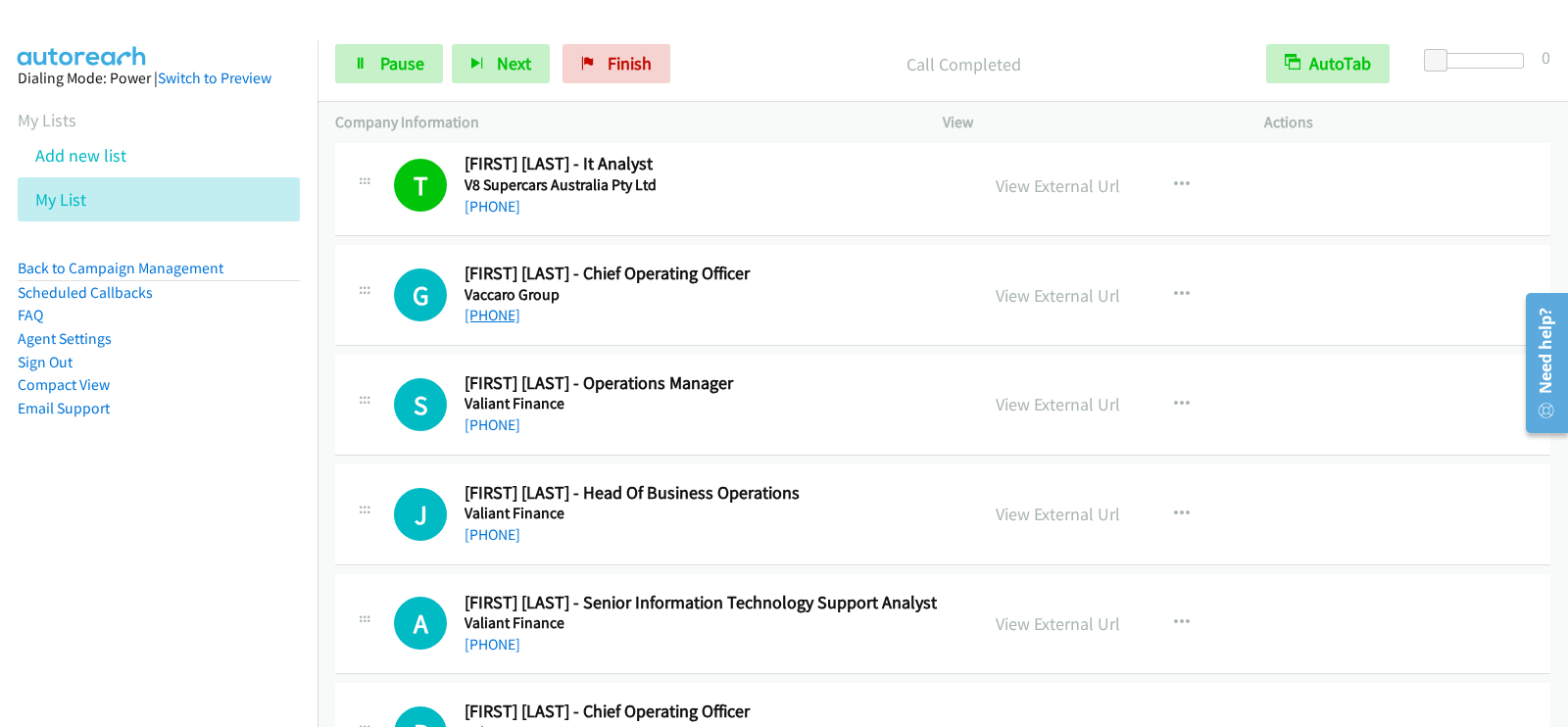 click on "+61 2 9725 4611" at bounding box center [492, 315] 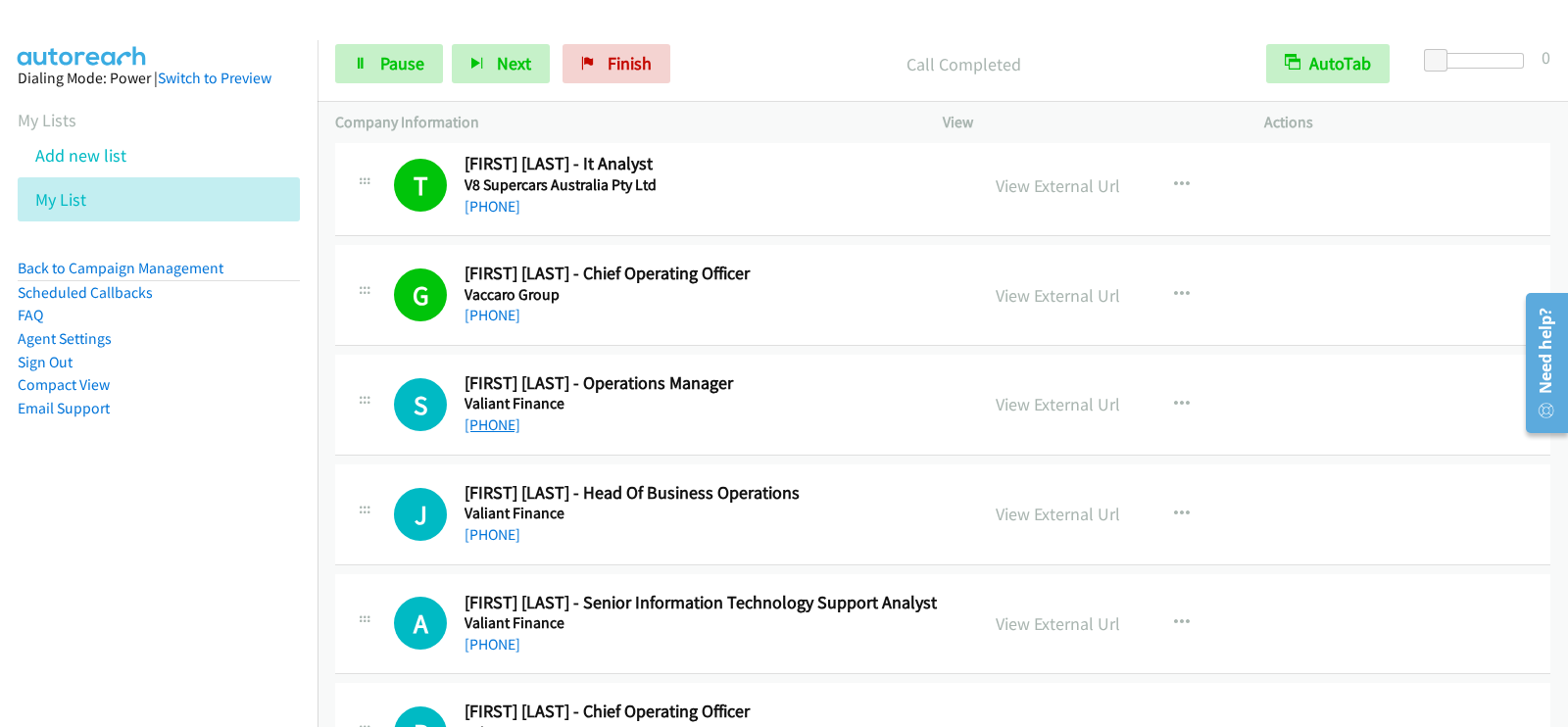 click on "+61 413 911 050" at bounding box center (492, 424) 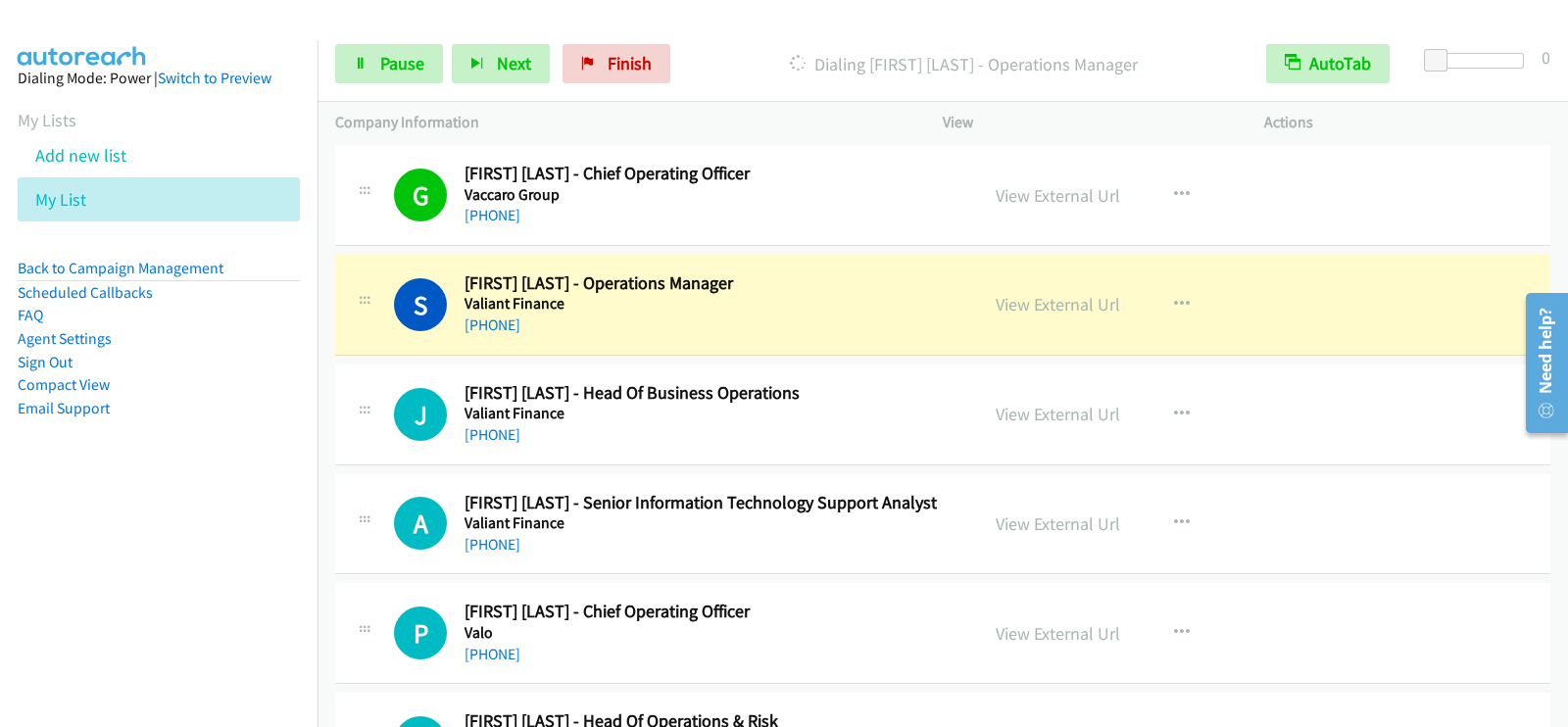 scroll, scrollTop: 244, scrollLeft: 0, axis: vertical 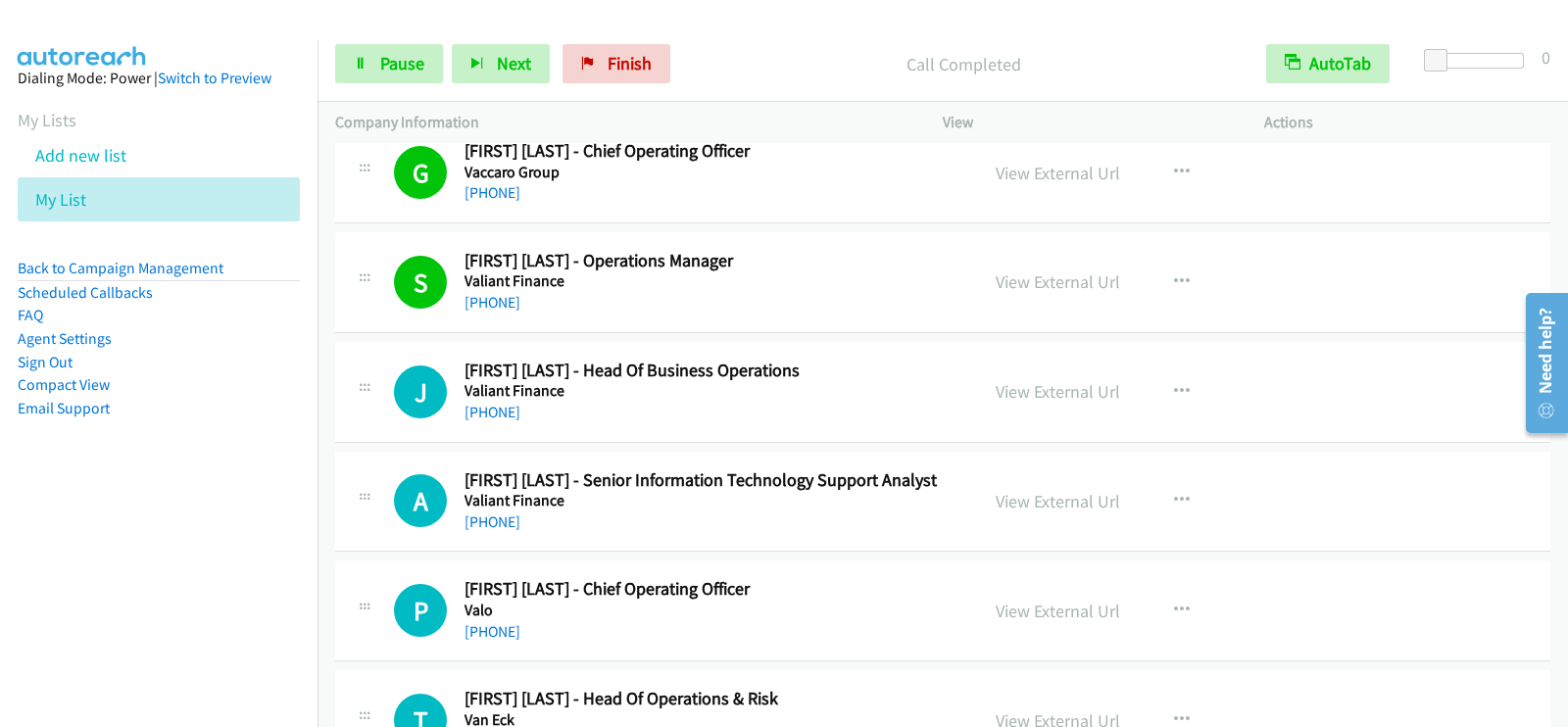 click on "J
Callback Scheduled
Jael Hogan - Head Of Business Operations
Valiant Finance
Australia/Sydney
+61 431 299 119
View External Url
View External Url
Schedule/Manage Callback
Start Calls Here
Remove from list
Add to do not call list
Reset Call Status" at bounding box center (943, 392) 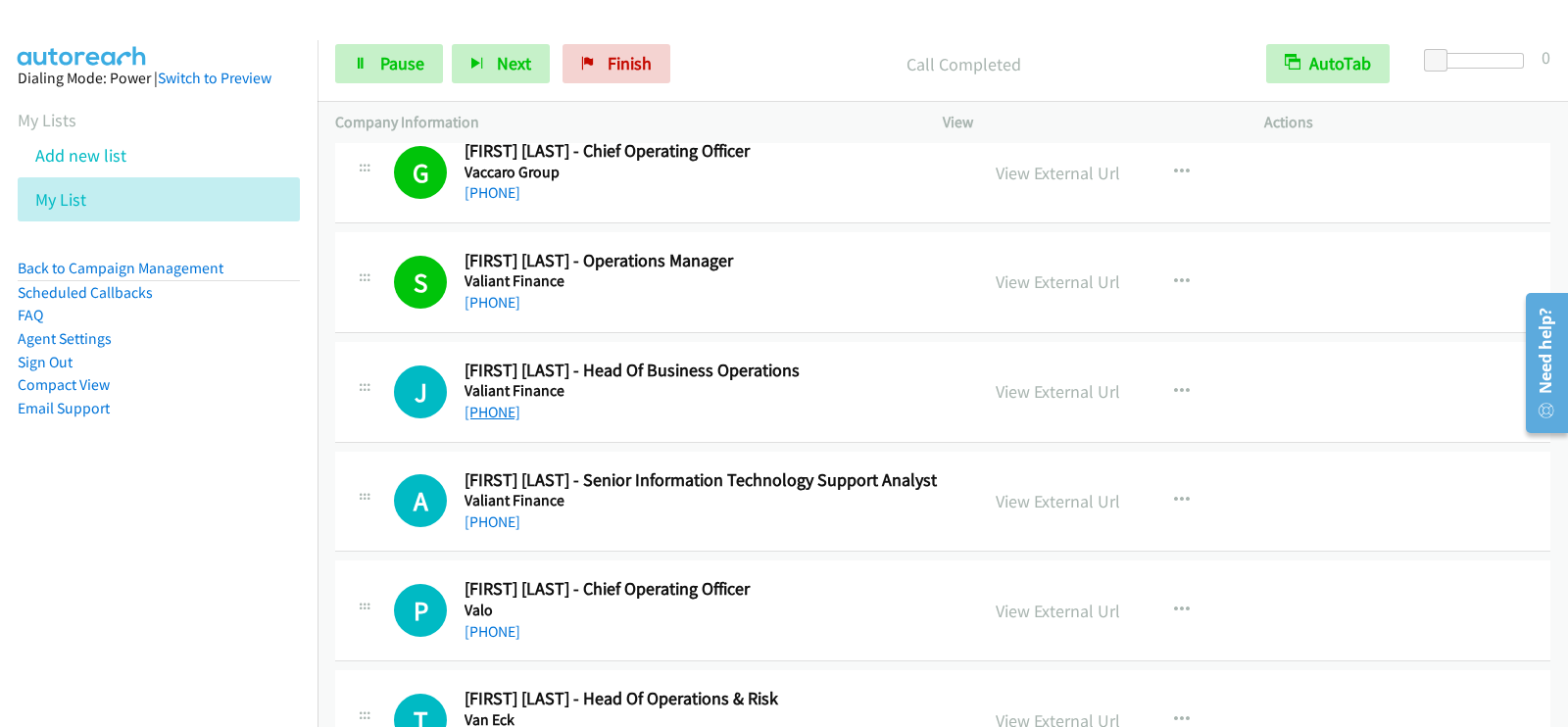 click on "+61 431 299 119" at bounding box center (492, 412) 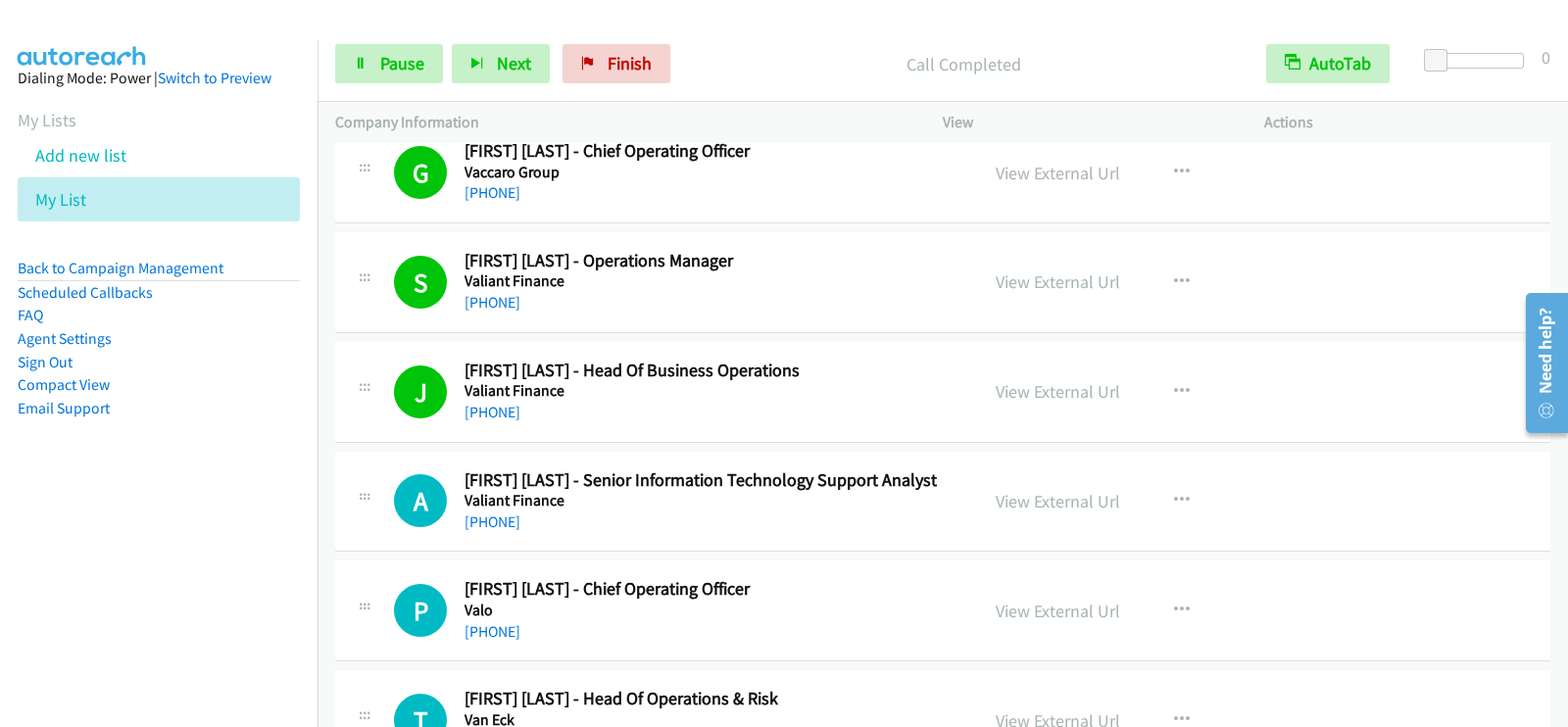 scroll, scrollTop: 367, scrollLeft: 0, axis: vertical 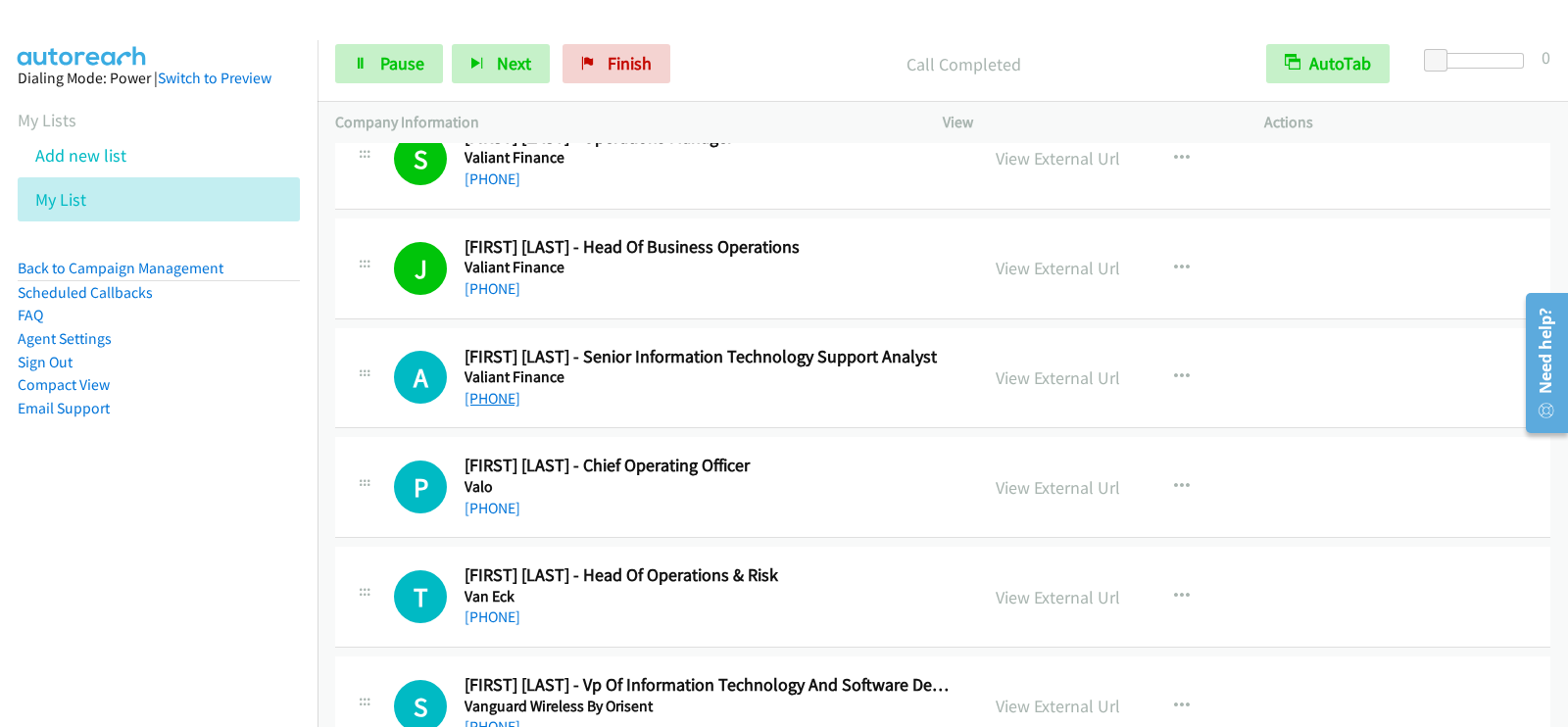 click on "+61 451 069 595" at bounding box center [492, 398] 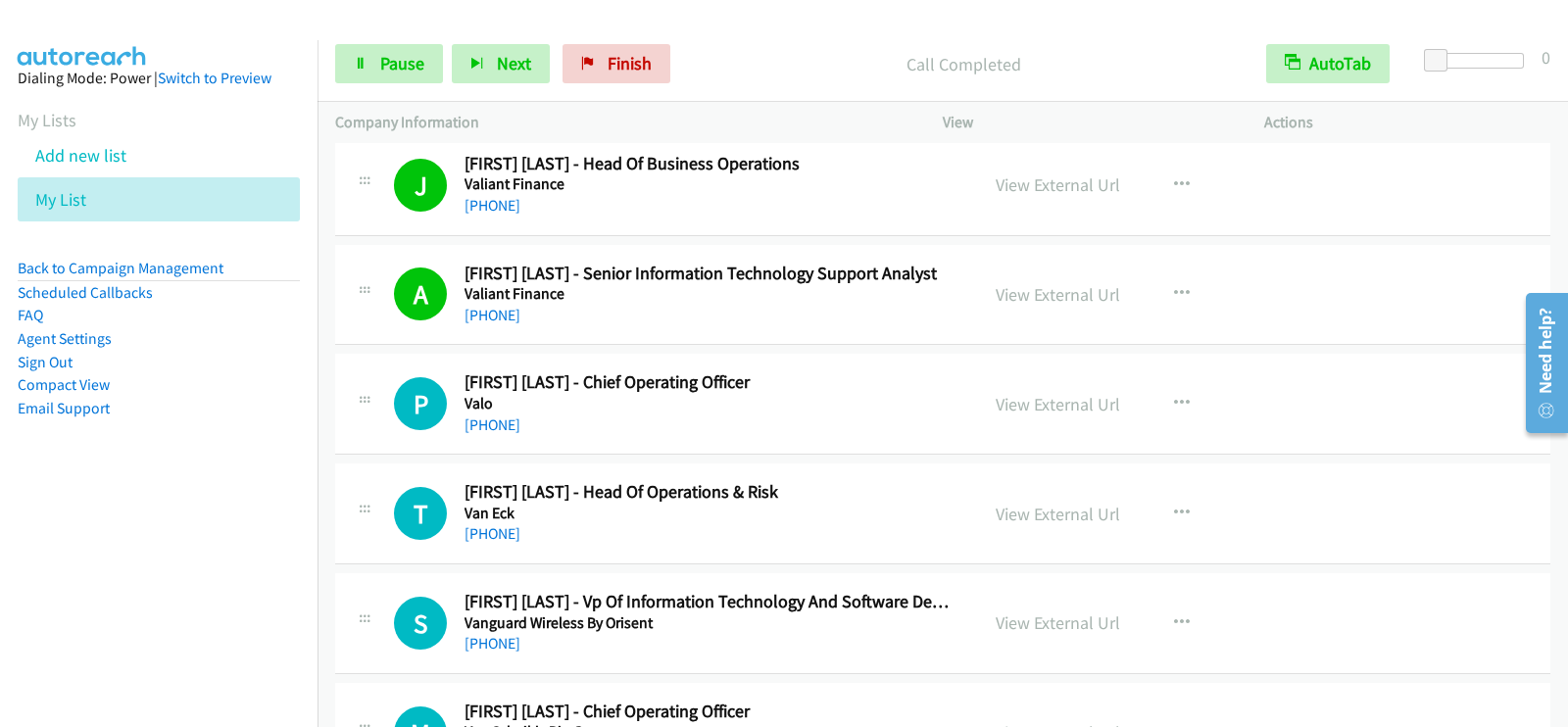 scroll, scrollTop: 489, scrollLeft: 0, axis: vertical 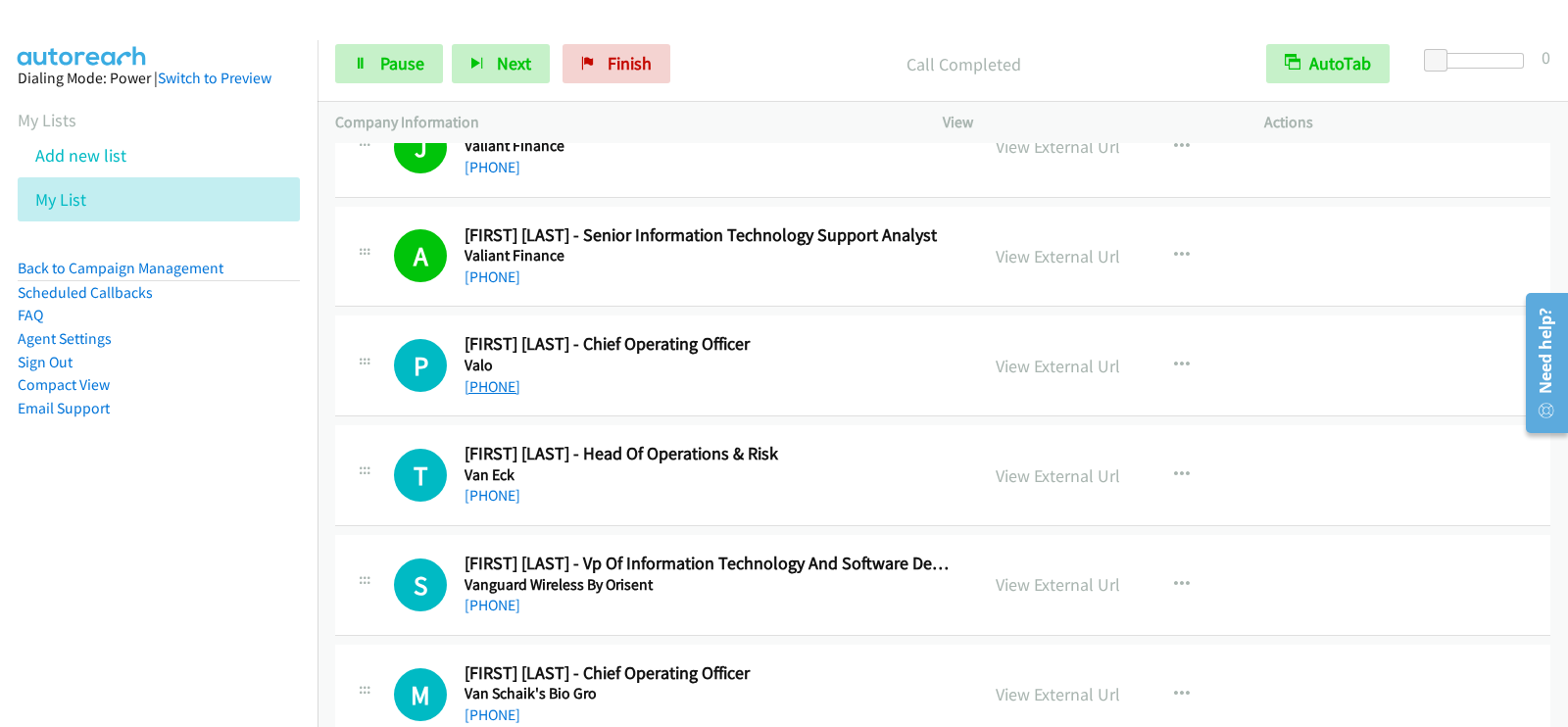 click on "+61 420 972 480" at bounding box center (492, 386) 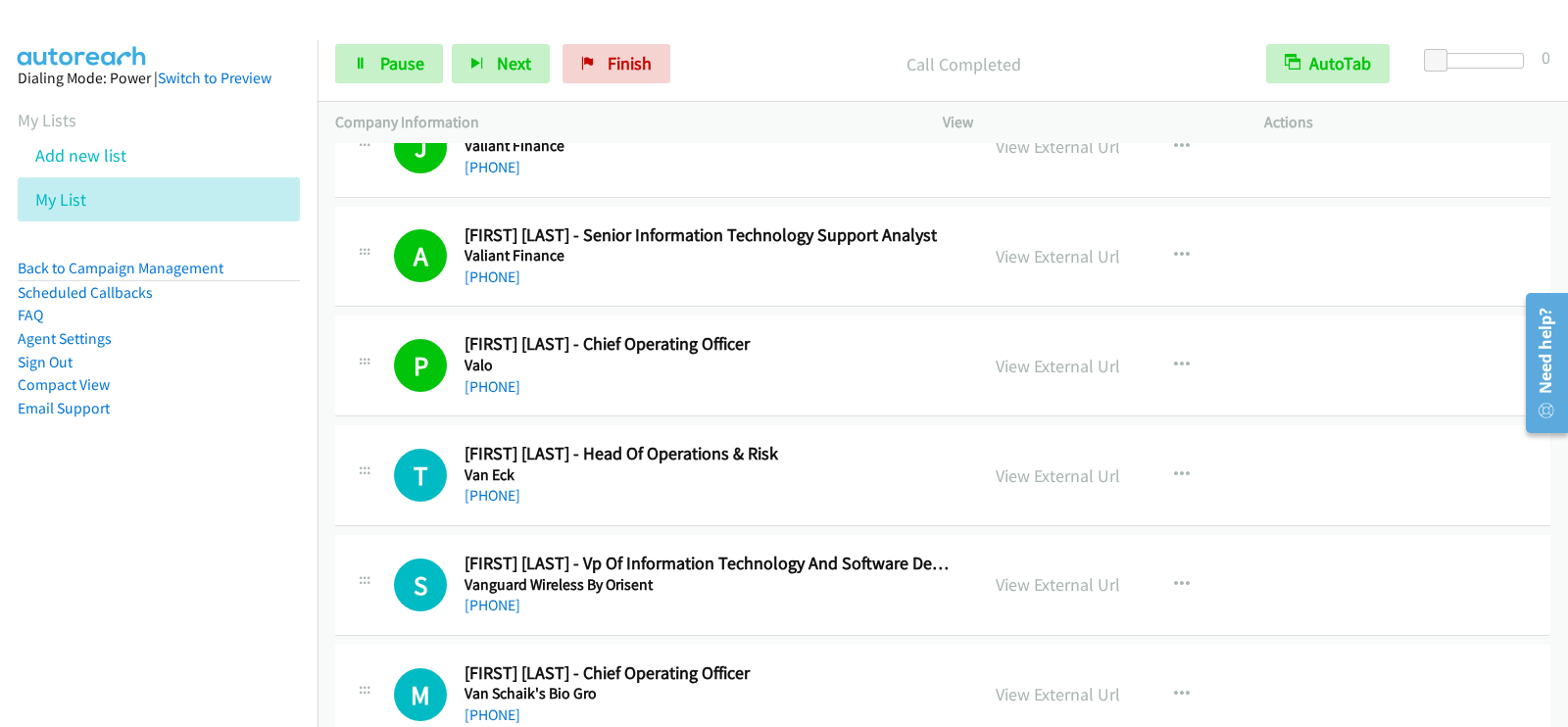 scroll, scrollTop: 612, scrollLeft: 0, axis: vertical 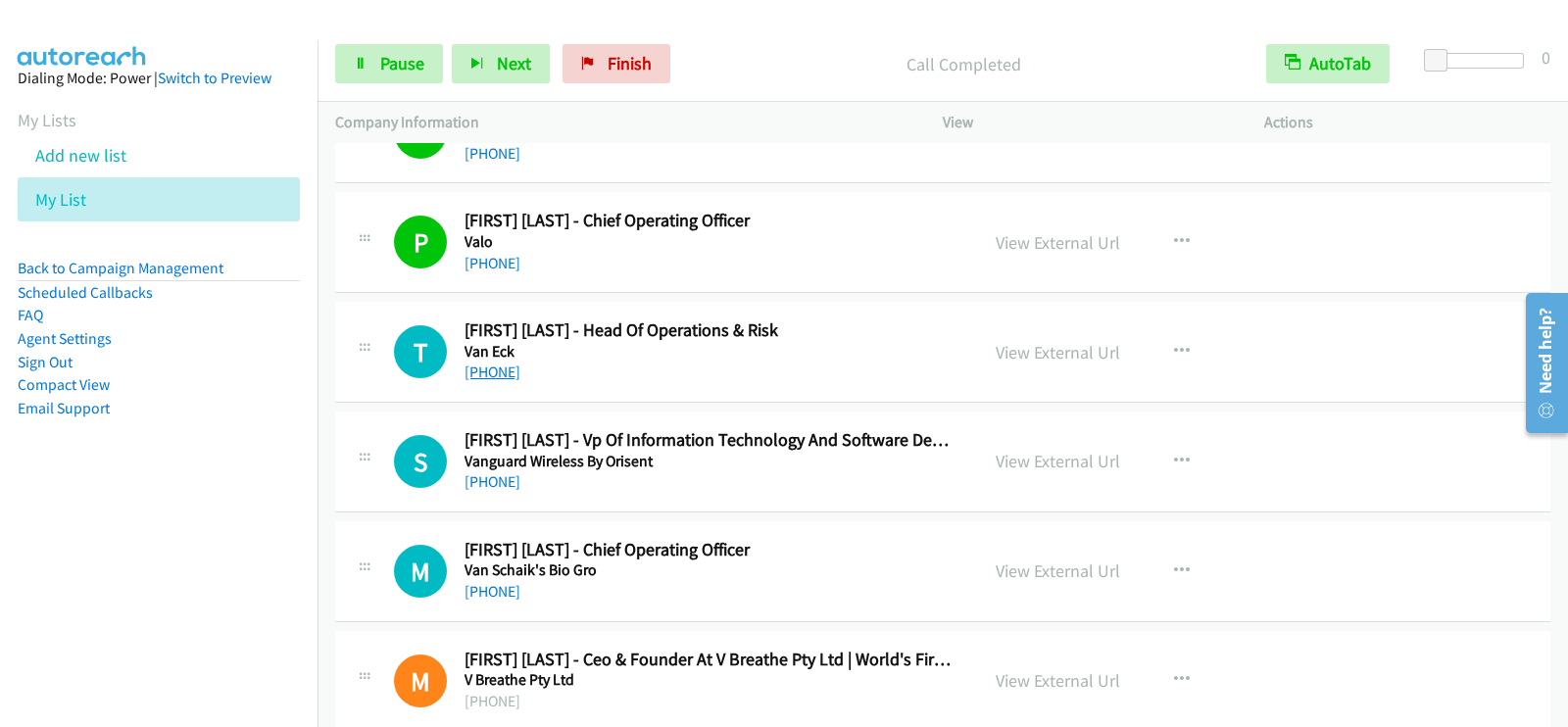 click on "+61 2 8038 3315" at bounding box center [492, 371] 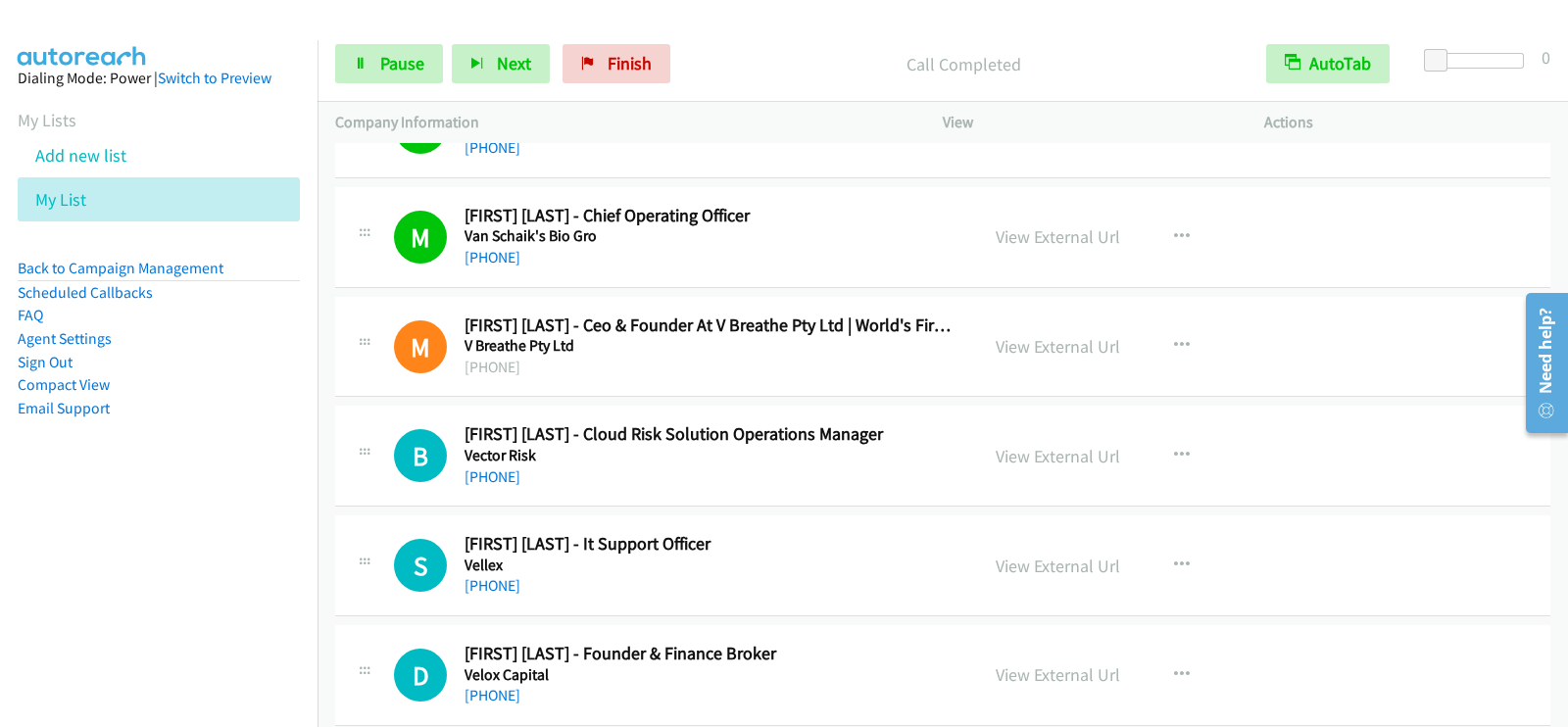 scroll, scrollTop: 979, scrollLeft: 0, axis: vertical 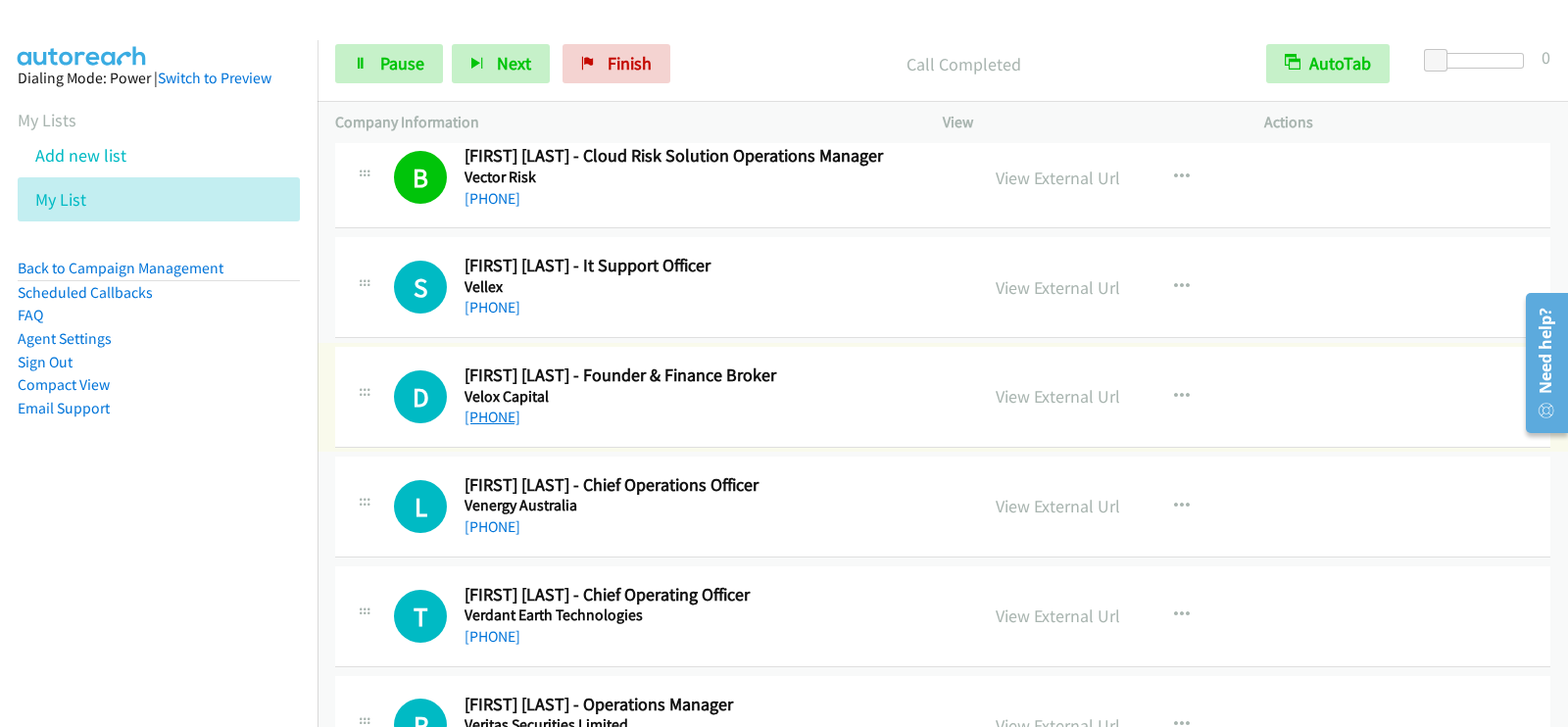click on "+61 405 352 218" at bounding box center (492, 416) 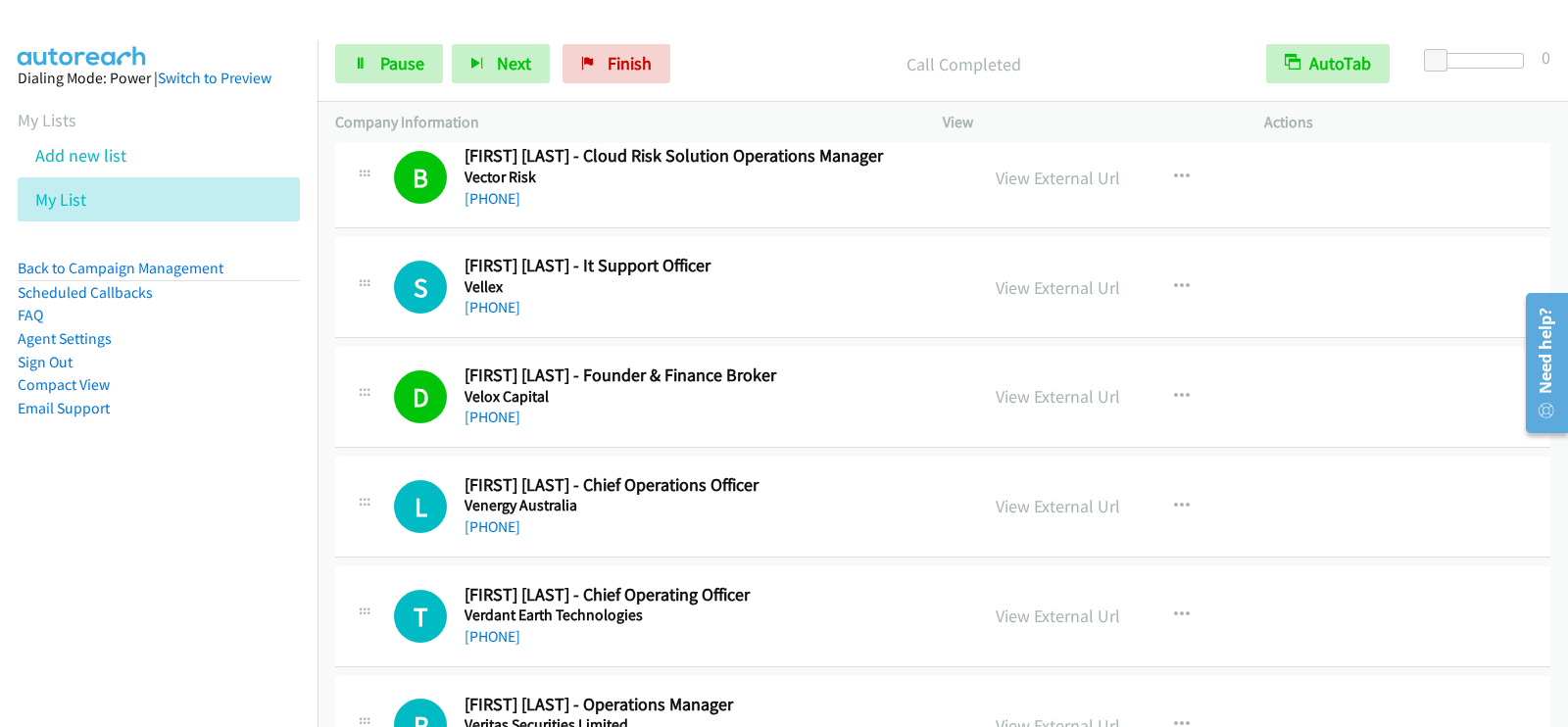 click on "+61 421 944 633" at bounding box center [708, 527] 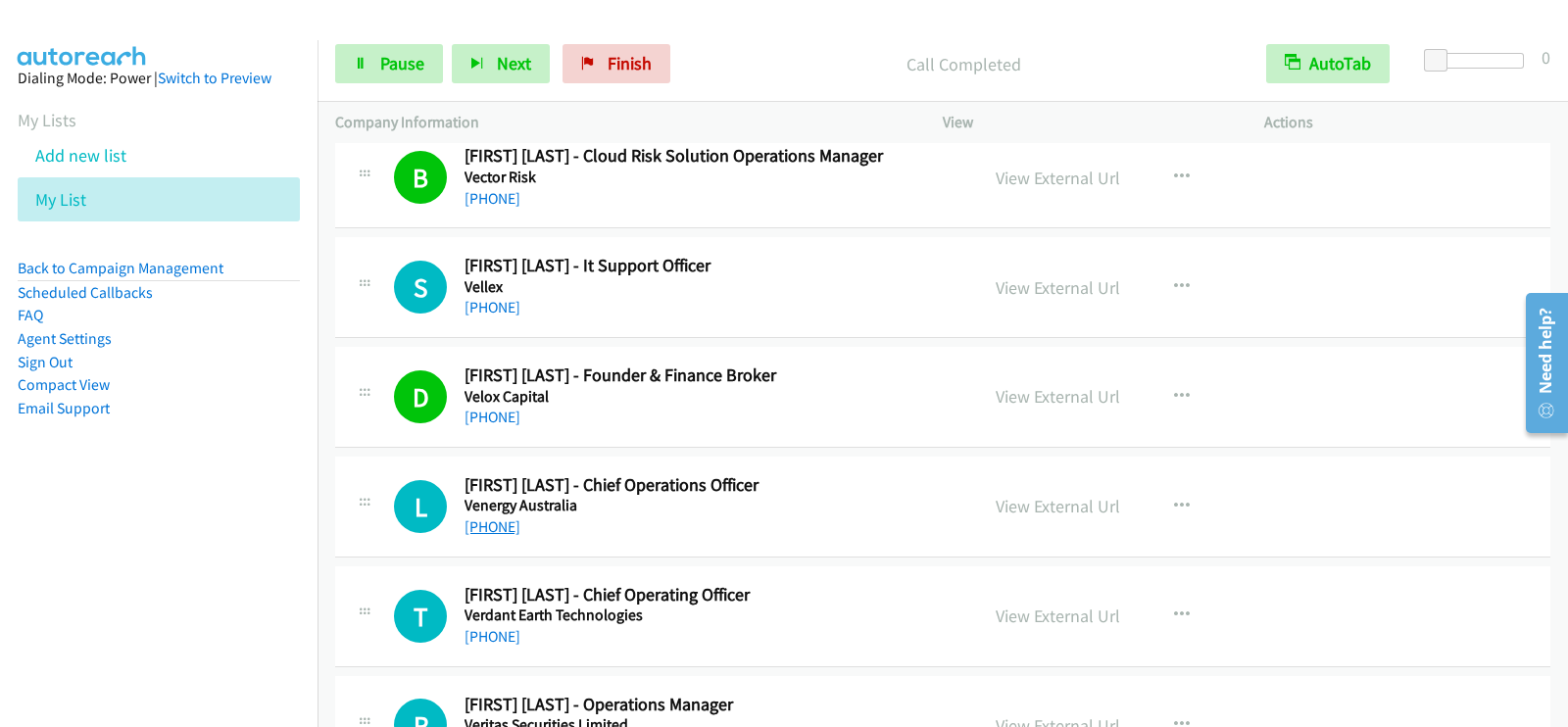 click on "+61 421 944 633" at bounding box center [492, 526] 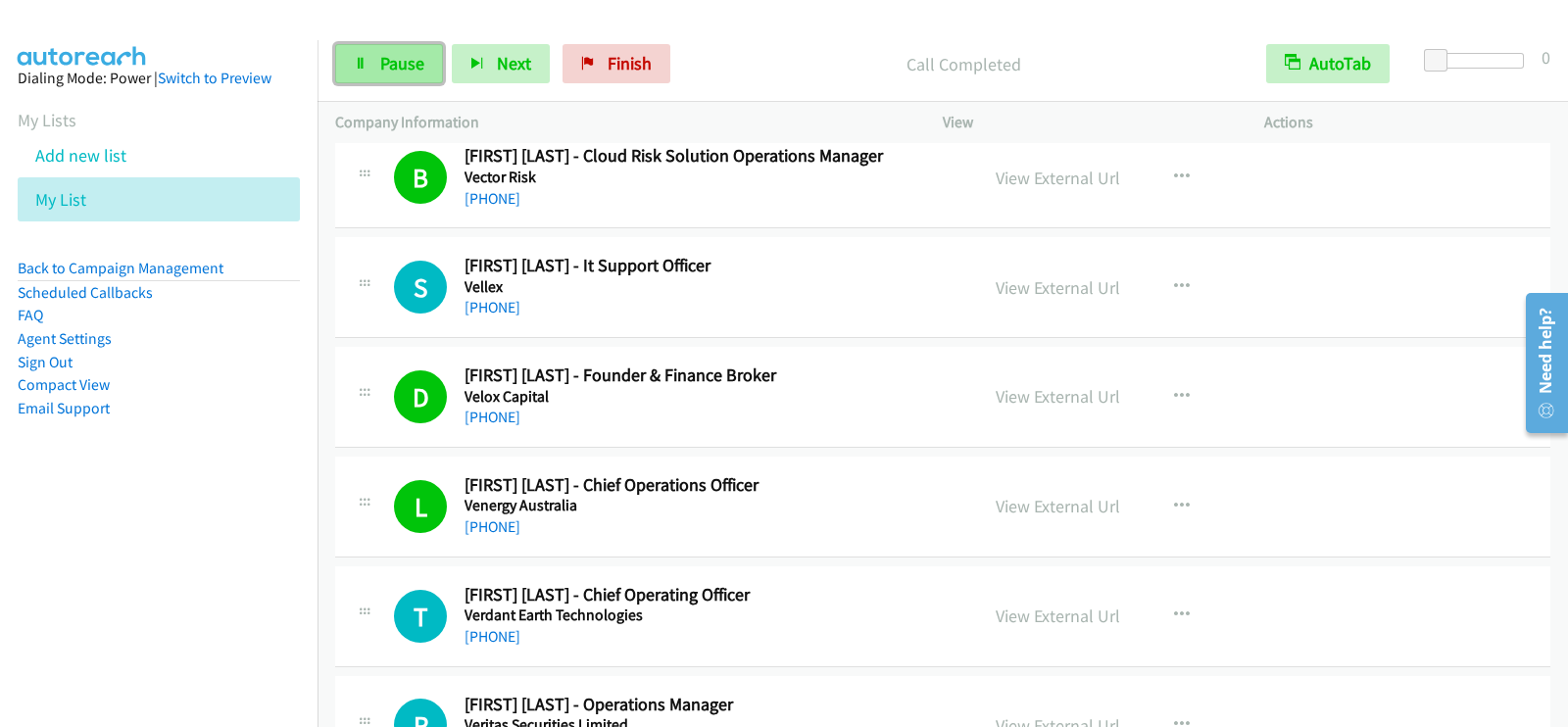click on "Pause" at bounding box center [389, 64] 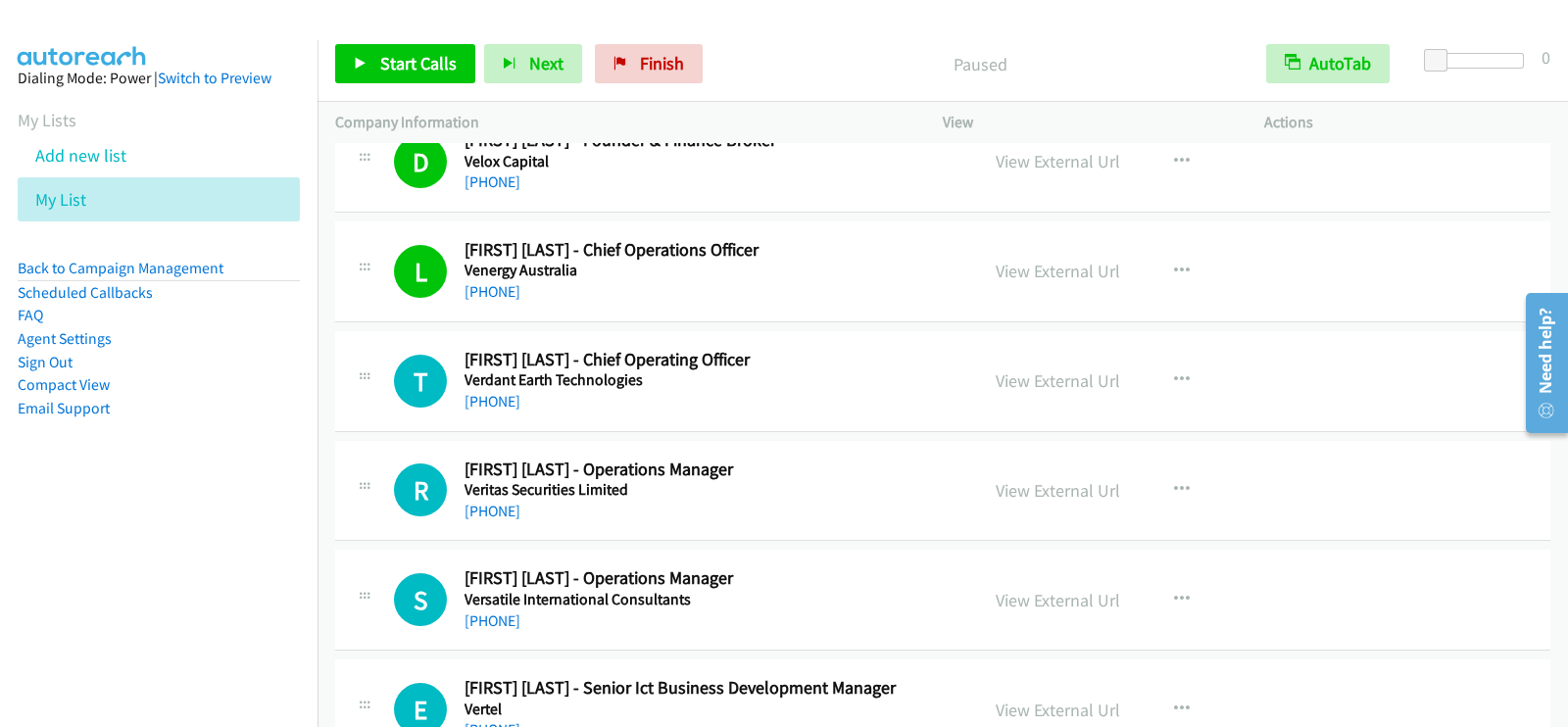 scroll, scrollTop: 1470, scrollLeft: 0, axis: vertical 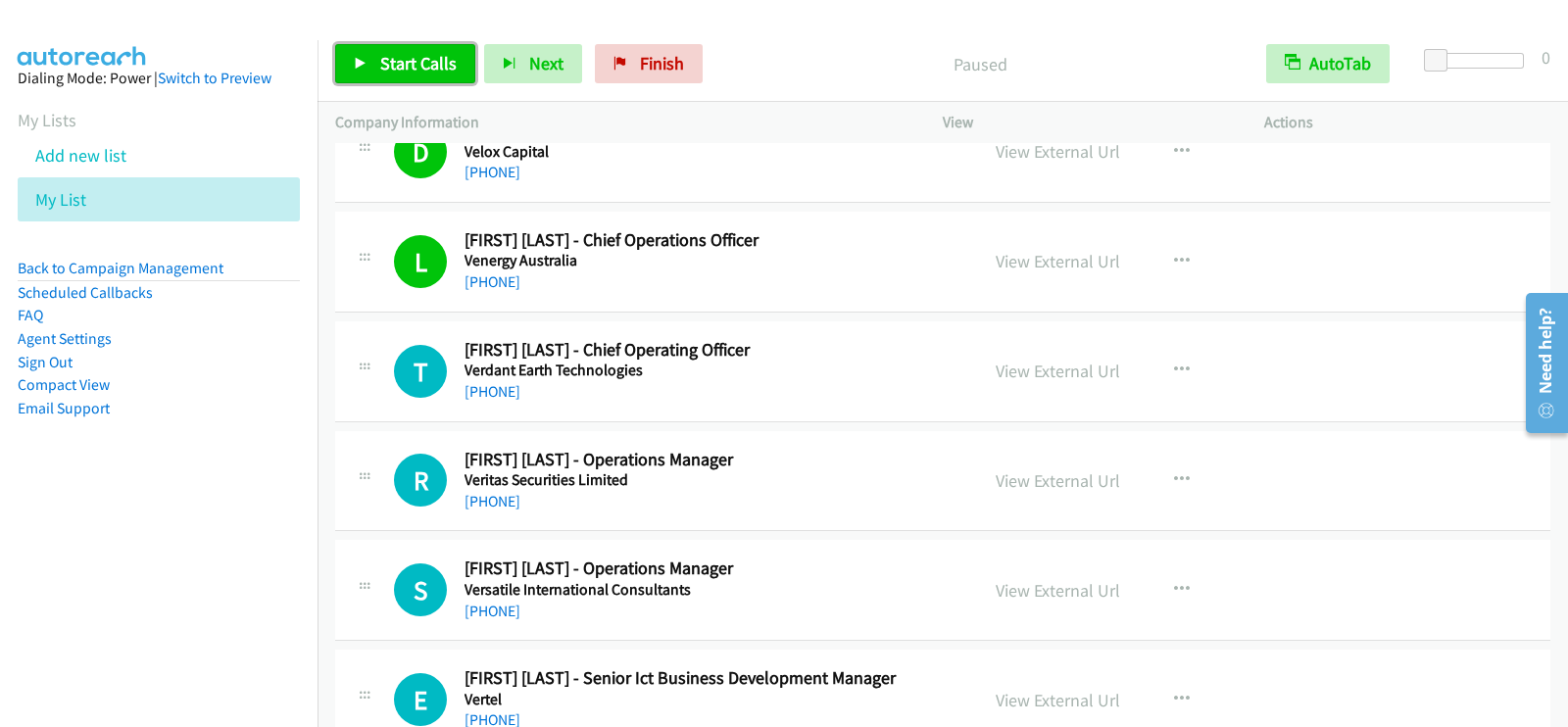 click on "Start Calls" at bounding box center (418, 63) 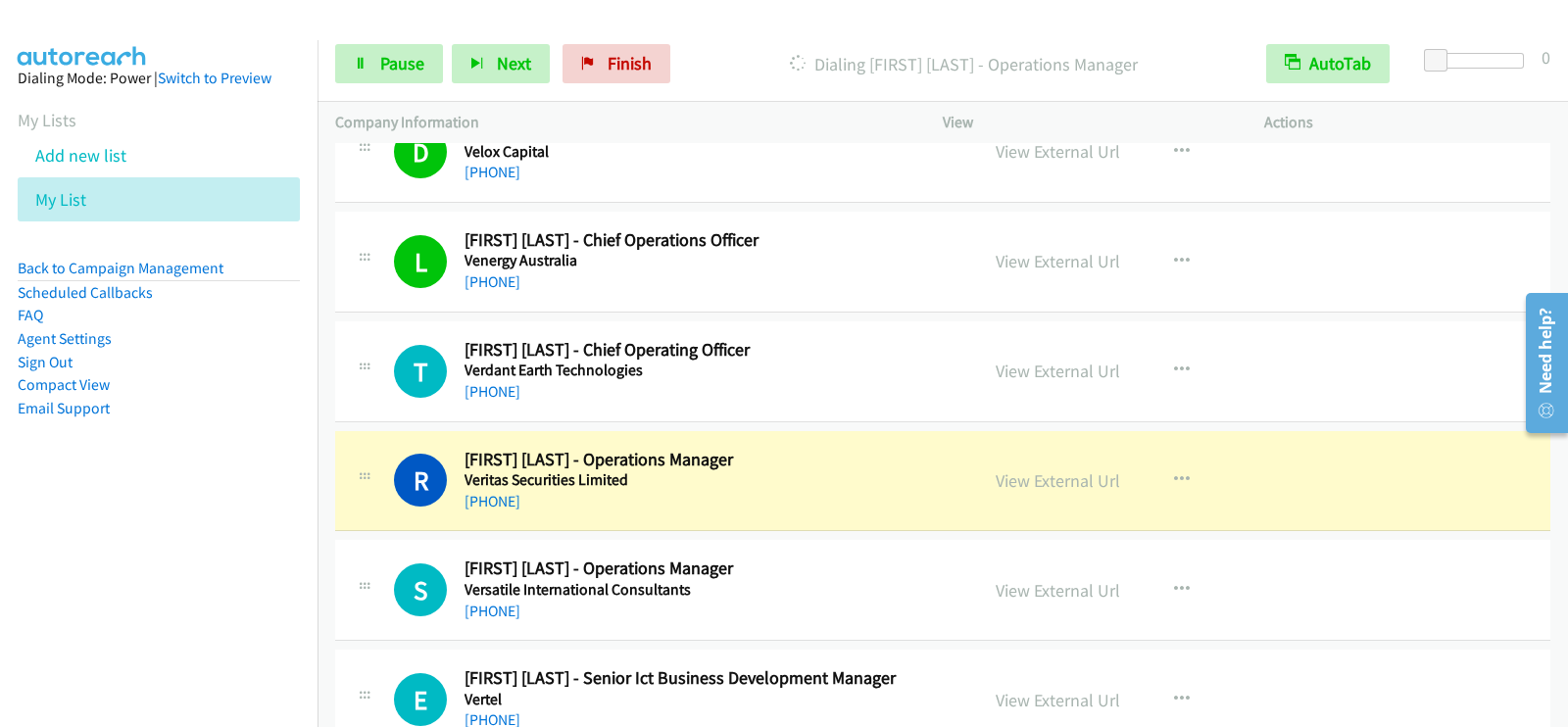 scroll, scrollTop: 1591, scrollLeft: 0, axis: vertical 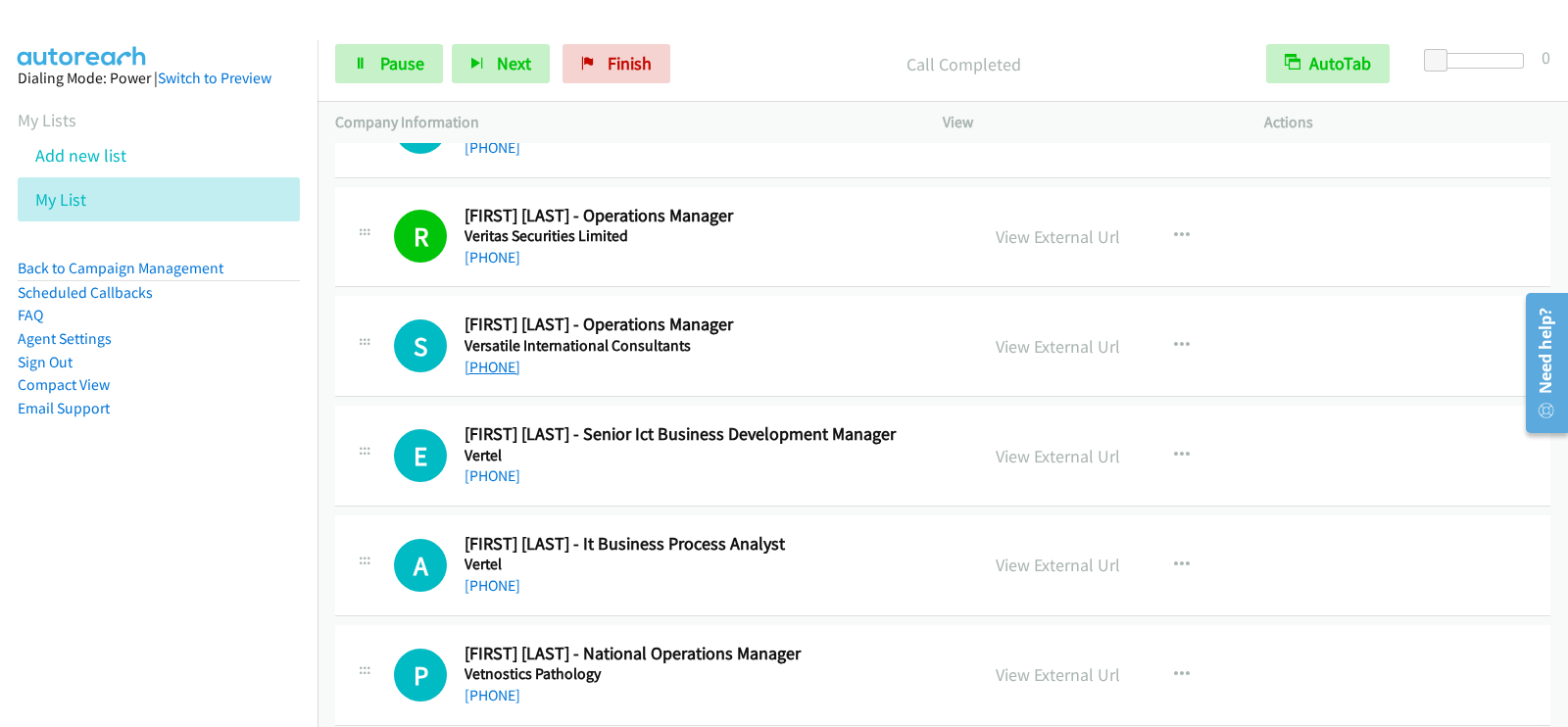 click on "+61 450 495 922" at bounding box center [492, 366] 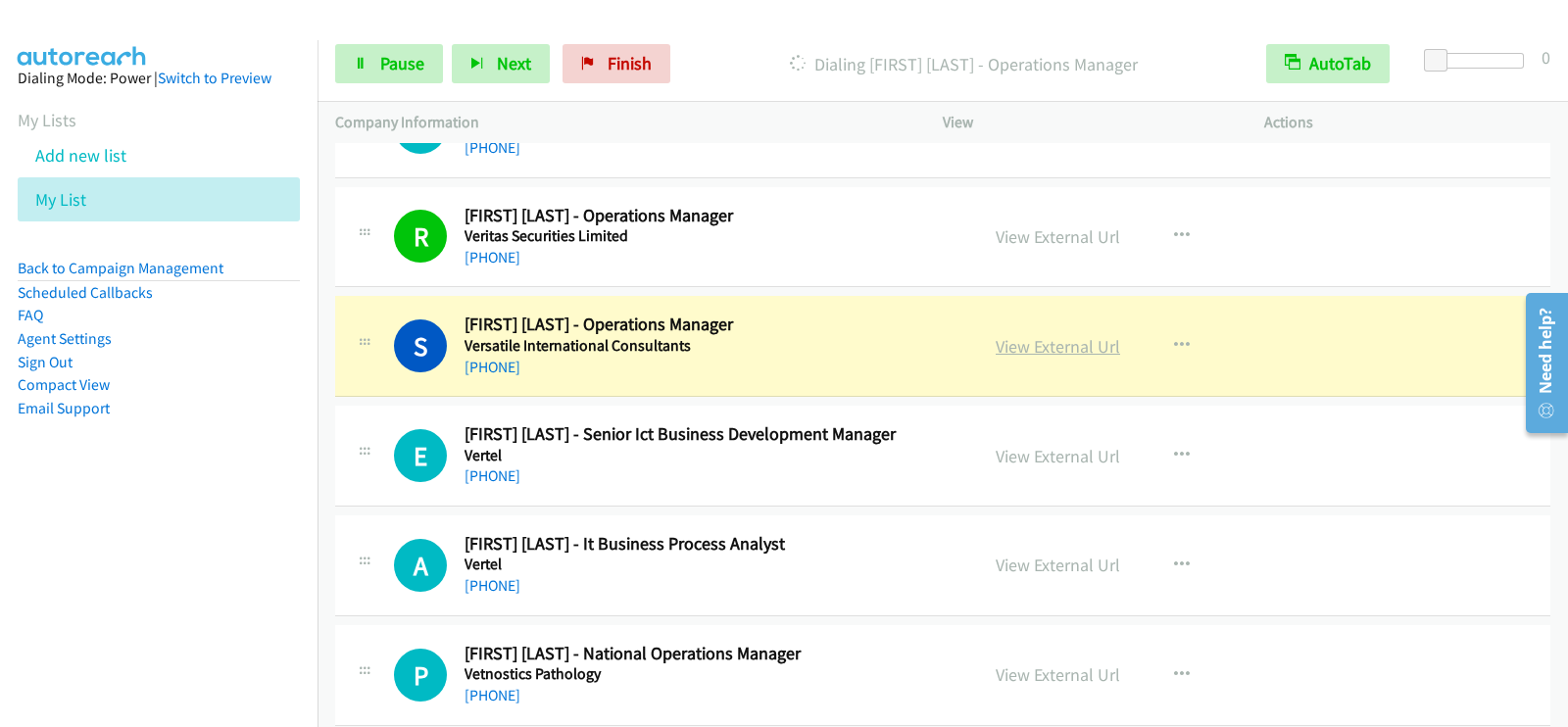 click on "View External Url" at bounding box center [1057, 346] 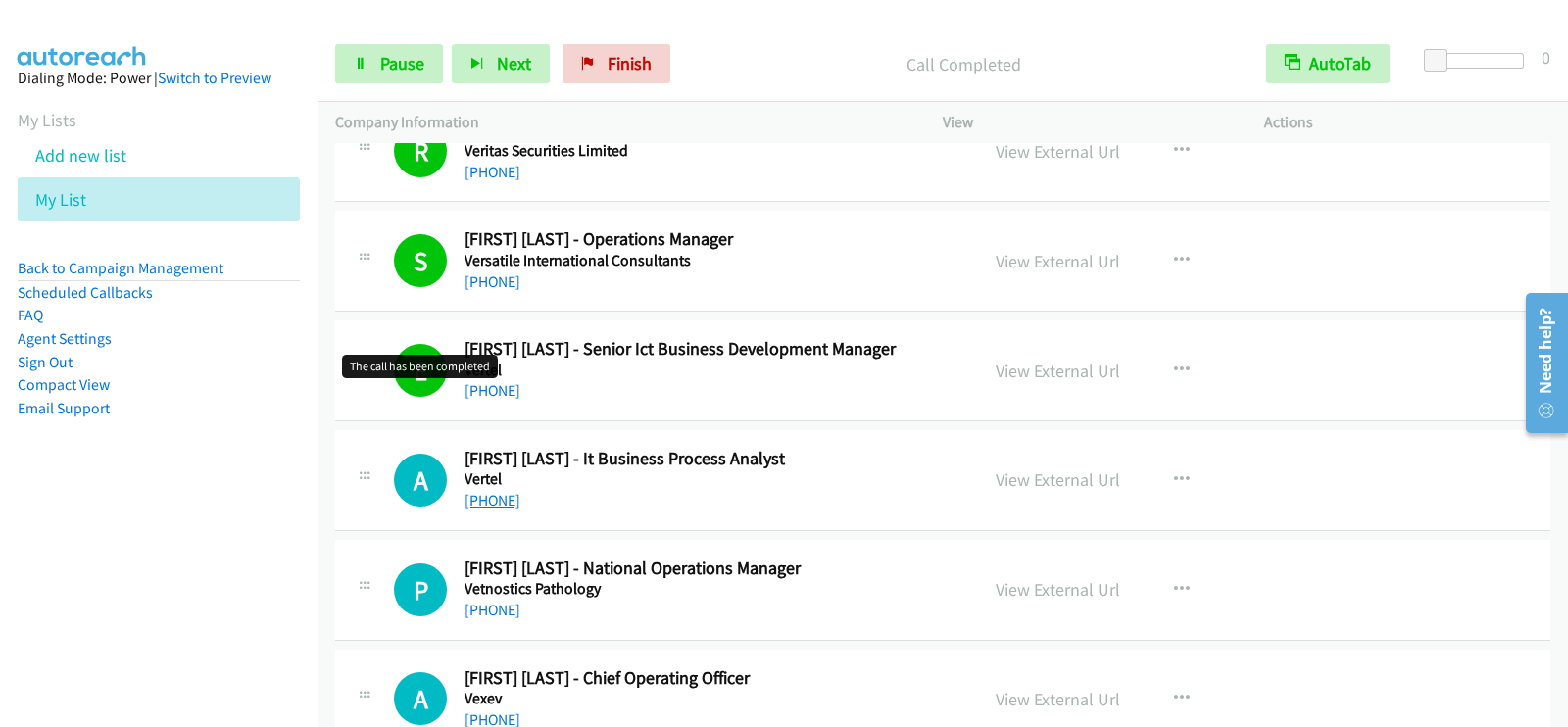 scroll, scrollTop: 1836, scrollLeft: 0, axis: vertical 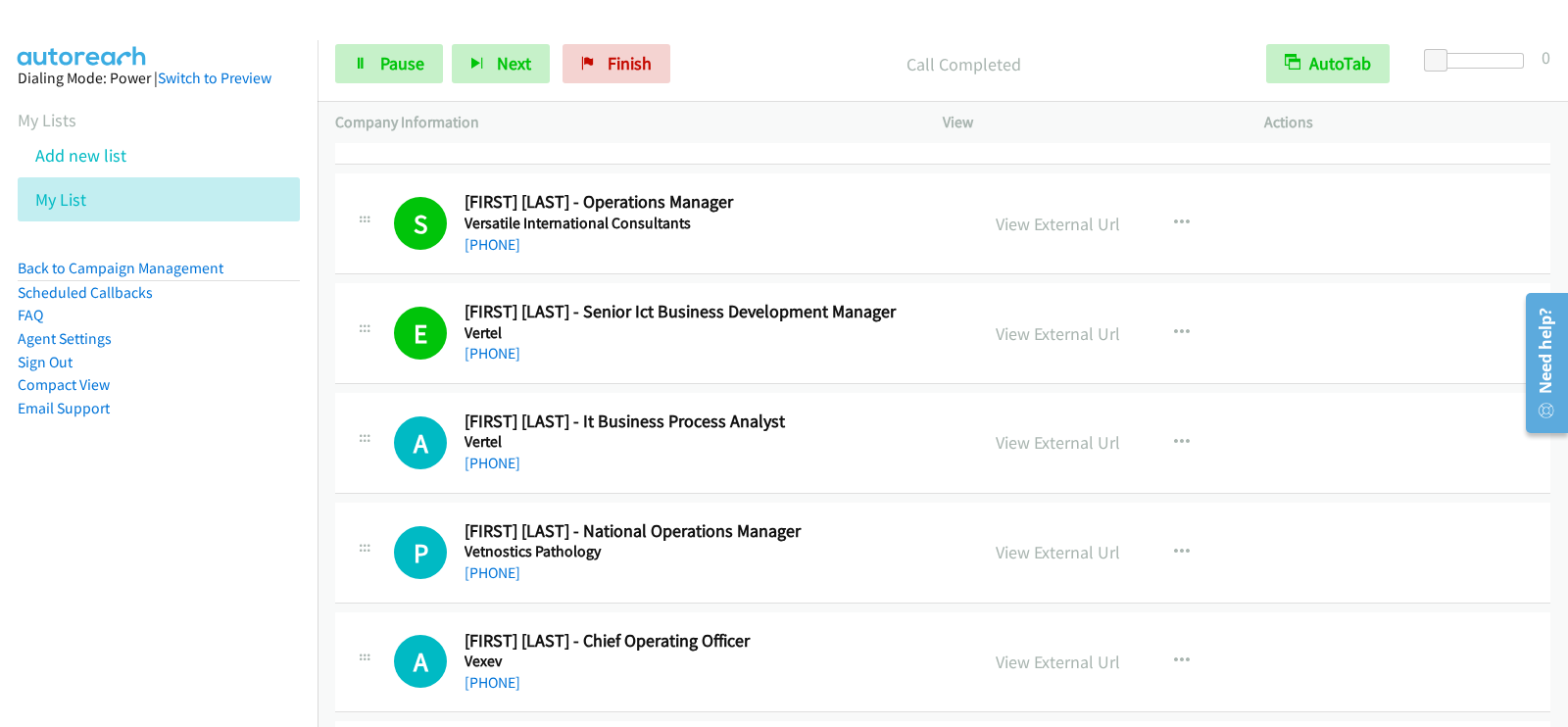 click on "A
Callback Scheduled
Ali Beydoun - It Business Process Analyst
Vertel
Australia/Sydney
+61 2 8399 7729
View External Url
View External Url
Schedule/Manage Callback
Start Calls Here
Remove from list
Add to do not call list
Reset Call Status" at bounding box center [943, 443] 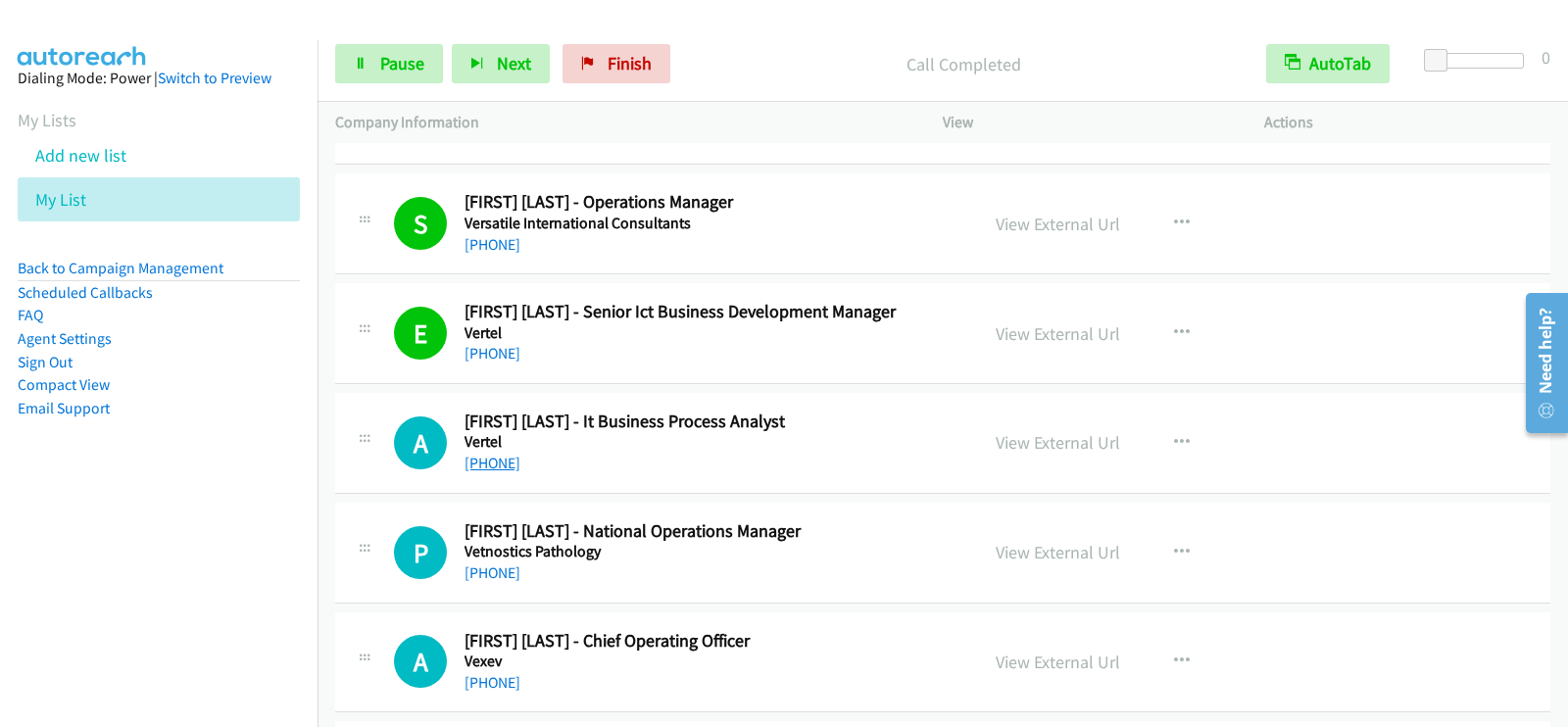 click on "+61 2 8399 7729" at bounding box center [492, 462] 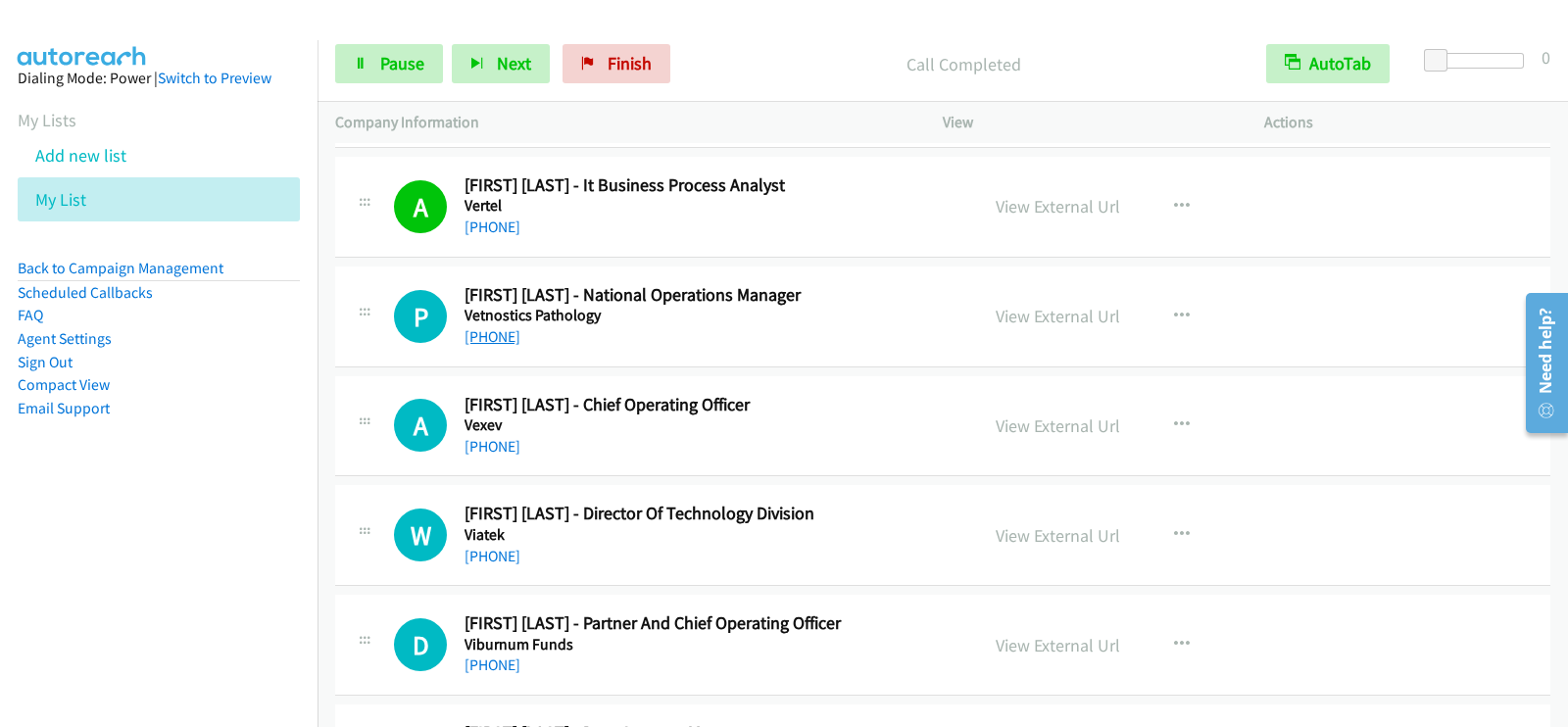 scroll, scrollTop: 2082, scrollLeft: 0, axis: vertical 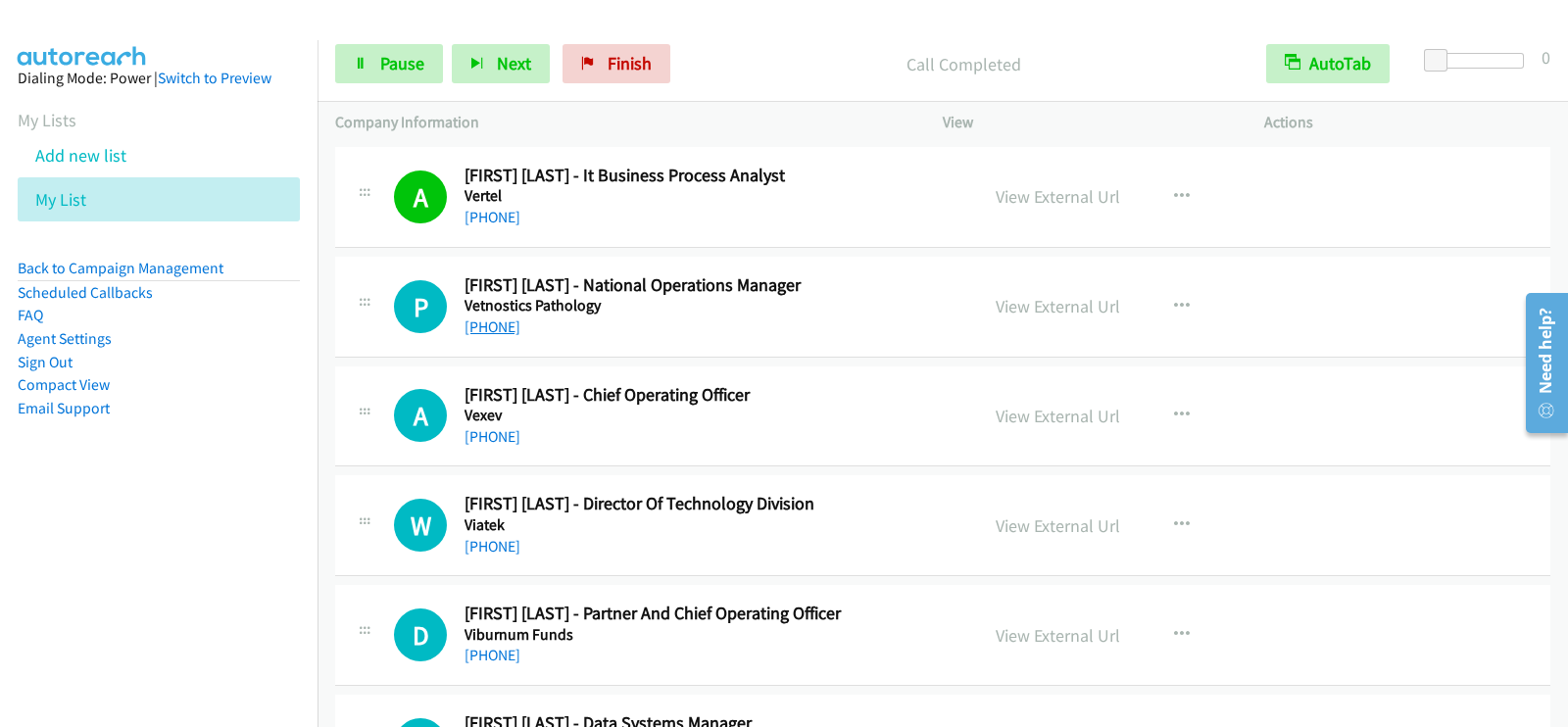 click on "+61 435 964 842" at bounding box center (492, 326) 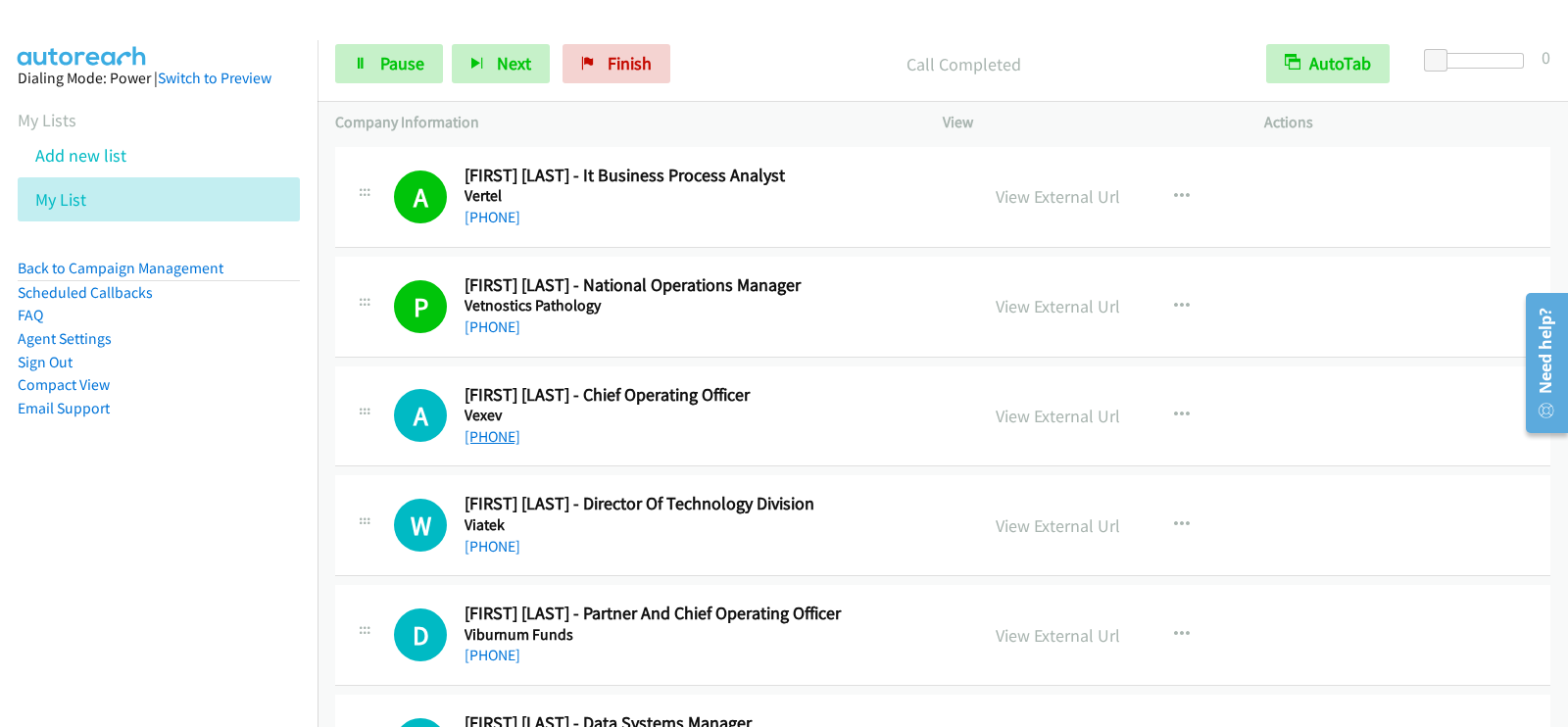 click on "+61 427 631 682" at bounding box center (492, 436) 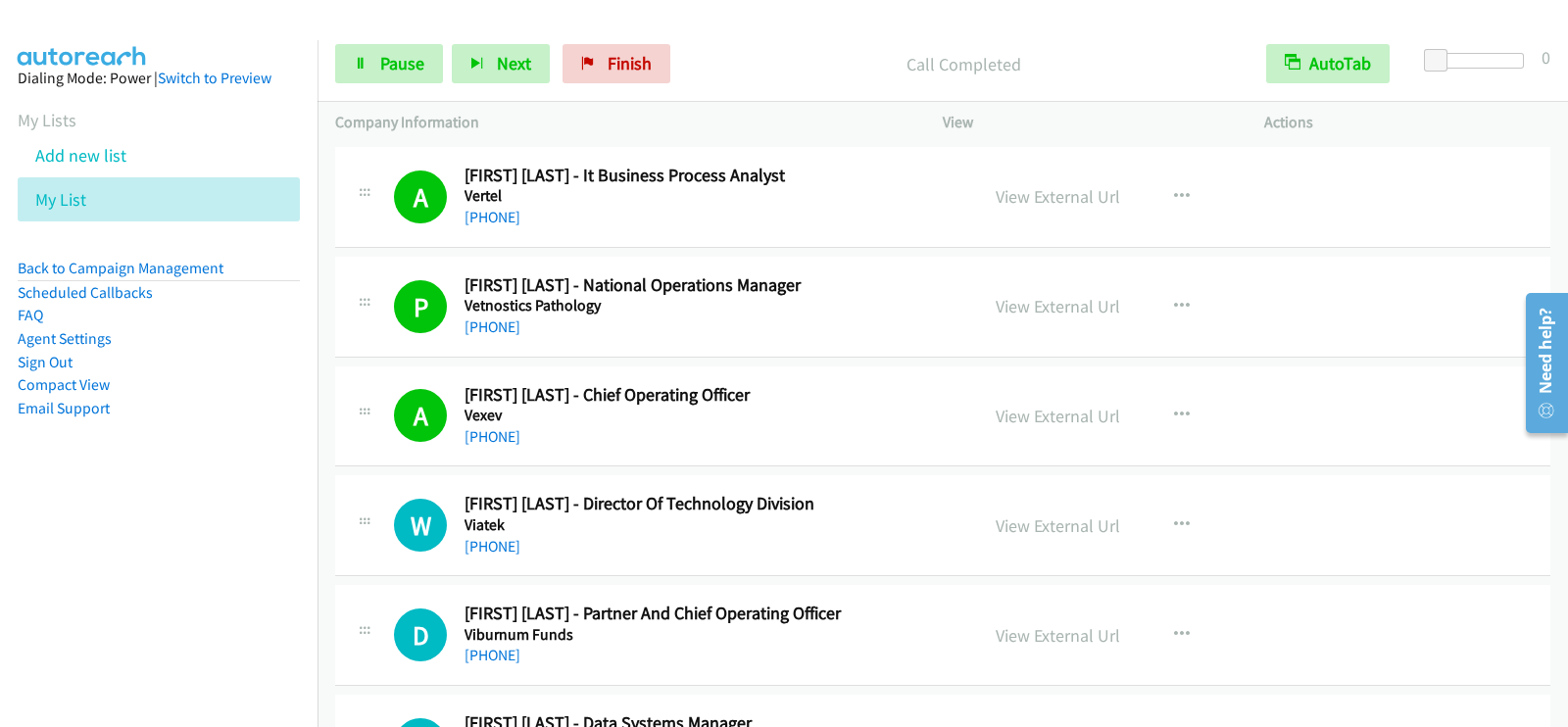 scroll, scrollTop: 2205, scrollLeft: 0, axis: vertical 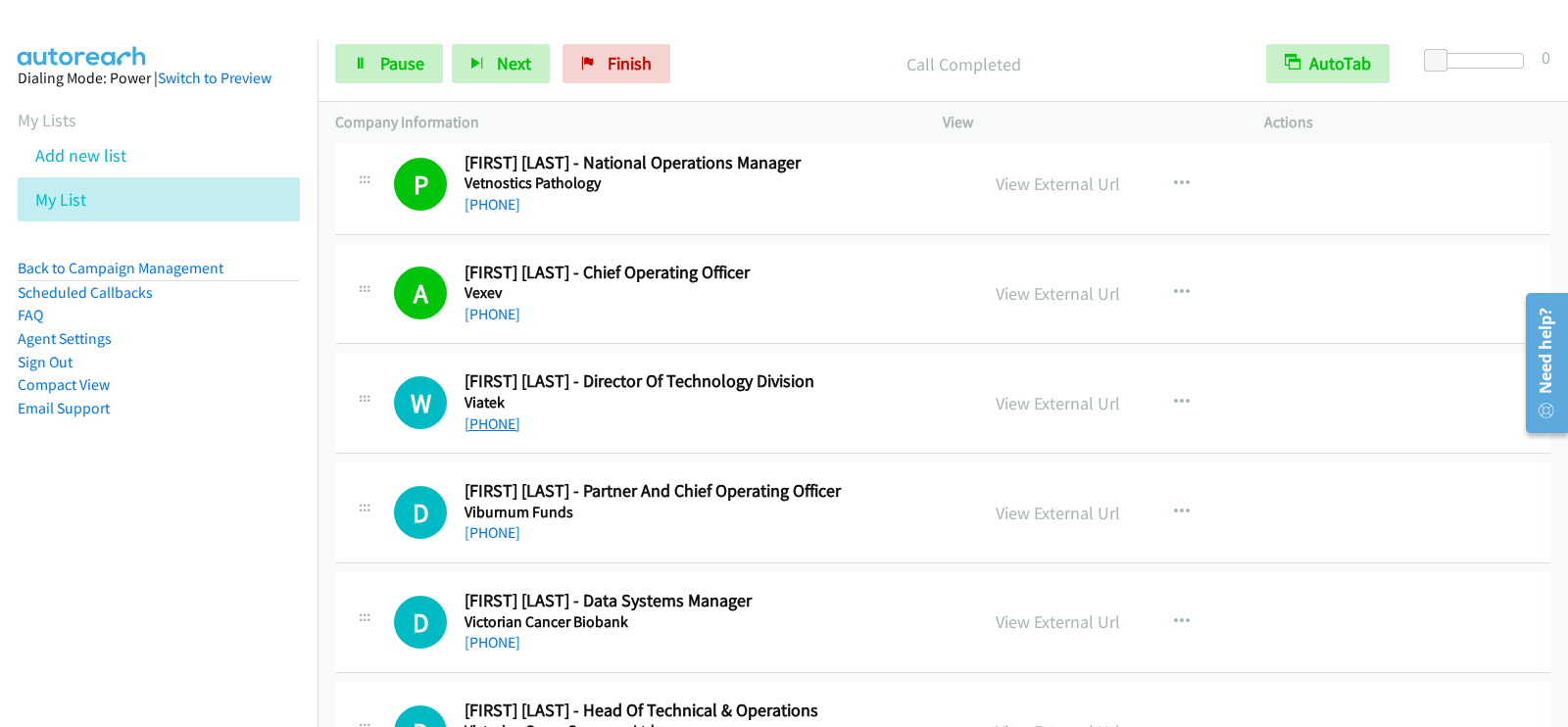 click on "+61 422 666 600" at bounding box center (492, 423) 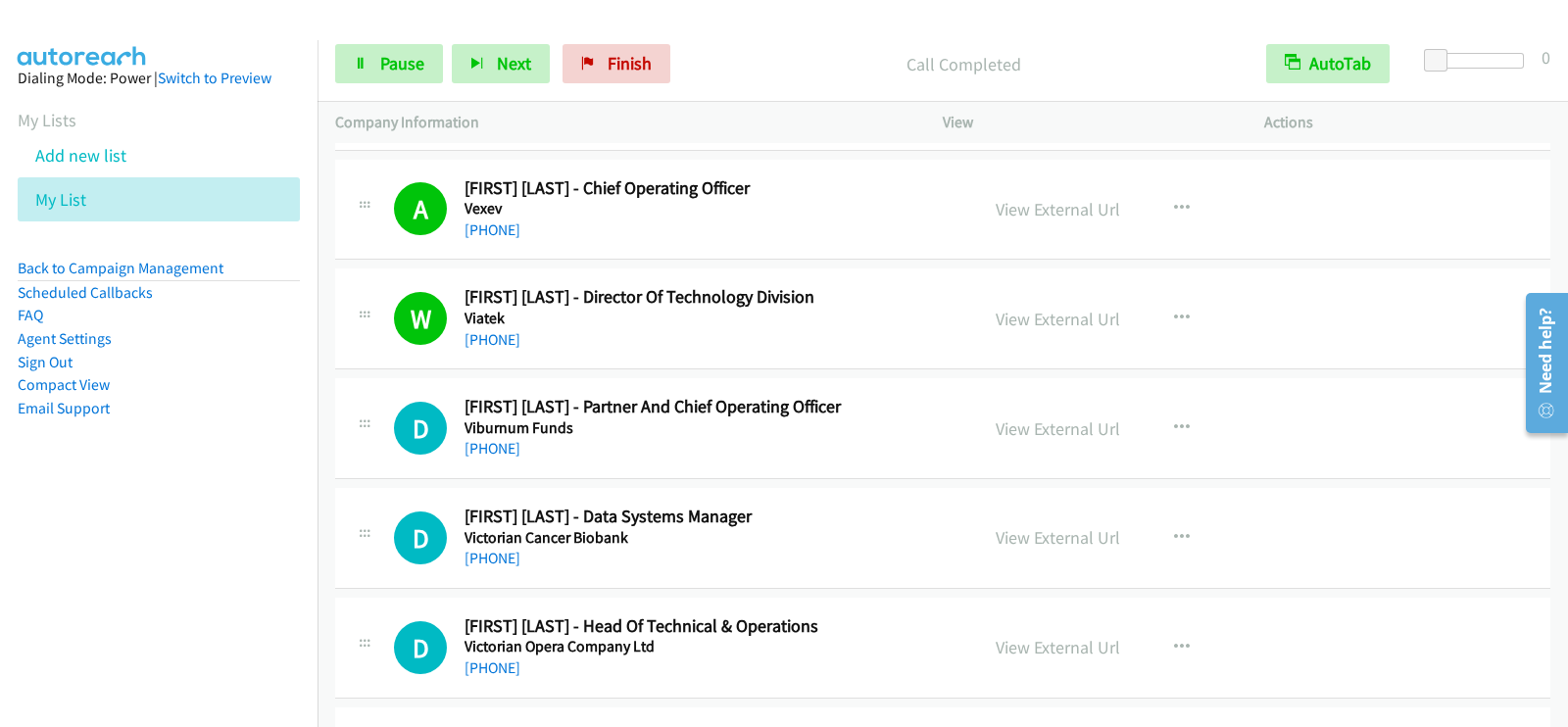 scroll, scrollTop: 2327, scrollLeft: 0, axis: vertical 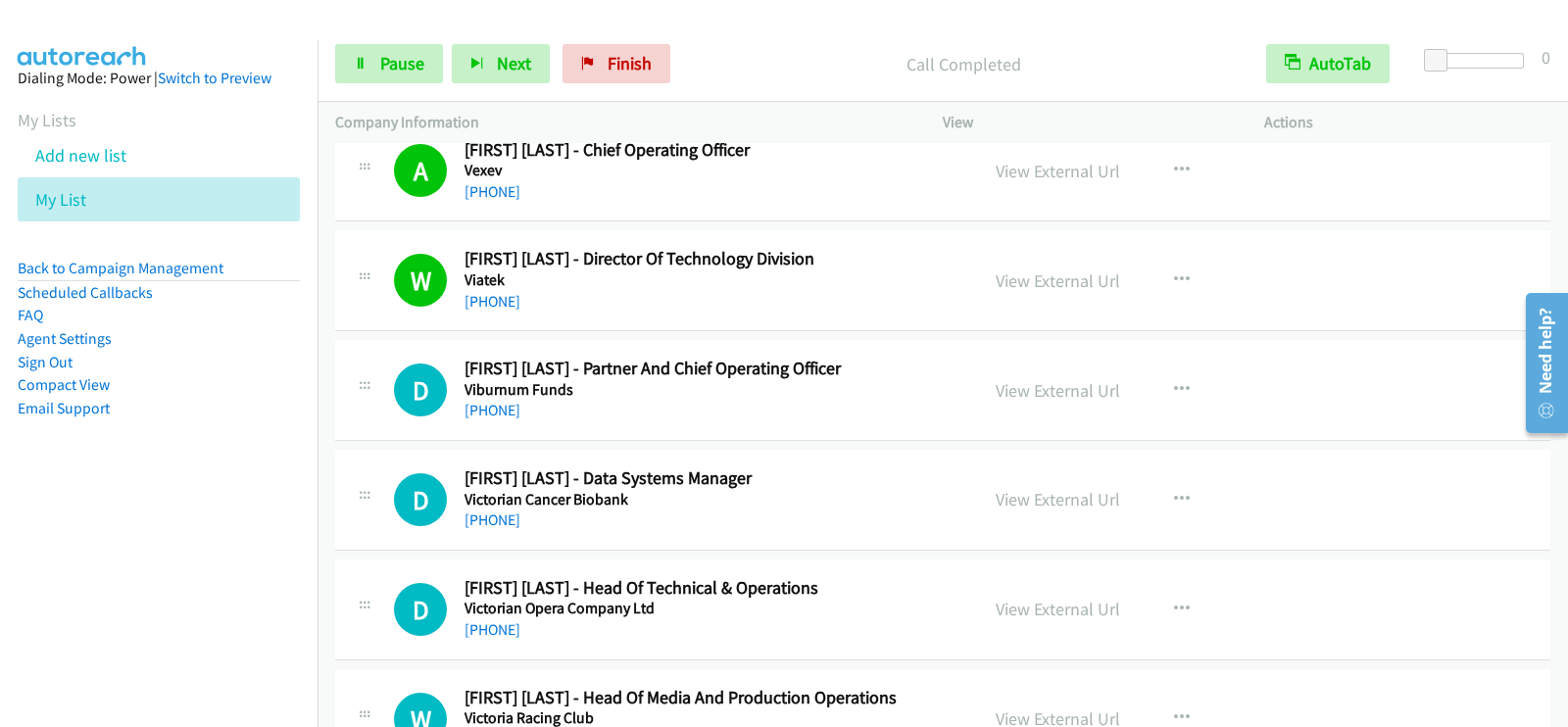 click on "Viburnum Funds" at bounding box center (708, 390) 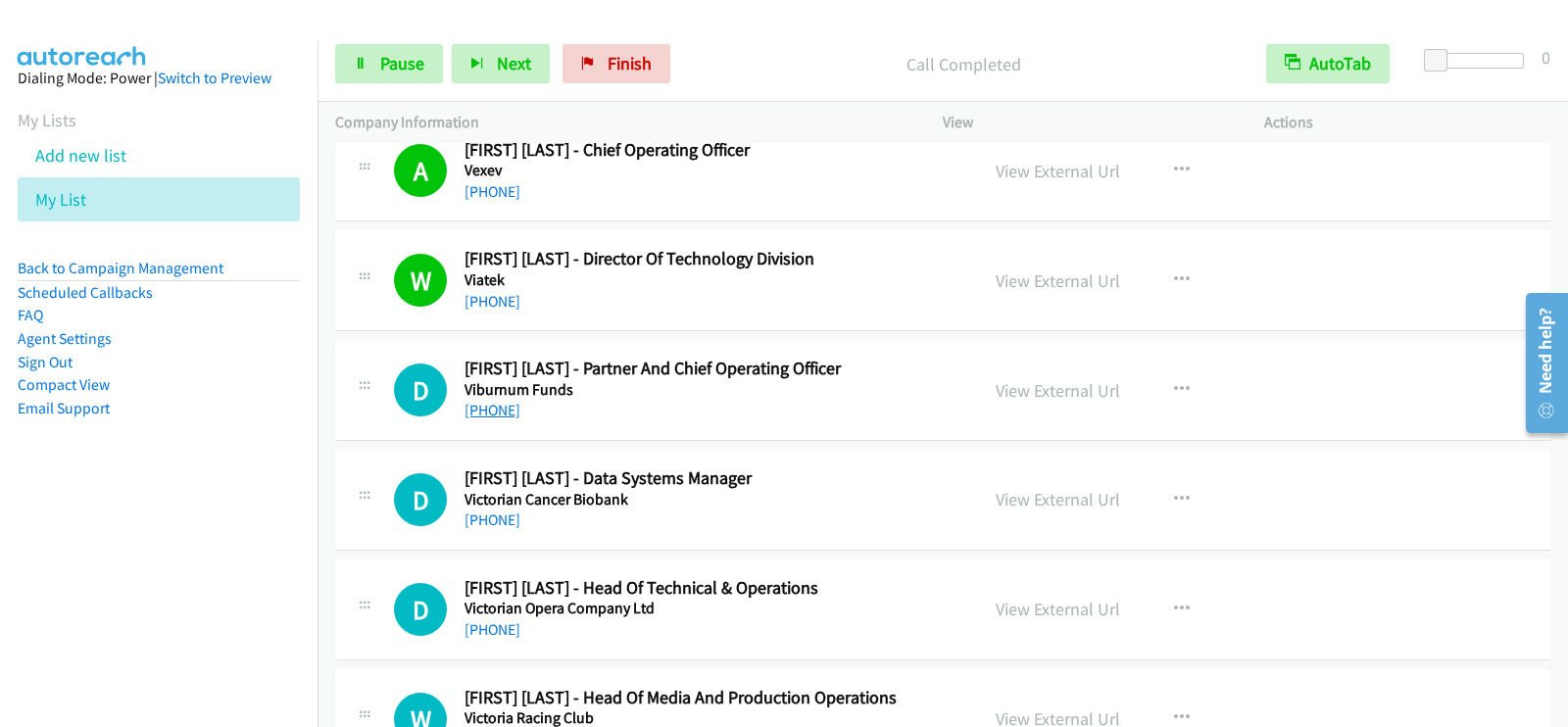 click on "+61 405 355 465" at bounding box center (492, 410) 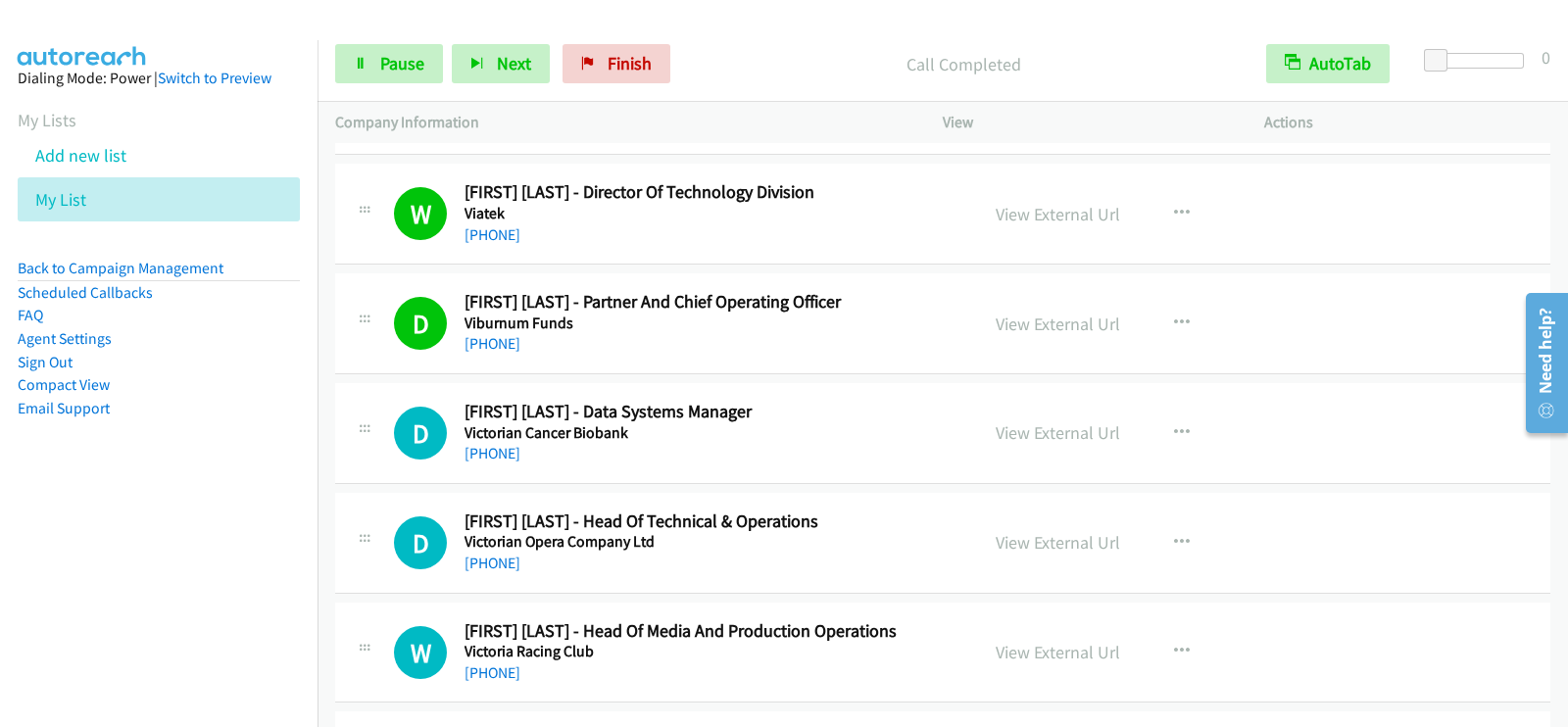 scroll, scrollTop: 2449, scrollLeft: 0, axis: vertical 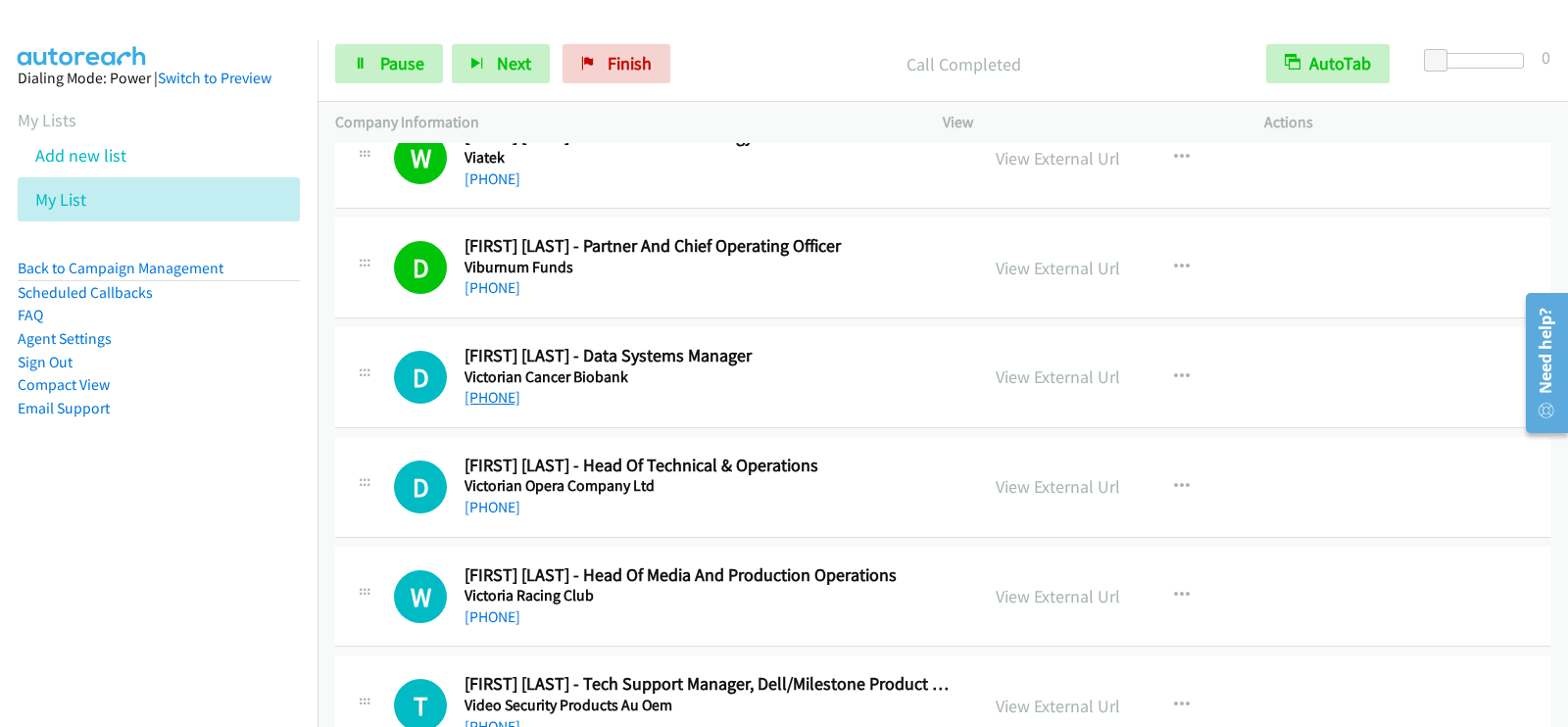 click on "+61 451 956 669" at bounding box center (492, 397) 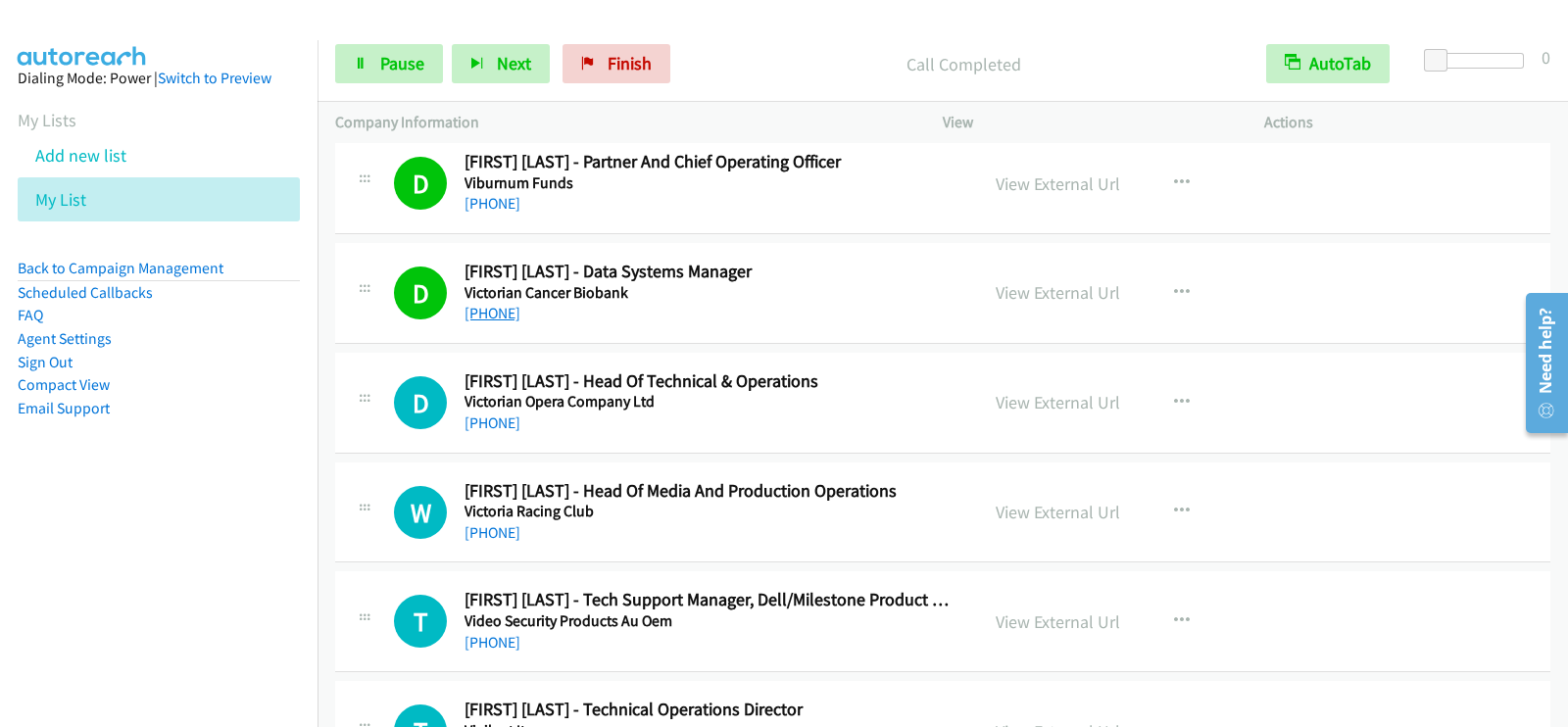 scroll, scrollTop: 2572, scrollLeft: 0, axis: vertical 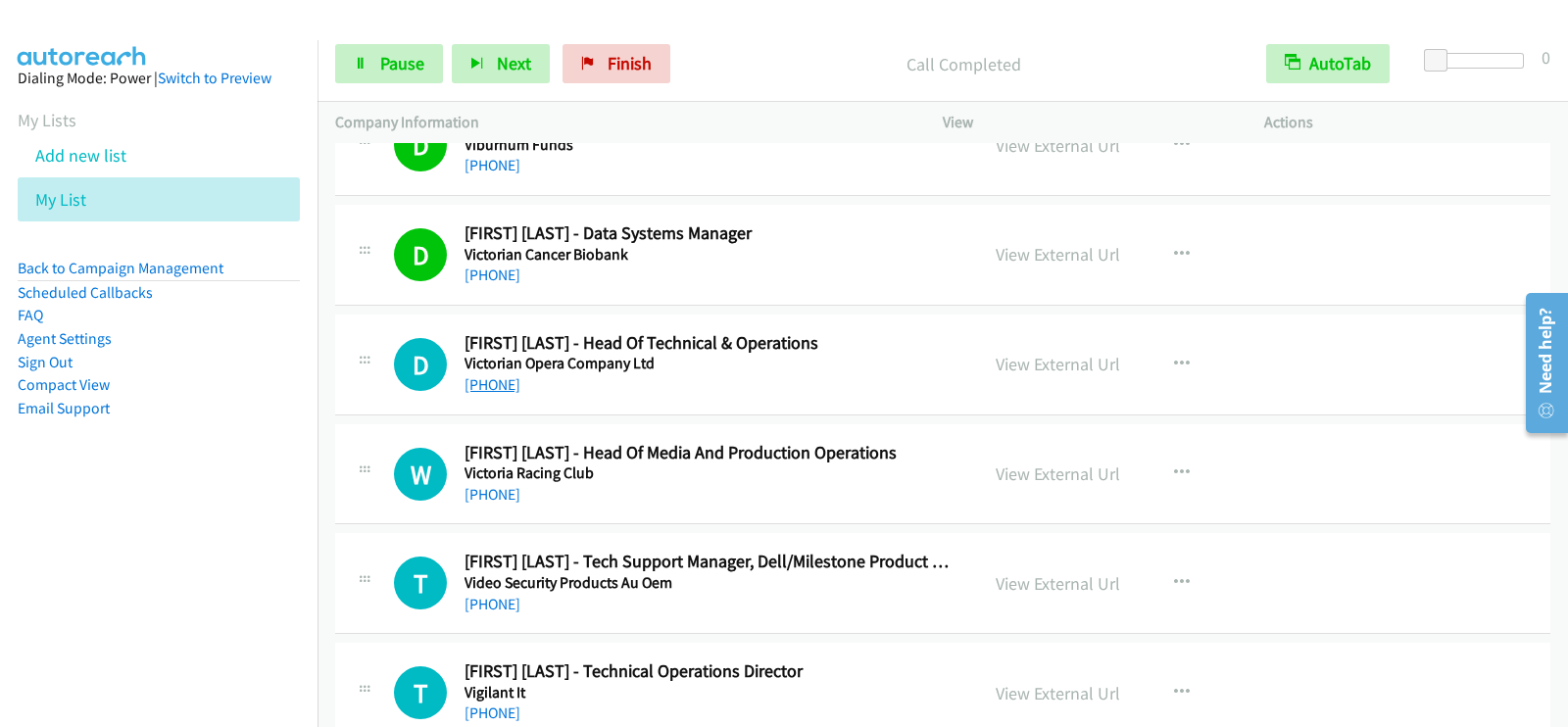 click on "+61 402 297 220" at bounding box center [492, 384] 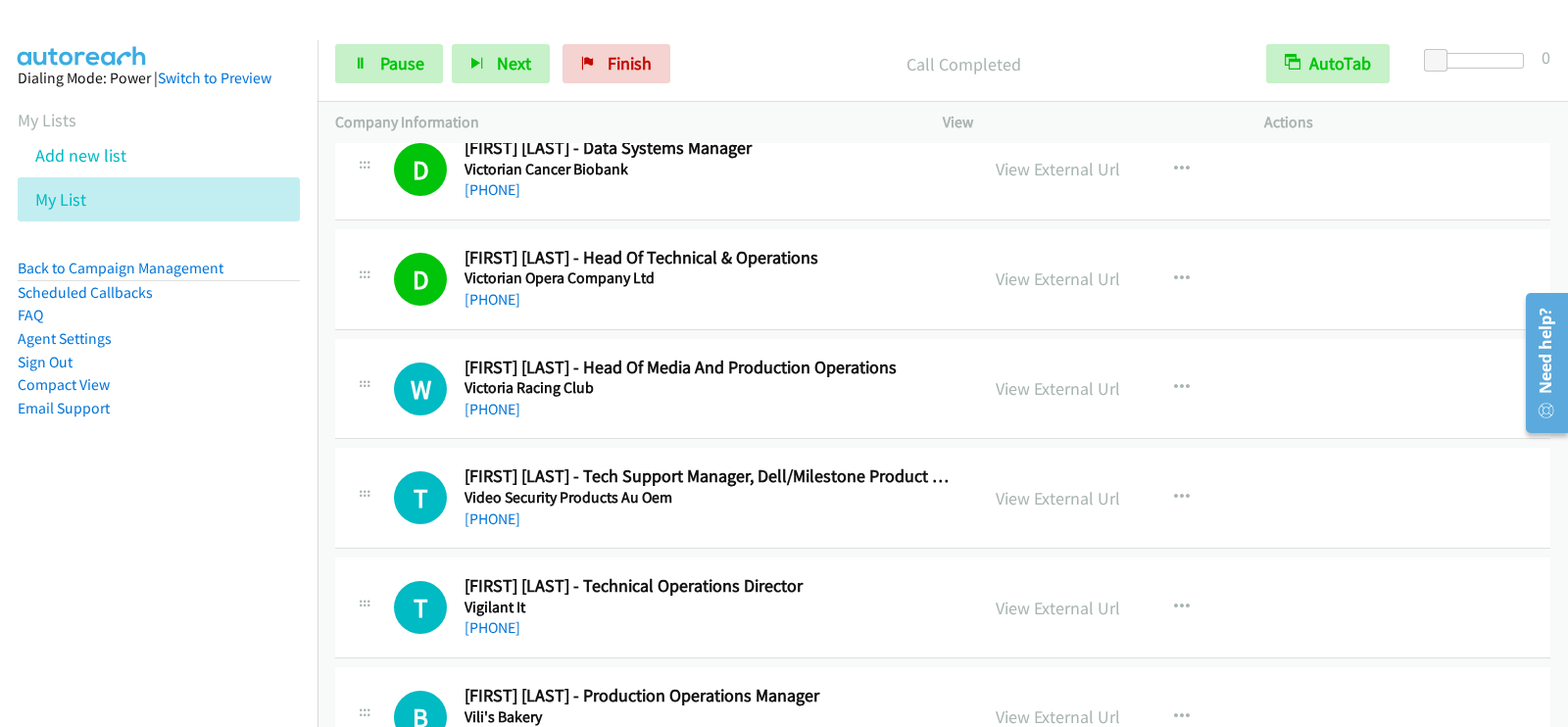 scroll, scrollTop: 2694, scrollLeft: 0, axis: vertical 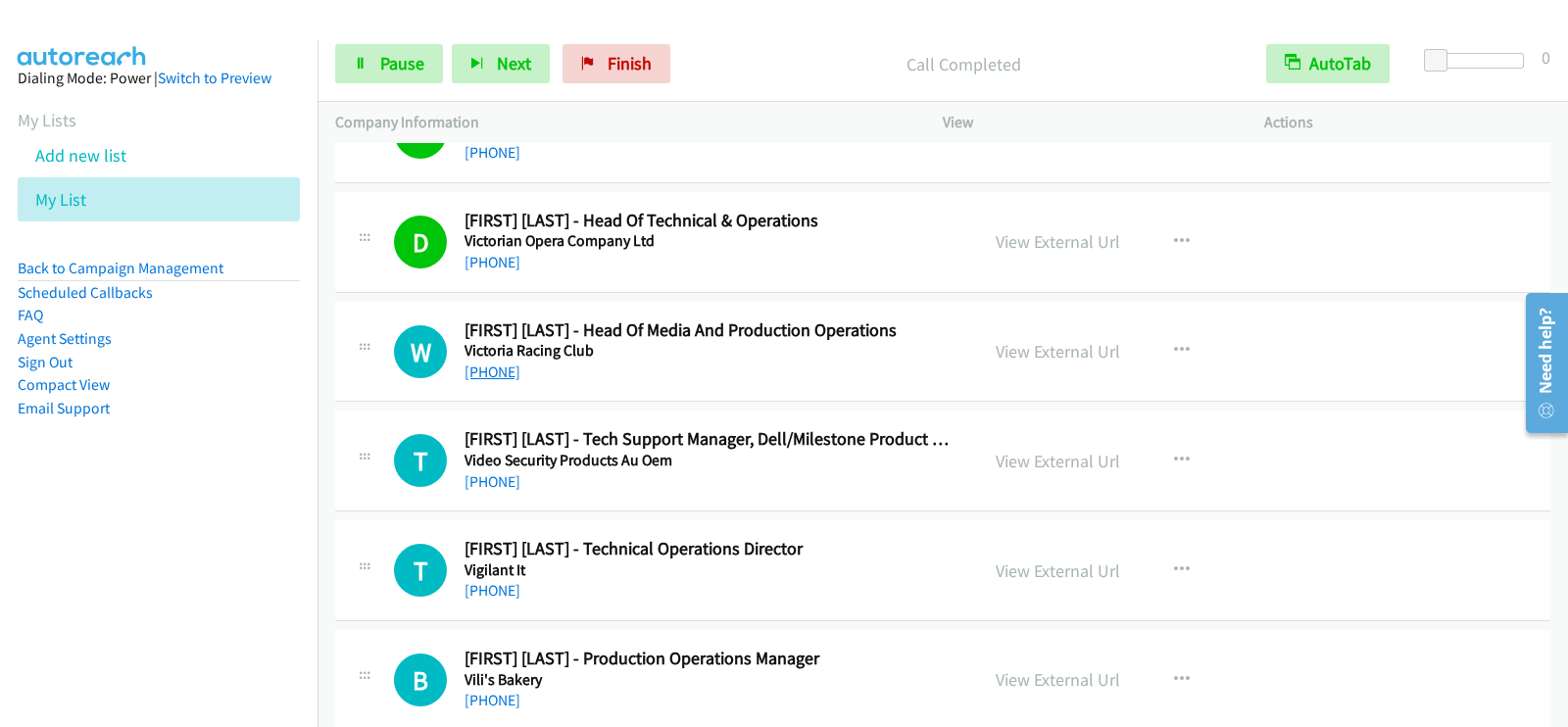 click on "+61 418 117 587" at bounding box center [492, 371] 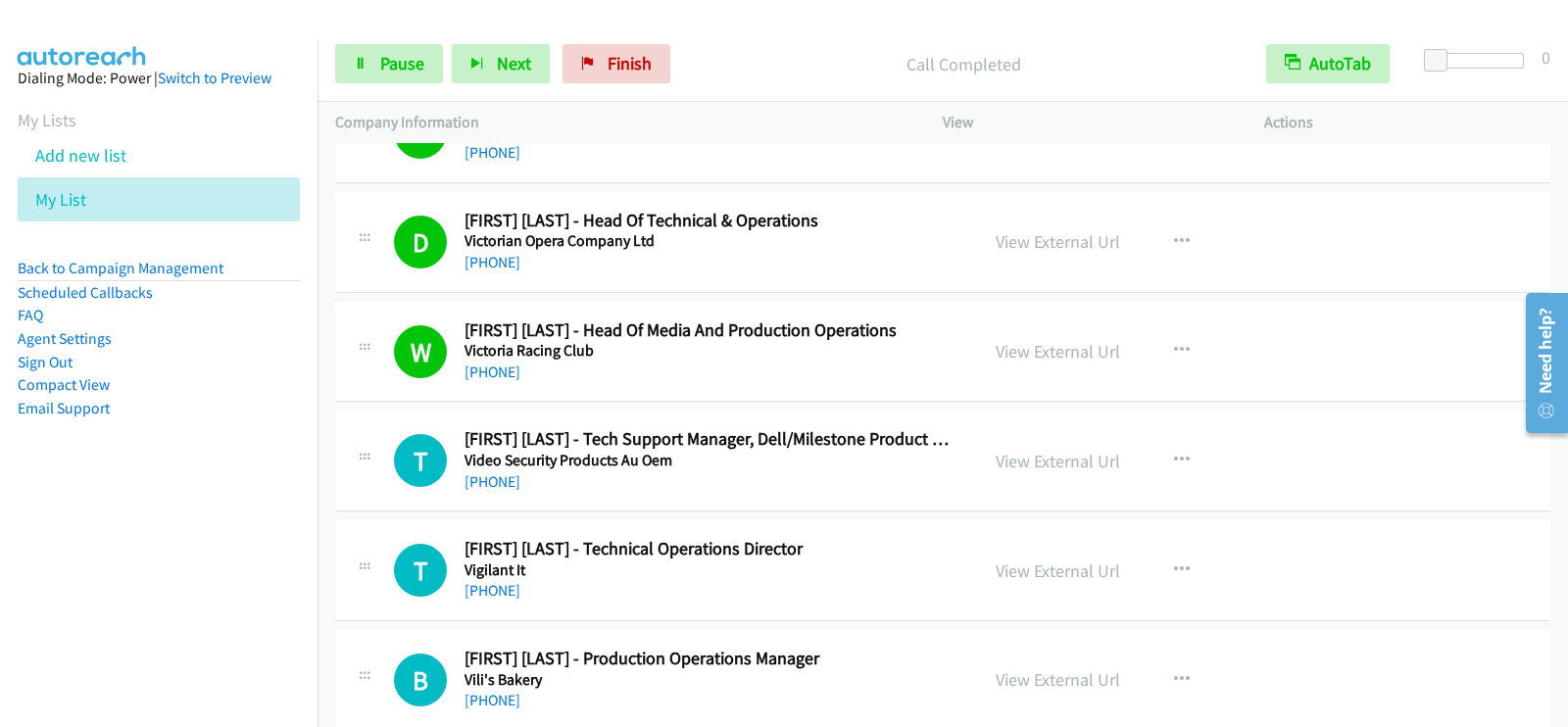 scroll, scrollTop: 2817, scrollLeft: 0, axis: vertical 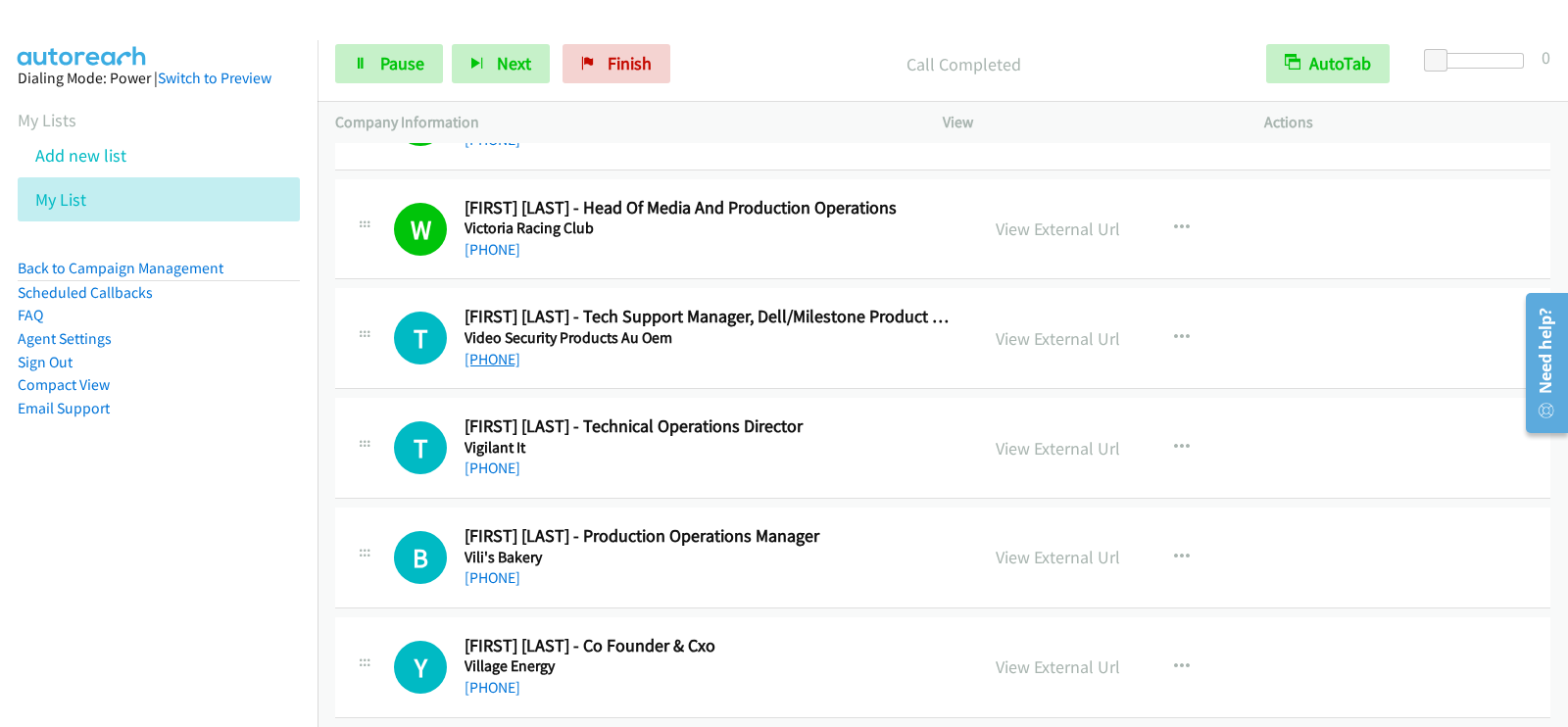 click on "+61 420 823 628" at bounding box center [492, 359] 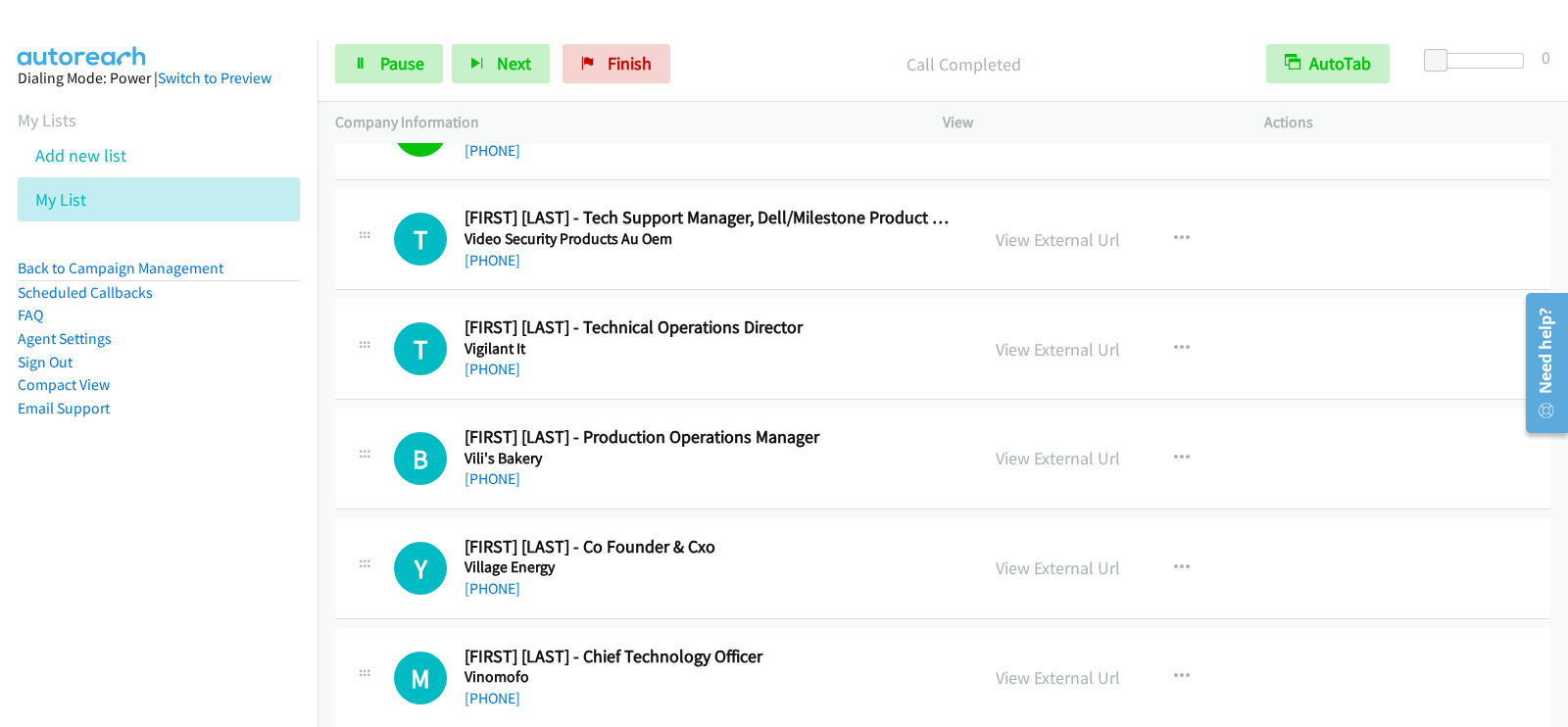 scroll, scrollTop: 2939, scrollLeft: 0, axis: vertical 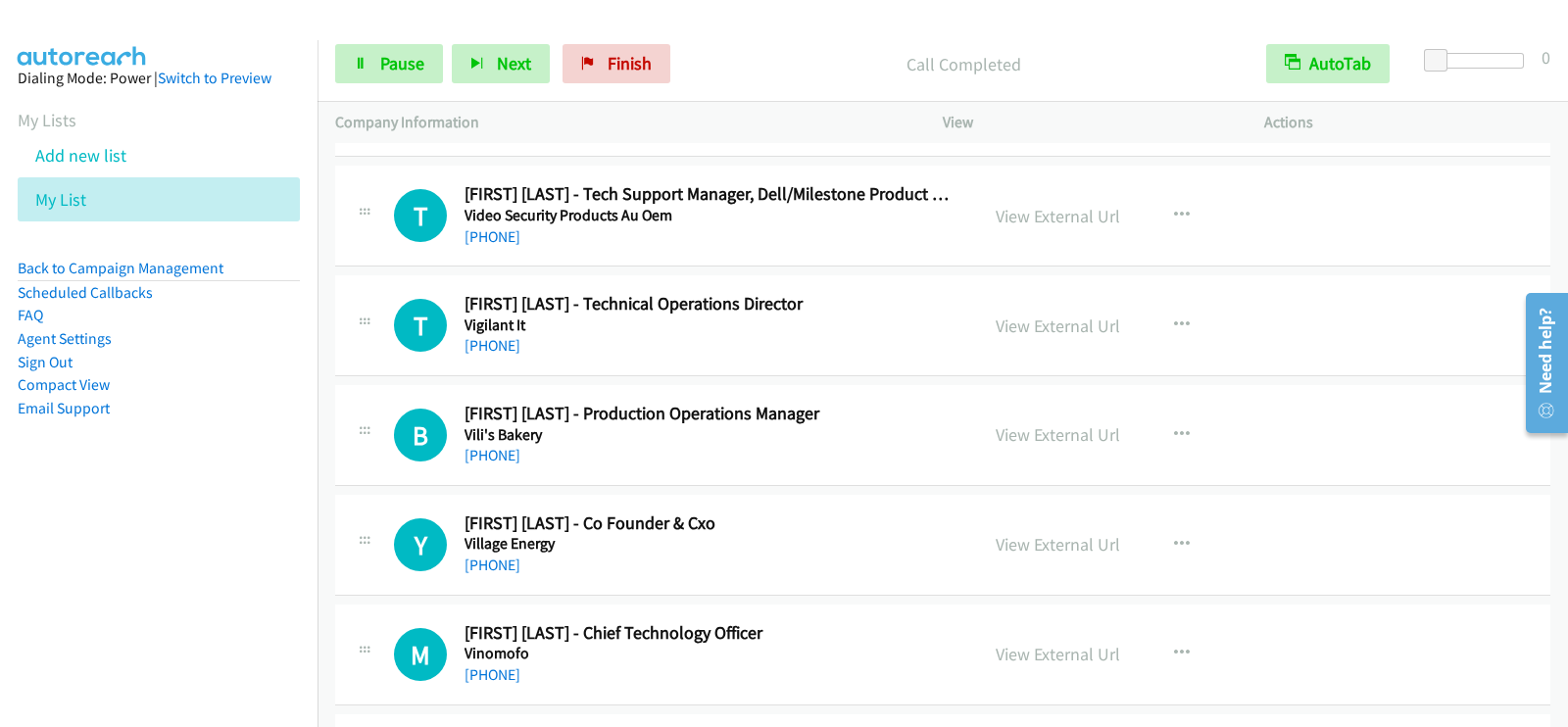 click on "Start Calls
Pause
Next
Finish
Call Completed
AutoTab
AutoTab
0" at bounding box center [943, 64] 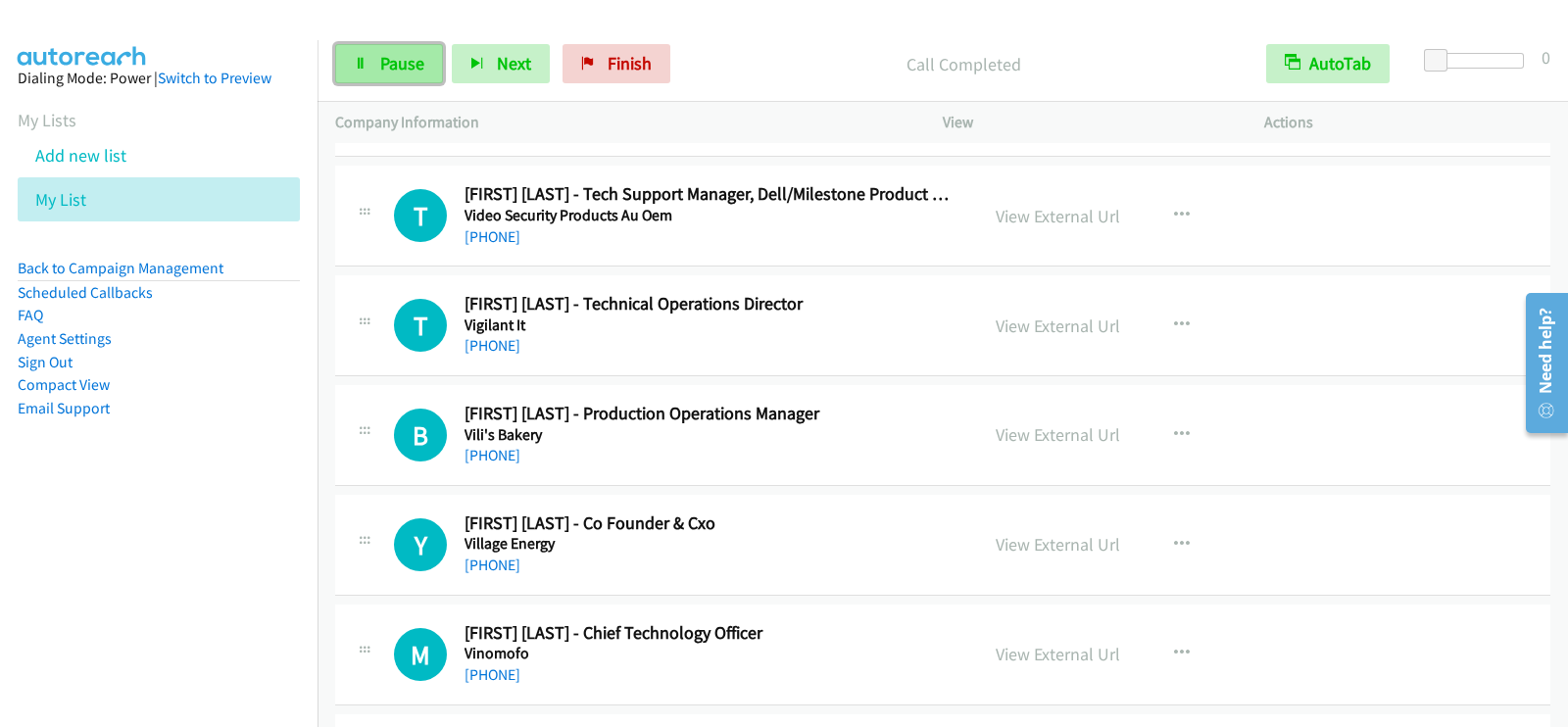 click on "Pause" at bounding box center [389, 64] 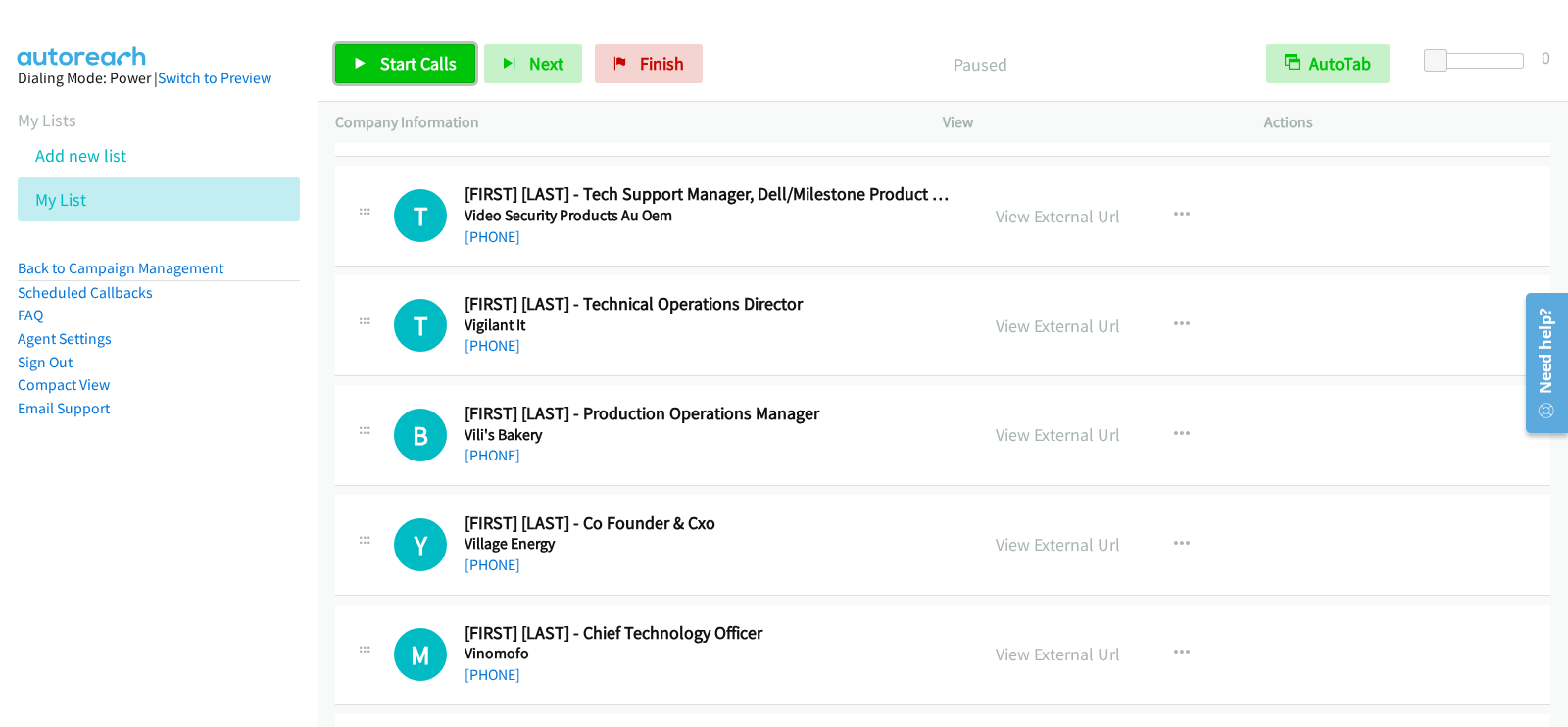 drag, startPoint x: 389, startPoint y: 47, endPoint x: 521, endPoint y: 3, distance: 139.14022 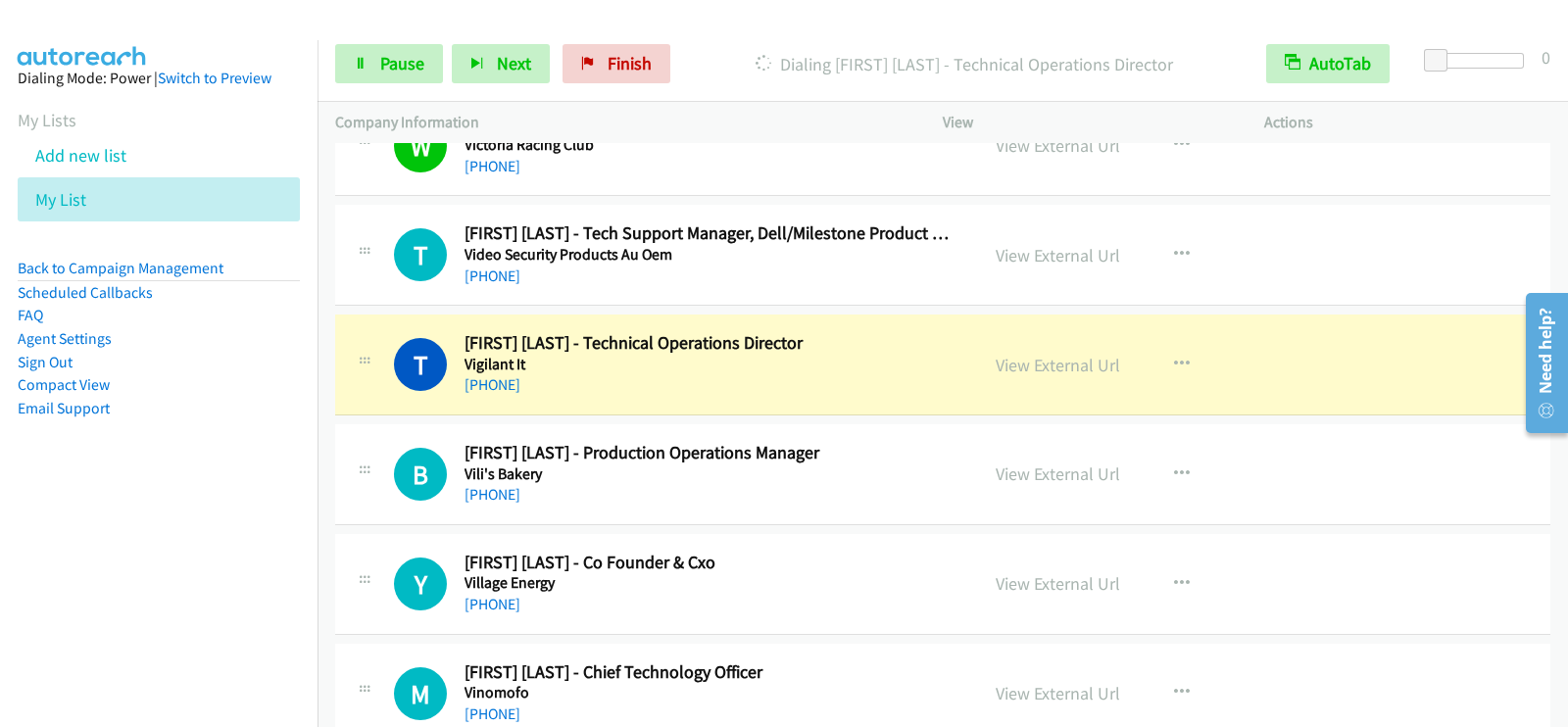 scroll, scrollTop: 2939, scrollLeft: 0, axis: vertical 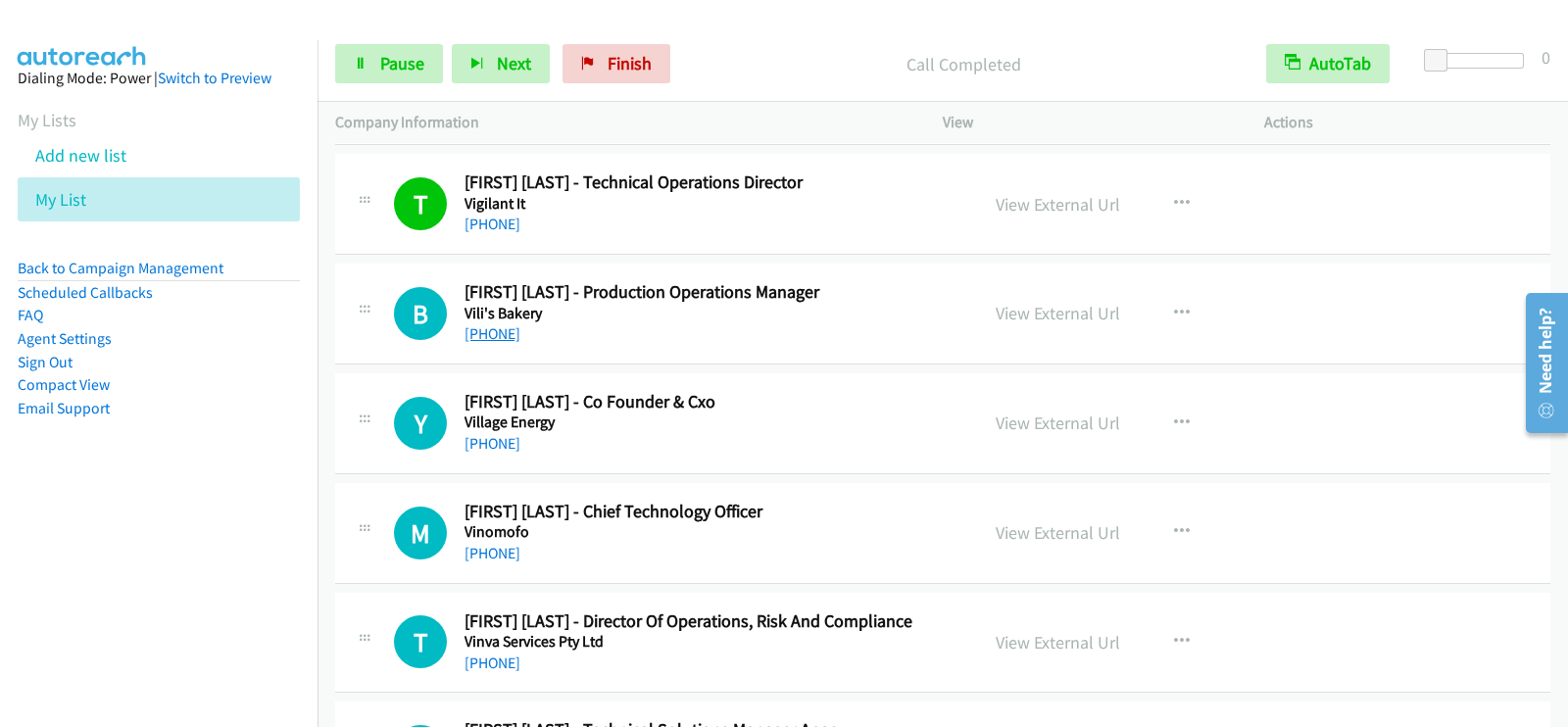 click on "+61 407 720 674" at bounding box center [492, 333] 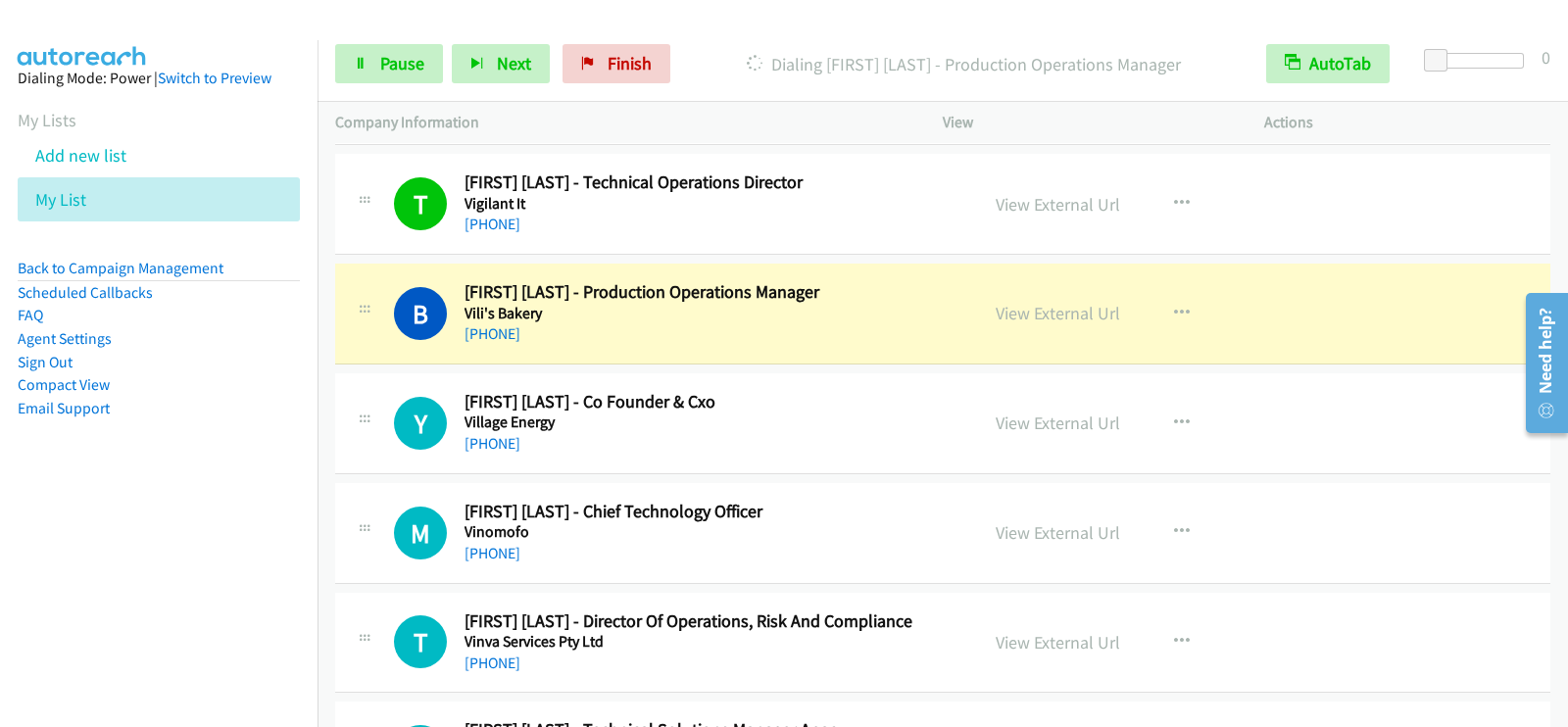 scroll, scrollTop: 3183, scrollLeft: 0, axis: vertical 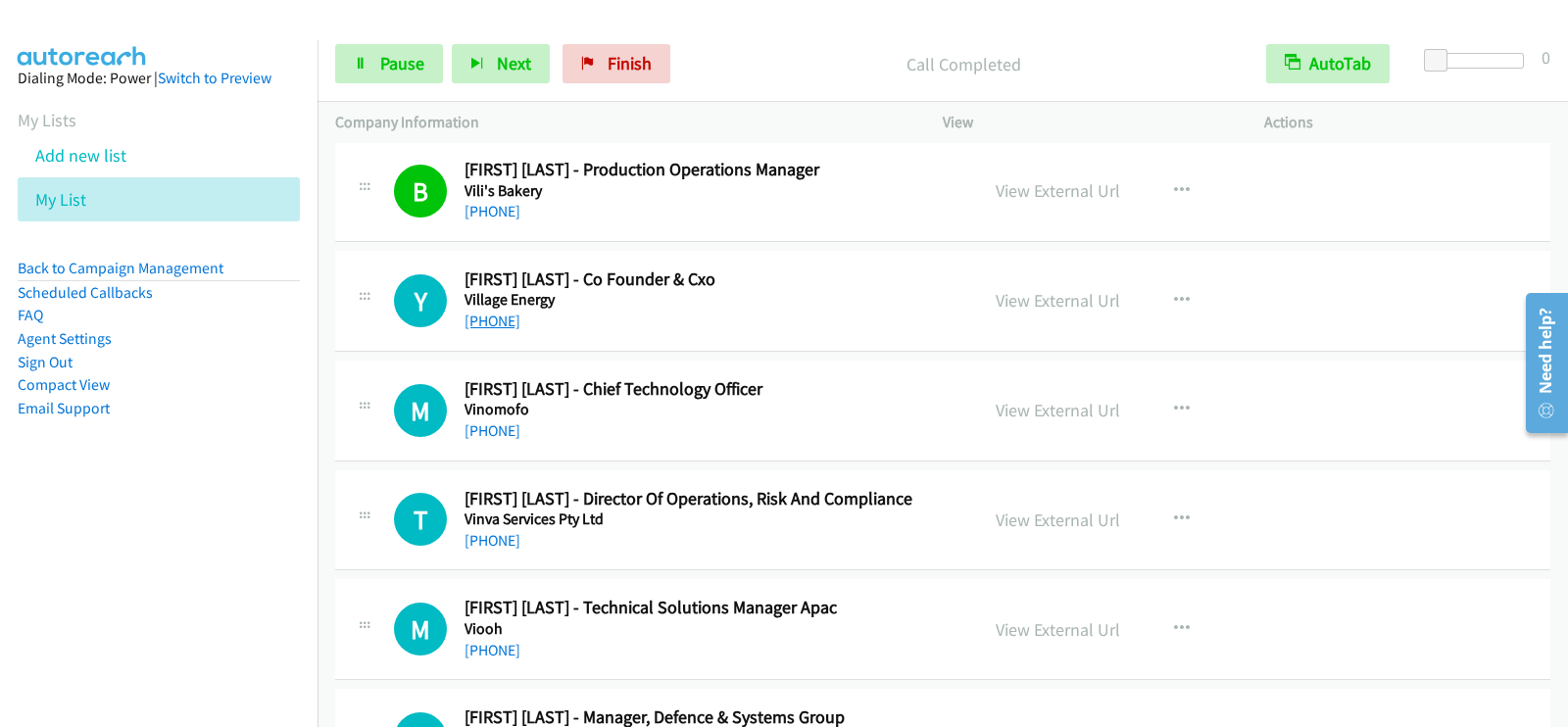 click on "+61 8 6310 1619" at bounding box center [492, 320] 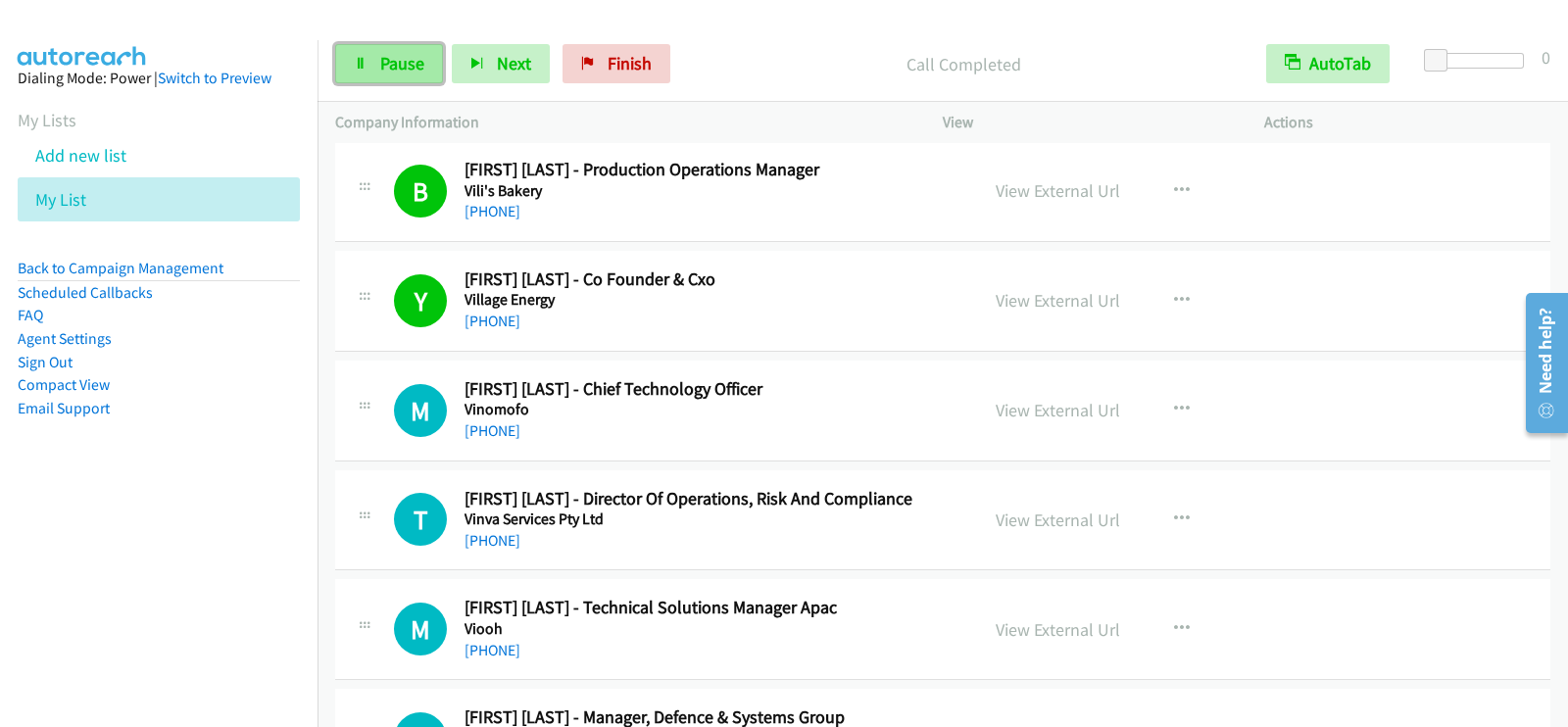 click on "Pause" at bounding box center (402, 63) 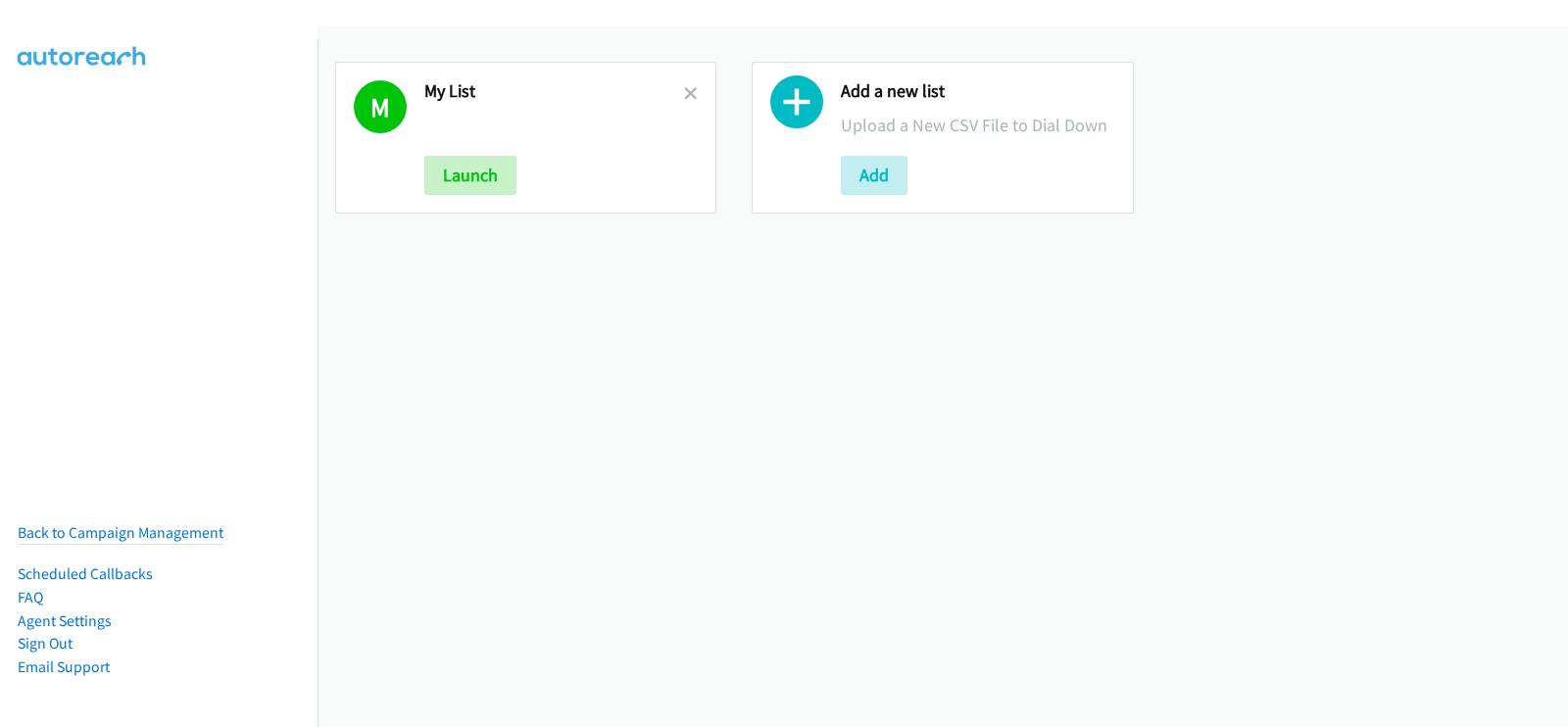 scroll, scrollTop: 0, scrollLeft: 0, axis: both 